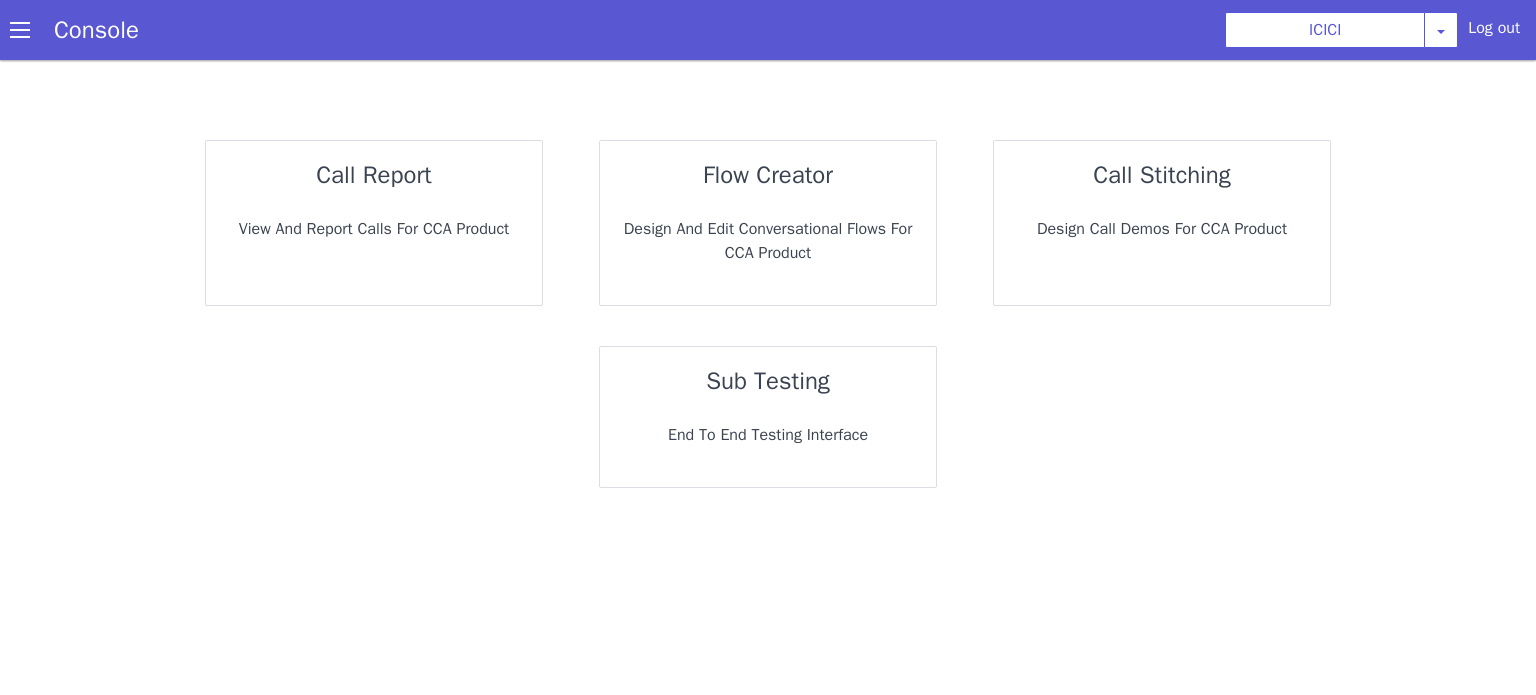 scroll, scrollTop: 0, scrollLeft: 0, axis: both 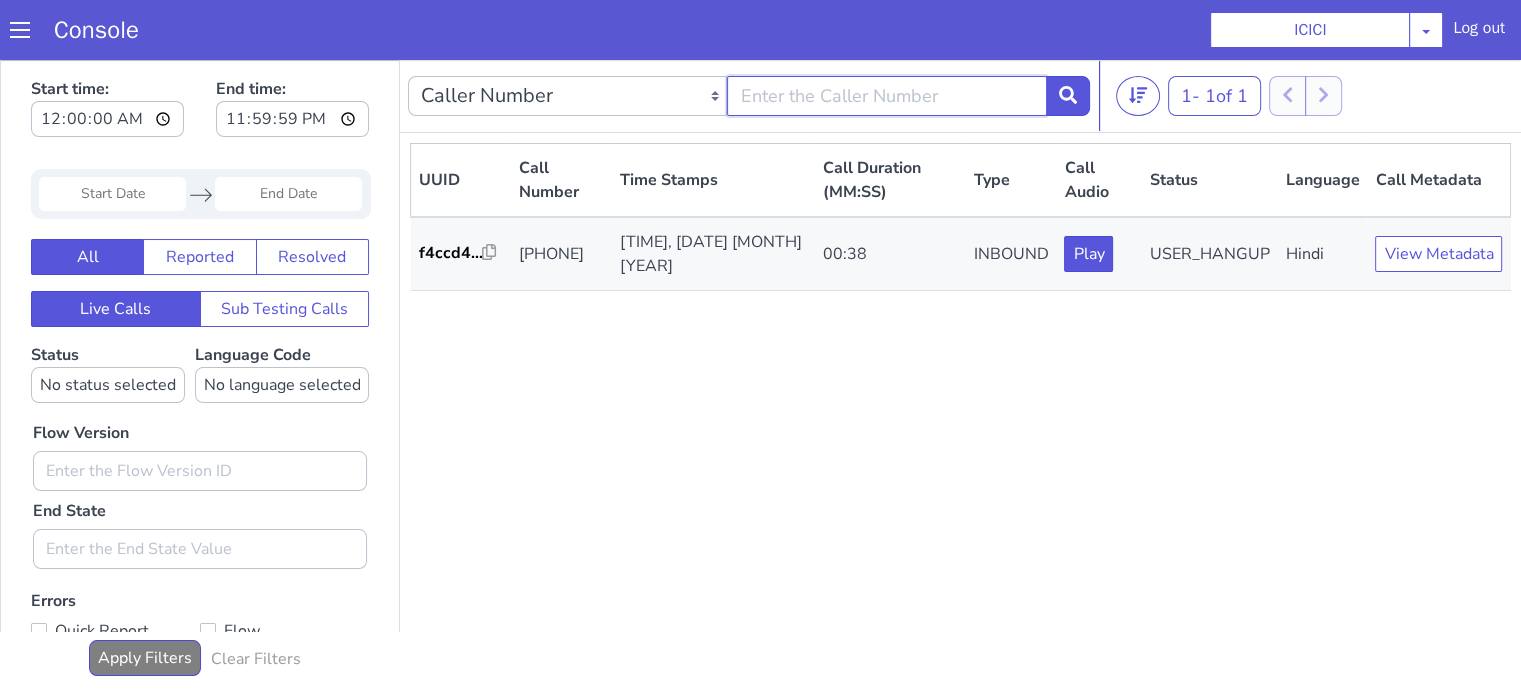 click at bounding box center [886, 96] 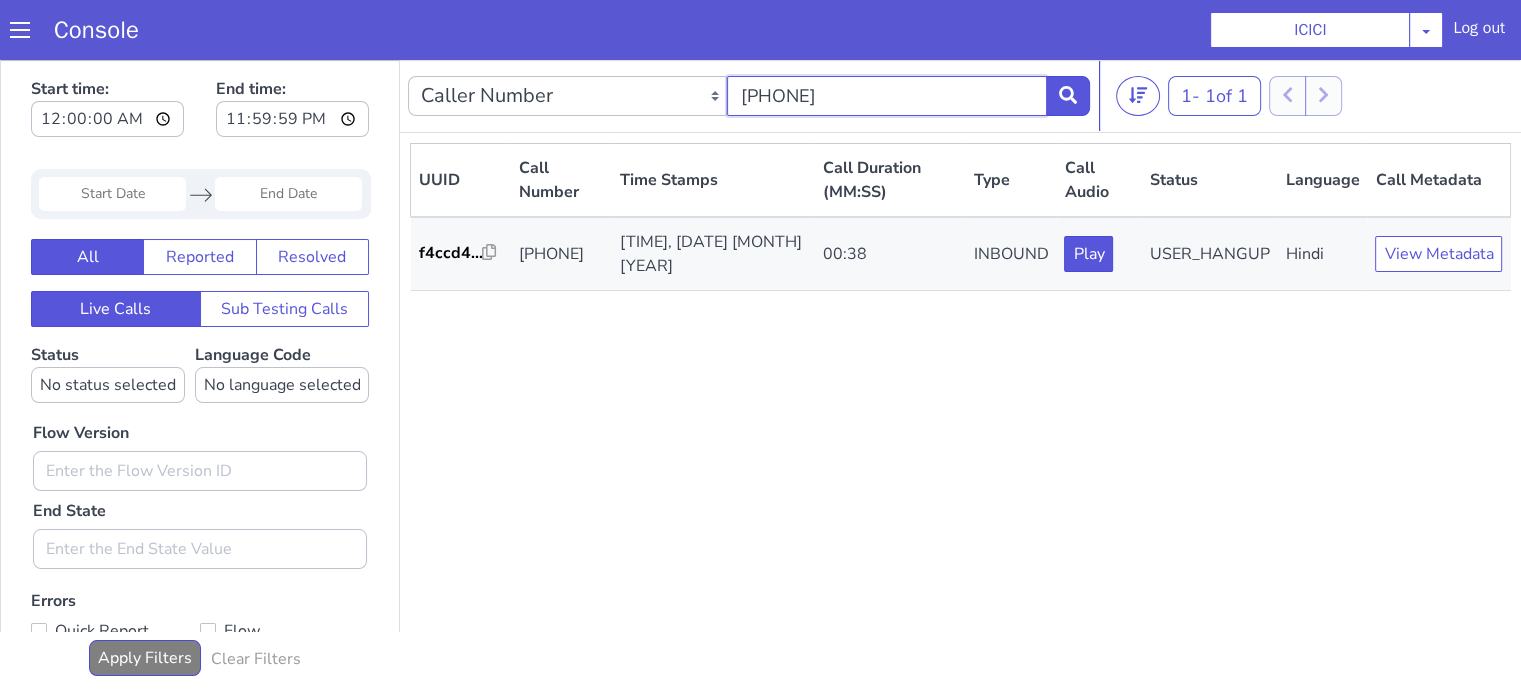 type on "9804188730" 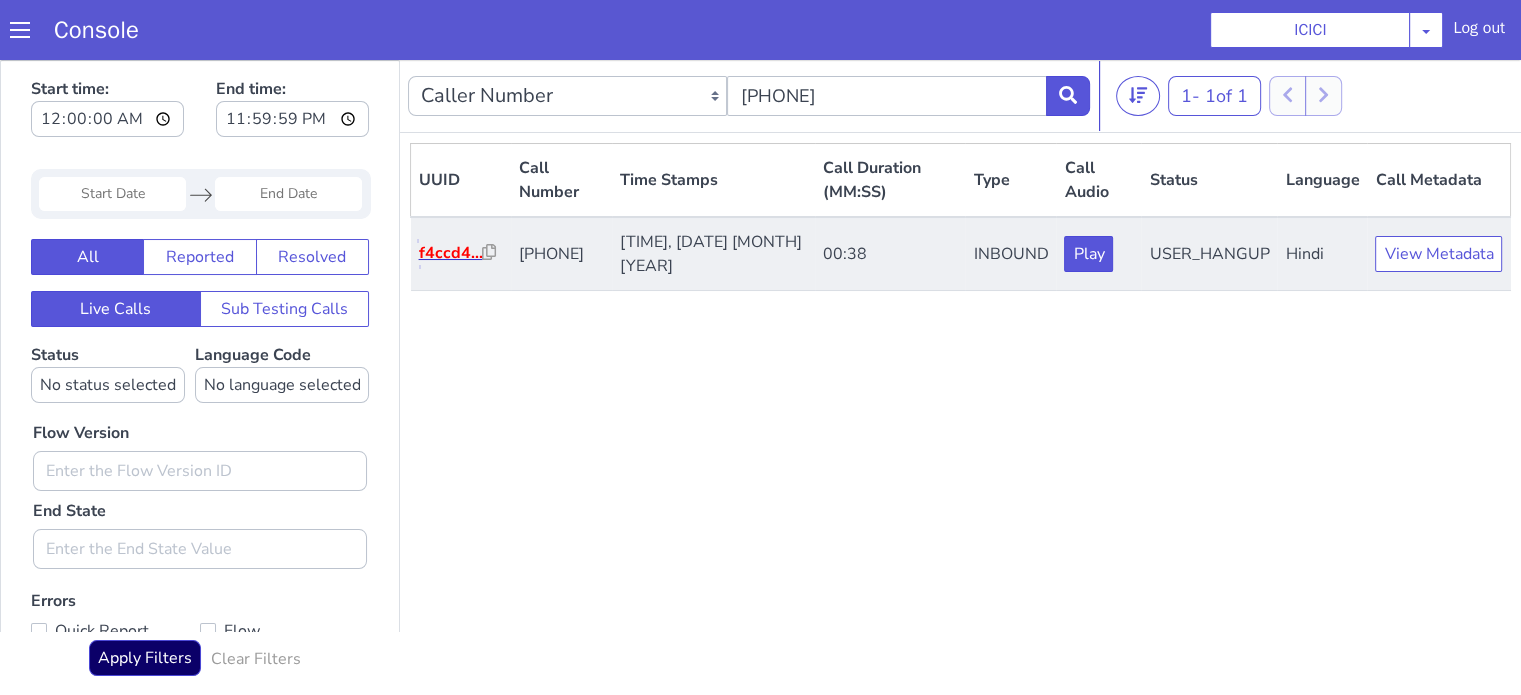click on "f4ccd4..." at bounding box center (451, 253) 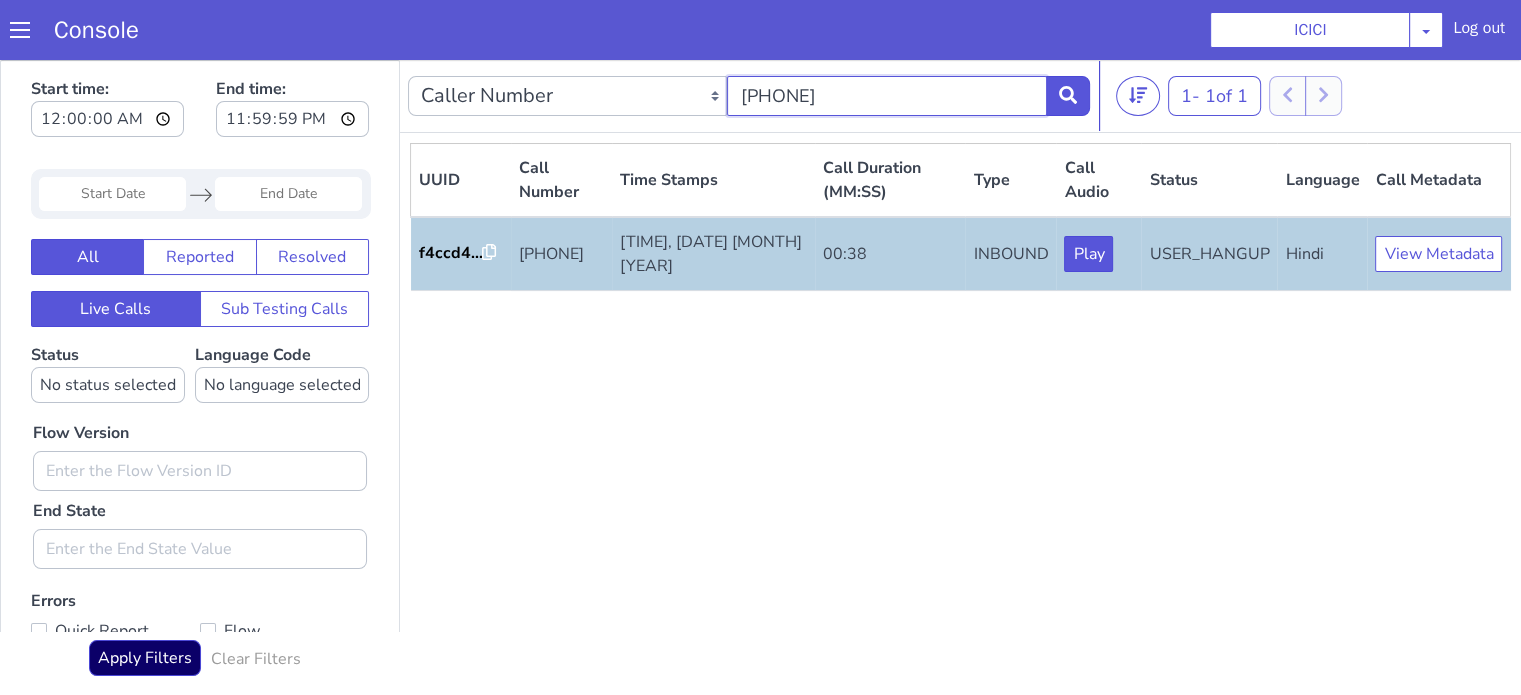 click on "[PHONE]" at bounding box center (886, 96) 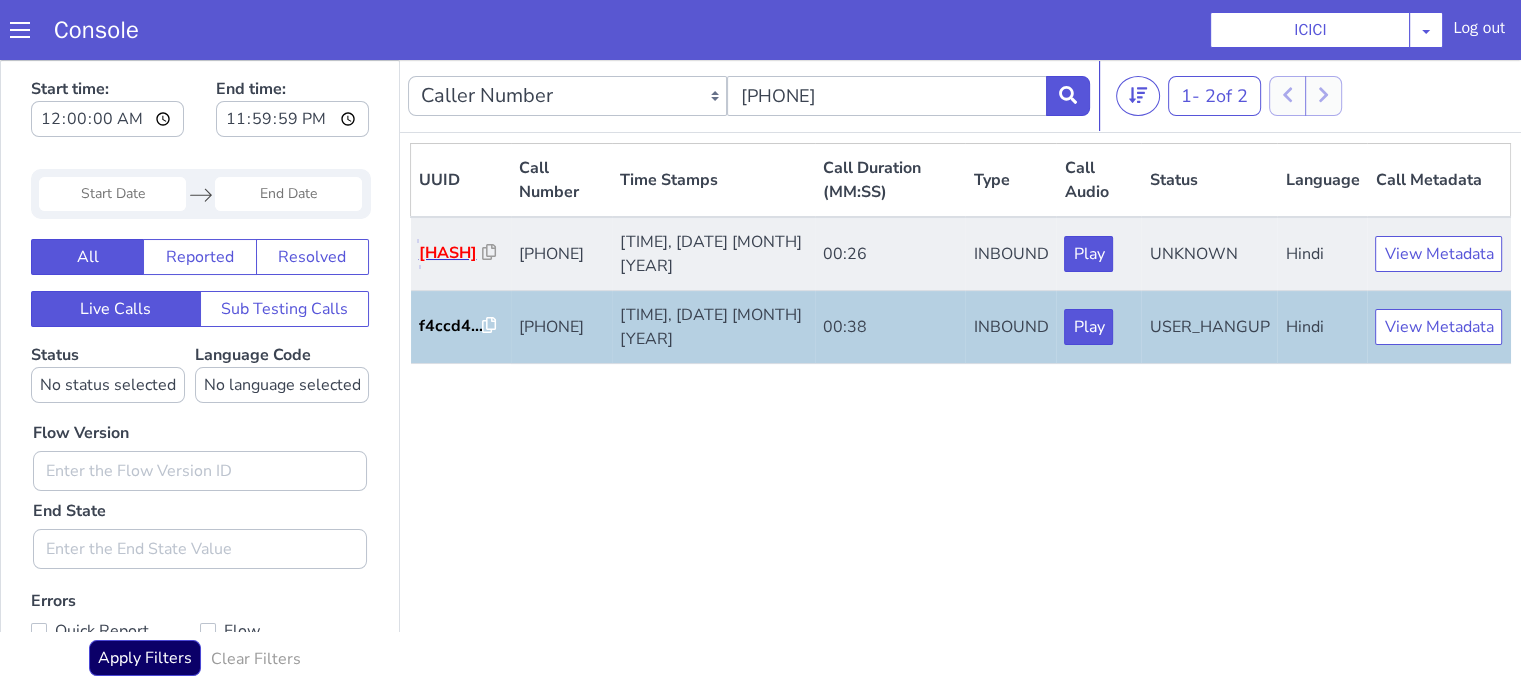click on "362d76..." at bounding box center [451, 253] 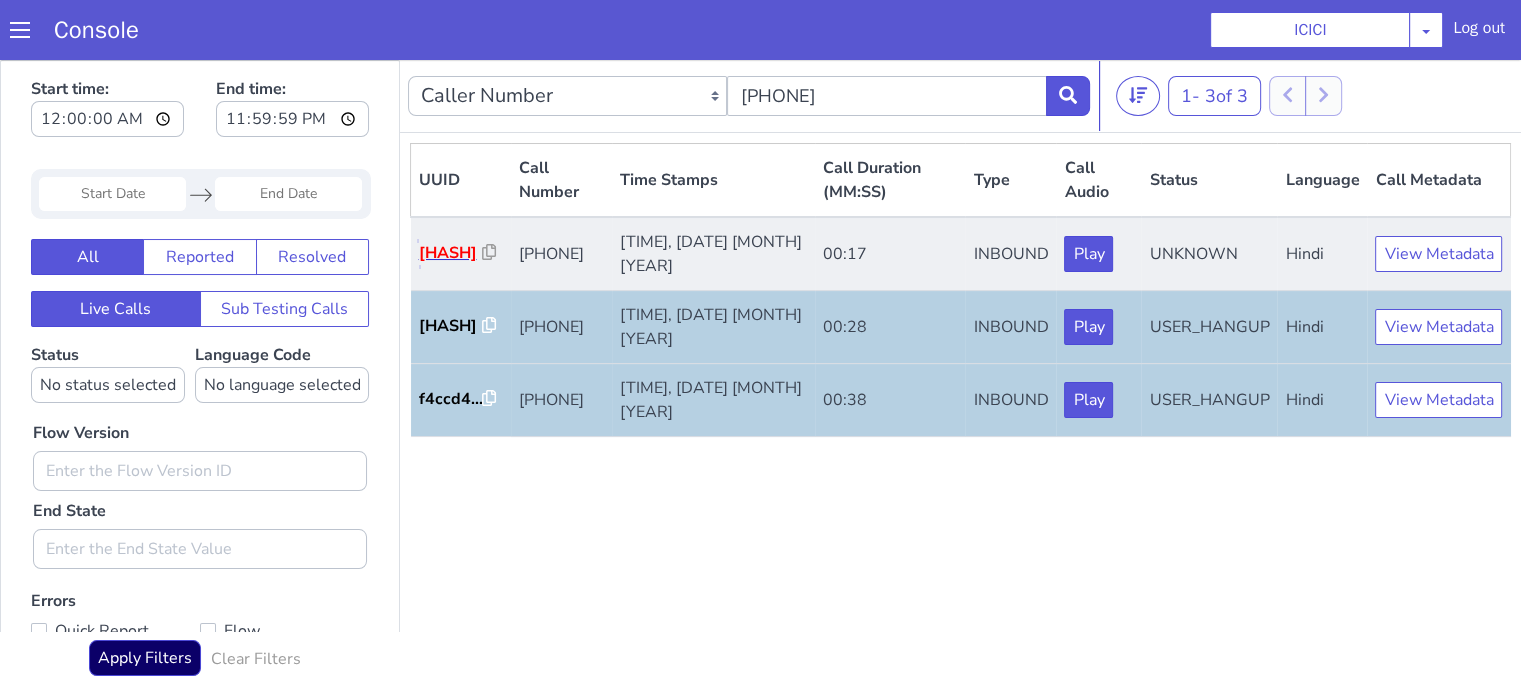 click on "7eb76a..." at bounding box center [451, 253] 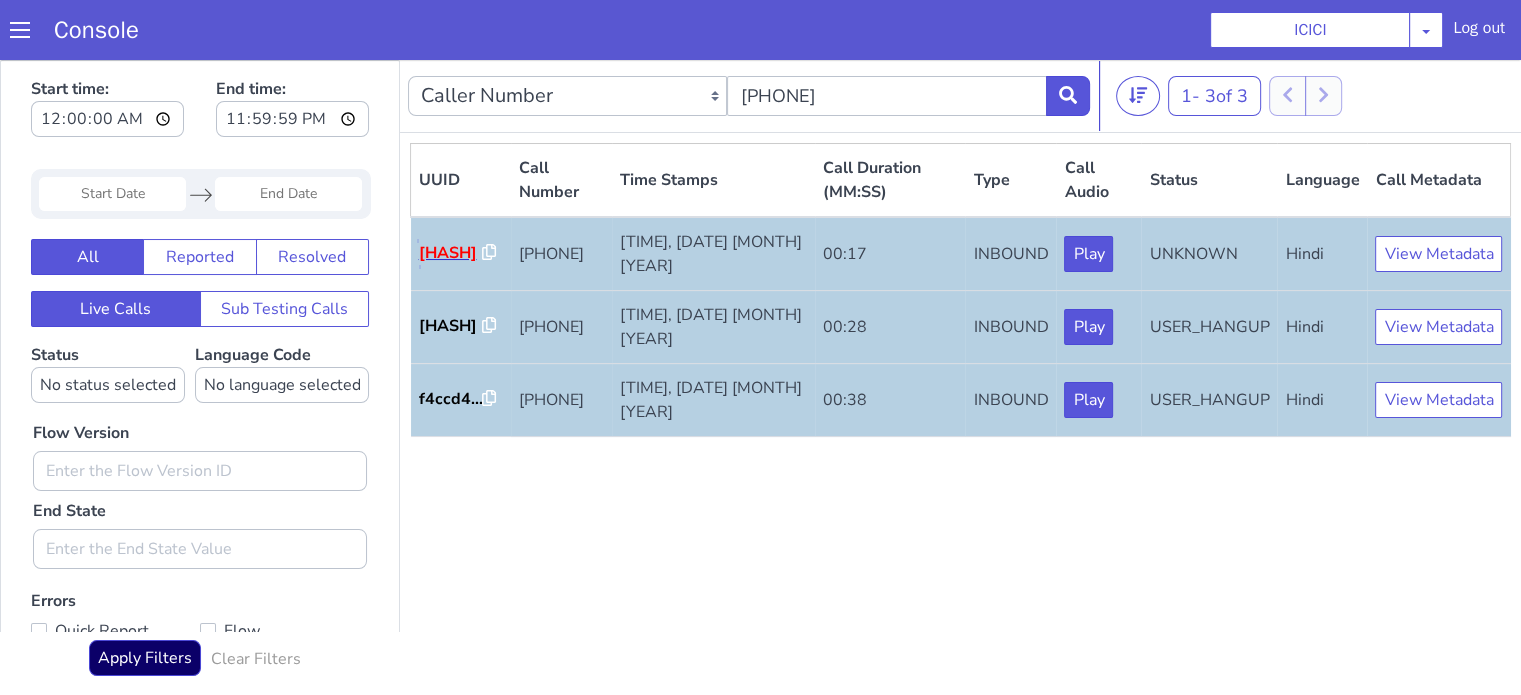 scroll, scrollTop: 0, scrollLeft: 0, axis: both 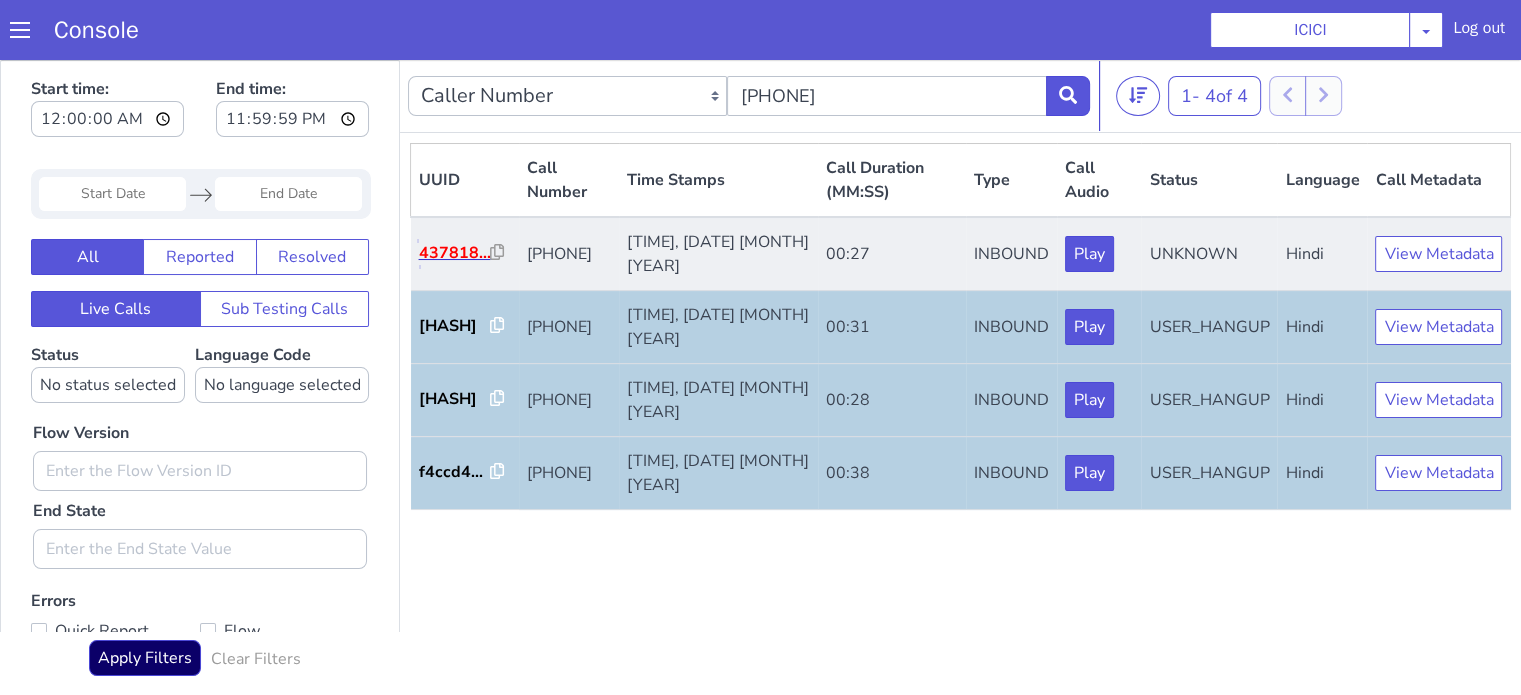 click on "437818..." at bounding box center [455, 253] 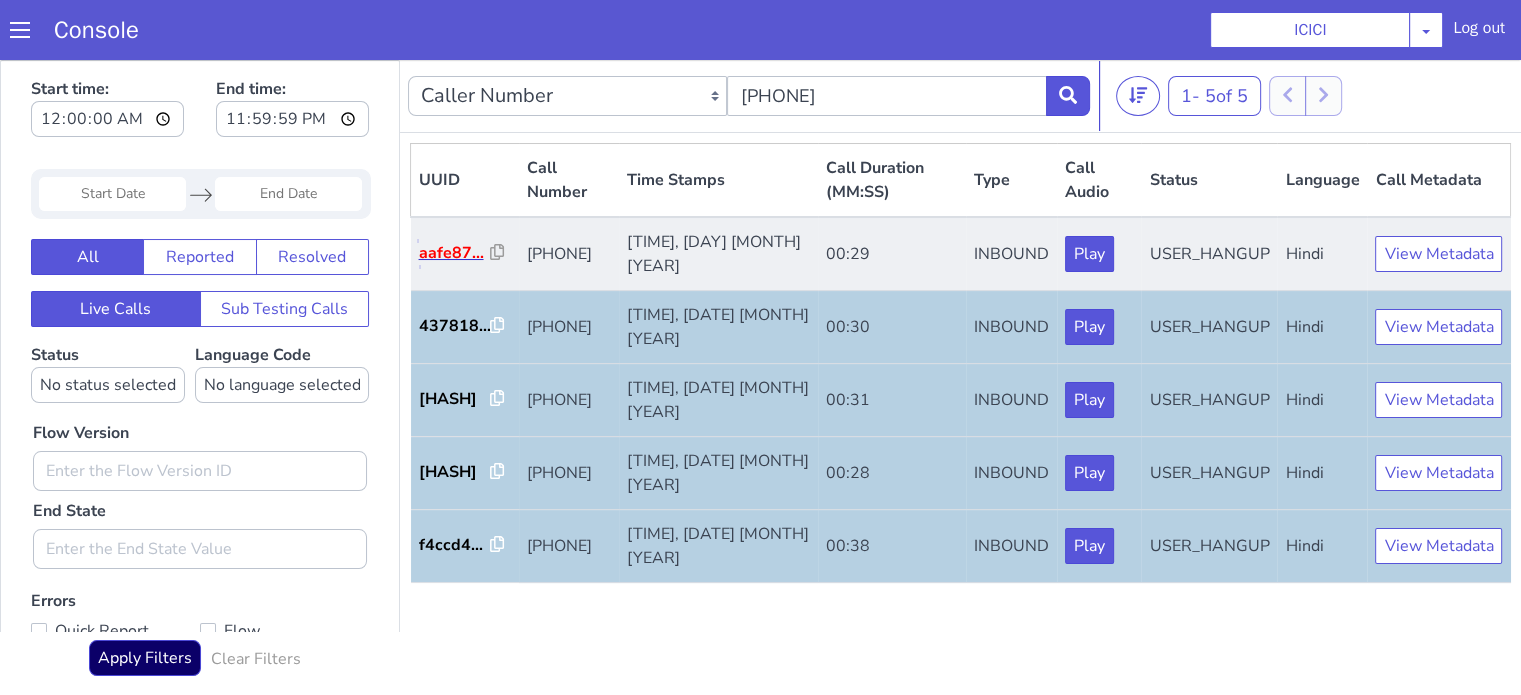 click on "aafe87..." at bounding box center (455, 253) 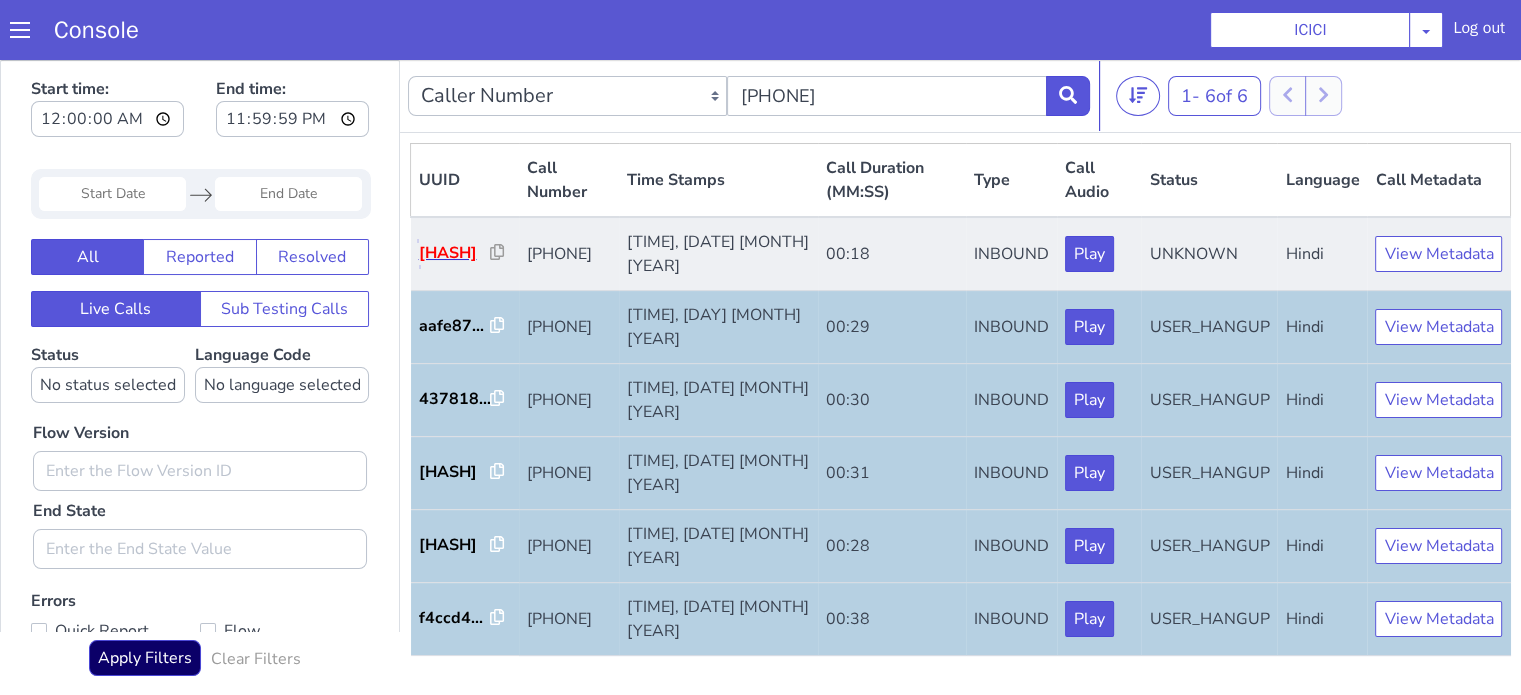 click on "8a64ca..." at bounding box center (455, 253) 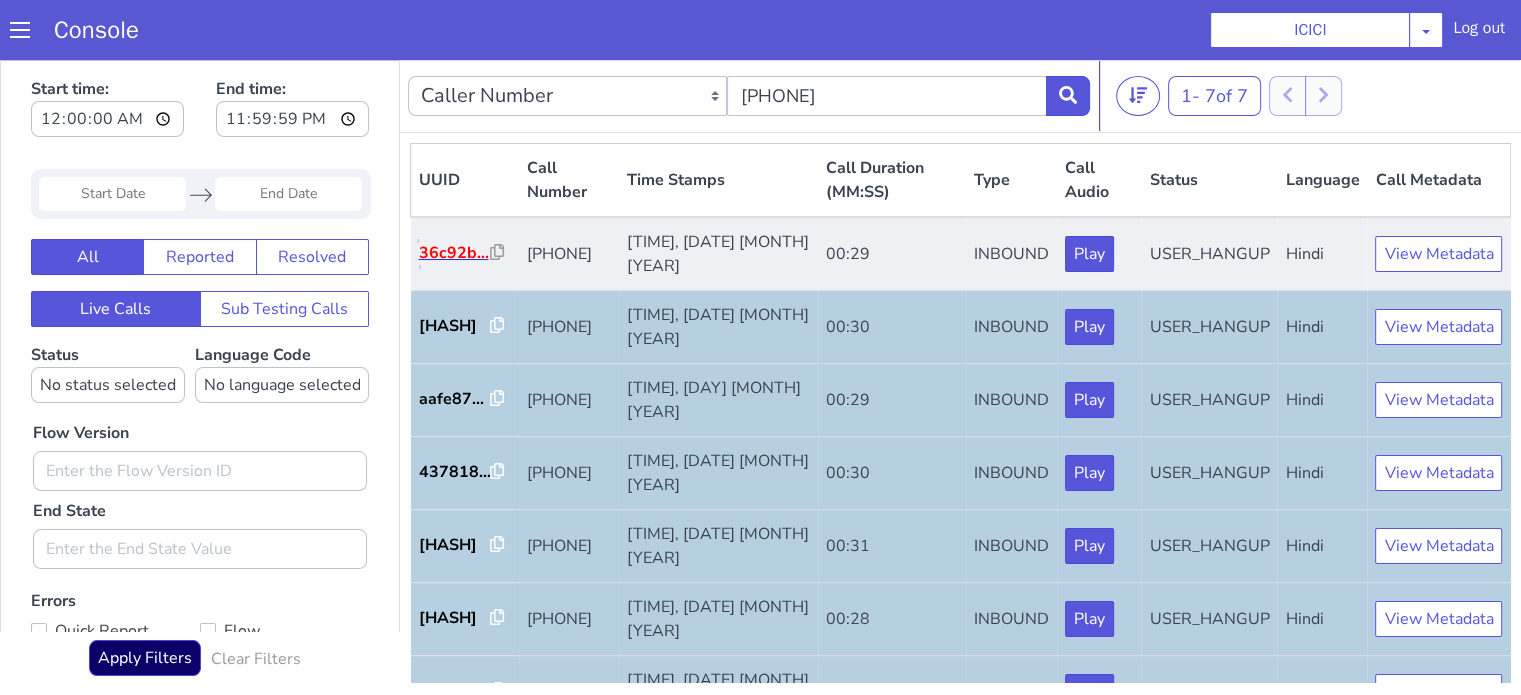 click on "36c92b..." at bounding box center [455, 253] 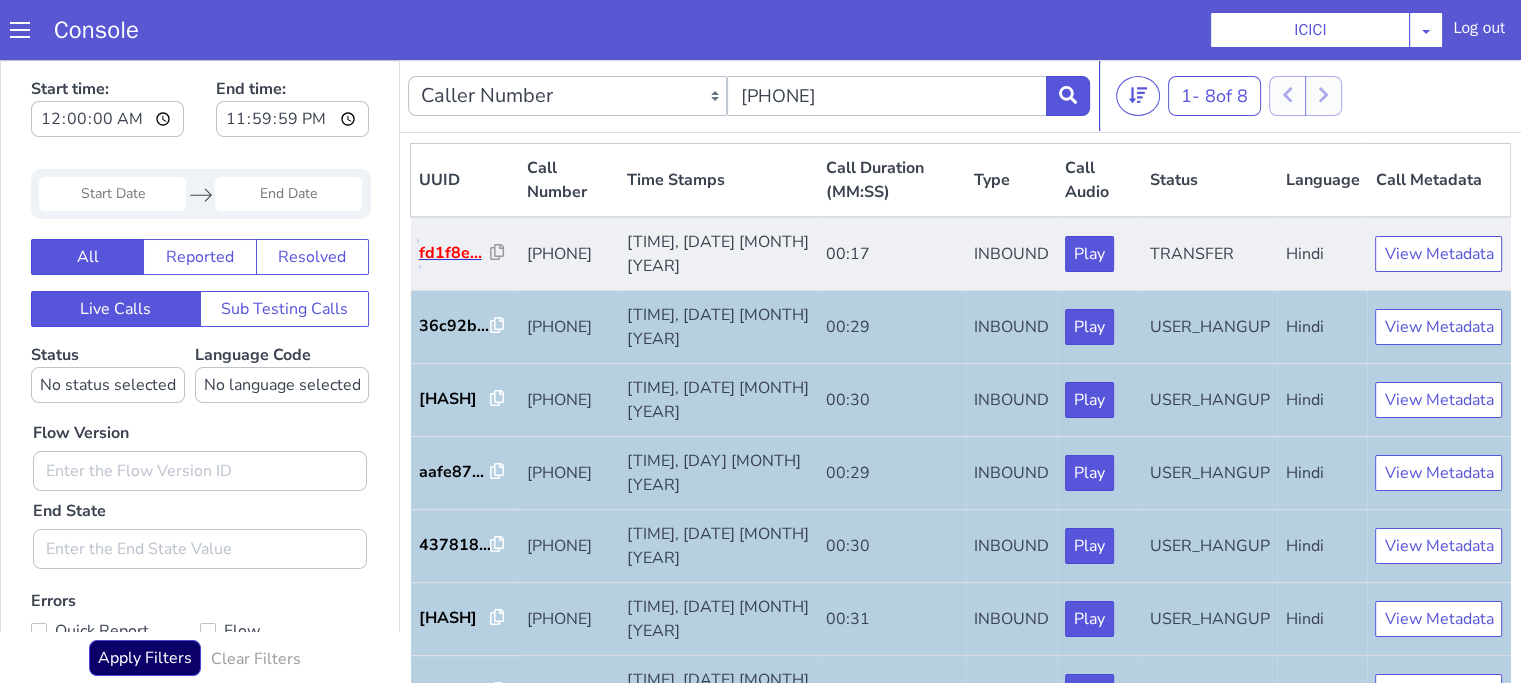 click on "fd1f8e..." at bounding box center (455, 253) 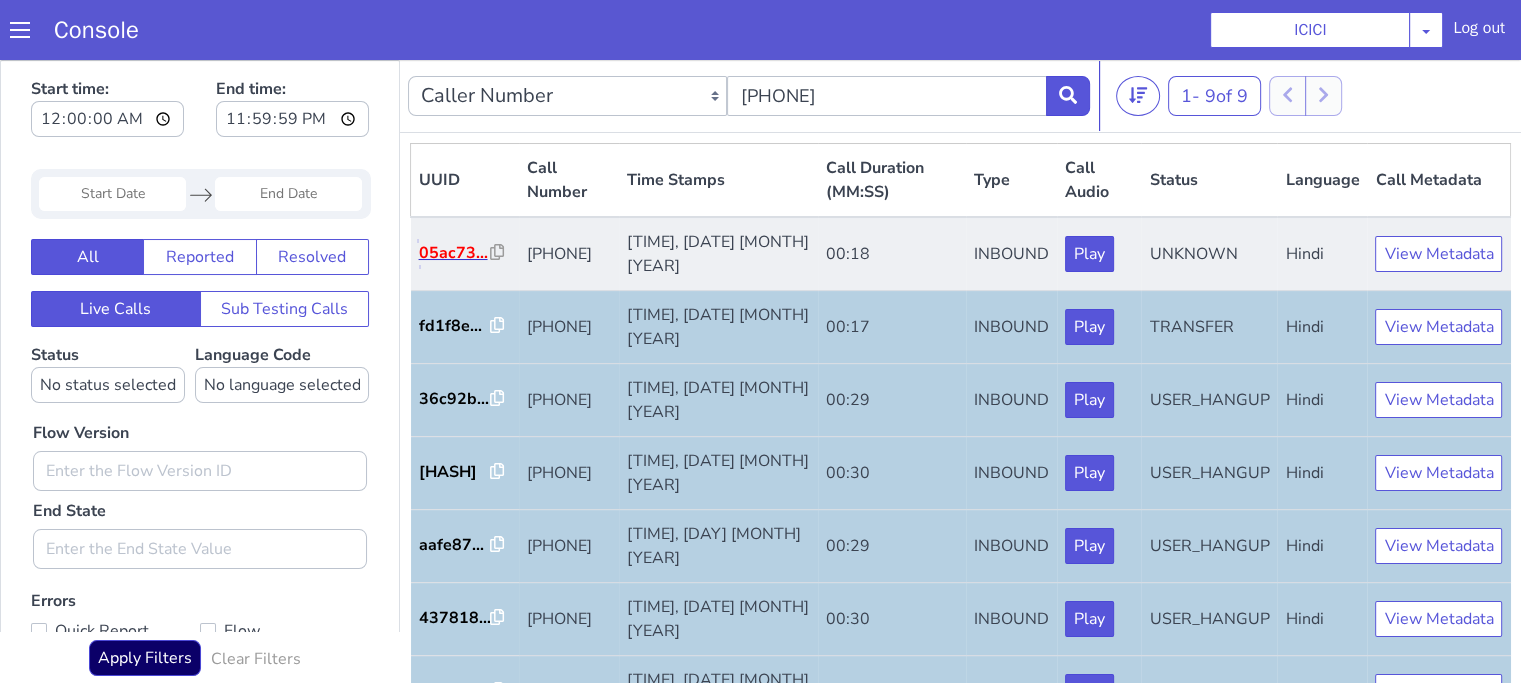 click on "05ac73..." at bounding box center [455, 253] 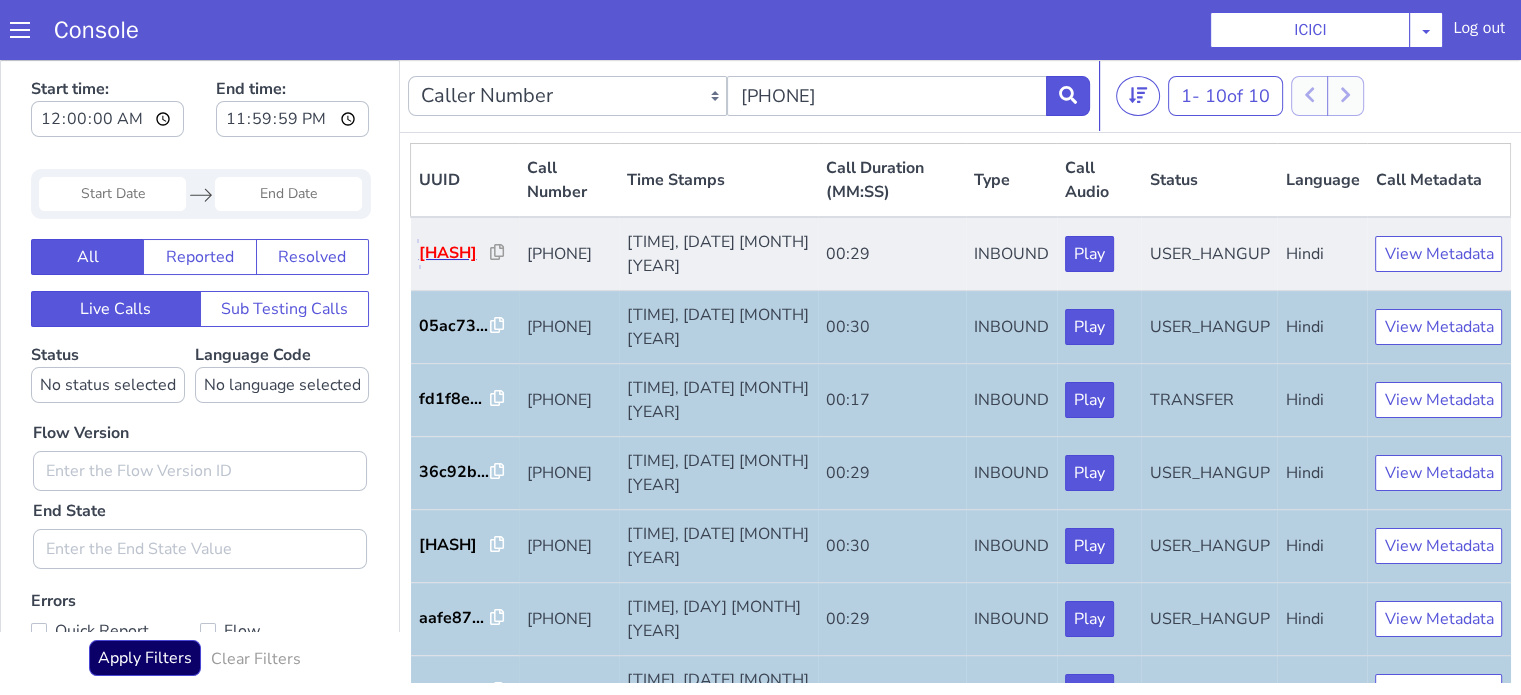 click on "f1f3e9..." at bounding box center (455, 253) 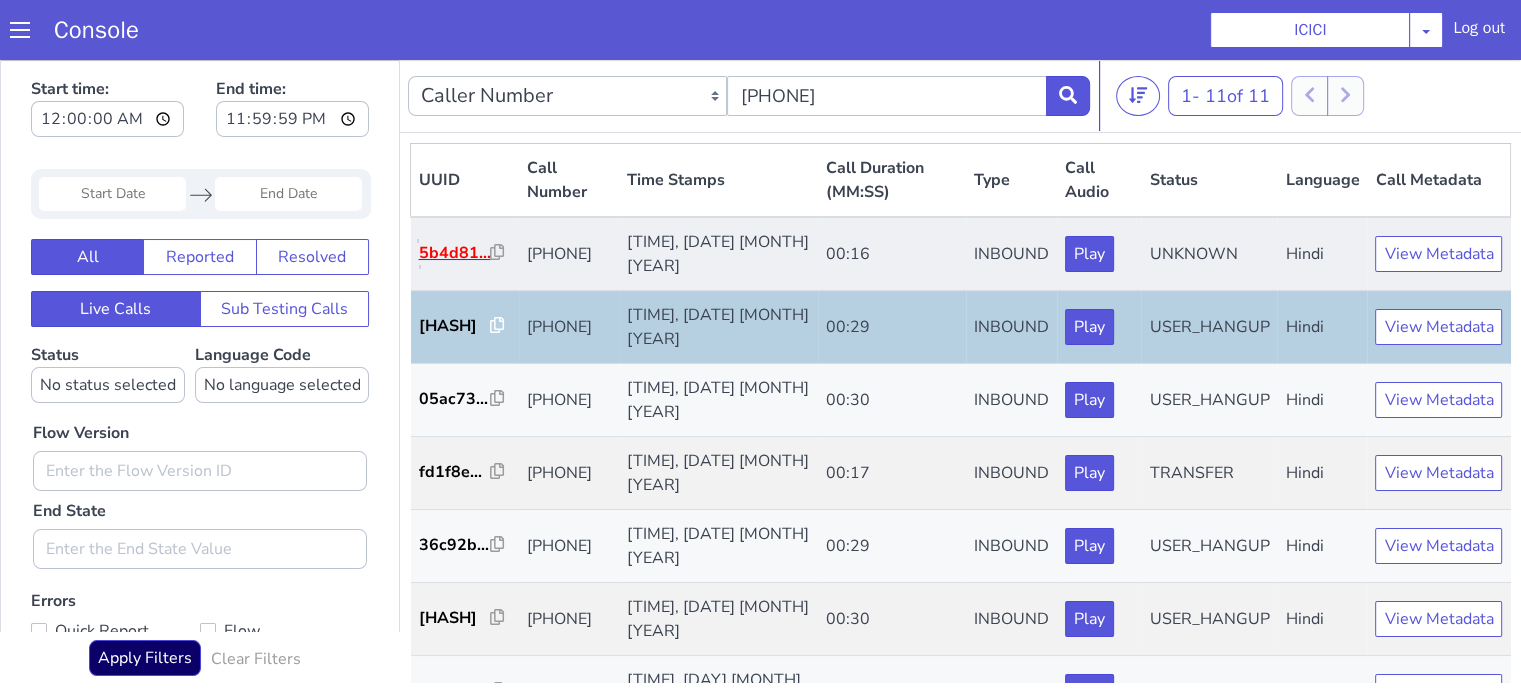 click on "5b4d81..." at bounding box center [455, 253] 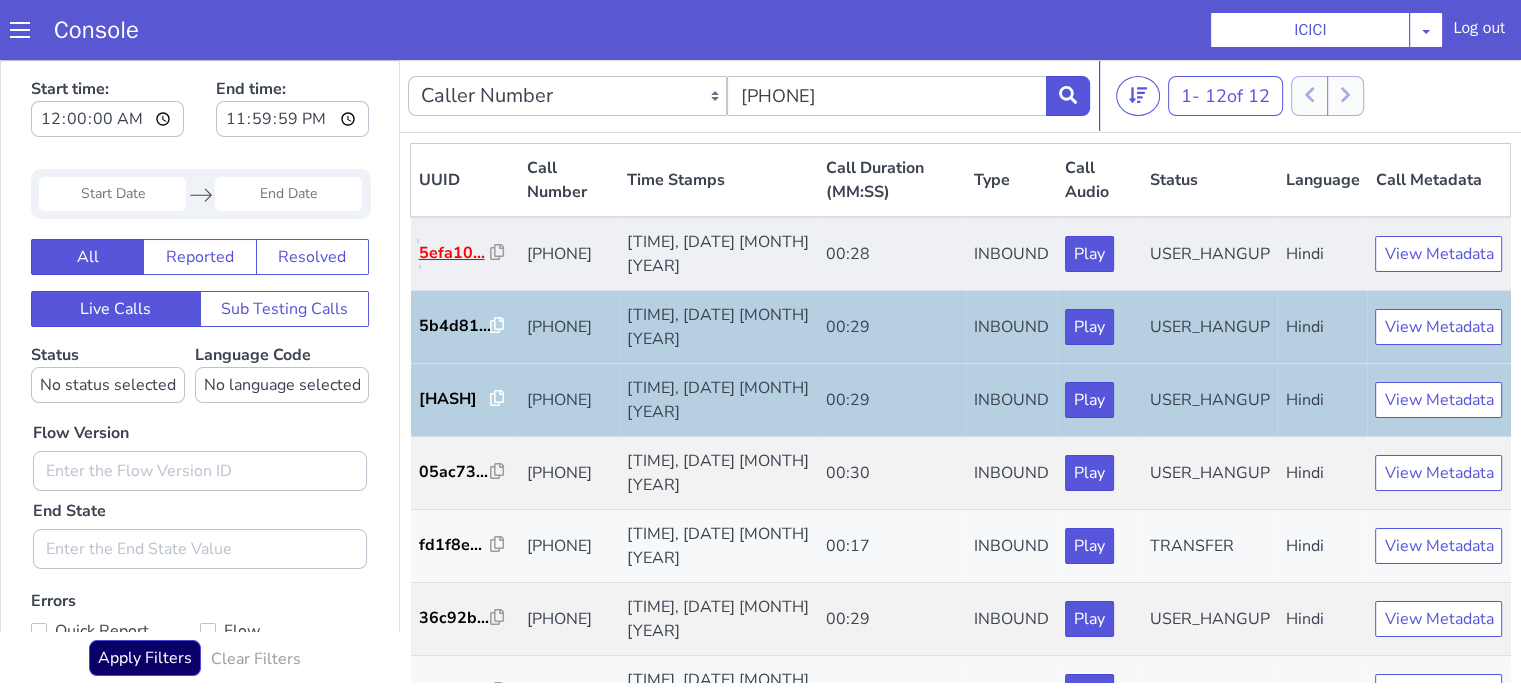 click on "5efa10..." at bounding box center (455, 253) 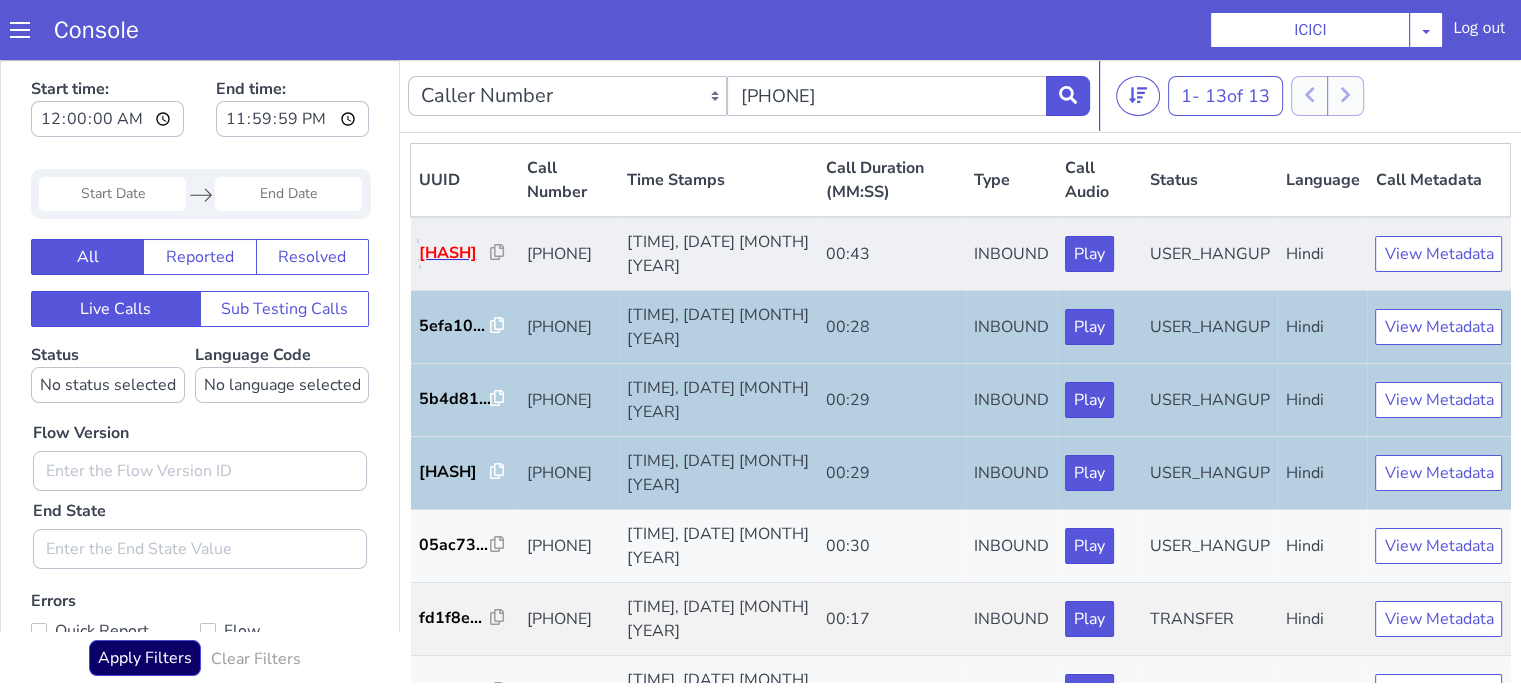 click on "3dd0a8..." at bounding box center [455, 253] 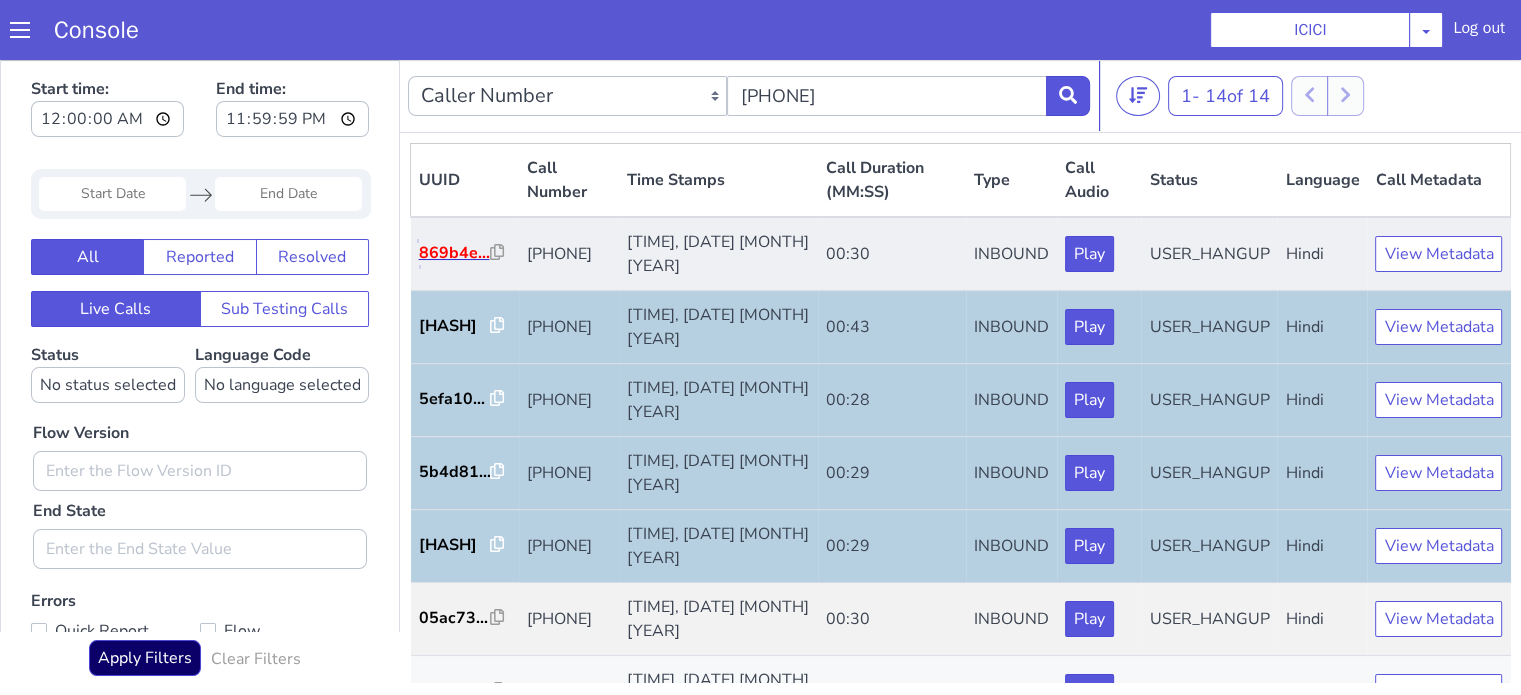 click on "869b4e..." at bounding box center (455, 253) 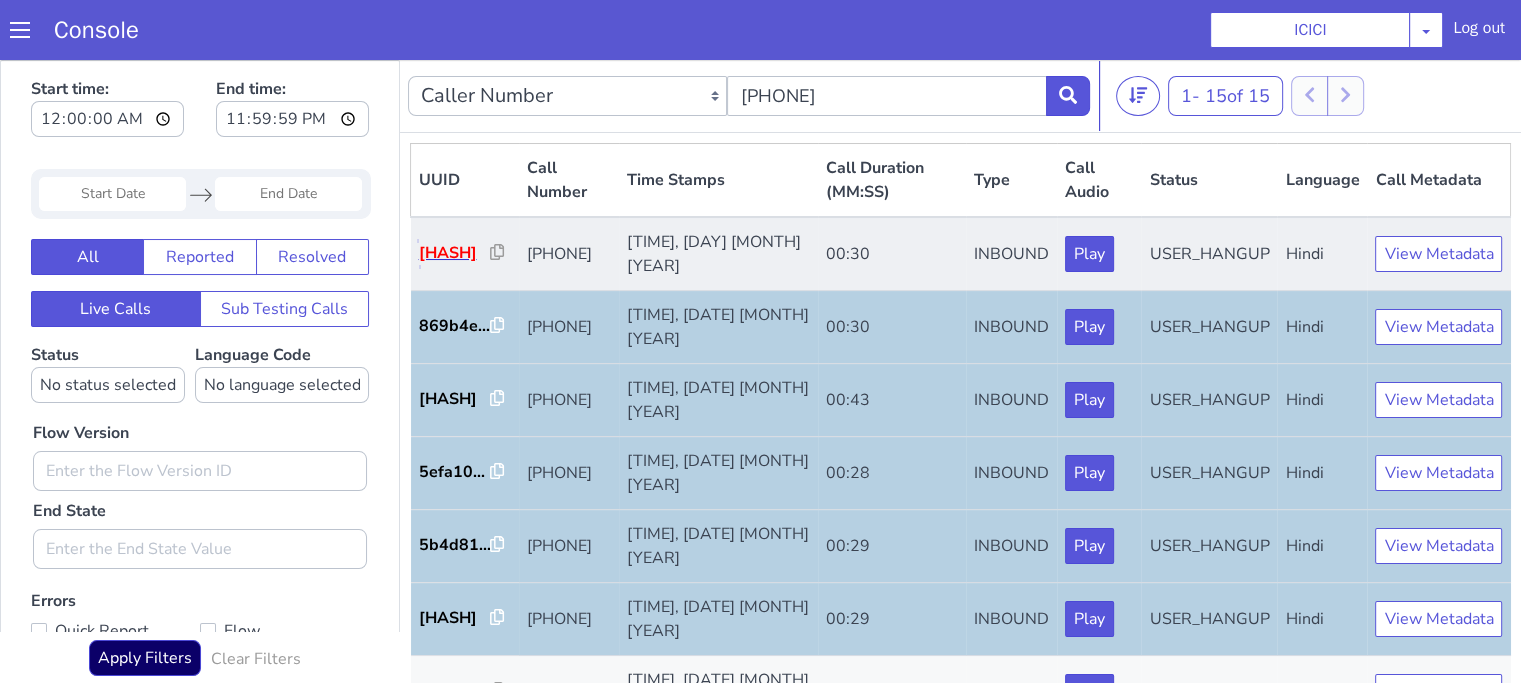 click on "c720e6..." at bounding box center [455, 253] 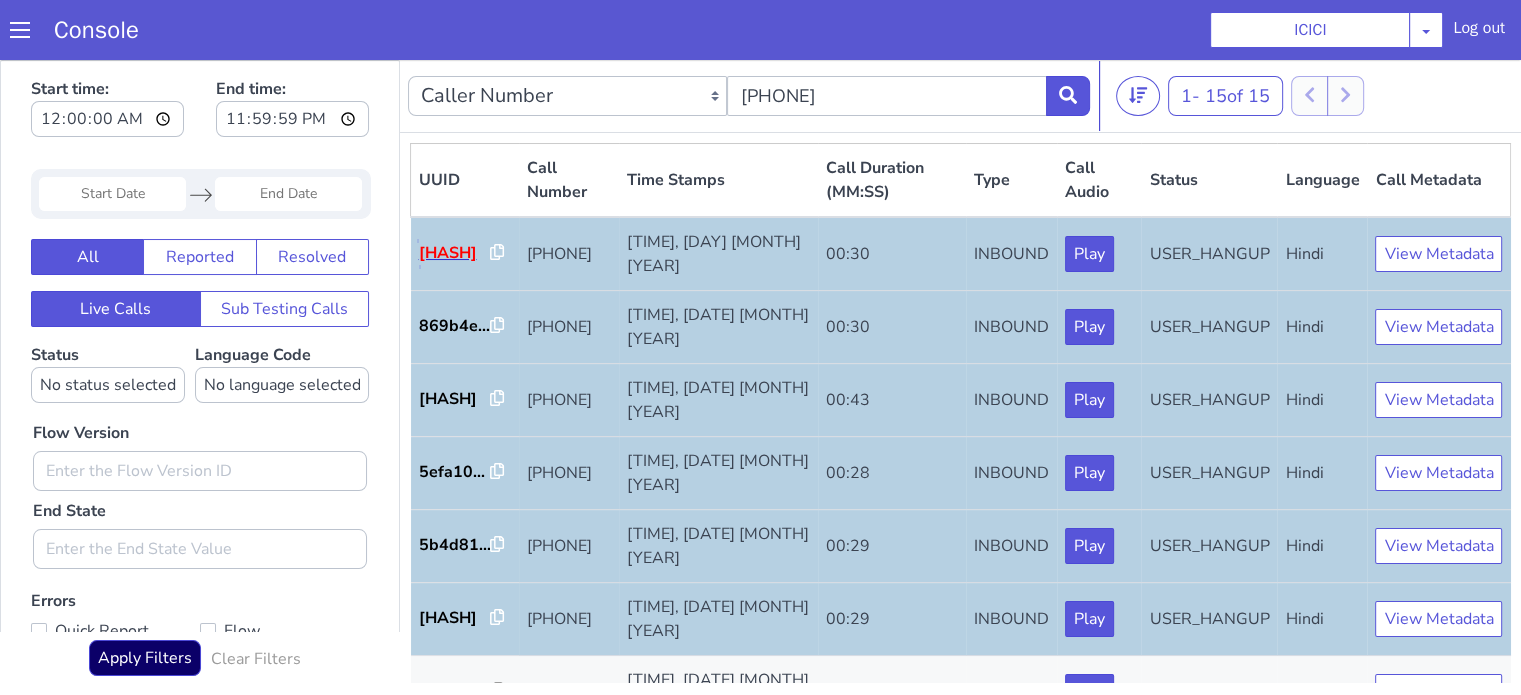 click on "c720e6..." at bounding box center (455, 253) 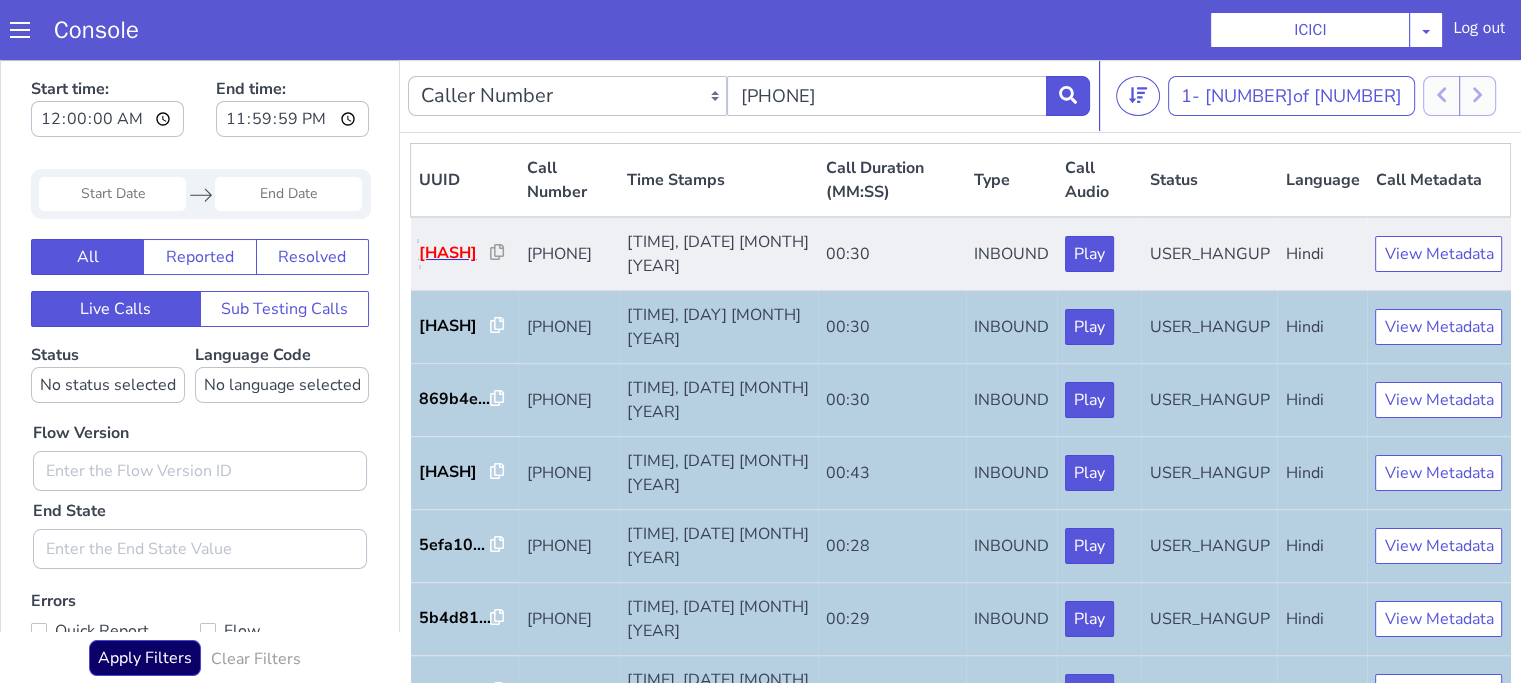 click on "71f46c..." at bounding box center (455, 253) 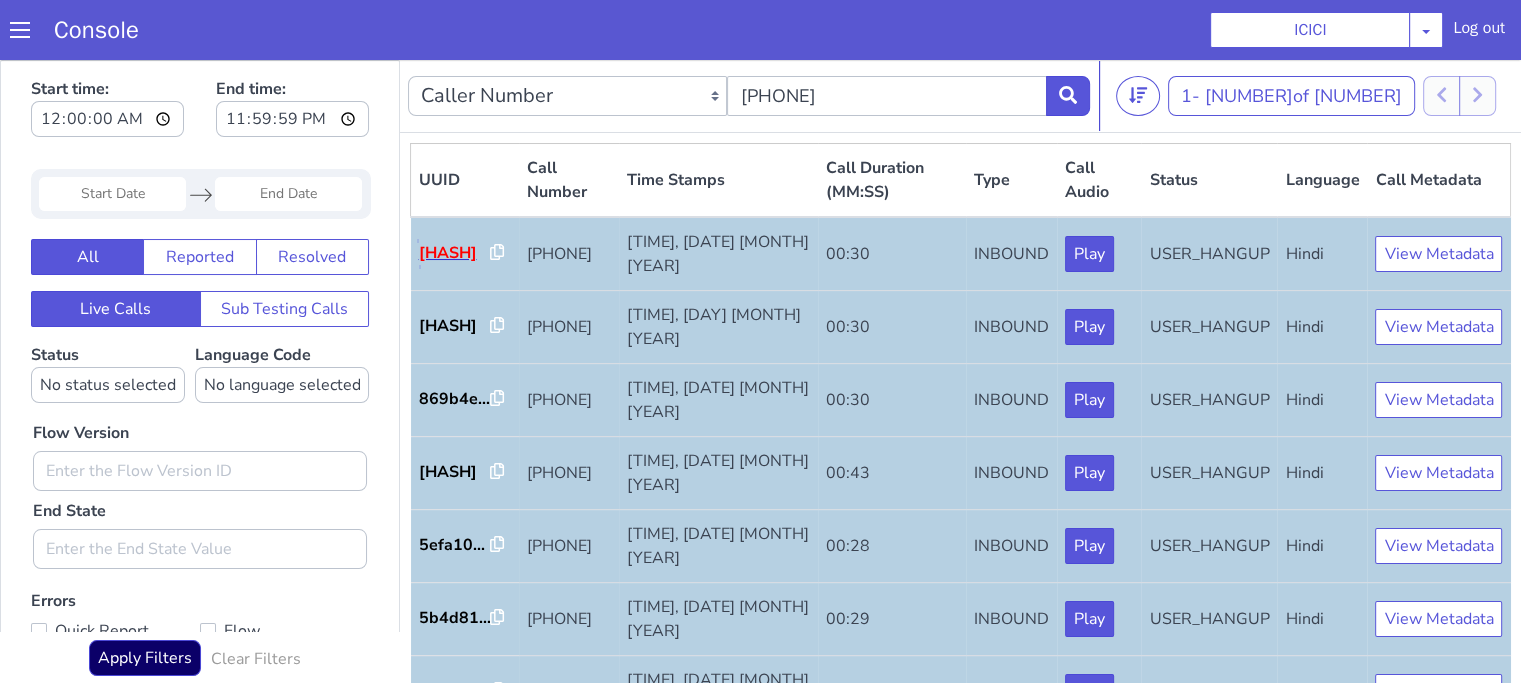 scroll, scrollTop: 0, scrollLeft: 0, axis: both 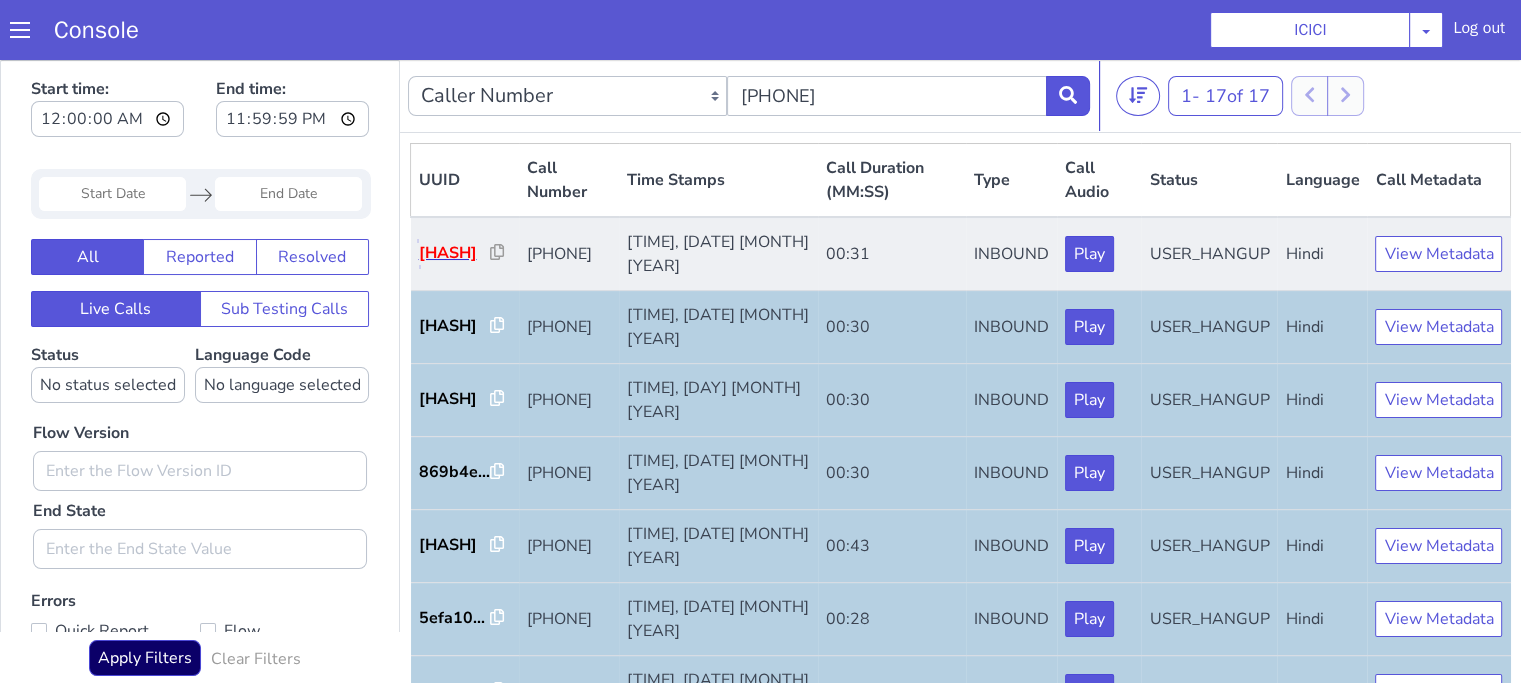 click on "064c4e..." at bounding box center [455, 253] 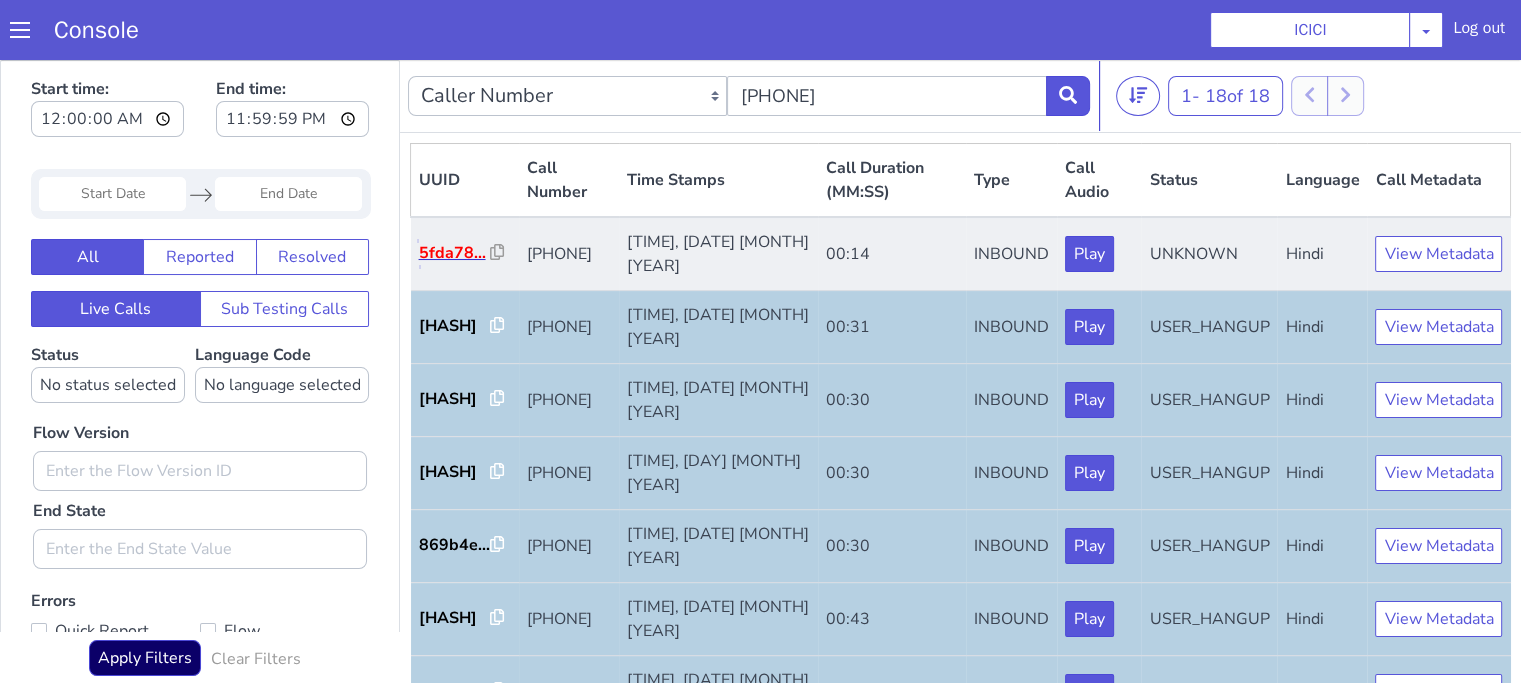 click on "5fda78..." at bounding box center (455, 253) 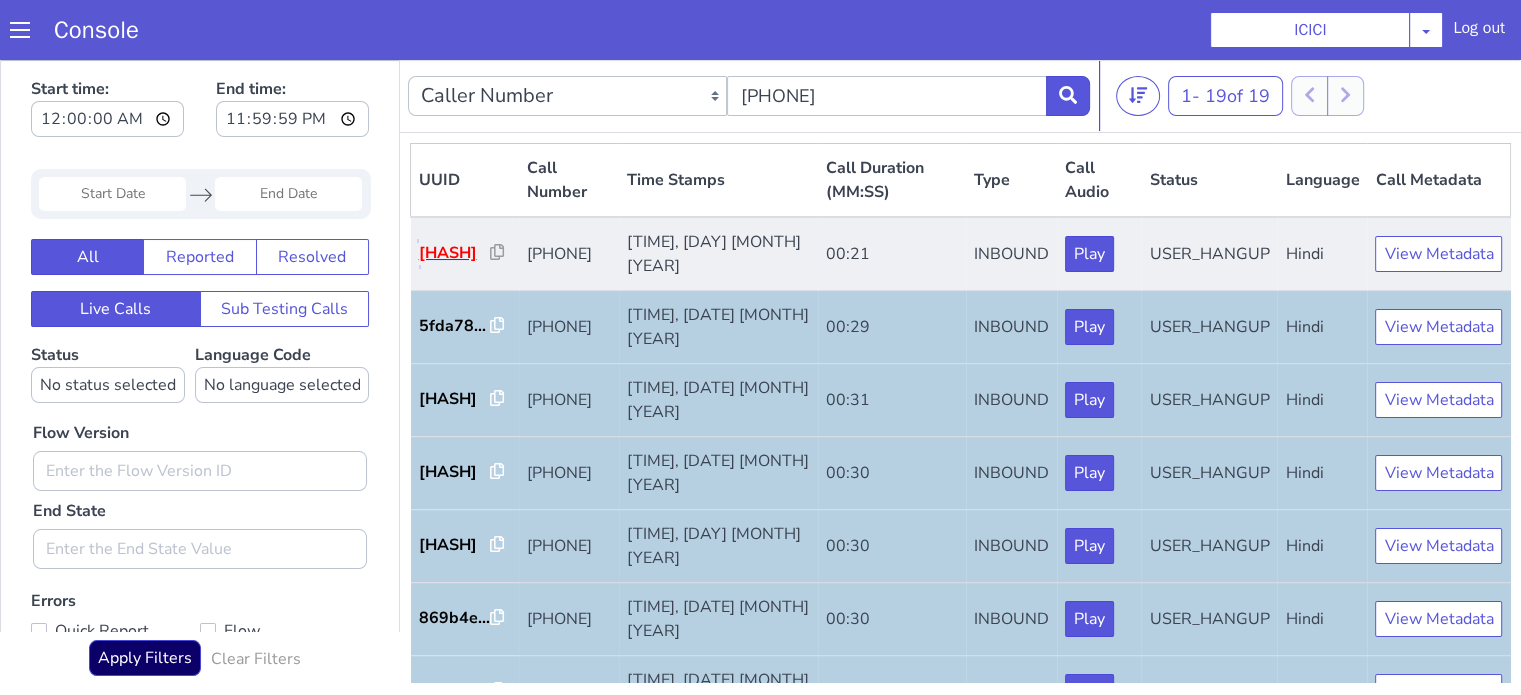 click on "911e5e..." at bounding box center (455, 253) 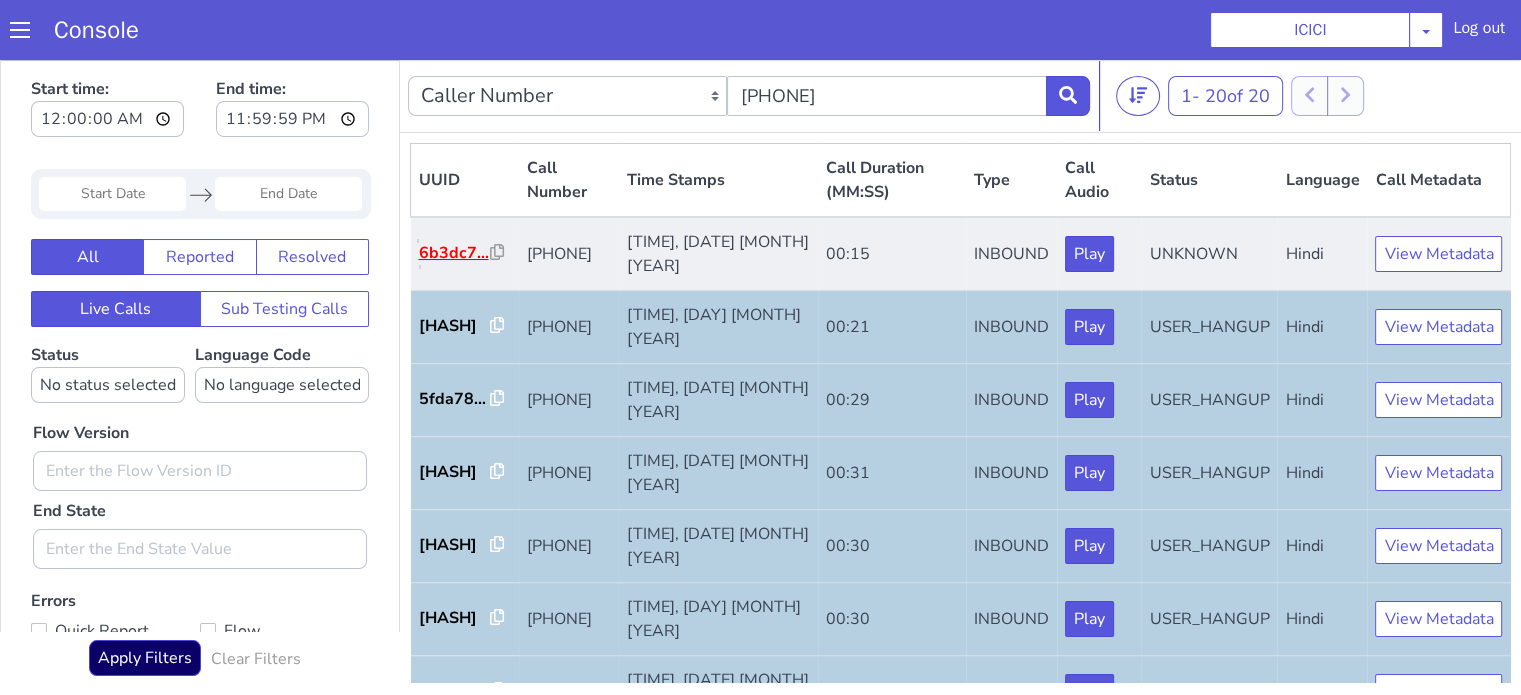 click on "6b3dc7..." at bounding box center (455, 253) 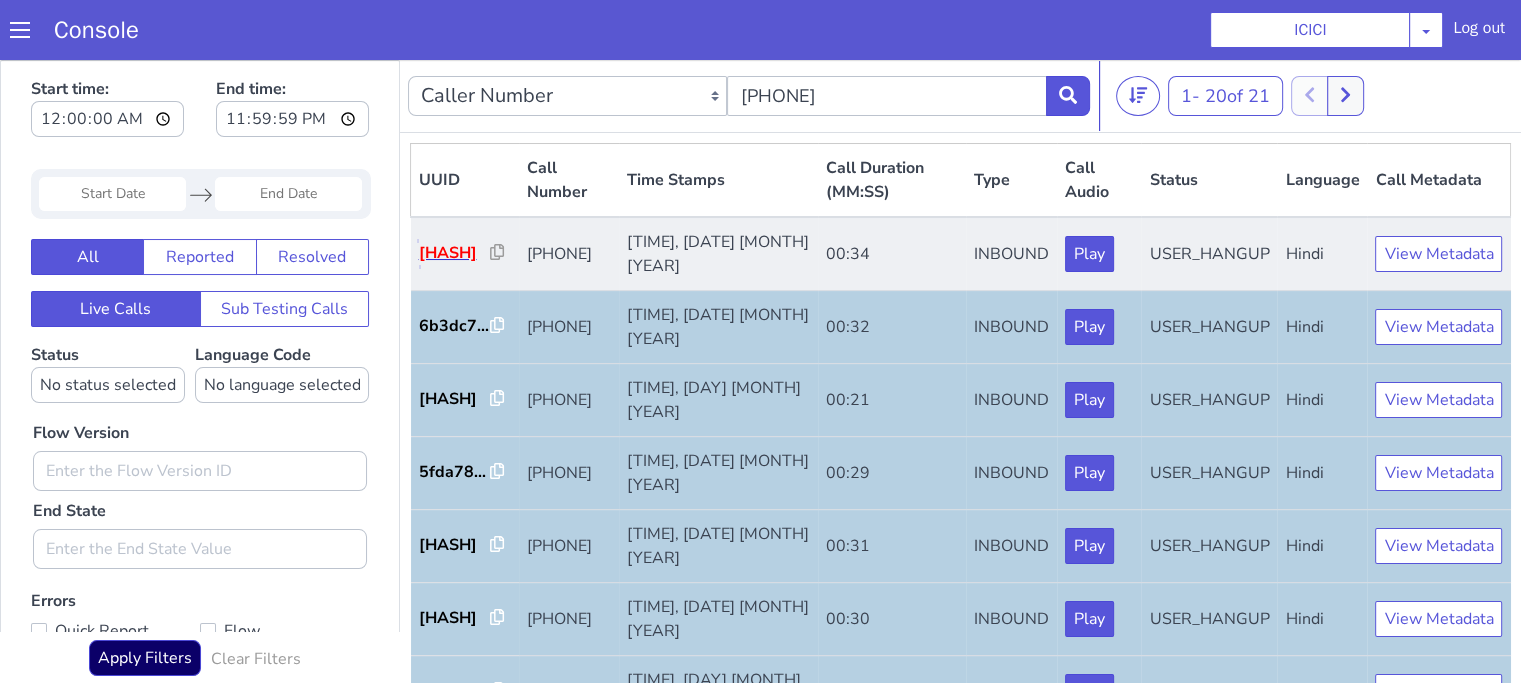 click on "17bb2b..." at bounding box center [455, 253] 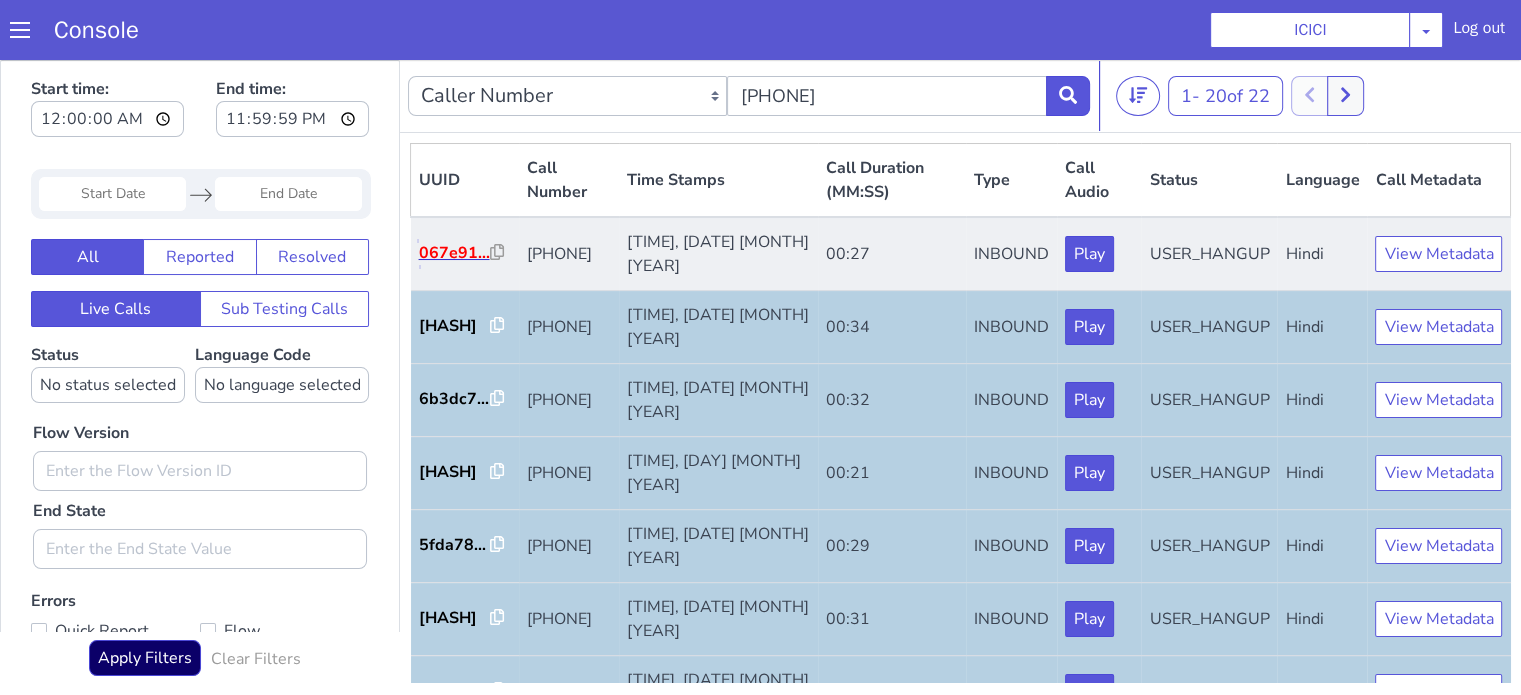 click on "067e91..." at bounding box center [455, 253] 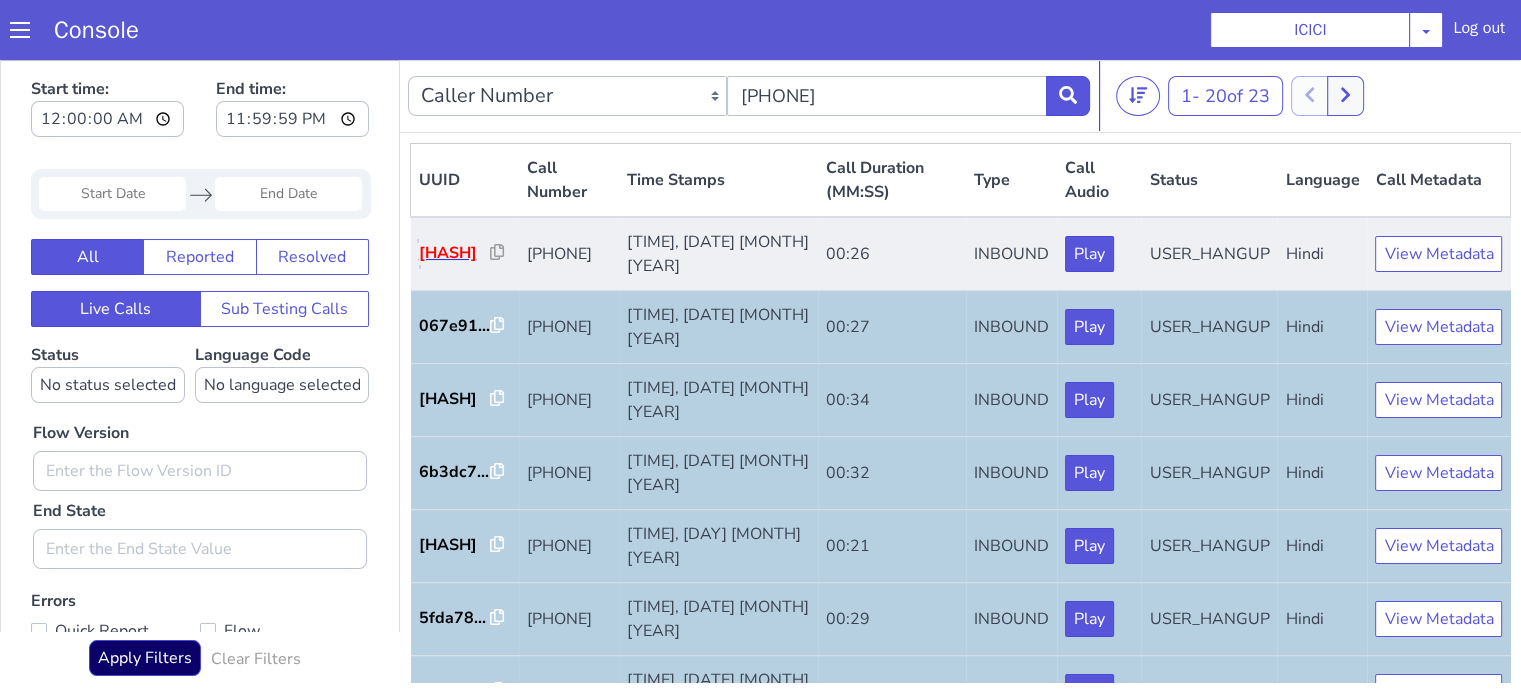 click on "d60415..." at bounding box center [455, 253] 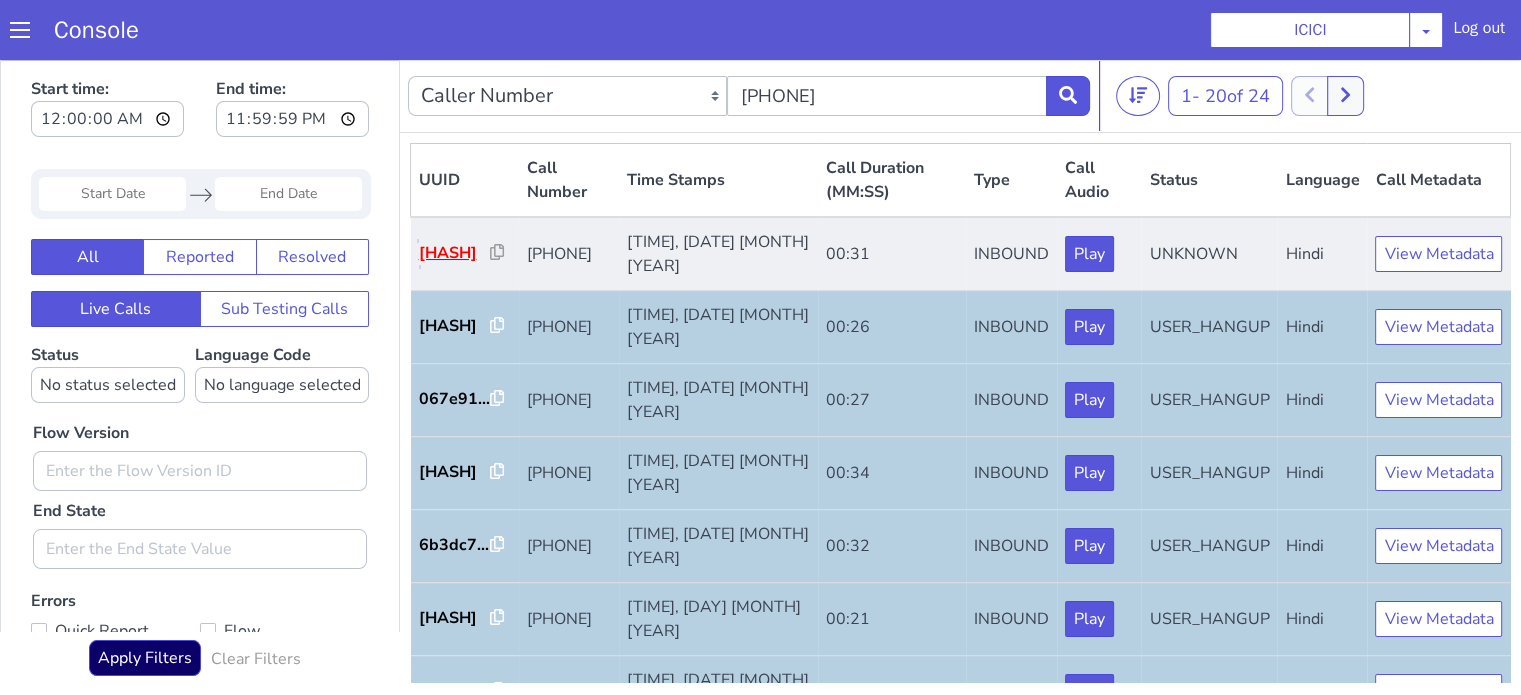 click on "c74089..." at bounding box center [455, 253] 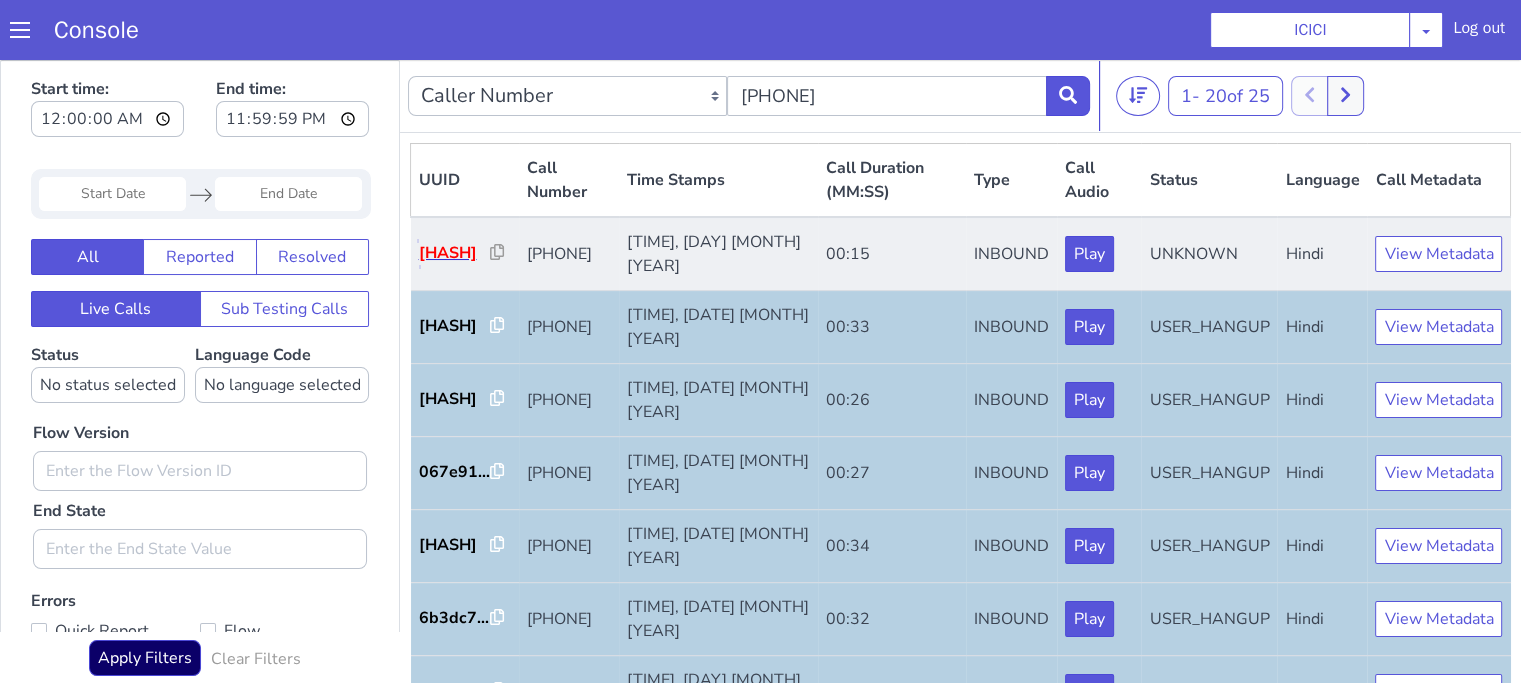 click on "3fa956..." at bounding box center [455, 253] 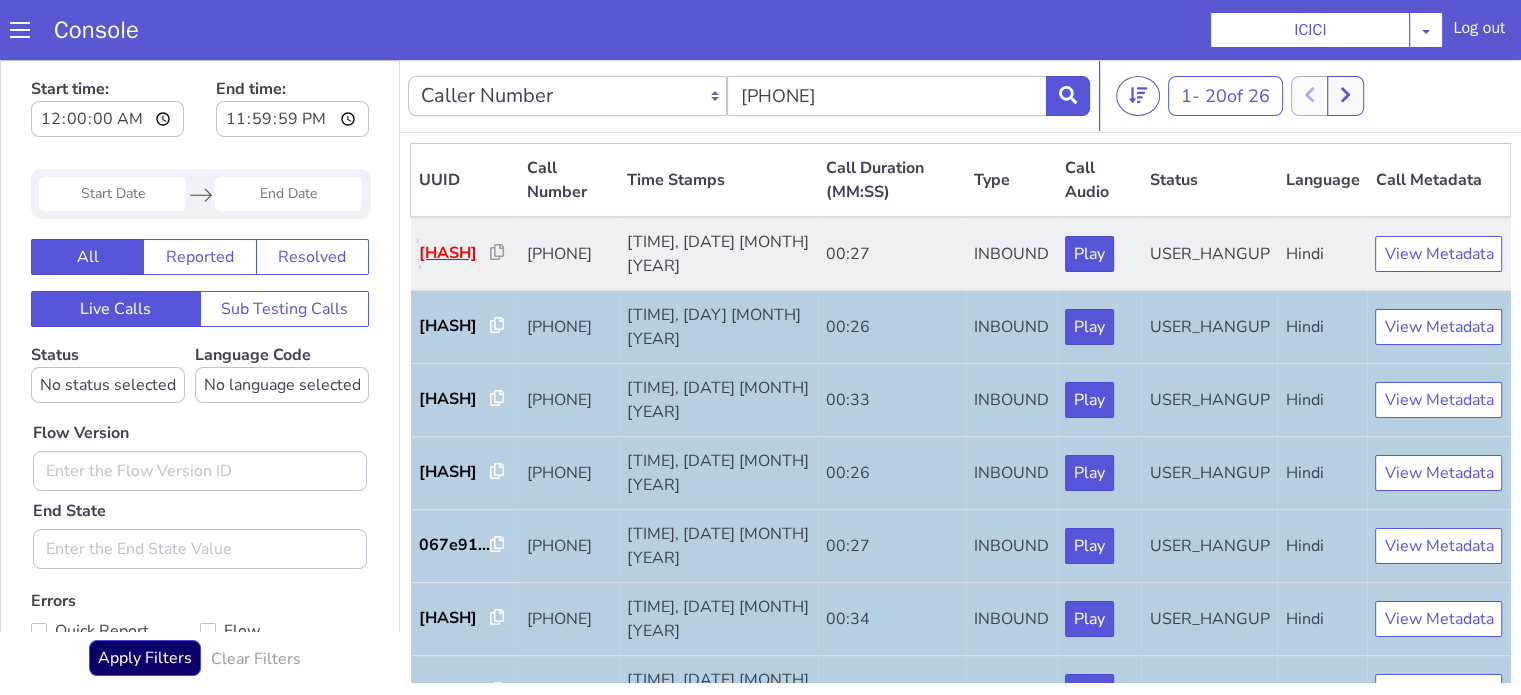 click on "c8e1d6..." at bounding box center (455, 253) 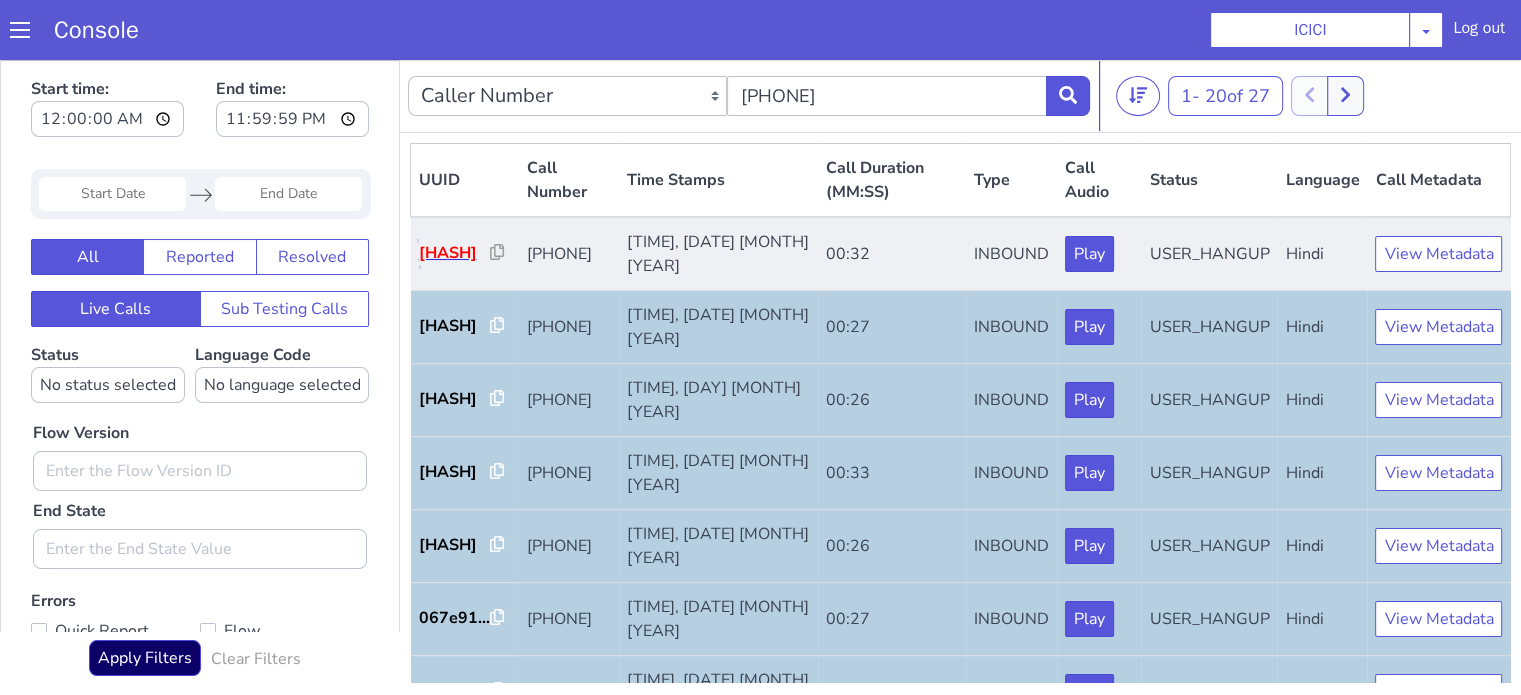 click on "9329ba..." at bounding box center [455, 253] 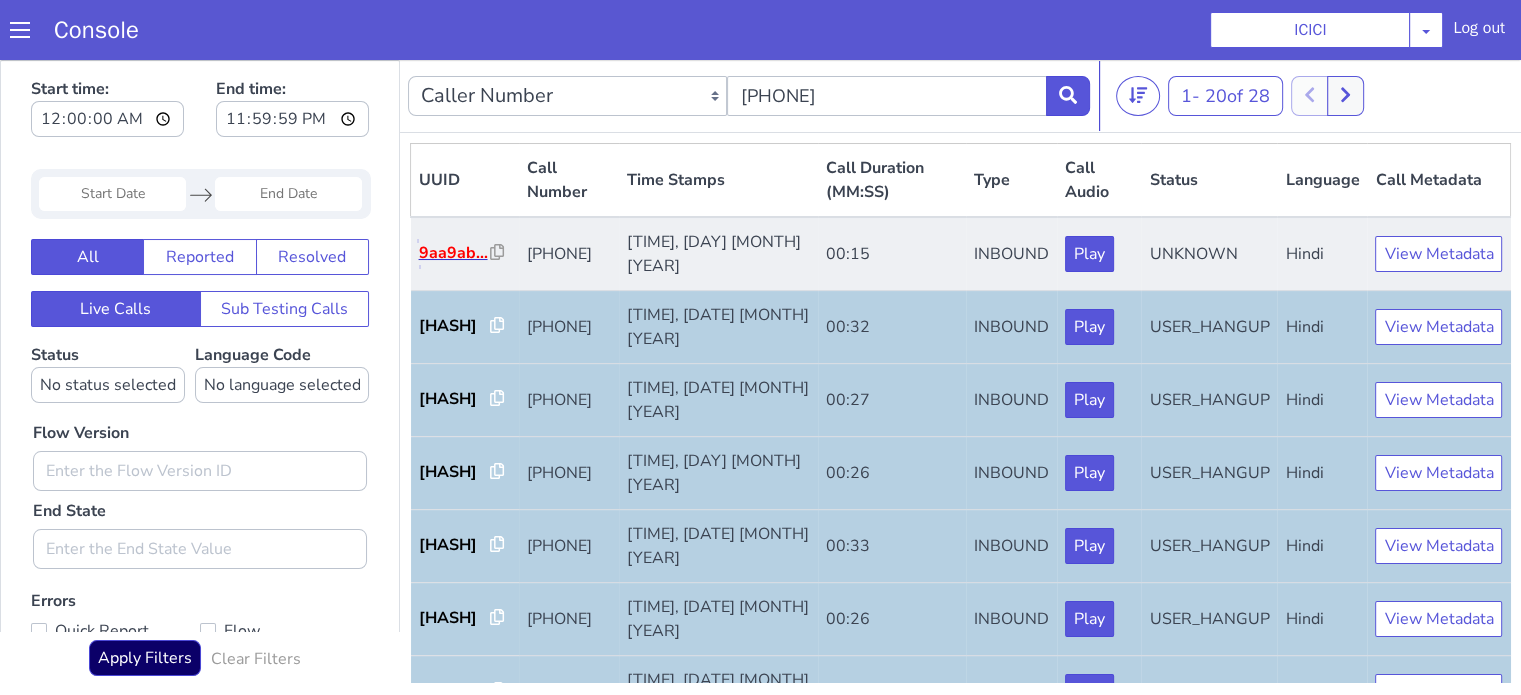 click on "9aa9ab..." at bounding box center [455, 253] 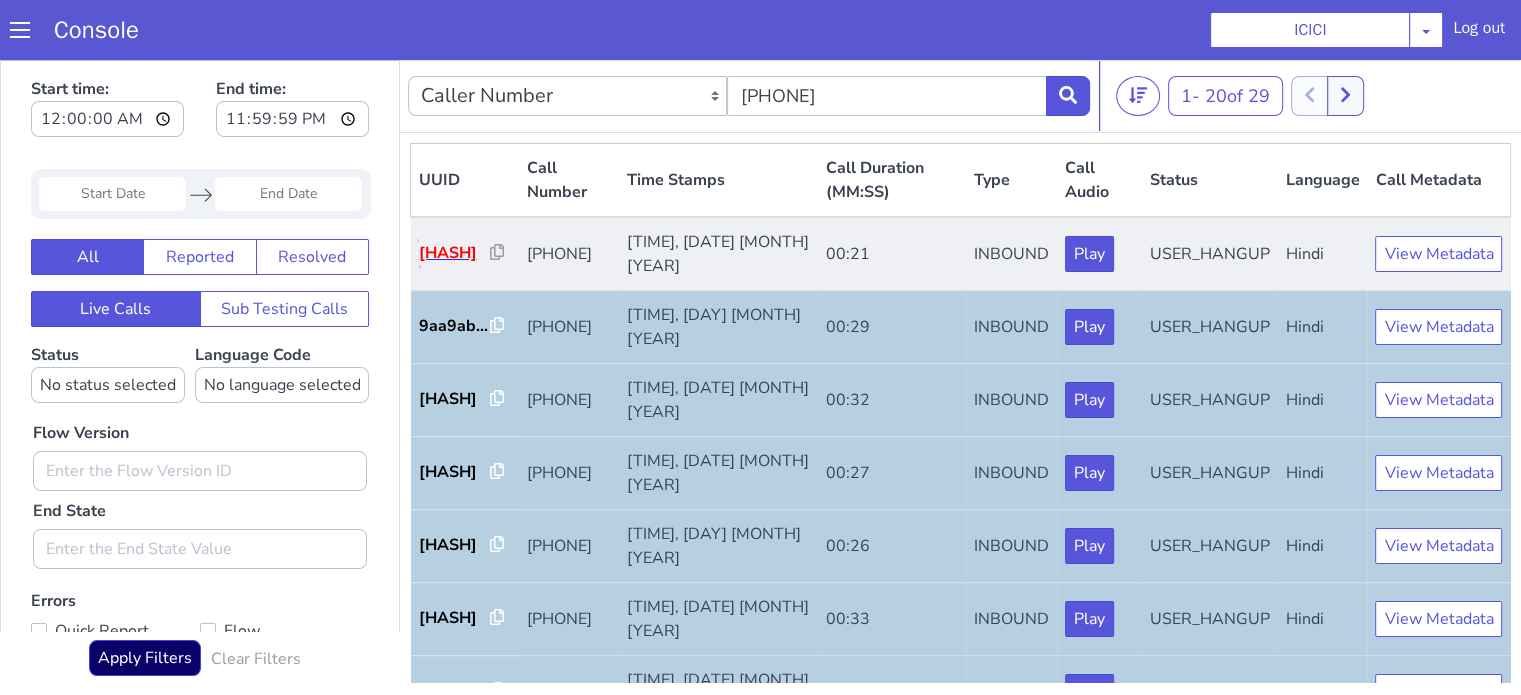 click on "4767b0..." at bounding box center [455, 253] 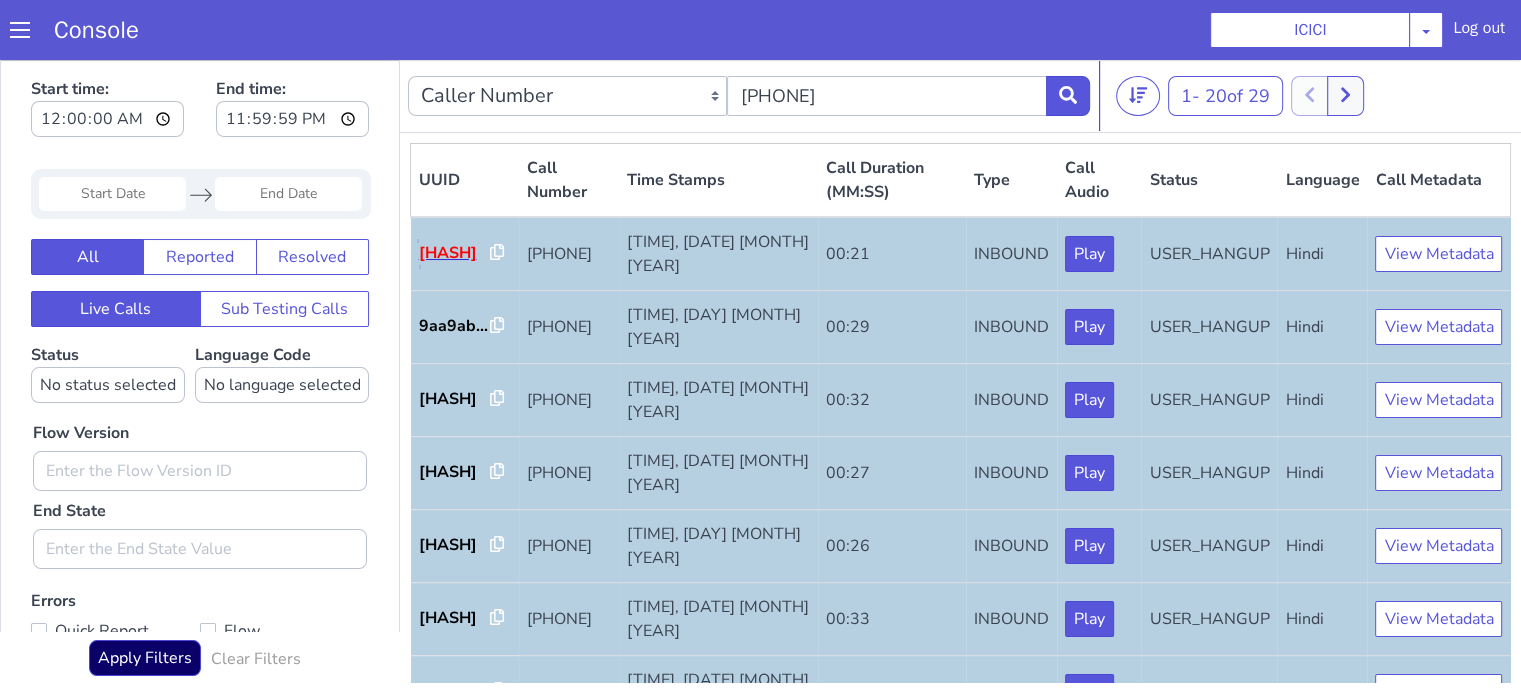 scroll, scrollTop: 0, scrollLeft: 0, axis: both 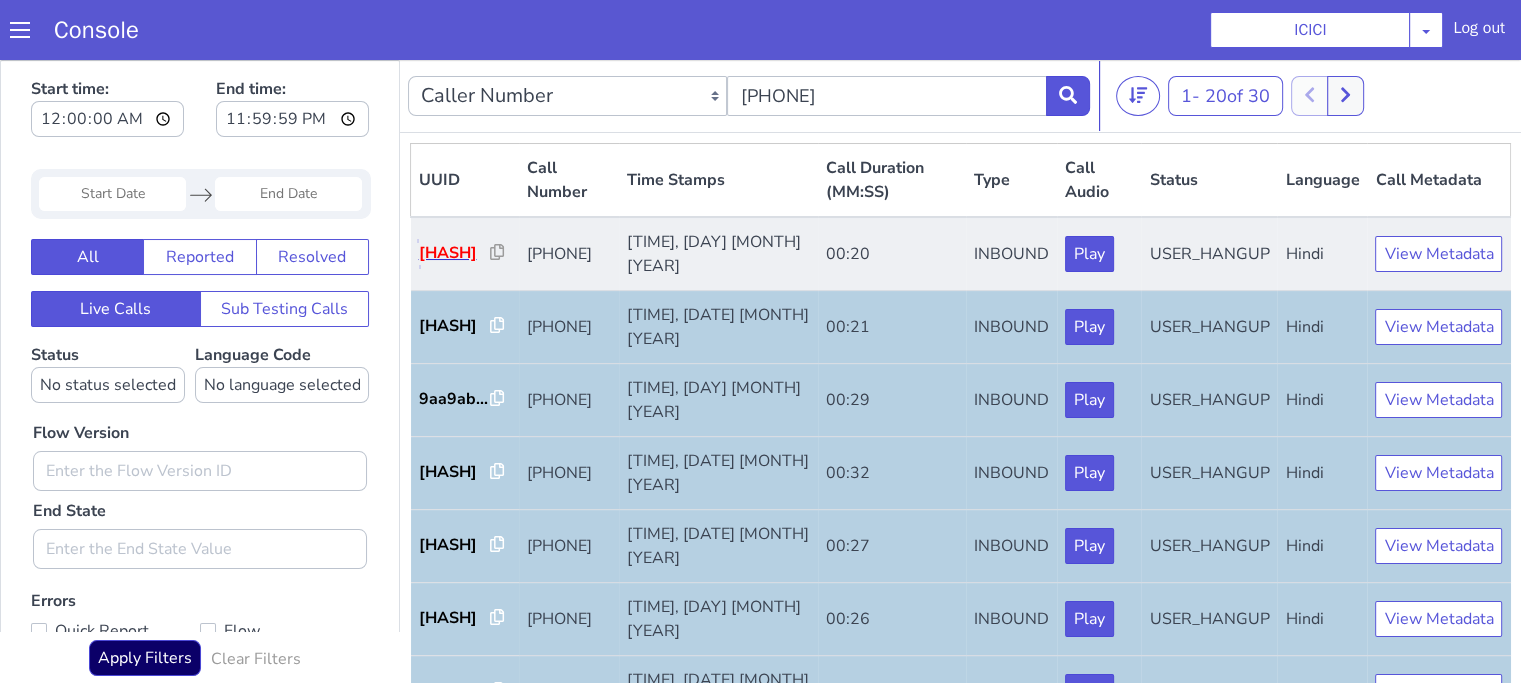 click on "181f76..." at bounding box center [455, 253] 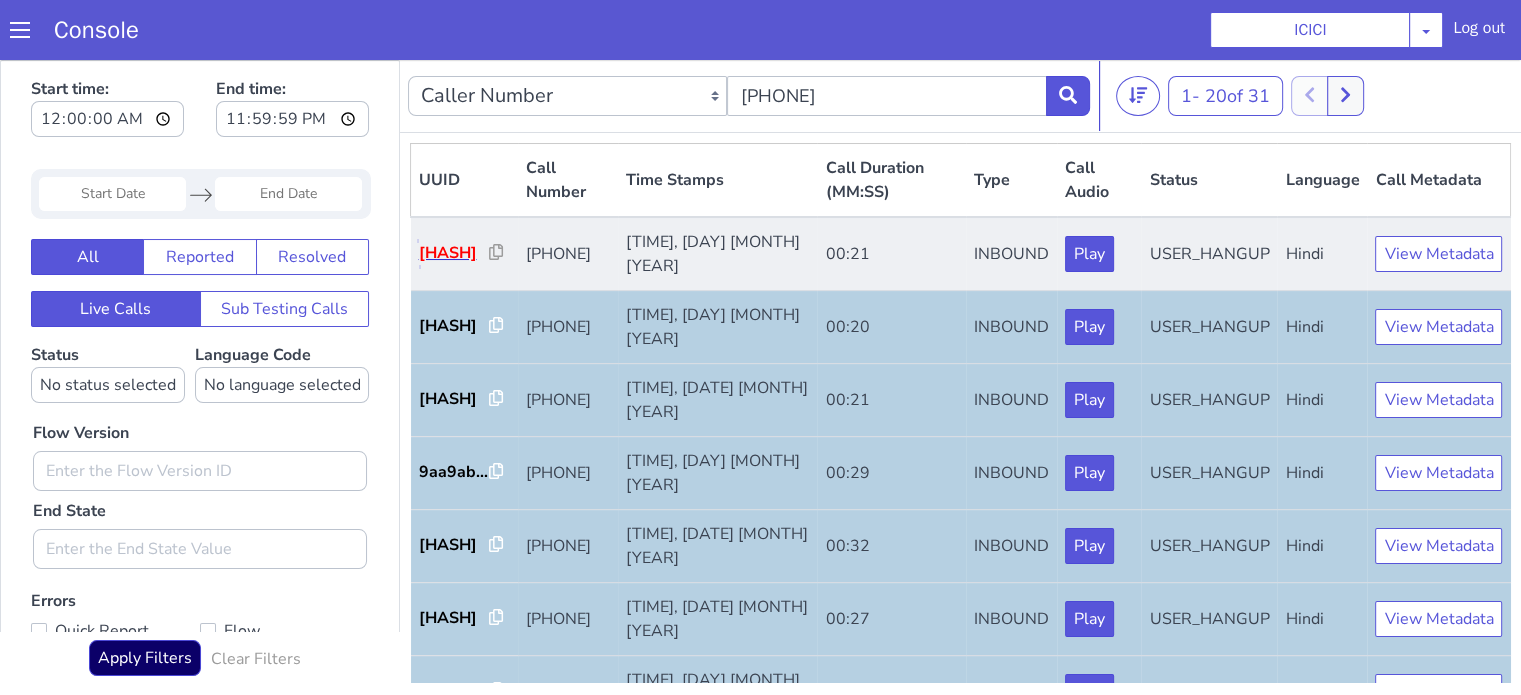 click on "46e090..." at bounding box center [454, 253] 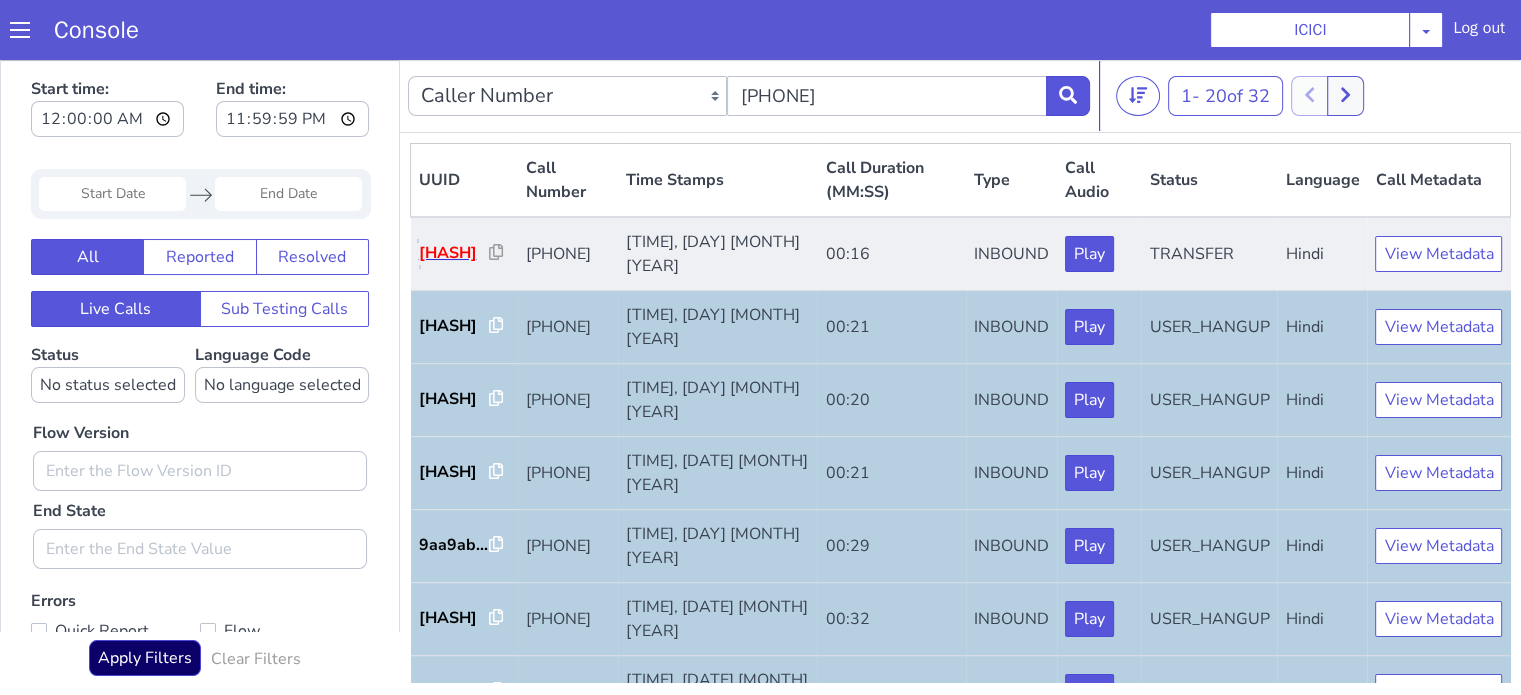 click on "4b2d8a..." at bounding box center [454, 253] 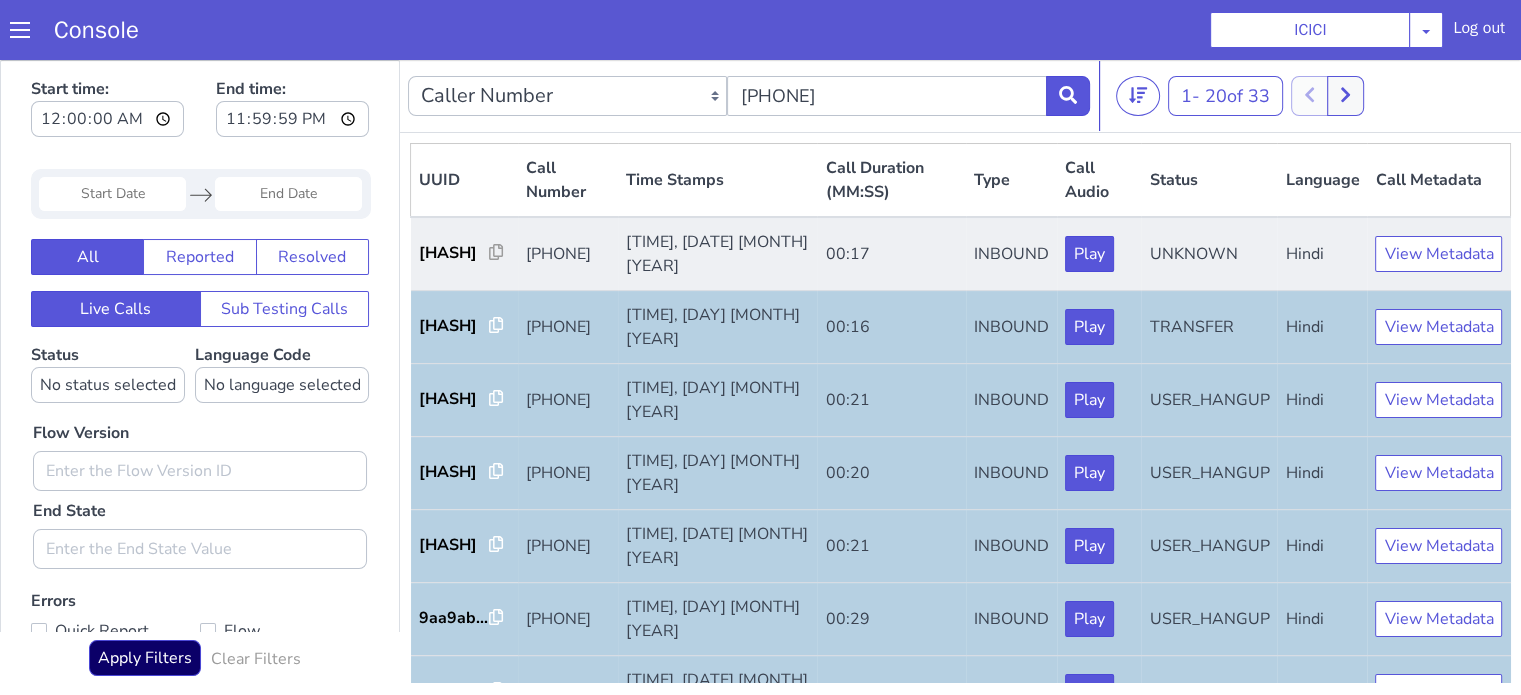 click on "5856d0..." at bounding box center [464, 254] 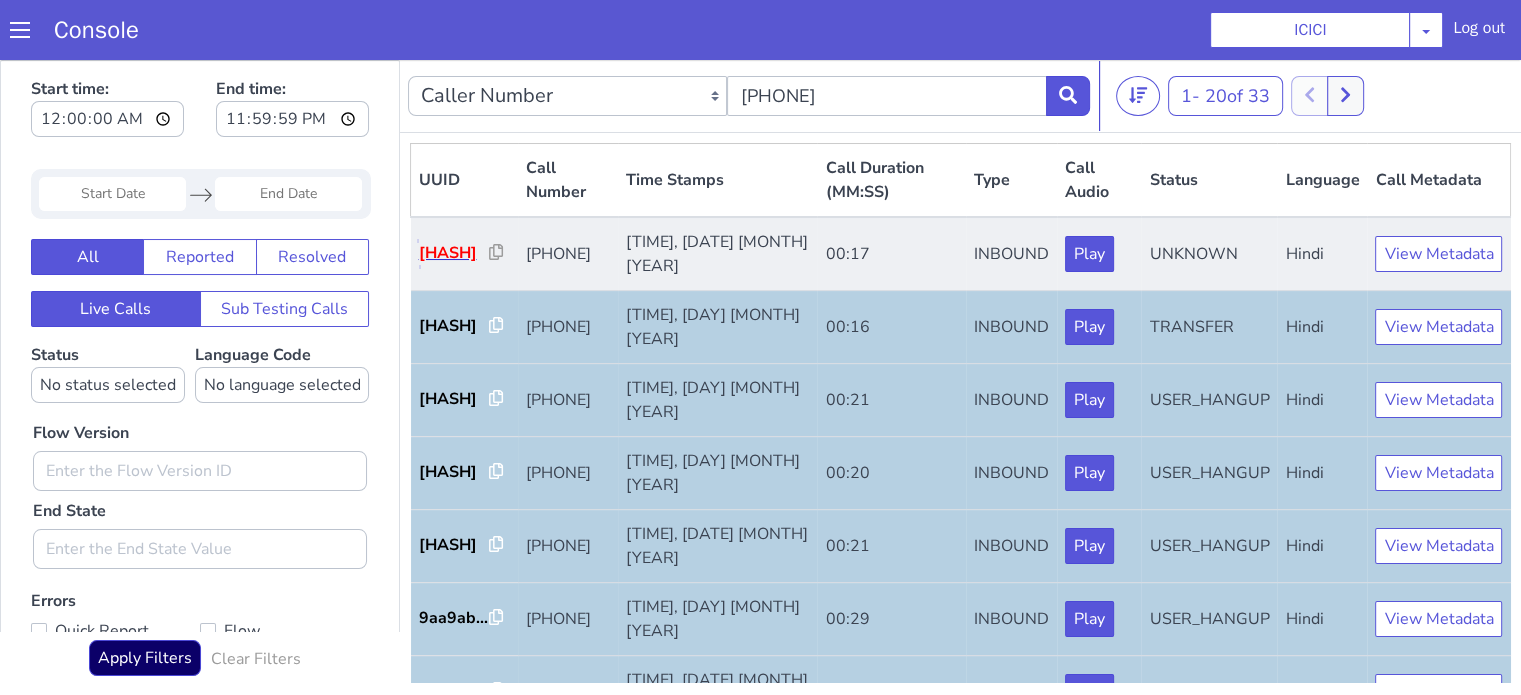 click on "5856d0..." at bounding box center (454, 253) 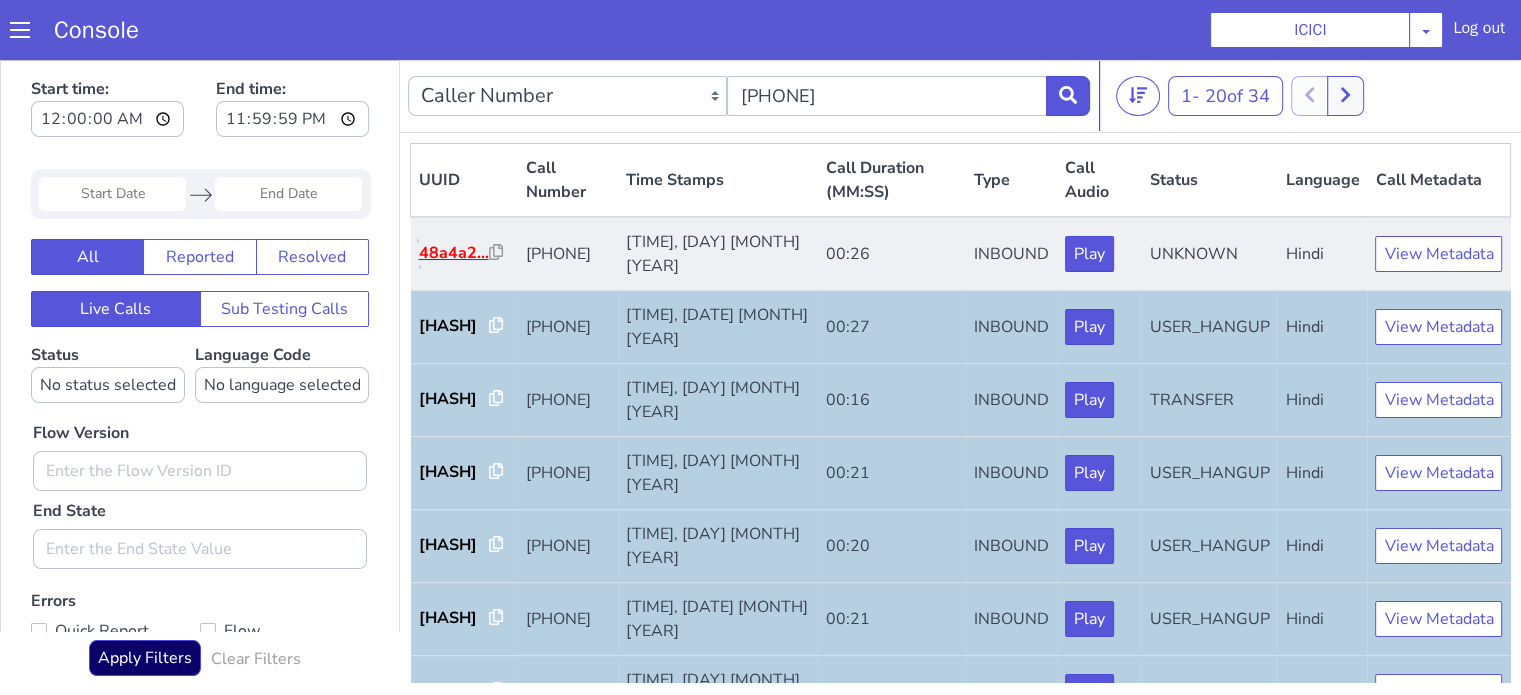 click on "48a4a2..." at bounding box center [454, 253] 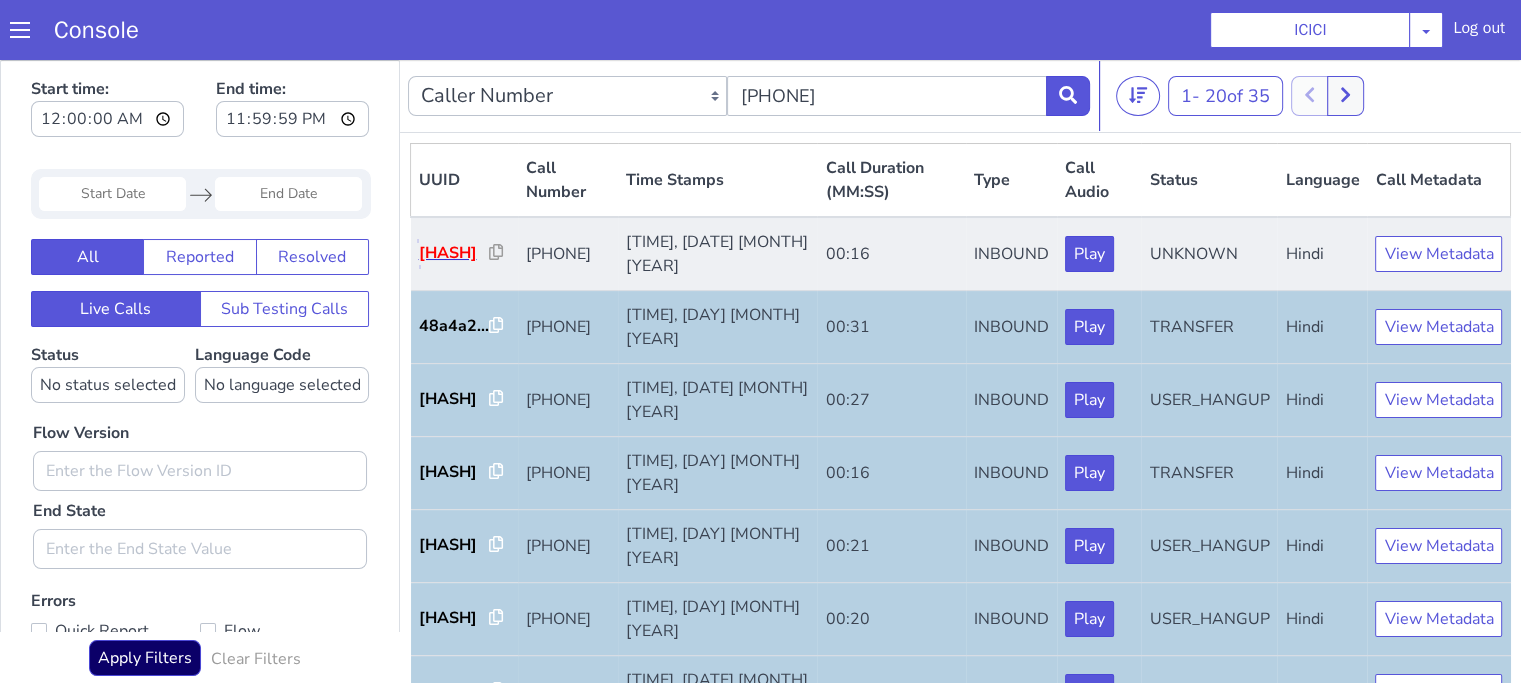 click on "457fa1..." at bounding box center (454, 253) 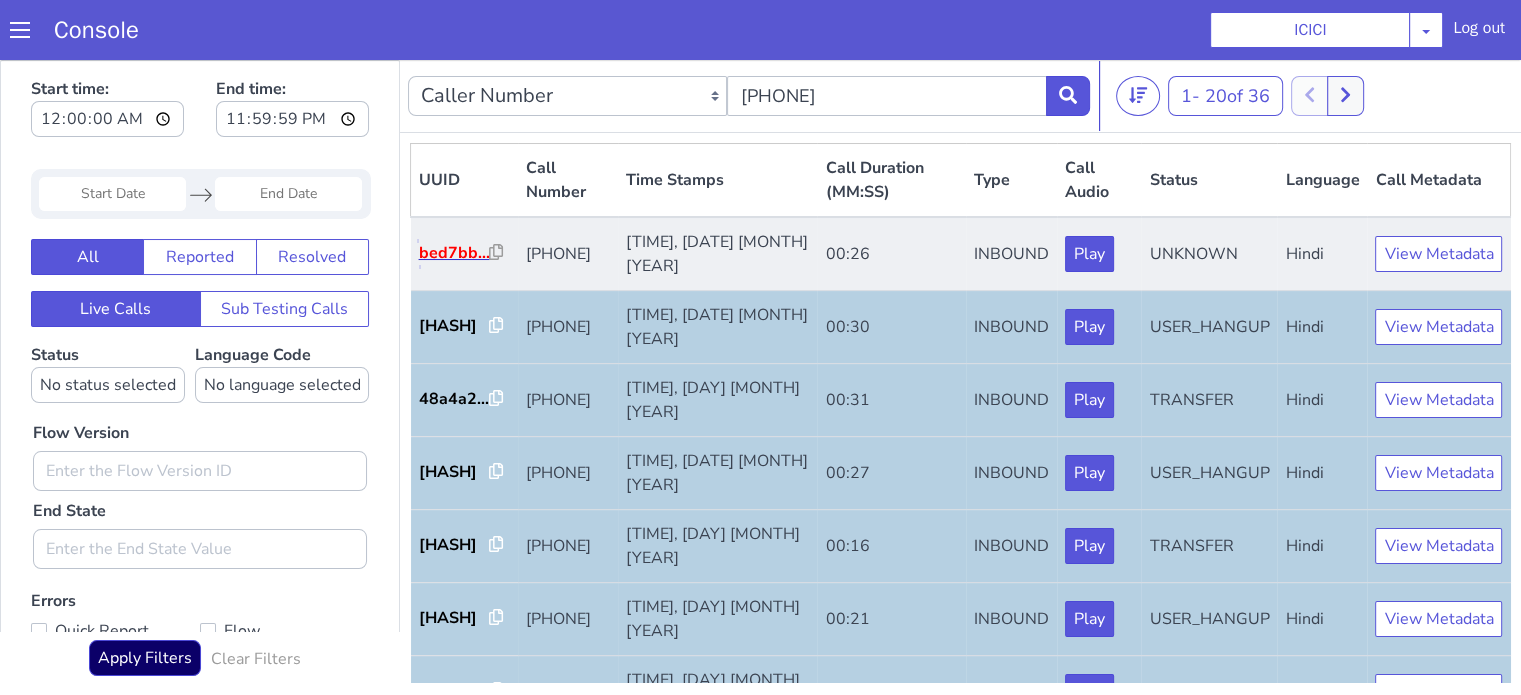 click on "bed7bb..." at bounding box center (454, 253) 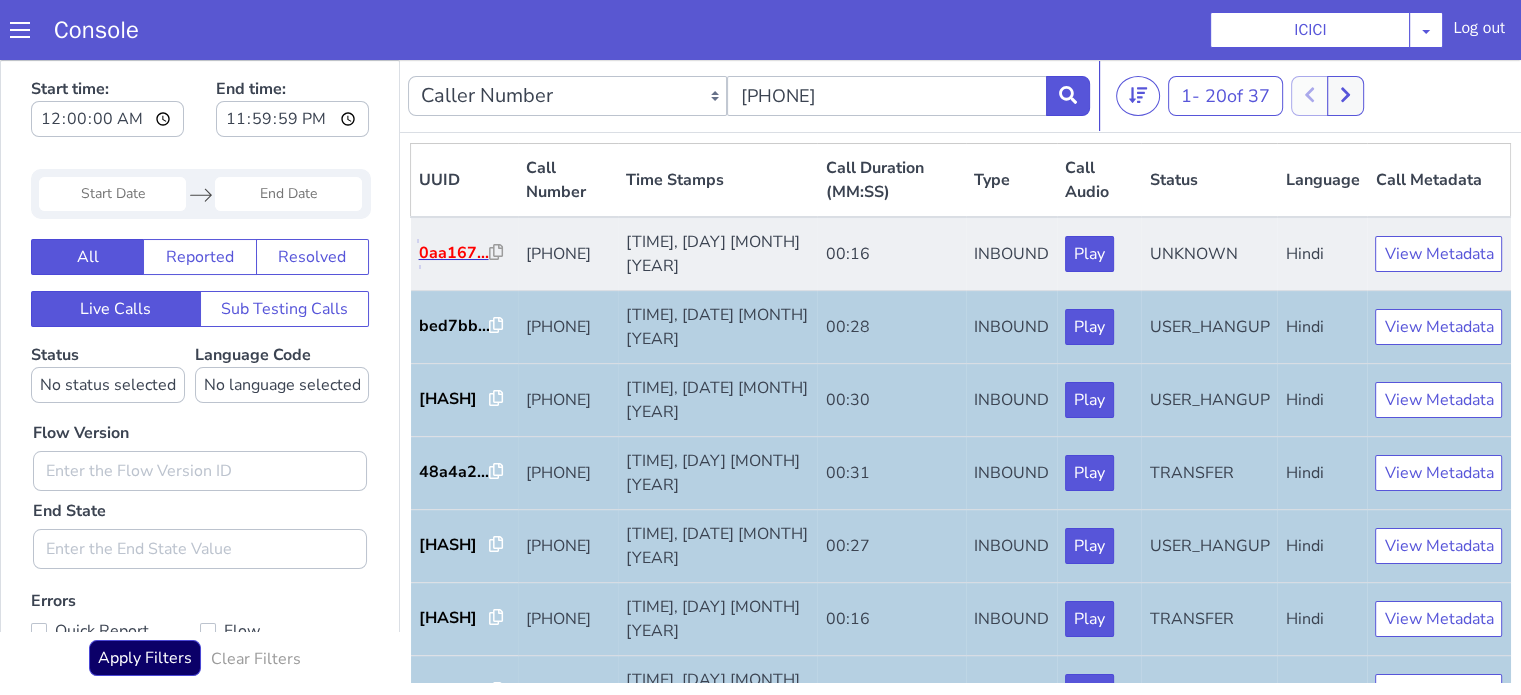 click on "0aa167..." at bounding box center (454, 253) 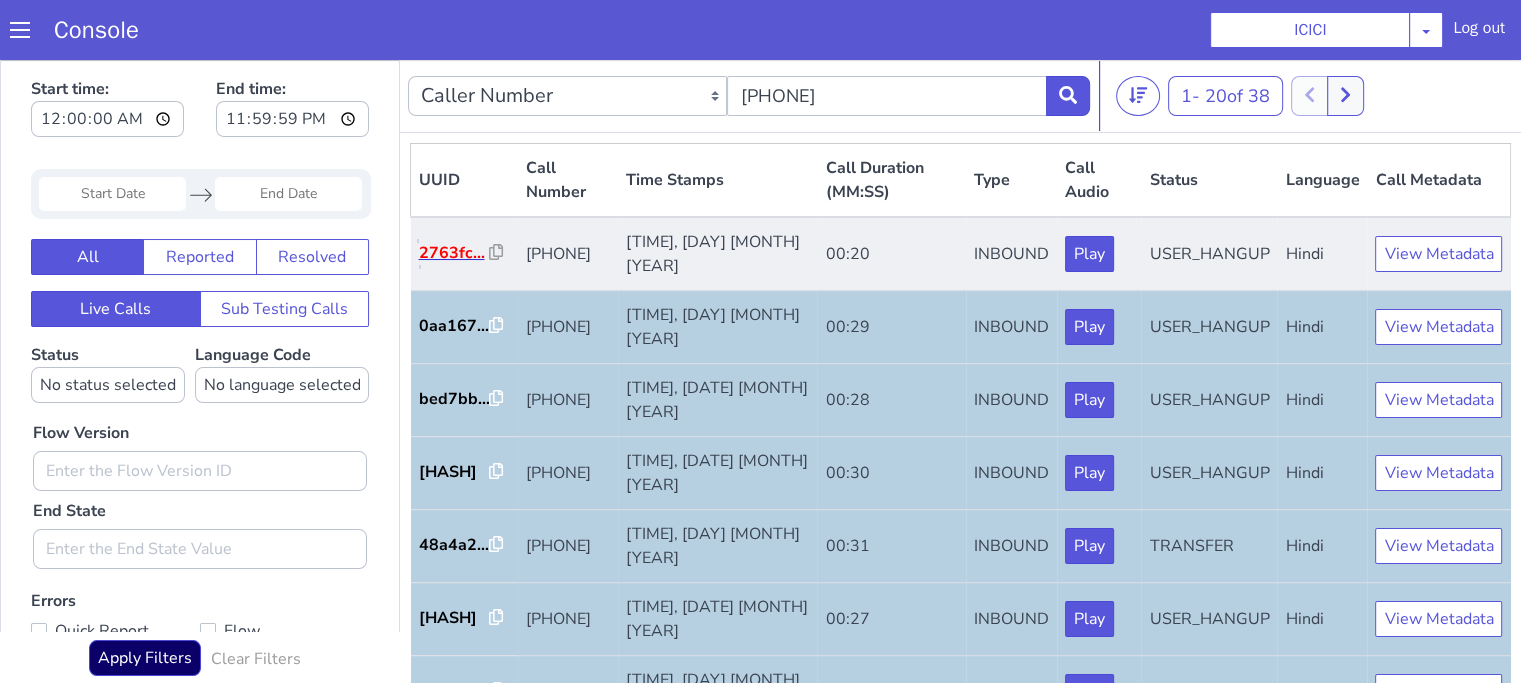 click on "2763fc..." at bounding box center [454, 253] 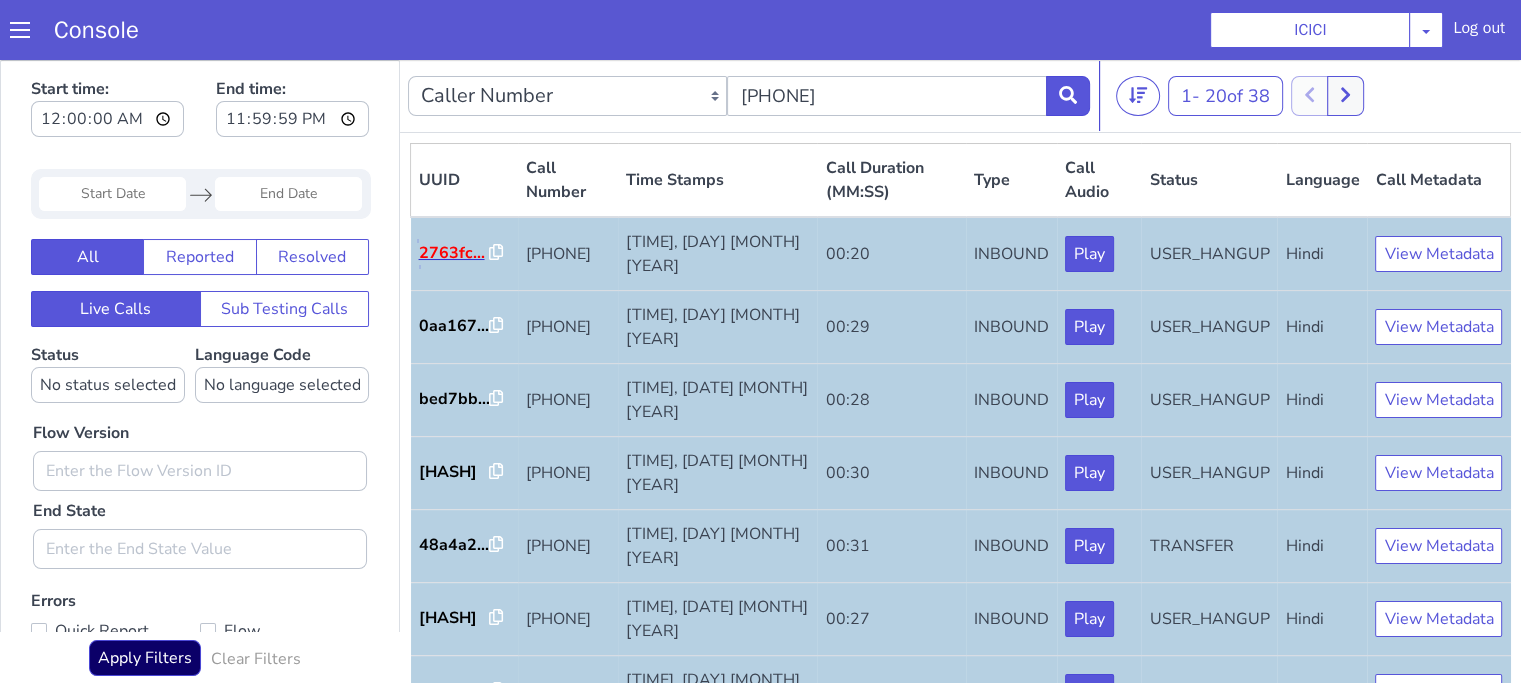 scroll, scrollTop: 0, scrollLeft: 0, axis: both 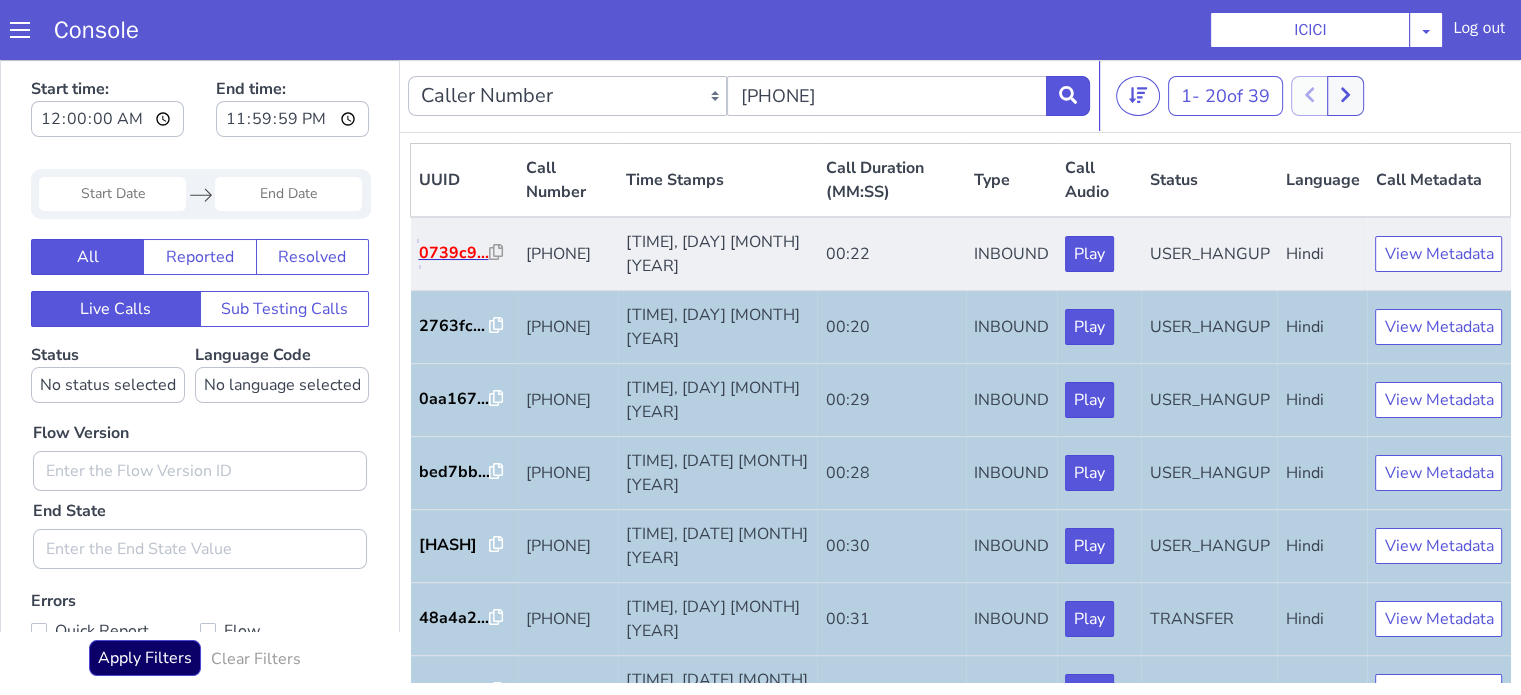click on "0739c9..." at bounding box center (454, 253) 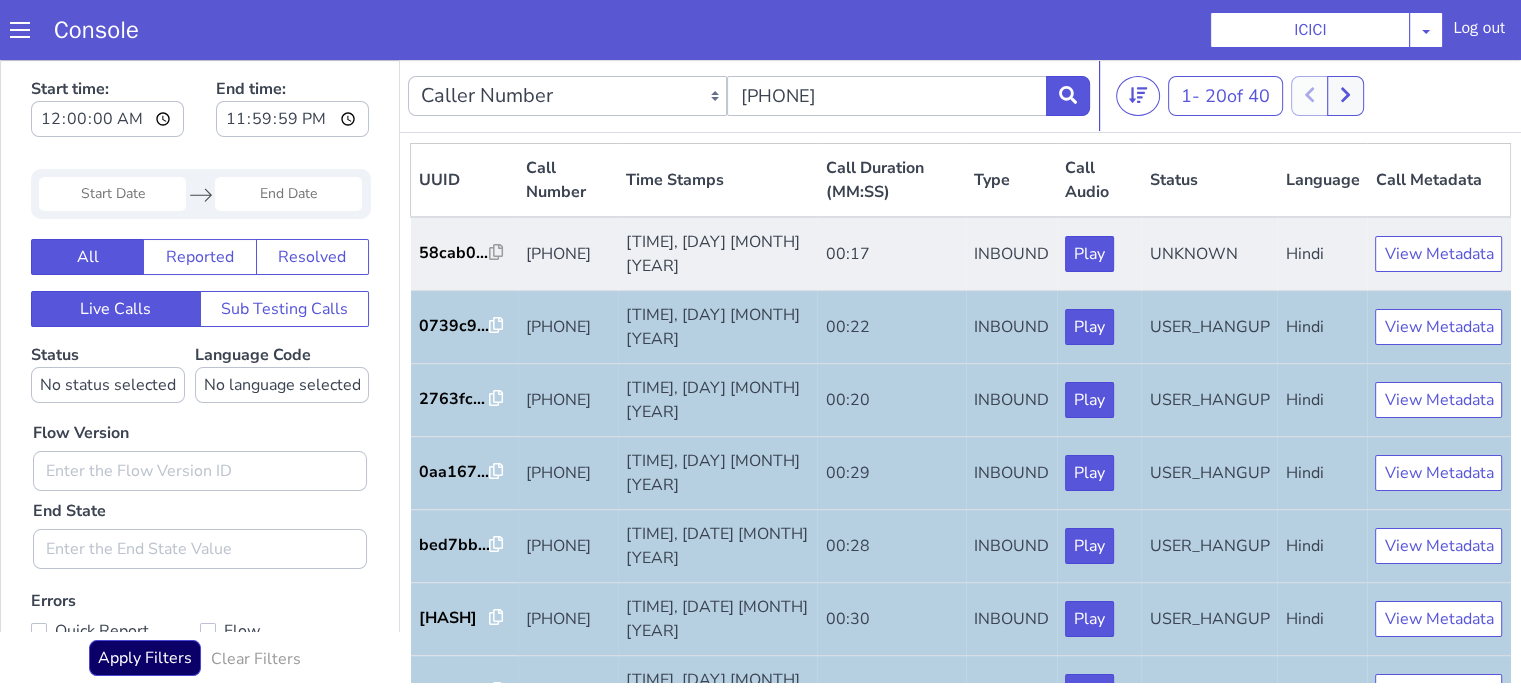 click on "58cab0..." at bounding box center [464, 254] 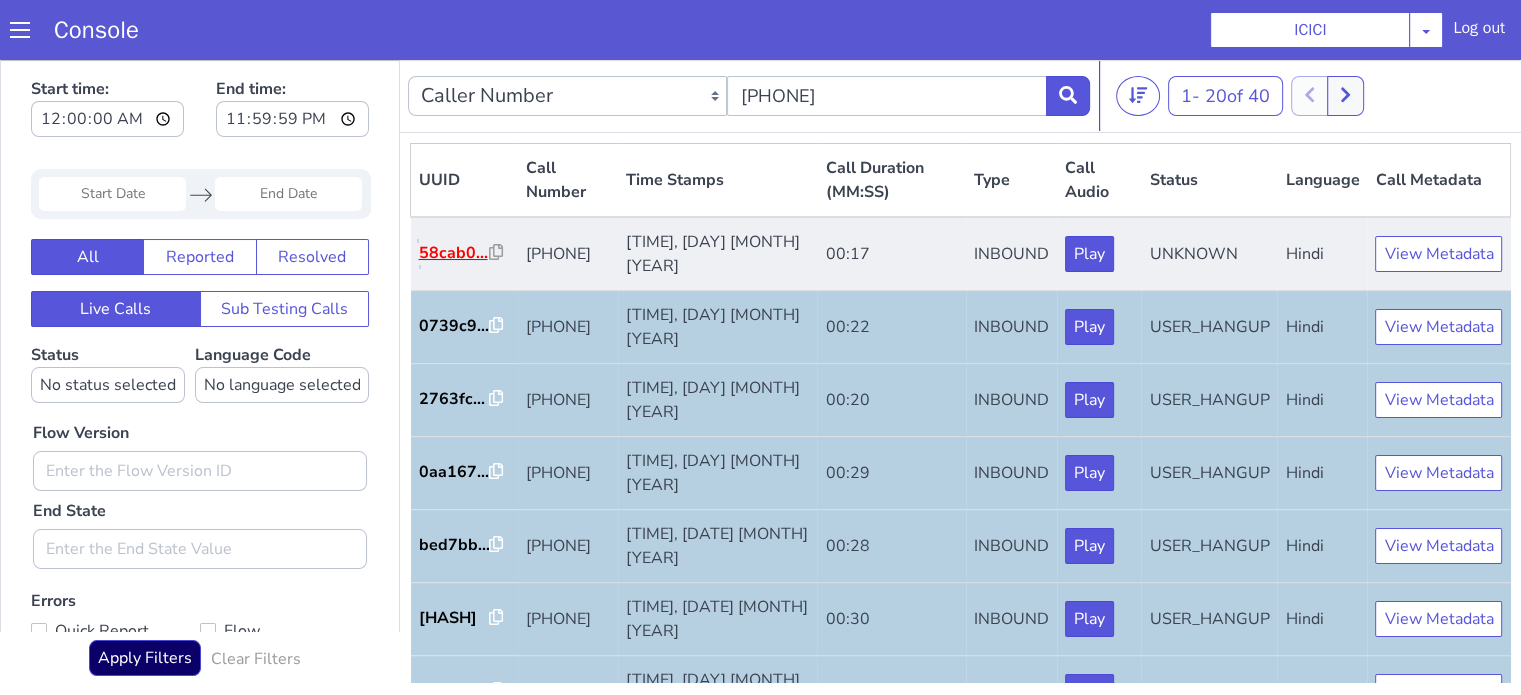 click on "58cab0..." at bounding box center [454, 253] 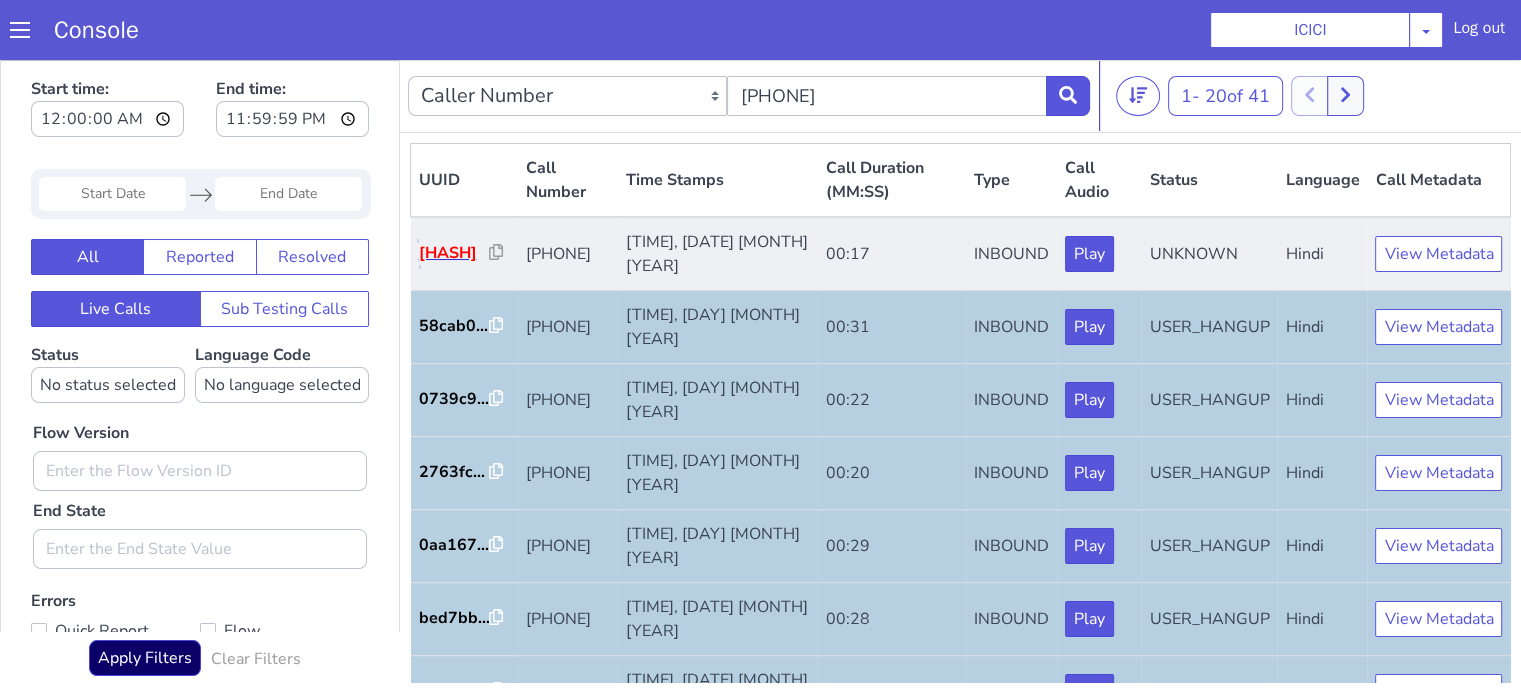 click on "a078b1..." at bounding box center [454, 253] 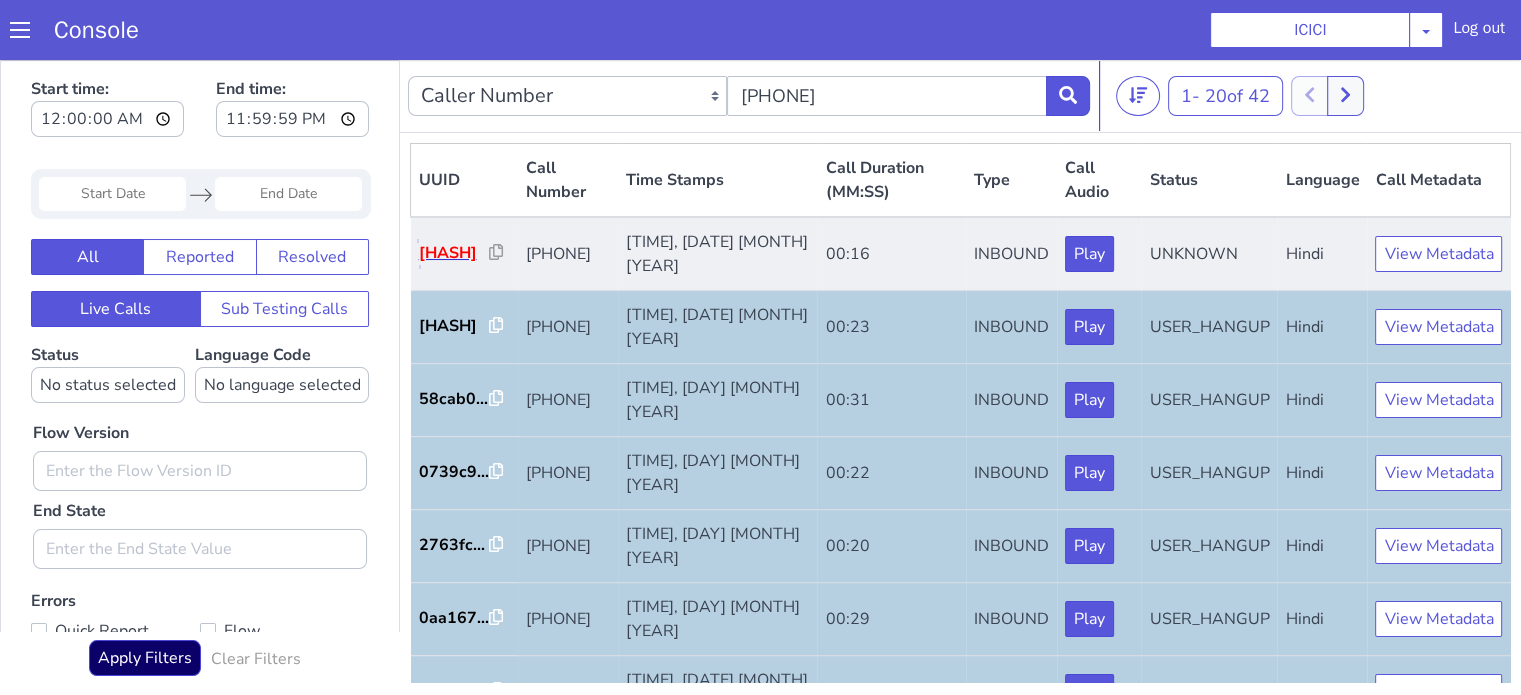 click on "711eb7..." at bounding box center (454, 253) 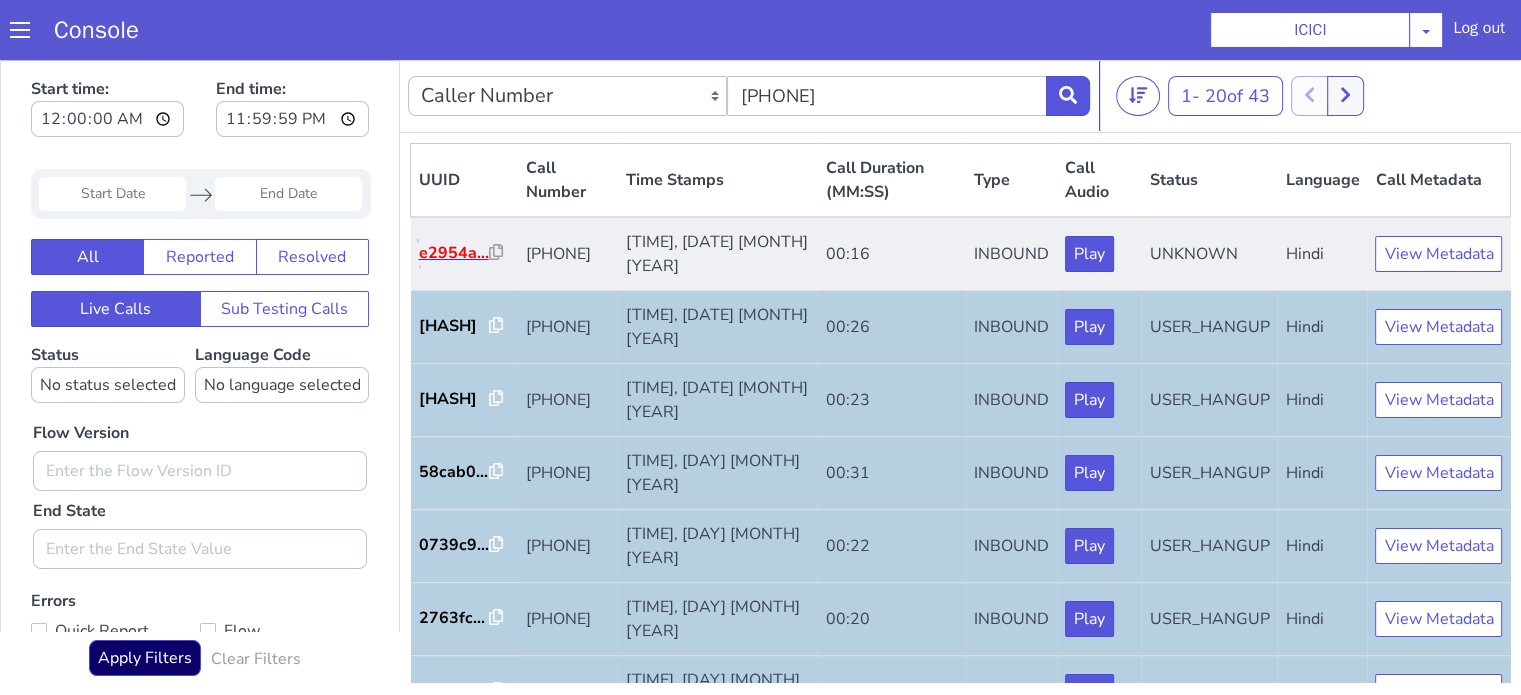 click on "e2954a..." at bounding box center [454, 253] 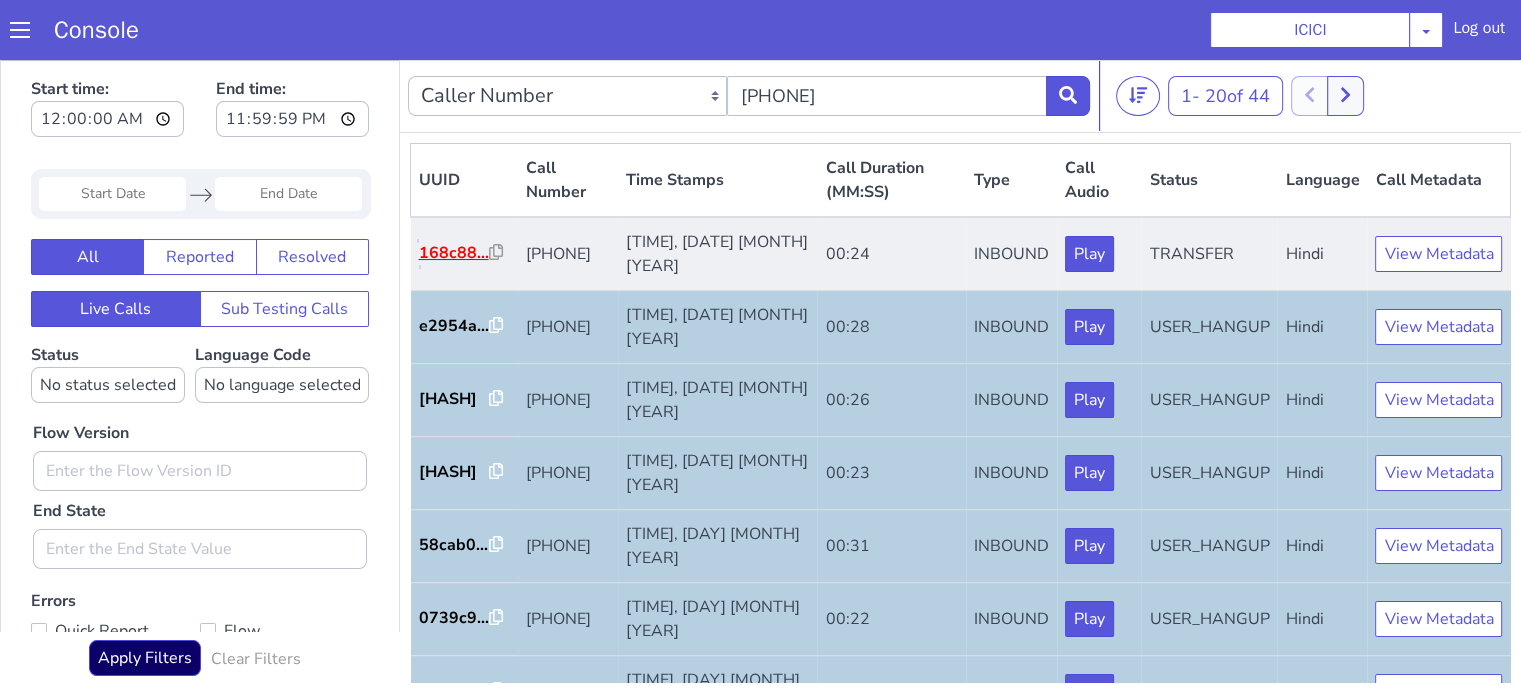 click on "168c88..." at bounding box center (454, 253) 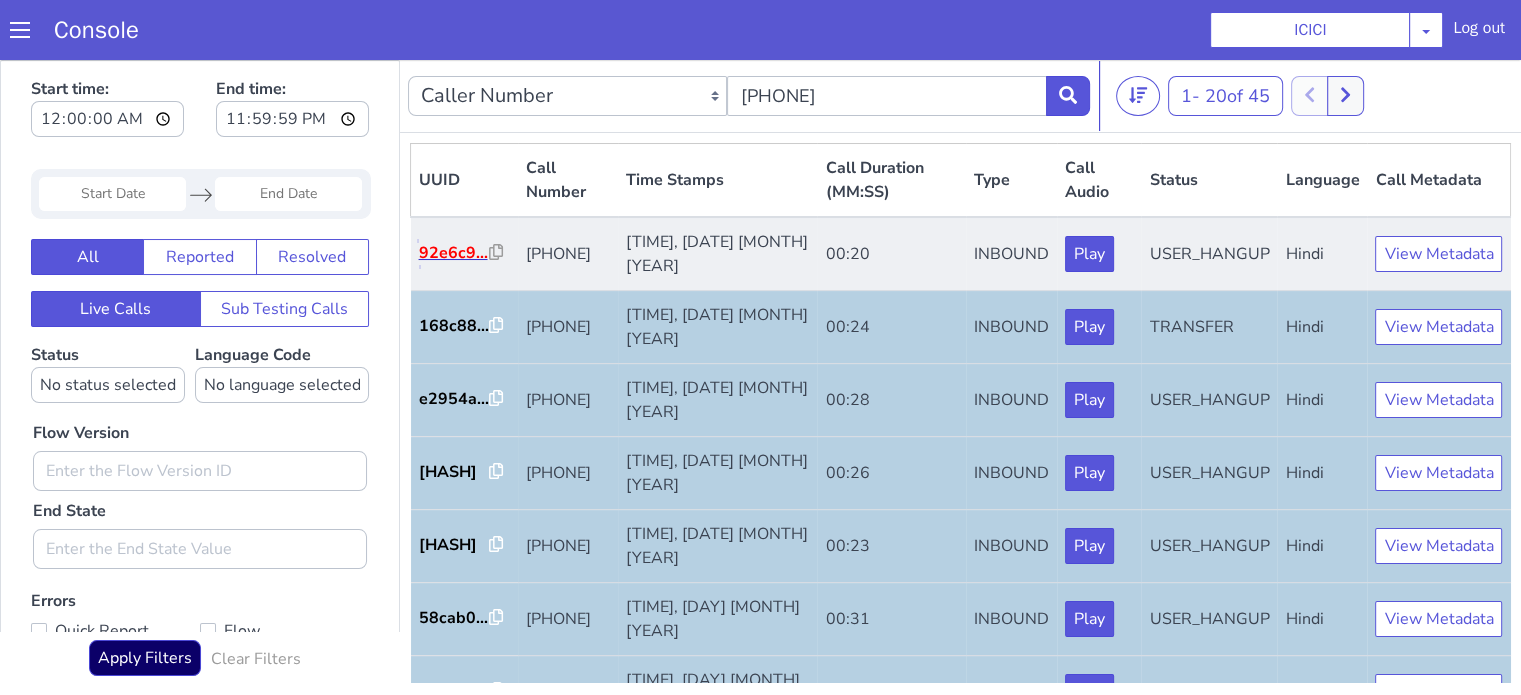 click on "92e6c9..." at bounding box center (454, 253) 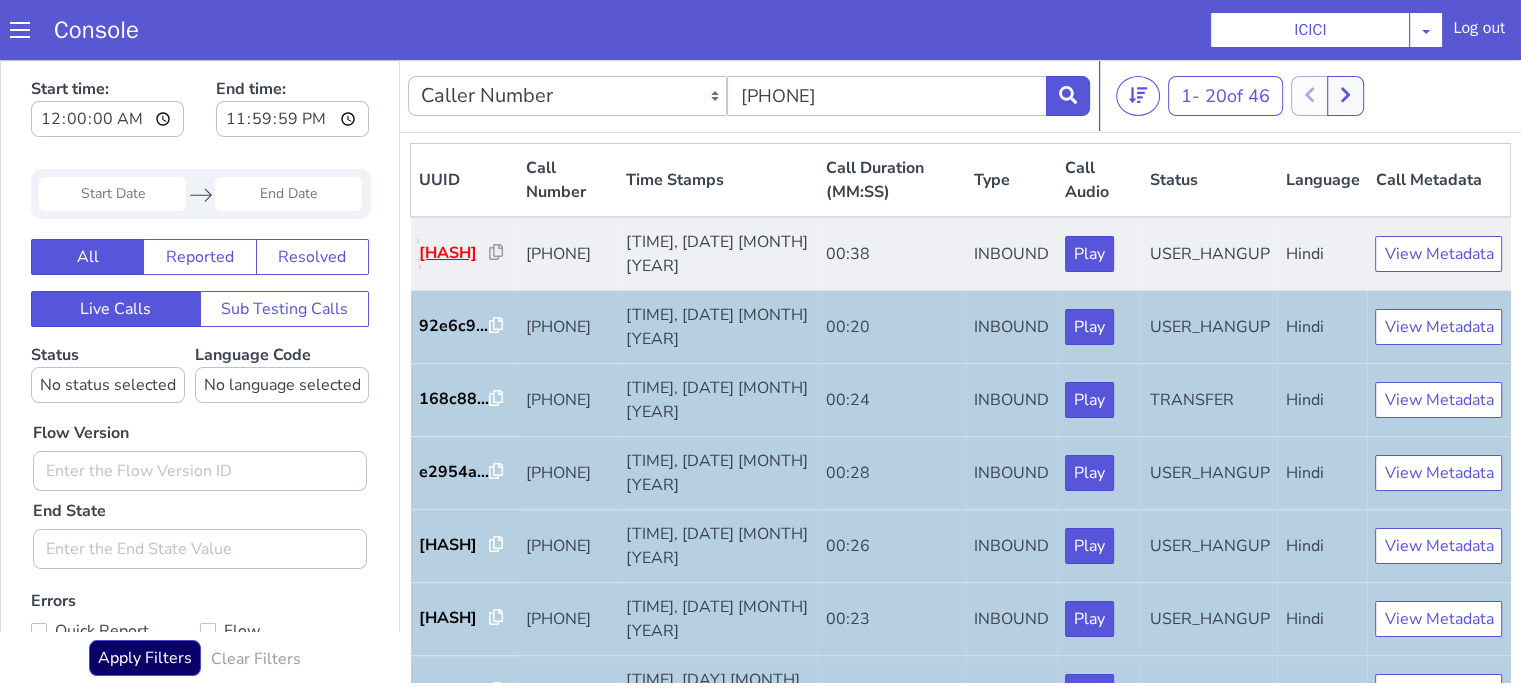 click on "3d023a..." at bounding box center [454, 253] 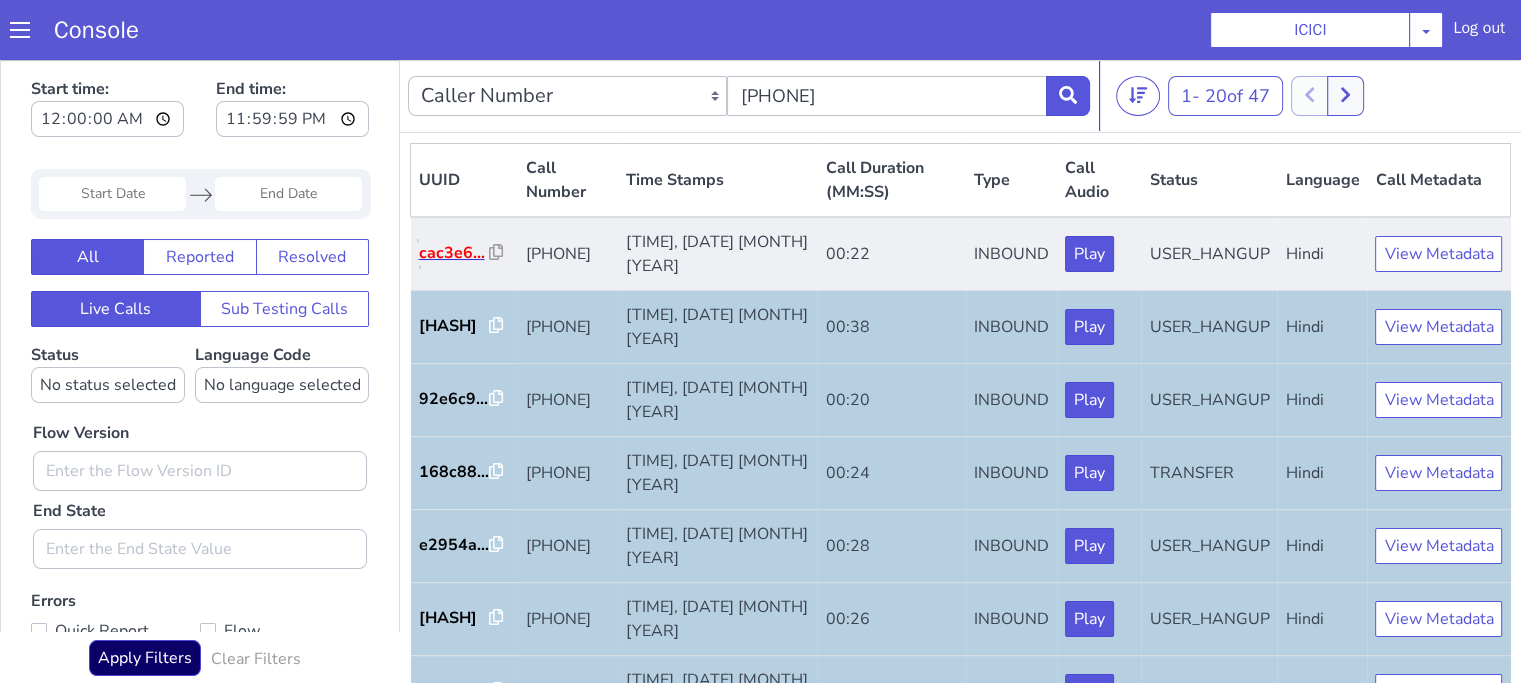 click on "cac3e6..." at bounding box center (454, 253) 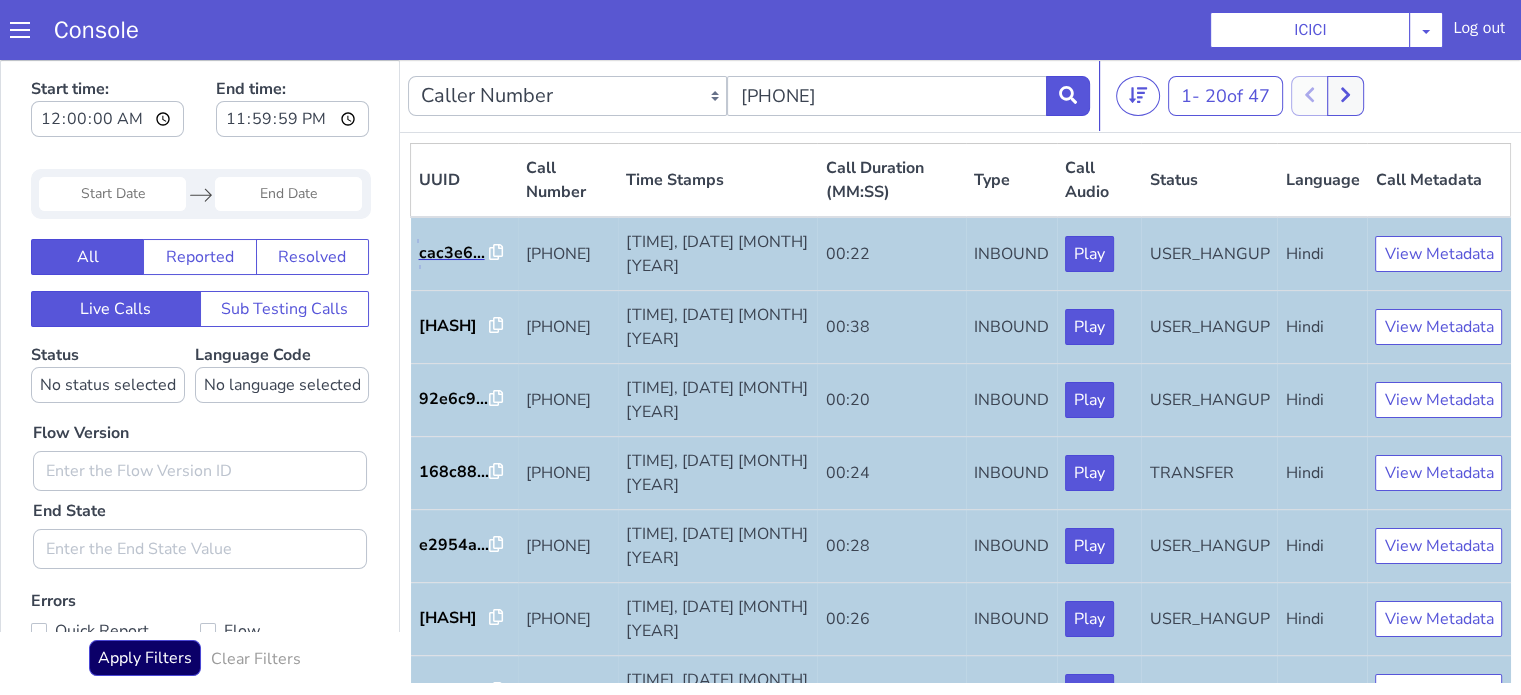 scroll, scrollTop: 0, scrollLeft: 0, axis: both 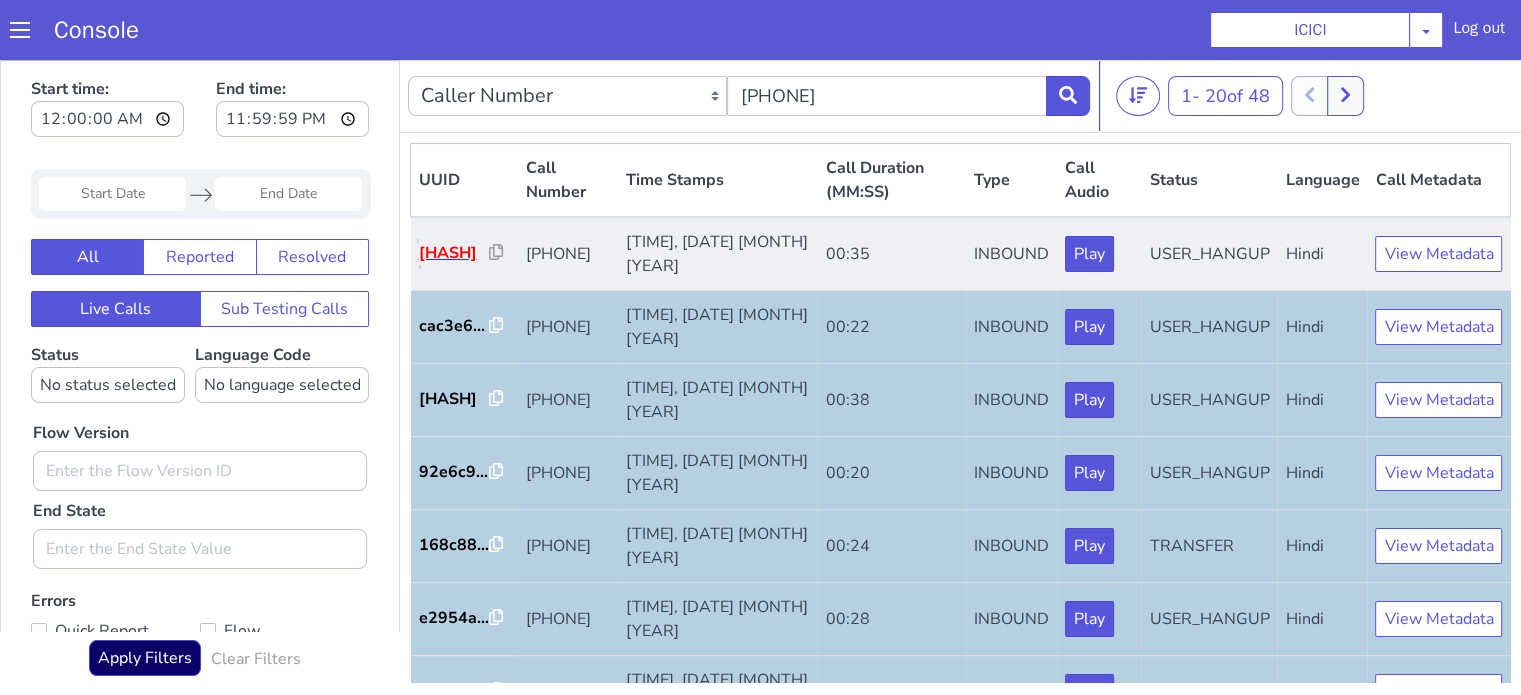 click on "73864f..." at bounding box center (454, 253) 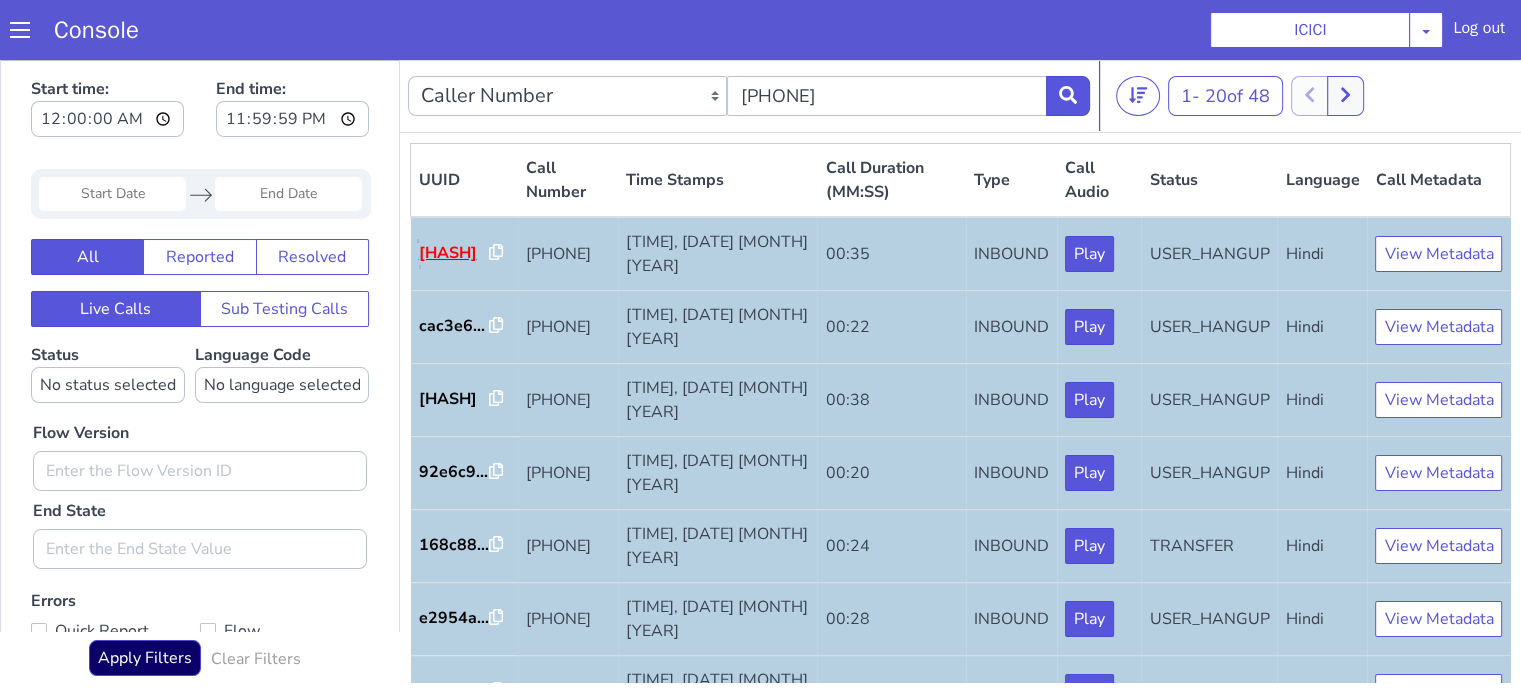 scroll, scrollTop: 0, scrollLeft: 0, axis: both 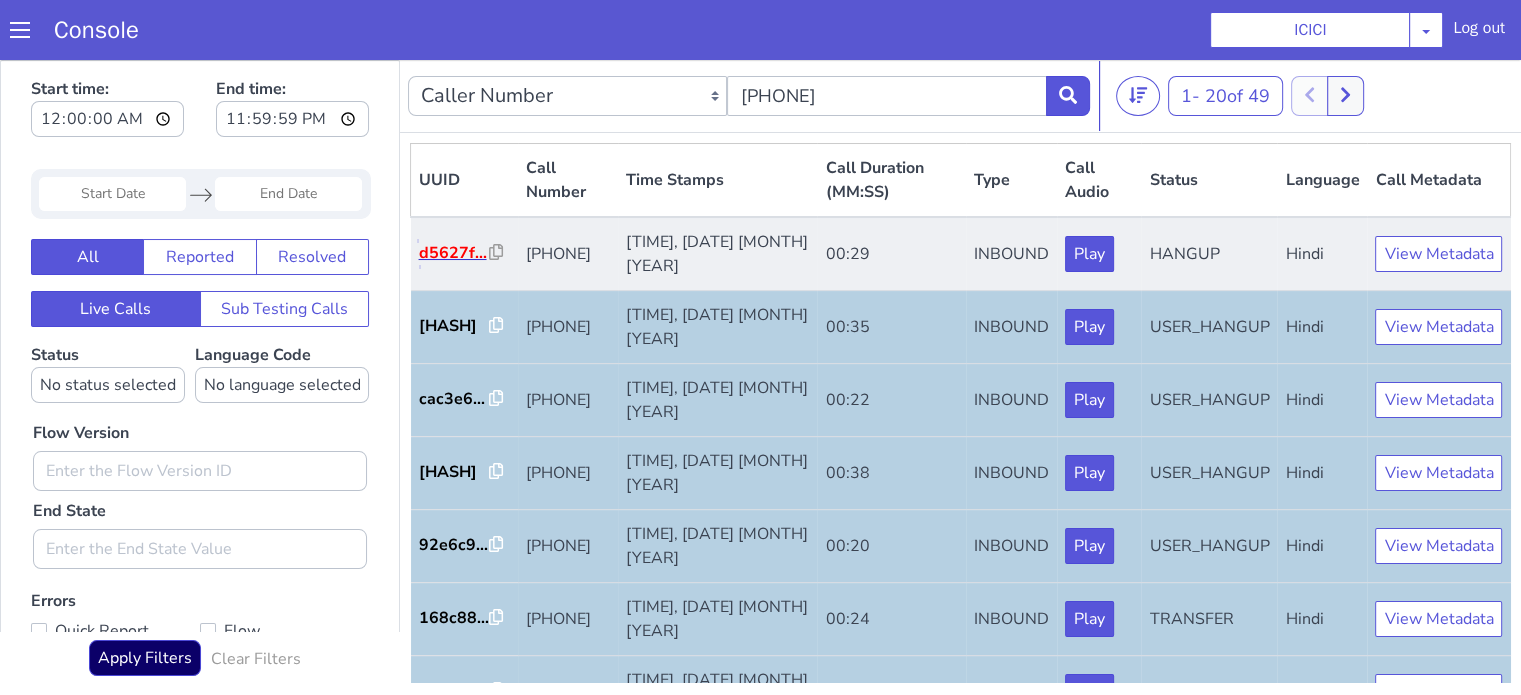 click on "d5627f..." at bounding box center [454, 253] 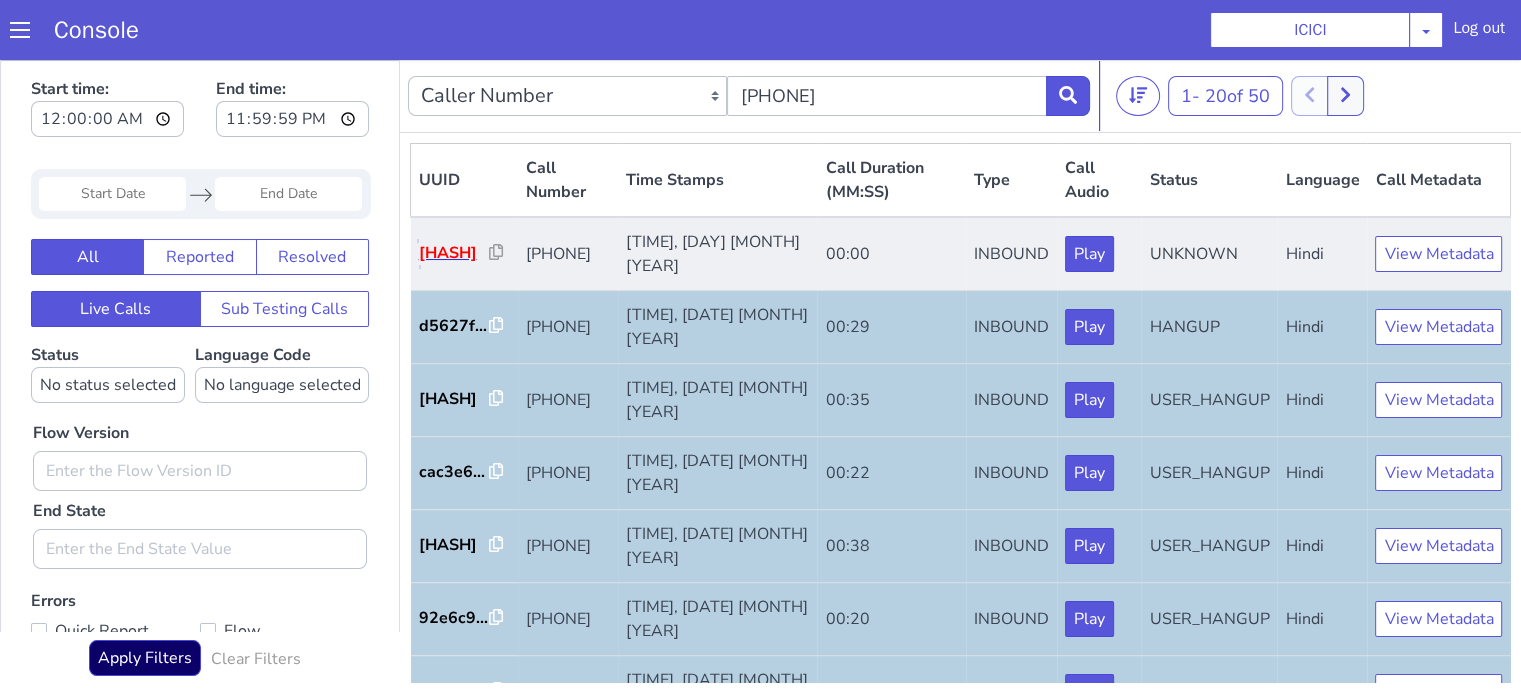 click on "25dec7..." at bounding box center [454, 253] 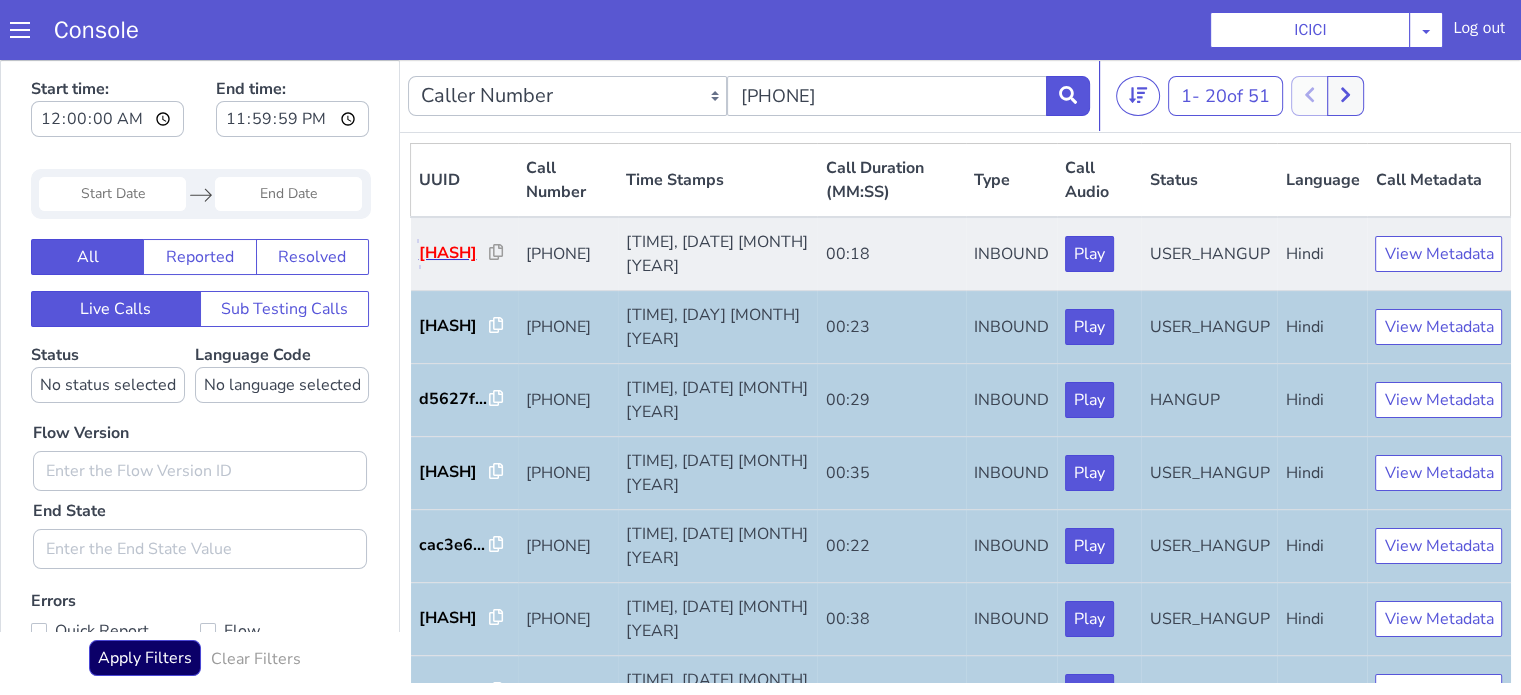click on "7f7992..." at bounding box center (454, 253) 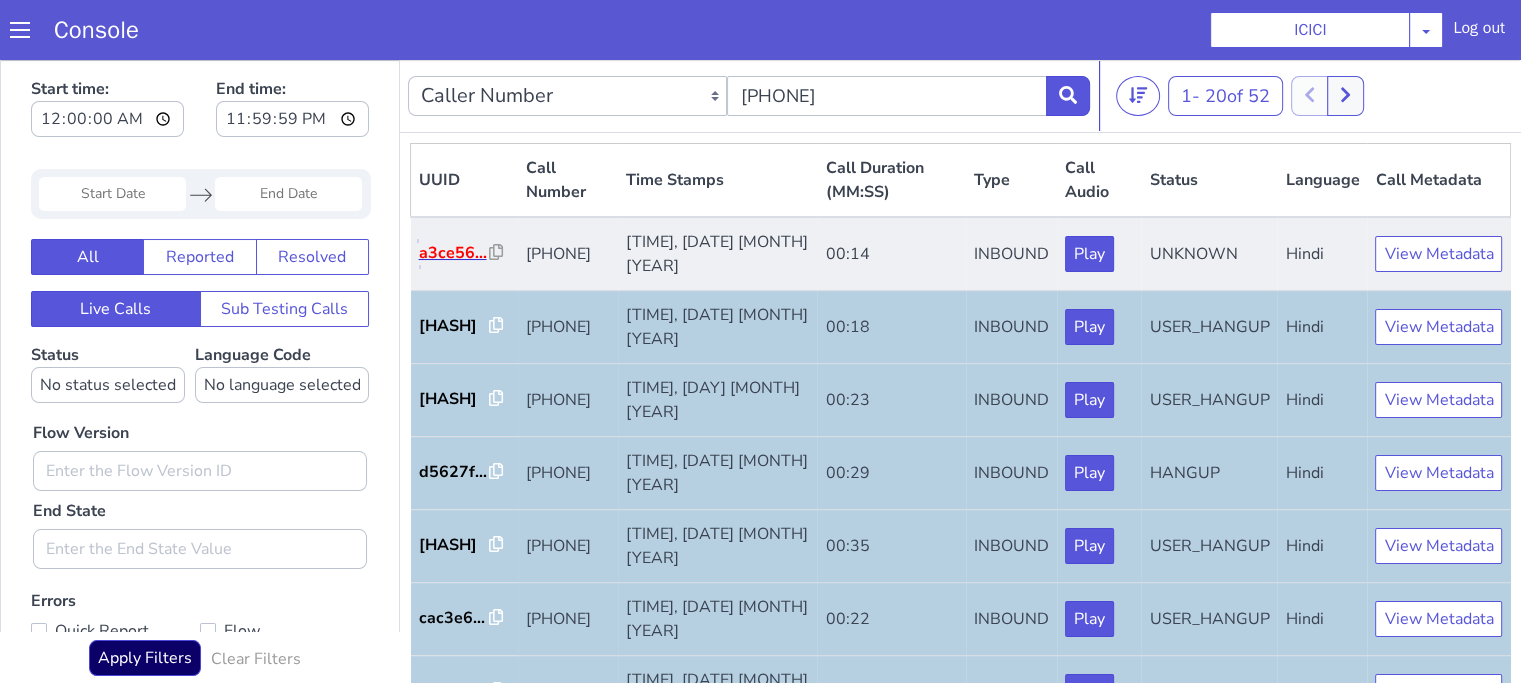 click on "a3ce56..." at bounding box center [454, 253] 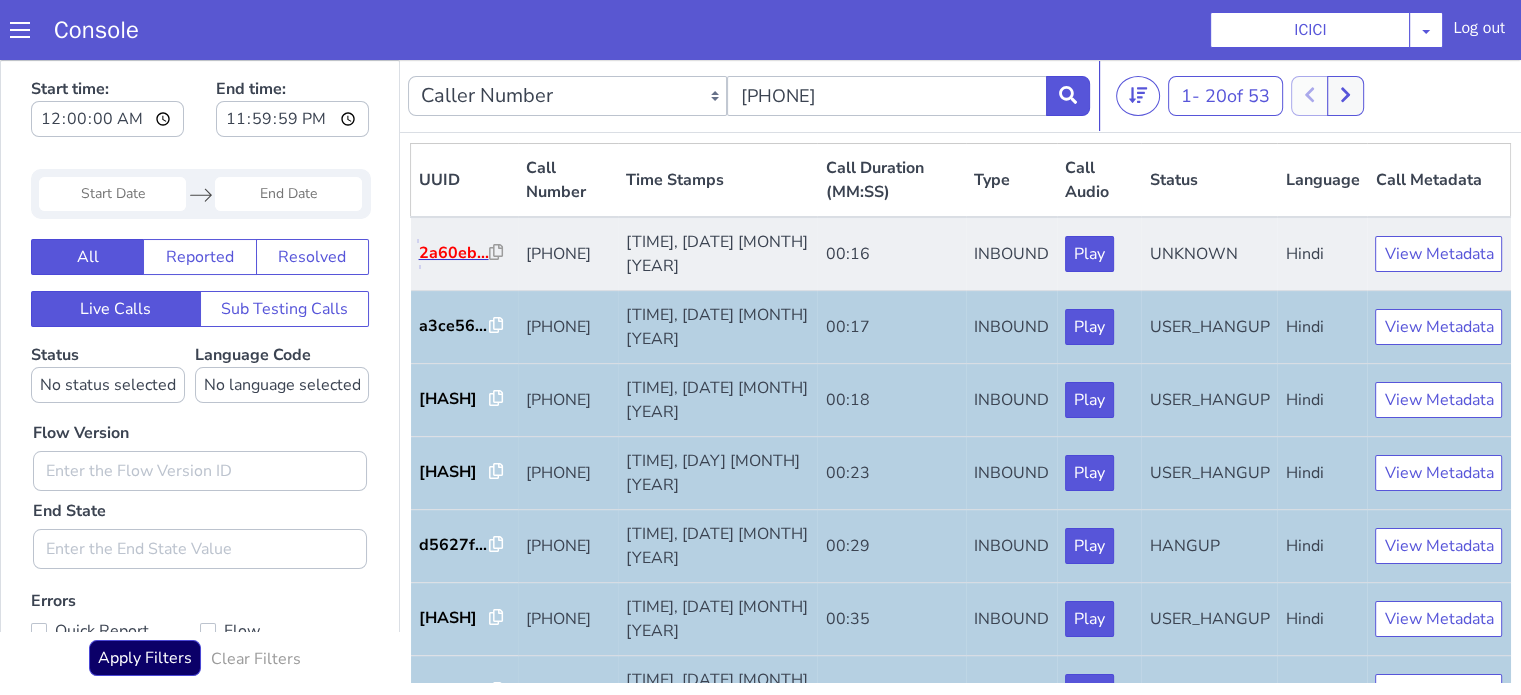 click on "2a60eb..." at bounding box center (454, 253) 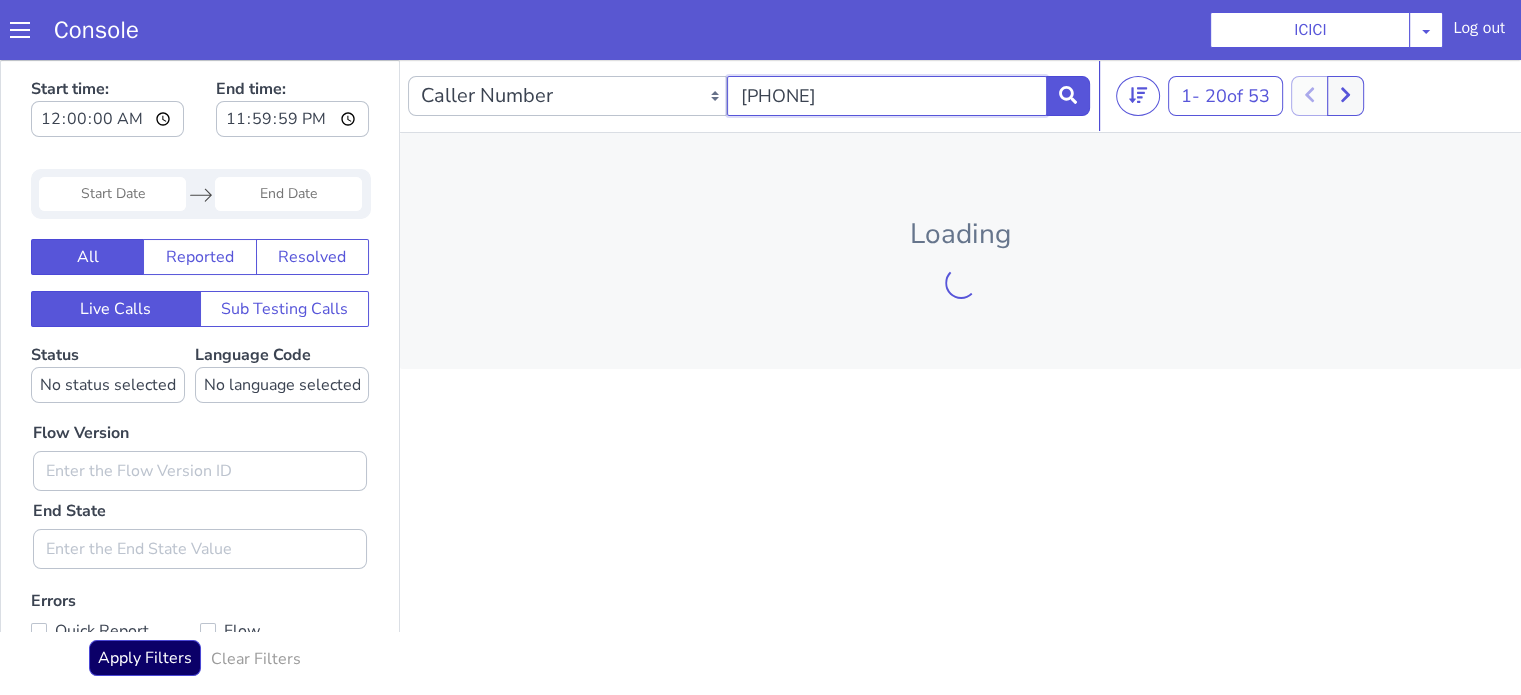 click on "[PHONE]" at bounding box center [886, 96] 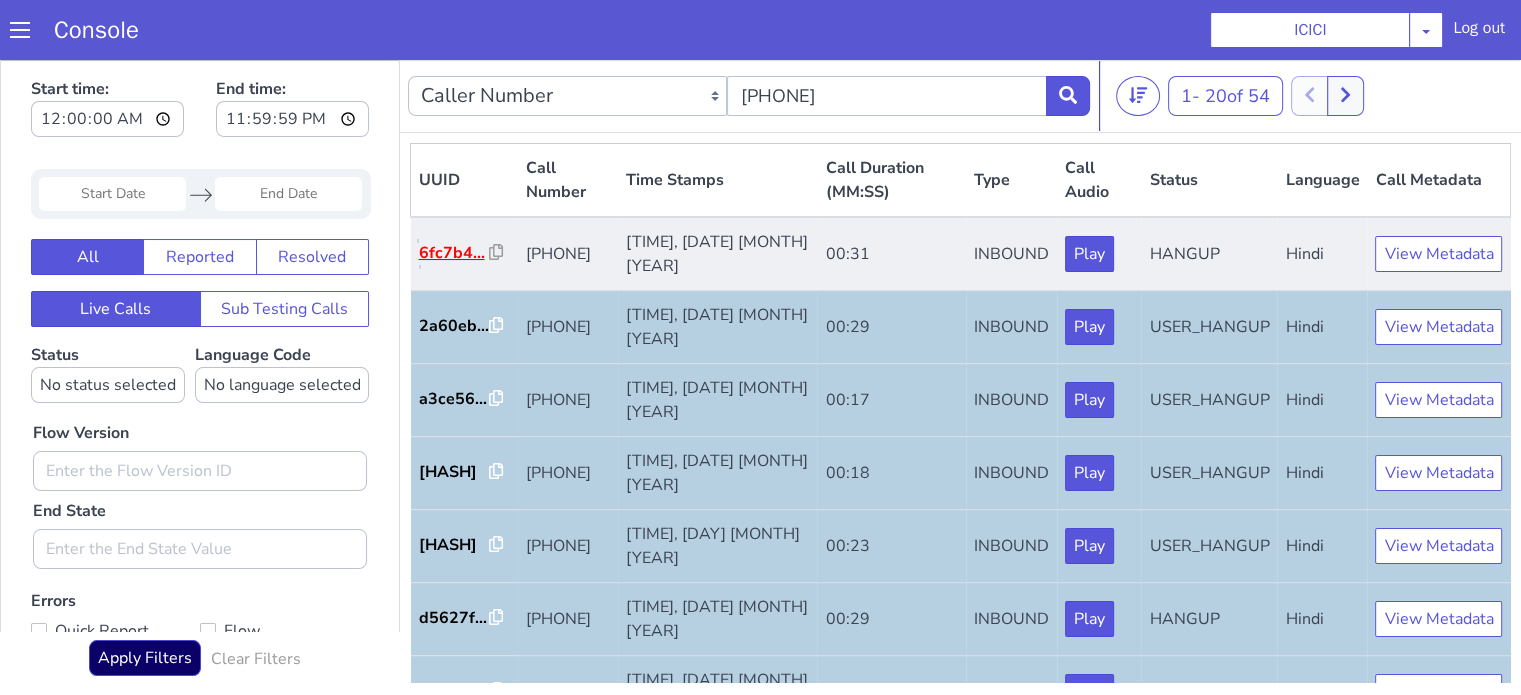 click on "6fc7b4..." at bounding box center [454, 253] 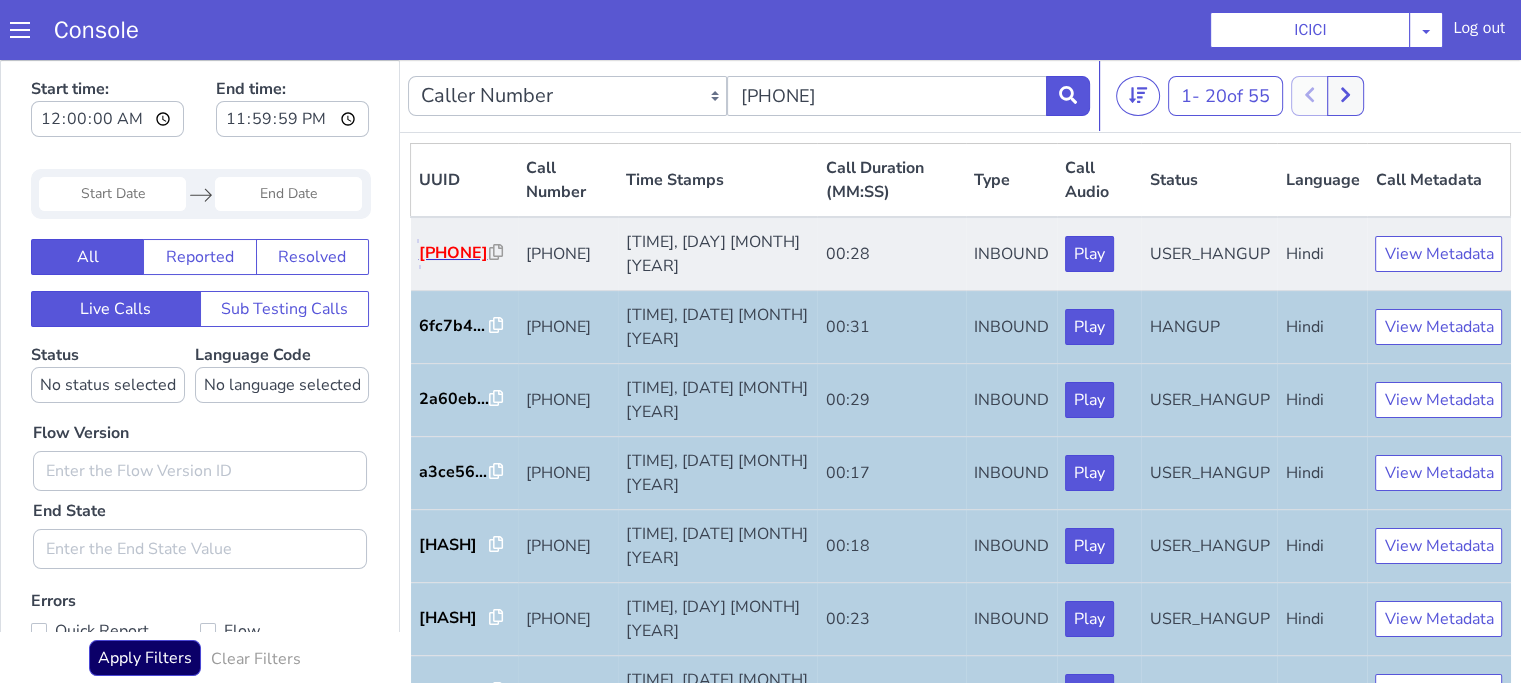 click on "843463..." at bounding box center [454, 253] 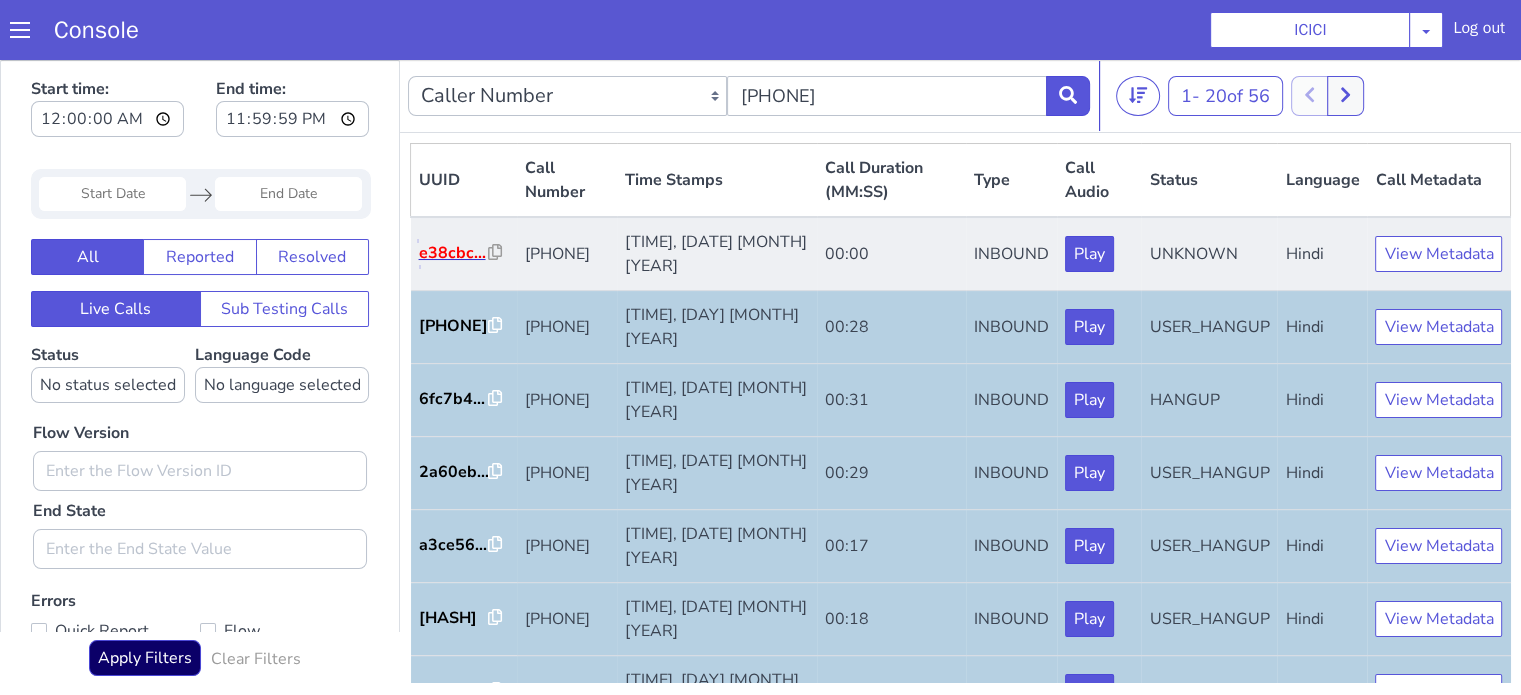 click on "e38cbc..." at bounding box center [454, 253] 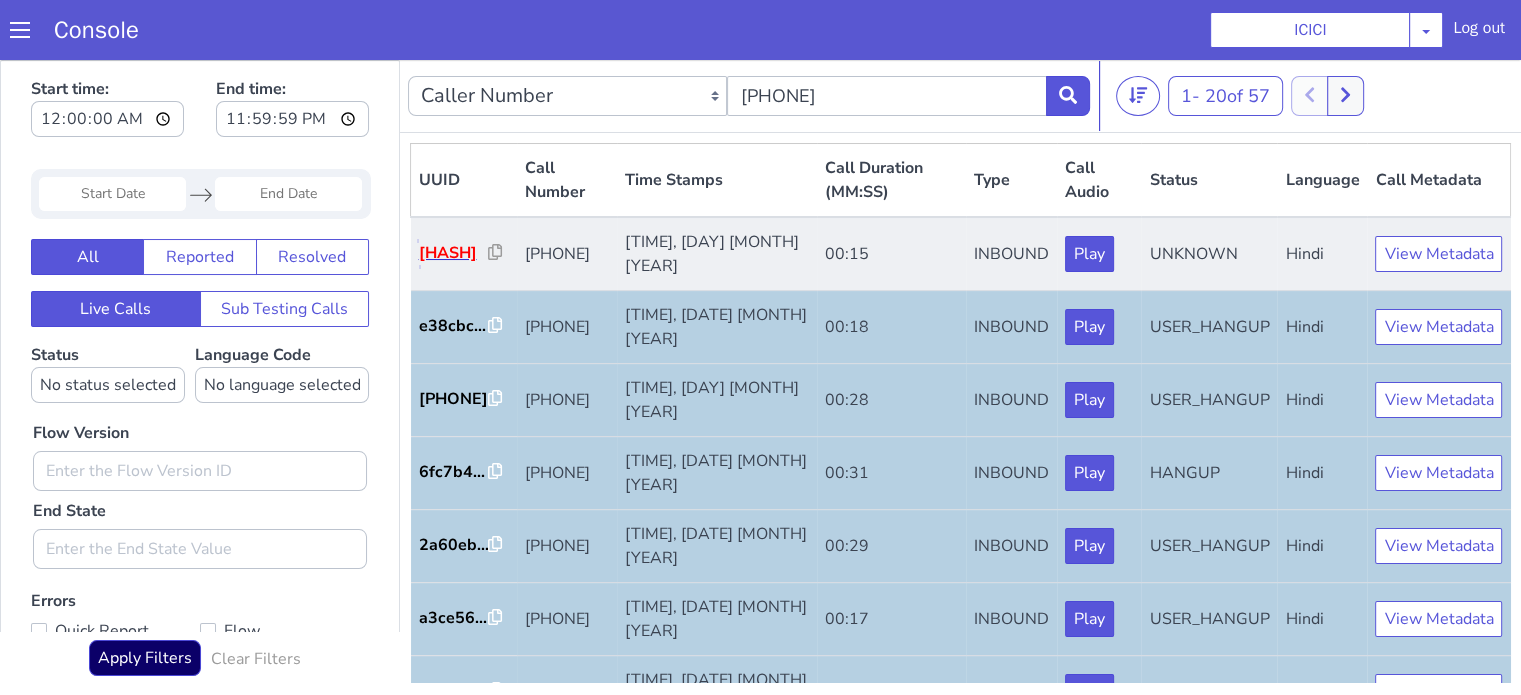 click on "504b0c..." at bounding box center [454, 253] 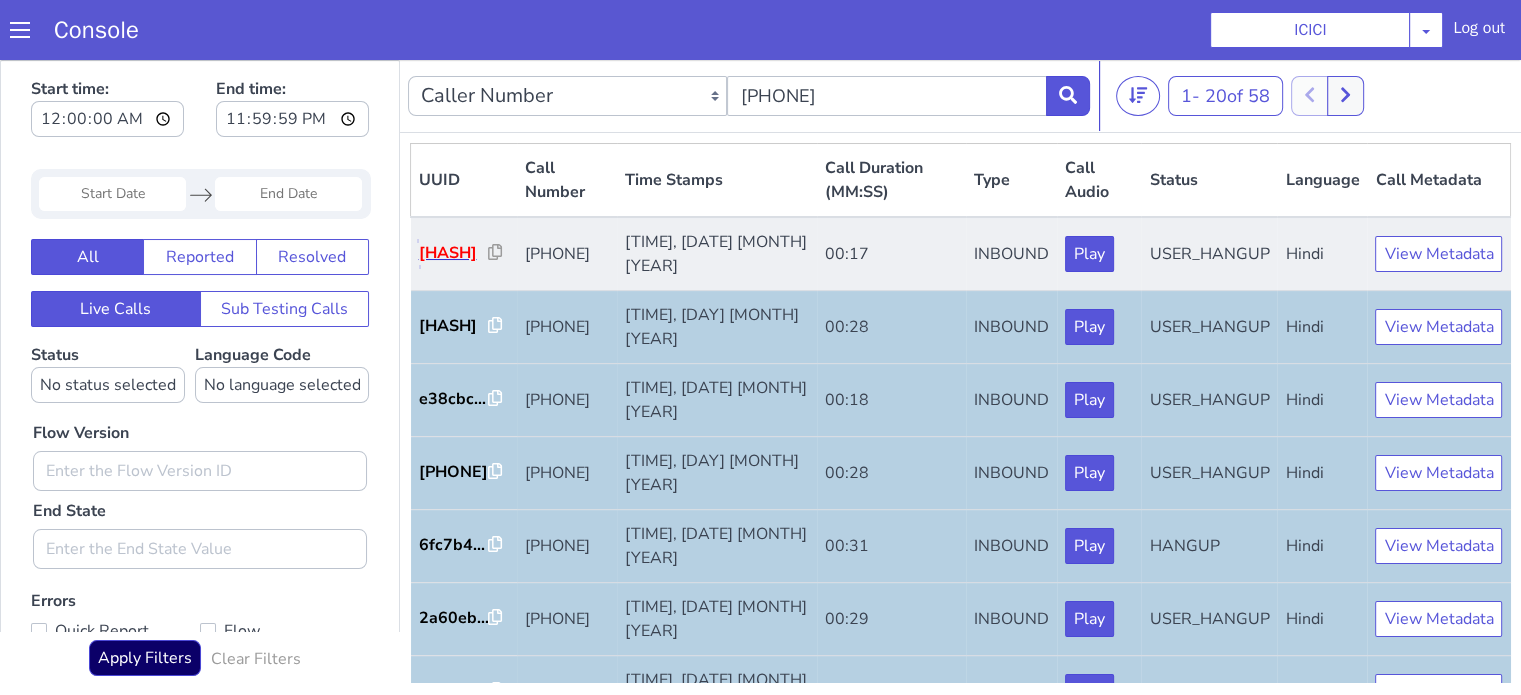 click on "68cea1..." at bounding box center [454, 253] 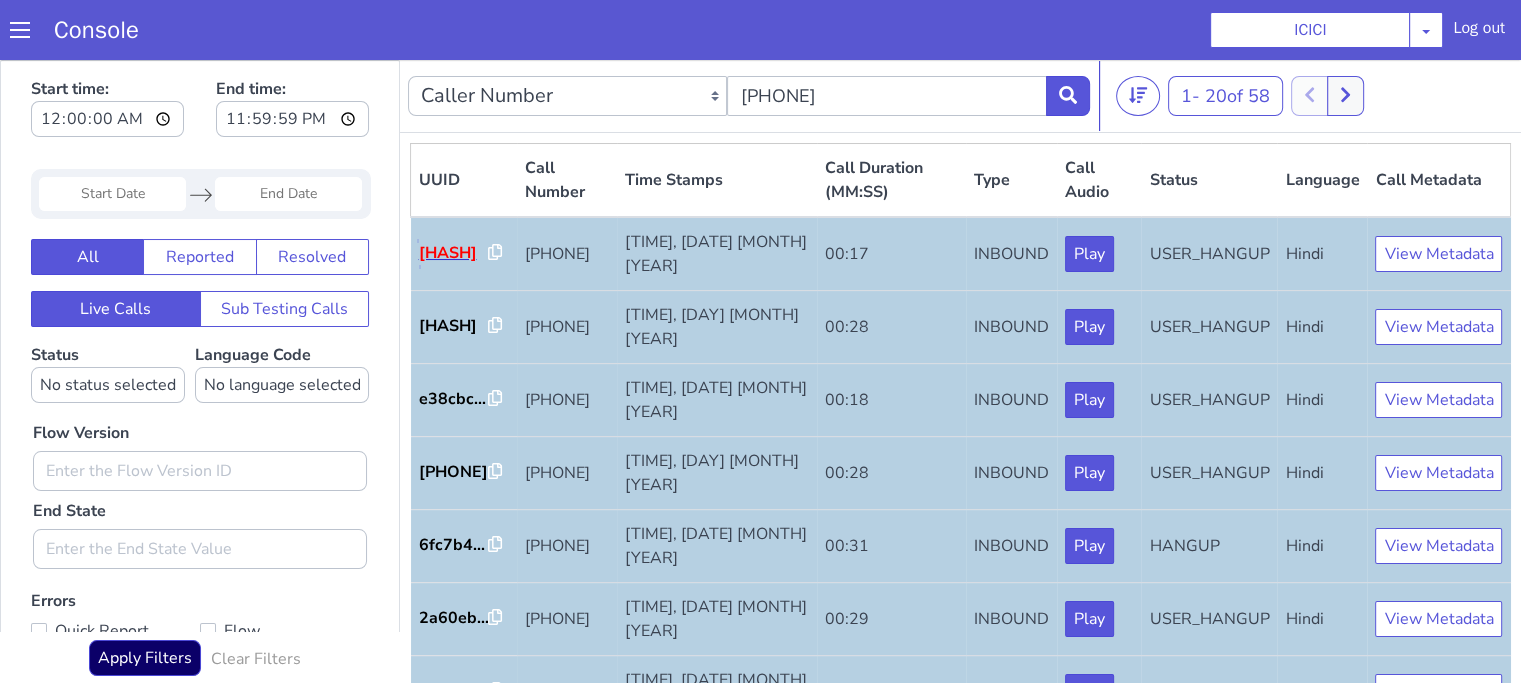 scroll, scrollTop: 0, scrollLeft: 0, axis: both 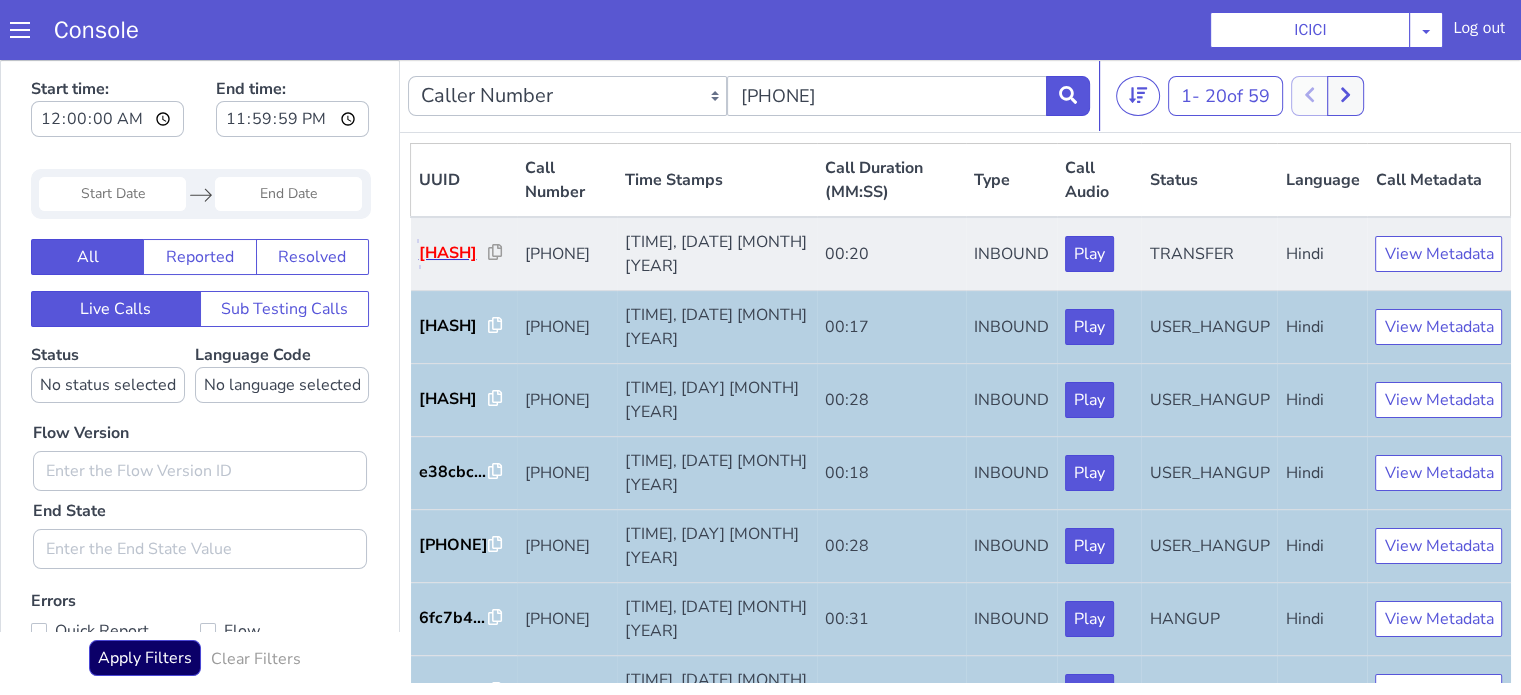 click on "e3da98..." at bounding box center (454, 253) 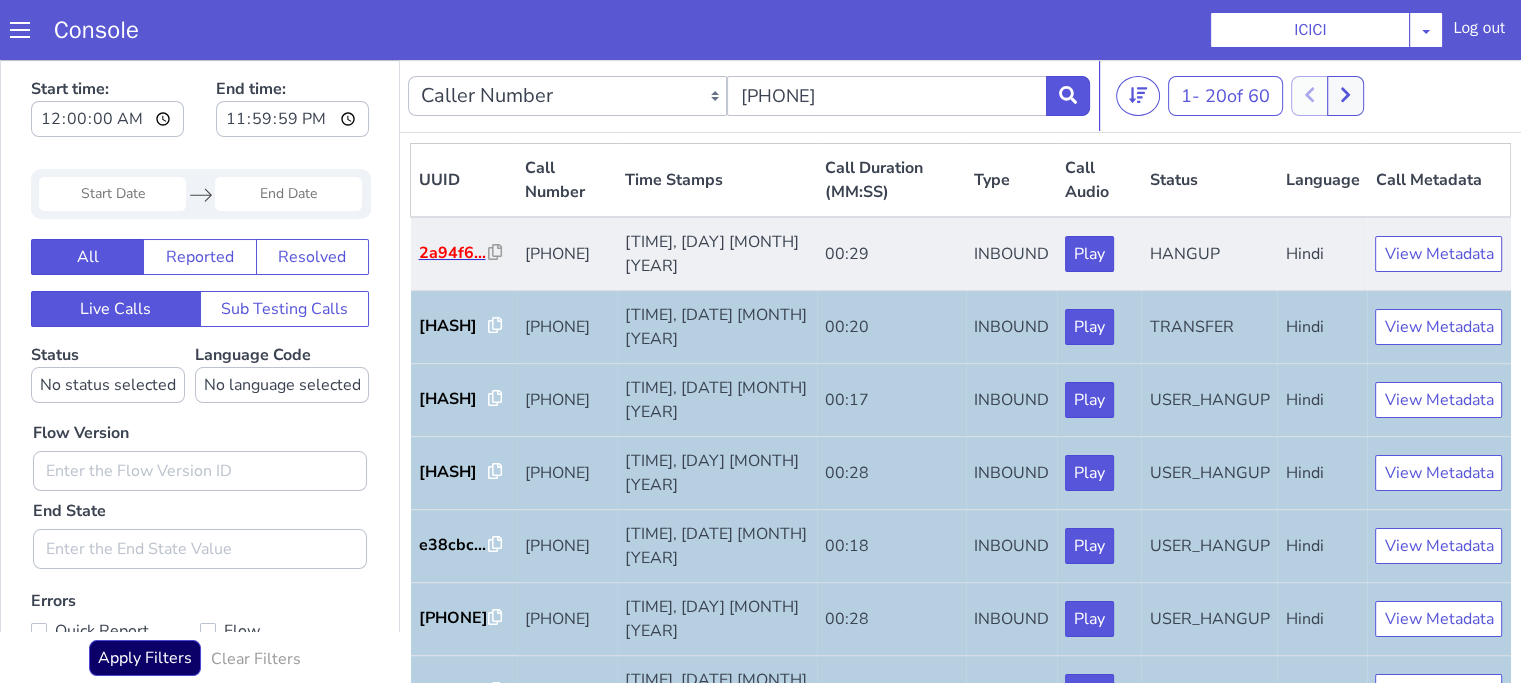 drag, startPoint x: 457, startPoint y: 269, endPoint x: 455, endPoint y: 251, distance: 18.110771 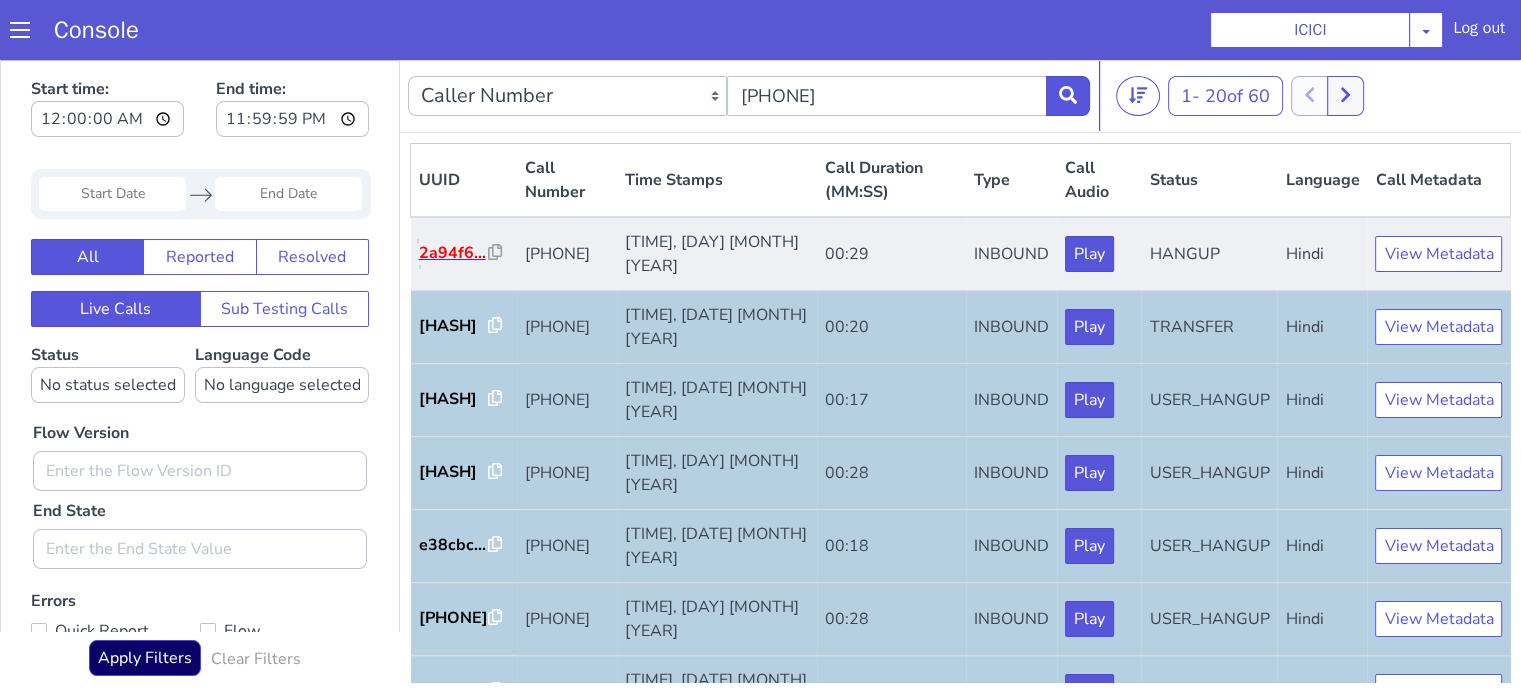 click on "2a94f6..." at bounding box center [454, 253] 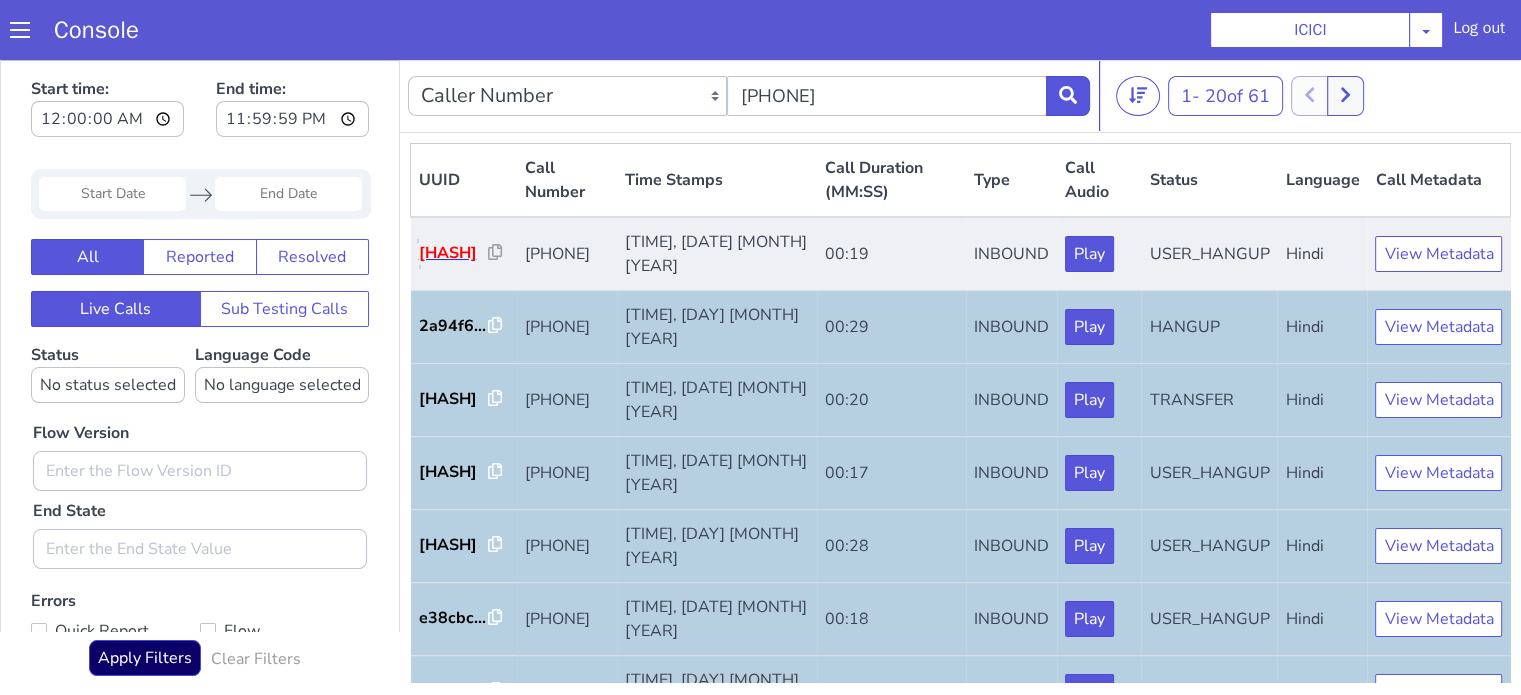 click on "6f738b..." at bounding box center (454, 253) 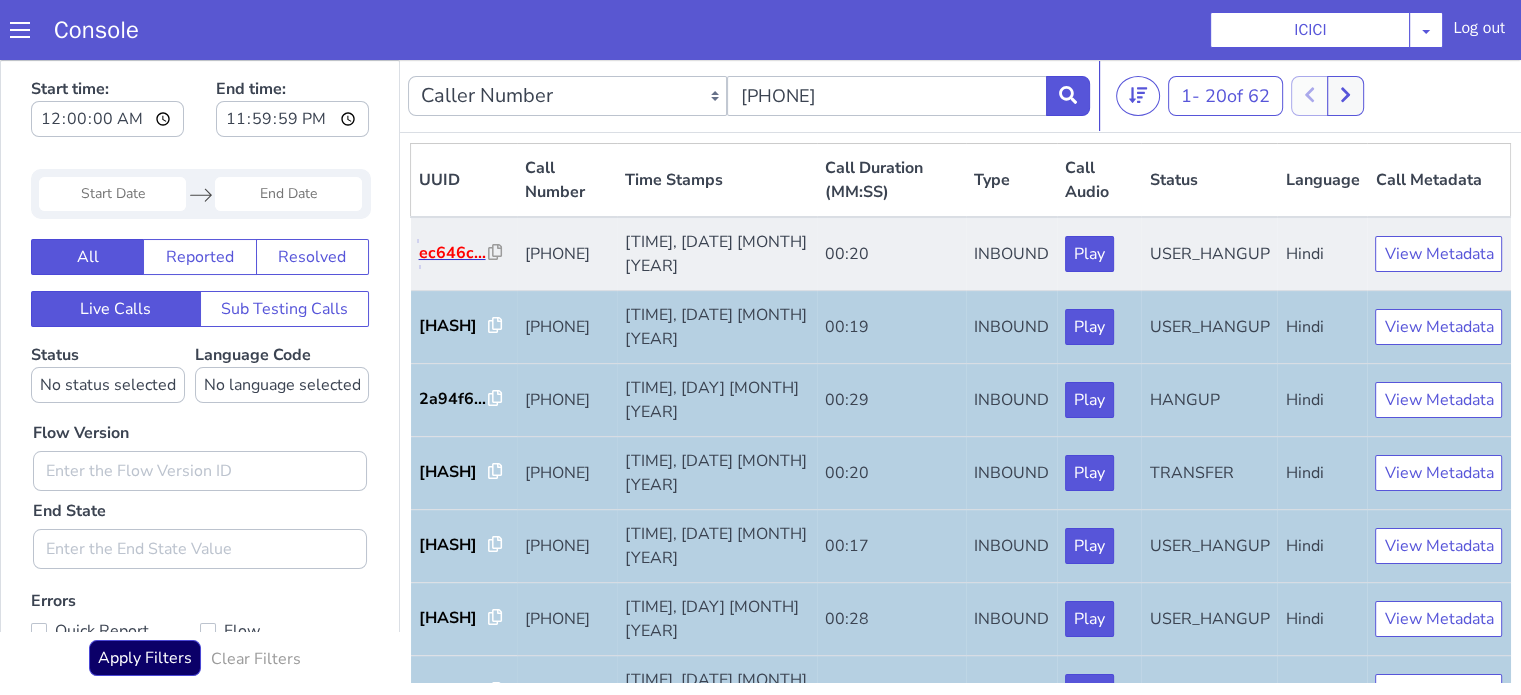 click on "ec646c..." at bounding box center [454, 253] 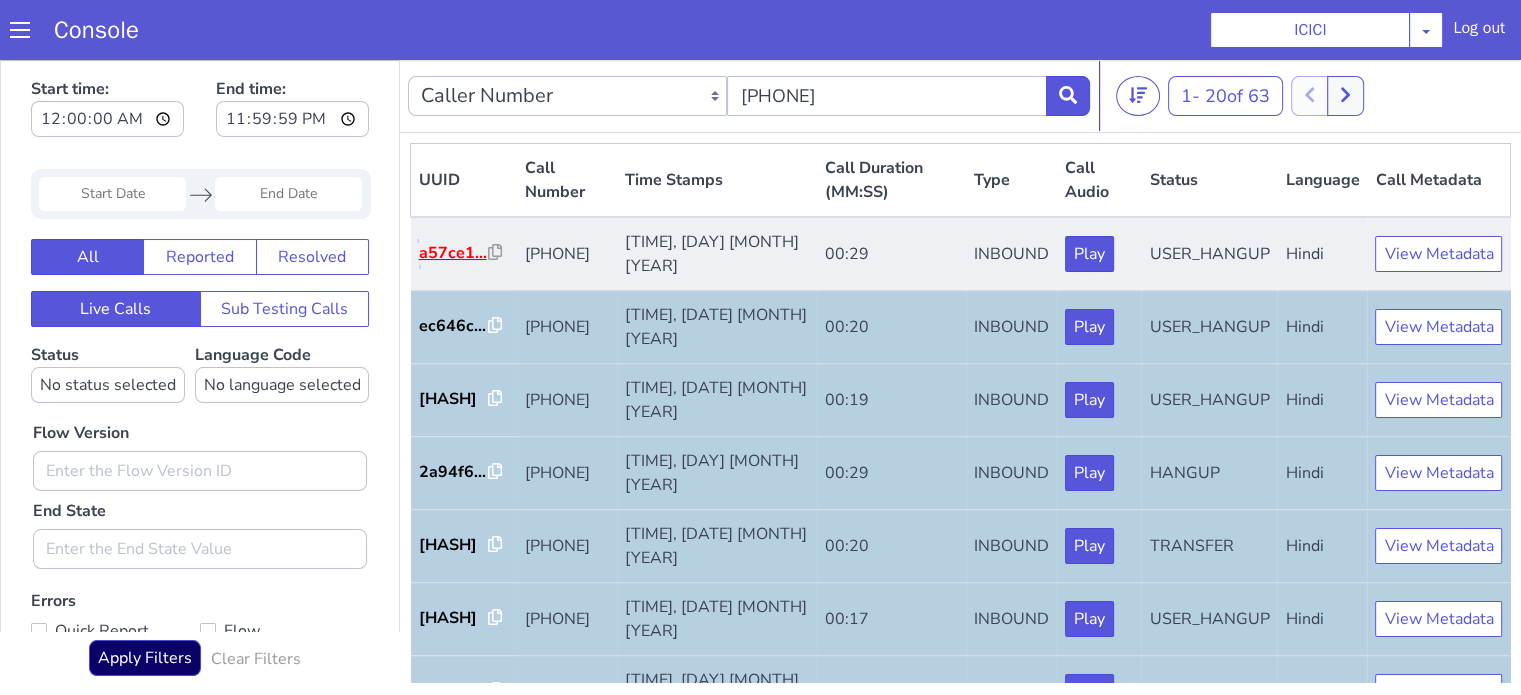 click on "a57ce1..." at bounding box center (454, 253) 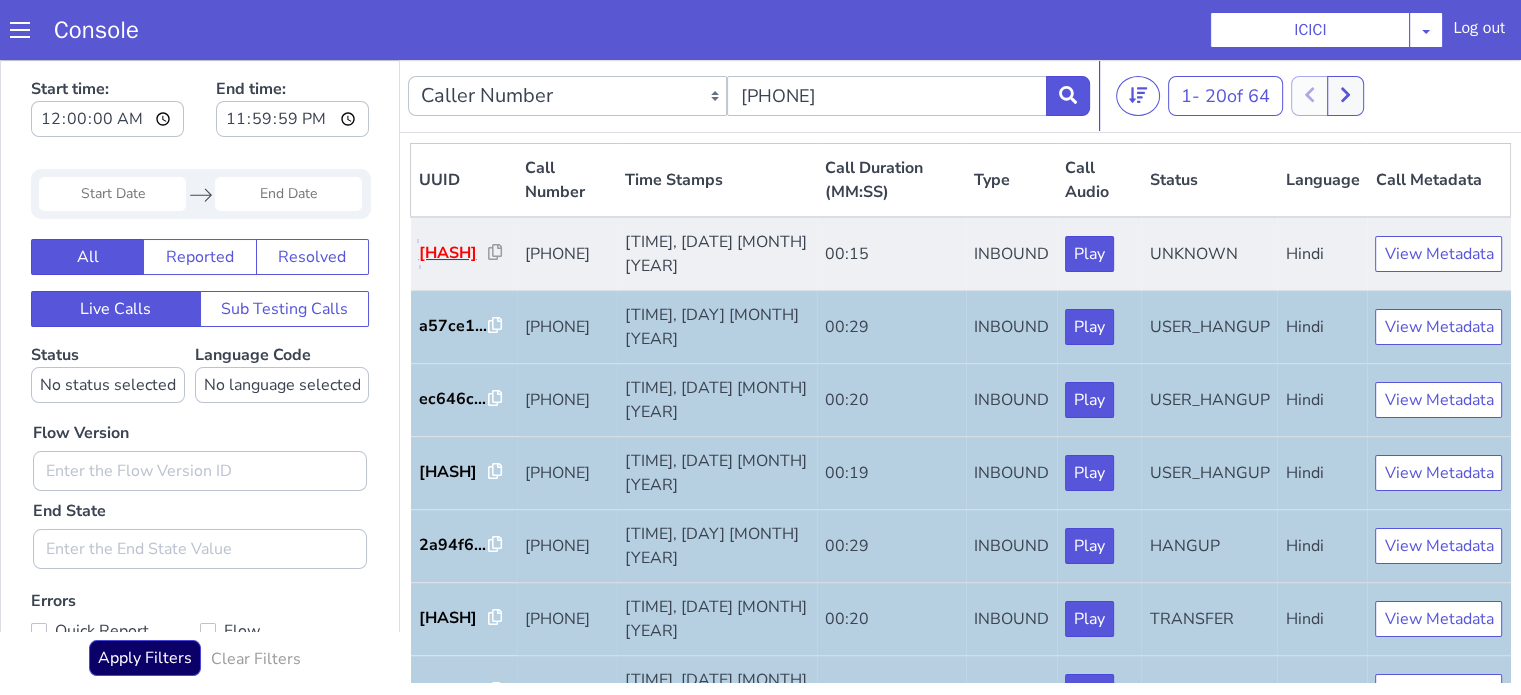 click on "1df5f5..." at bounding box center [454, 253] 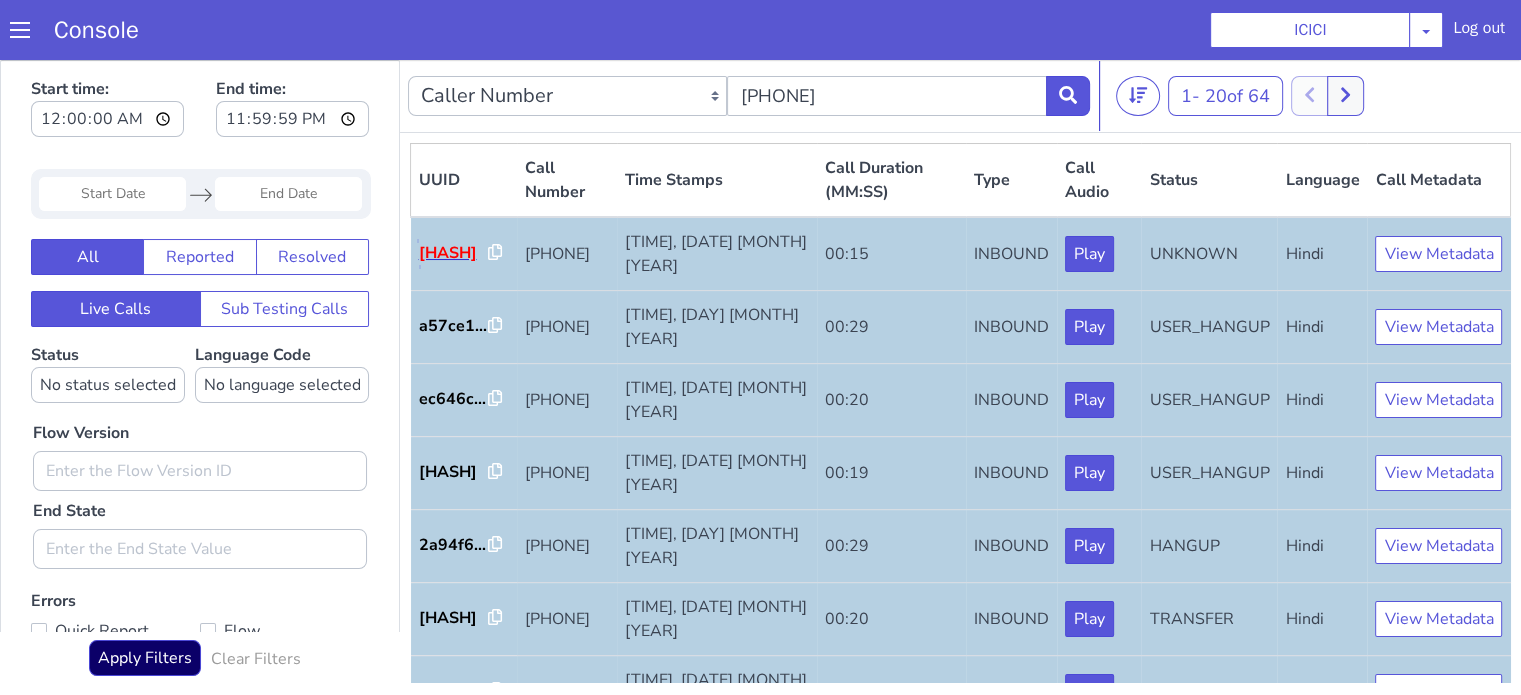scroll, scrollTop: 0, scrollLeft: 0, axis: both 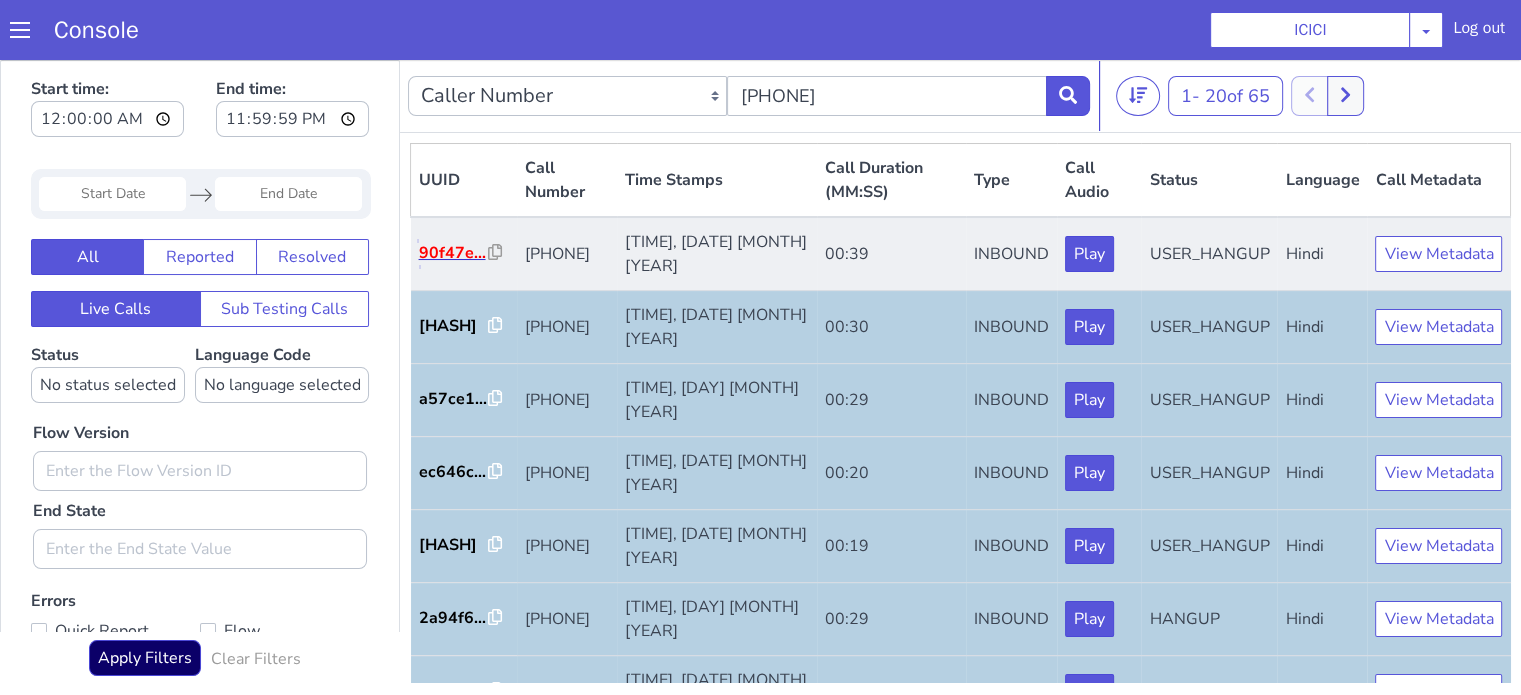 click on "90f47e..." at bounding box center (454, 253) 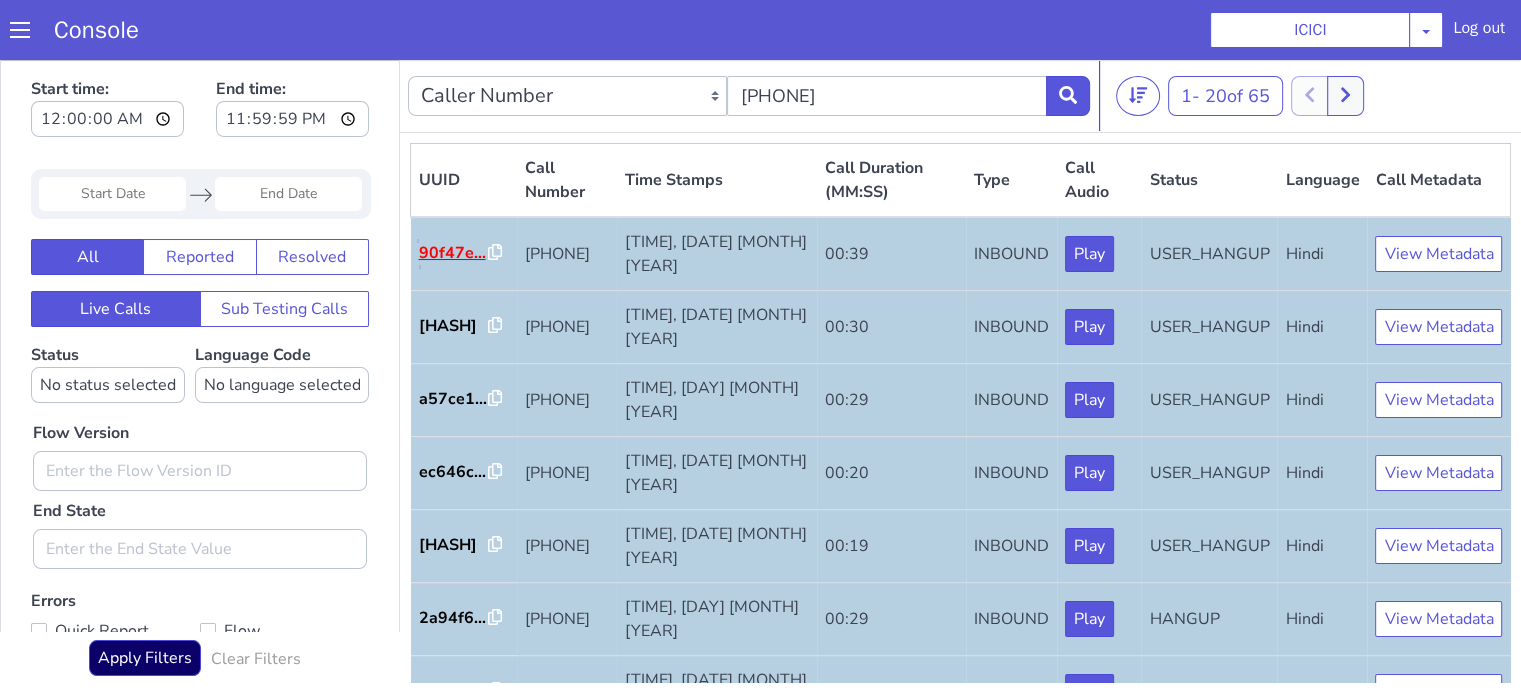 scroll, scrollTop: 0, scrollLeft: 0, axis: both 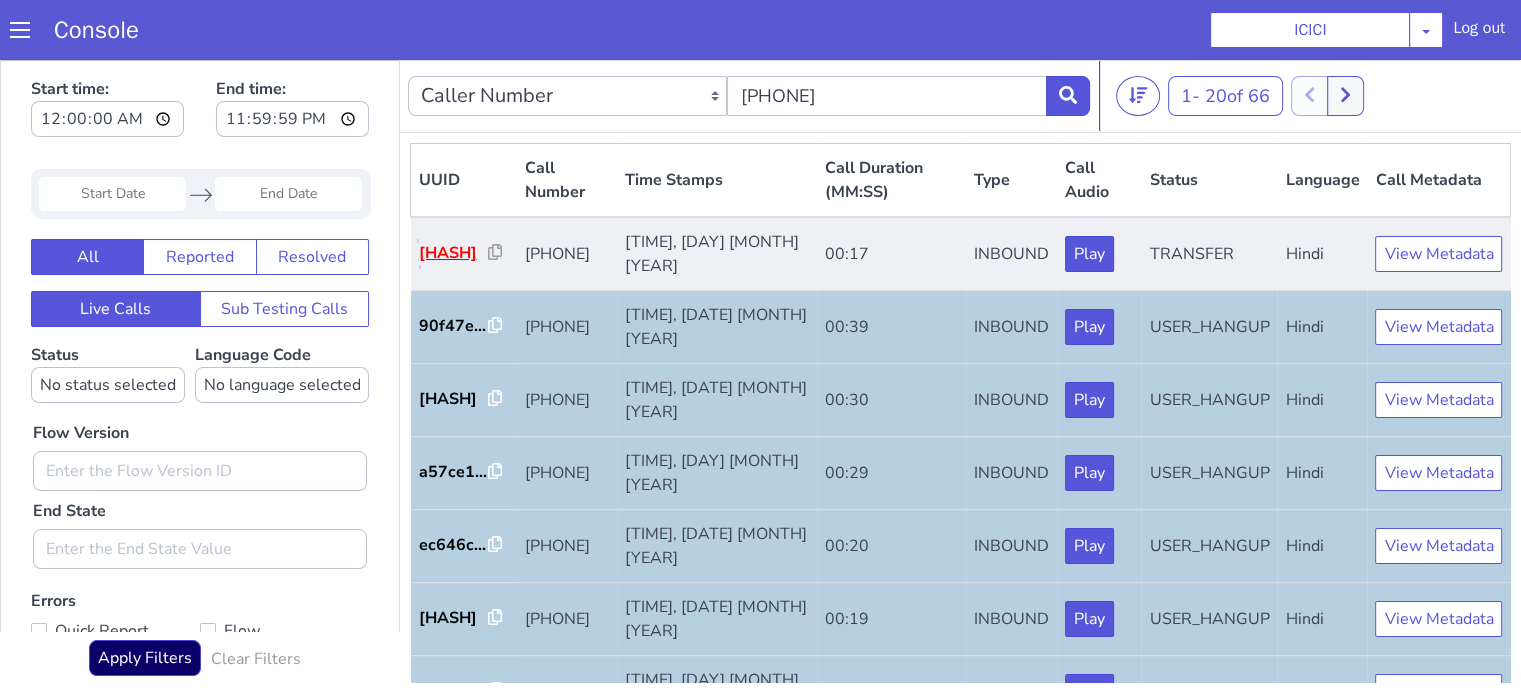 click on "da6a09..." at bounding box center (454, 253) 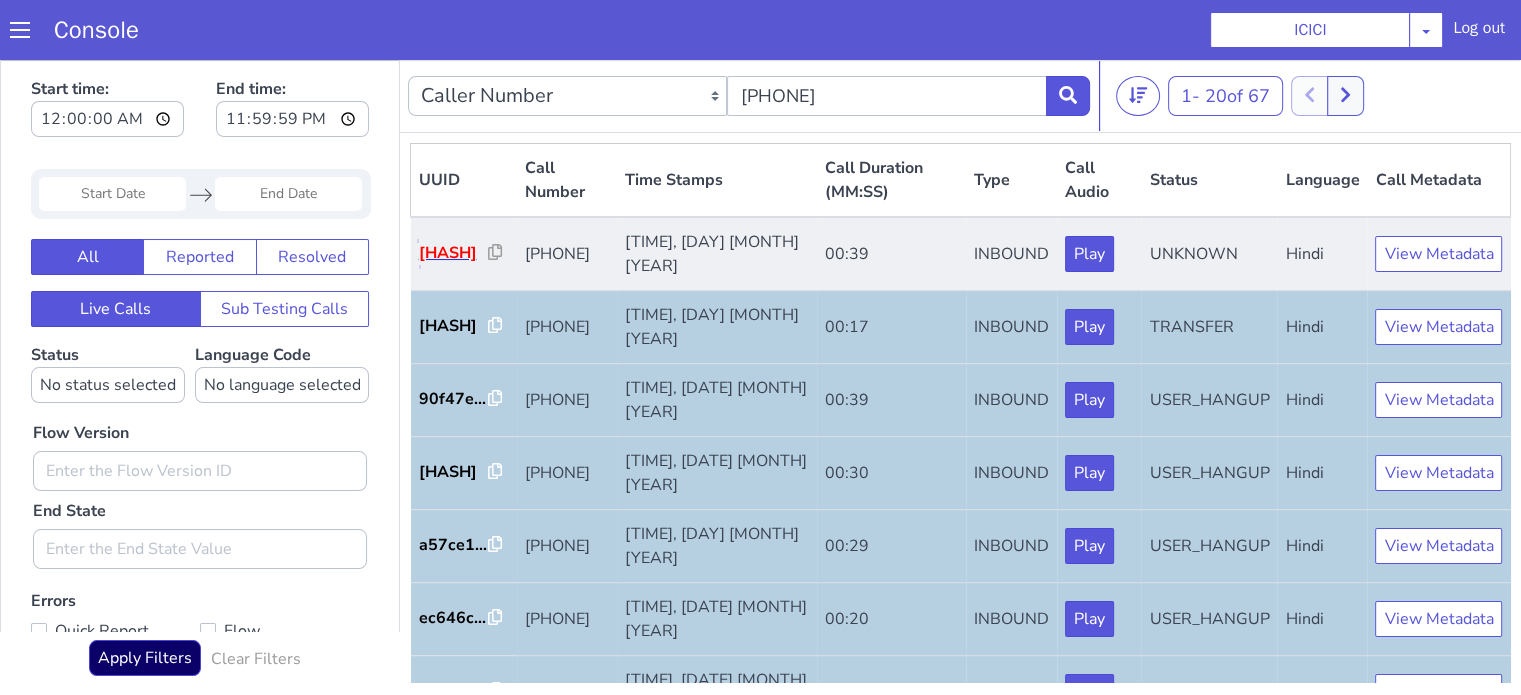 click on "c22793..." at bounding box center [454, 253] 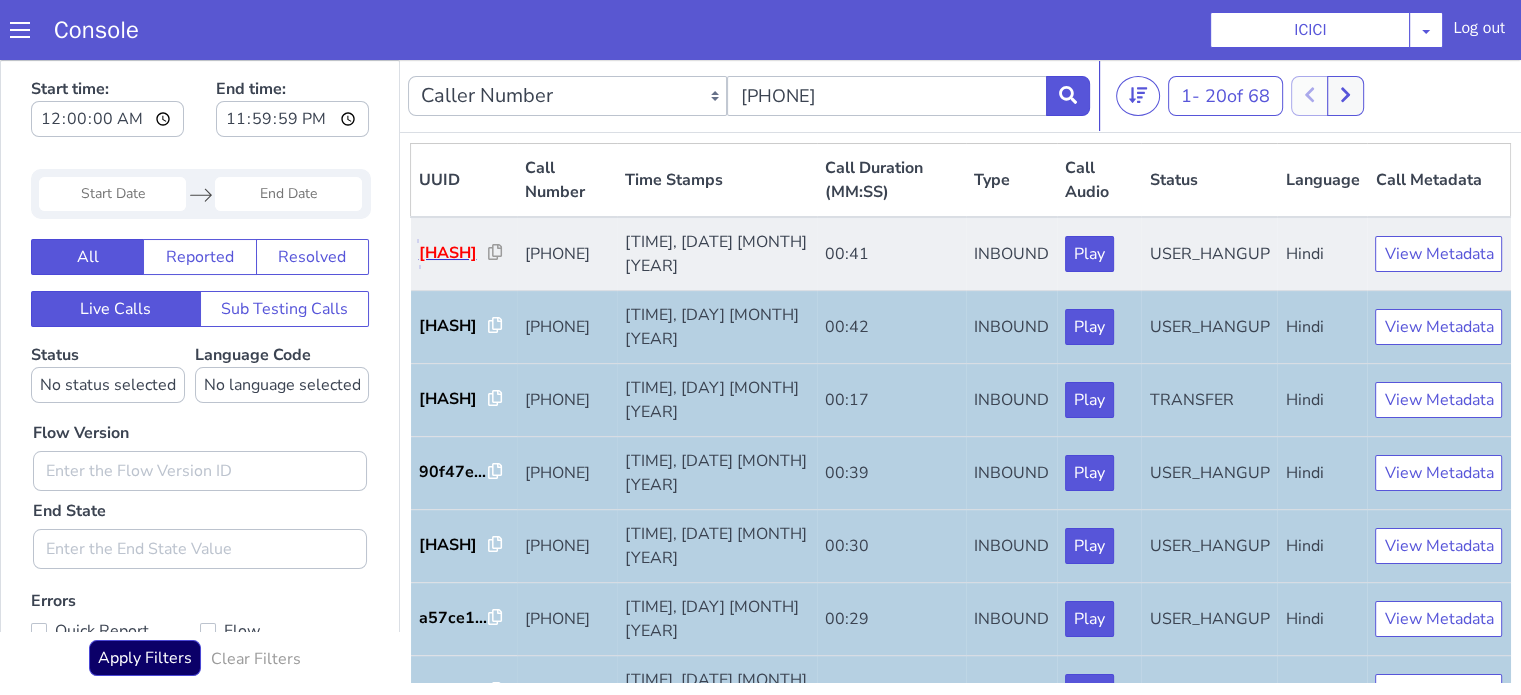 click on "916f55..." at bounding box center (454, 253) 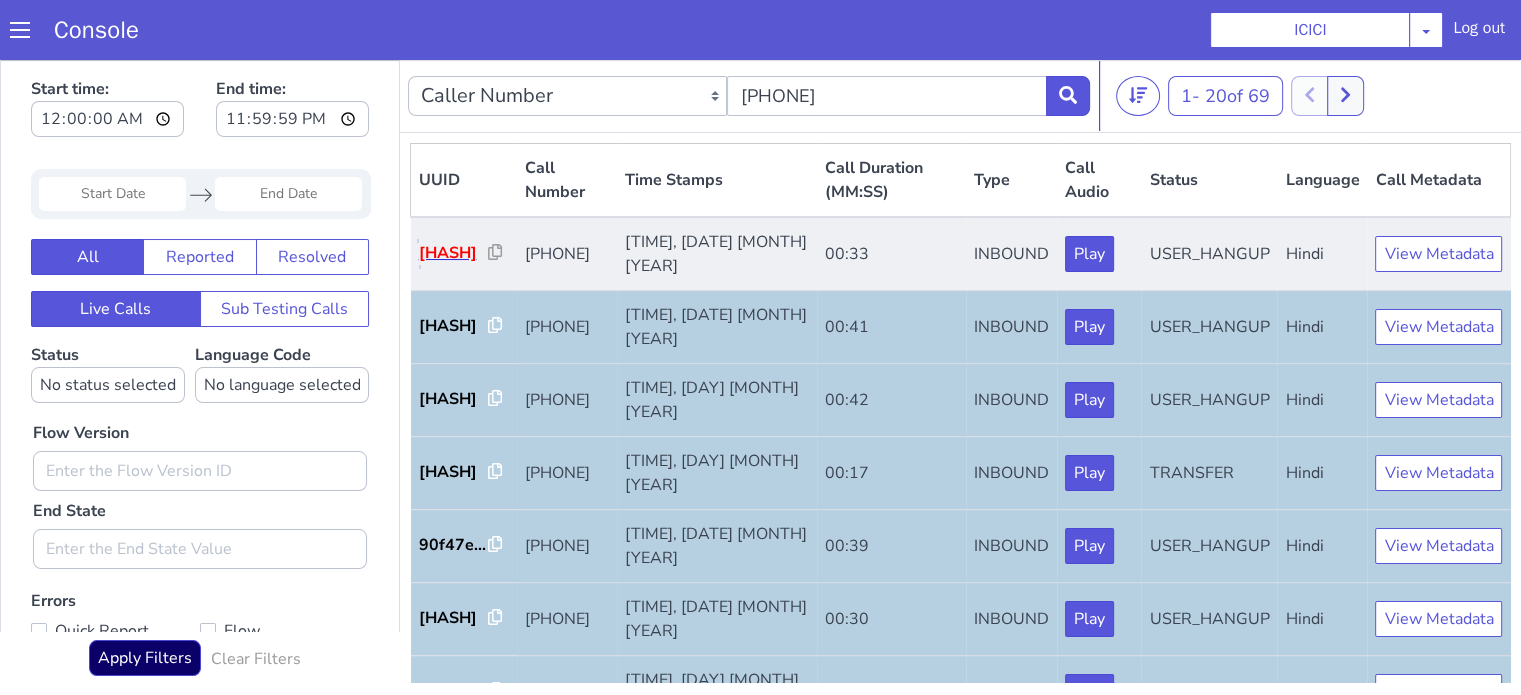 click on "7914f6..." at bounding box center [454, 253] 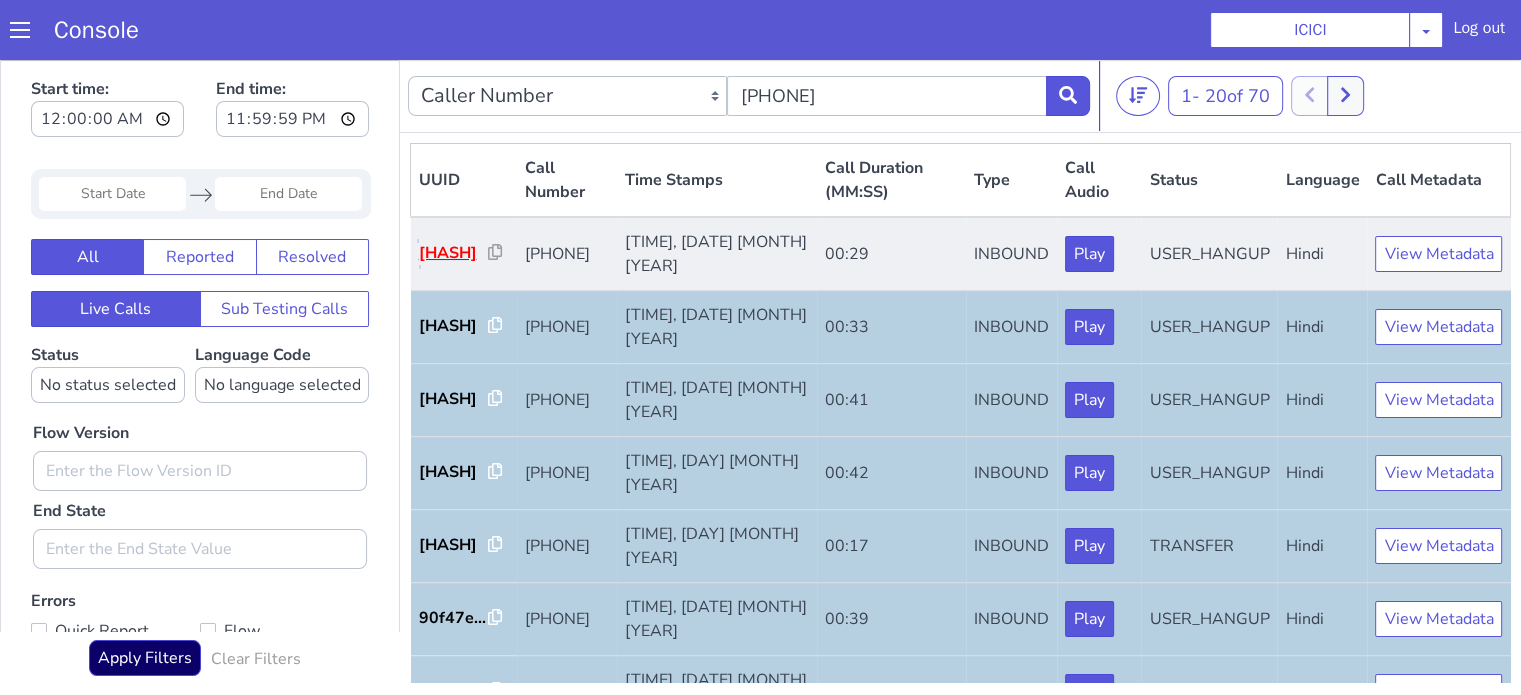 click on "43ed0e..." at bounding box center [454, 253] 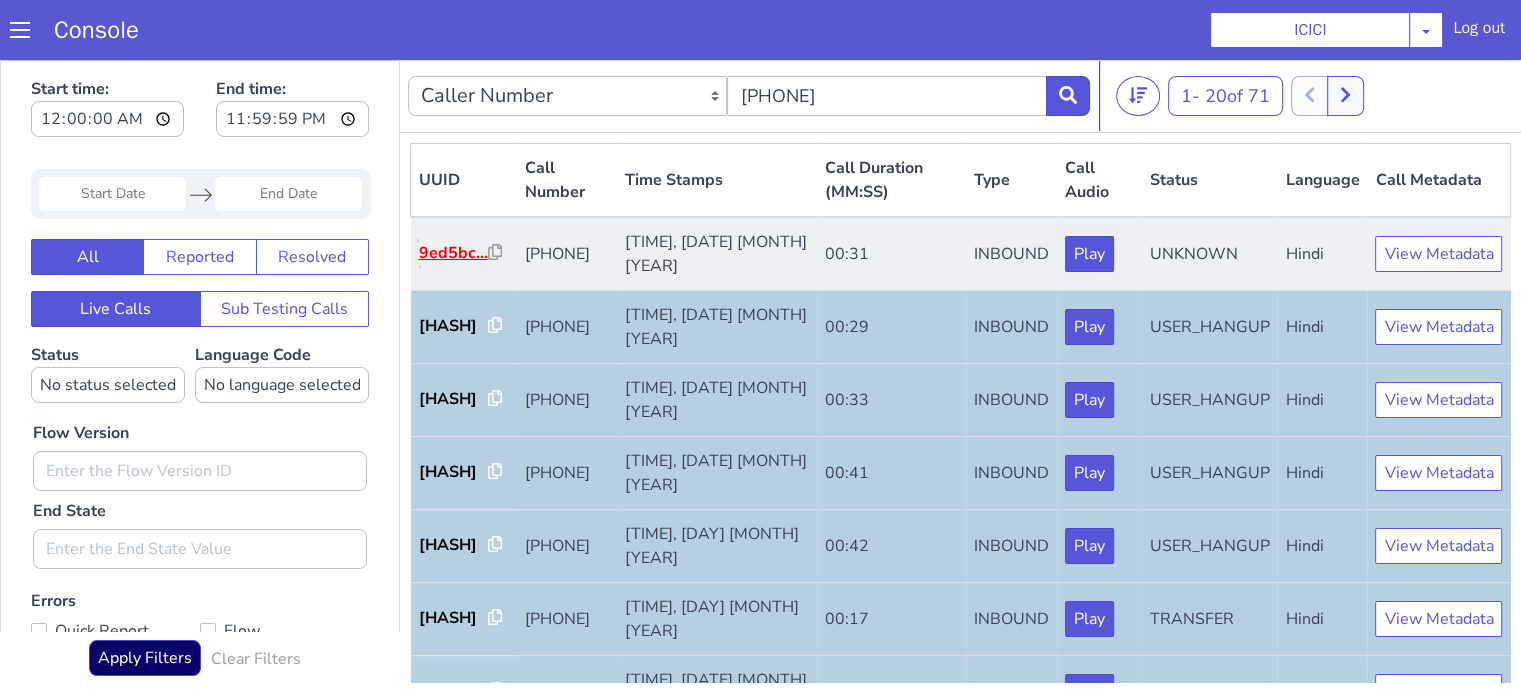 click on "9ed5bc..." at bounding box center (454, 253) 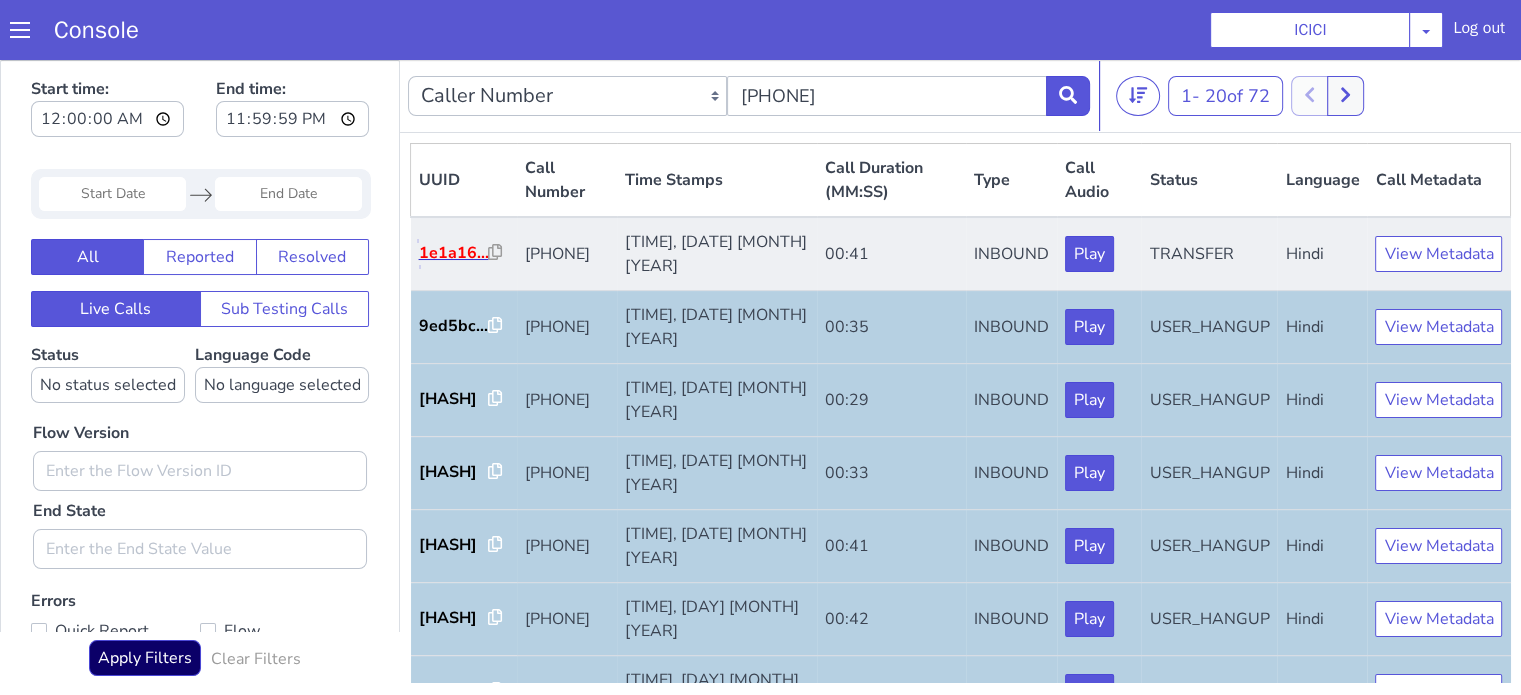 click on "1e1a16..." at bounding box center [454, 253] 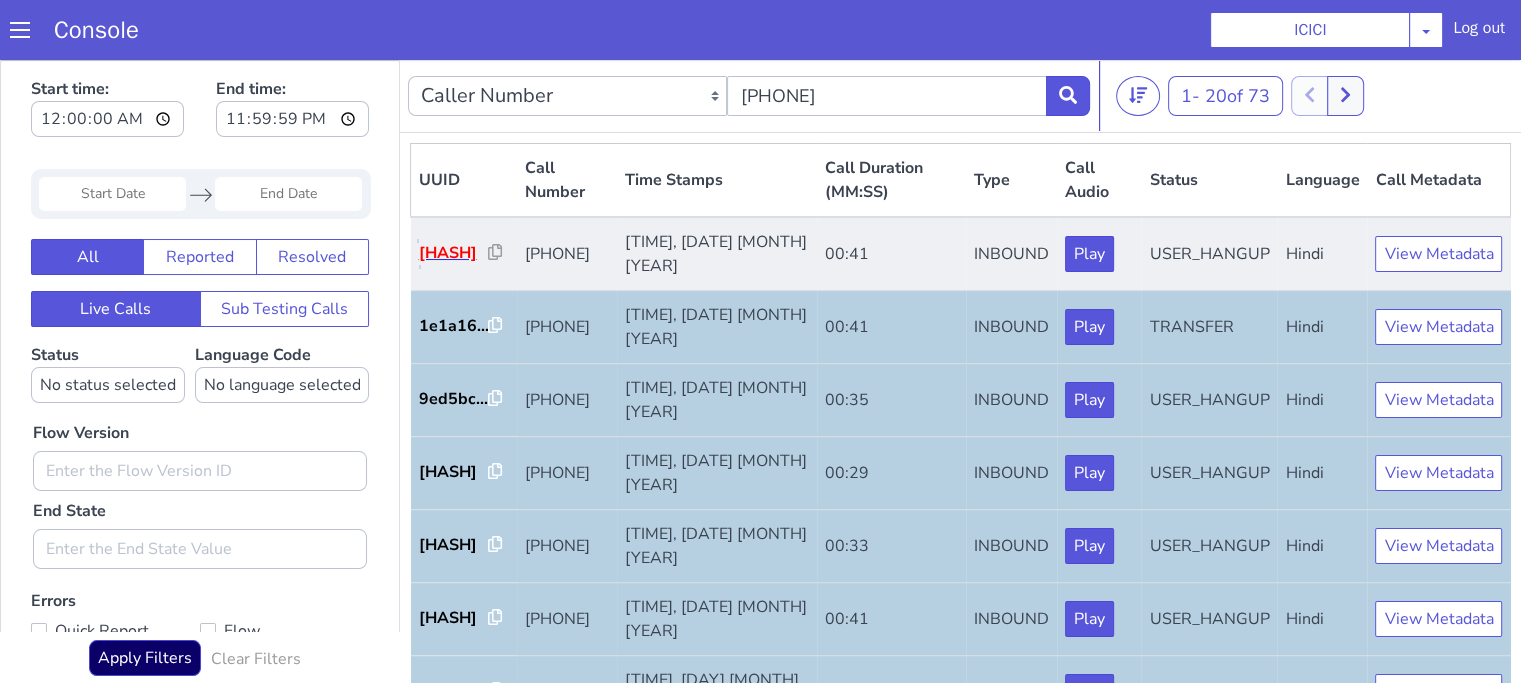 click on "e4239f..." at bounding box center [454, 253] 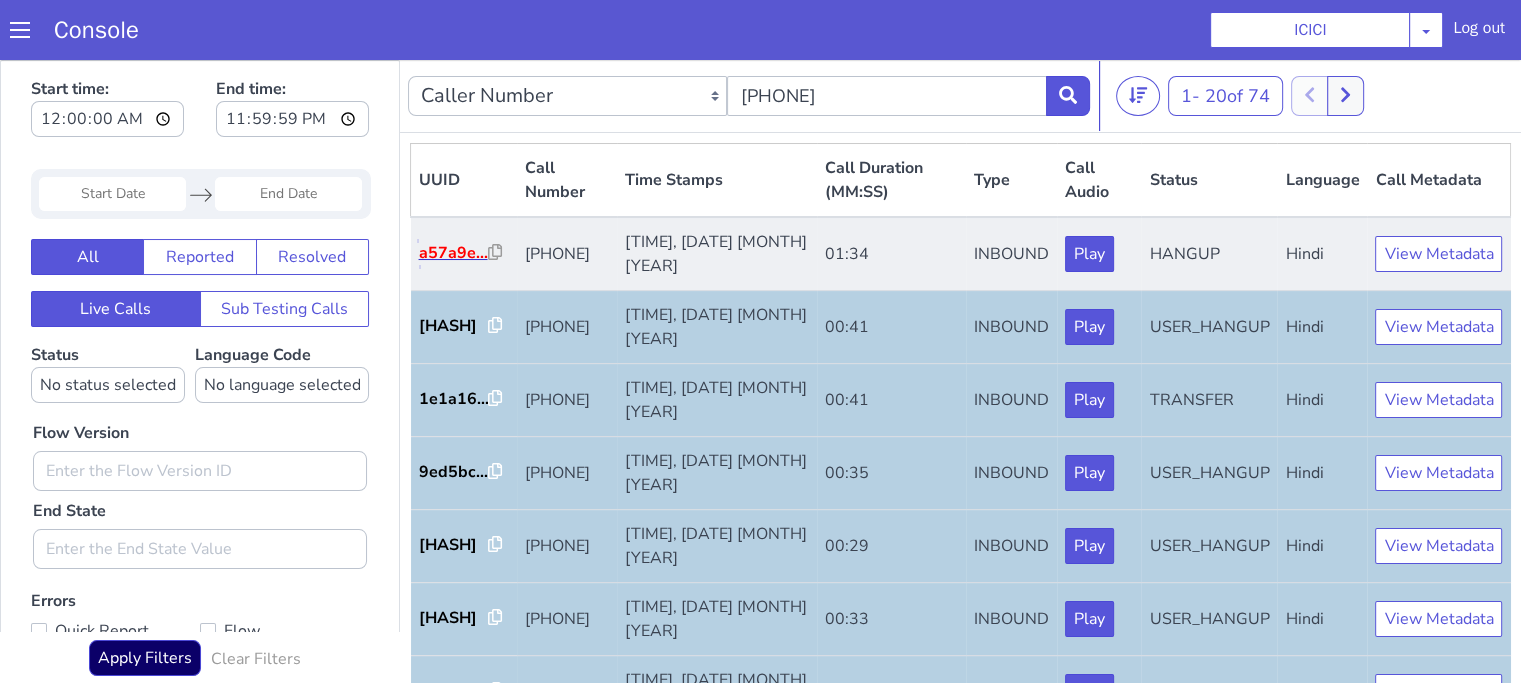 click on "a57a9e..." at bounding box center [454, 253] 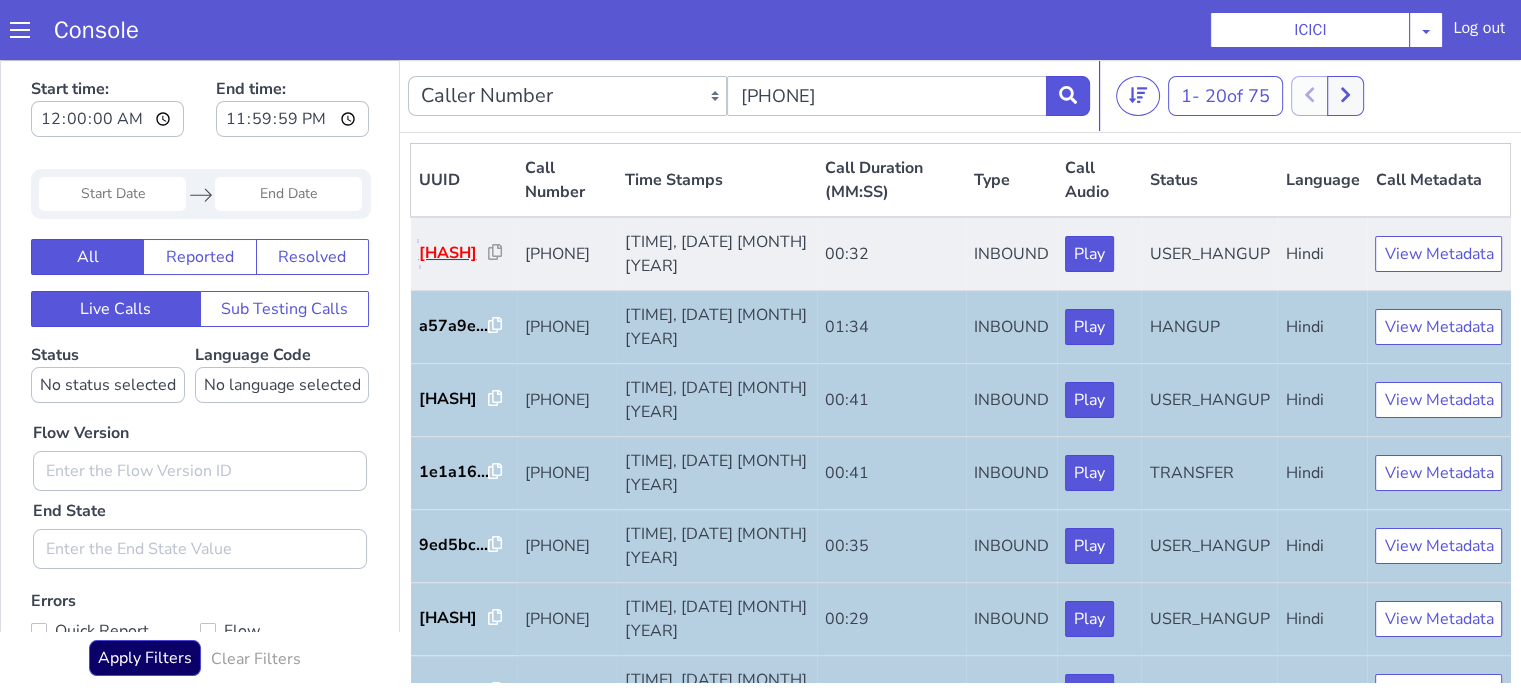 click on "c08ad5..." at bounding box center (454, 253) 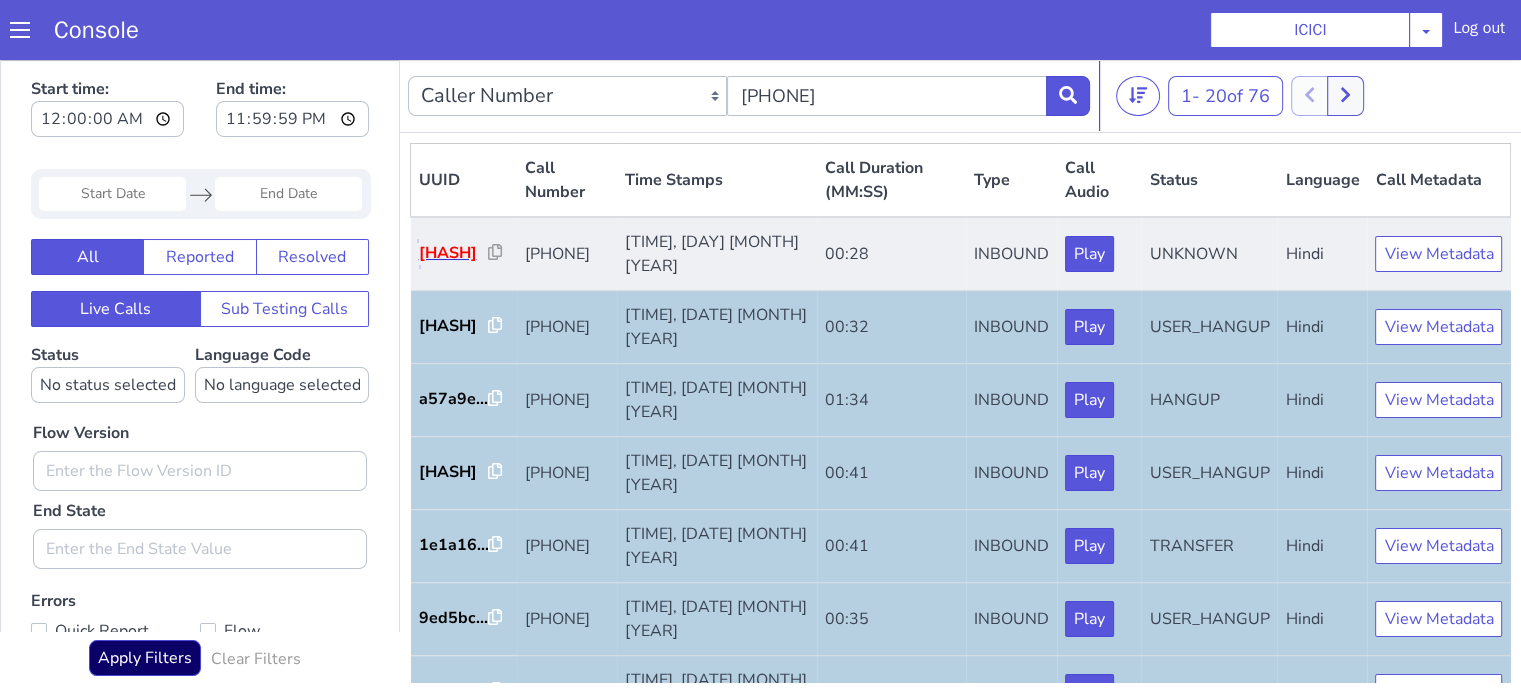 click on "471e93..." at bounding box center [454, 253] 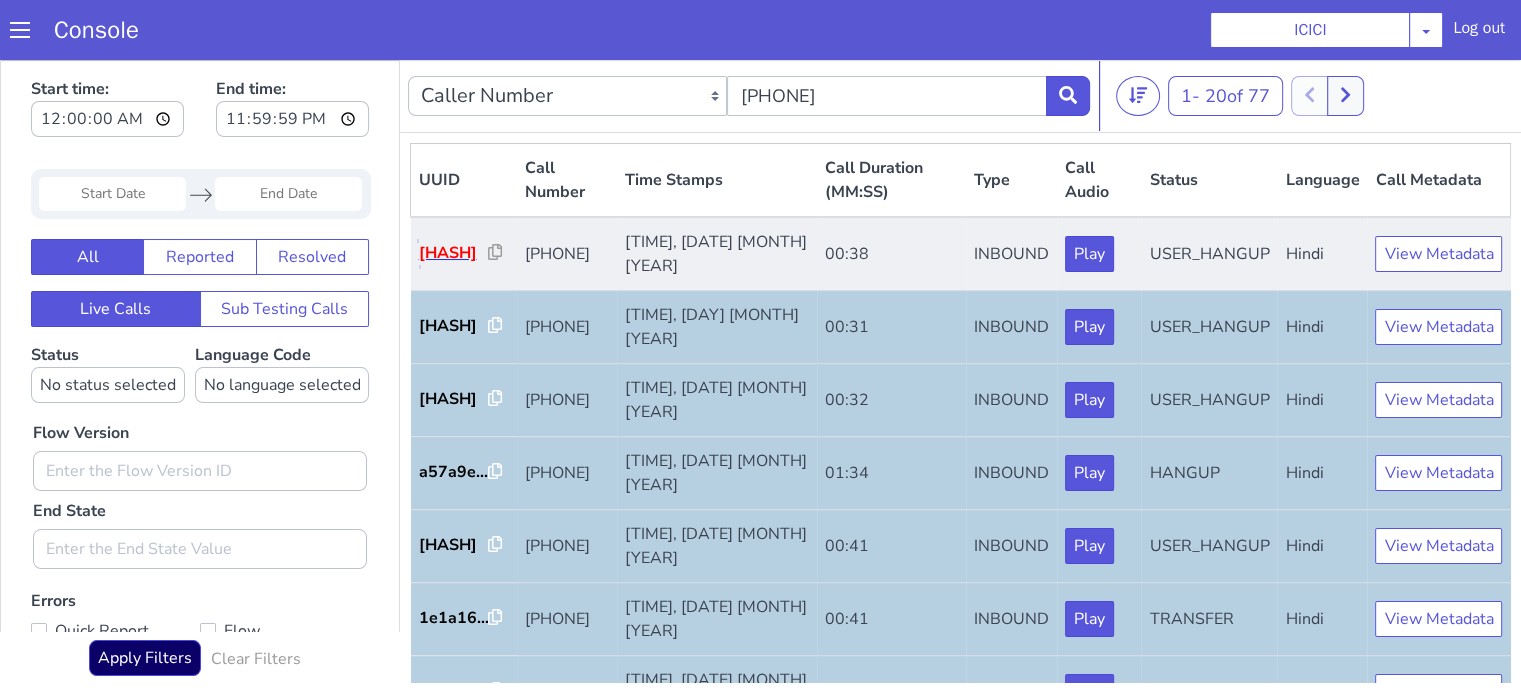 click on "42a190..." at bounding box center [454, 253] 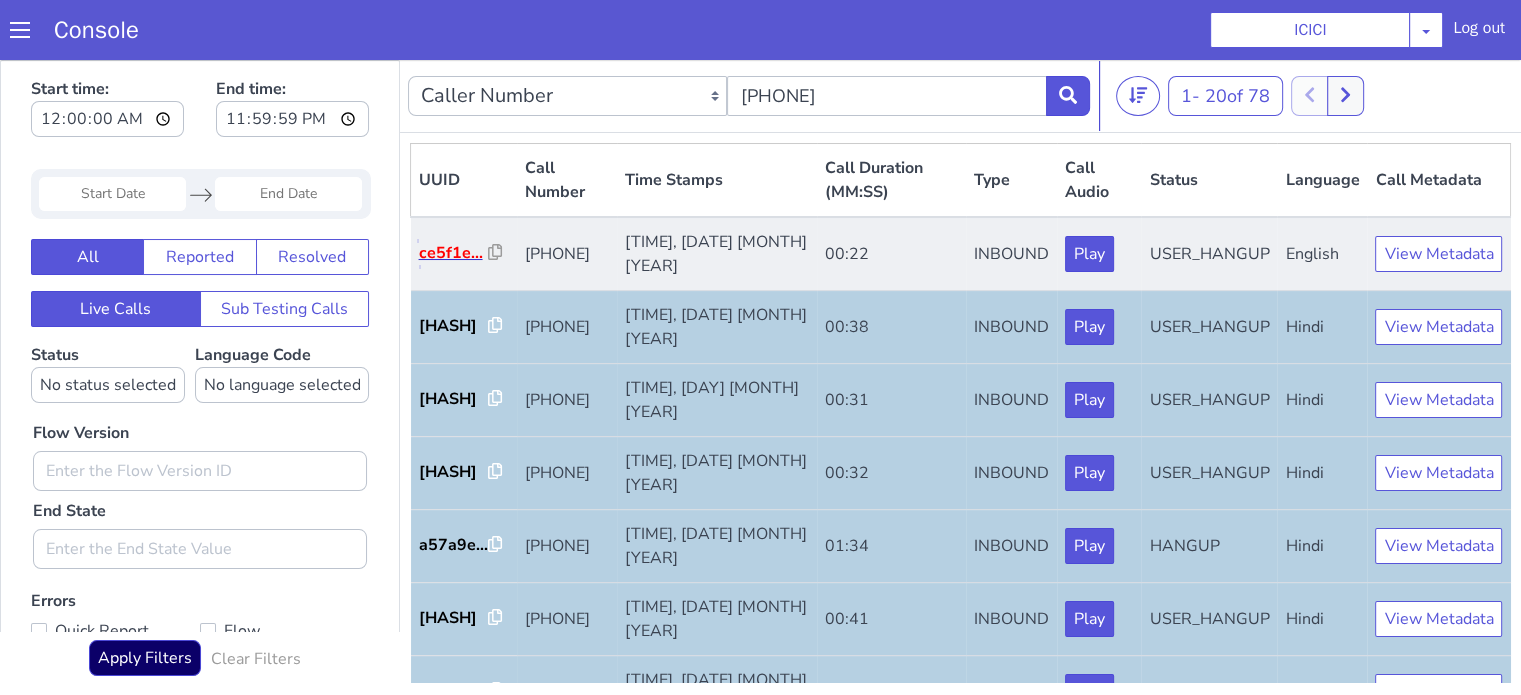 click on "ce5f1e..." at bounding box center [454, 253] 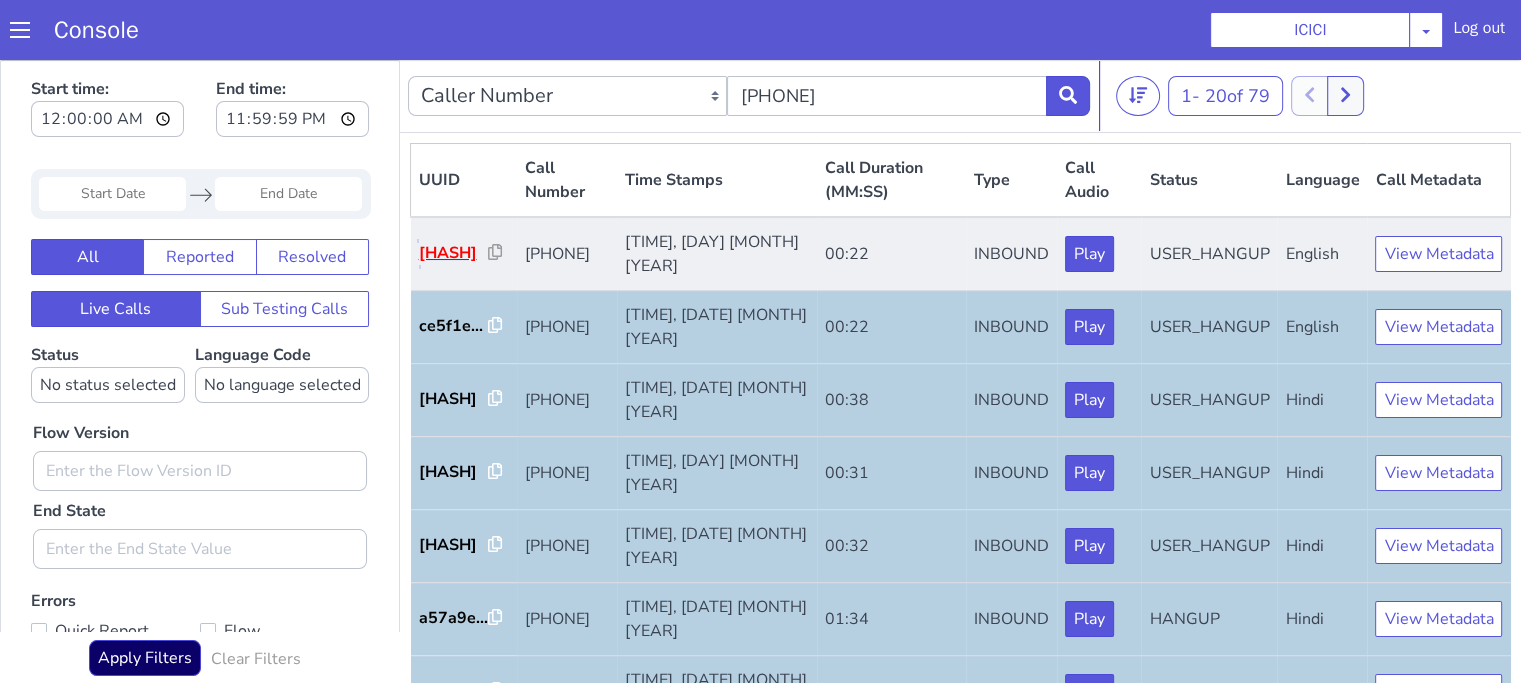 click on "d1e14a..." at bounding box center (454, 253) 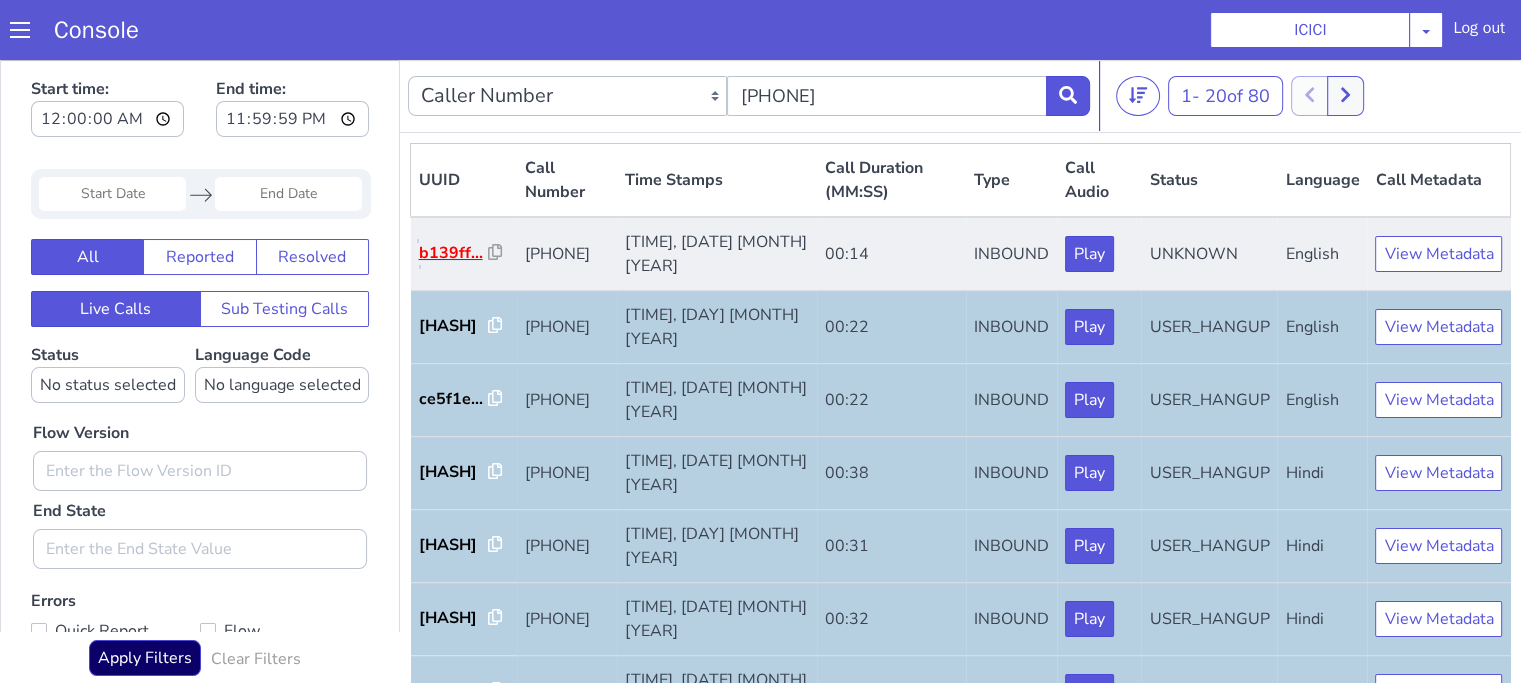 click on "b139ff..." at bounding box center (454, 253) 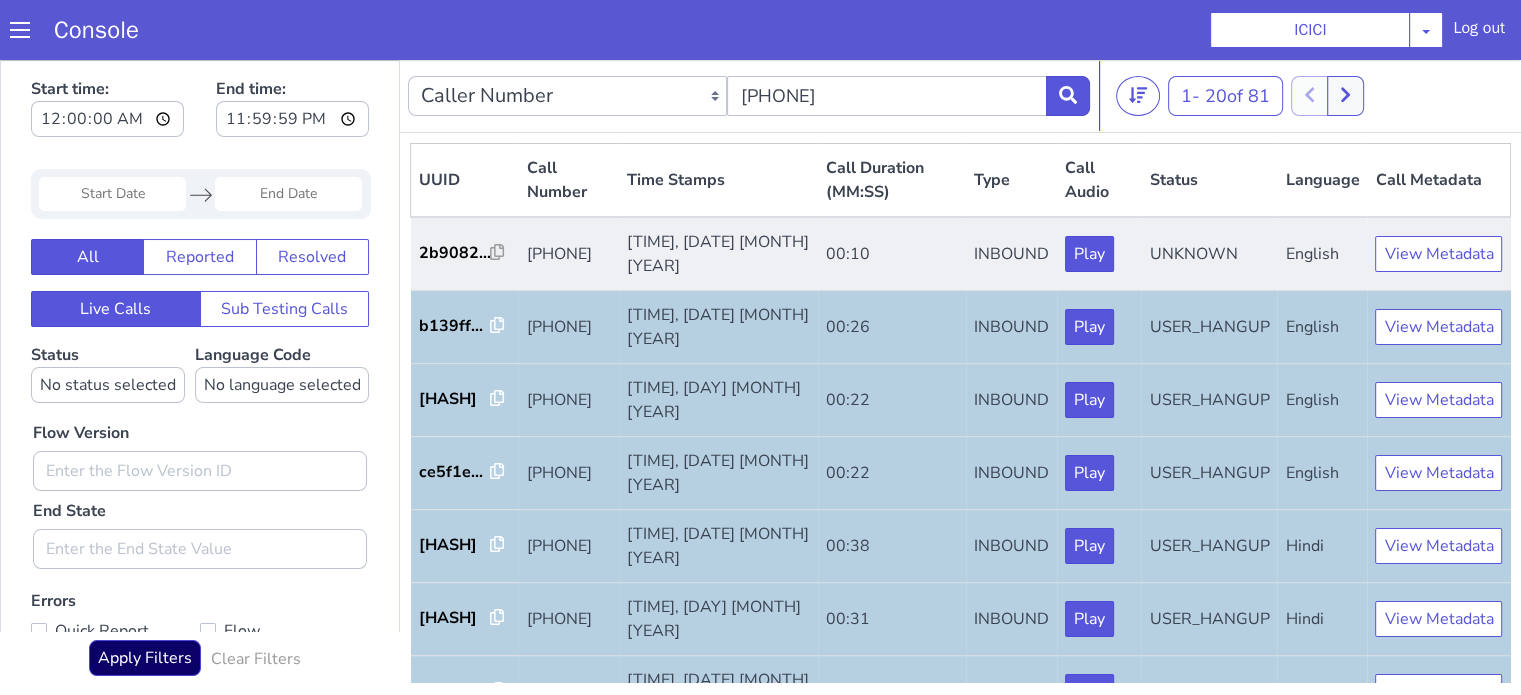 click on "2b9082..." at bounding box center [465, 254] 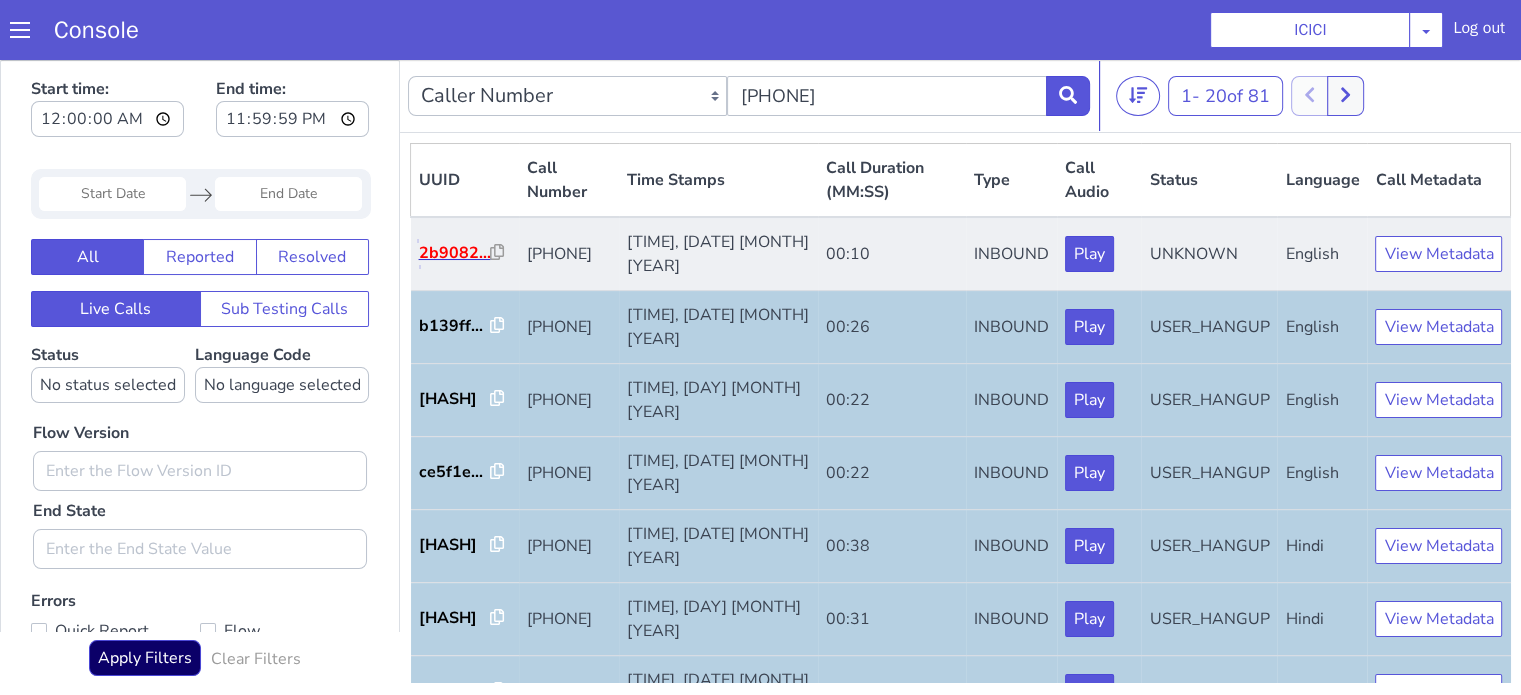 click on "2b9082..." at bounding box center (455, 253) 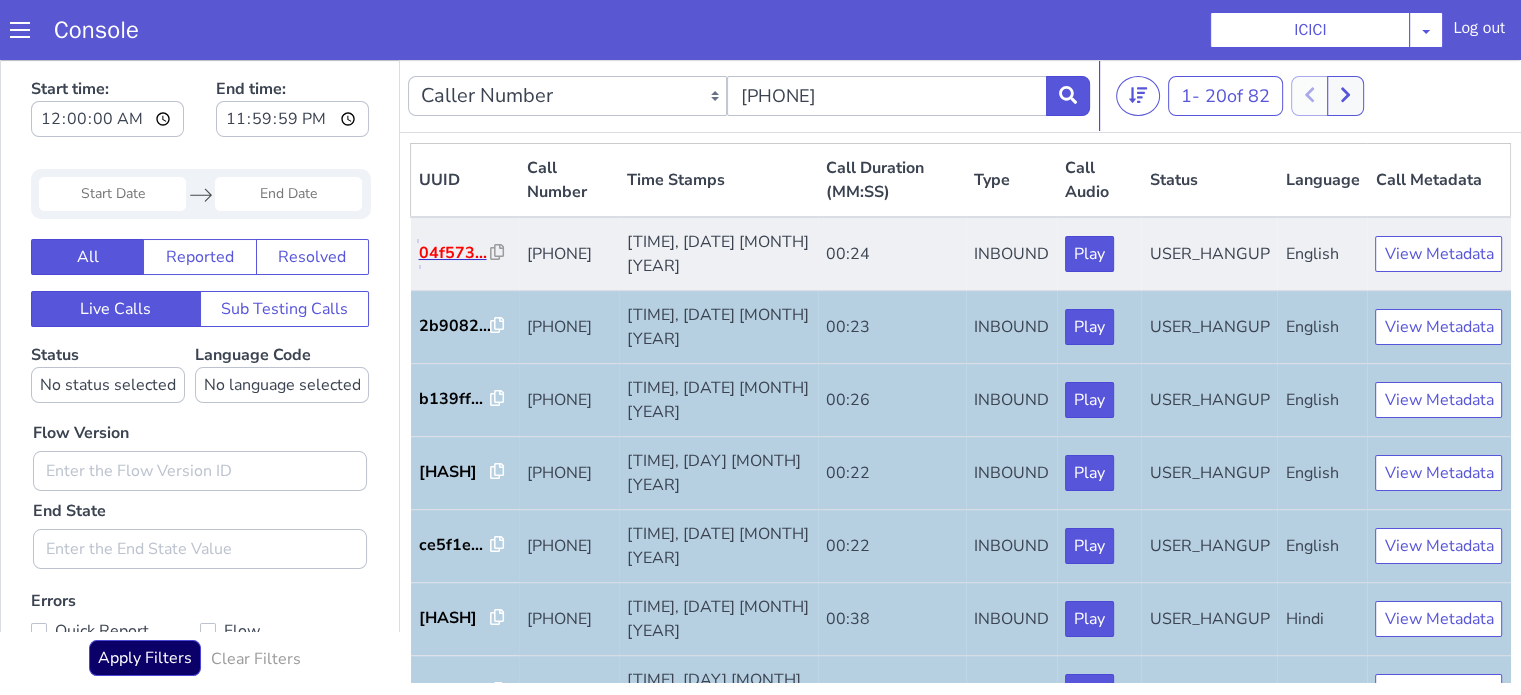 click on "04f573..." at bounding box center (455, 253) 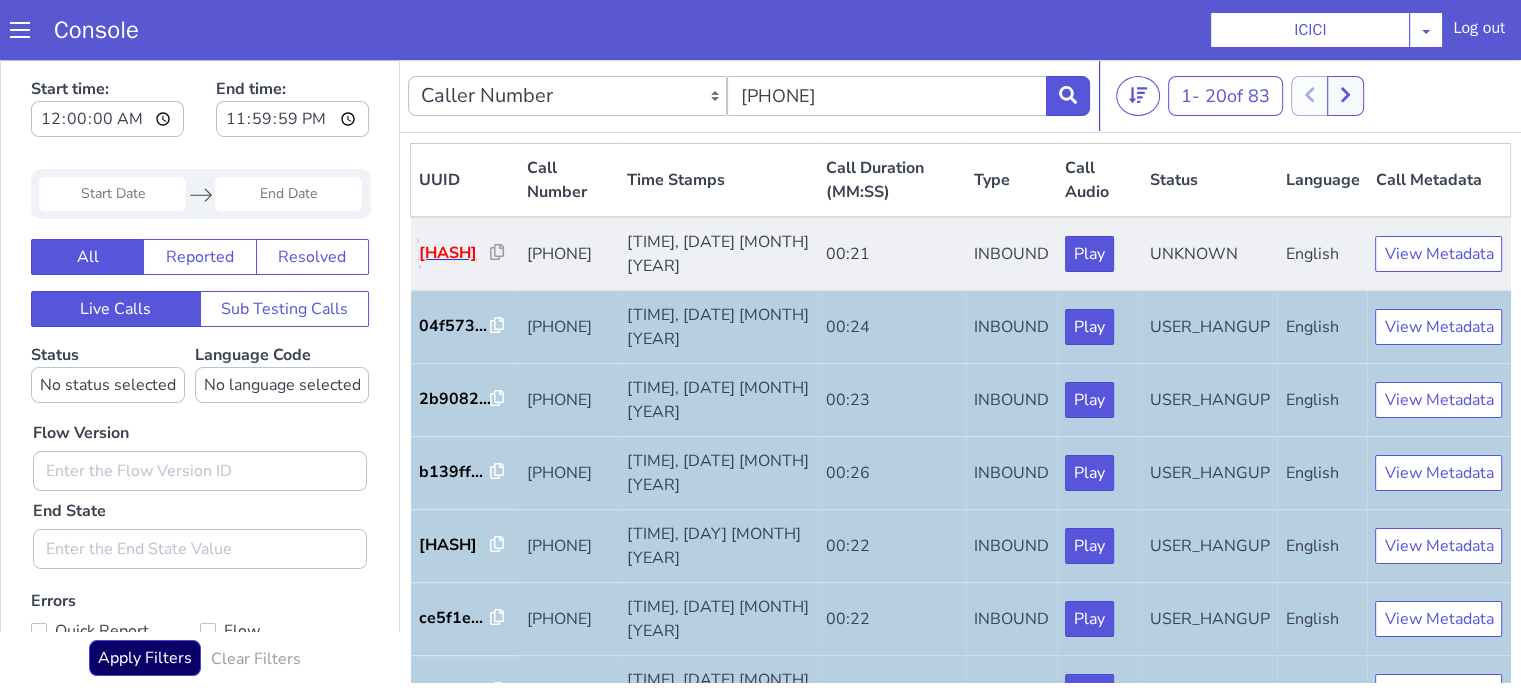 click on "dd0be3..." at bounding box center [455, 253] 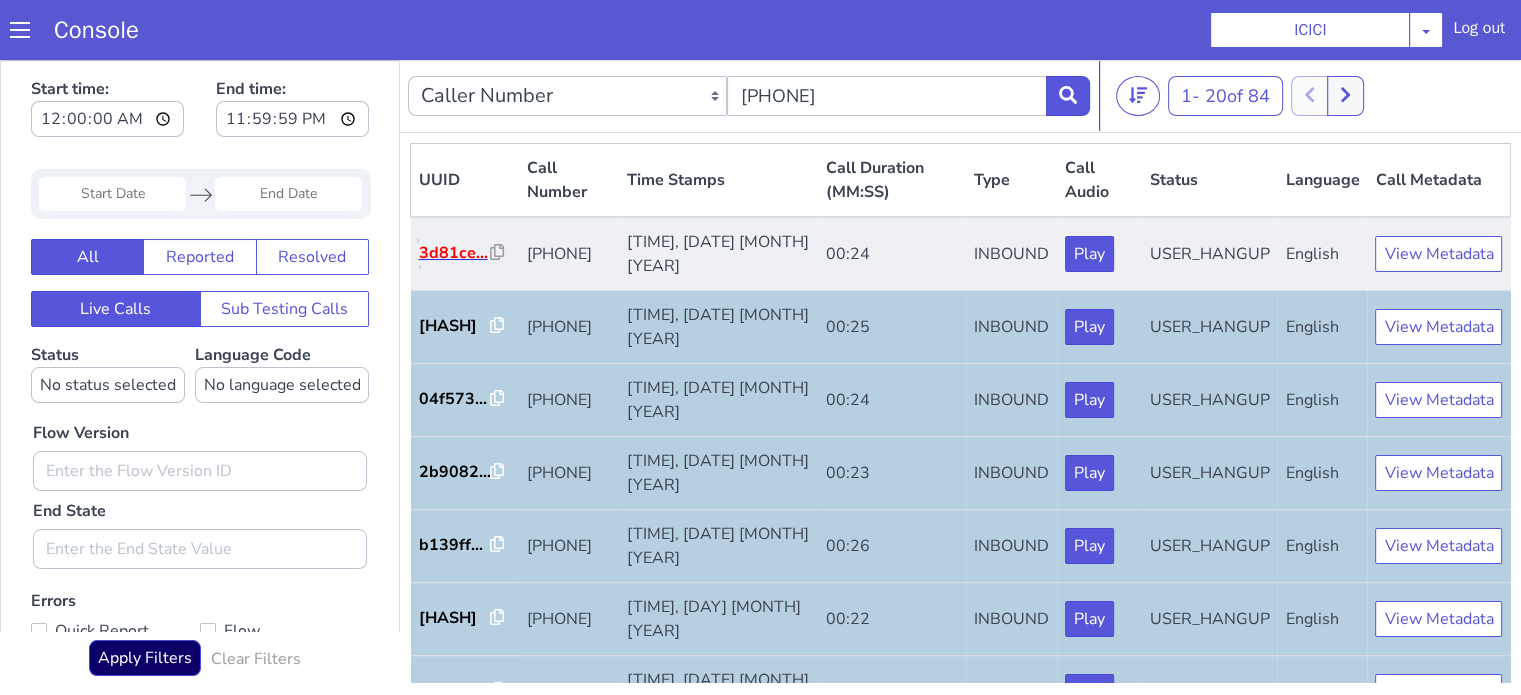 click on "3d81ce..." at bounding box center (455, 253) 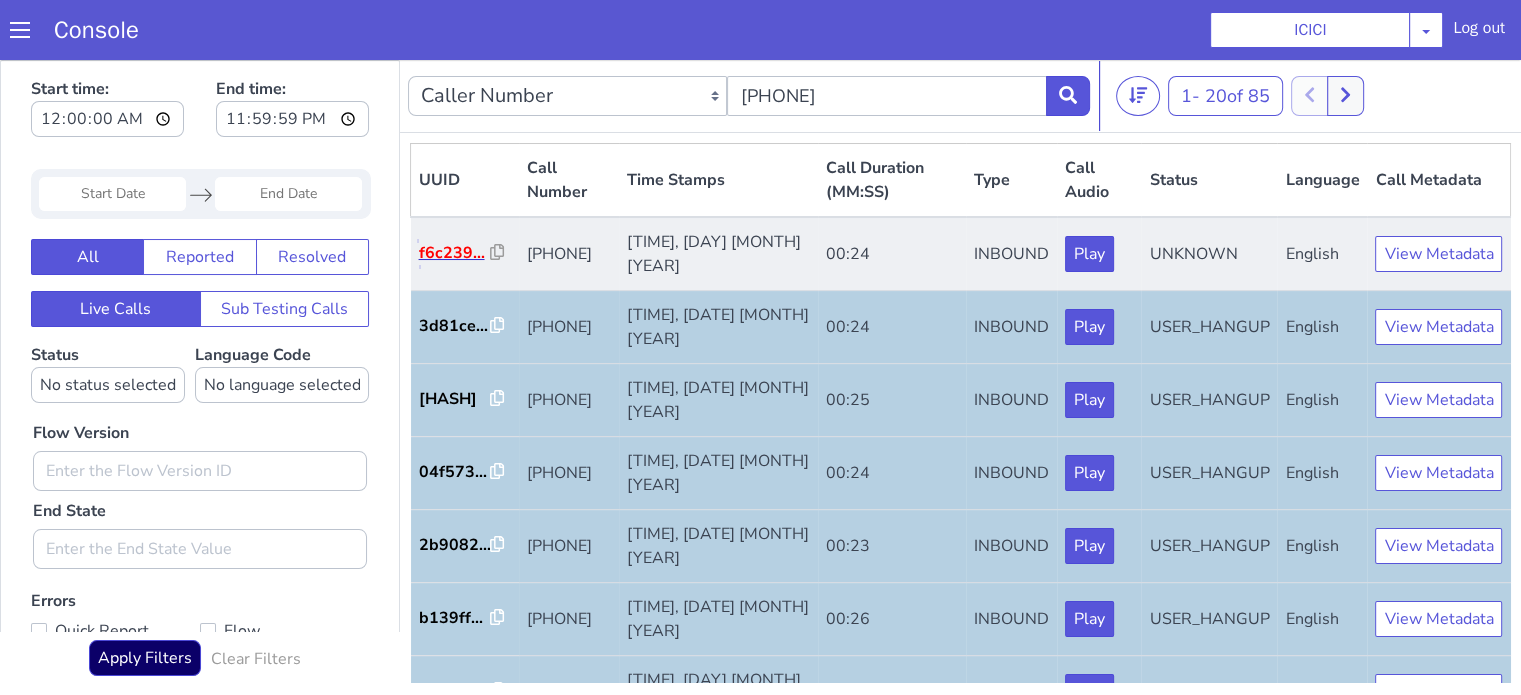 click on "f6c239..." at bounding box center [455, 253] 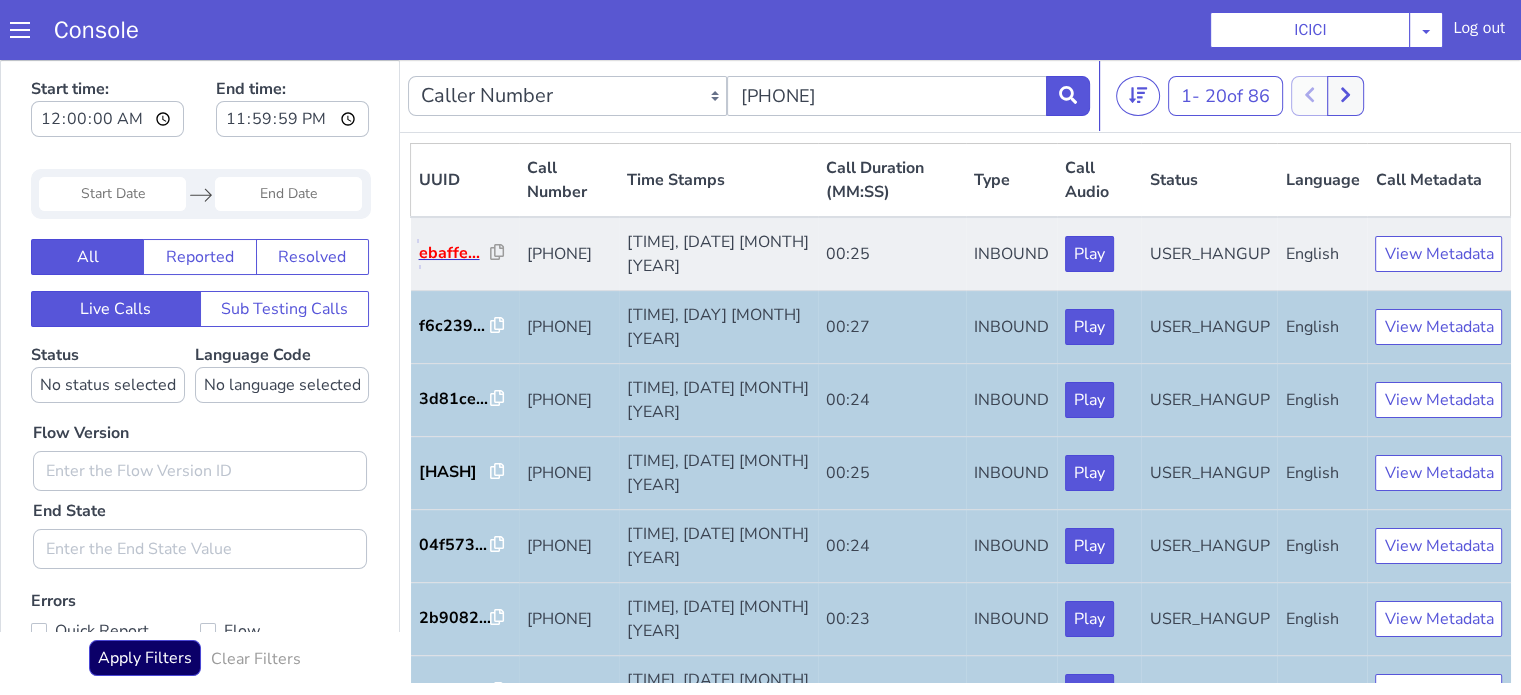 click on "ebaffe..." at bounding box center (455, 253) 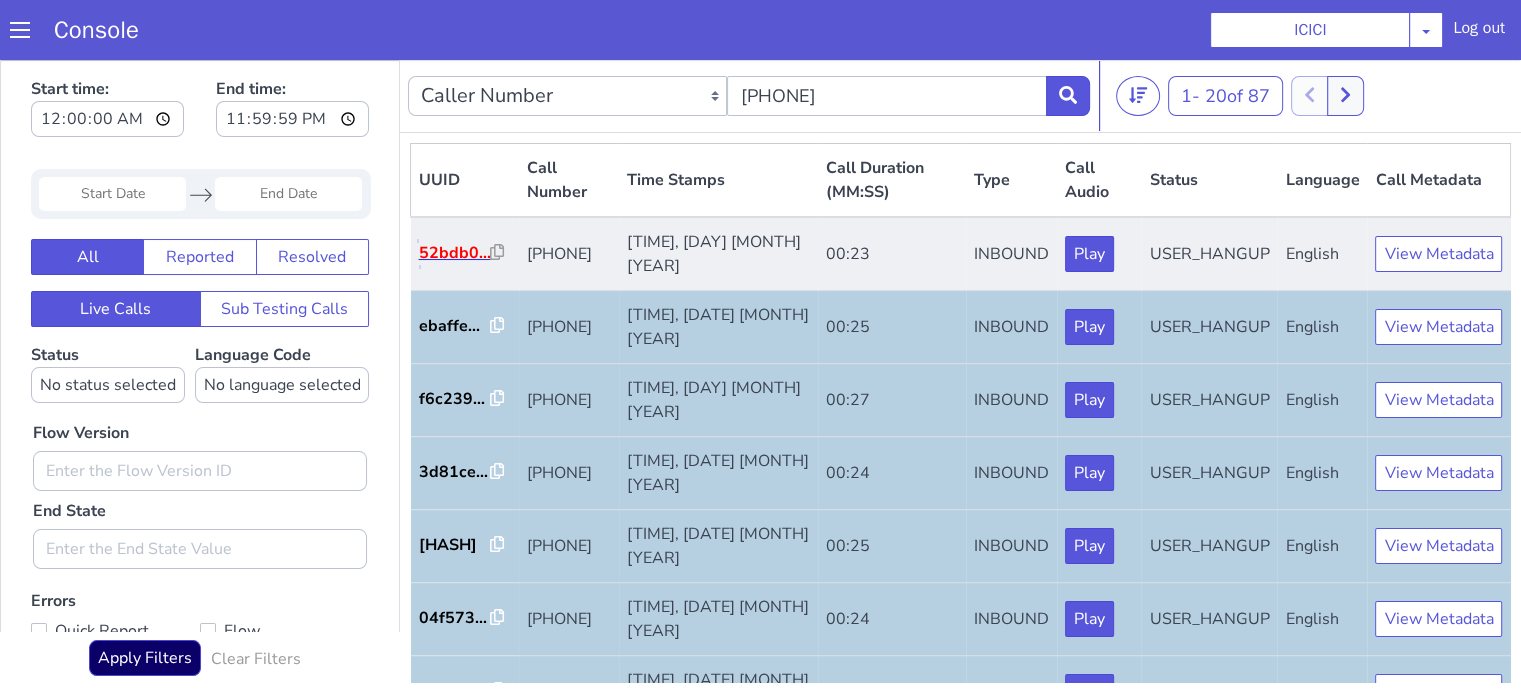click on "52bdb0..." at bounding box center (455, 253) 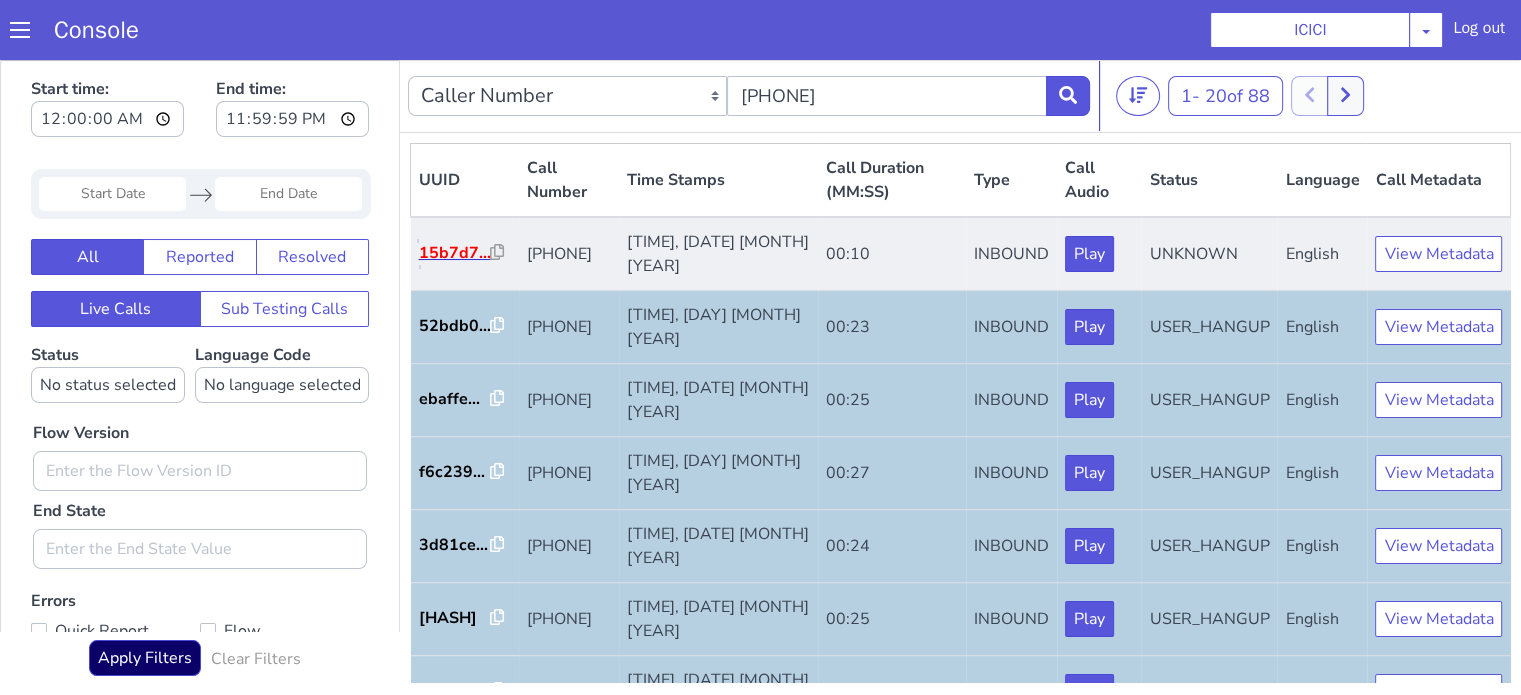 click on "15b7d7..." at bounding box center [455, 253] 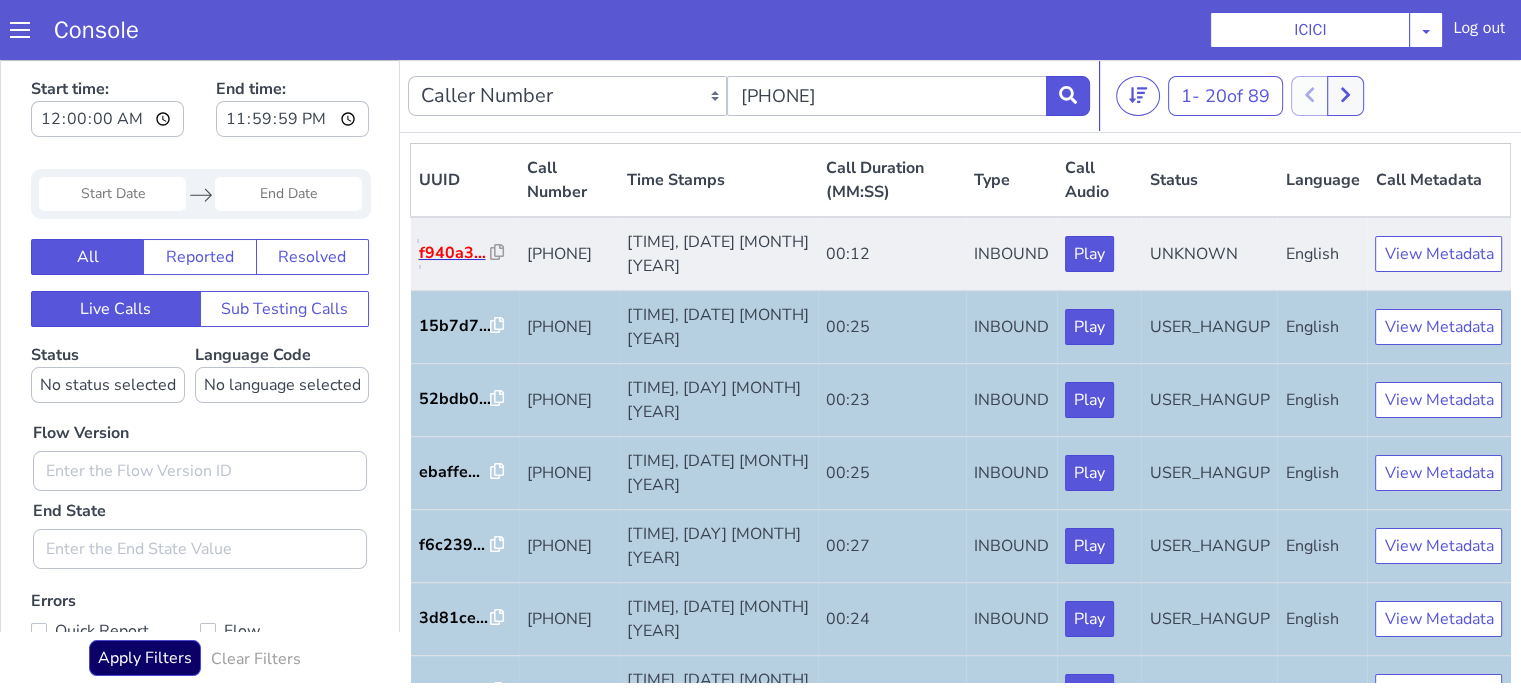 click on "f940a3..." at bounding box center [455, 253] 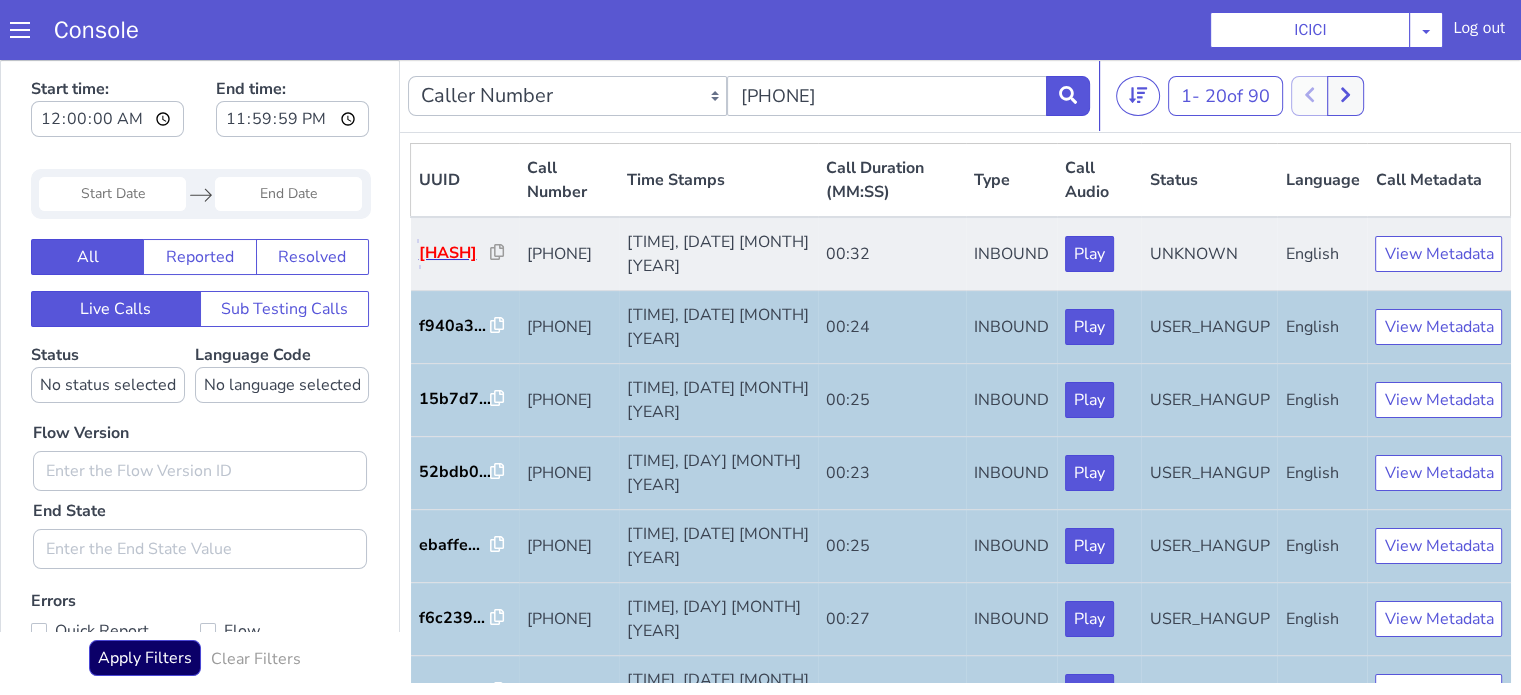 click on "69eeaf..." at bounding box center (455, 253) 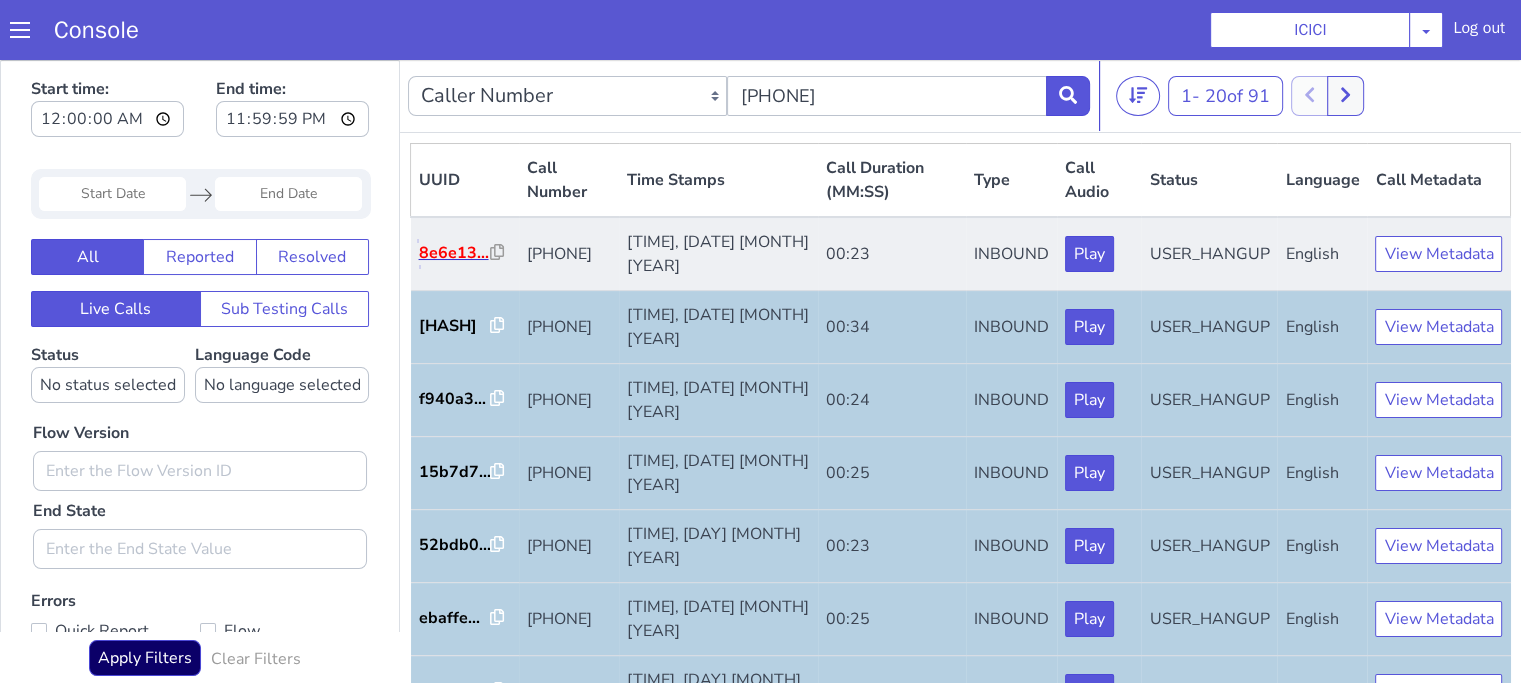 click on "8e6e13..." at bounding box center (455, 253) 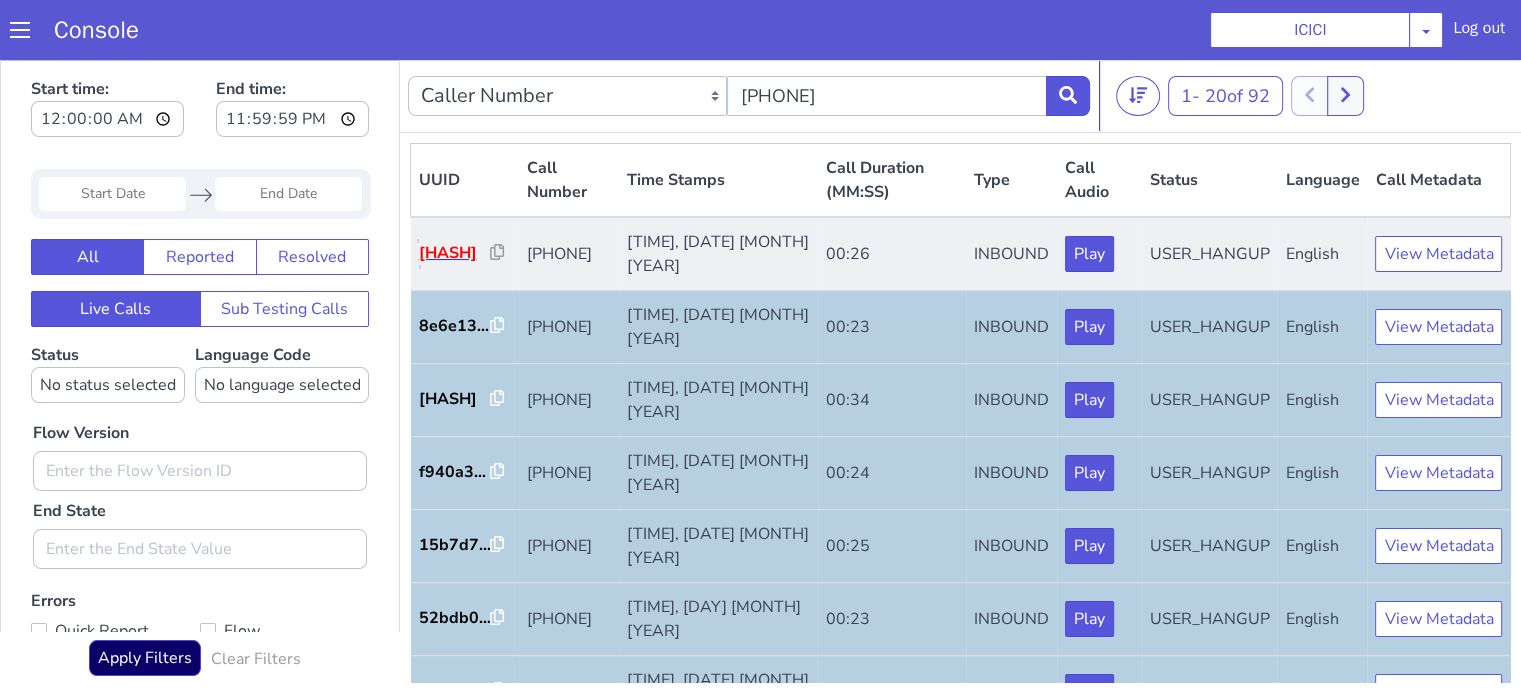 click on "bb95f2..." at bounding box center [455, 253] 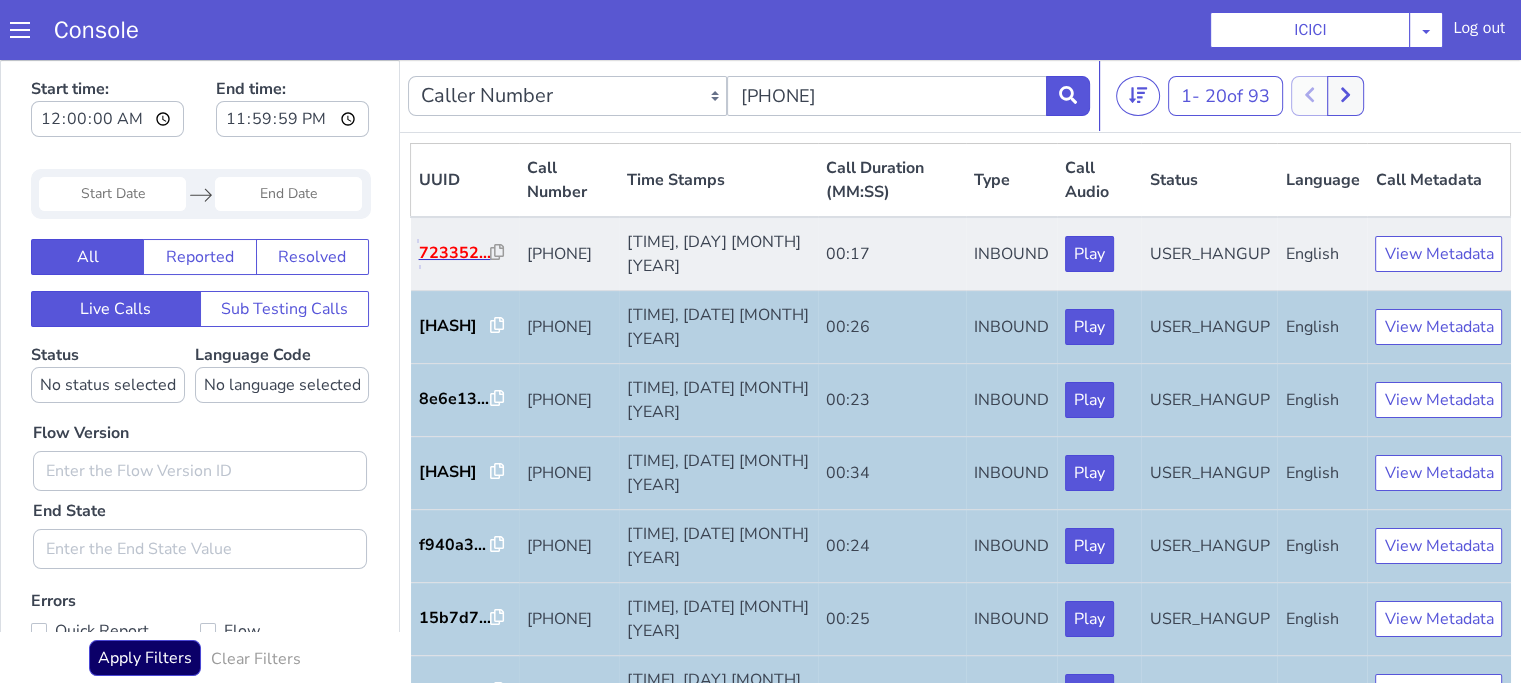 click on "723352..." at bounding box center [455, 253] 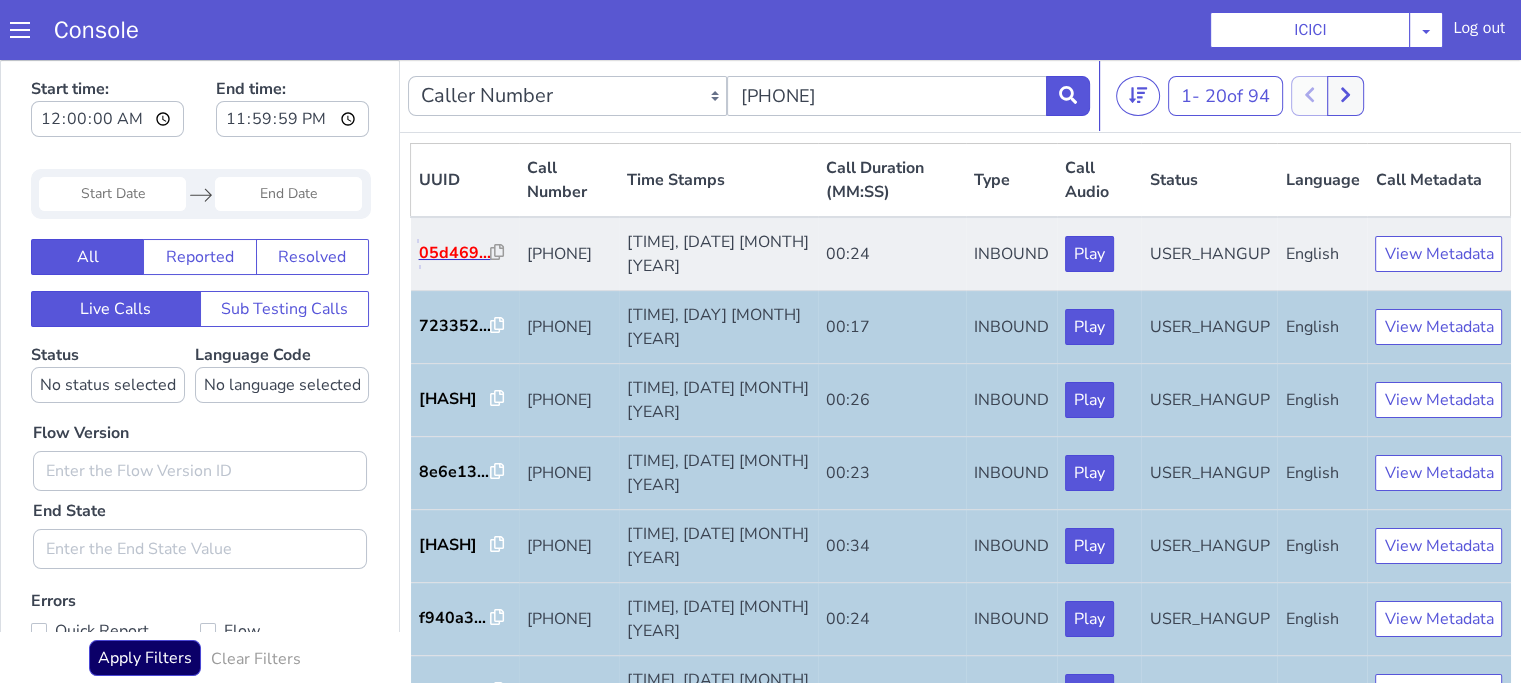 click on "05d469..." at bounding box center (455, 253) 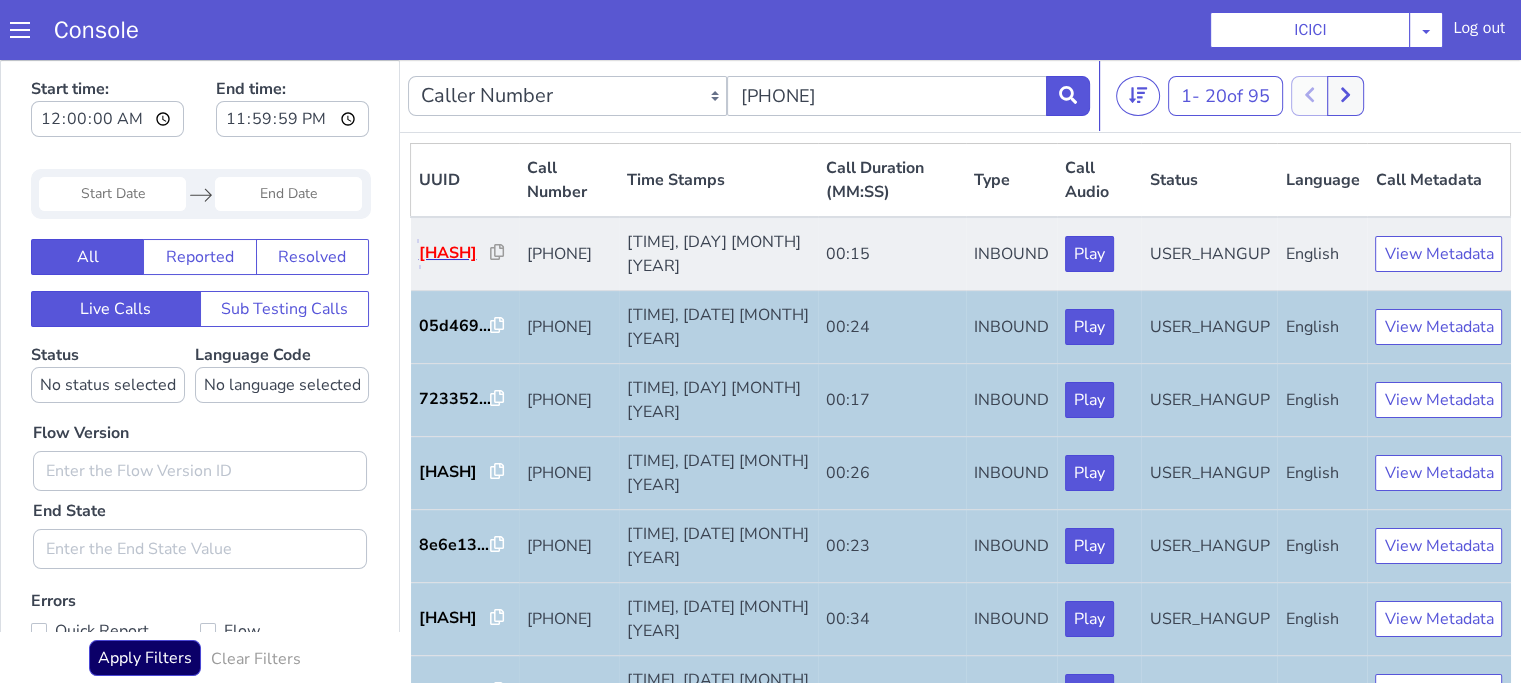 click on "a9e61b..." at bounding box center [455, 253] 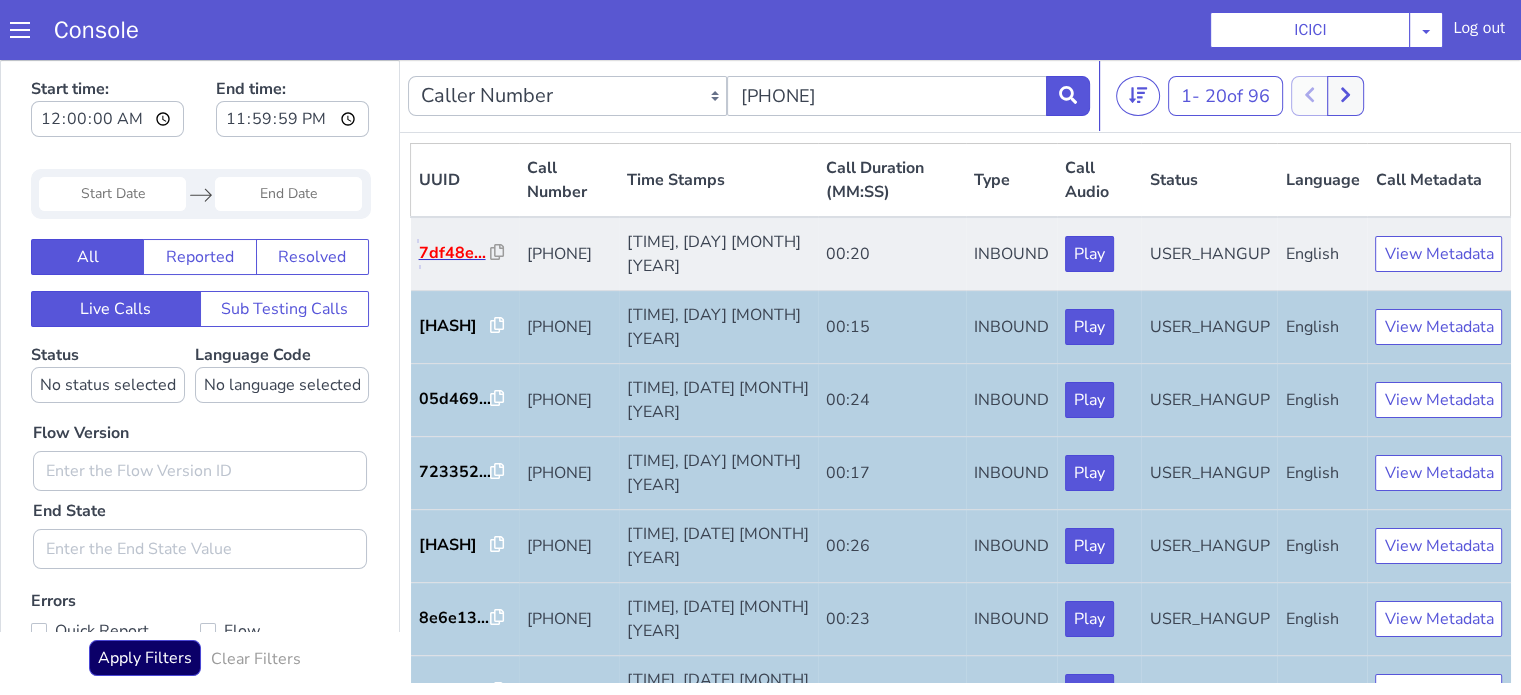 click on "7df48e..." at bounding box center (455, 253) 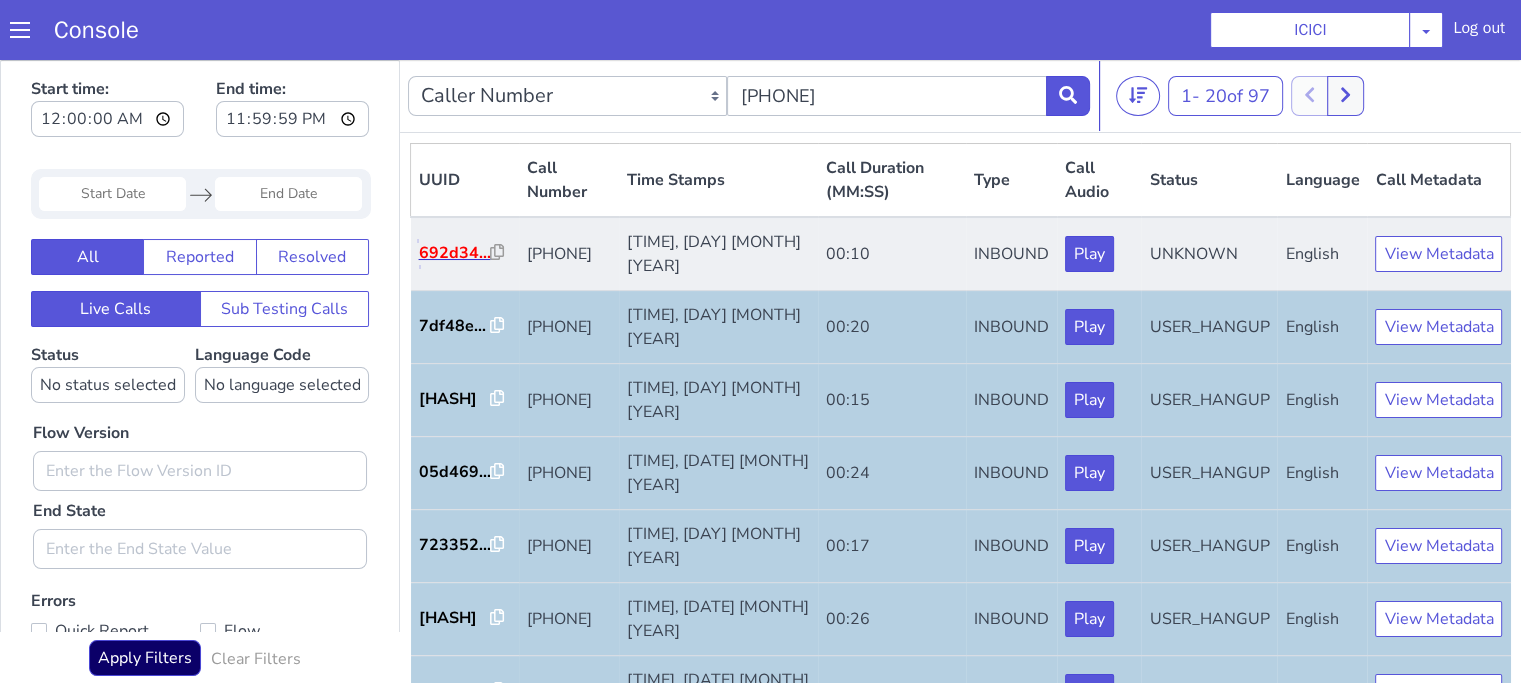 click on "692d34..." at bounding box center [455, 253] 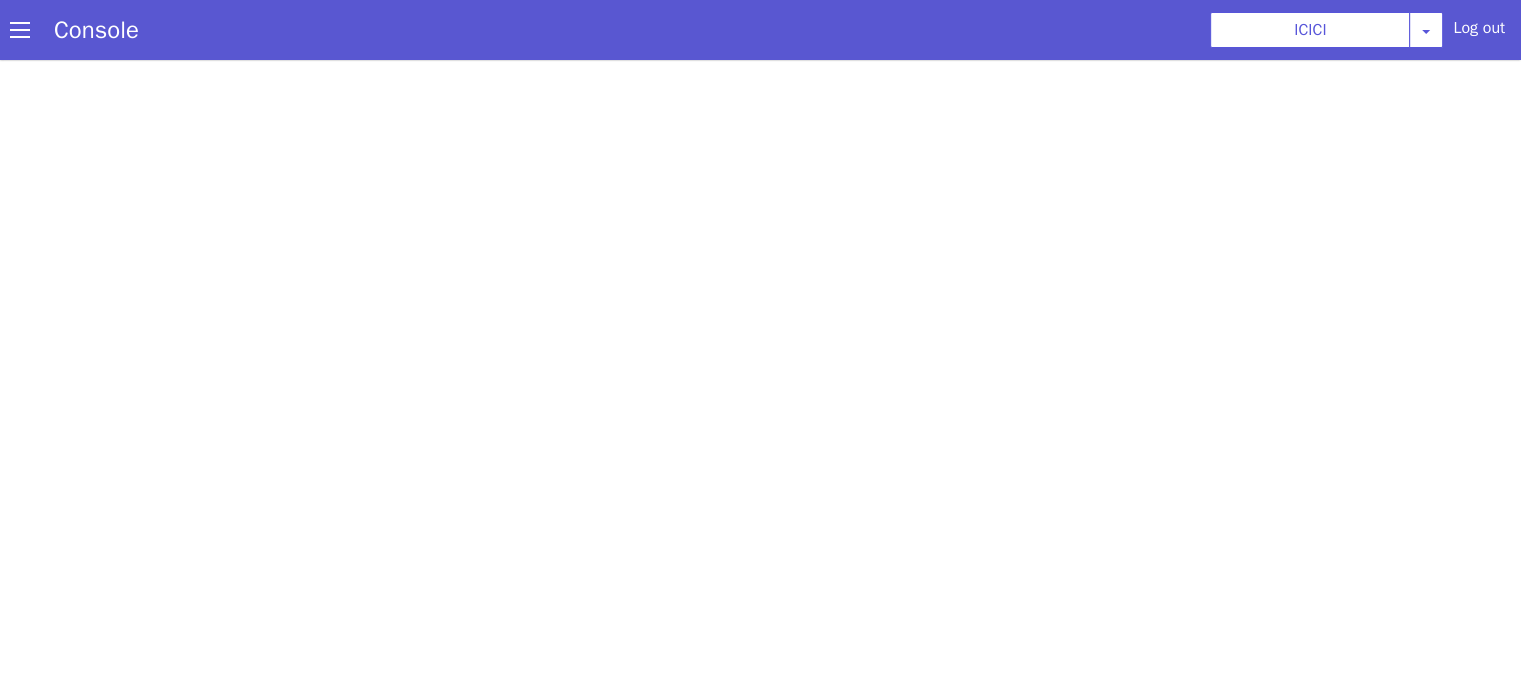 scroll, scrollTop: 0, scrollLeft: 0, axis: both 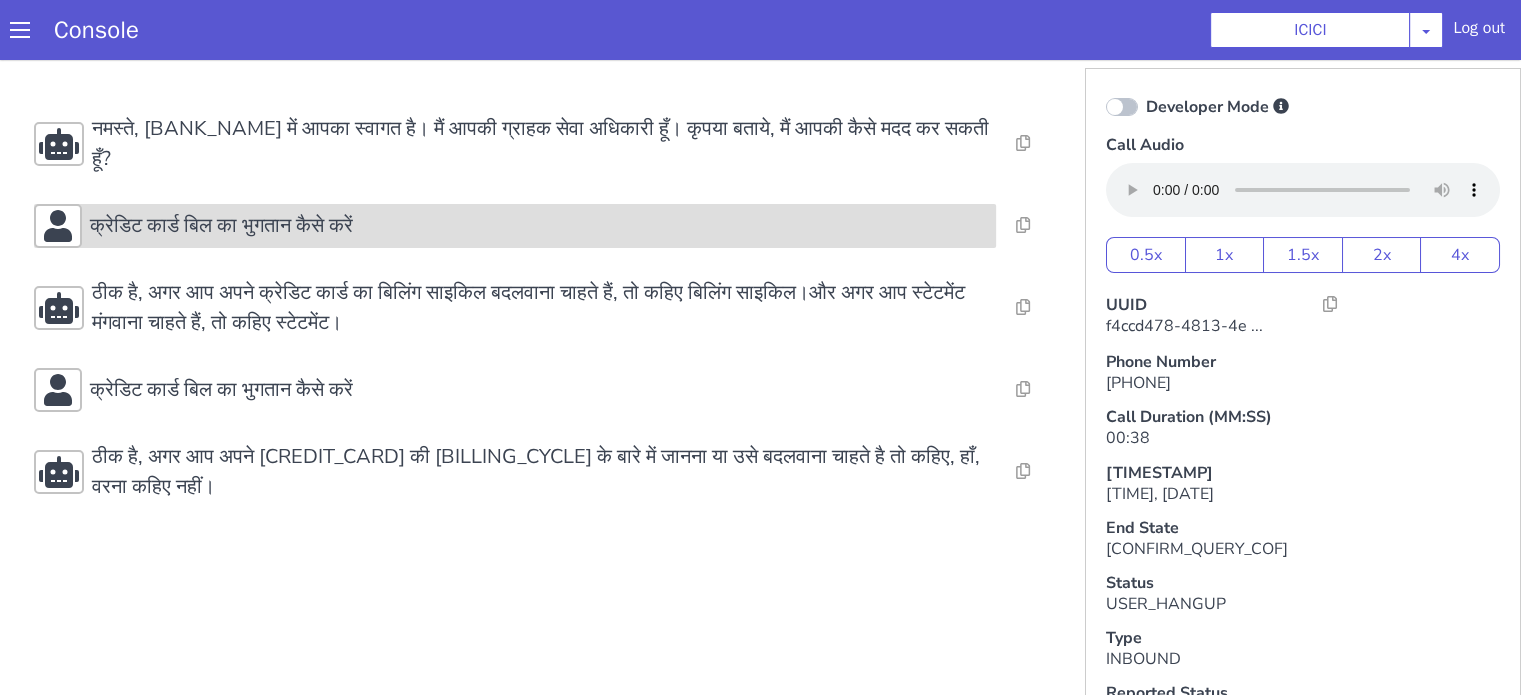 click on "क्रेडिट कार्ड बिल का भुगतान कैसे करें" at bounding box center [539, 226] 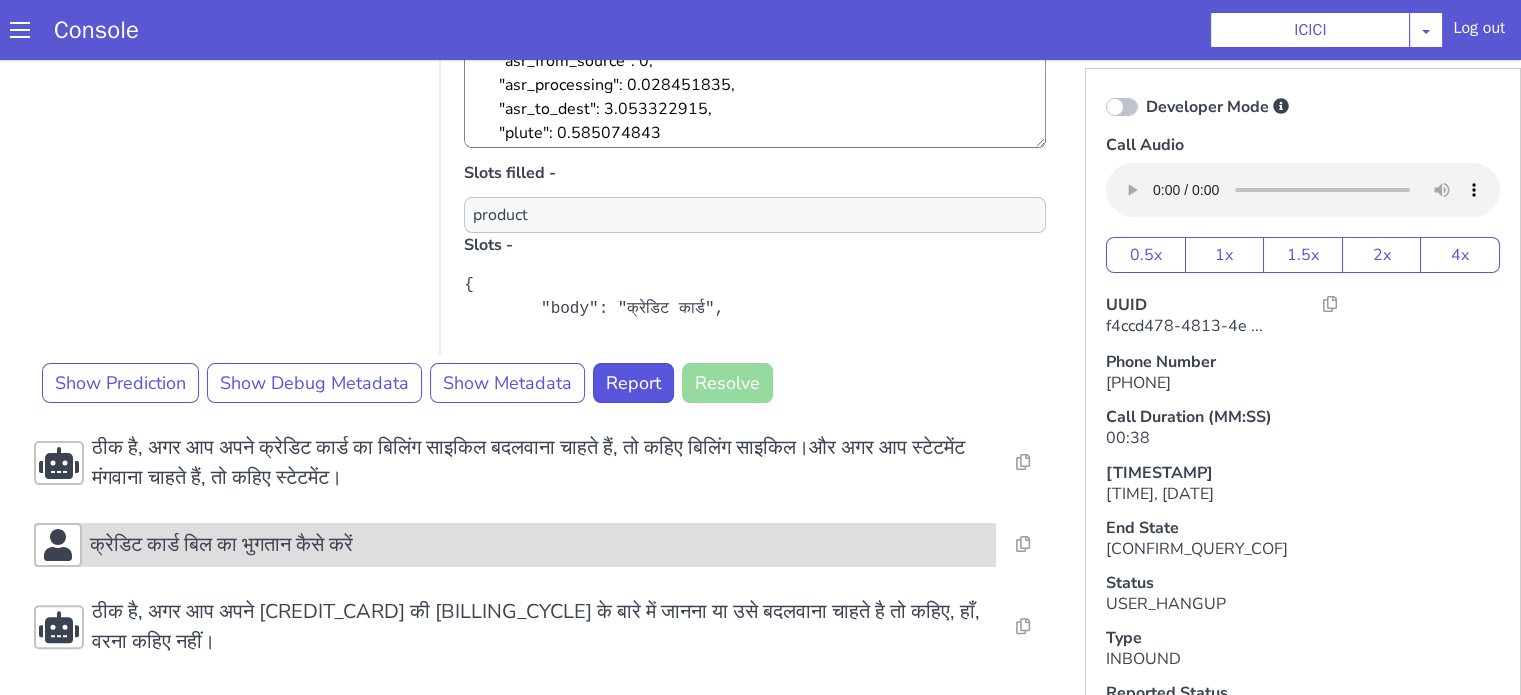 click on "क्रेडिट कार्ड बिल का भुगतान कैसे करें" at bounding box center [221, 545] 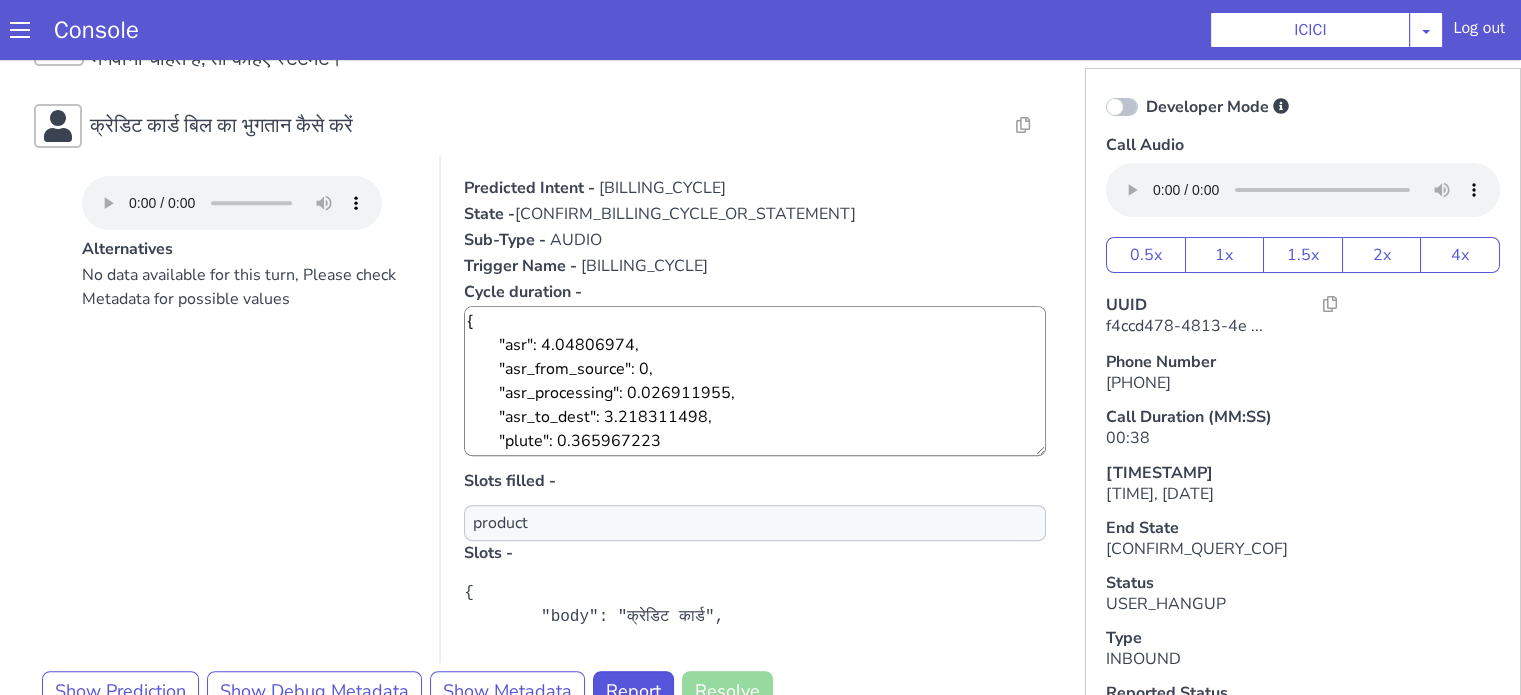 scroll, scrollTop: 926, scrollLeft: 0, axis: vertical 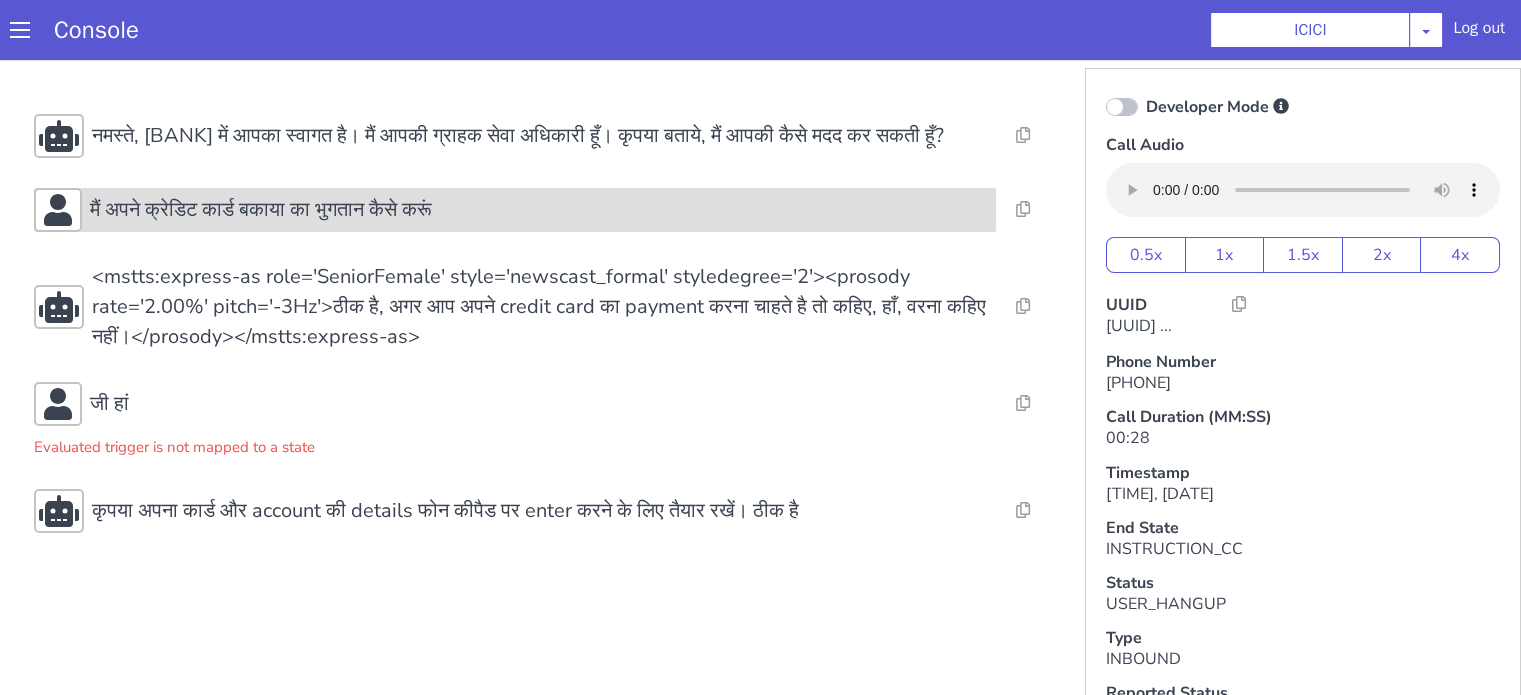 click on "मैं अपने क्रेडिट कार्ड बकाया का भुगतान कैसे करूं" at bounding box center [261, 210] 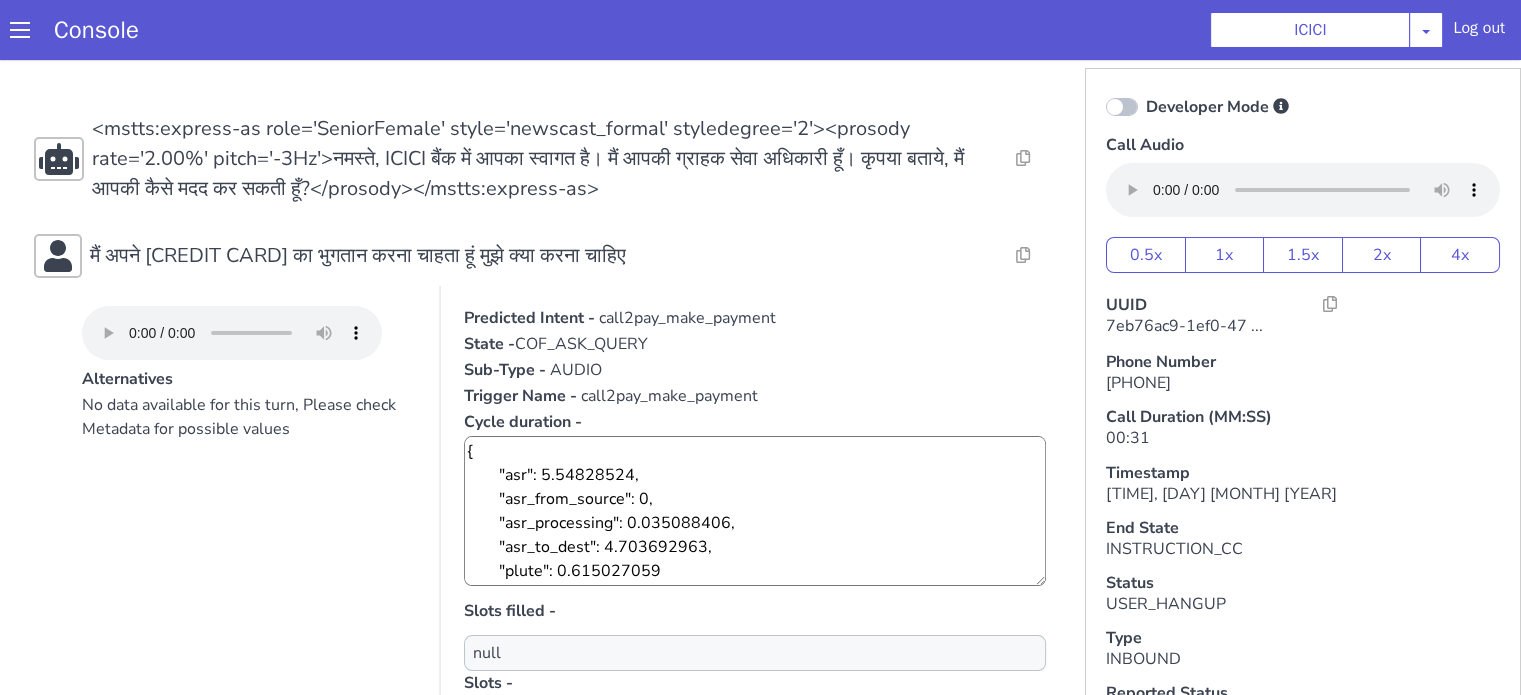 scroll, scrollTop: 0, scrollLeft: 0, axis: both 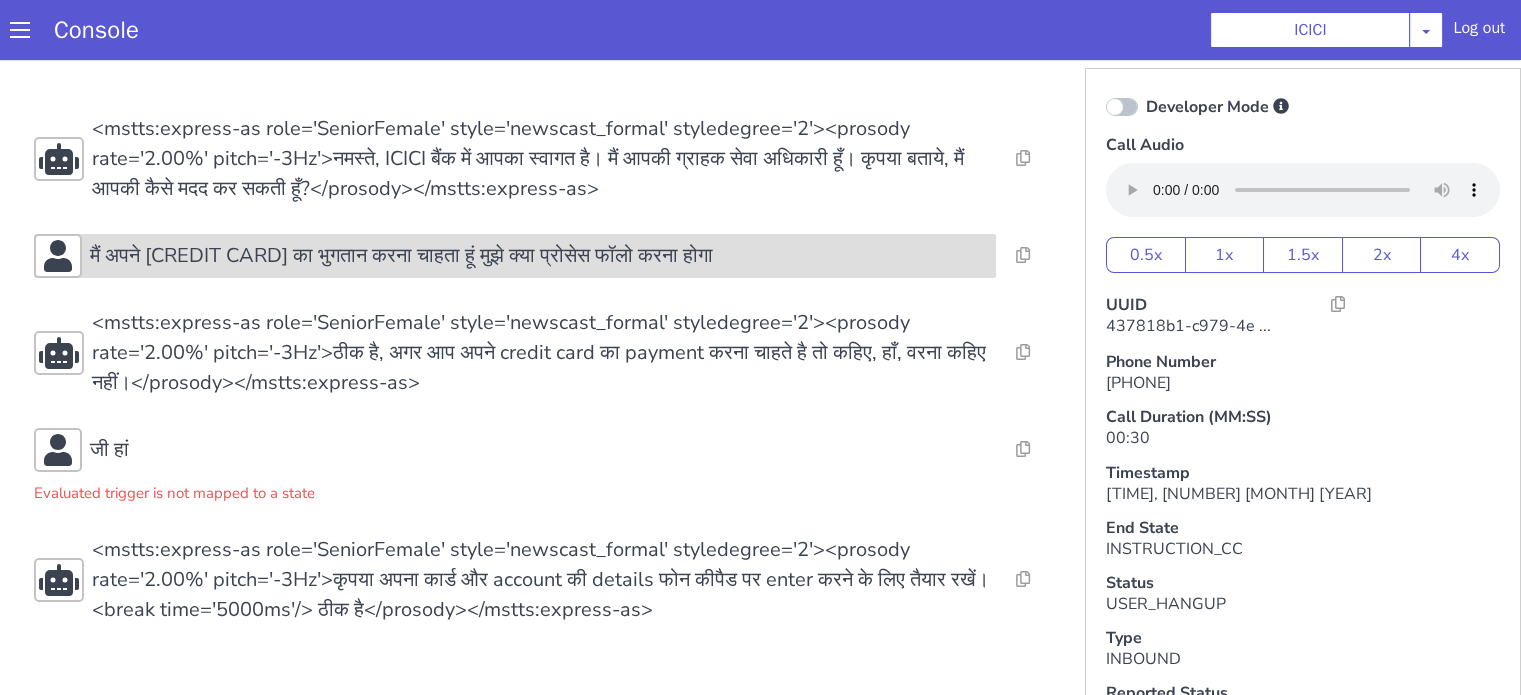 click on "मैं अपने क्रेडिट कार्ड का भुगतान करना चाहता हूं मुझे क्या प्रोसेस फॉलो करना होगा" at bounding box center (401, 256) 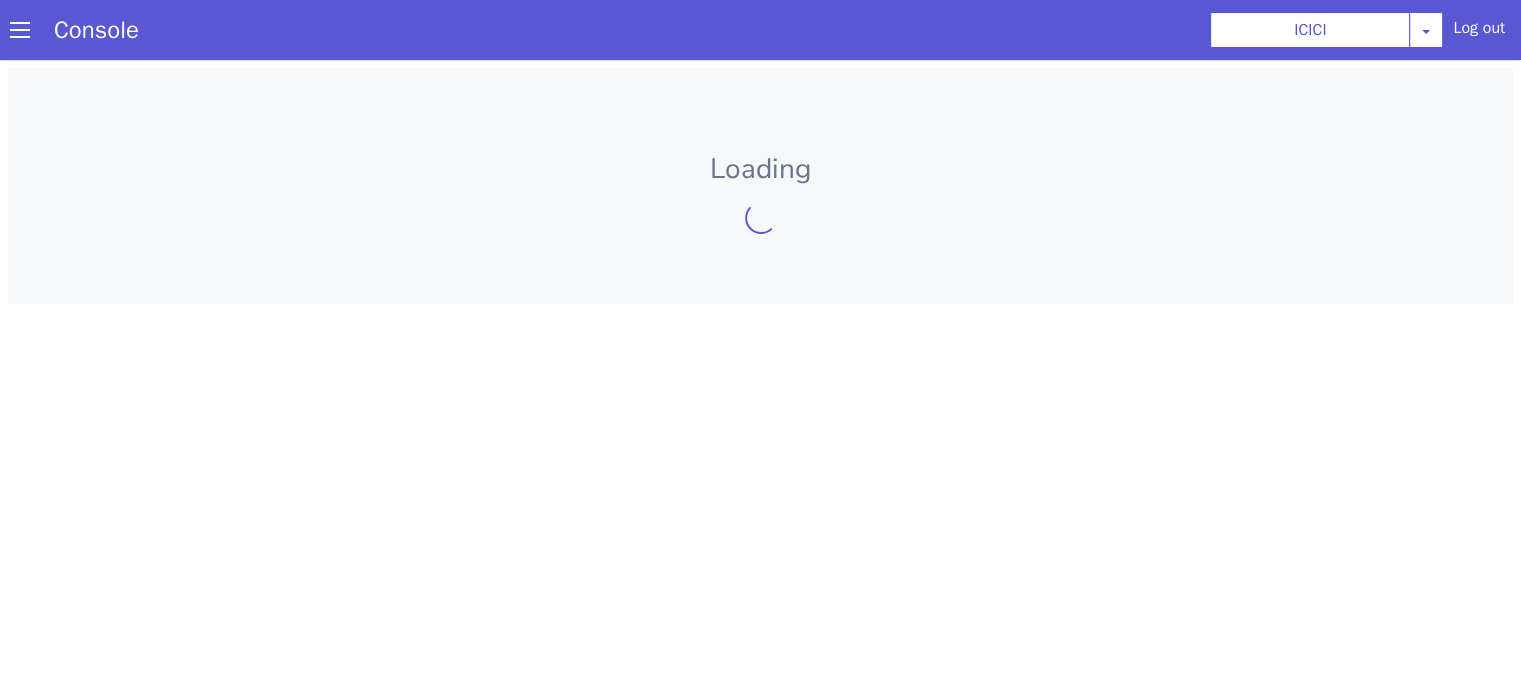 scroll, scrollTop: 0, scrollLeft: 0, axis: both 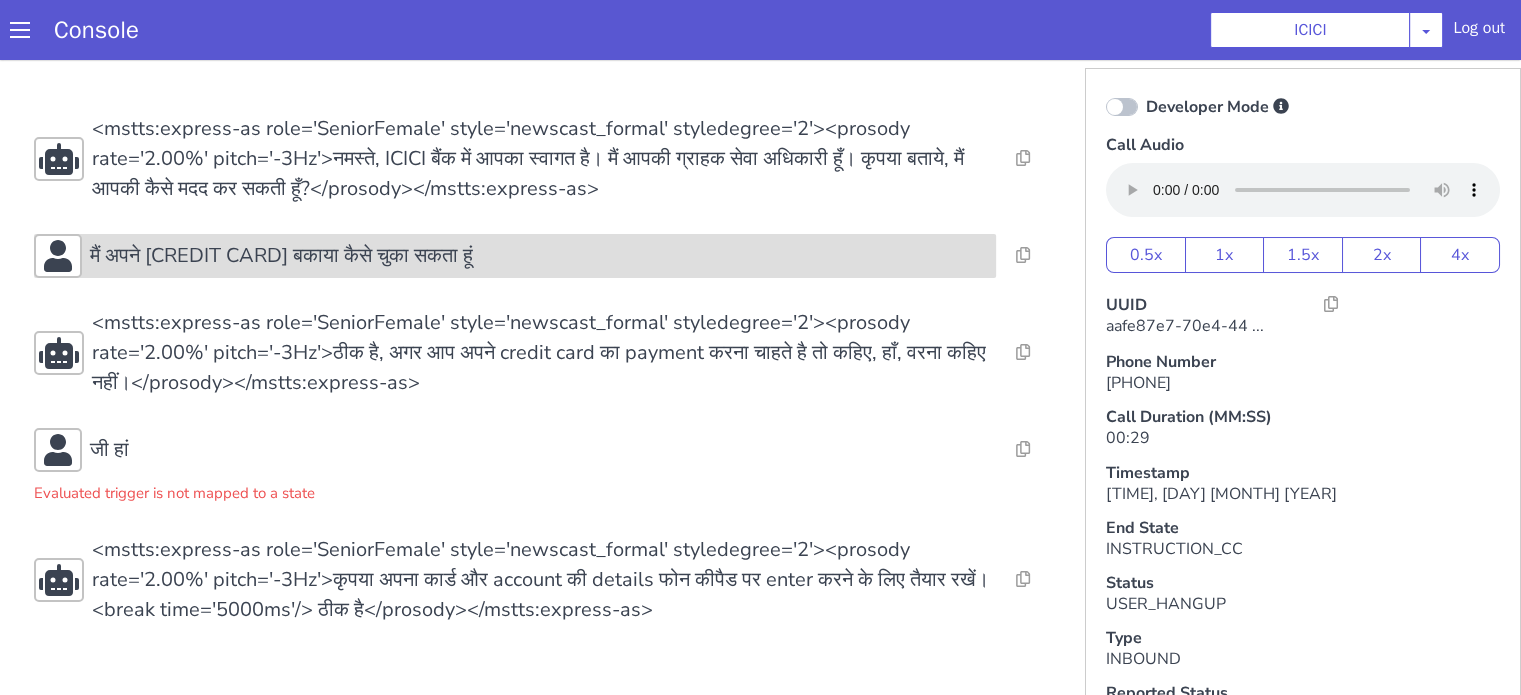 click on "मैं अपने क्रेडिट कार्ड बकाया कैसे चुका सकता हूं" at bounding box center [539, 256] 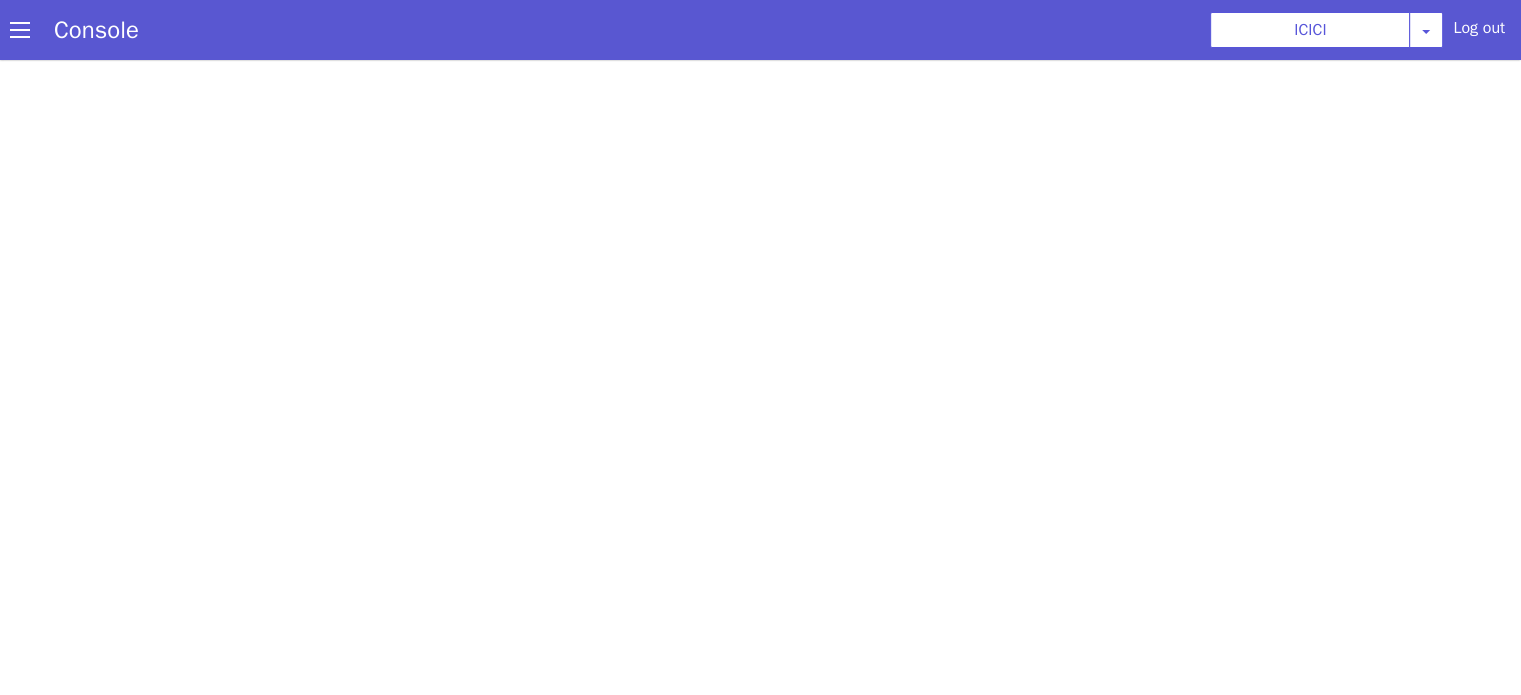 scroll, scrollTop: 0, scrollLeft: 0, axis: both 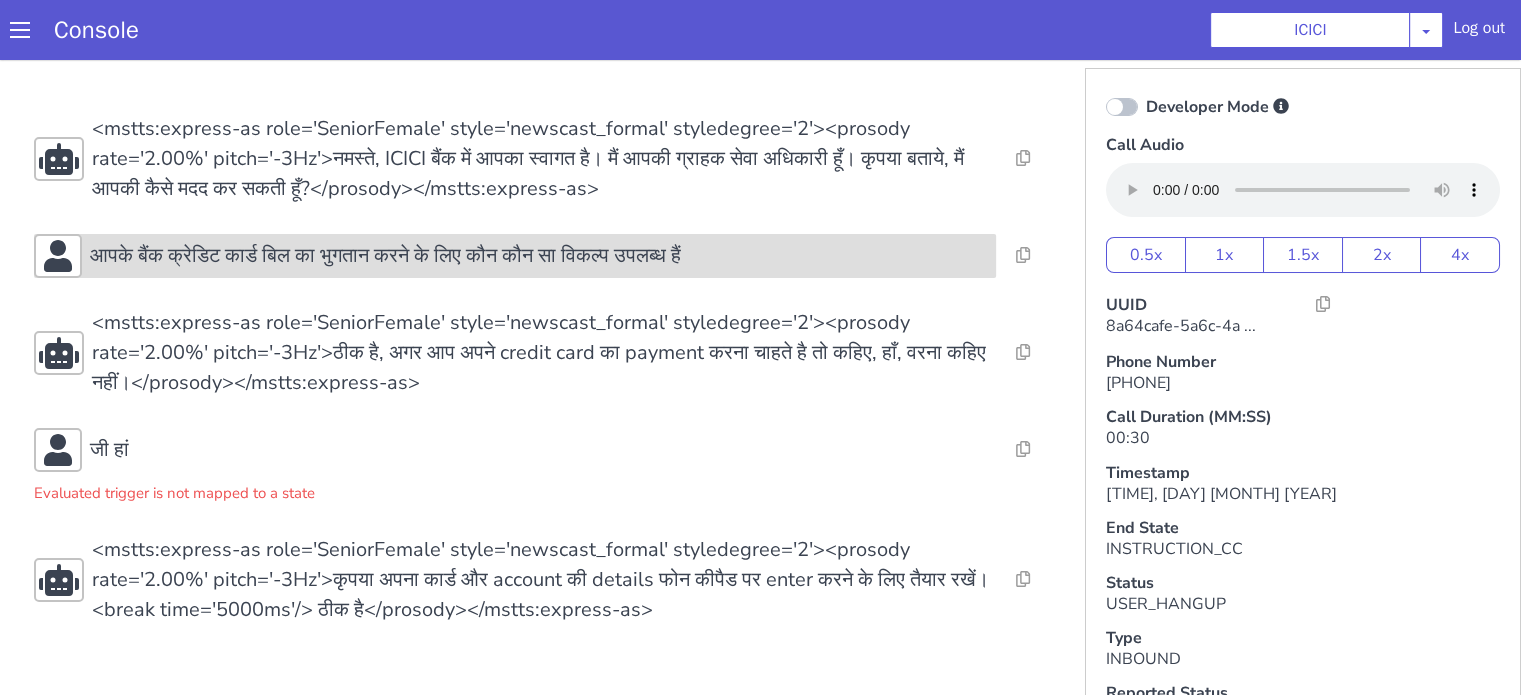 click on "आपके बैंक क्रेडिट कार्ड बिल का भुगतान करने के लिए कौन कौन सा विकल्प उपलब्ध हैं" at bounding box center [385, 256] 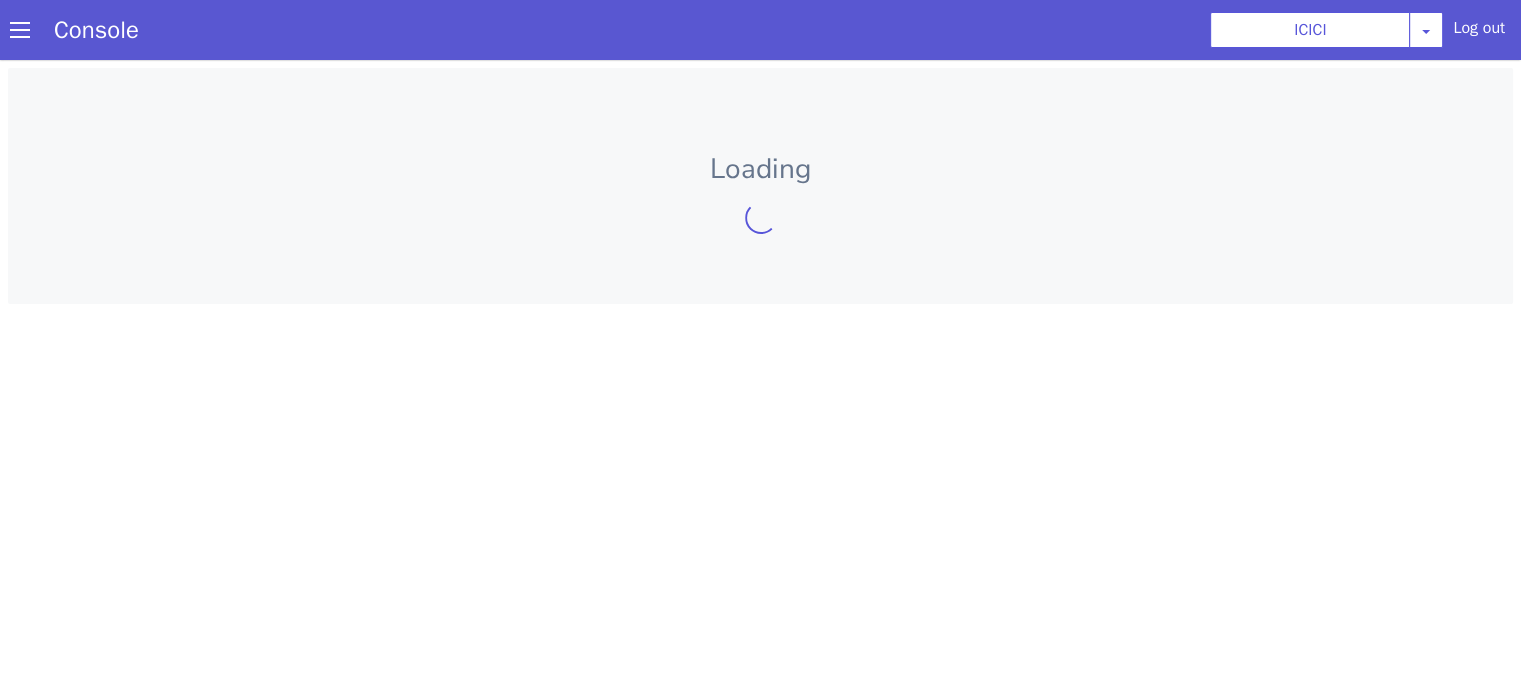 scroll, scrollTop: 0, scrollLeft: 0, axis: both 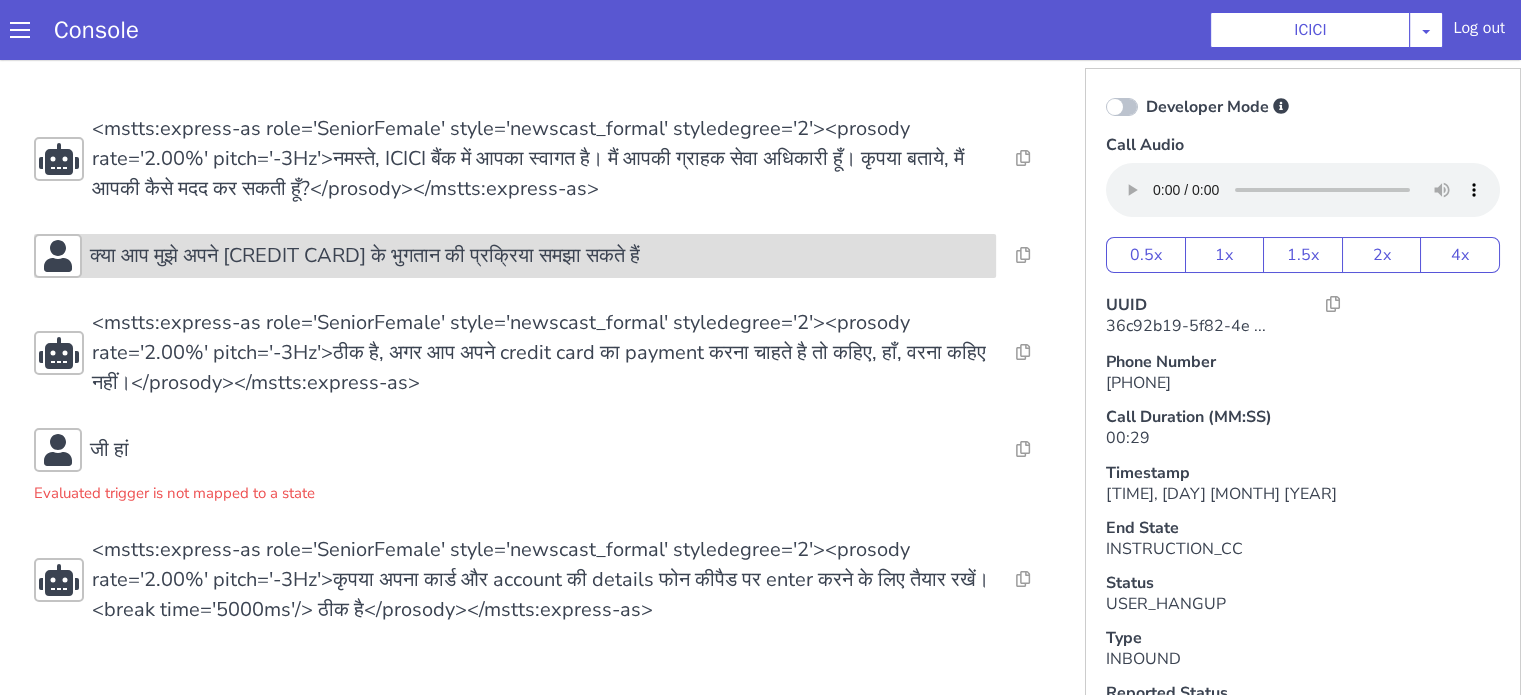 click on "क्या आप मुझे अपने [CREDIT CARD] के भुगतान की प्रक्रिया समझा सकते हैं" at bounding box center (365, 256) 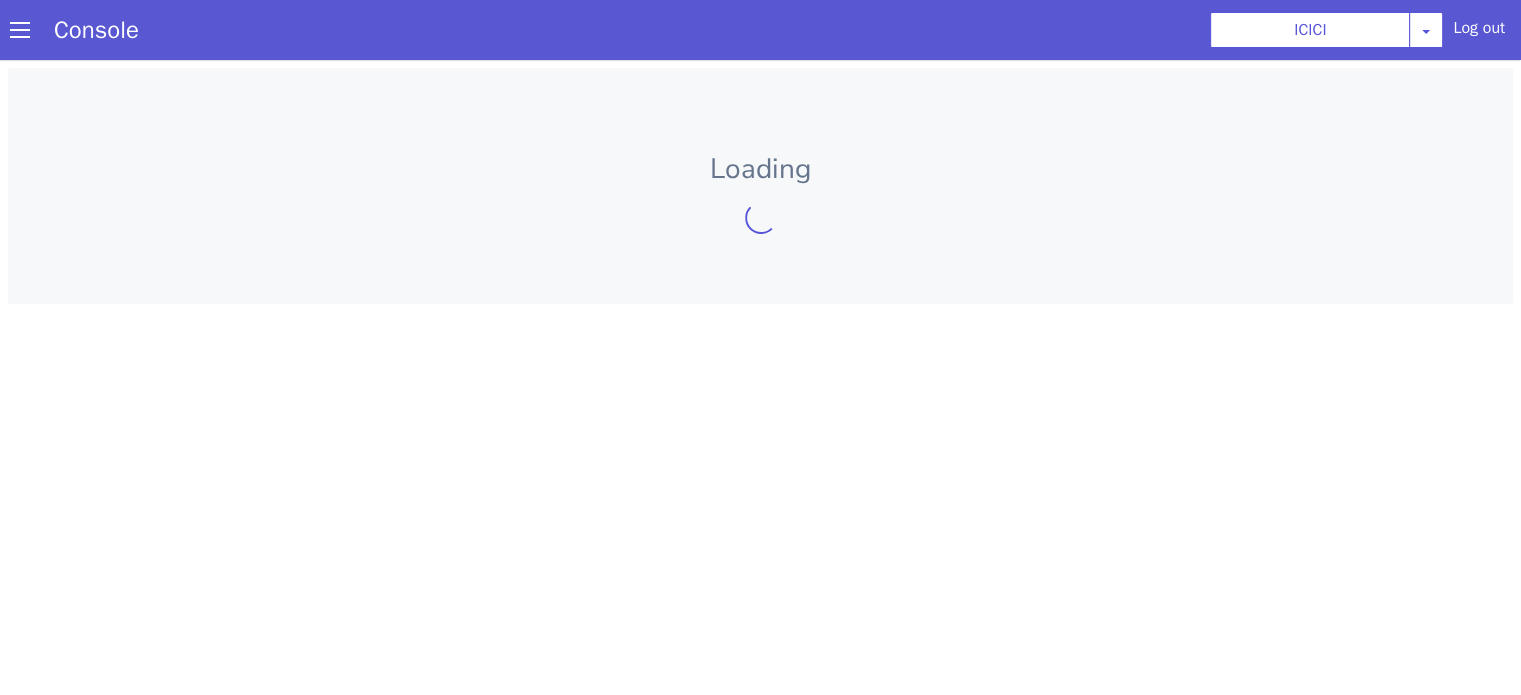 scroll, scrollTop: 0, scrollLeft: 0, axis: both 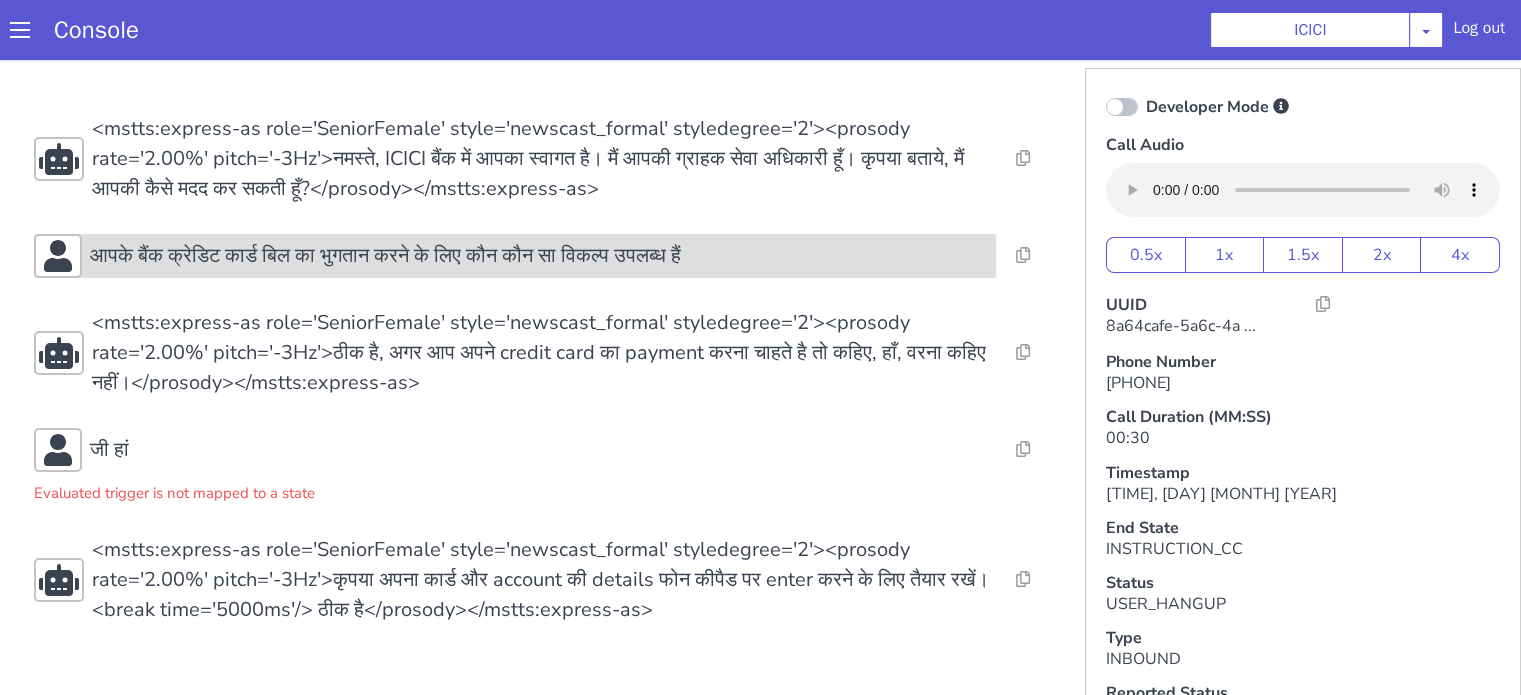 click on "आपके बैंक क्रेडिट कार्ड बिल का भुगतान करने के लिए कौन कौन सा विकल्प उपलब्ध हैं" at bounding box center [385, 256] 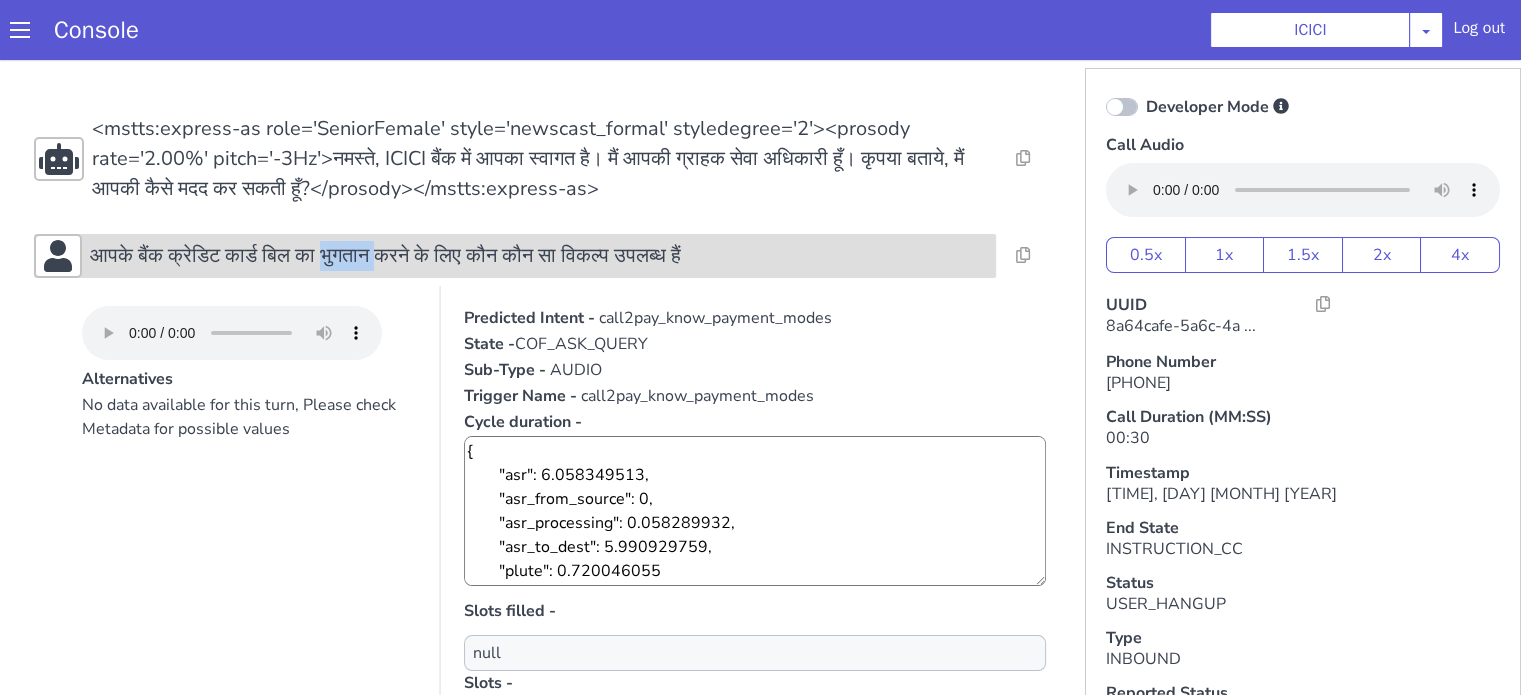 click on "आपके बैंक क्रेडिट कार्ड बिल का भुगतान करने के लिए कौन कौन सा विकल्प उपलब्ध हैं" at bounding box center (385, 256) 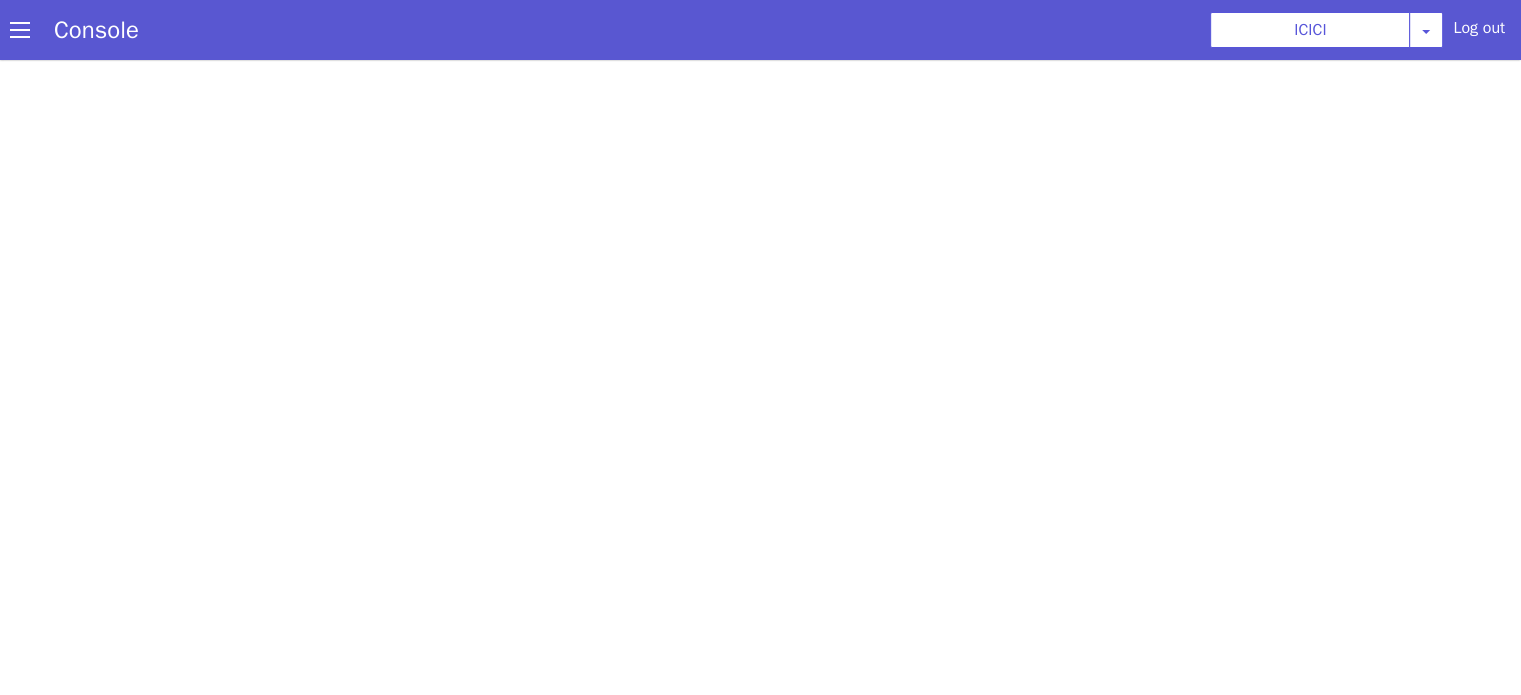 scroll, scrollTop: 0, scrollLeft: 0, axis: both 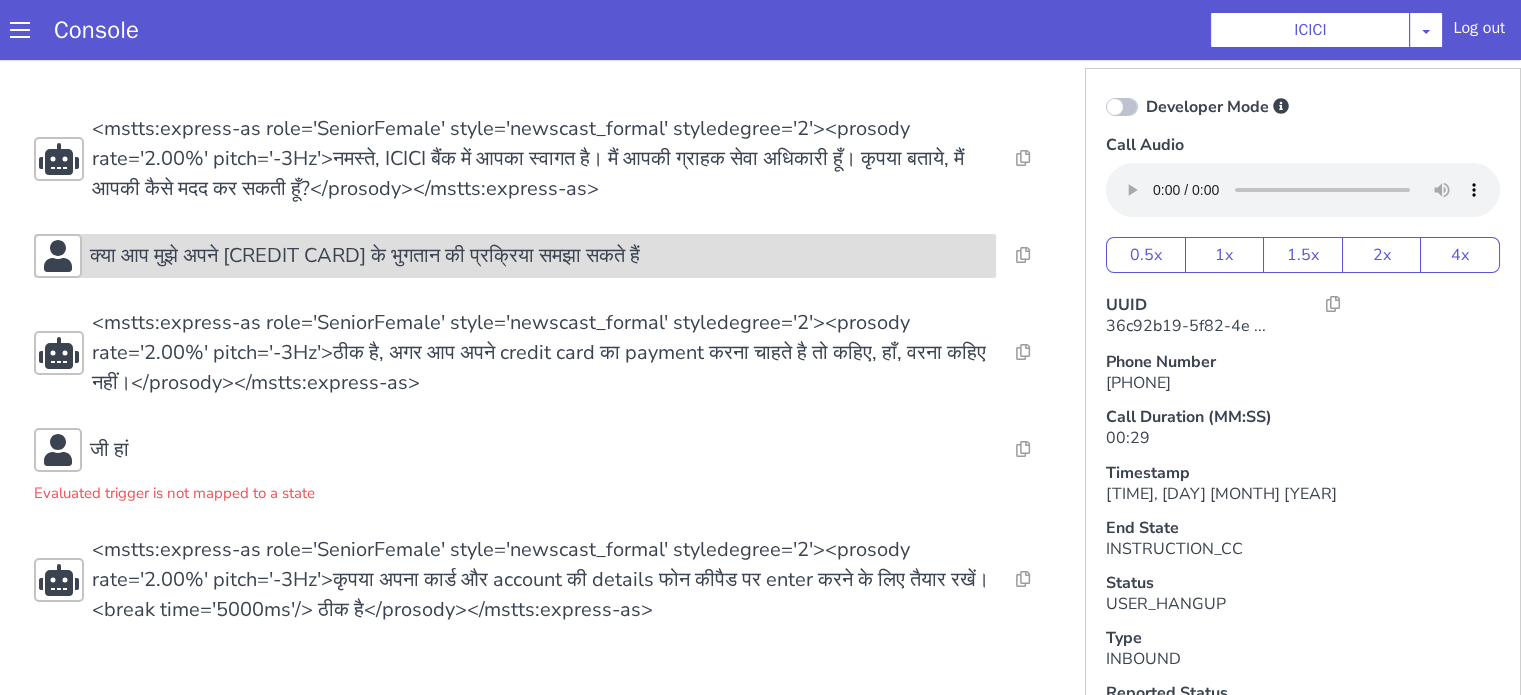 click on "क्या आप मुझे अपने [CREDIT CARD] के भुगतान की प्रक्रिया समझा सकते हैं" at bounding box center [365, 256] 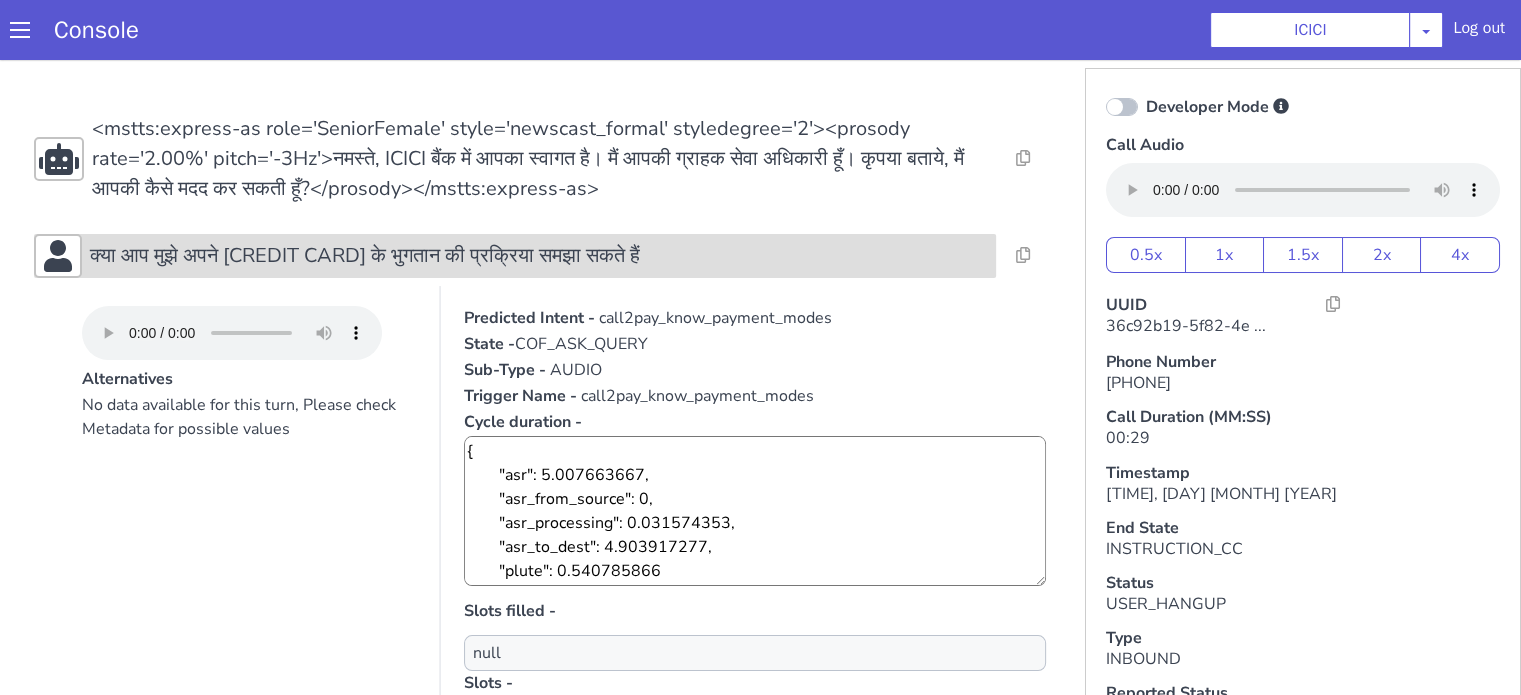 click on "क्या आप मुझे अपने [CREDIT CARD] के भुगतान की प्रक्रिया समझा सकते हैं" at bounding box center (365, 256) 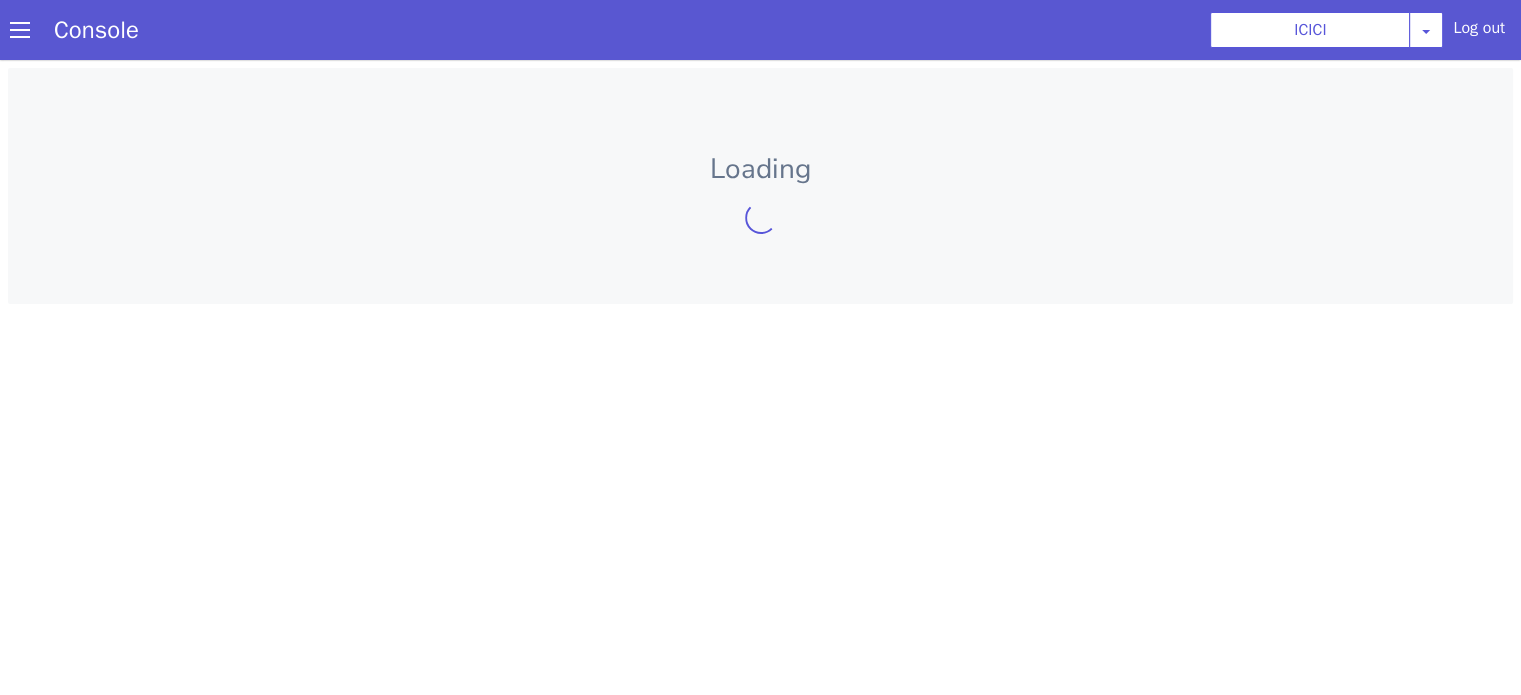 scroll, scrollTop: 0, scrollLeft: 0, axis: both 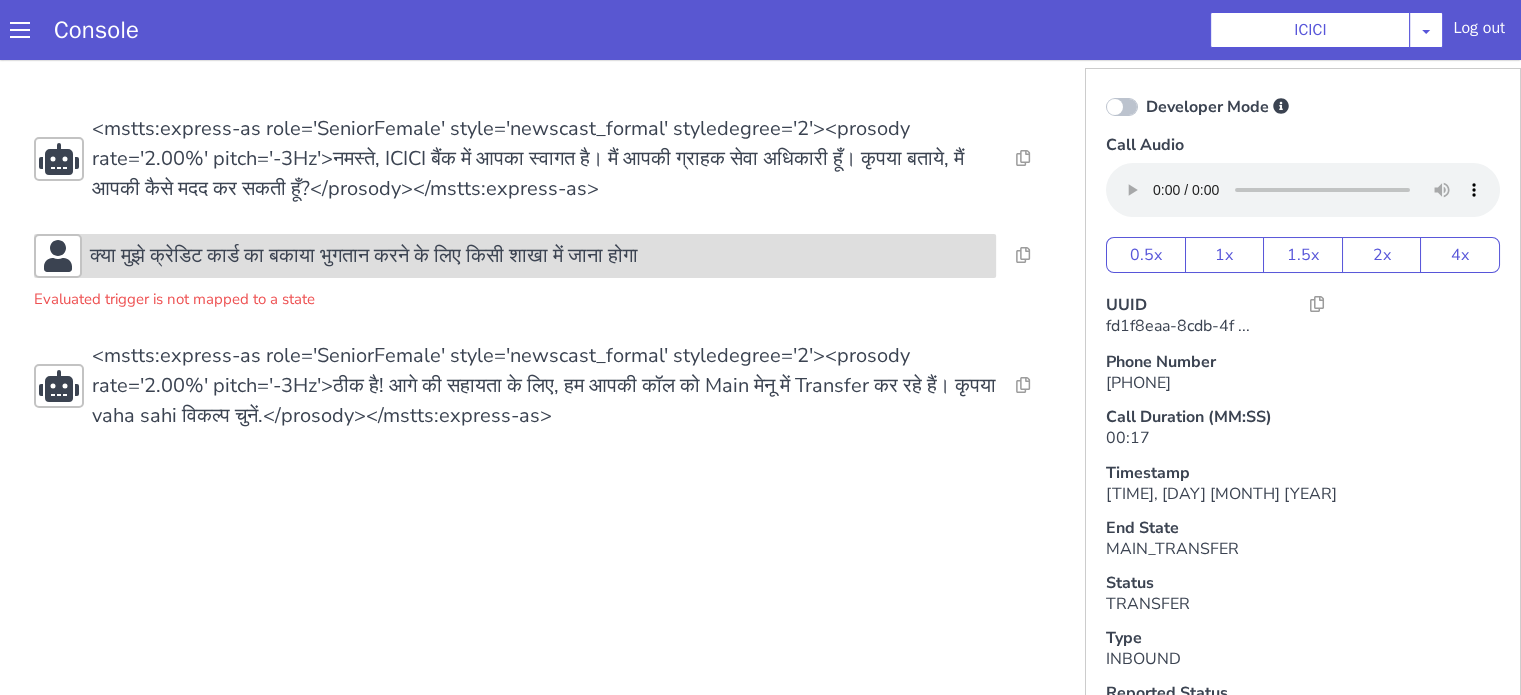 click on "क्या मुझे क्रेडिट कार्ड का बकाया भुगतान करने के लिए किसी शाखा में जाना होगा" at bounding box center (515, 256) 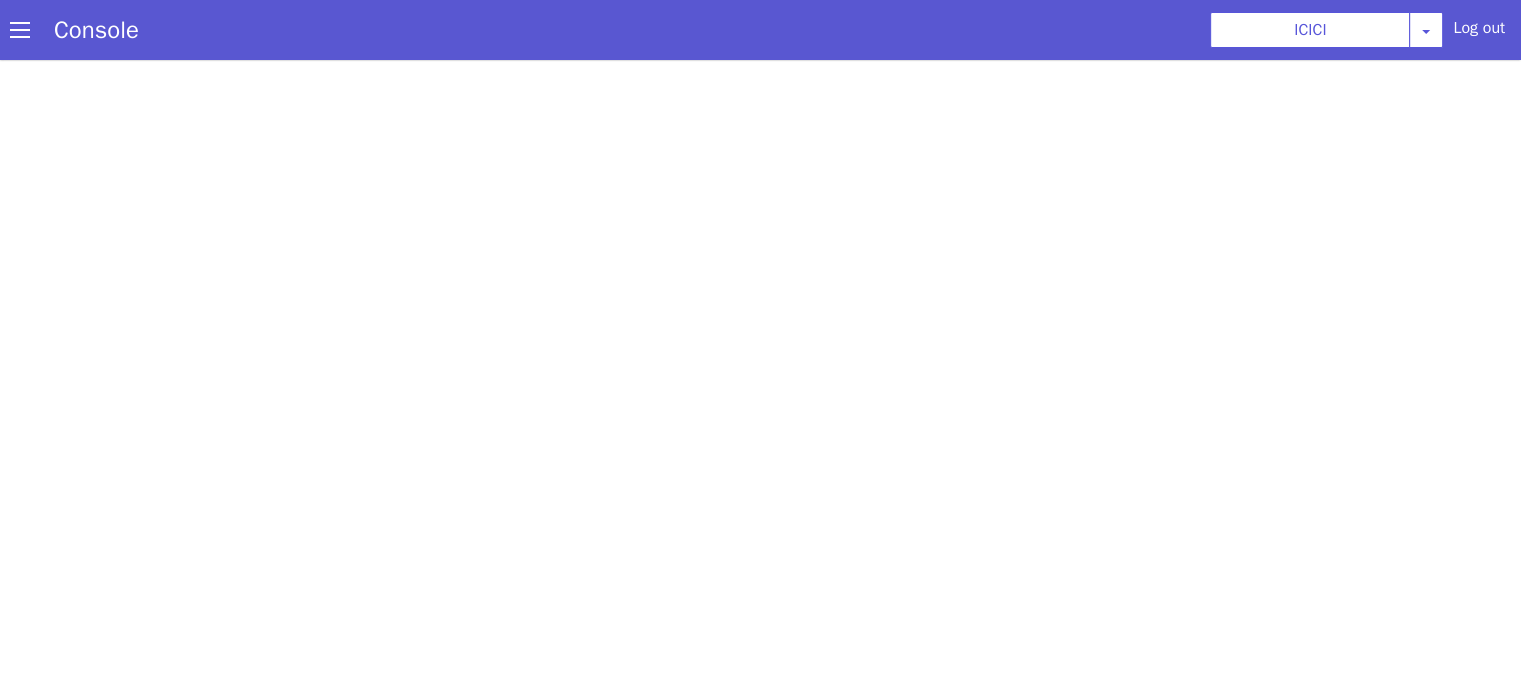 scroll, scrollTop: 0, scrollLeft: 0, axis: both 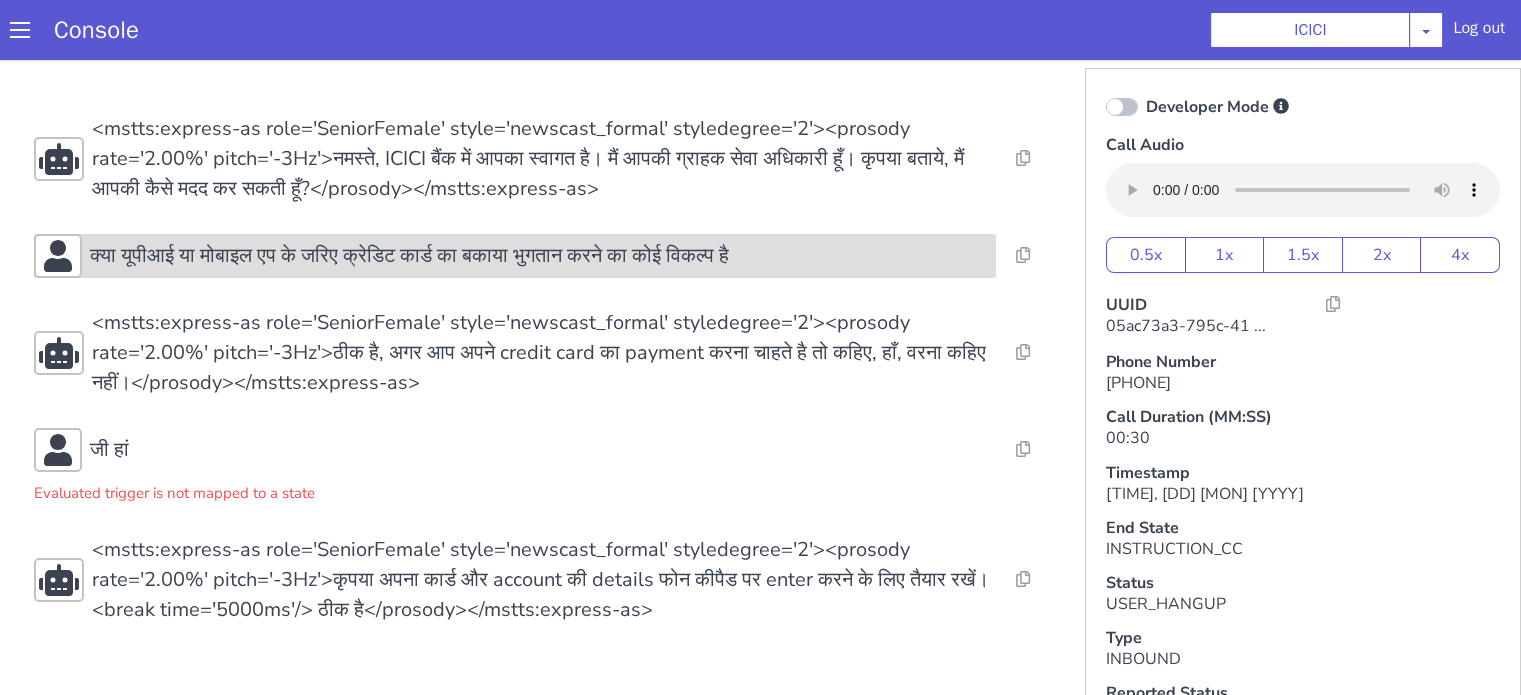 click on "क्या यूपीआई या मोबाइल एप के जरिए क्रेडिट कार्ड का बकाया भुगतान करने का कोई विकल्प है" at bounding box center [481, 110] 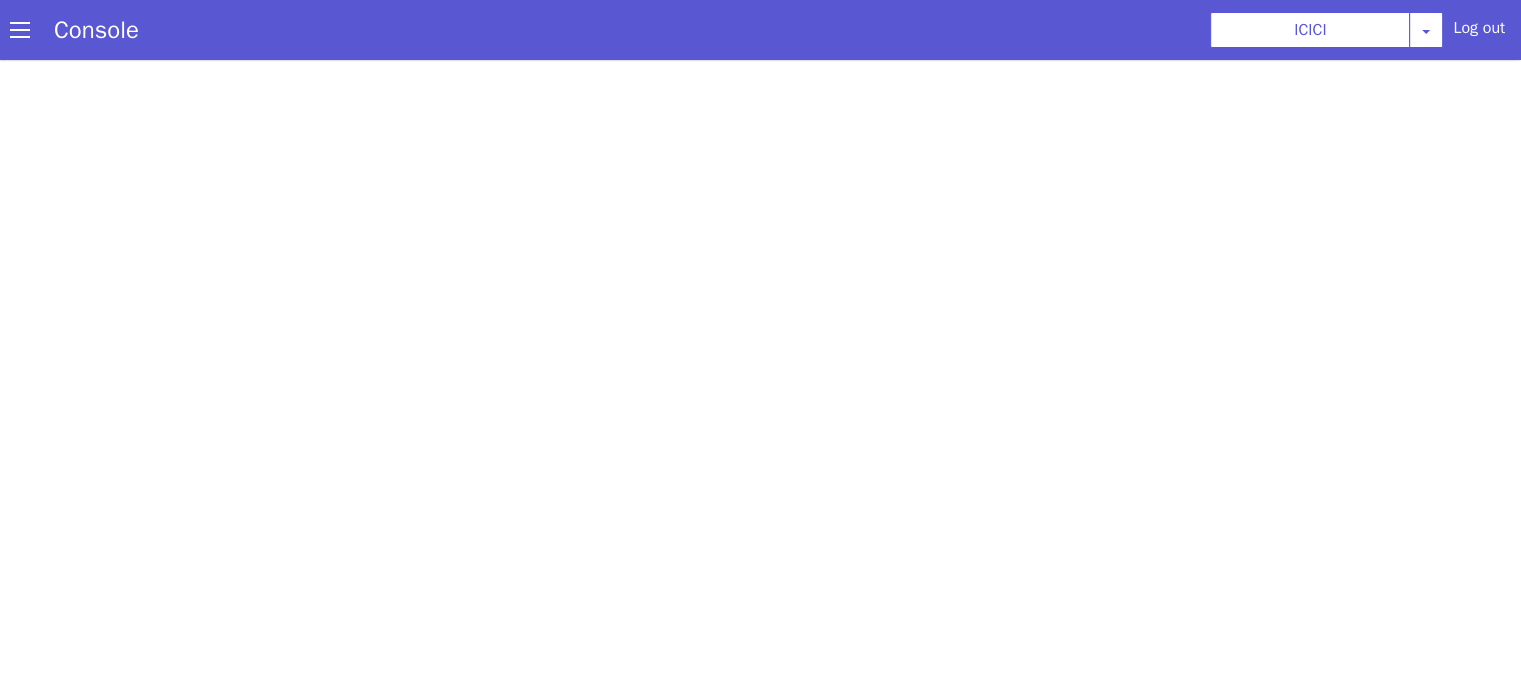 scroll, scrollTop: 0, scrollLeft: 0, axis: both 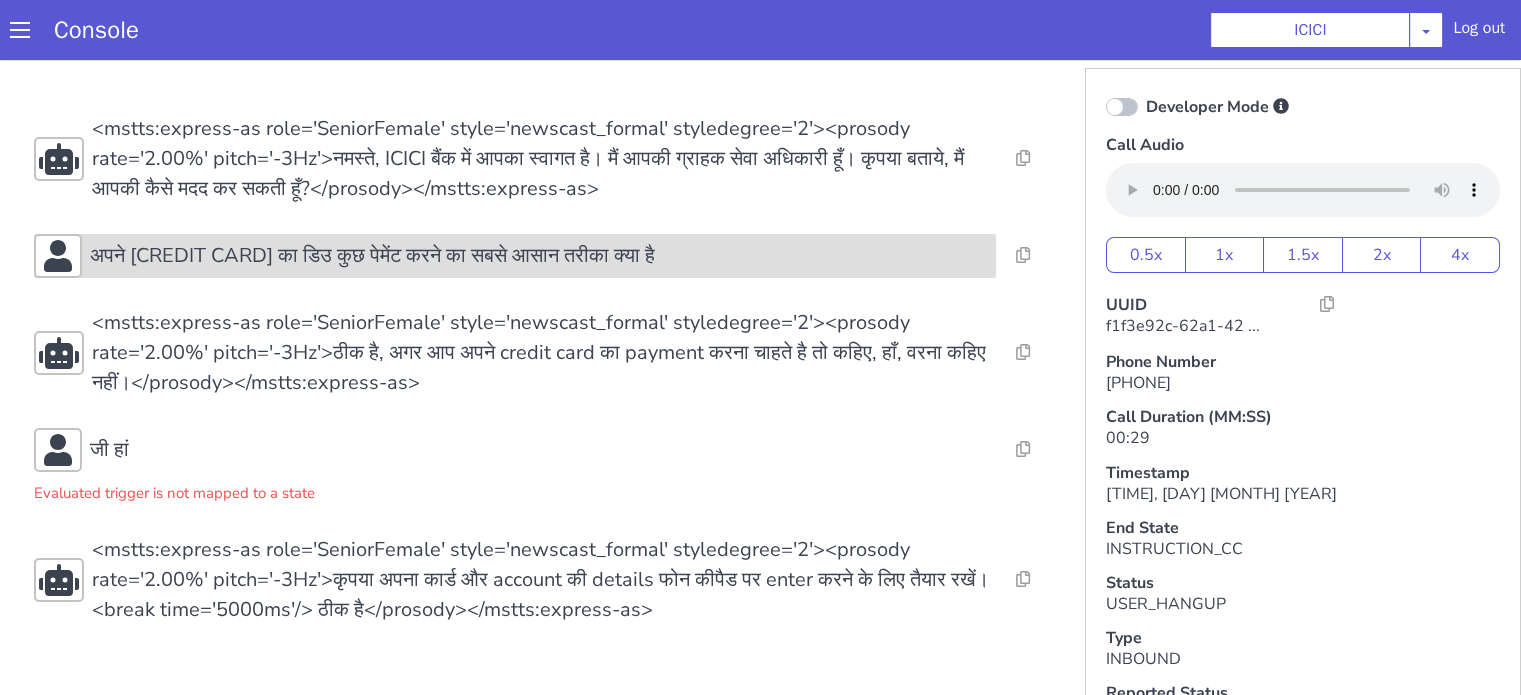 click on "अपने क्रेडिट कार्ड का डिउ कुछ पेमेंट करने का सबसे आसान तरीका क्या है" at bounding box center [372, 256] 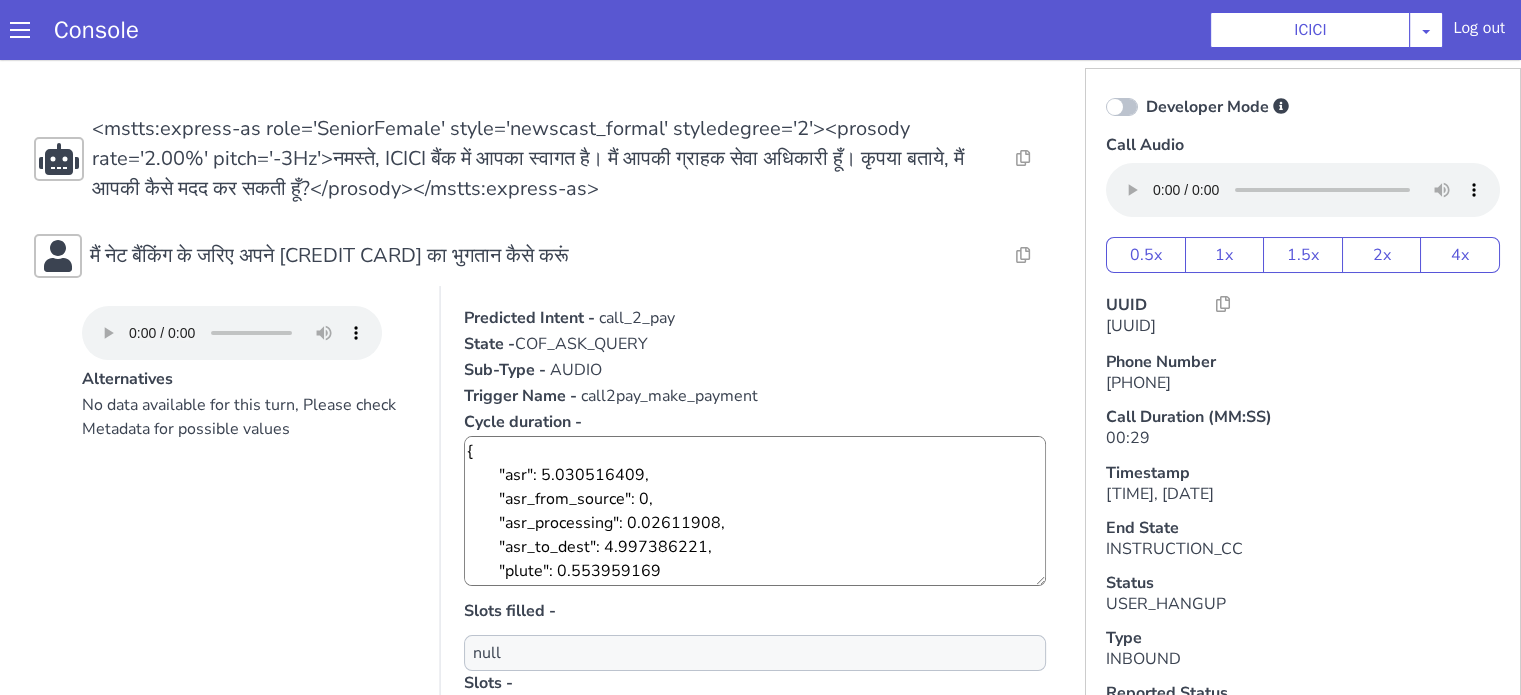 scroll, scrollTop: 0, scrollLeft: 0, axis: both 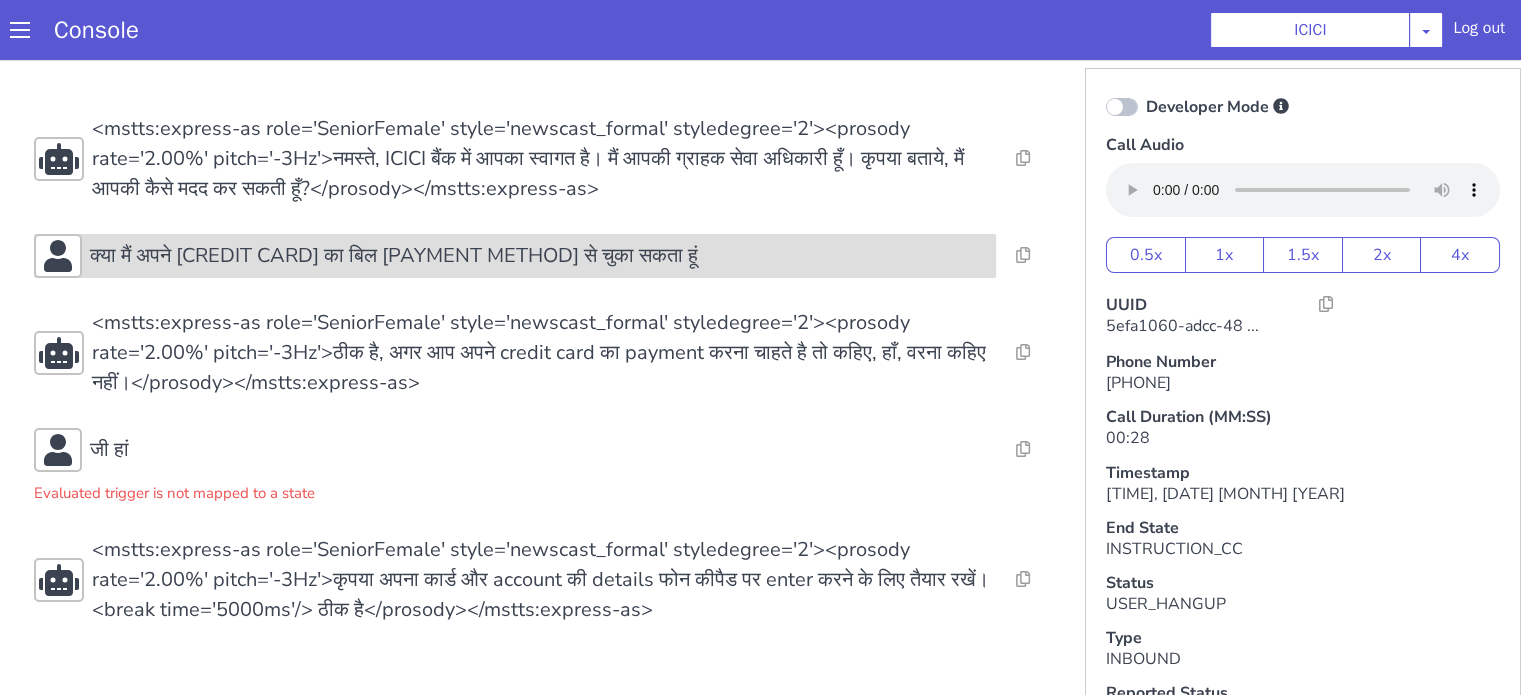 click on "क्या मैं अपने क्रेडिट कार्ड का बिल यूपीआई से चुका सकता हूं" at bounding box center [394, 256] 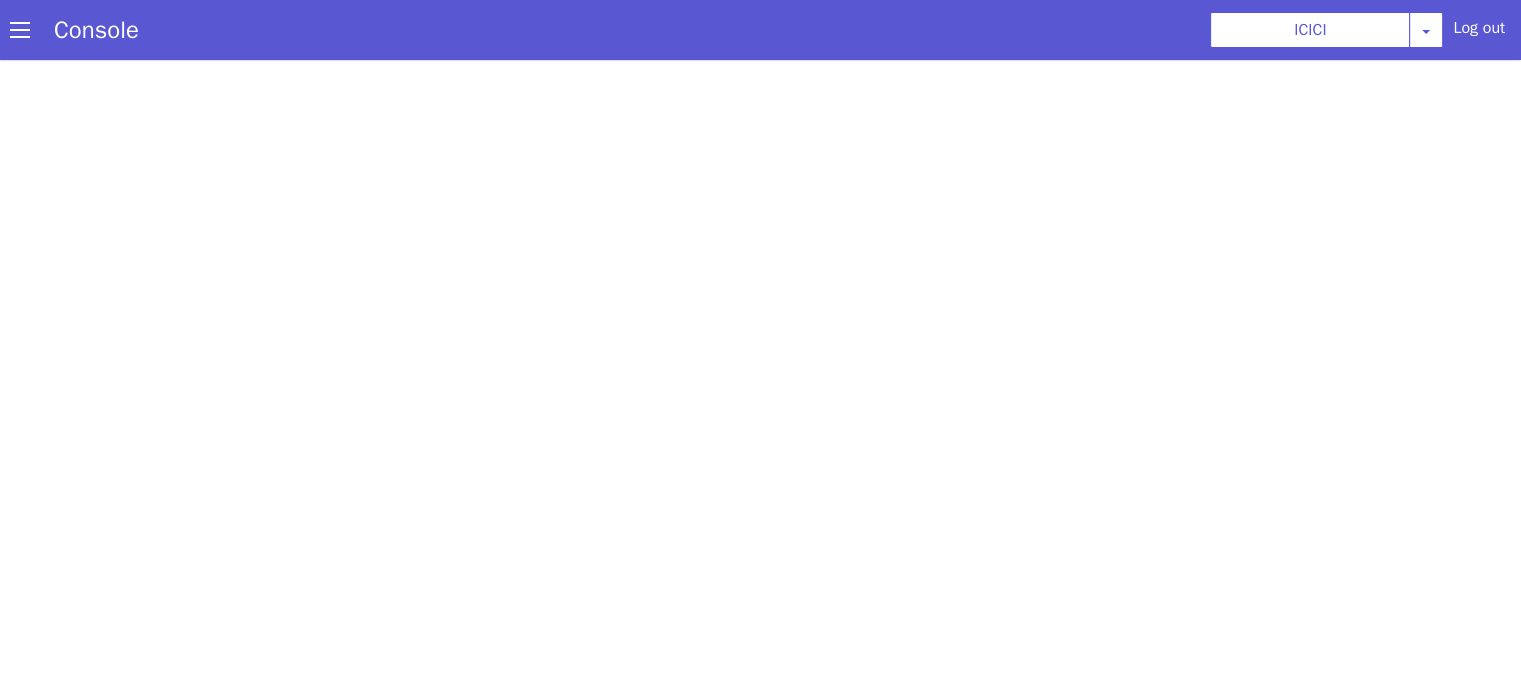 scroll, scrollTop: 0, scrollLeft: 0, axis: both 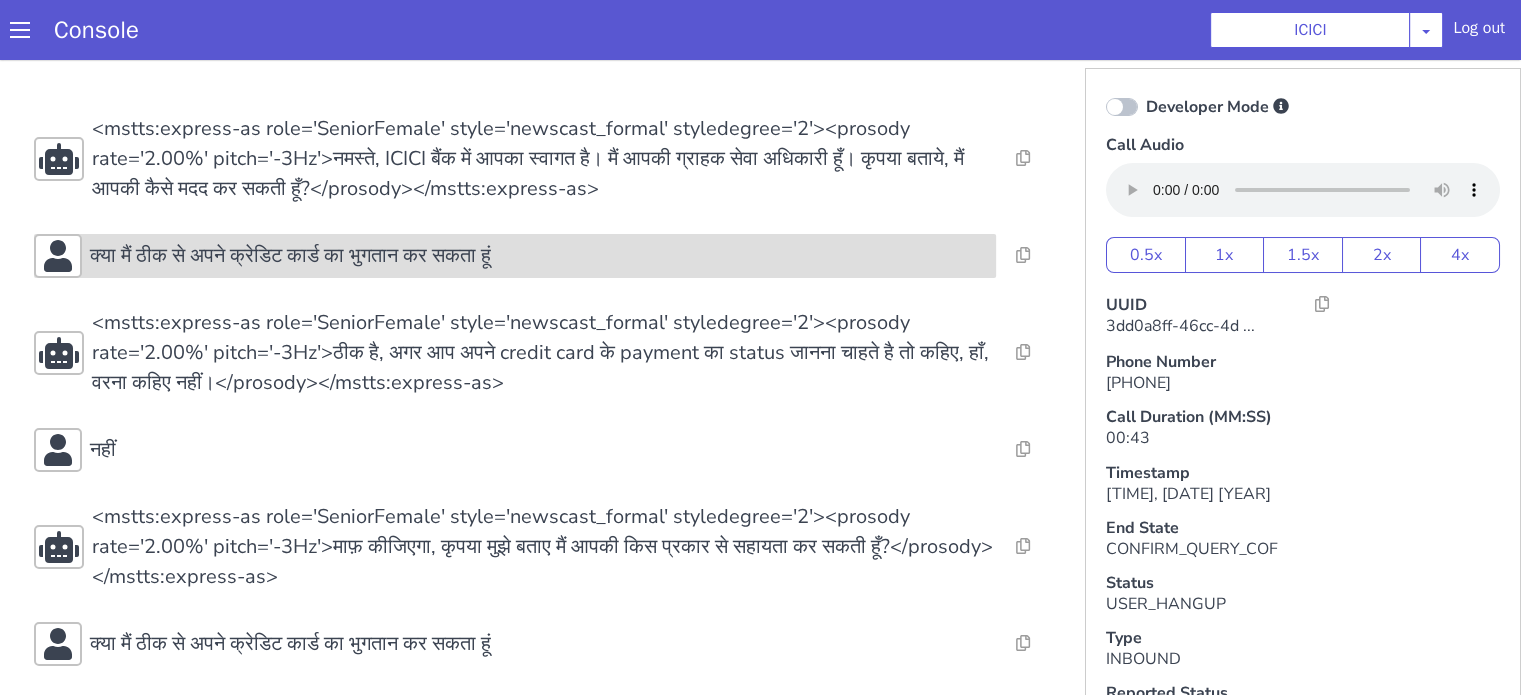 drag, startPoint x: 653, startPoint y: 64, endPoint x: 644, endPoint y: 70, distance: 10.816654 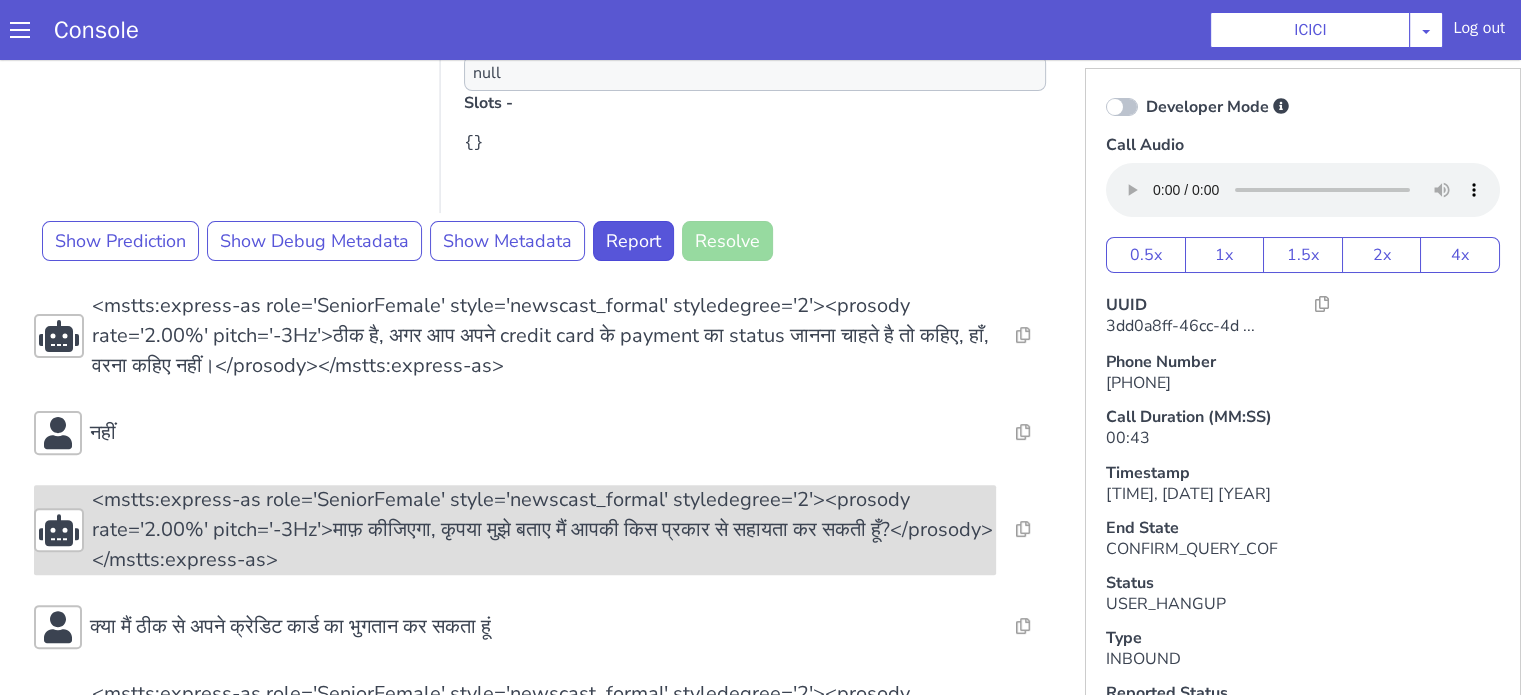 scroll, scrollTop: 689, scrollLeft: 0, axis: vertical 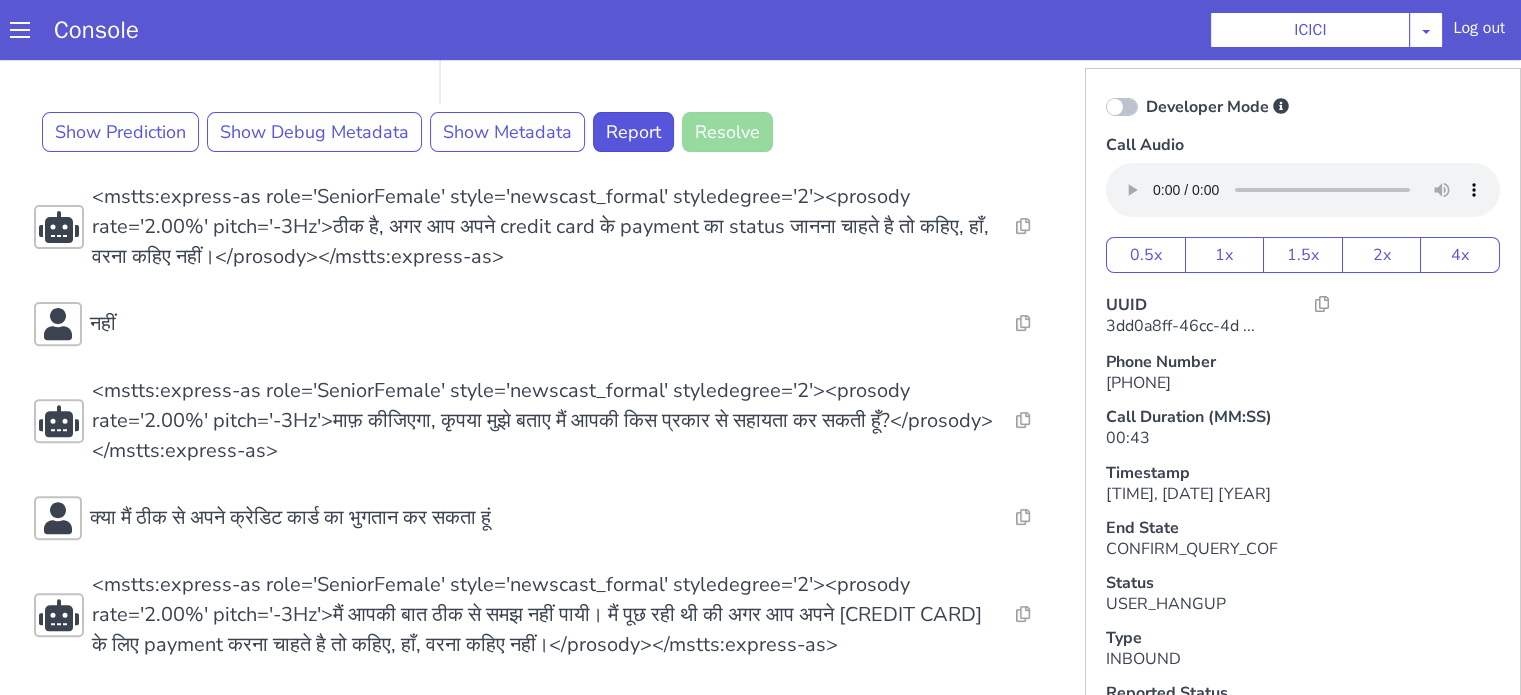 click on "क्या मैं ठीक से अपने क्रेडिट कार्ड का भुगतान कर सकता हूं" at bounding box center [823, 150] 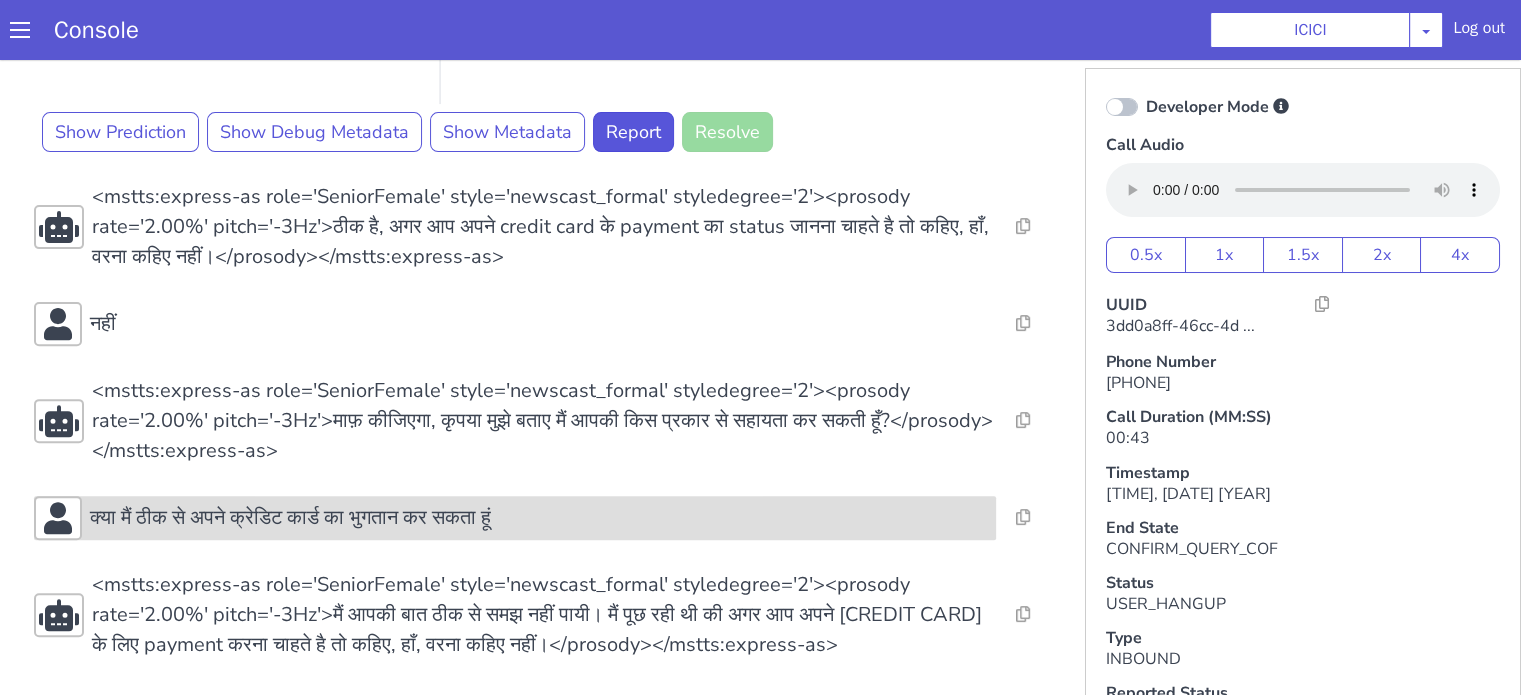 click on "क्या मैं ठीक से अपने क्रेडिट कार्ड का भुगतान कर सकता हूं" at bounding box center (569, 150) 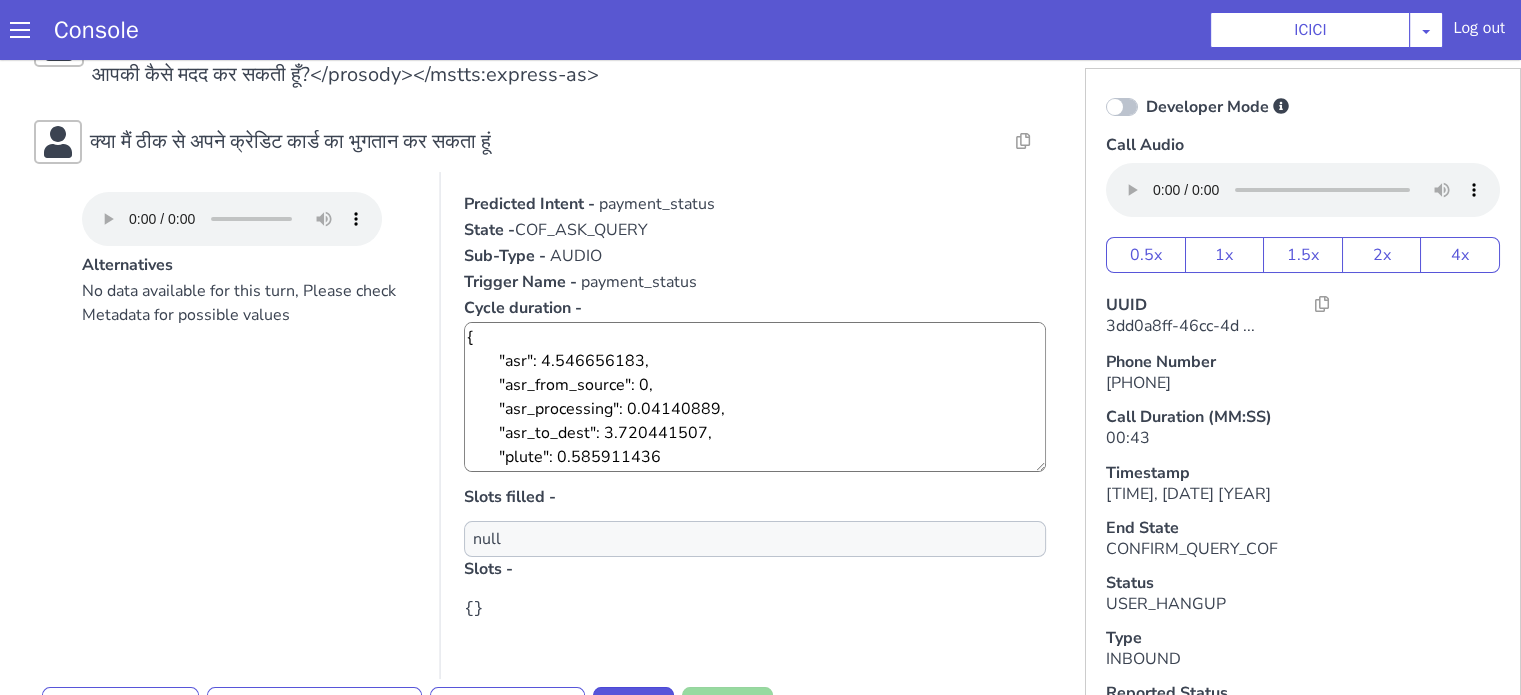 scroll, scrollTop: 0, scrollLeft: 0, axis: both 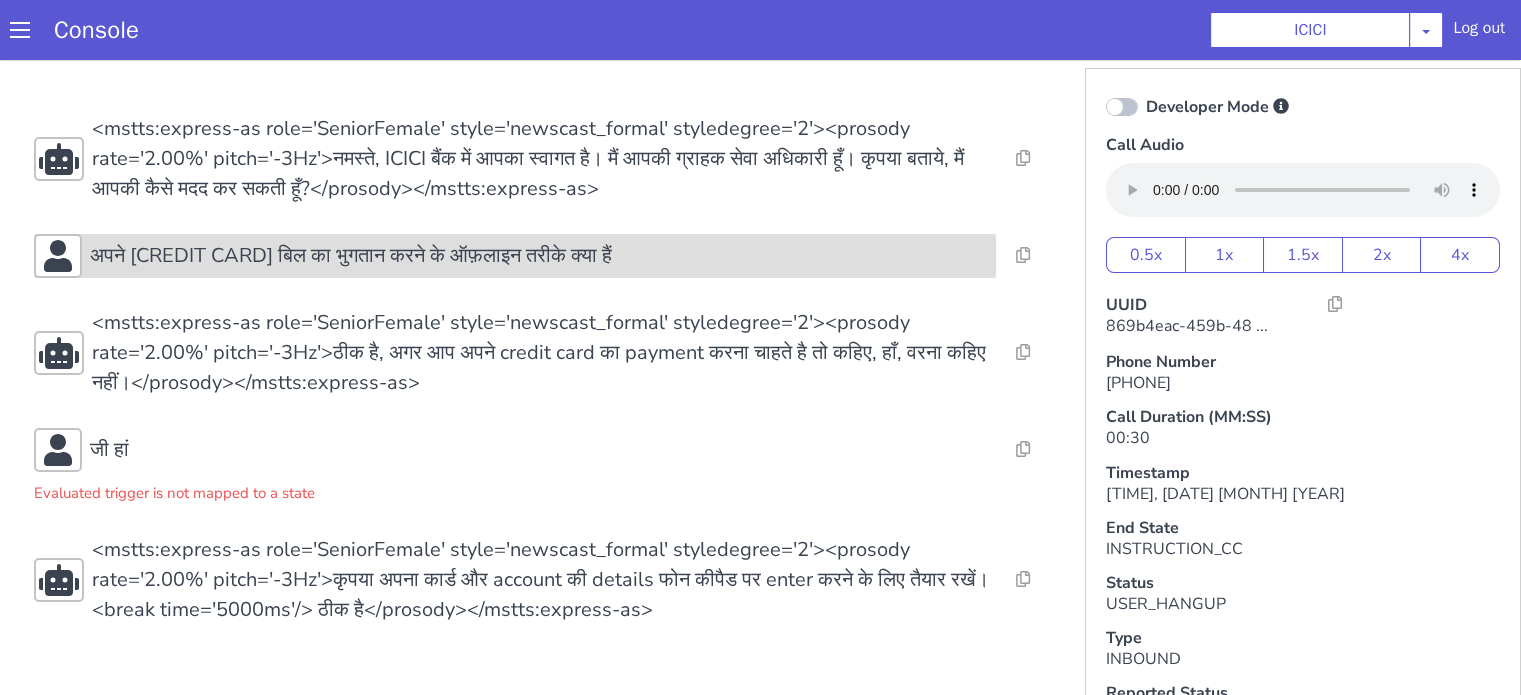 click on "अपने [CREDIT CARD] बिल का भुगतान करने के ऑफ़लाइन तरीके क्या हैं" at bounding box center [539, 256] 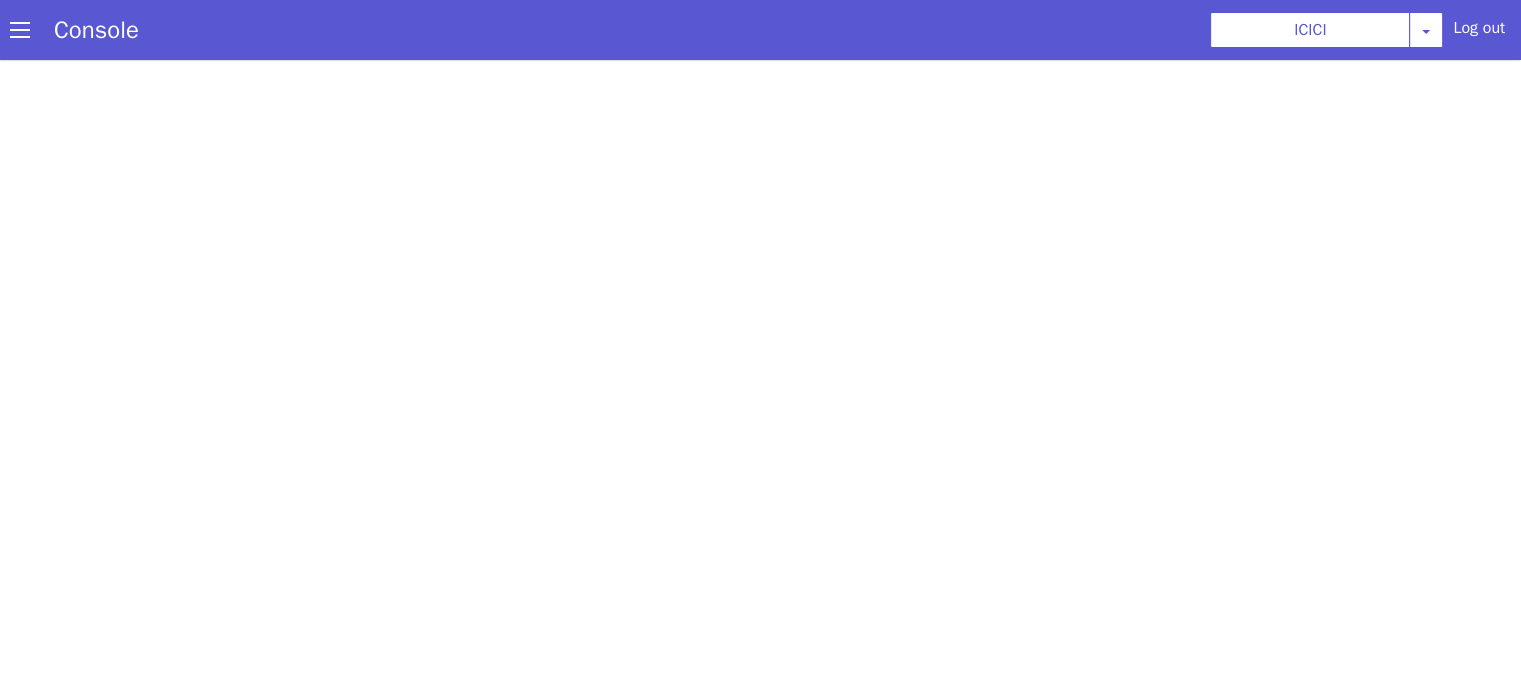 scroll, scrollTop: 0, scrollLeft: 0, axis: both 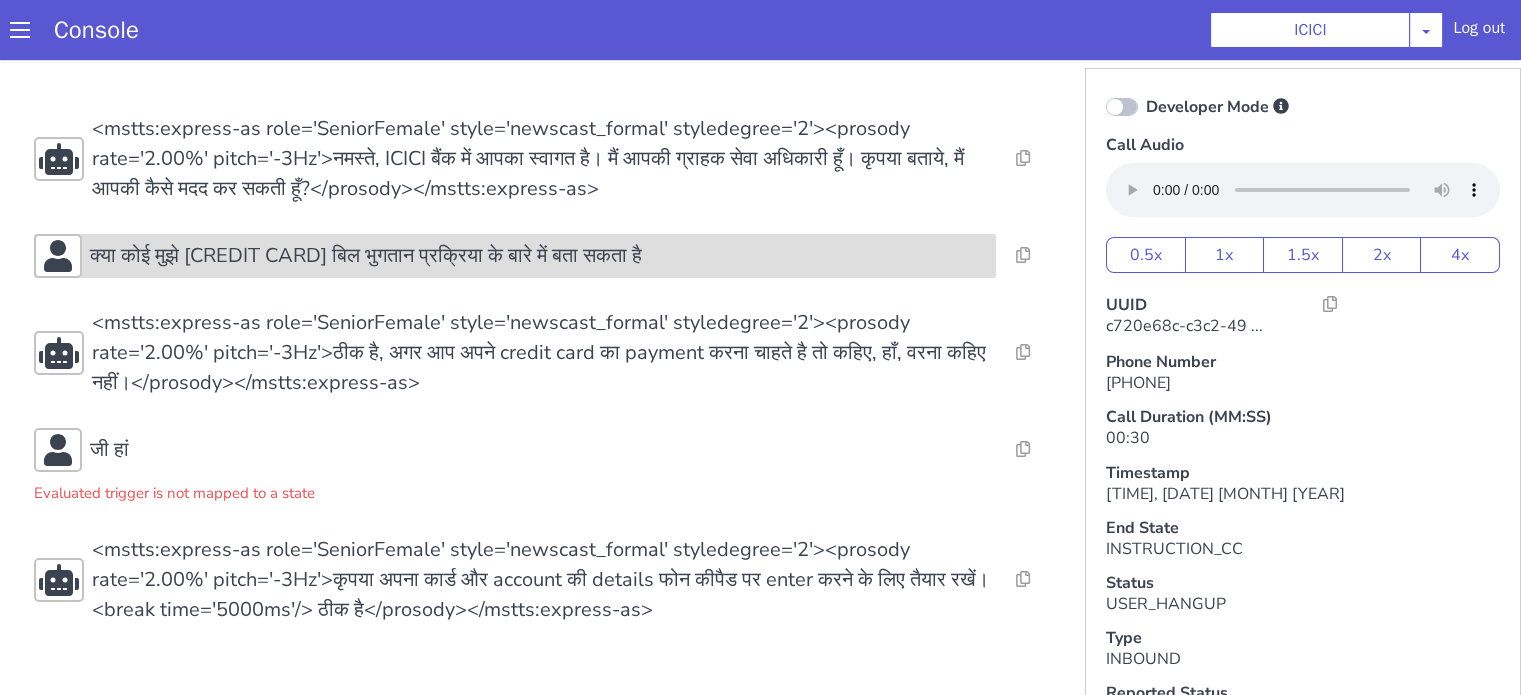 click on "क्या कोई मुझे [CREDIT CARD] बिल भुगतान प्रक्रिया के बारे में बता सकता है" at bounding box center (515, 256) 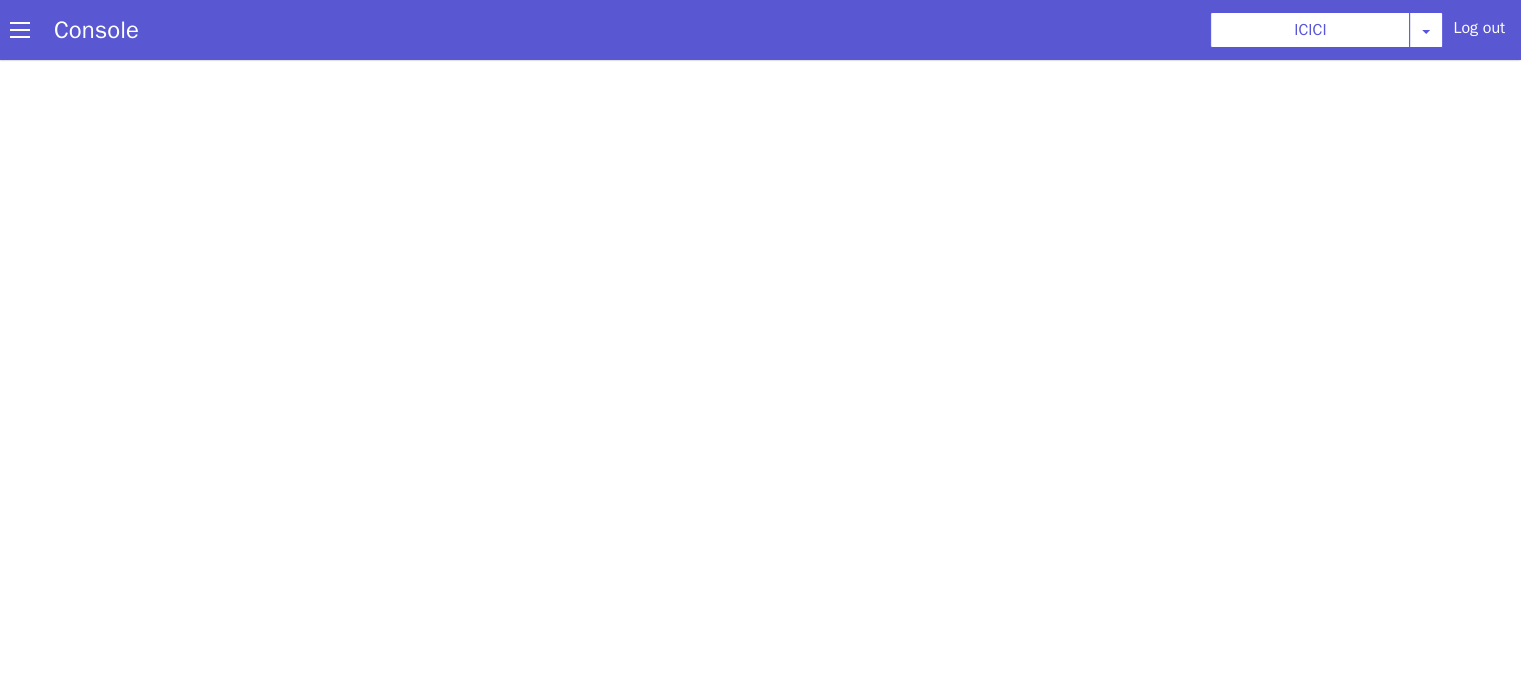 scroll, scrollTop: 0, scrollLeft: 0, axis: both 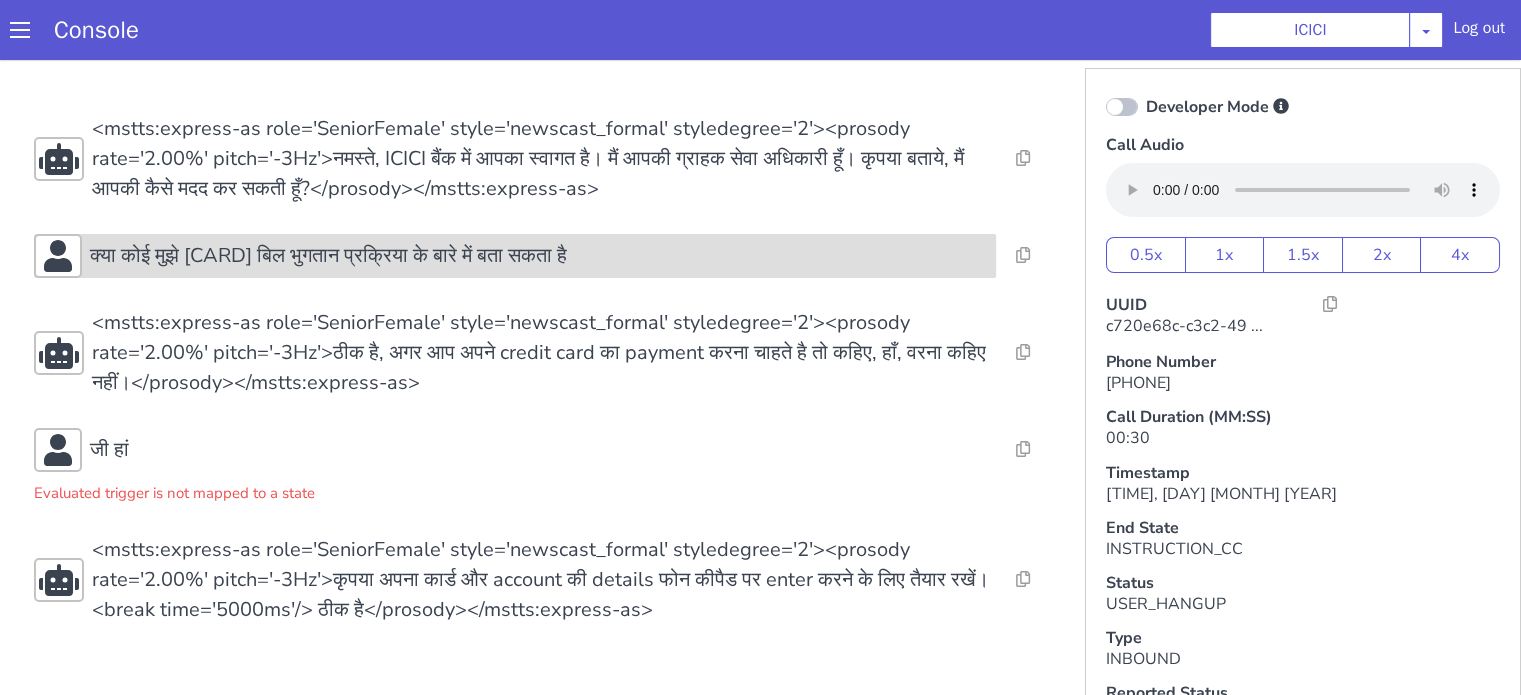 click on "क्या कोई मुझे क्रेडिट कार्ड बिल भुगतान प्रक्रिया के बारे में बता सकता है" at bounding box center (328, 256) 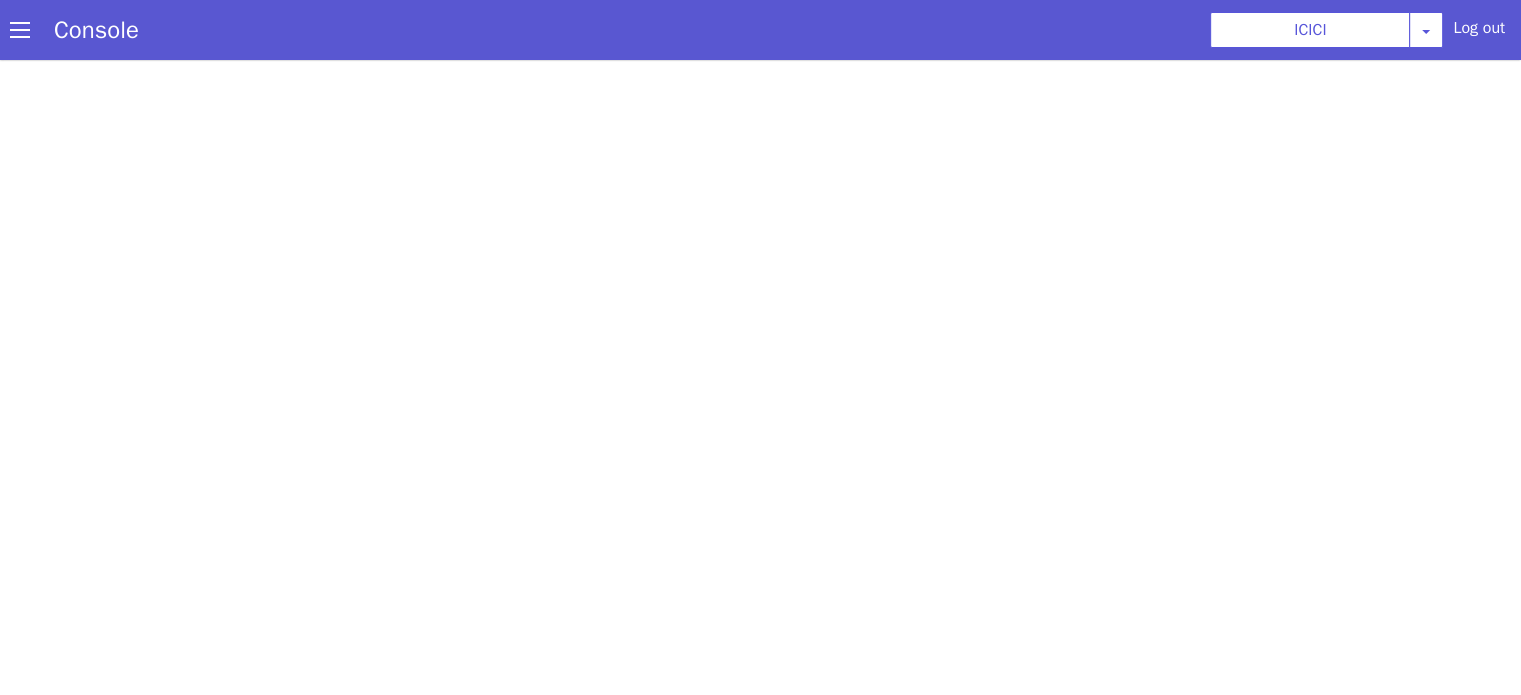 scroll, scrollTop: 0, scrollLeft: 0, axis: both 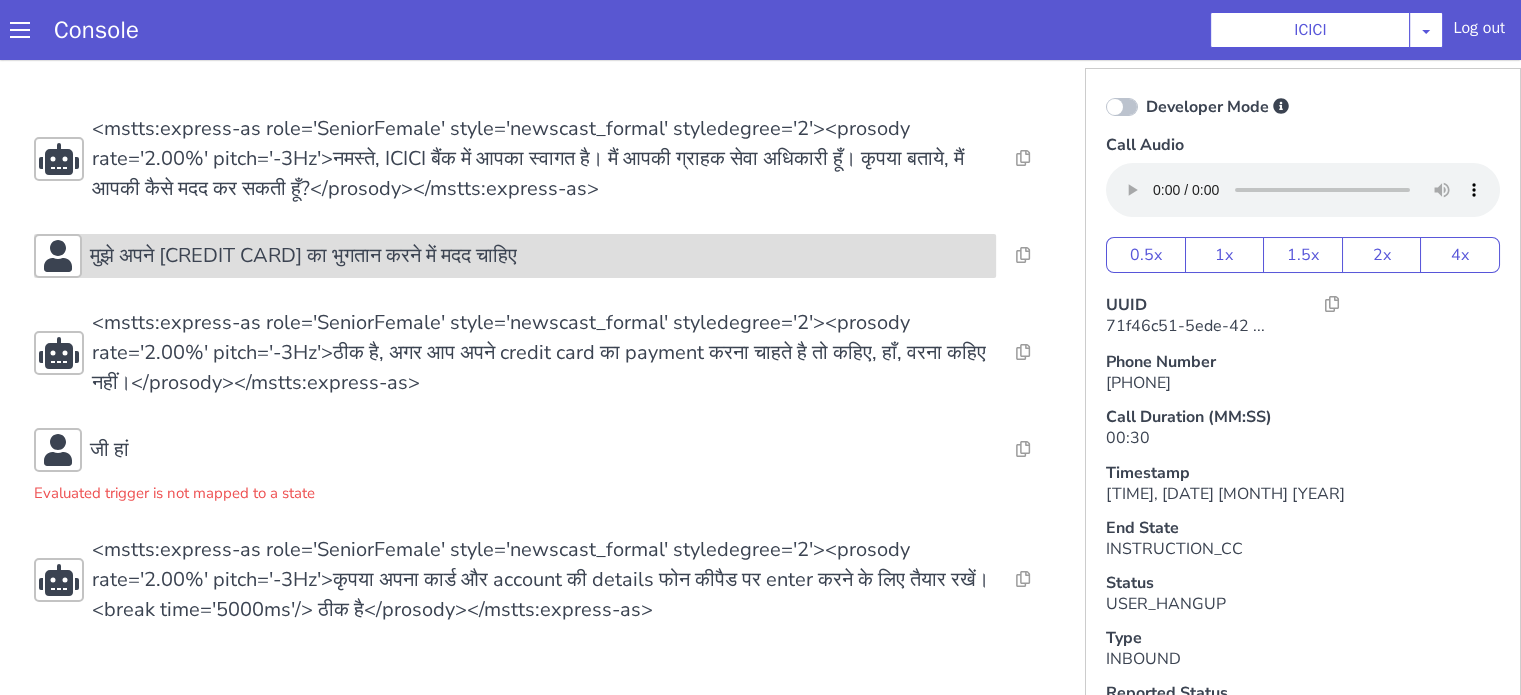 click on "मुझे अपने [CREDIT CARD] का भुगतान करने में मदद चाहिए" at bounding box center [539, 256] 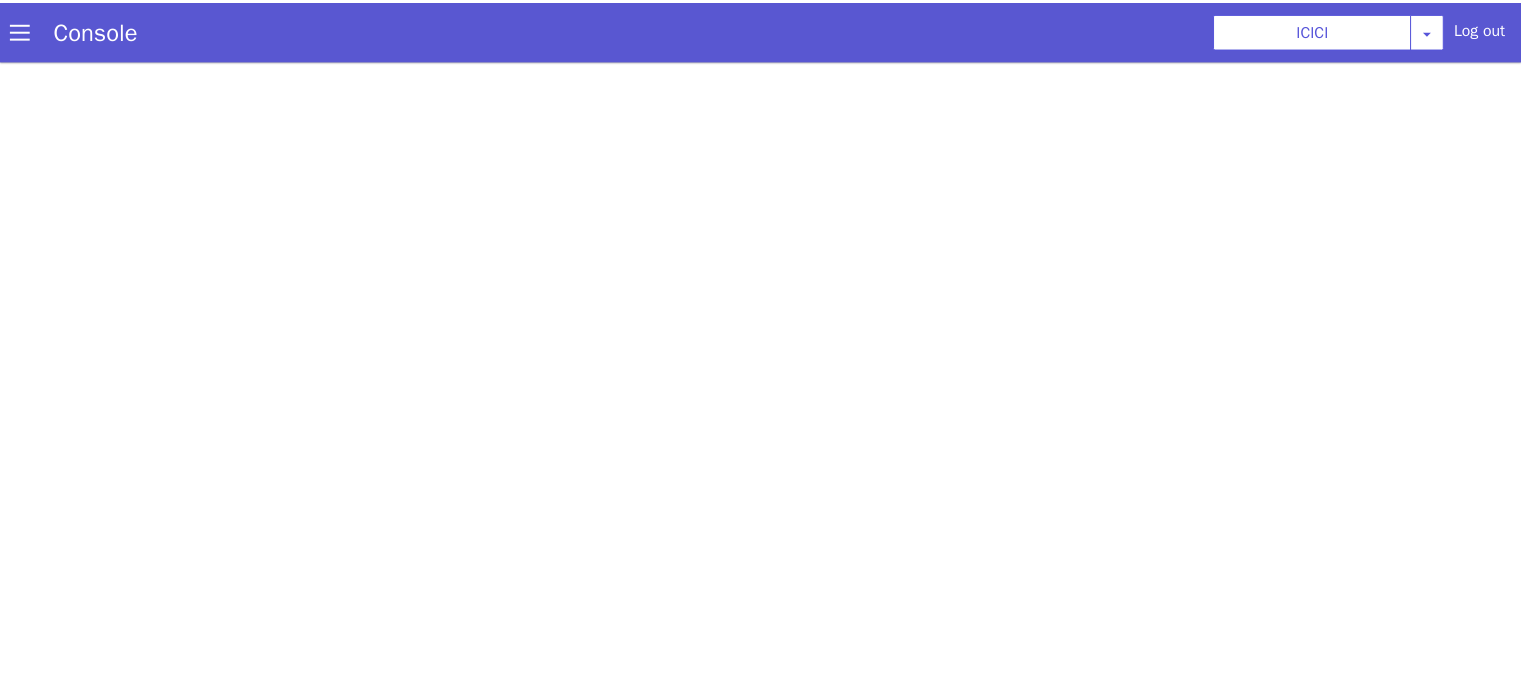 scroll, scrollTop: 0, scrollLeft: 0, axis: both 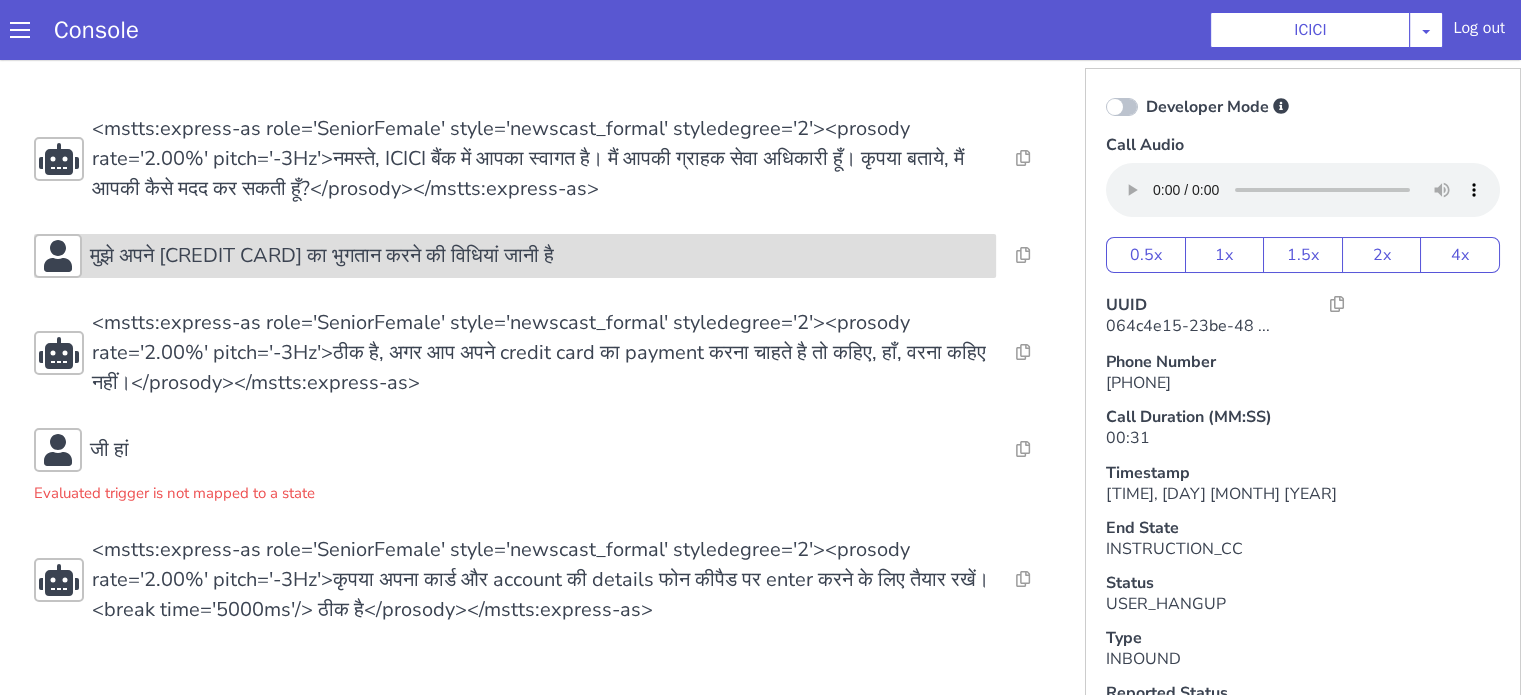 click on "मुझे अपने [CREDIT CARD] का भुगतान करने की विधियां जानी है" at bounding box center (515, 256) 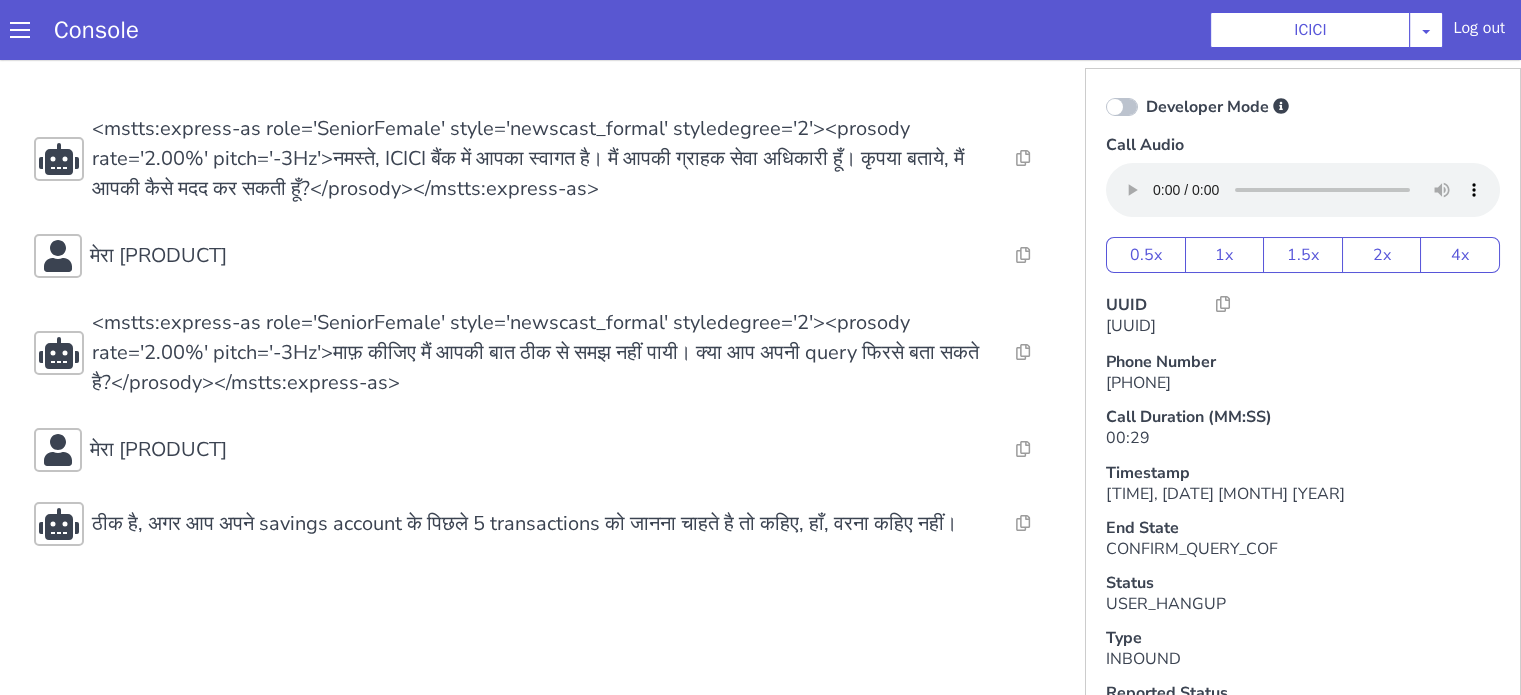 scroll, scrollTop: 0, scrollLeft: 0, axis: both 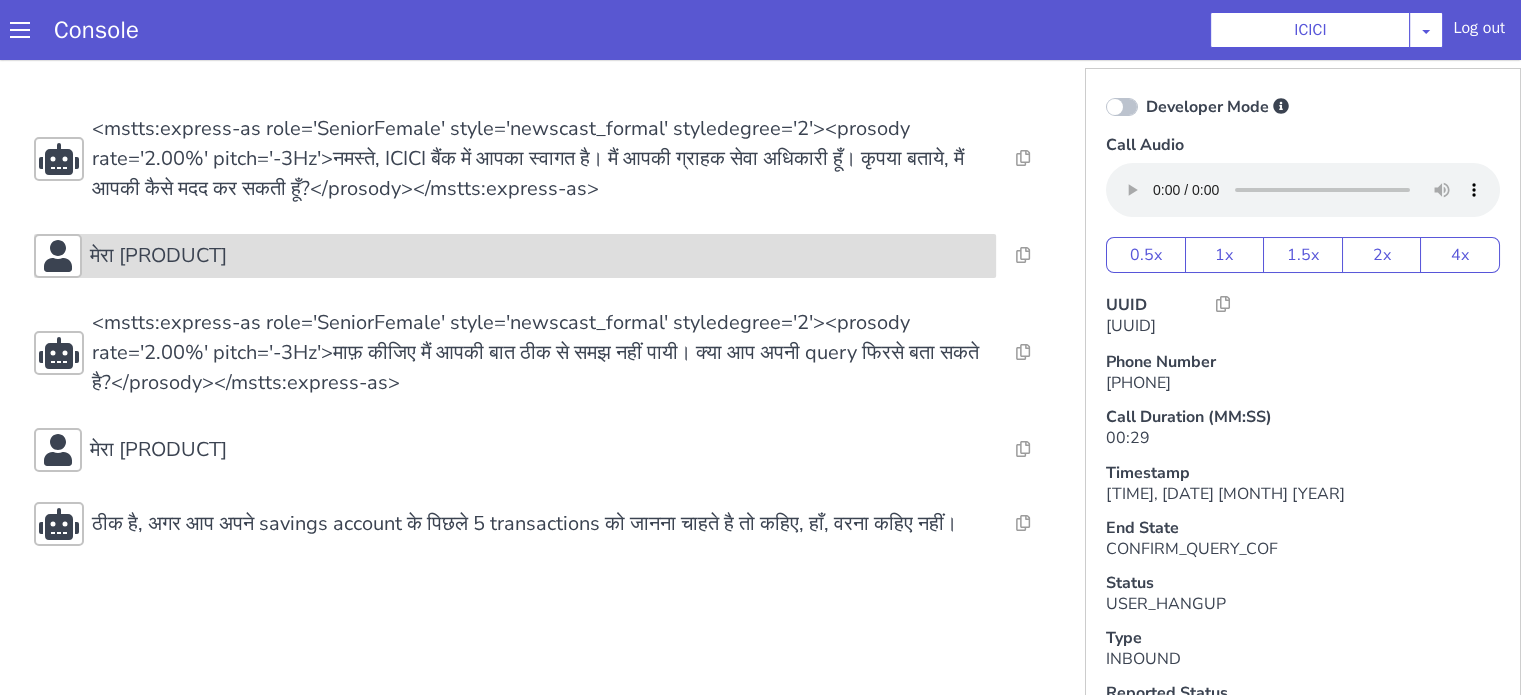 click on "मेरा डेबिट कार्ड" at bounding box center [539, 256] 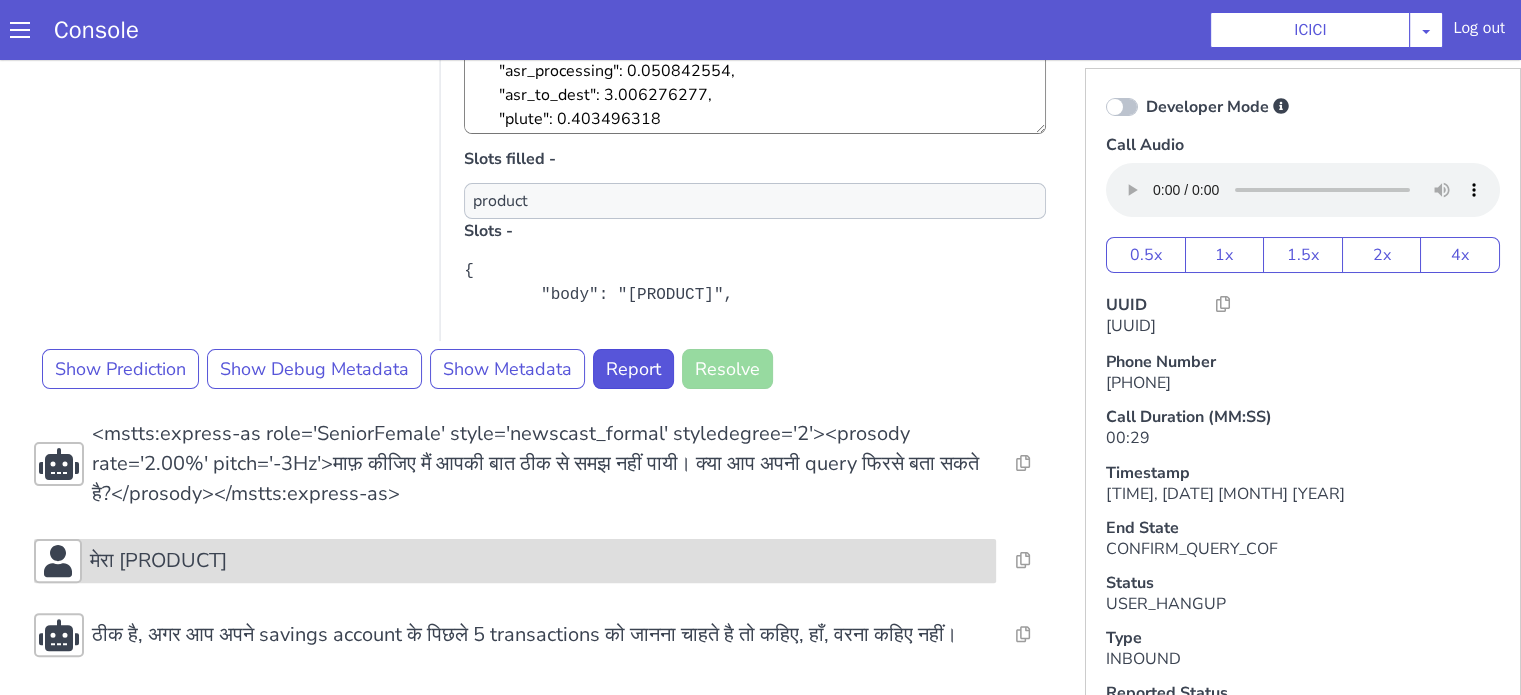 drag, startPoint x: 242, startPoint y: 515, endPoint x: 248, endPoint y: 504, distance: 12.529964 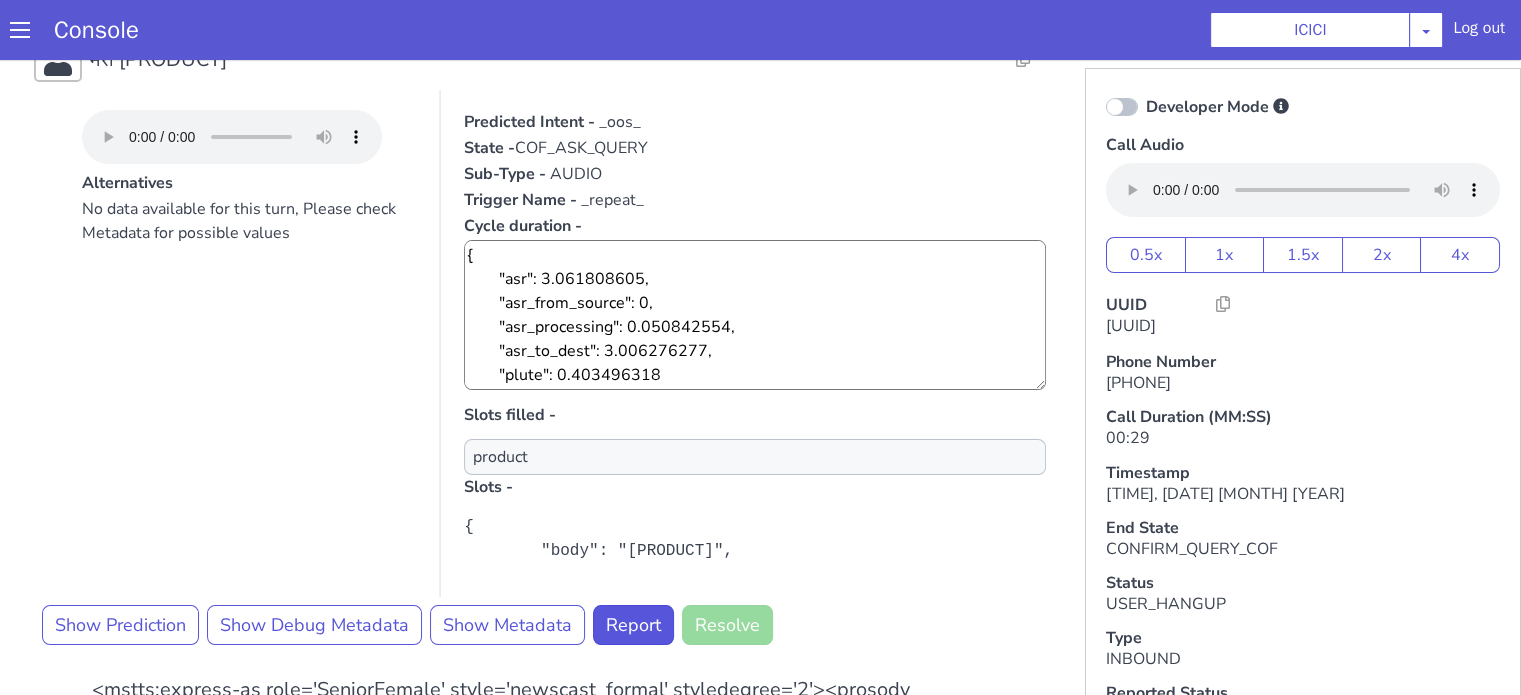 scroll, scrollTop: 0, scrollLeft: 0, axis: both 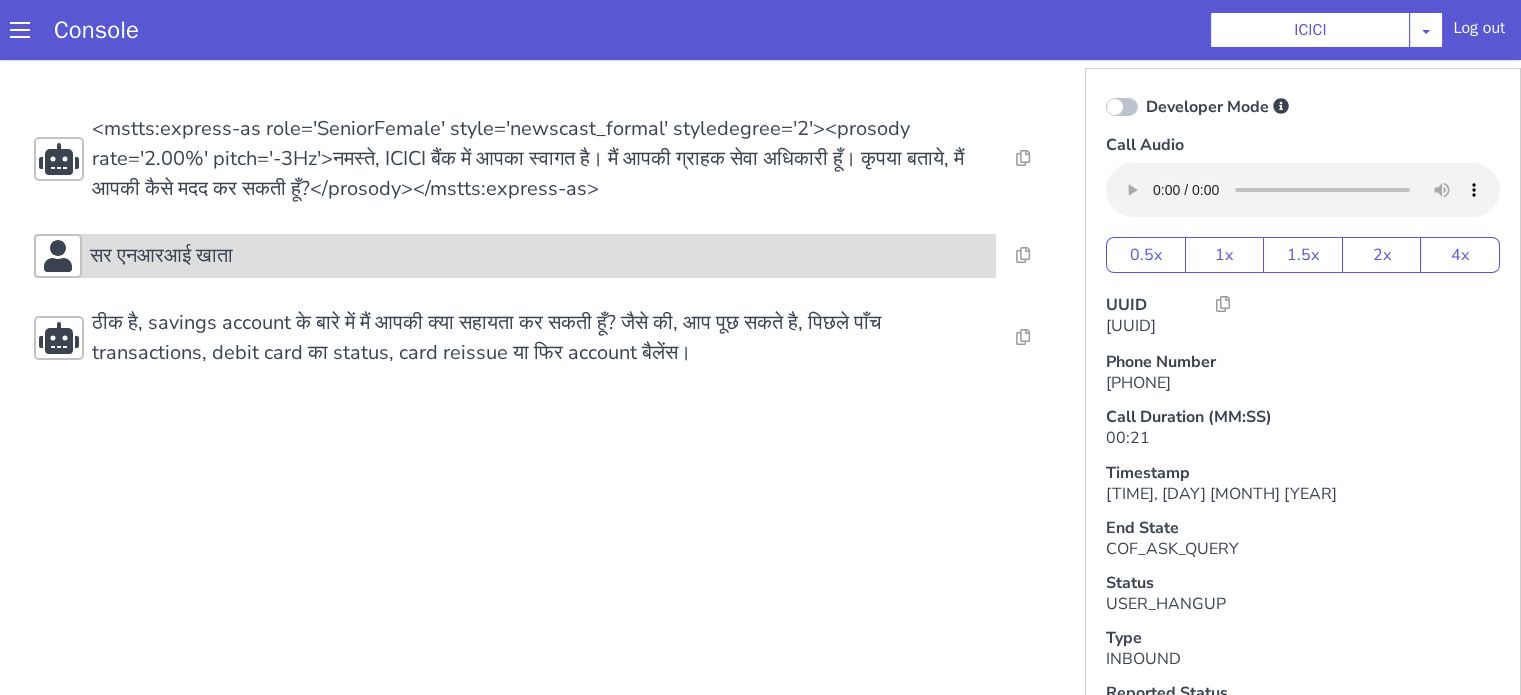 click on "सर एनआरआई खाता" at bounding box center (539, 256) 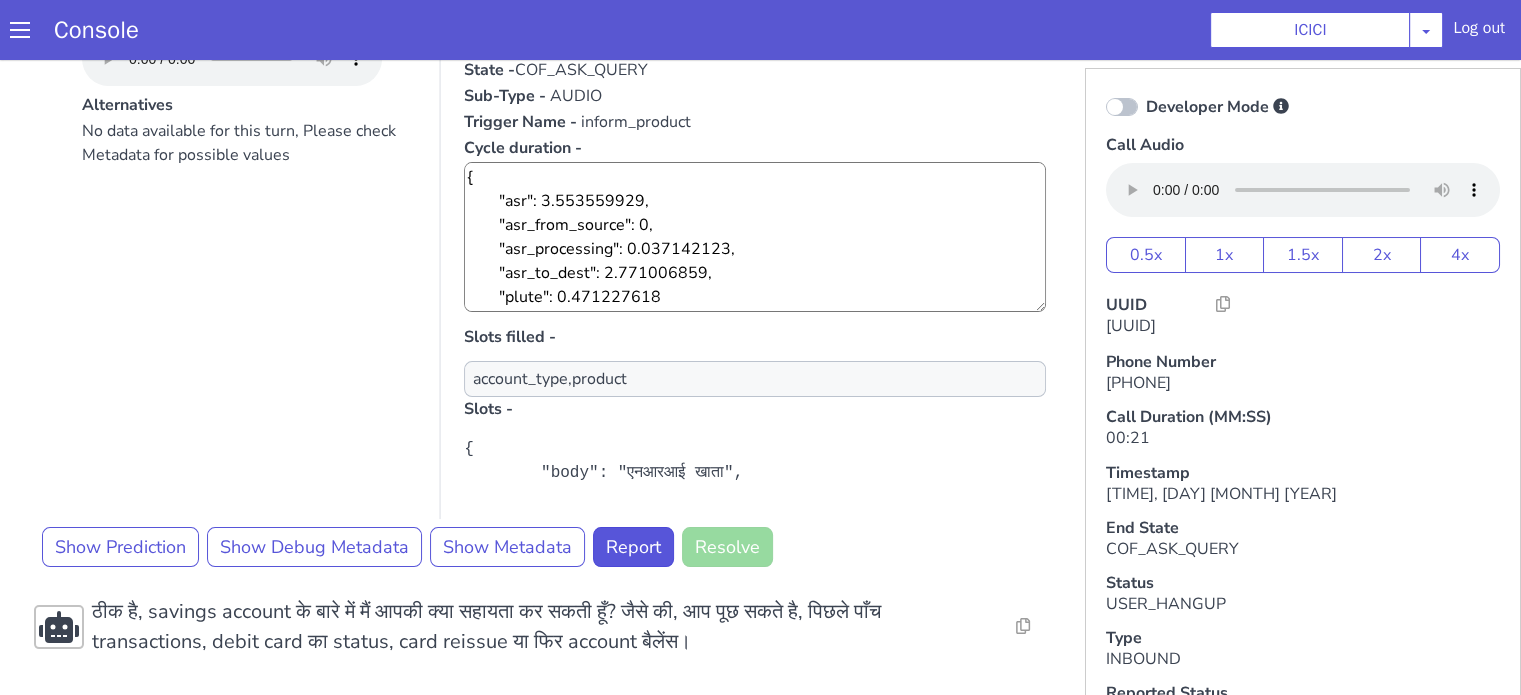 scroll, scrollTop: 333, scrollLeft: 0, axis: vertical 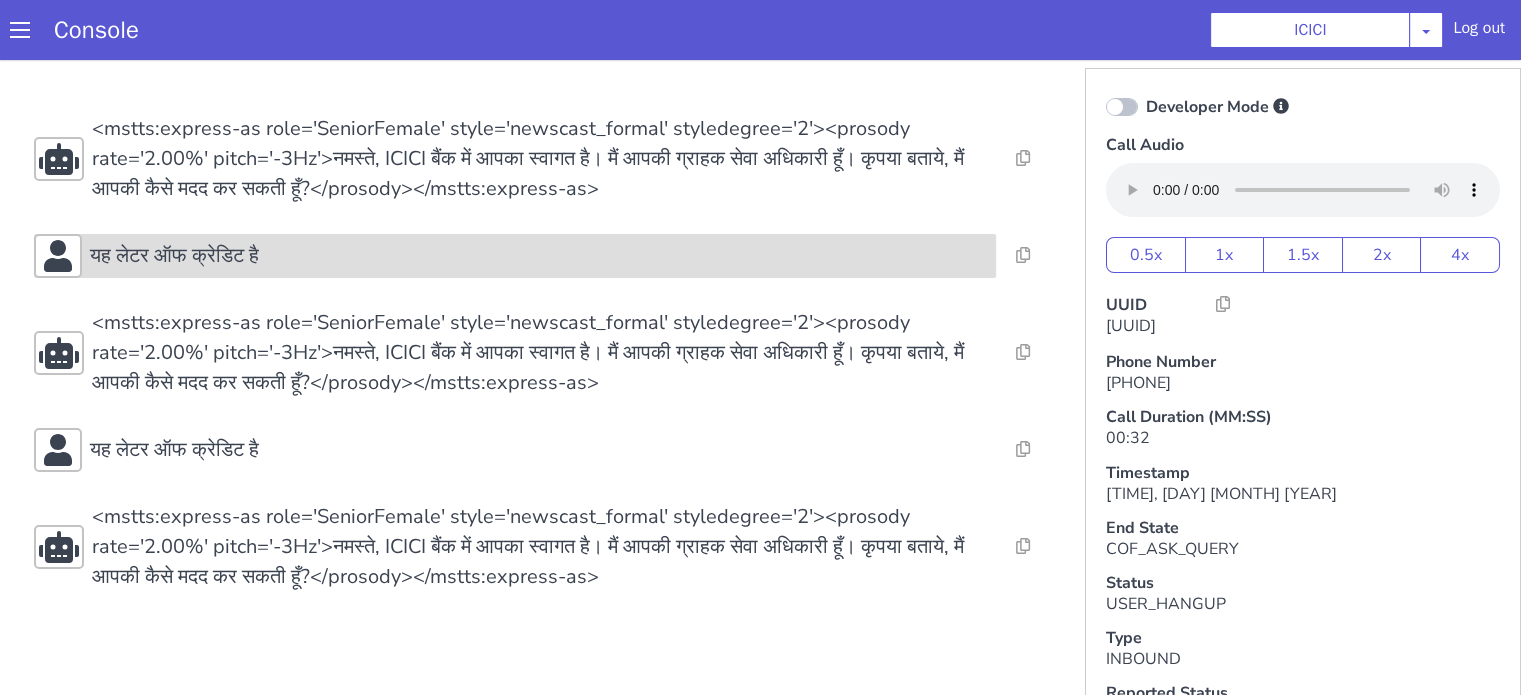 click on "यह लेटर ऑफ क्रेडिट है" at bounding box center [539, 256] 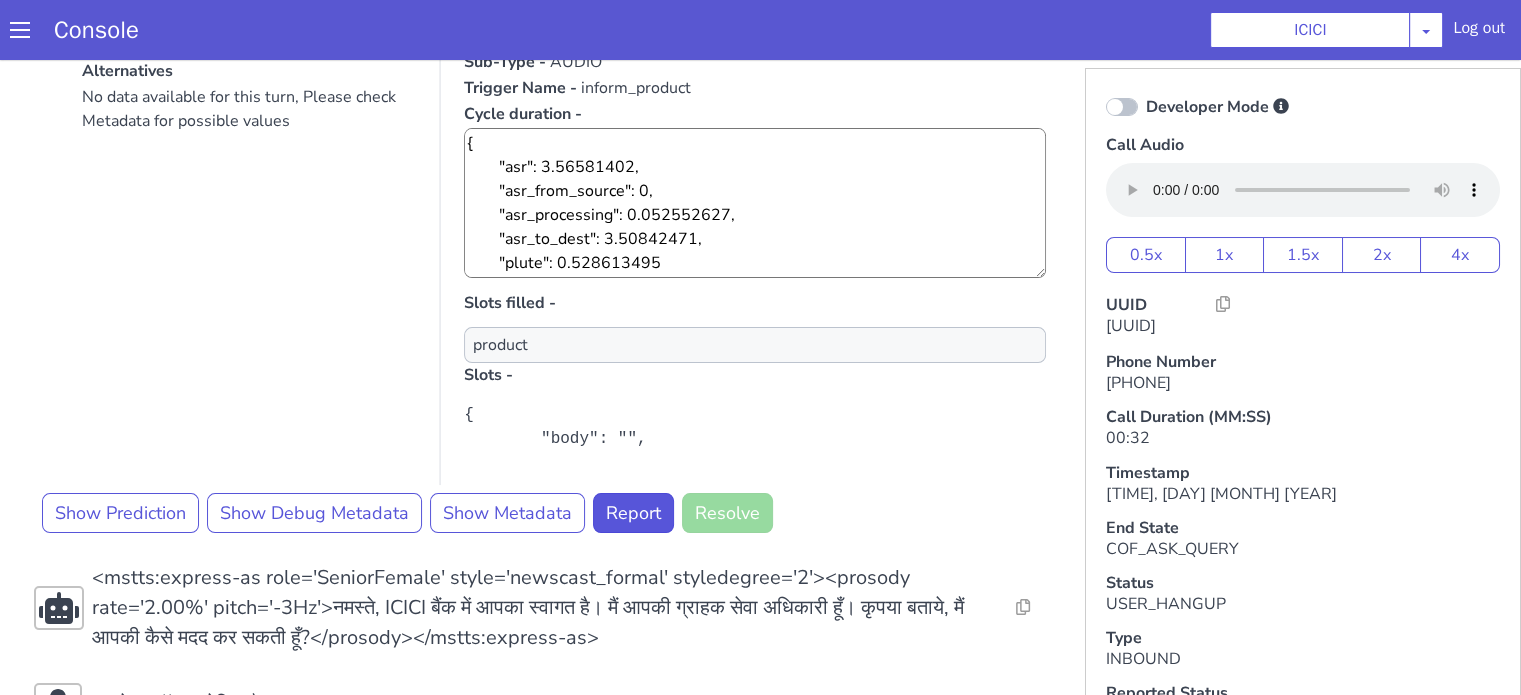 scroll, scrollTop: 400, scrollLeft: 0, axis: vertical 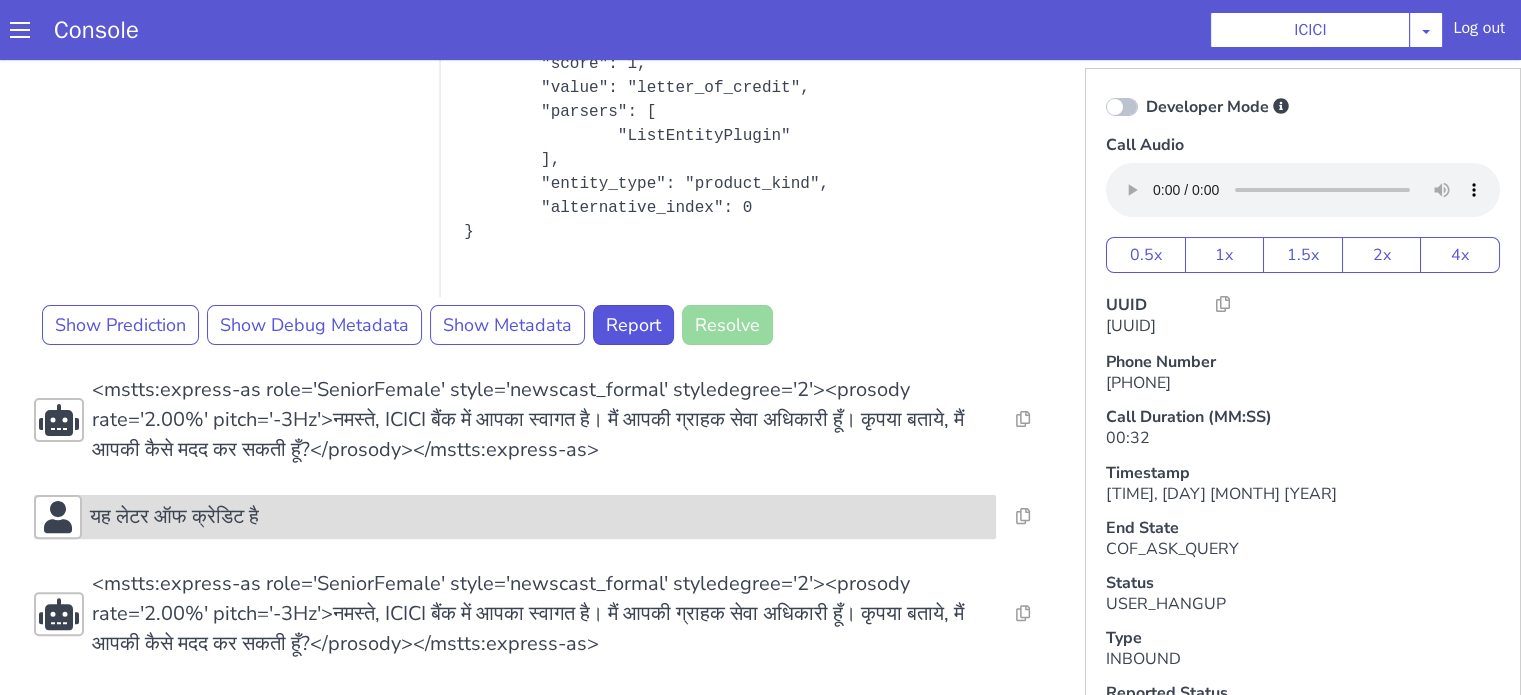 click on "यह लेटर ऑफ क्रेडिट है" at bounding box center (539, 517) 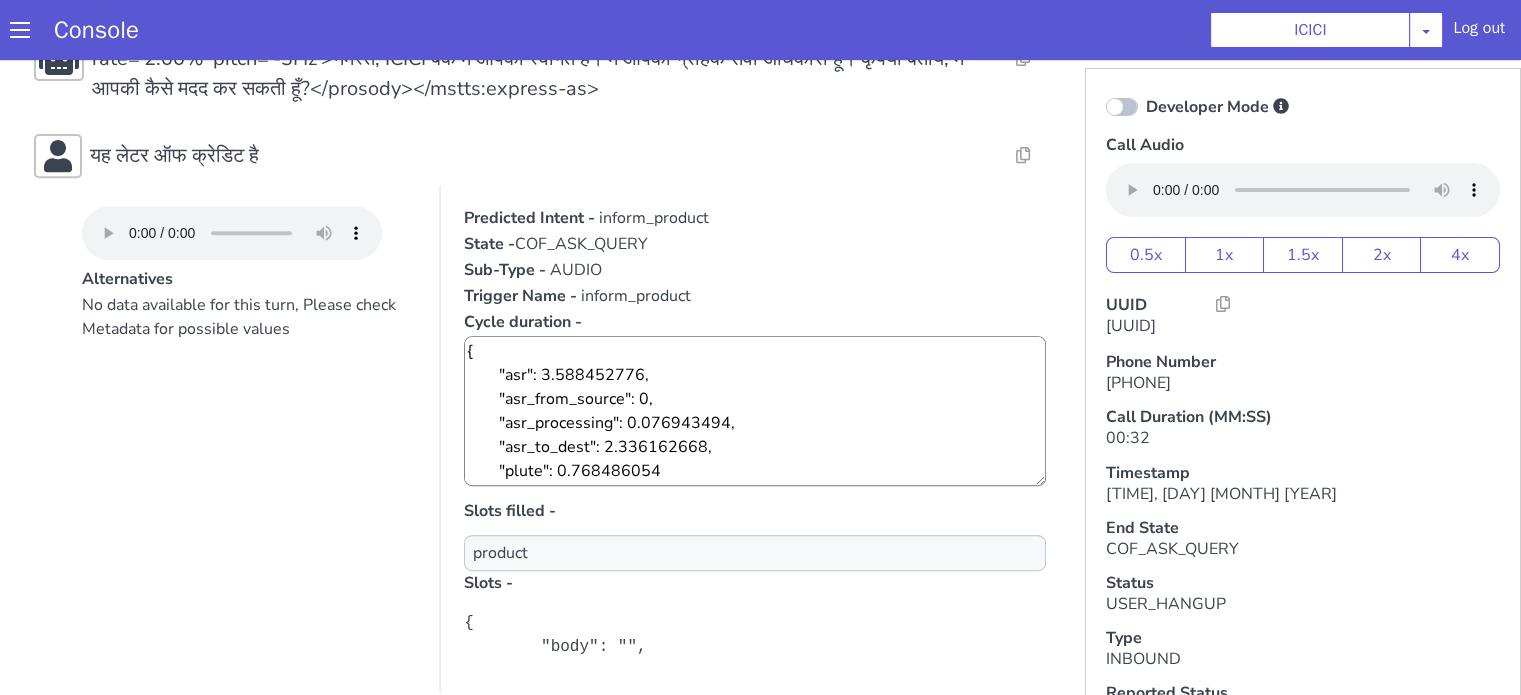 scroll, scrollTop: 996, scrollLeft: 0, axis: vertical 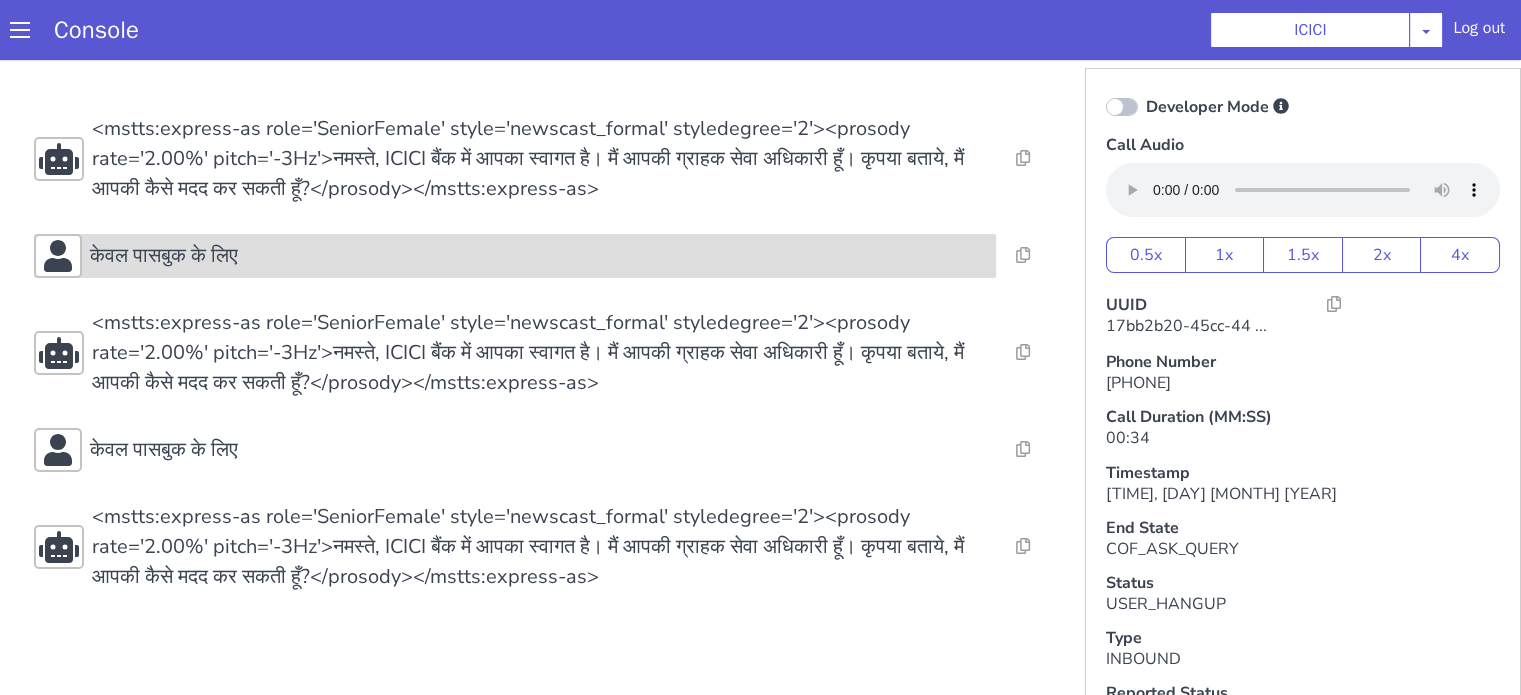 click on "केवल पासबुक के लिए" at bounding box center (164, 256) 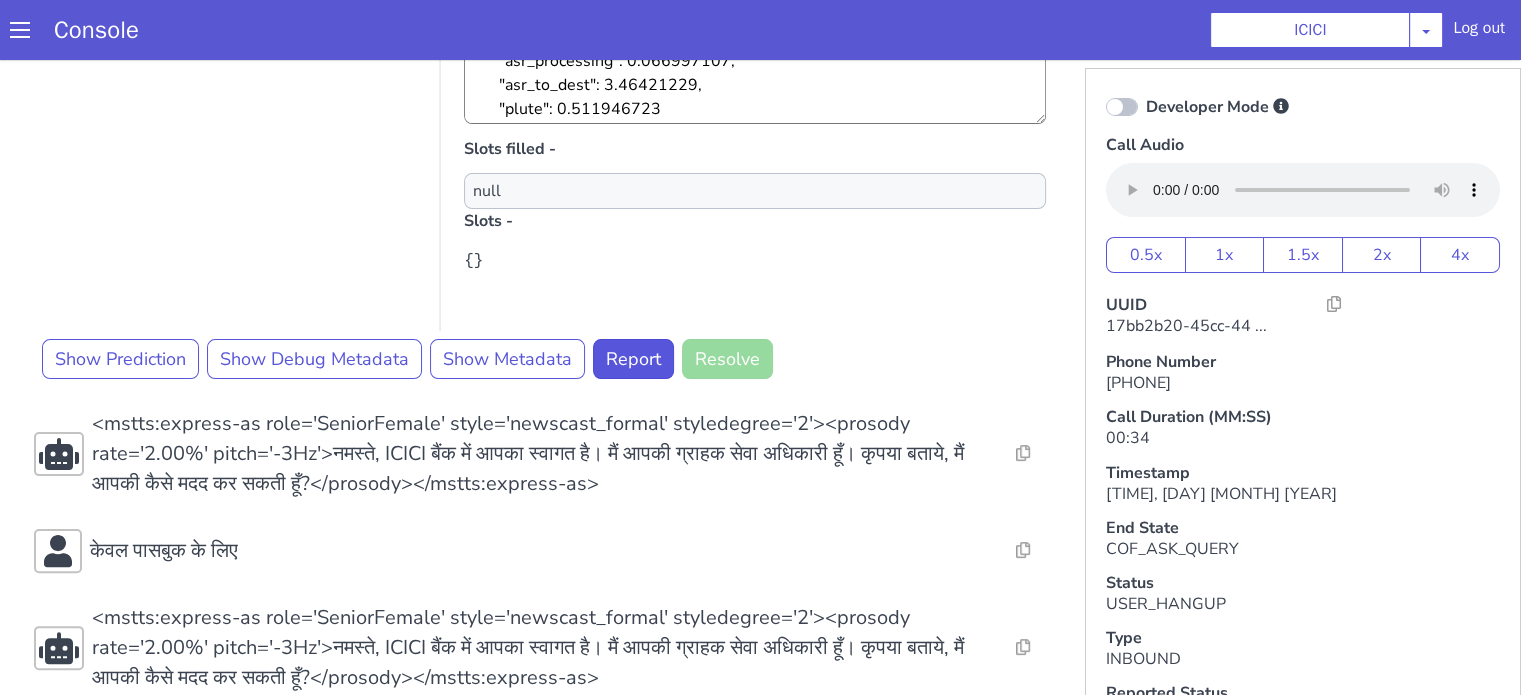 scroll, scrollTop: 496, scrollLeft: 0, axis: vertical 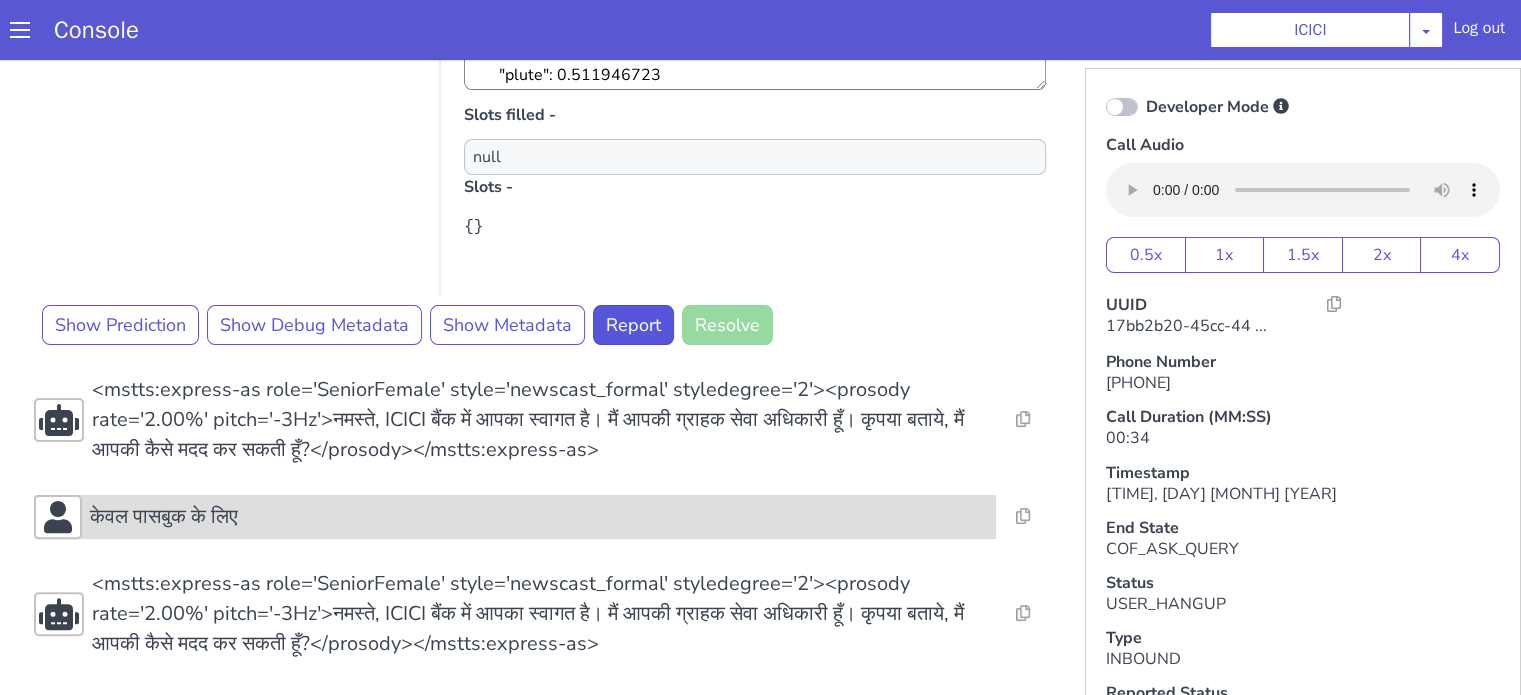 click on "केवल पासबुक के लिए" at bounding box center [164, 517] 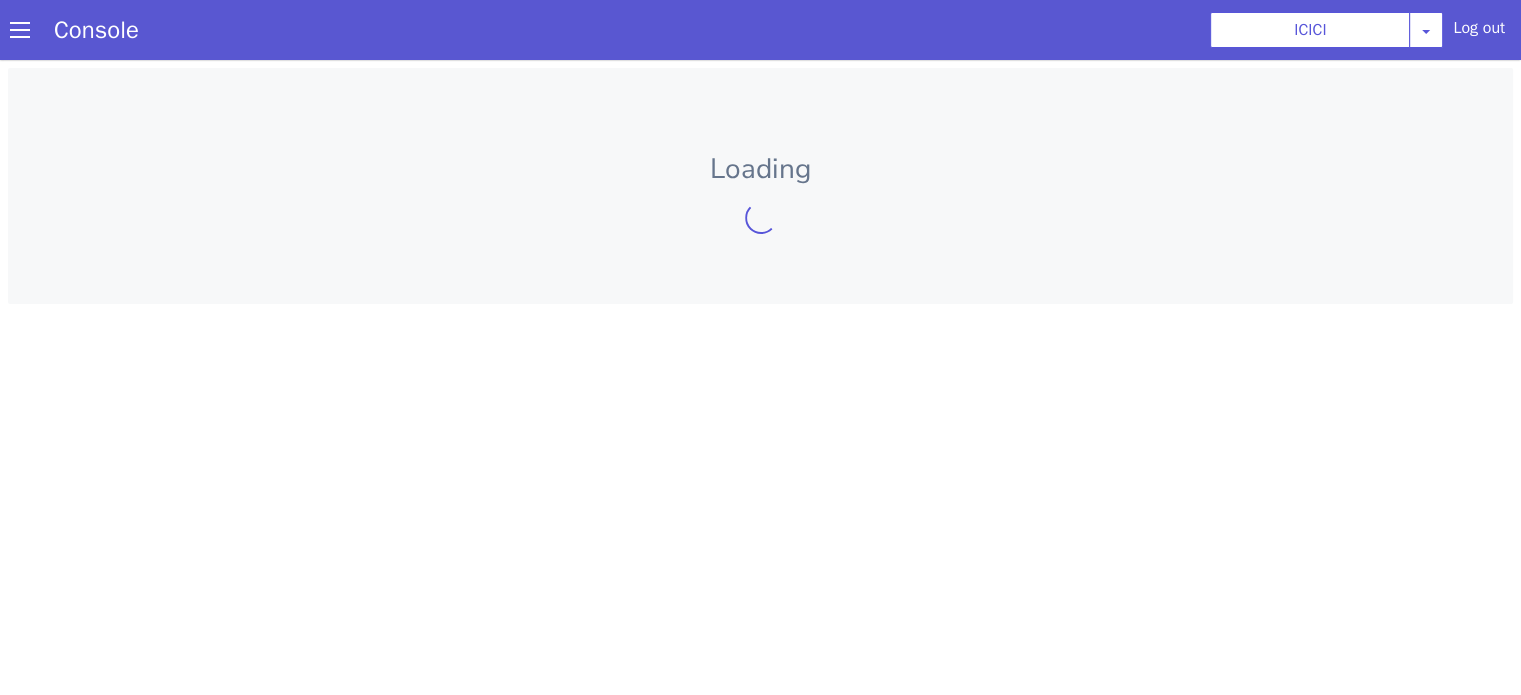 scroll, scrollTop: 0, scrollLeft: 0, axis: both 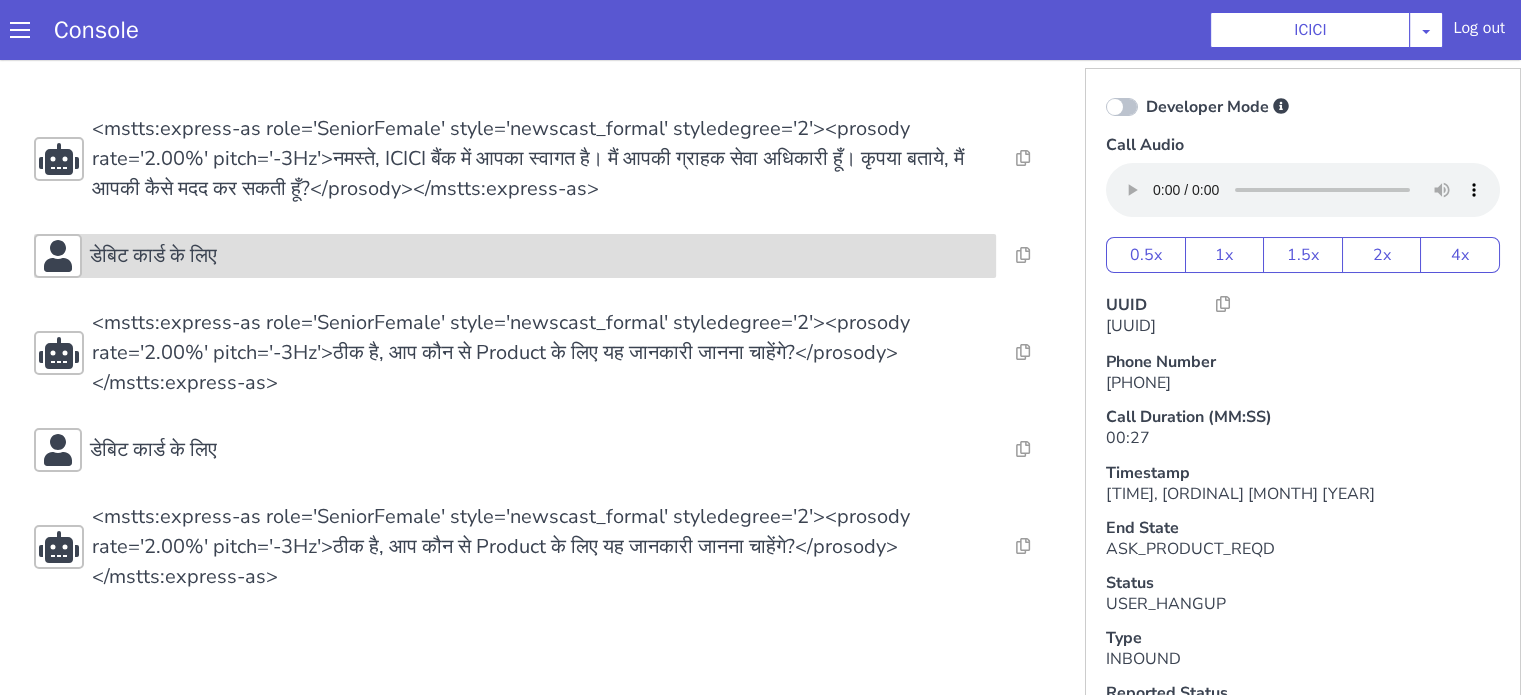 click on "डेबिट कार्ड के लिए" at bounding box center (539, 256) 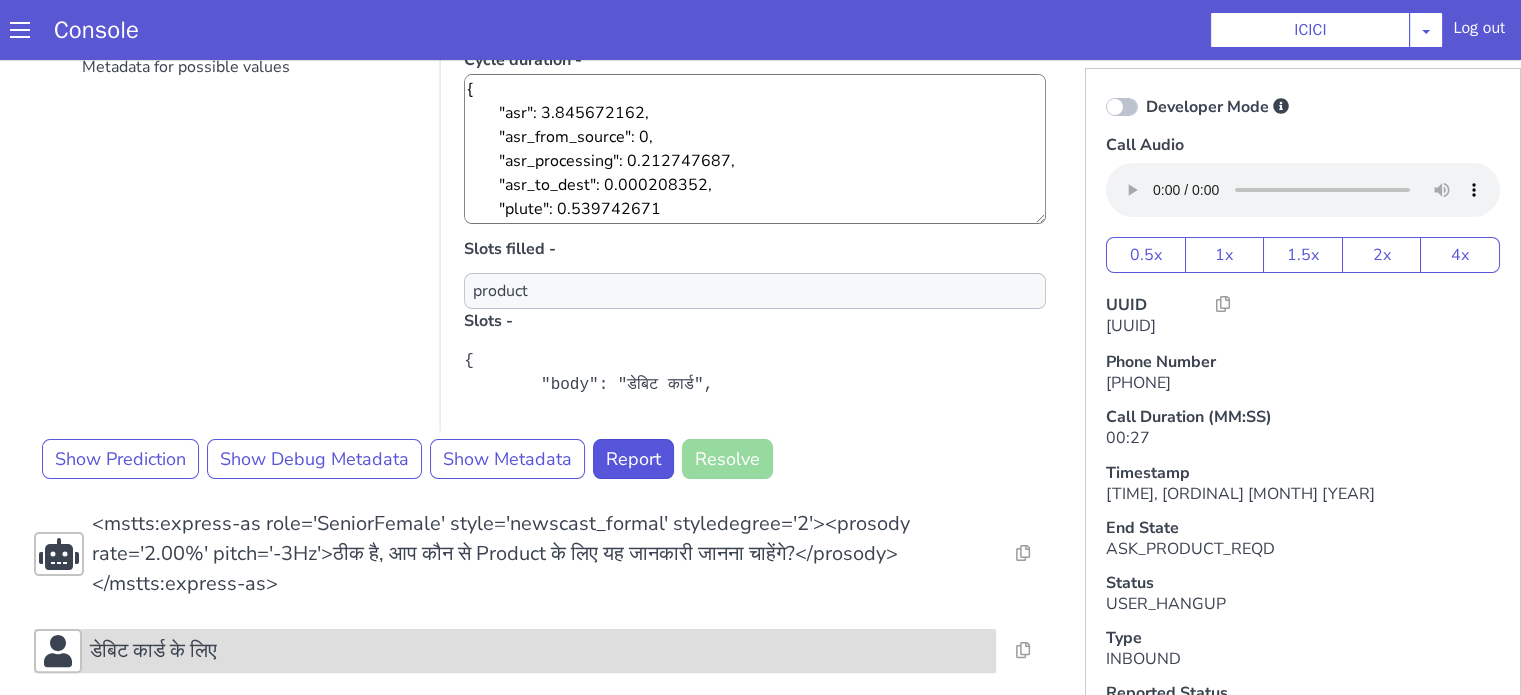 scroll, scrollTop: 496, scrollLeft: 0, axis: vertical 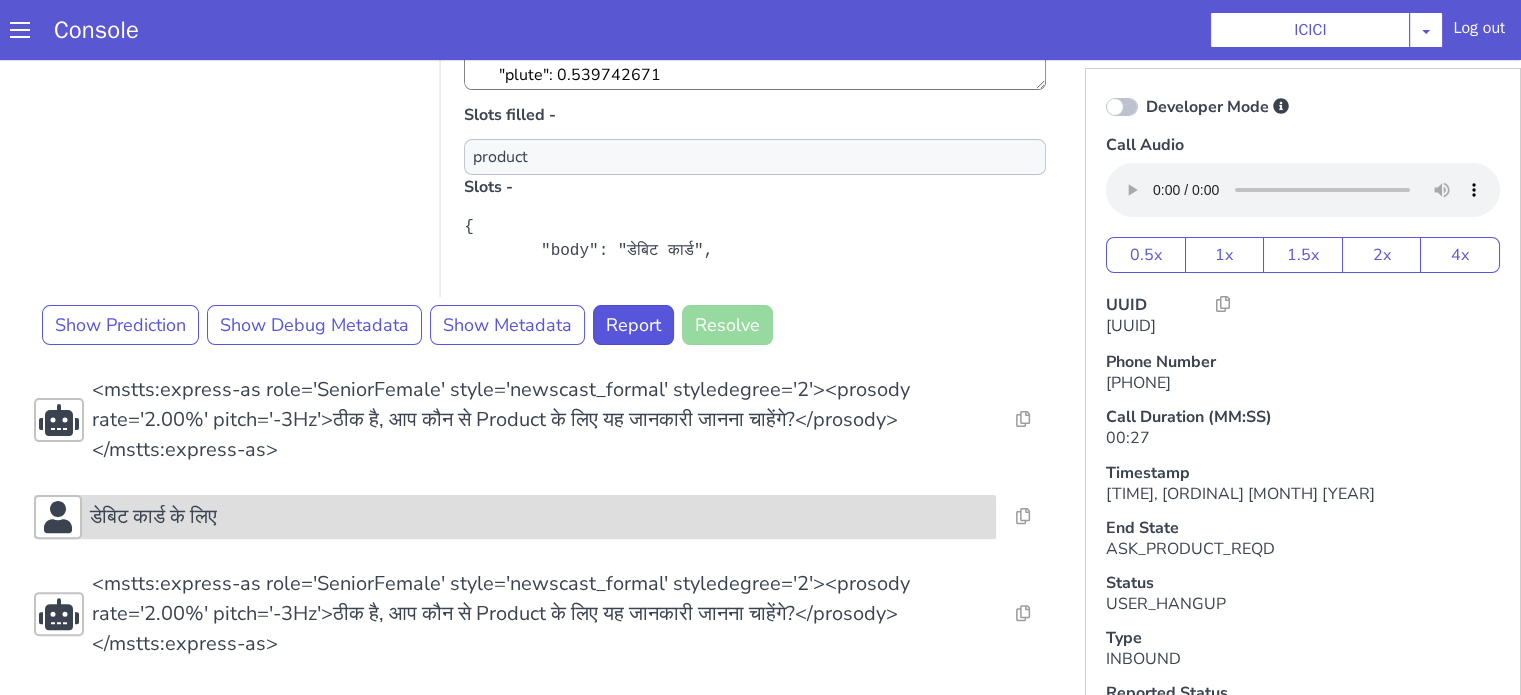 click on "डेबिट कार्ड के लिए" at bounding box center [153, 517] 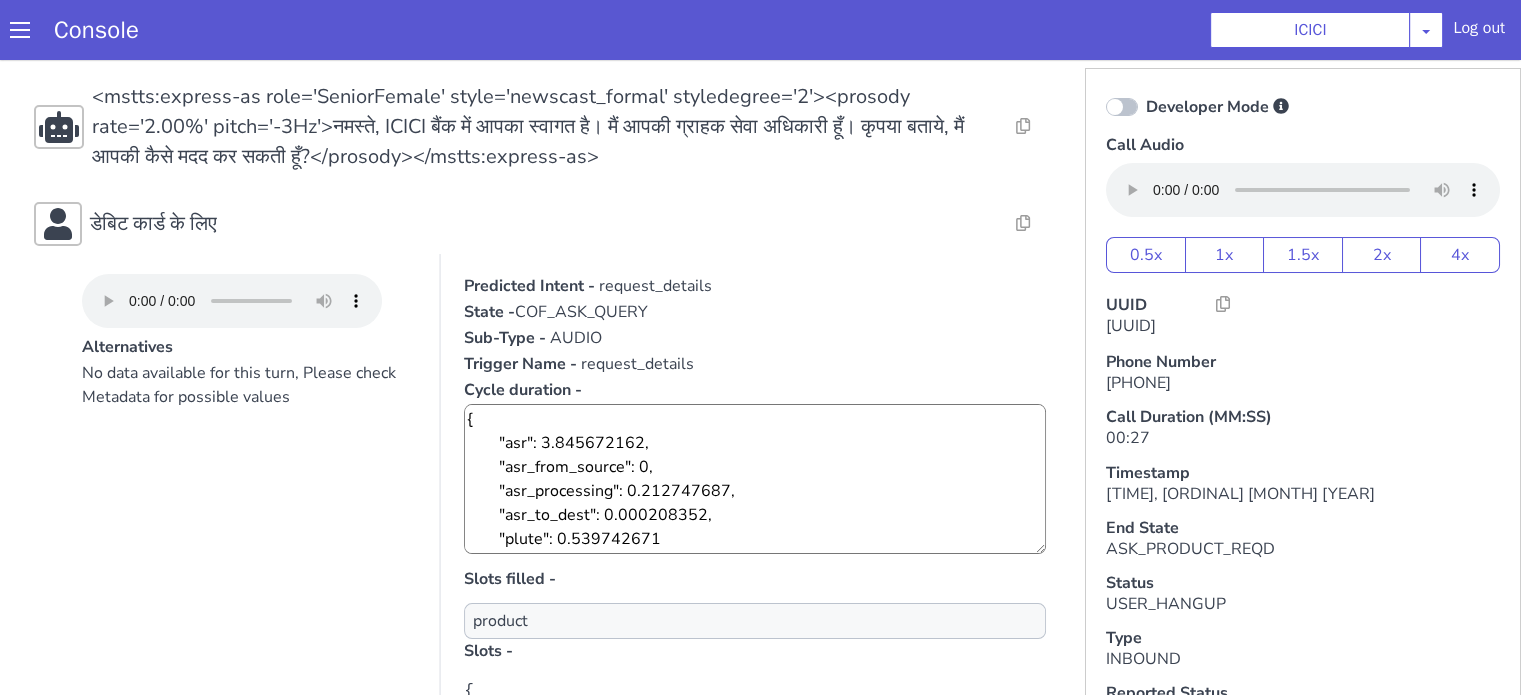scroll, scrollTop: 0, scrollLeft: 0, axis: both 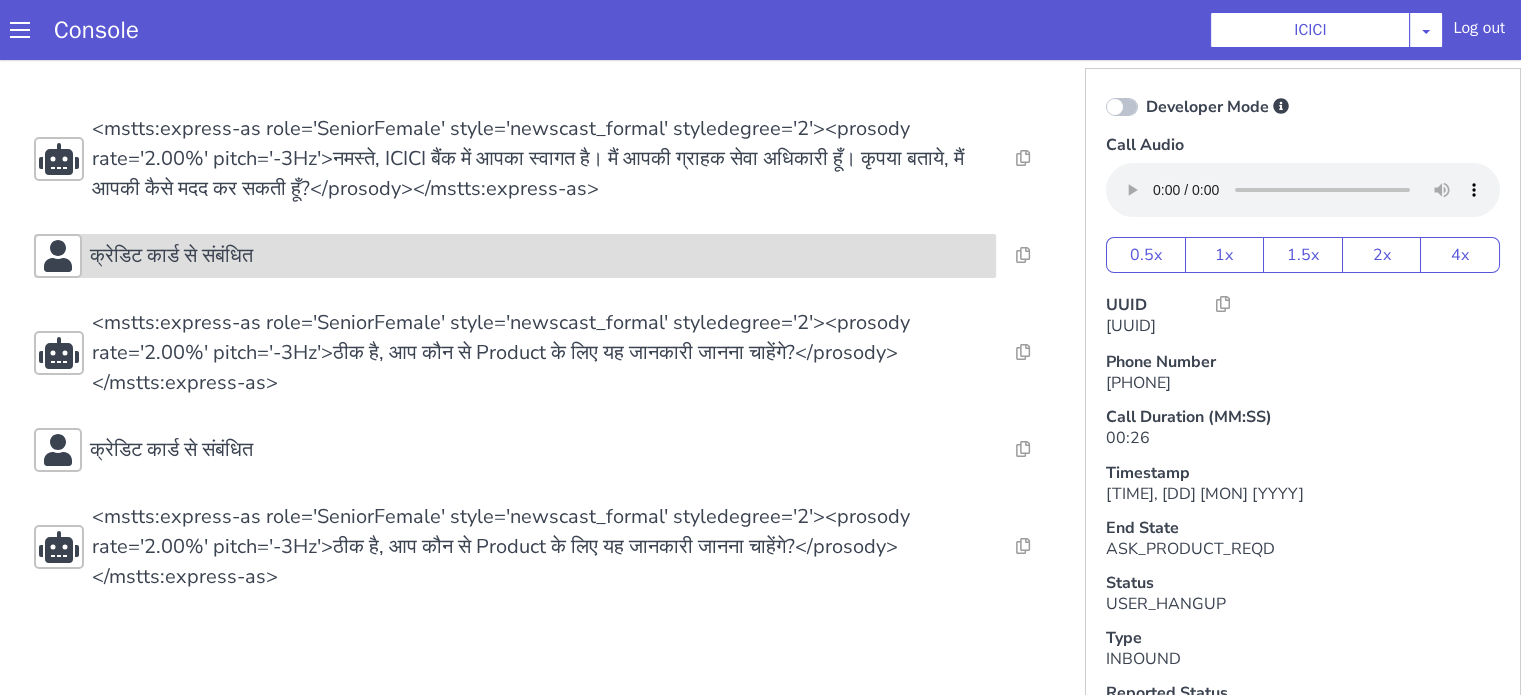 click on "क्रेडिट कार्ड से संबंधित" at bounding box center (539, 256) 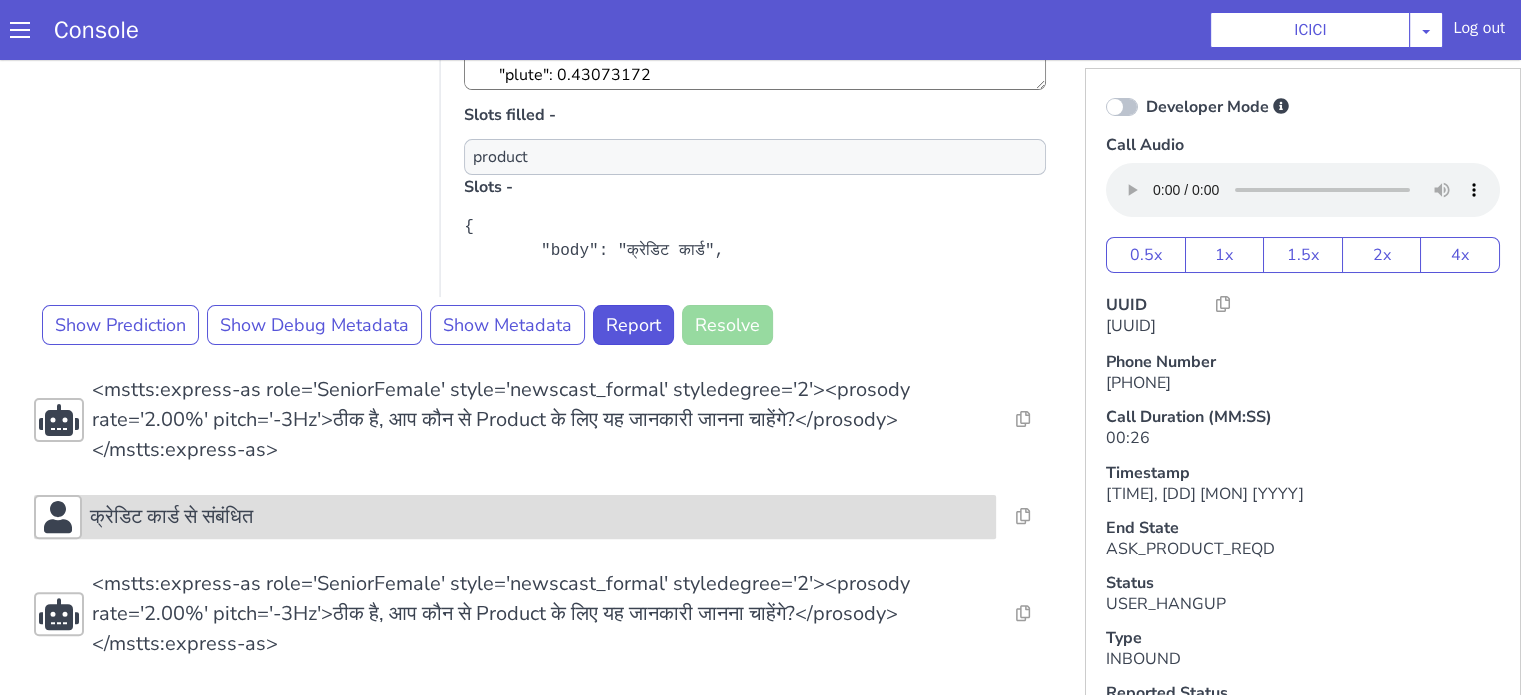 click on "क्रेडिट कार्ड से संबंधित" at bounding box center (539, 517) 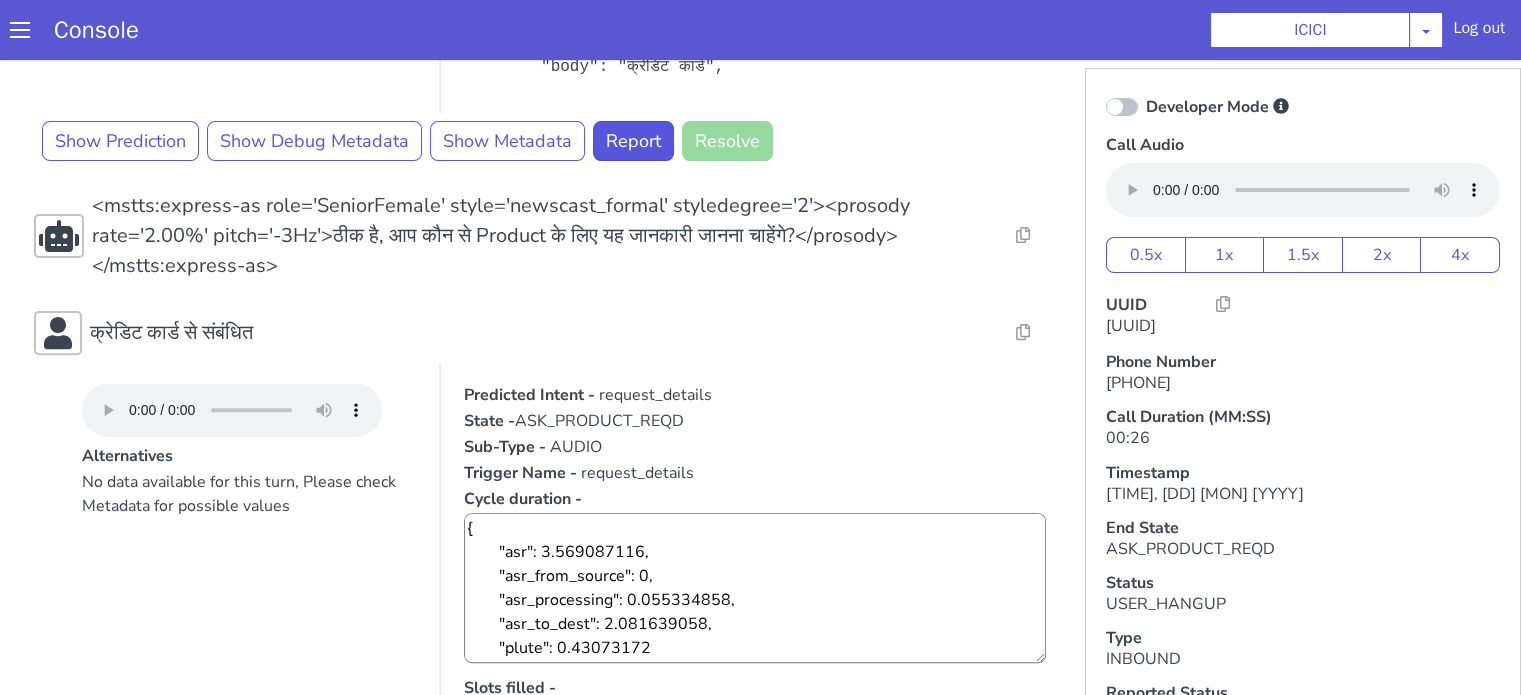 scroll, scrollTop: 796, scrollLeft: 0, axis: vertical 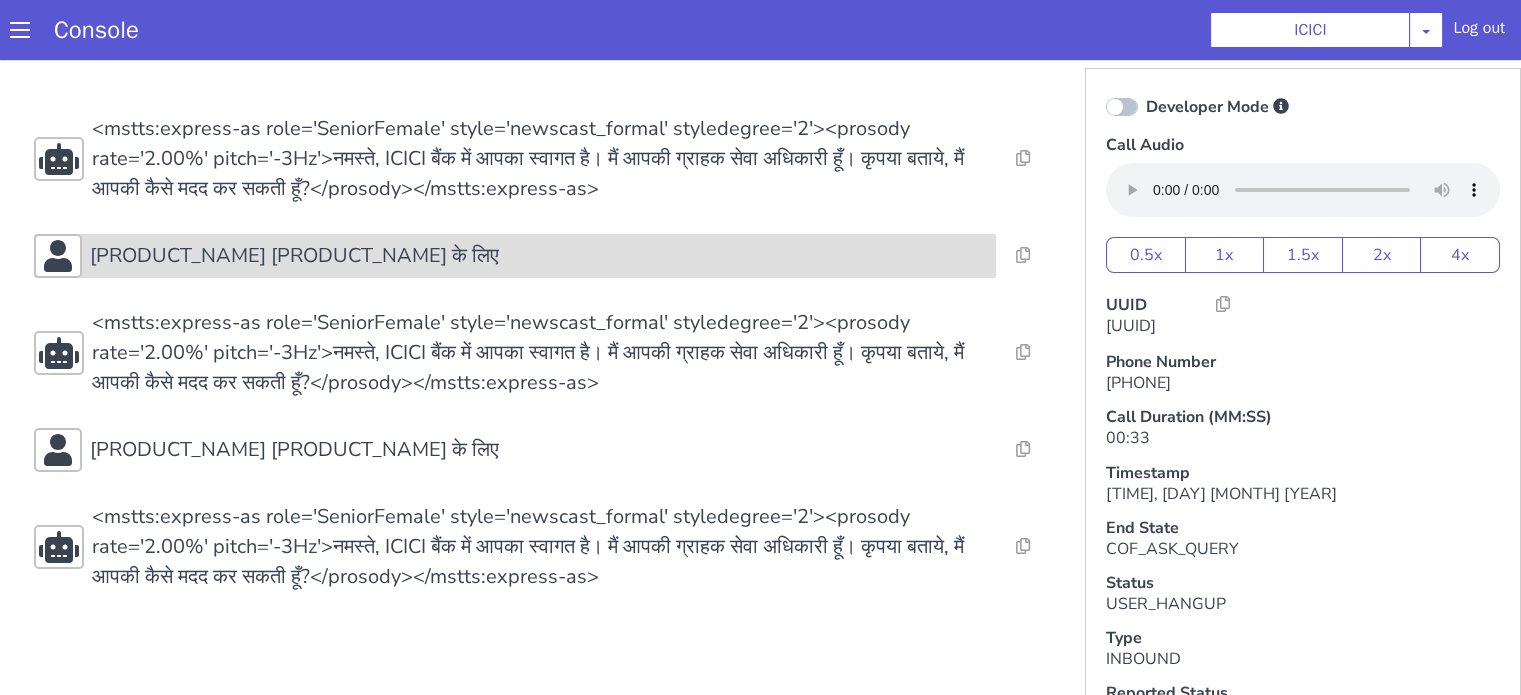 click on "सुकन्या समृधि योजना के लिए" at bounding box center [539, 256] 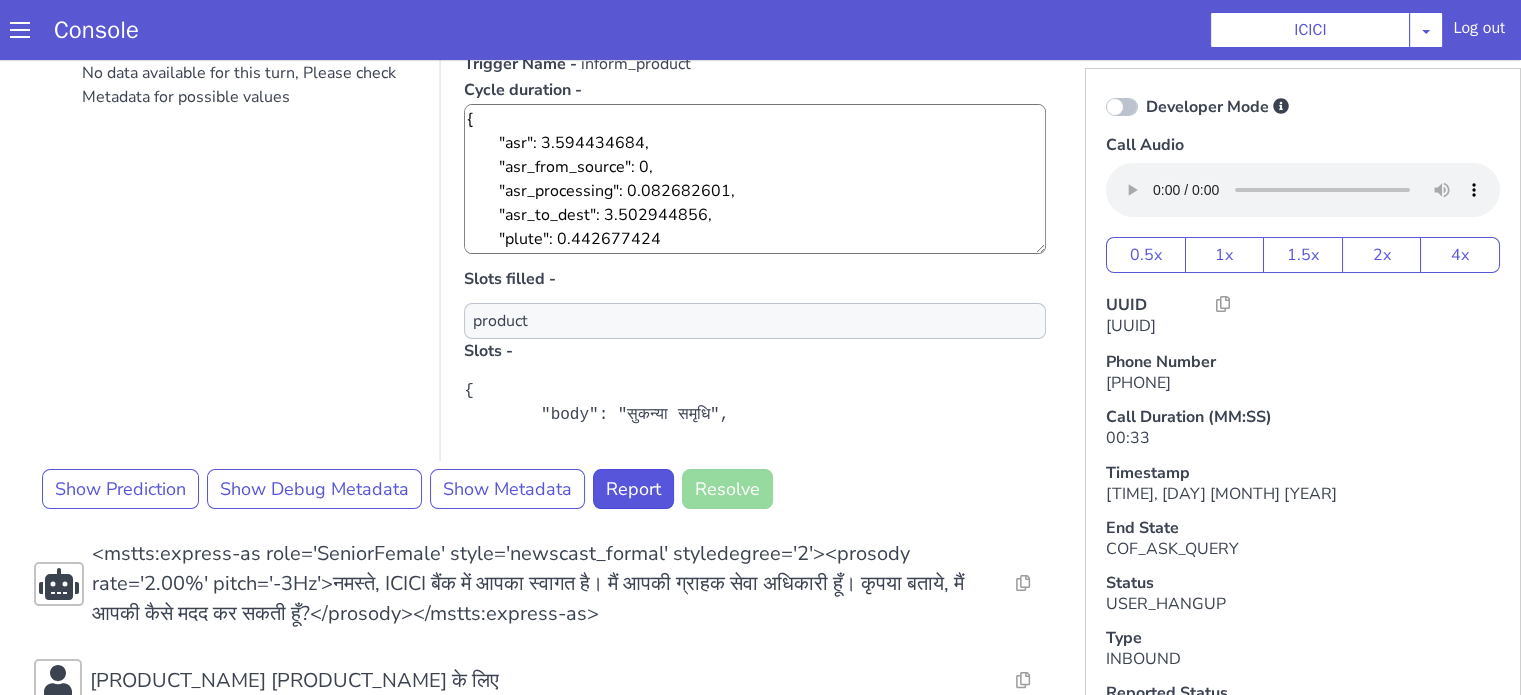 scroll, scrollTop: 496, scrollLeft: 0, axis: vertical 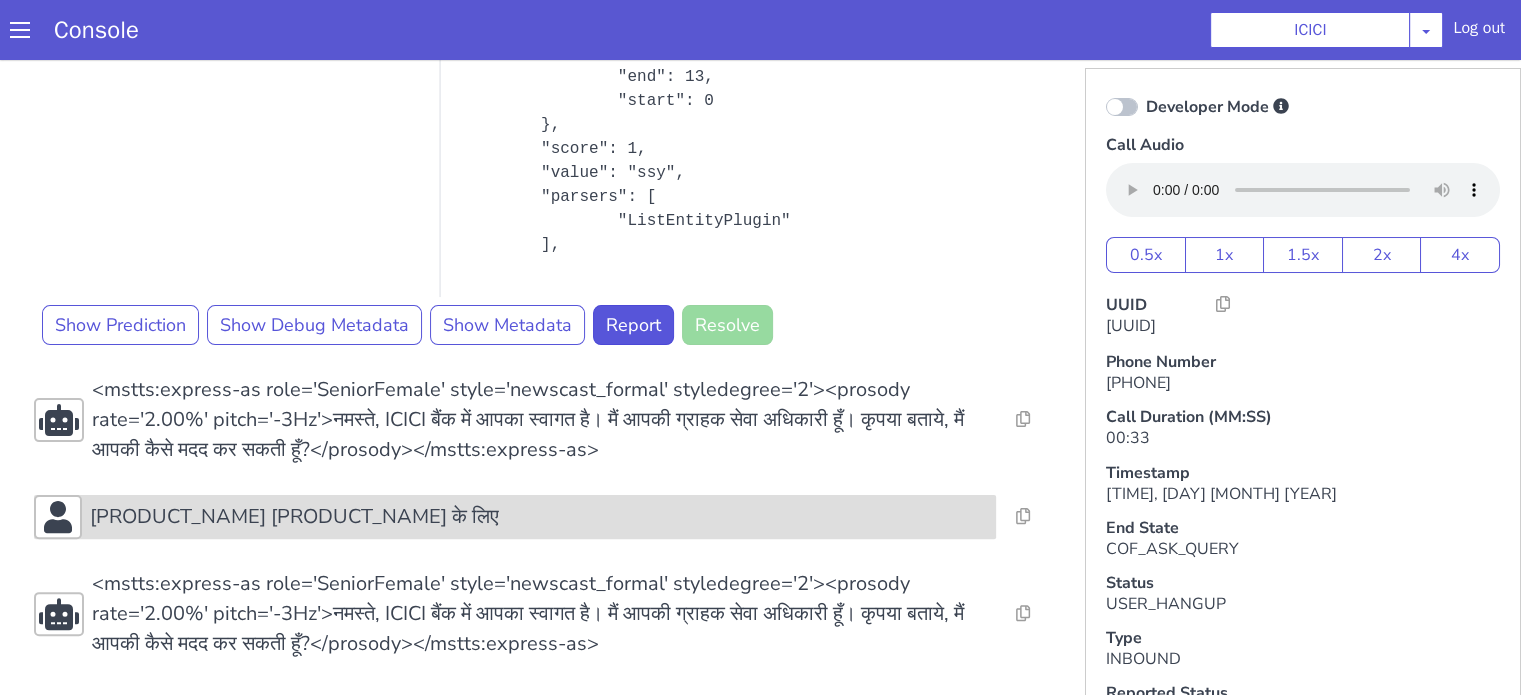 click on "सुकन्या समृधि योजना के लिए" at bounding box center [539, 517] 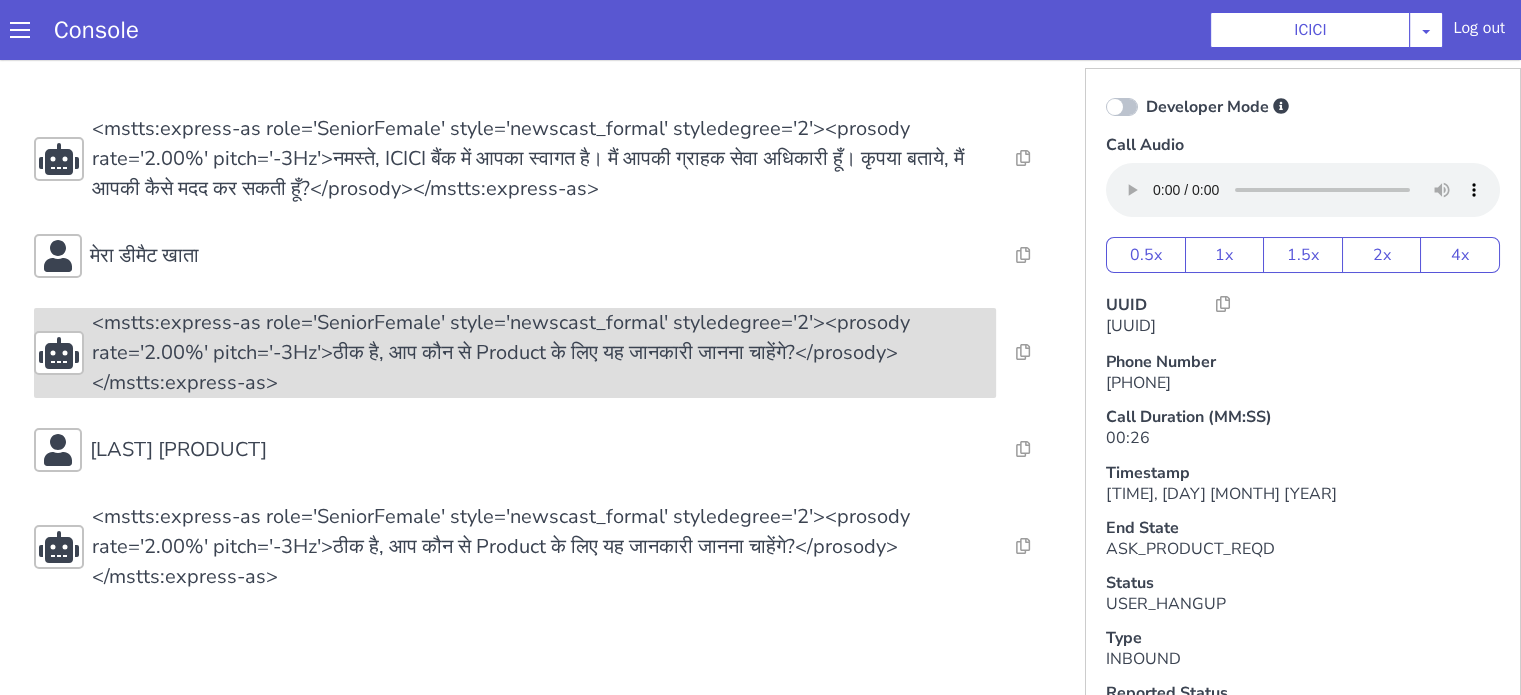 scroll, scrollTop: 0, scrollLeft: 0, axis: both 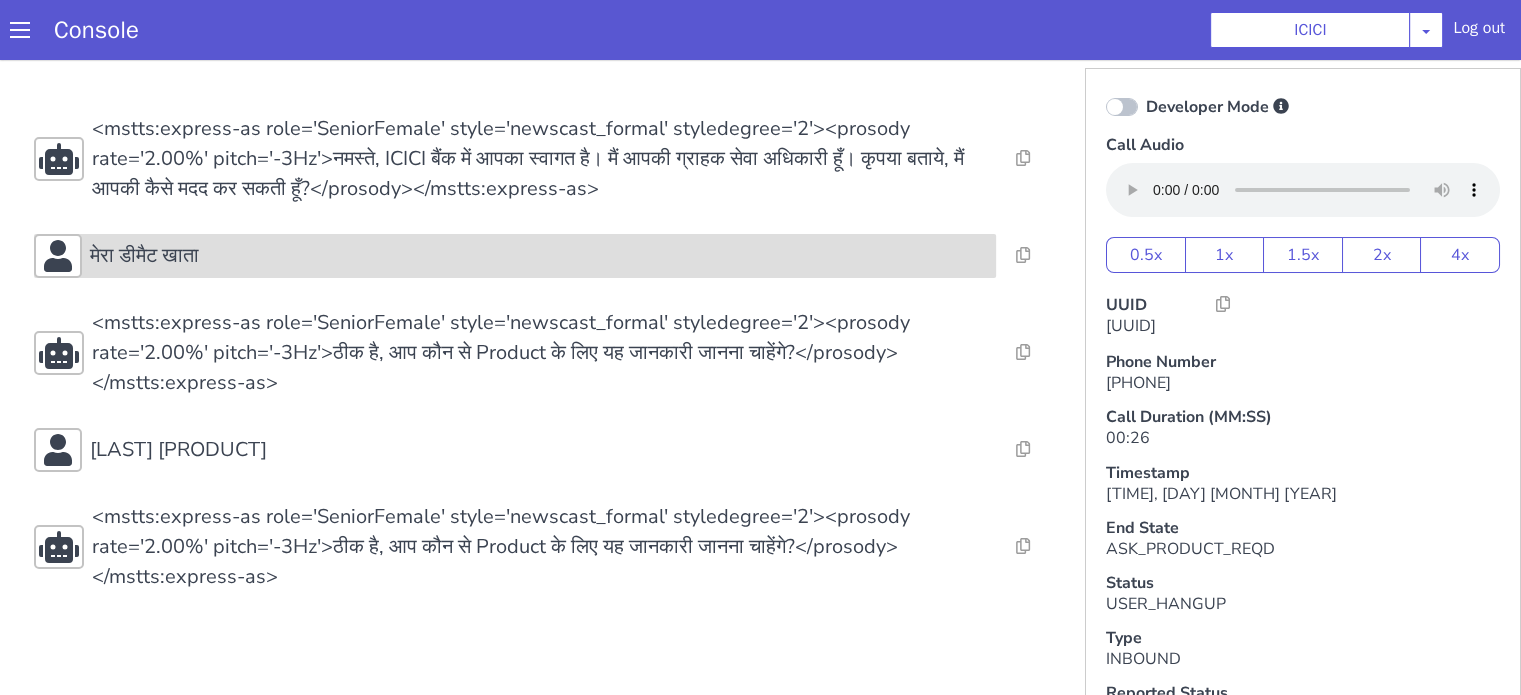 click on "मेरा डीमैट खाता" at bounding box center [539, 256] 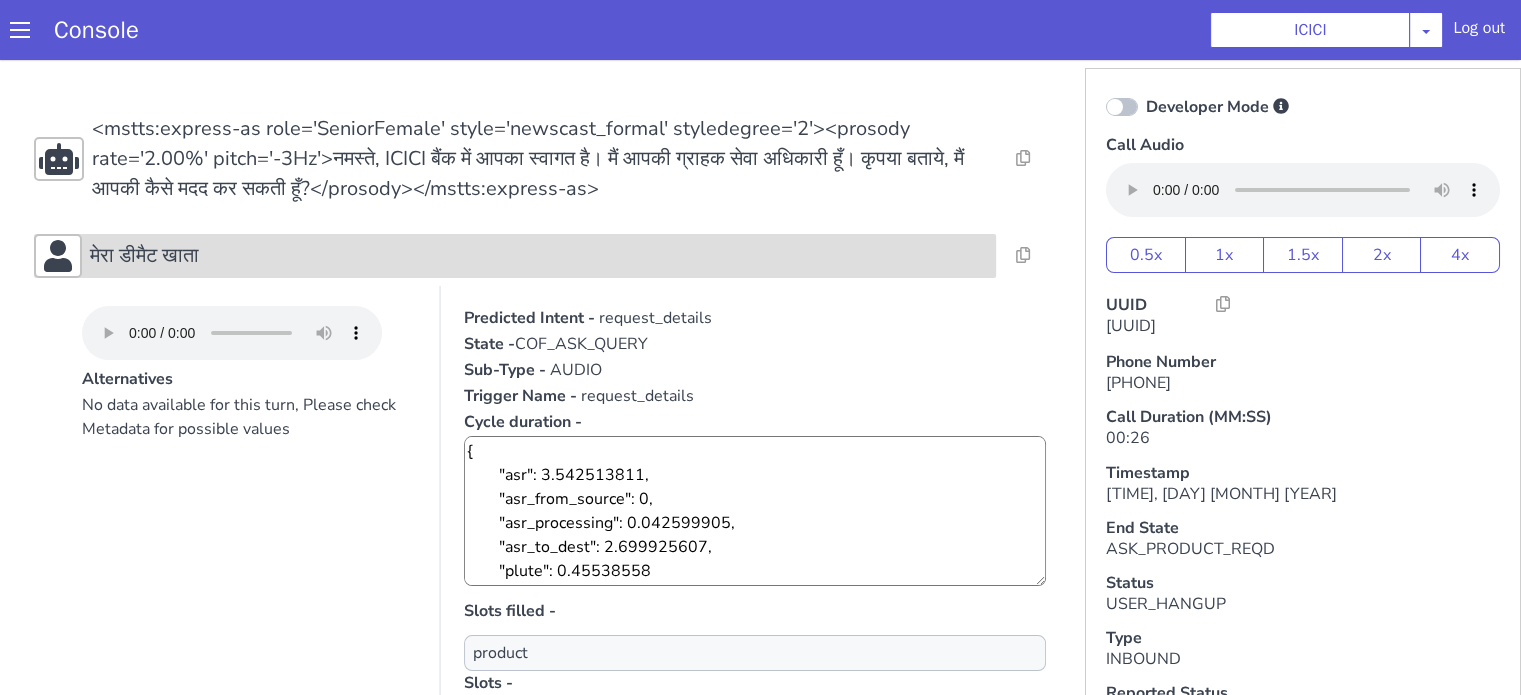 click on "मेरा डीमैट खाता" at bounding box center [539, 256] 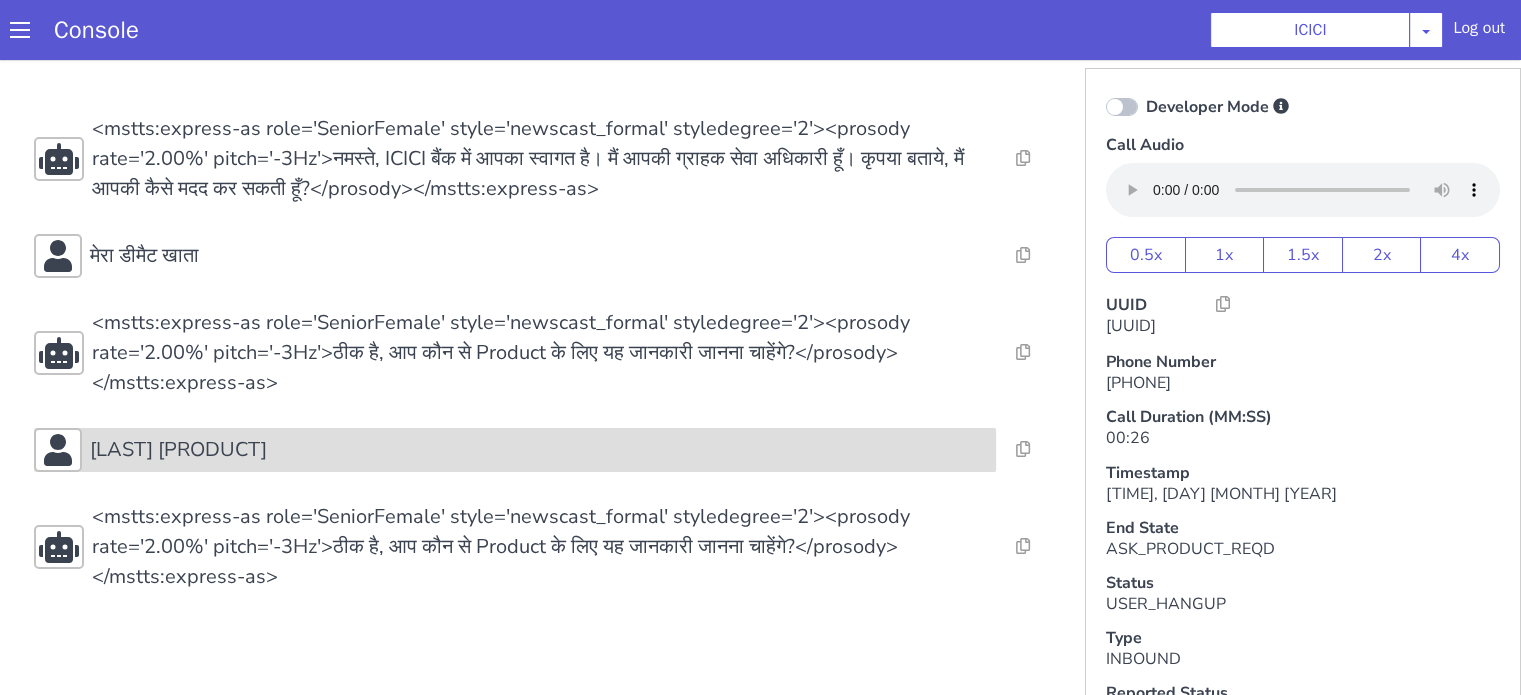 click on "मिश्रा डीमैट खाता" at bounding box center (539, 450) 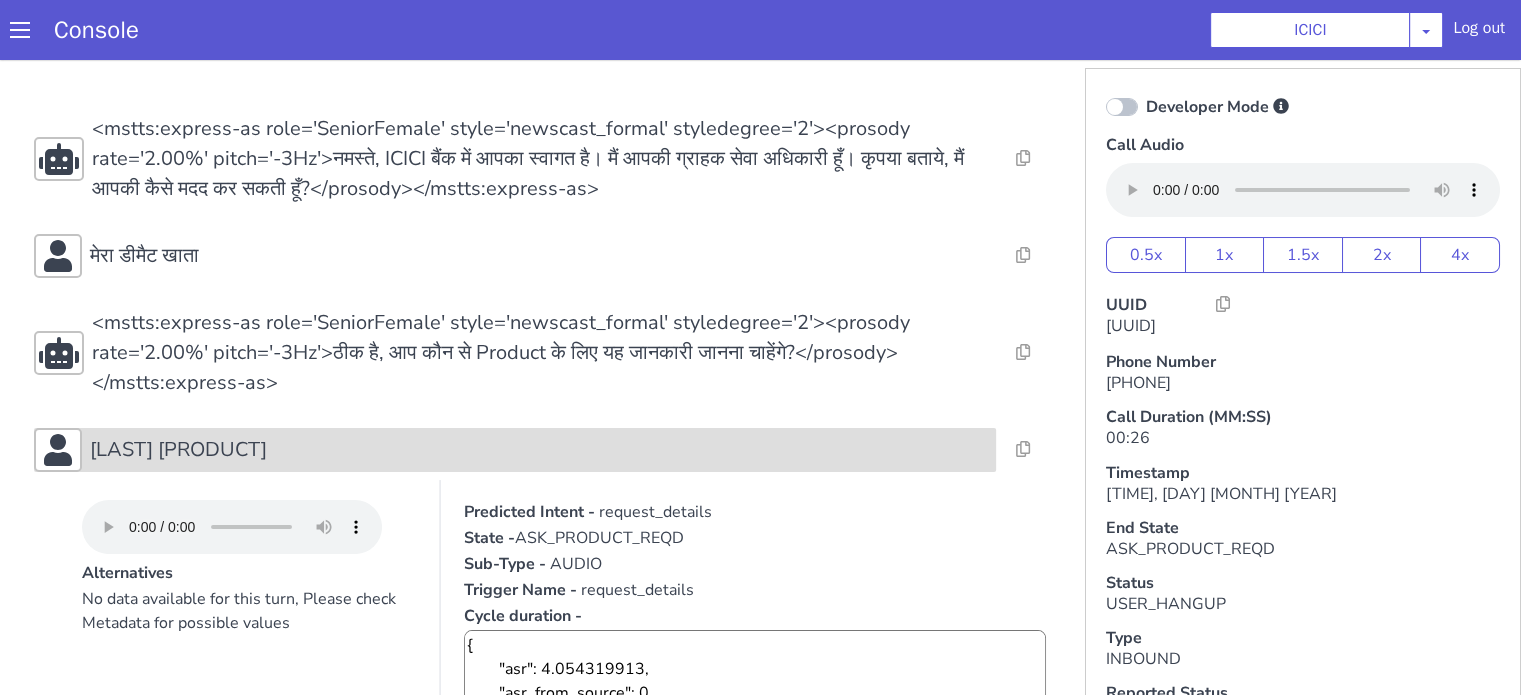 click on "मिश्रा डीमैट खाता" at bounding box center [539, 450] 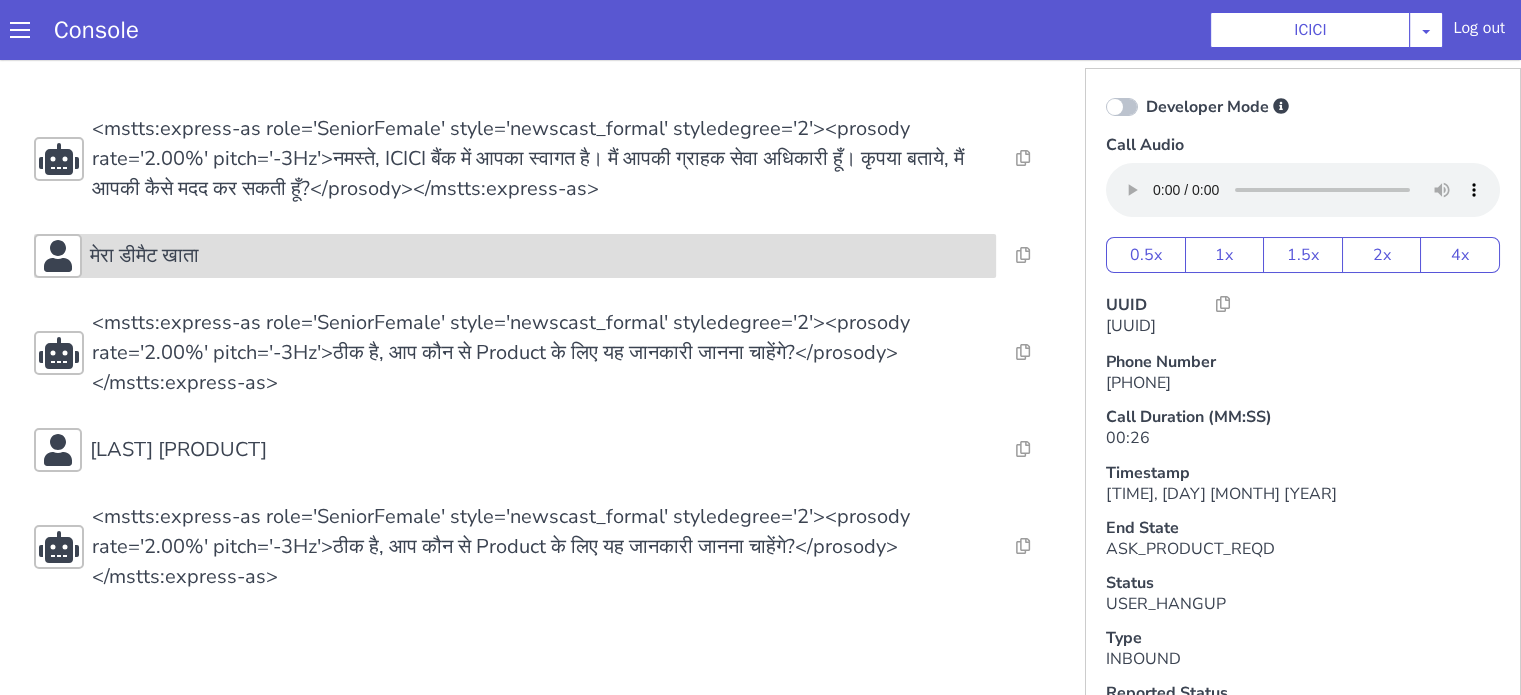 click on "मेरा डीमैट खाता" at bounding box center [539, 256] 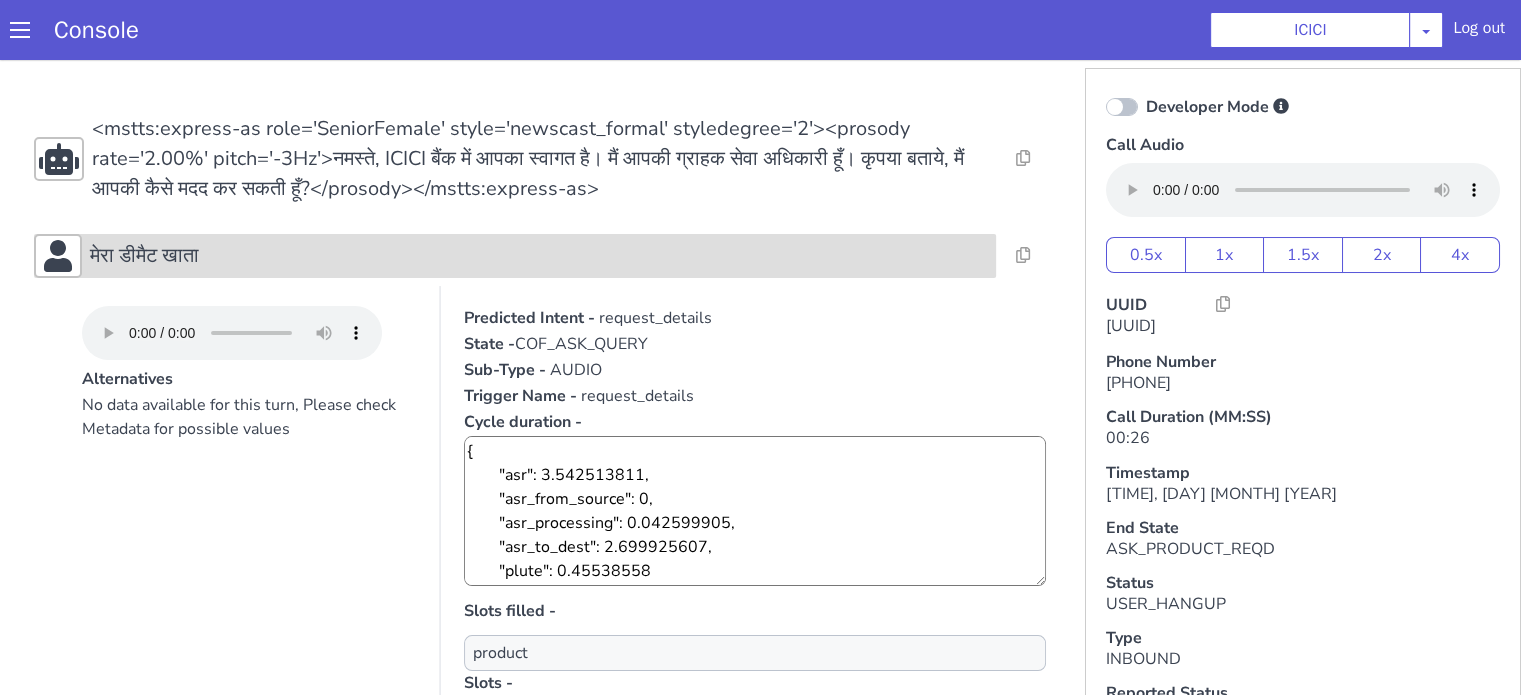 click on "मेरा डीमैट खाता" at bounding box center (539, 256) 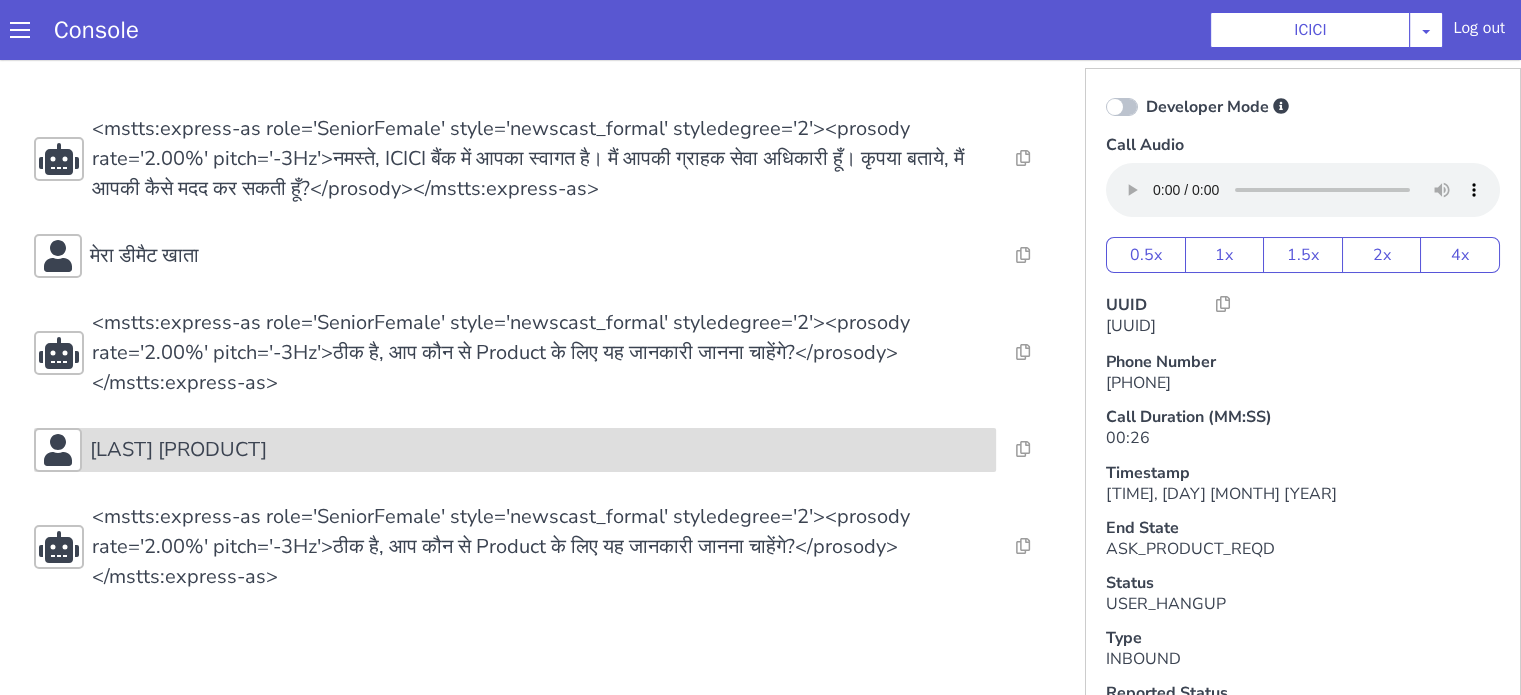 click on "मिश्रा डीमैट खाता" at bounding box center (539, 450) 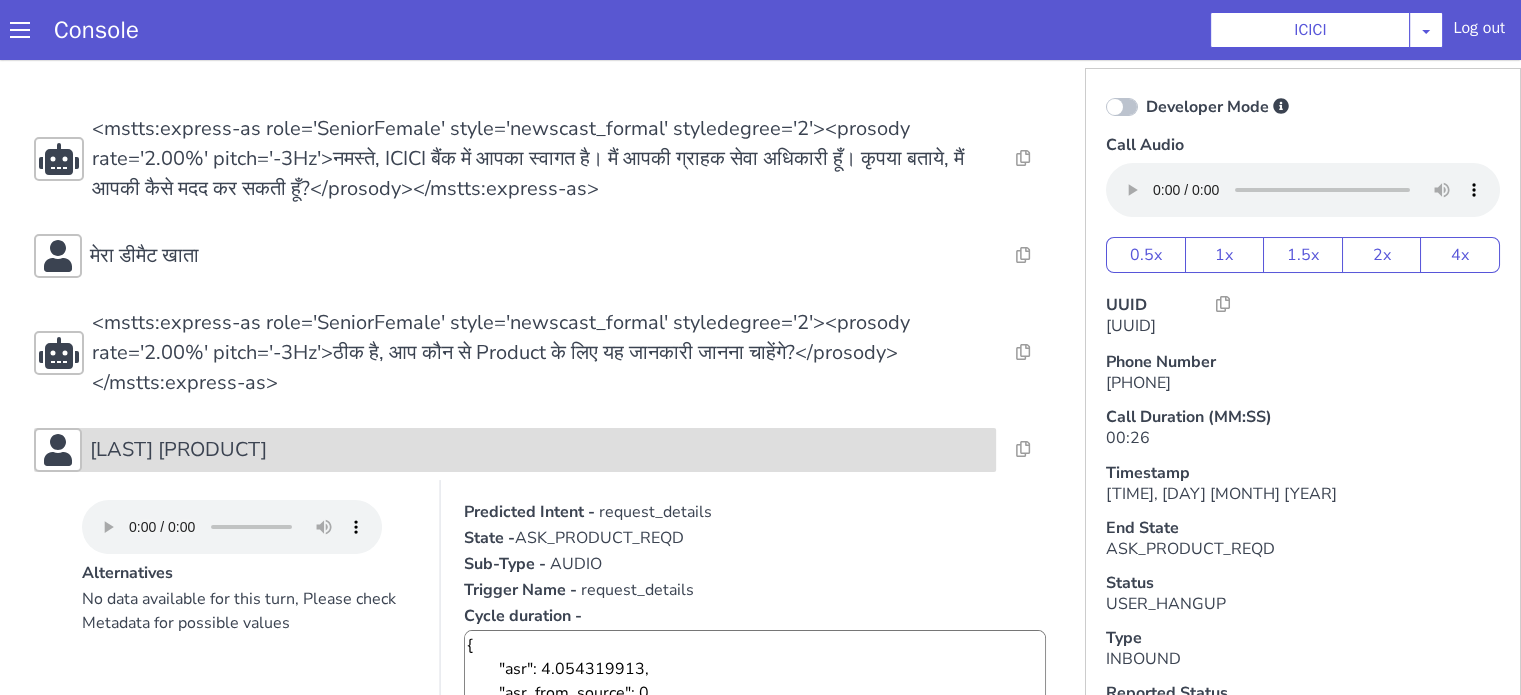 click on "मिश्रा डीमैट खाता" at bounding box center [539, 450] 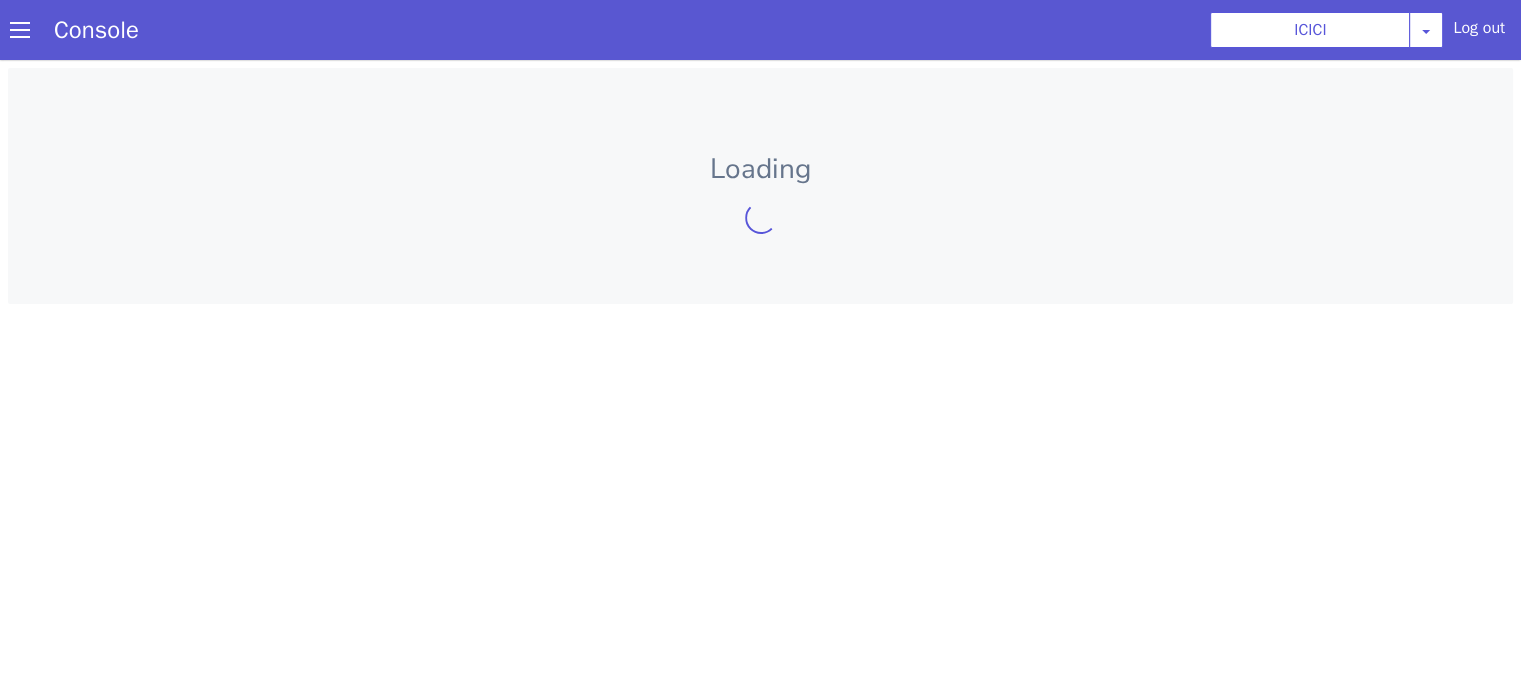 scroll, scrollTop: 0, scrollLeft: 0, axis: both 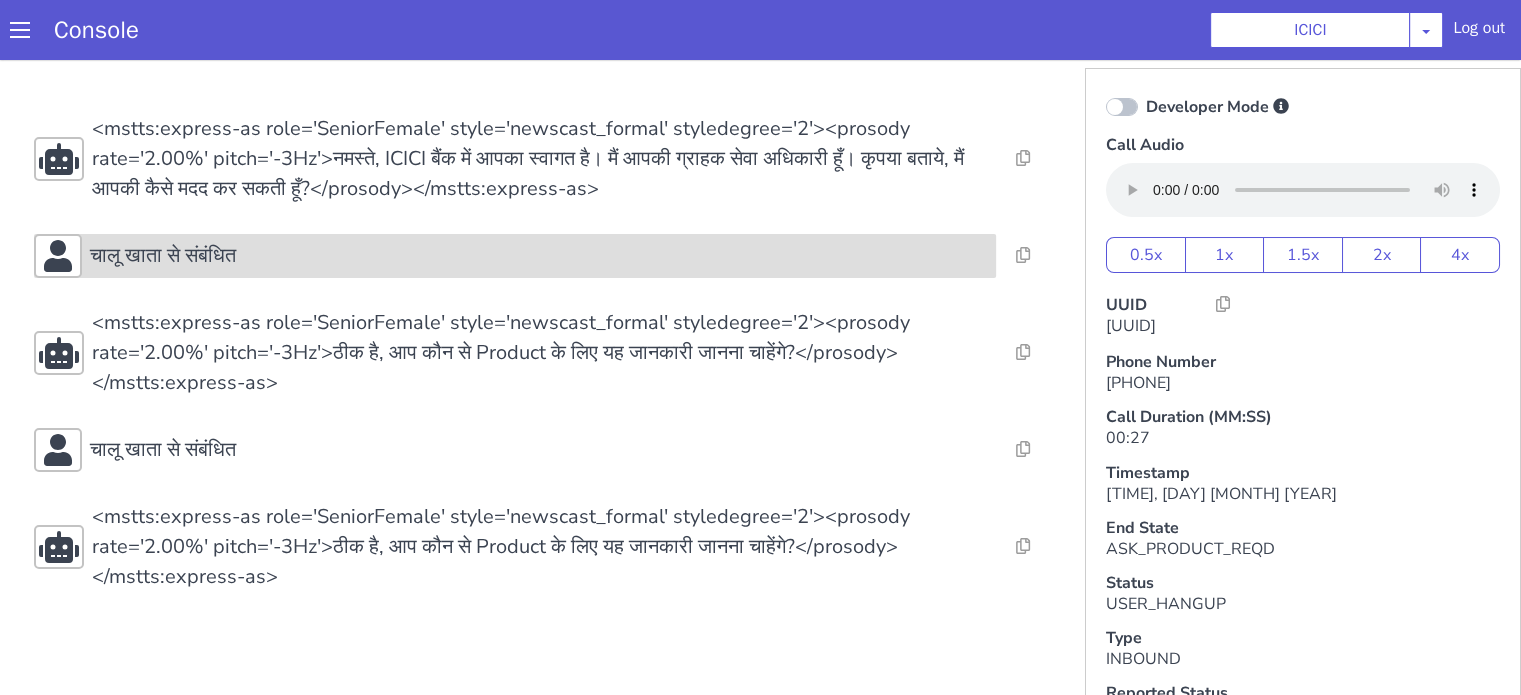 click on "चालू खाता से संबंधित" at bounding box center [539, 256] 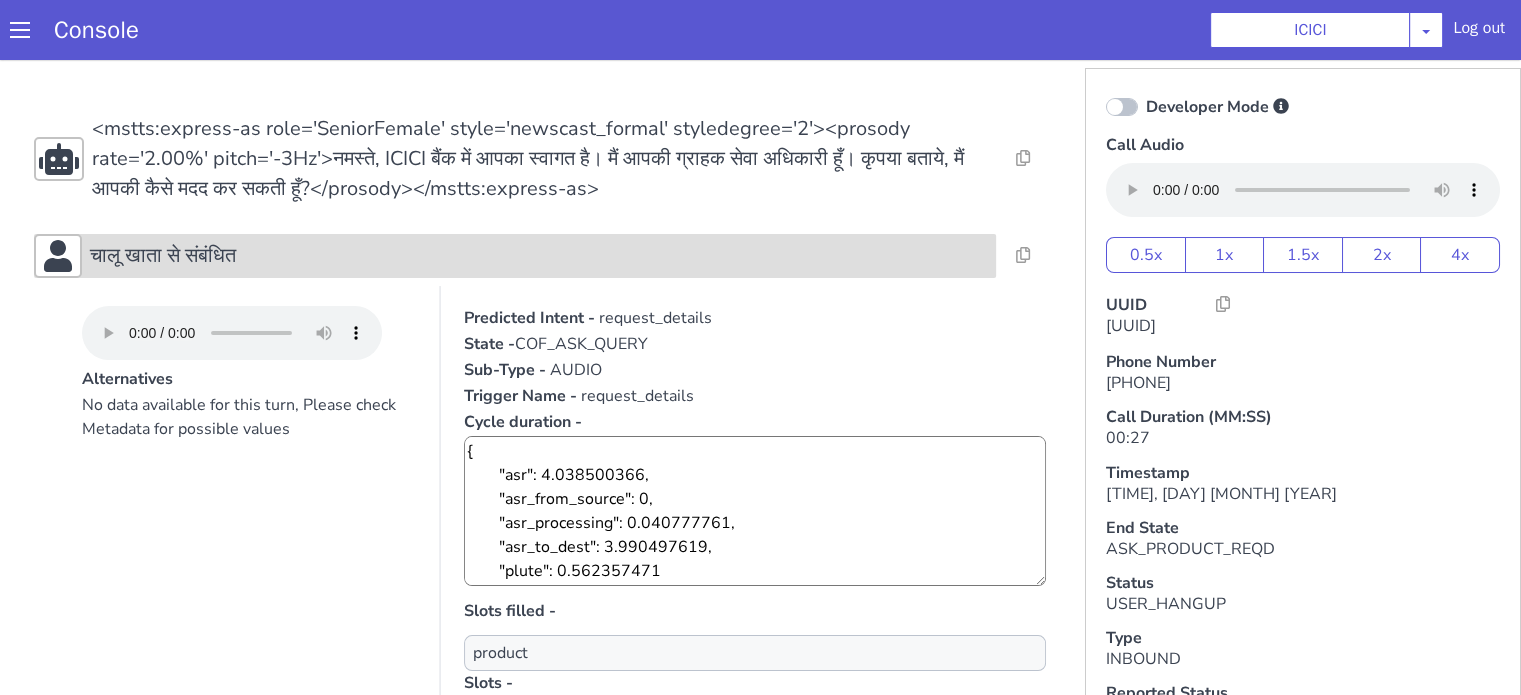 click on "चालू खाता से संबंधित" at bounding box center (539, 256) 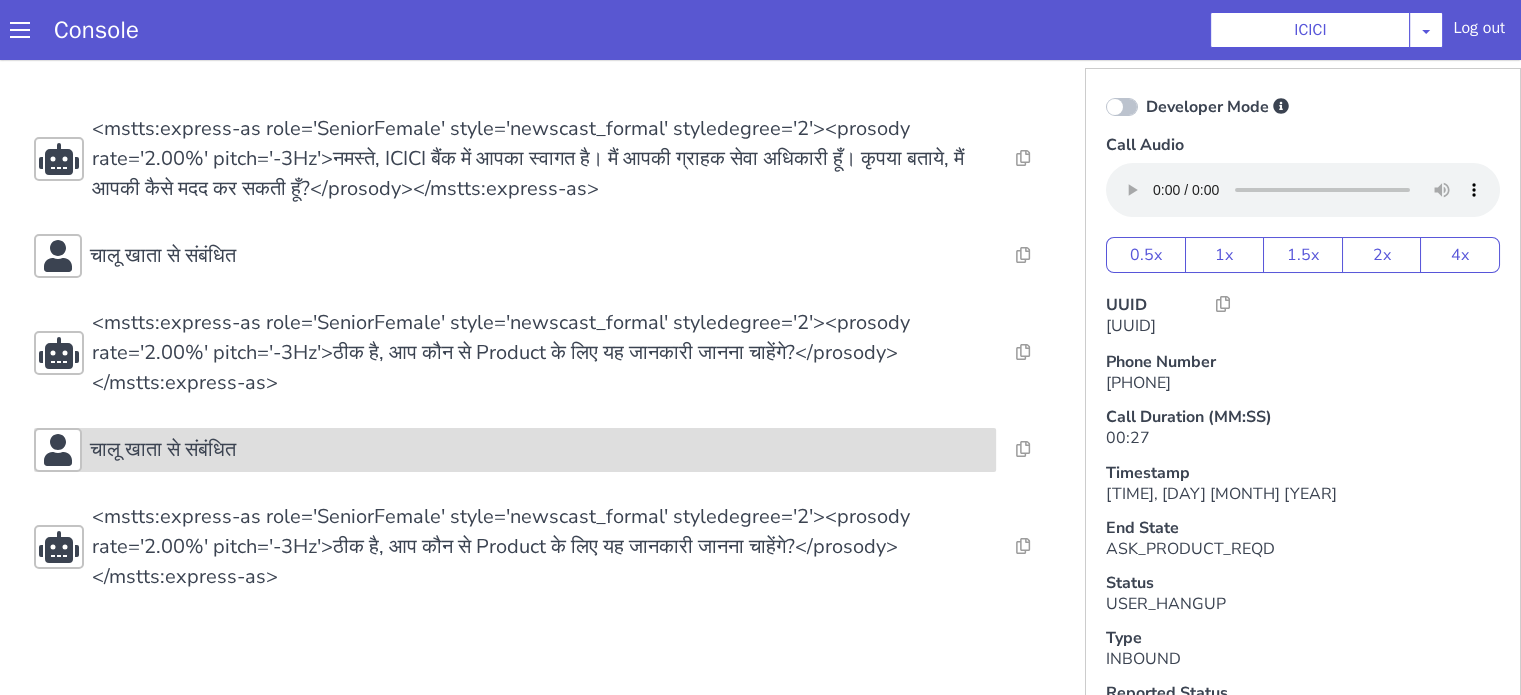 click on "चालू खाता से संबंधित" at bounding box center [163, 450] 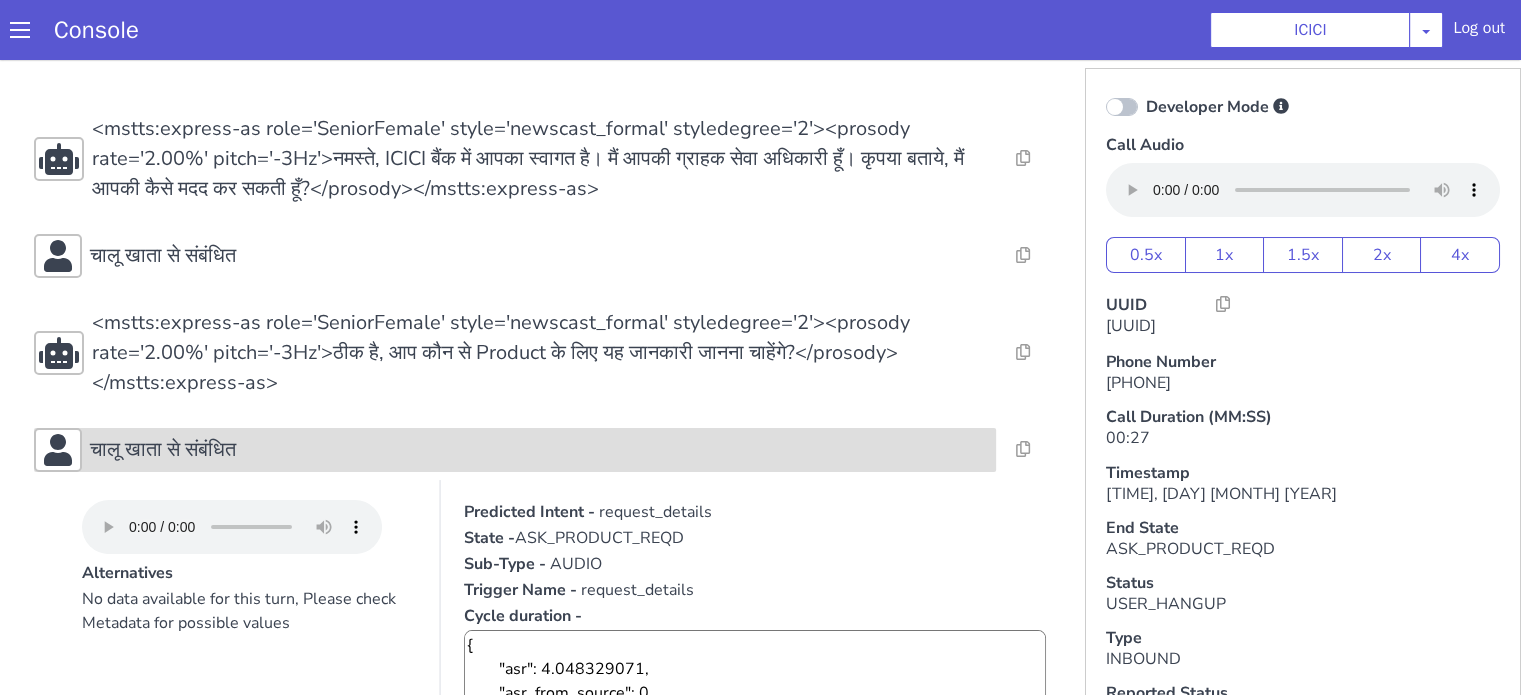 click on "चालू खाता से संबंधित" at bounding box center [163, 450] 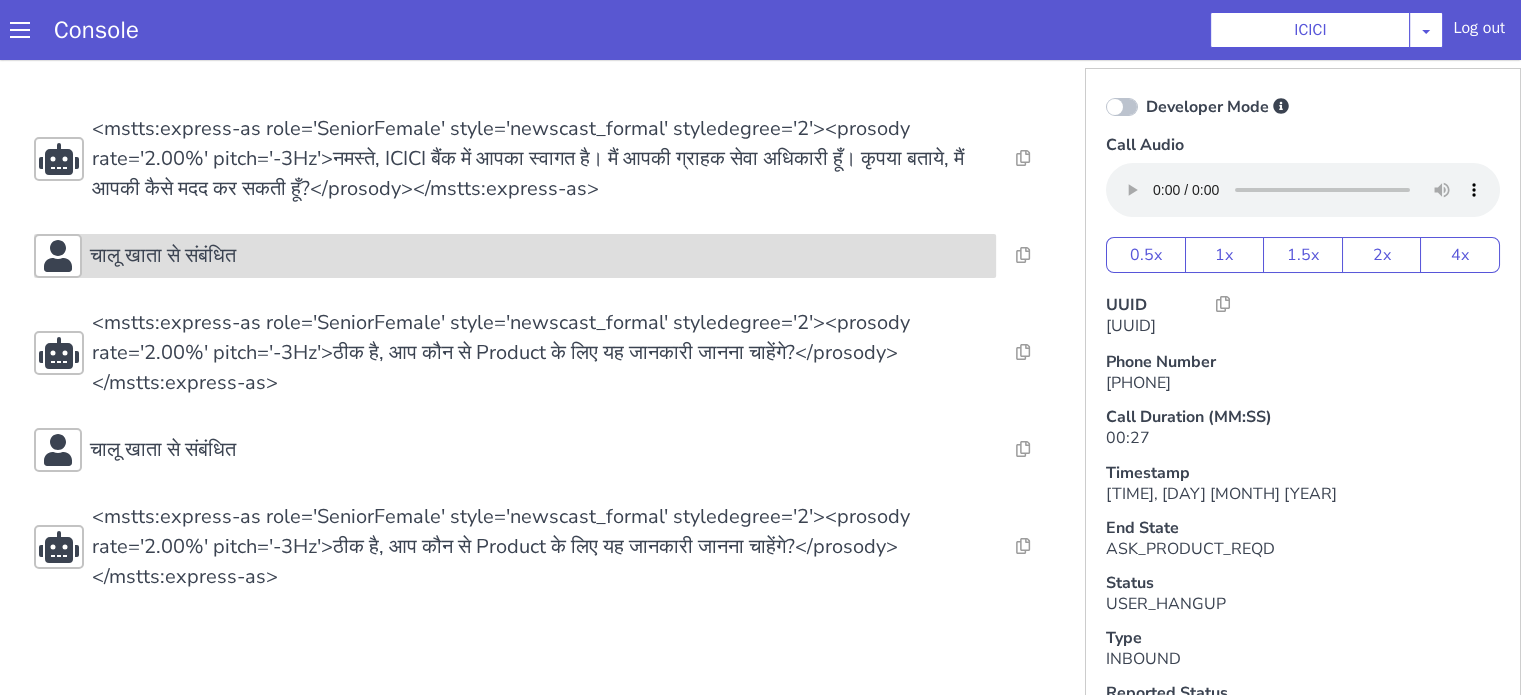 click on "चालू खाता से संबंधित" at bounding box center (539, 256) 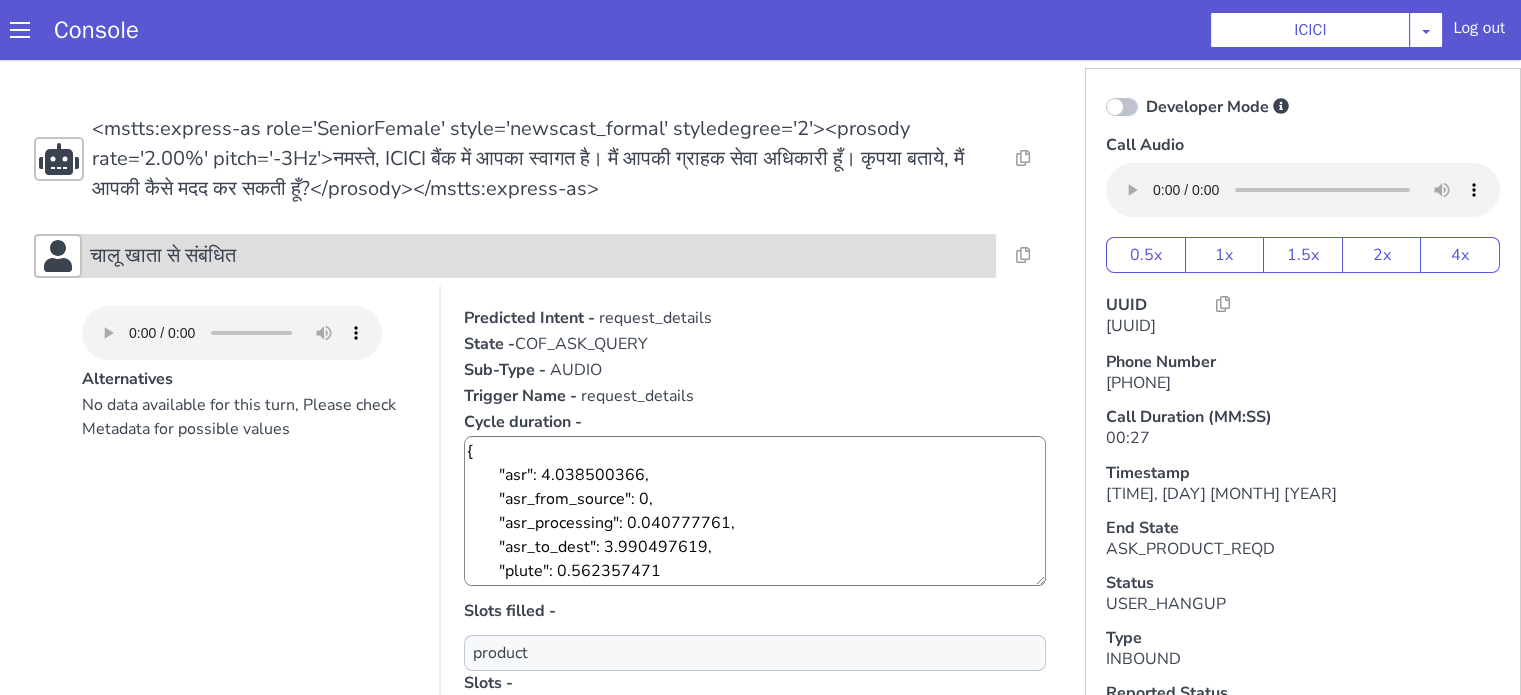 click on "चालू खाता से संबंधित" at bounding box center [539, 256] 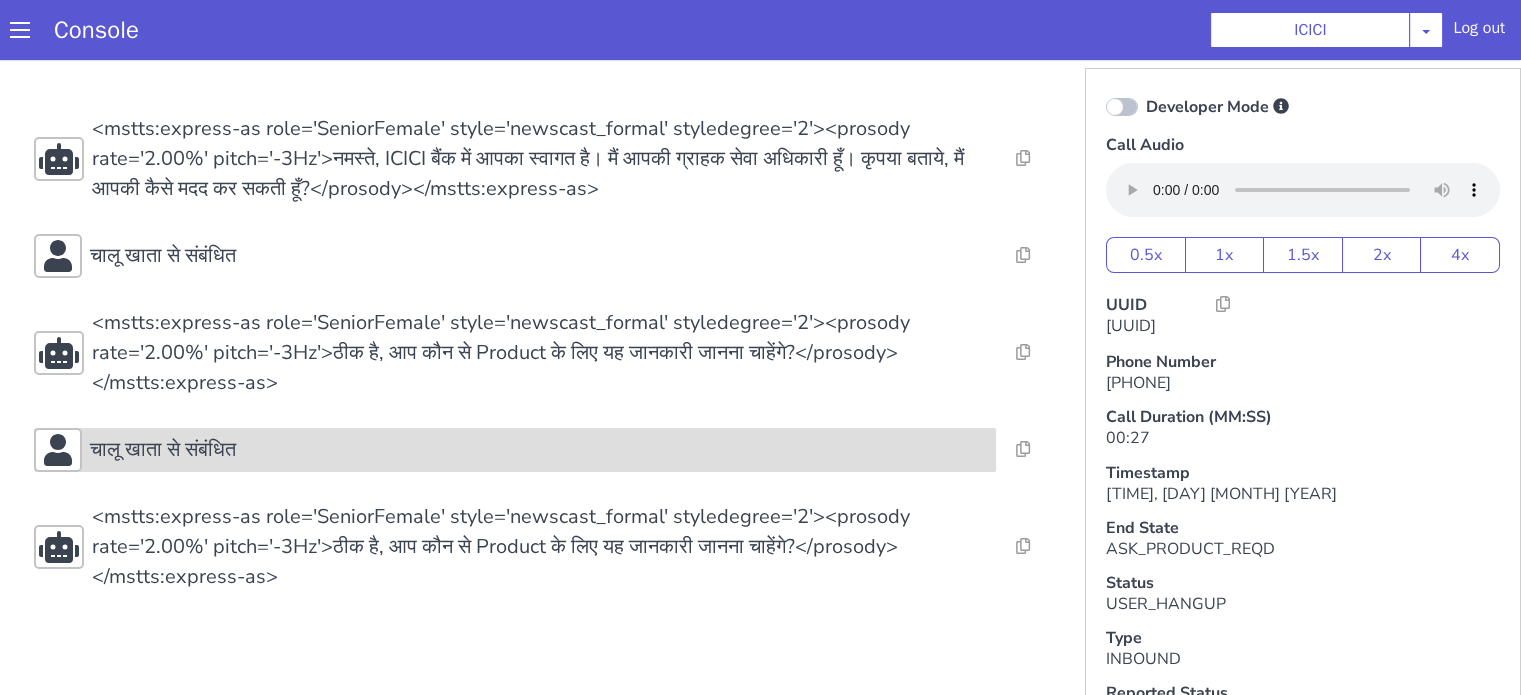 click on "चालू खाता से संबंधित" at bounding box center (539, 450) 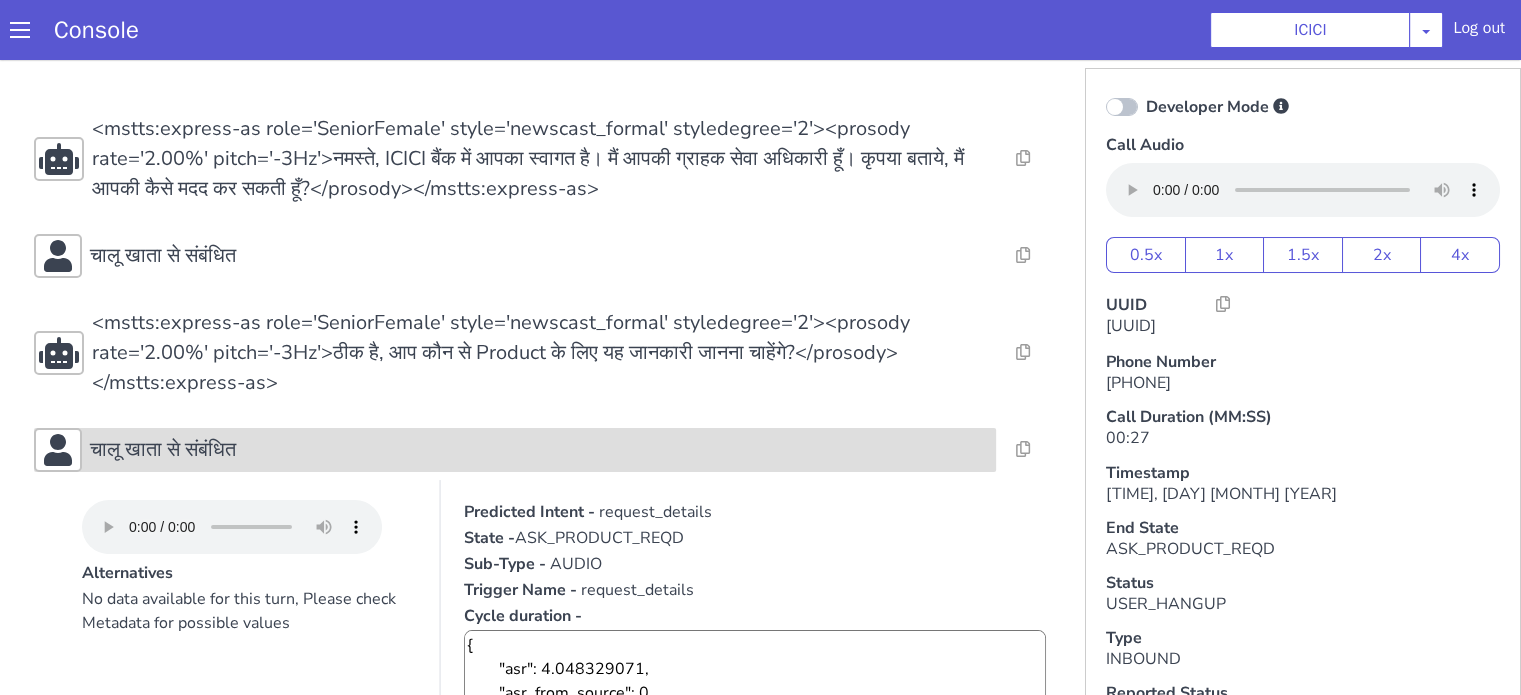 click on "चालू खाता से संबंधित" at bounding box center [539, 450] 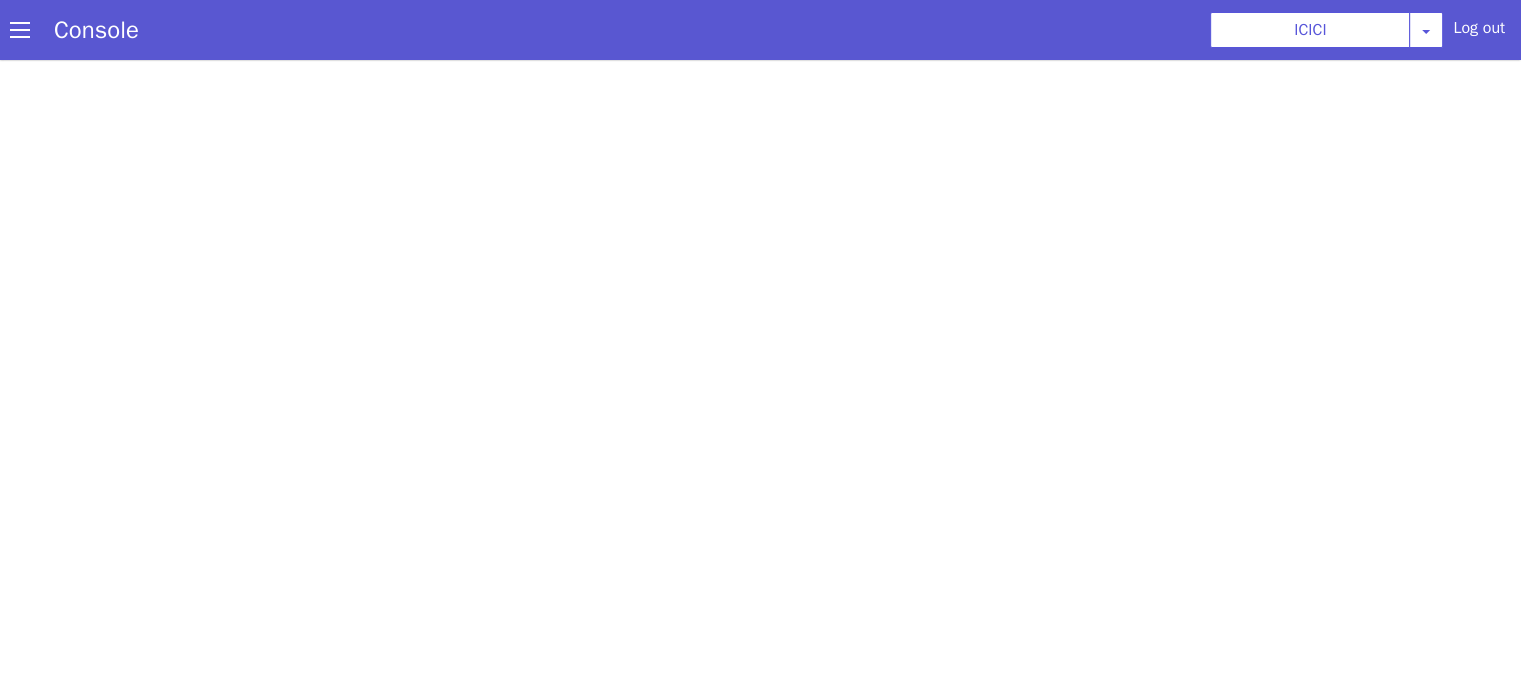 scroll, scrollTop: 0, scrollLeft: 0, axis: both 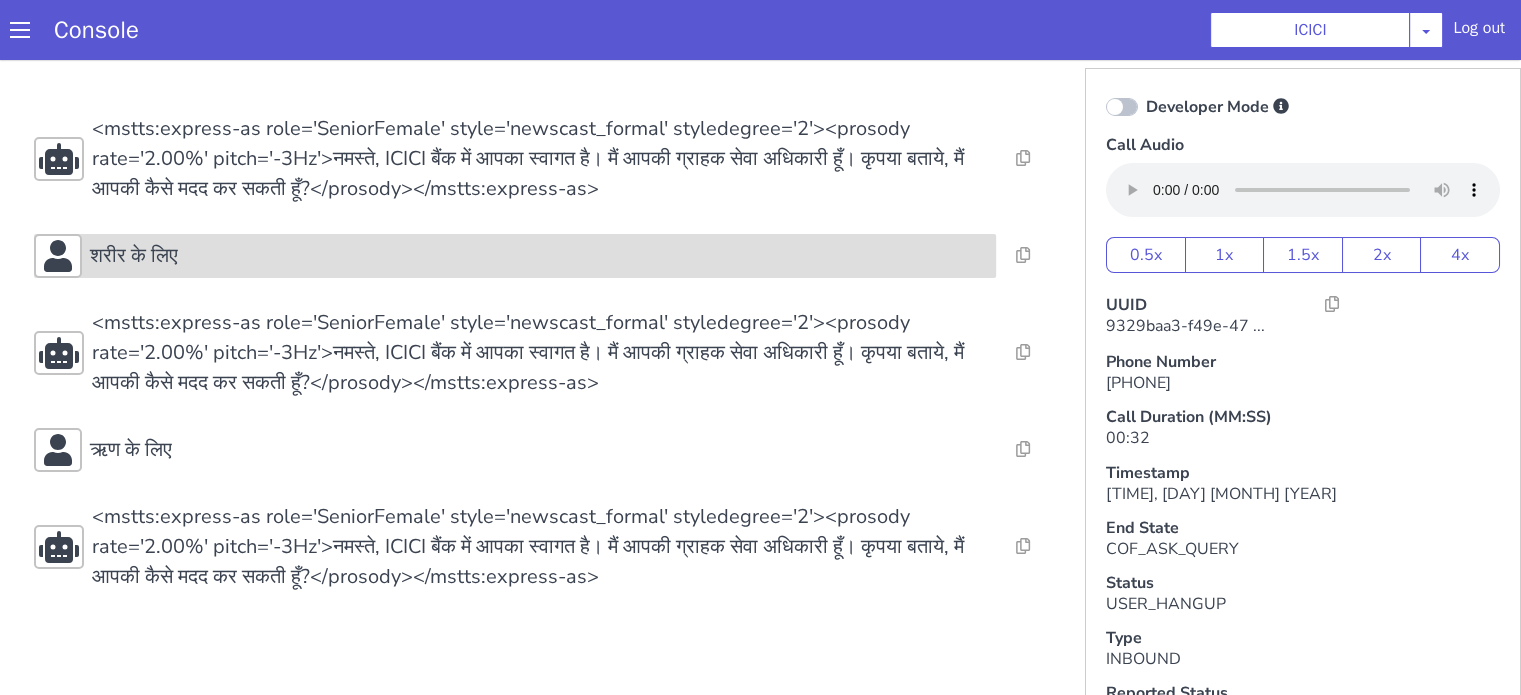 click on "शरीर के लिए" at bounding box center (539, 256) 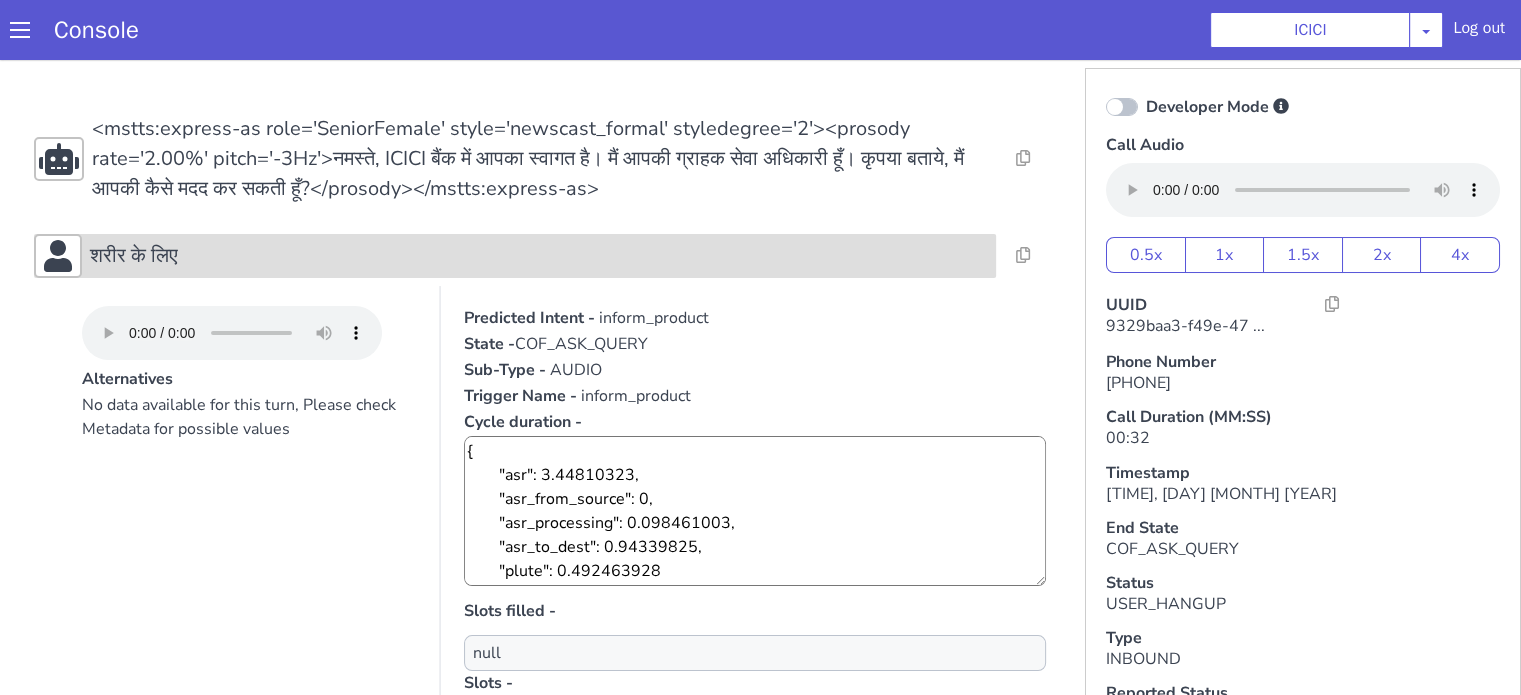 click on "शरीर के लिए" at bounding box center [539, 256] 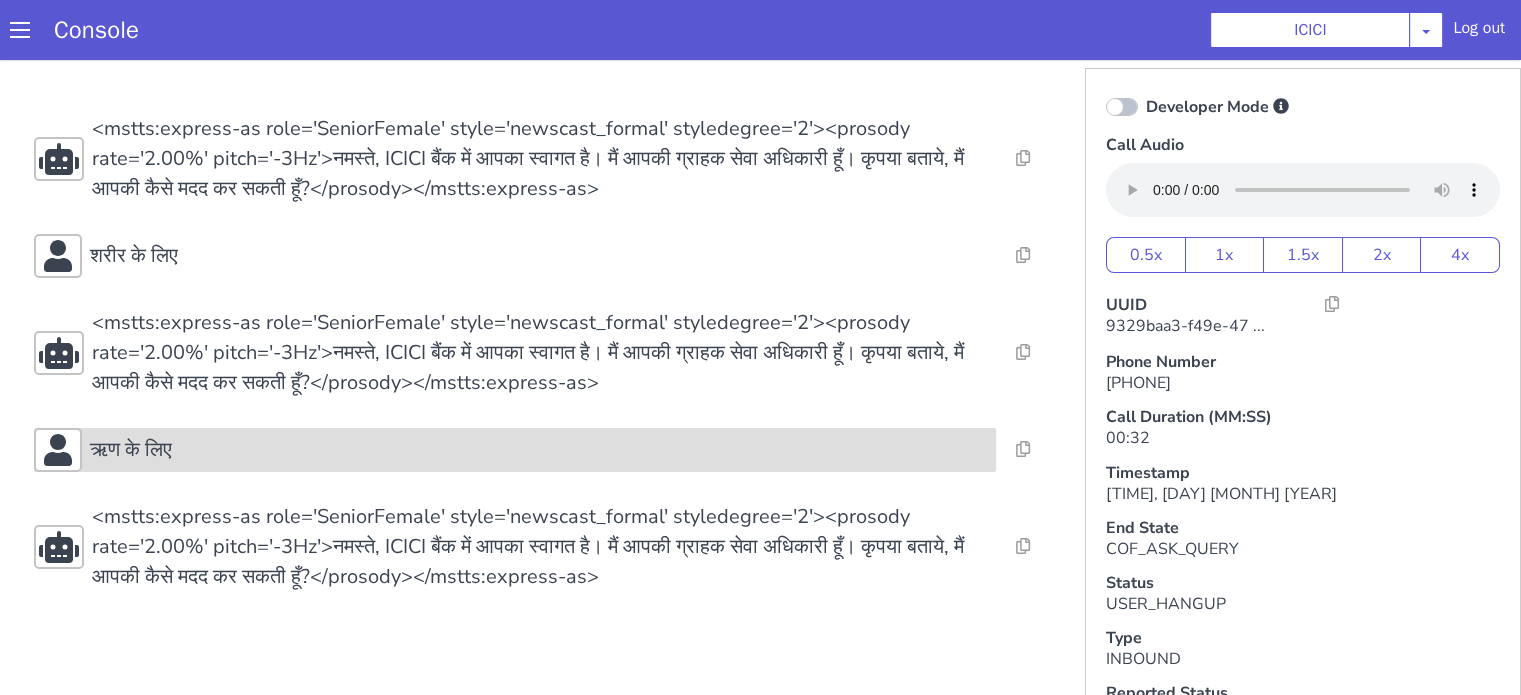 click on "ऋण के लिए" at bounding box center [539, 450] 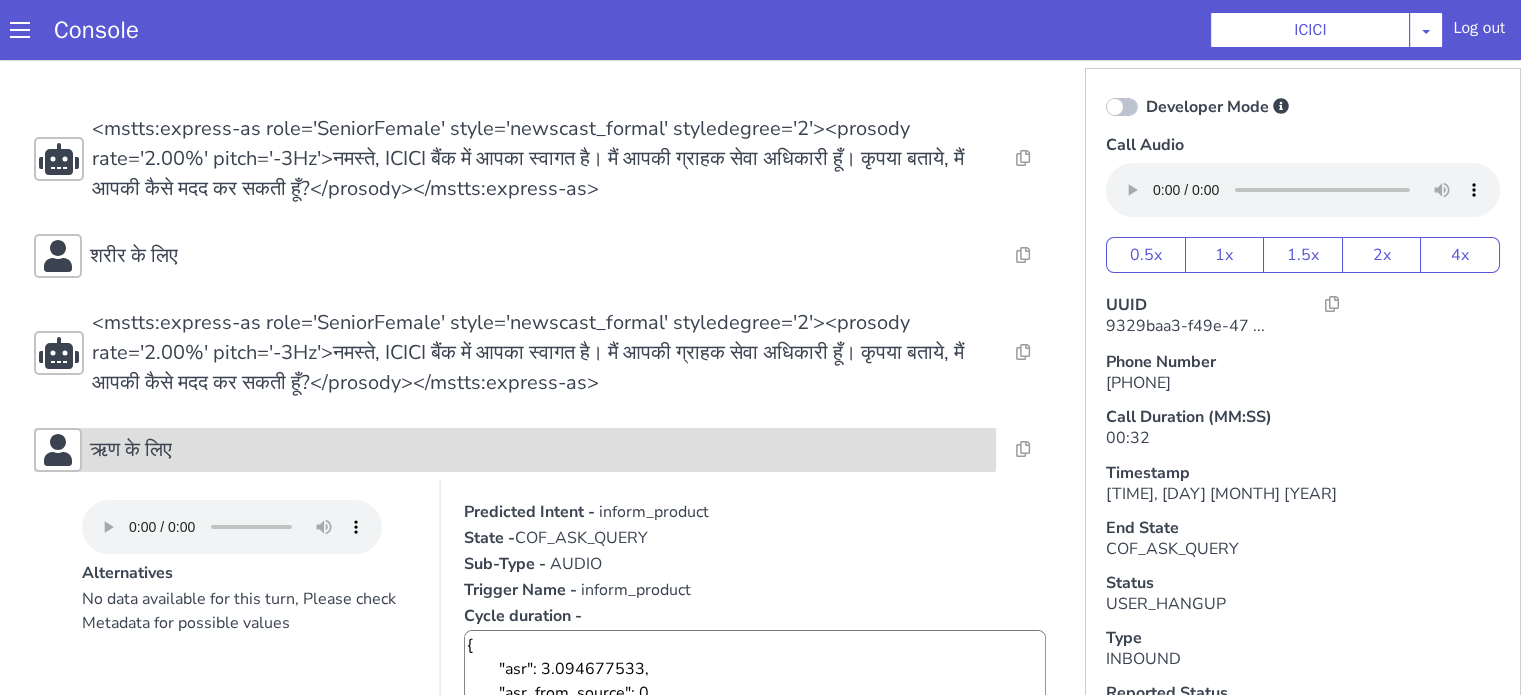 click on "ऋण के लिए" at bounding box center (539, 450) 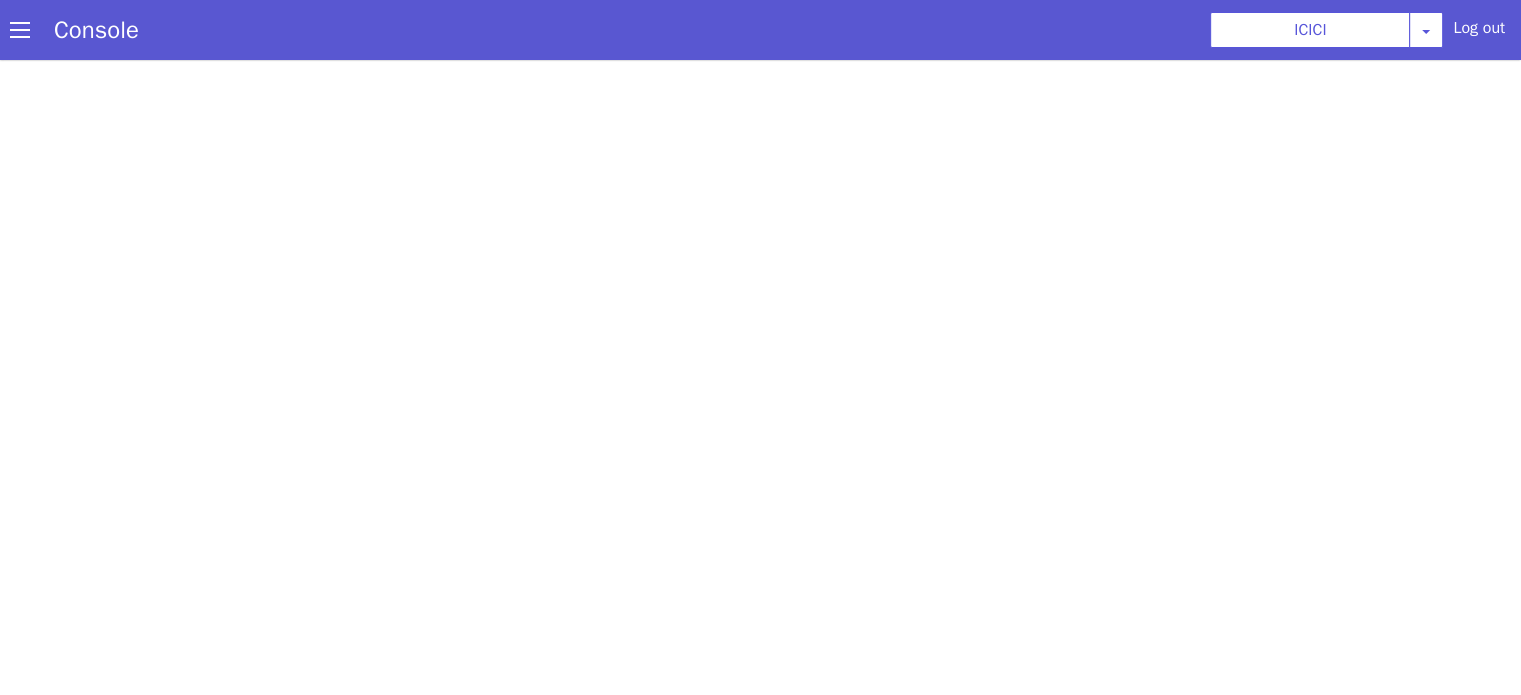 scroll, scrollTop: 0, scrollLeft: 0, axis: both 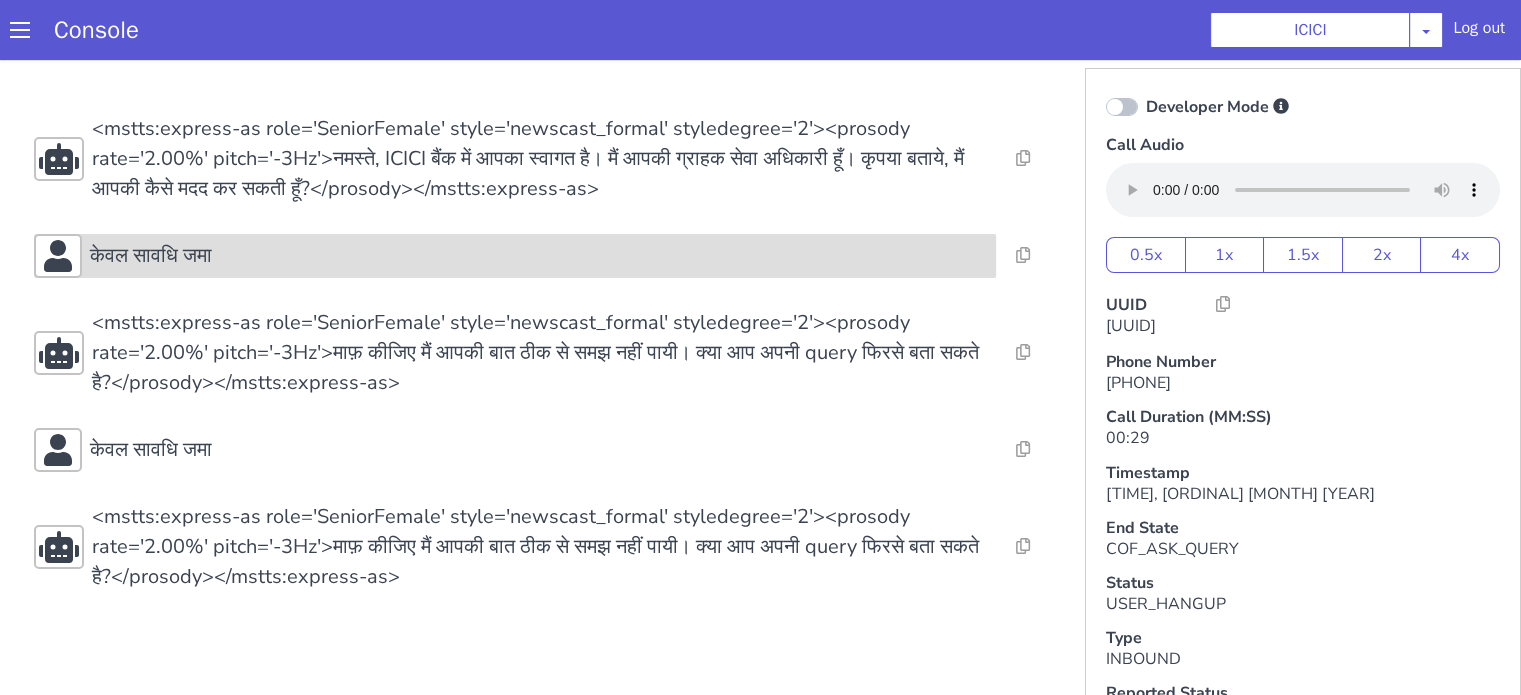 click on "केवल सावधि जमा" at bounding box center (539, 256) 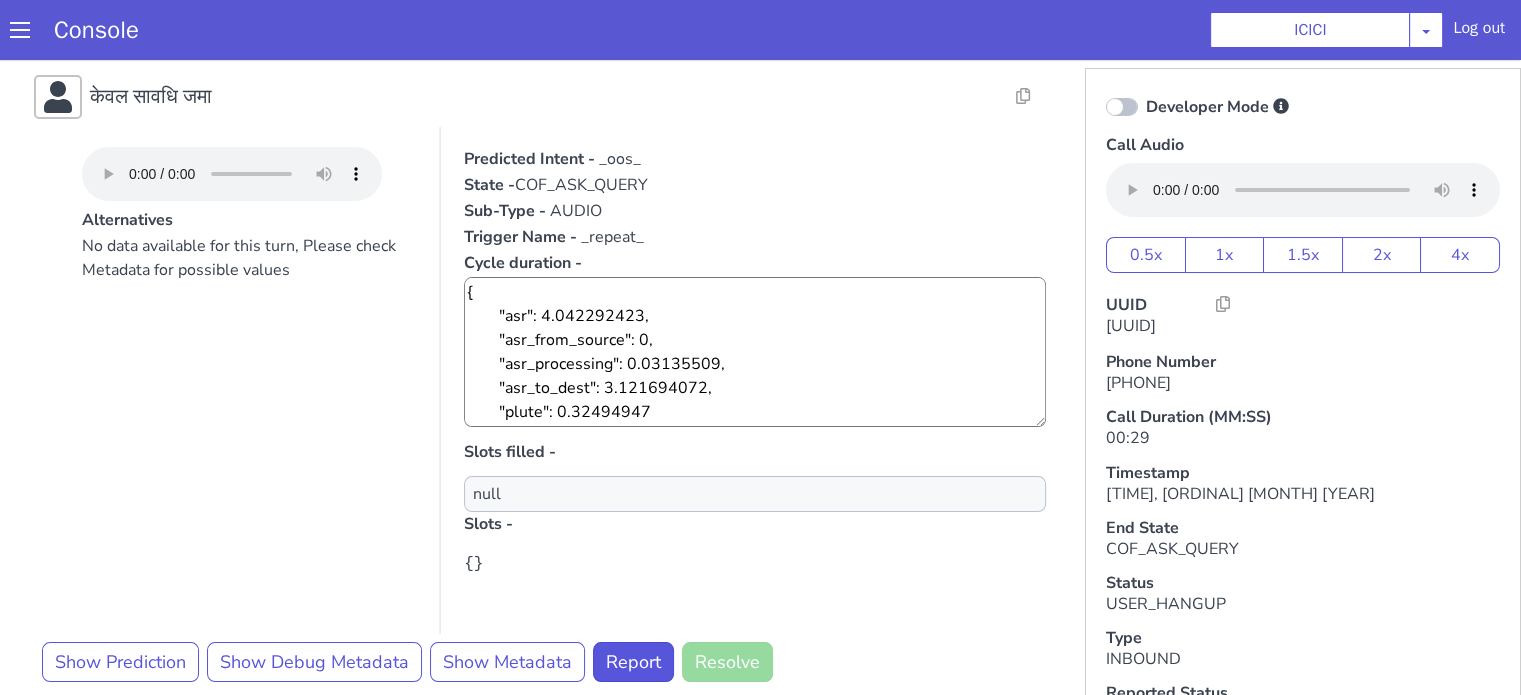 scroll, scrollTop: 496, scrollLeft: 0, axis: vertical 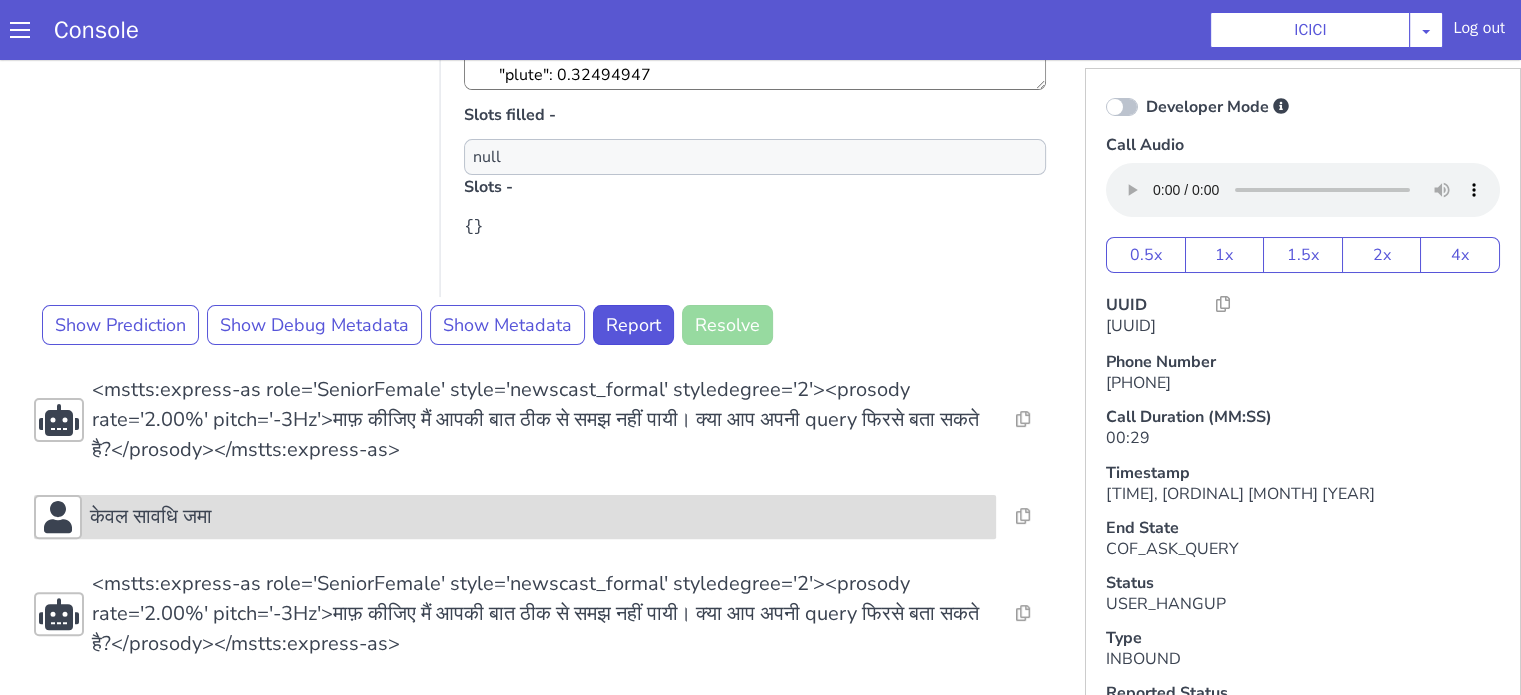 click on "केवल सावधि जमा" at bounding box center (151, 517) 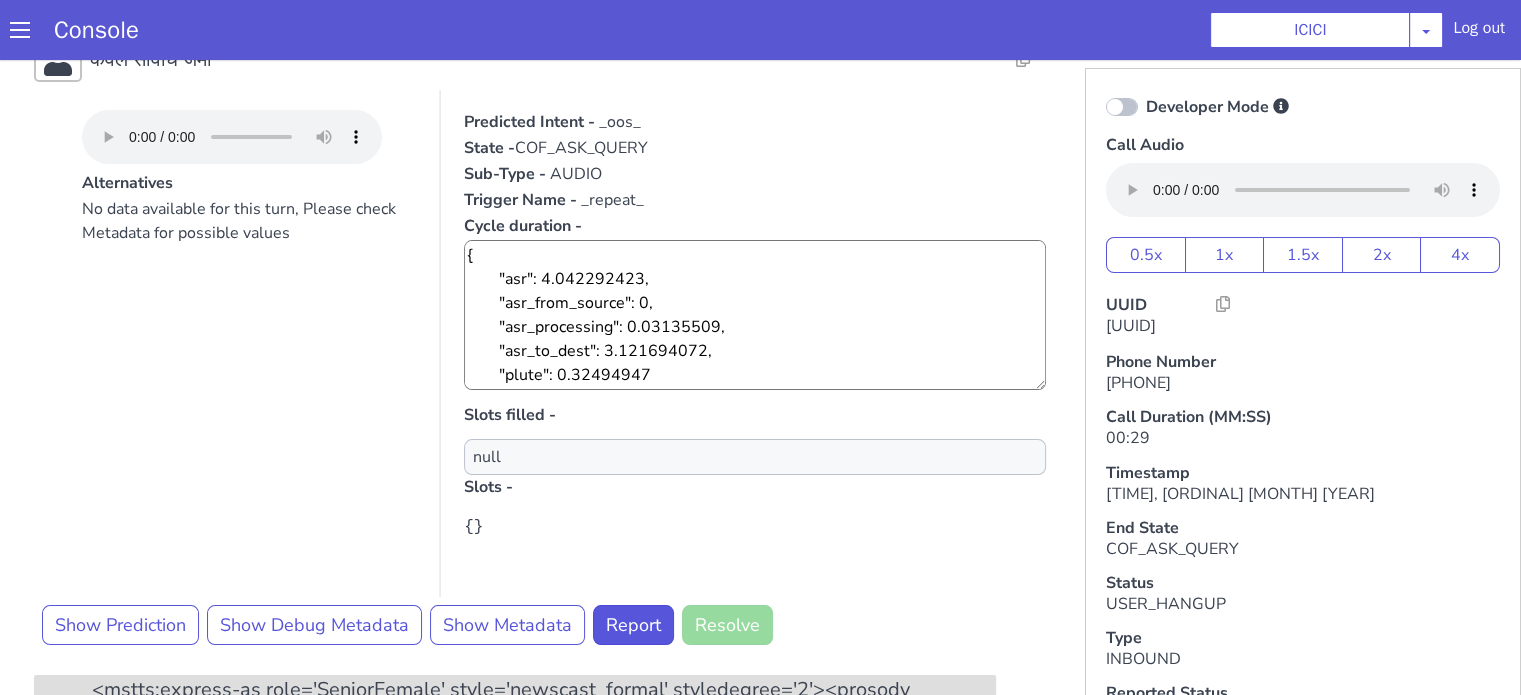 scroll, scrollTop: 0, scrollLeft: 0, axis: both 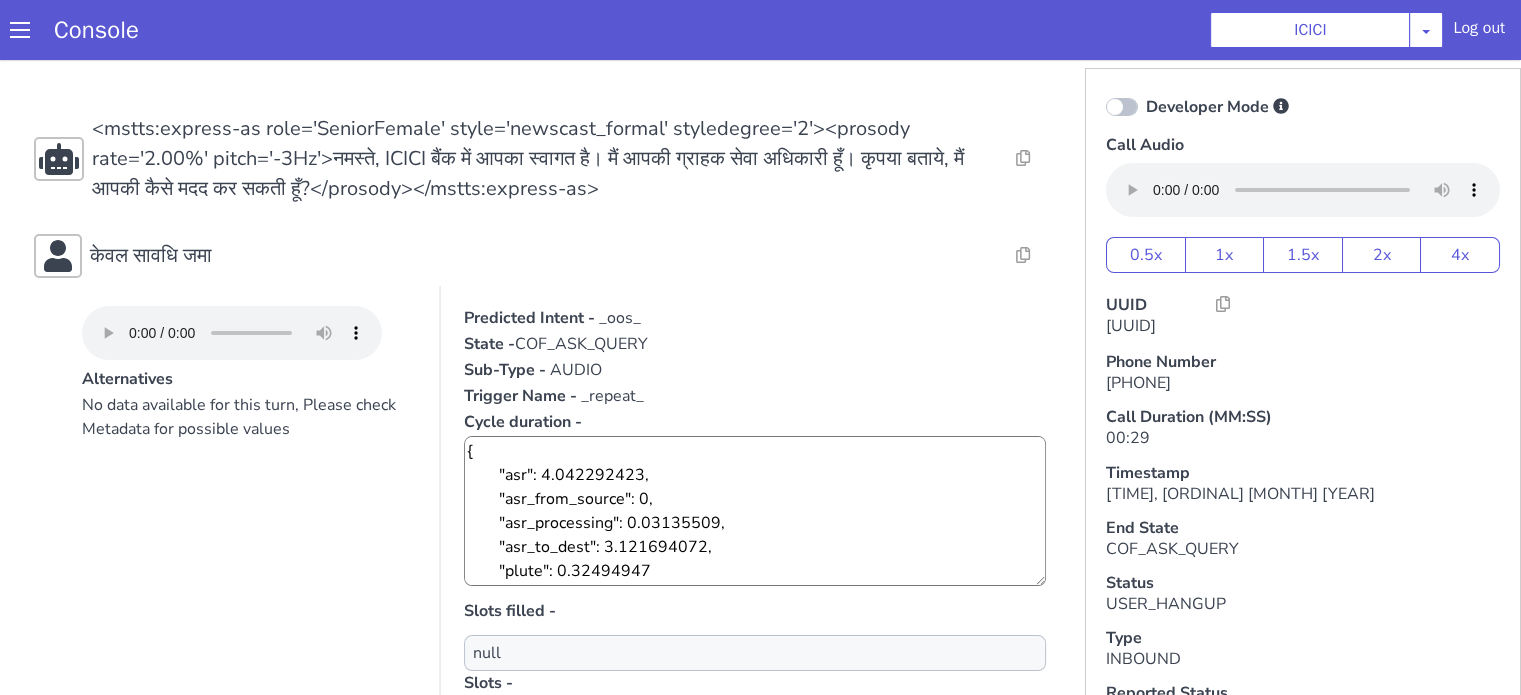 drag, startPoint x: 119, startPoint y: 442, endPoint x: 131, endPoint y: 439, distance: 12.369317 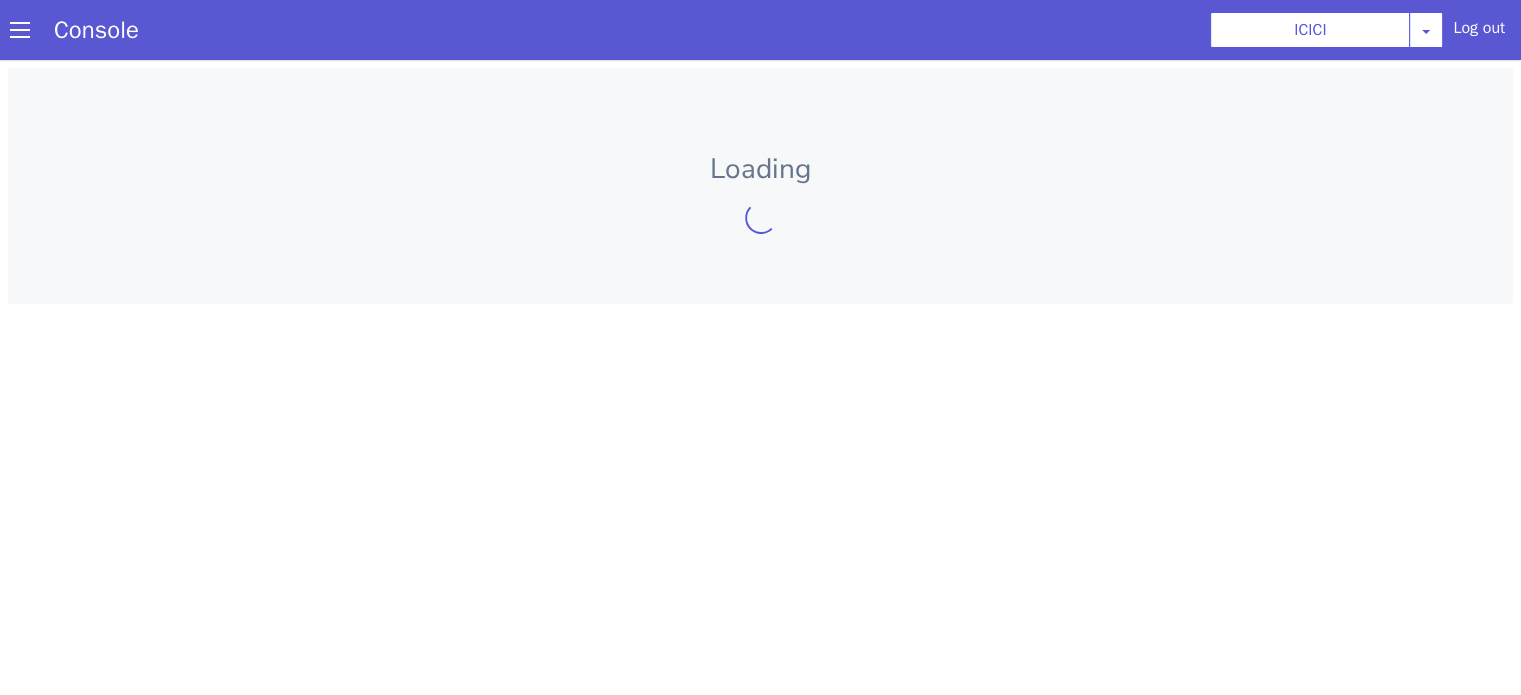 scroll, scrollTop: 0, scrollLeft: 0, axis: both 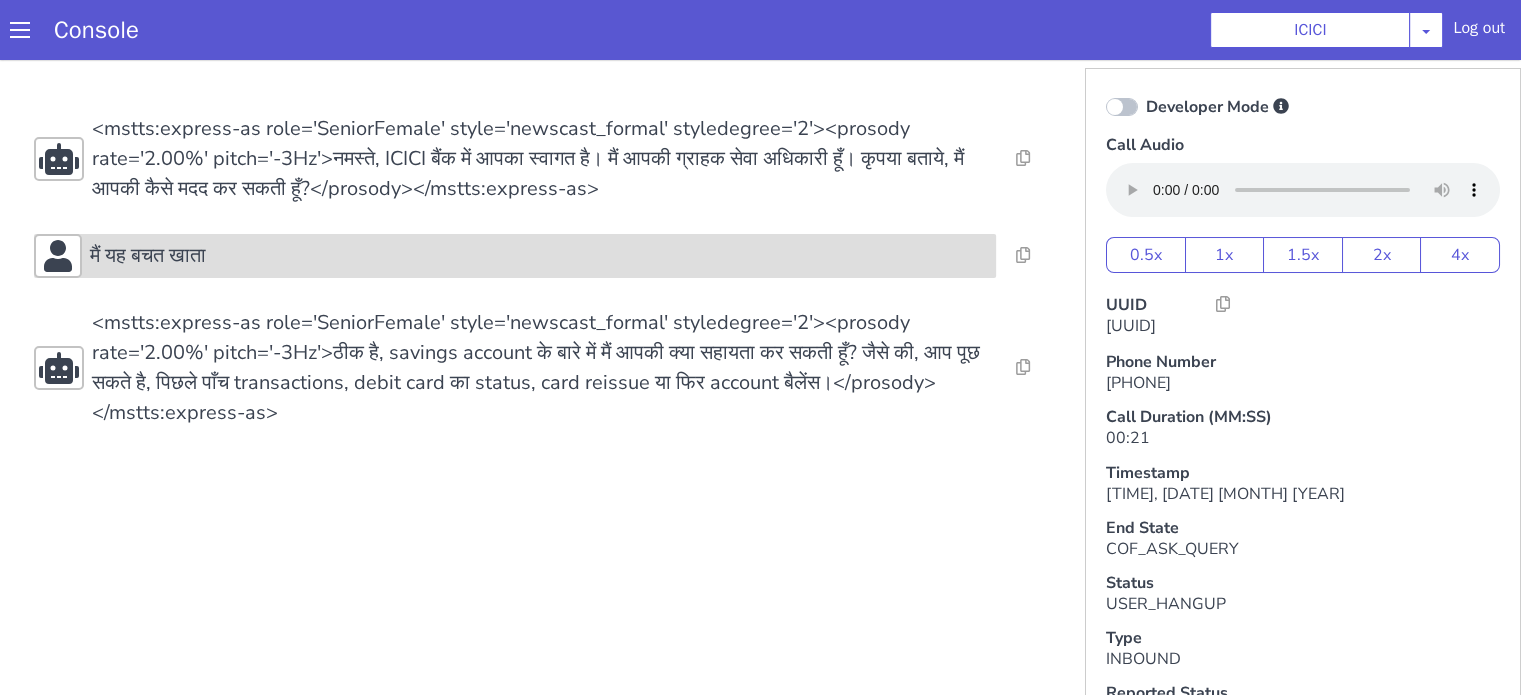 click on "मैं यह बचत खाता" at bounding box center [539, 256] 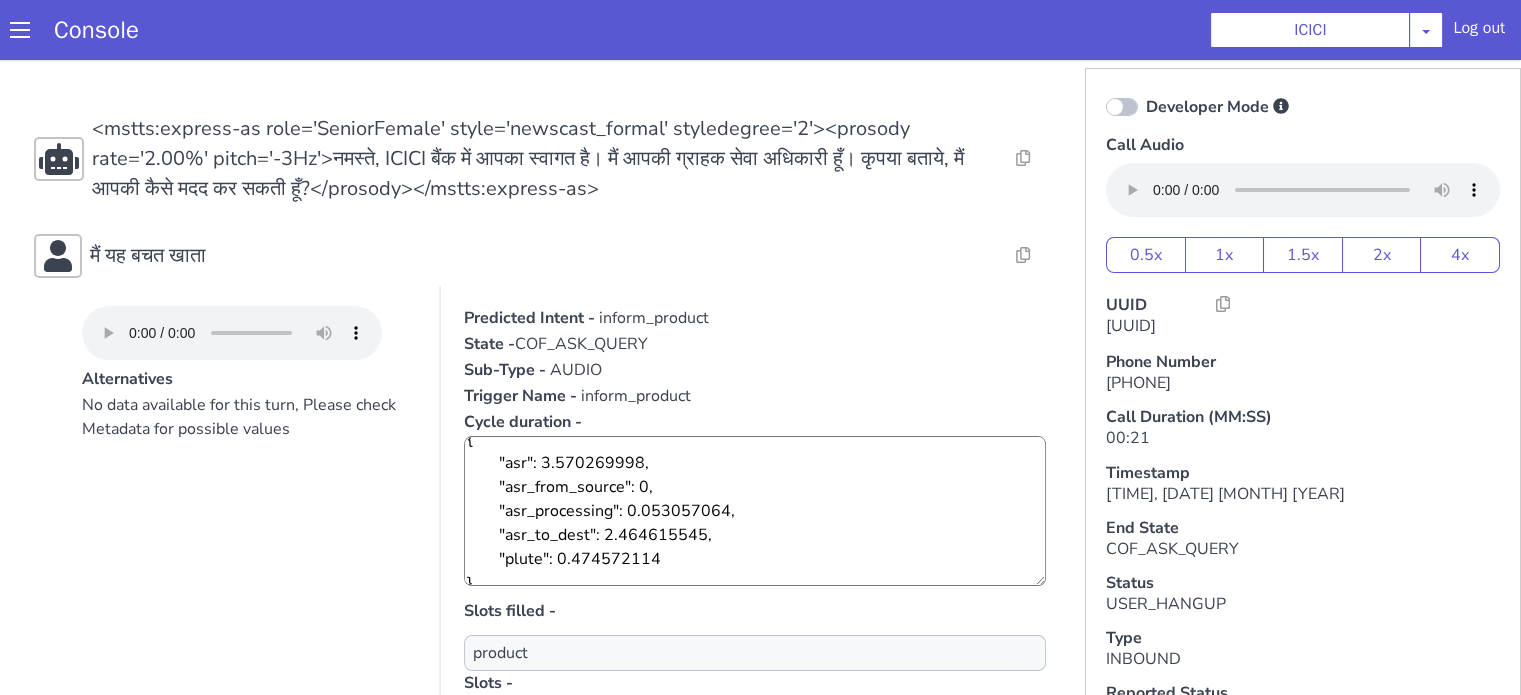 scroll, scrollTop: 24, scrollLeft: 0, axis: vertical 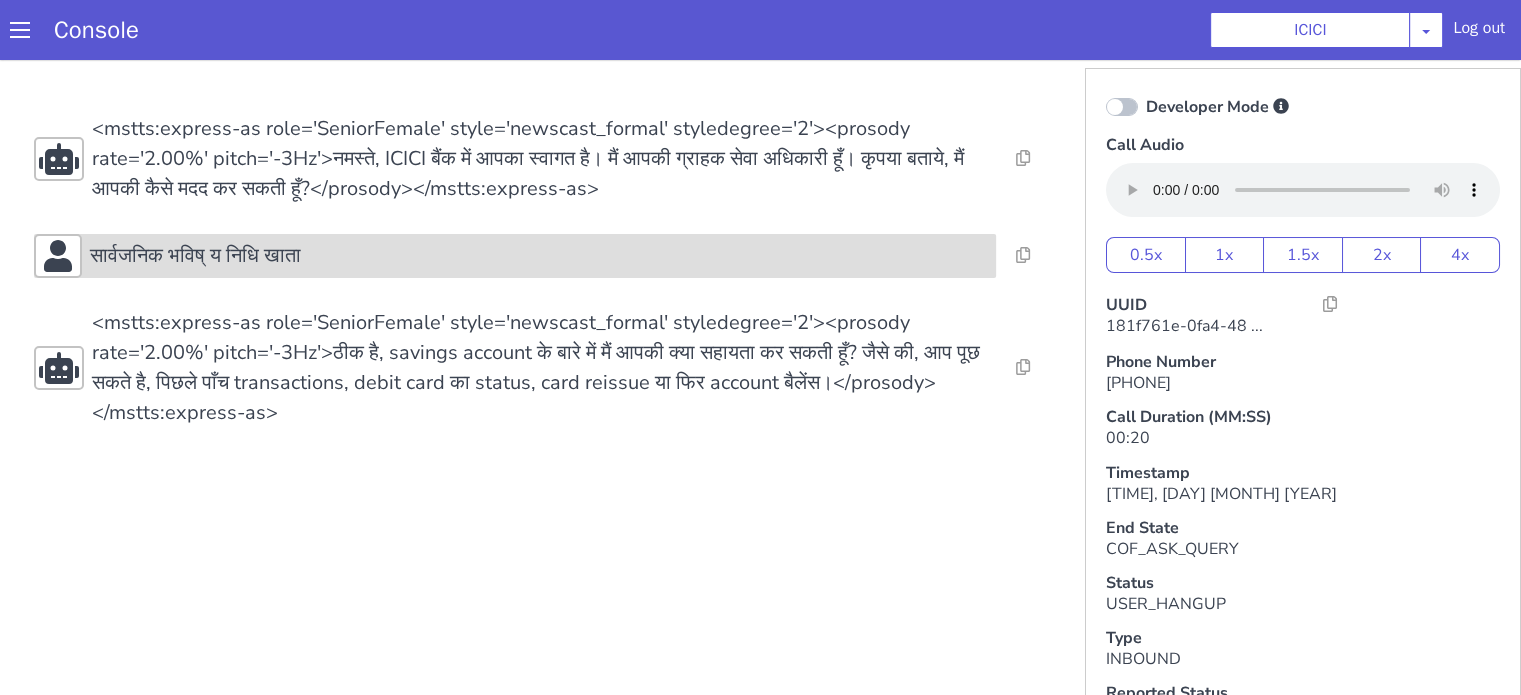 click on "सार्वजनिक भविष् य निधि खाता" at bounding box center (539, 256) 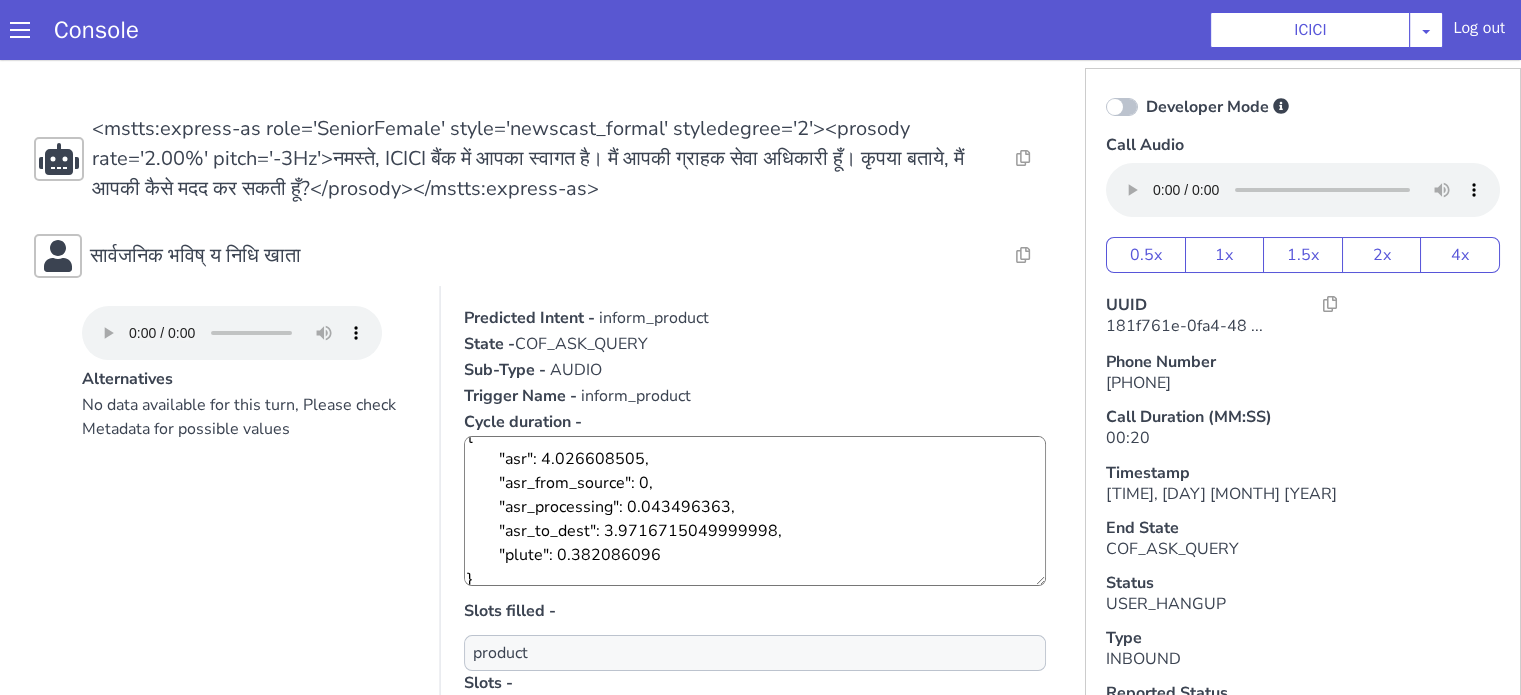 scroll, scrollTop: 24, scrollLeft: 0, axis: vertical 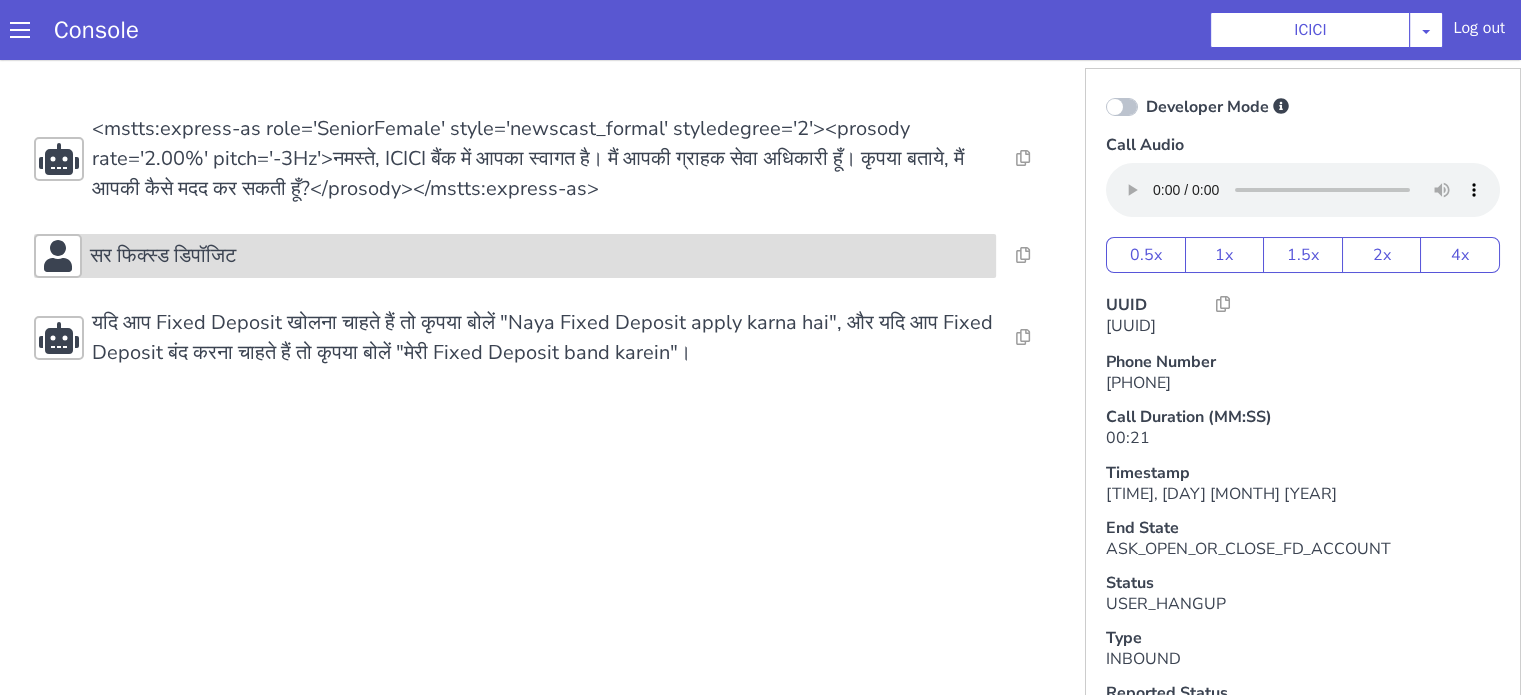 click on "सर फिक्स्ड डिपॉजिट" at bounding box center [163, 256] 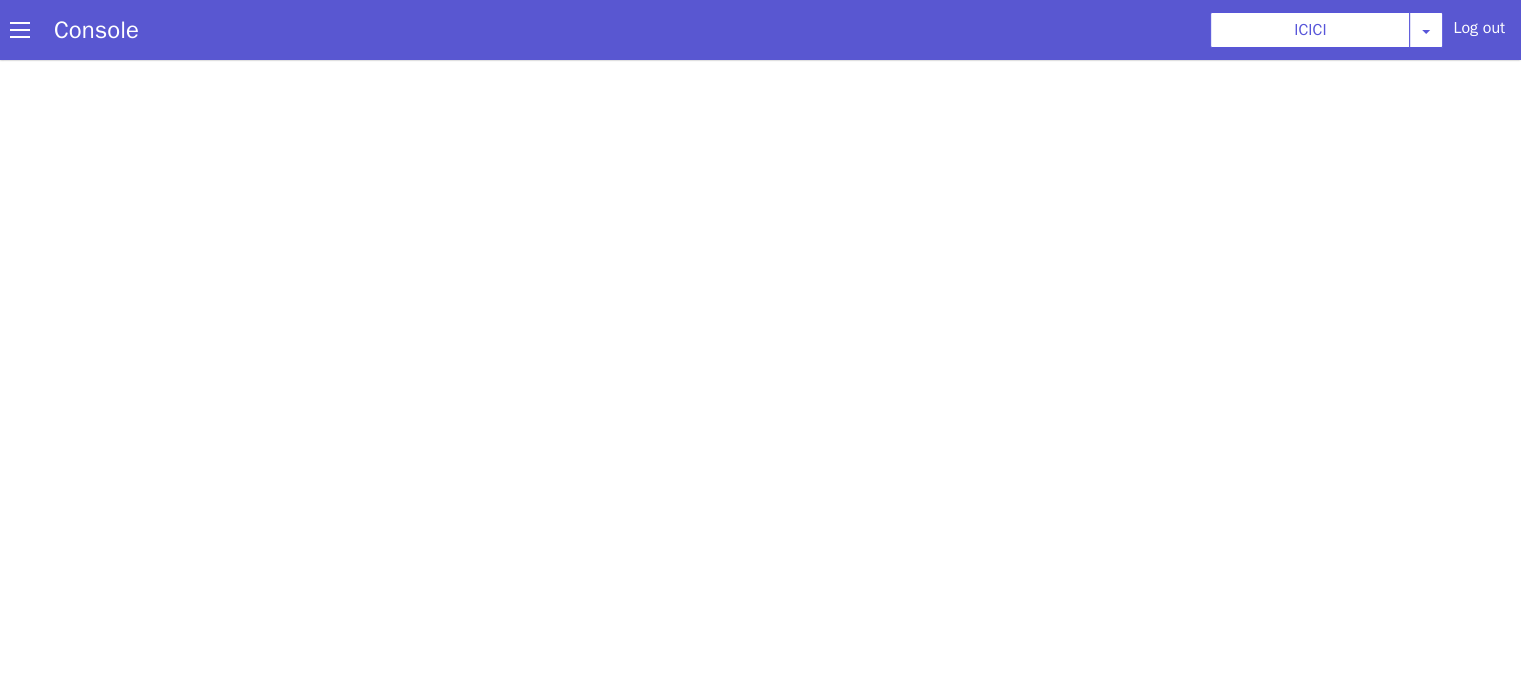 scroll, scrollTop: 0, scrollLeft: 0, axis: both 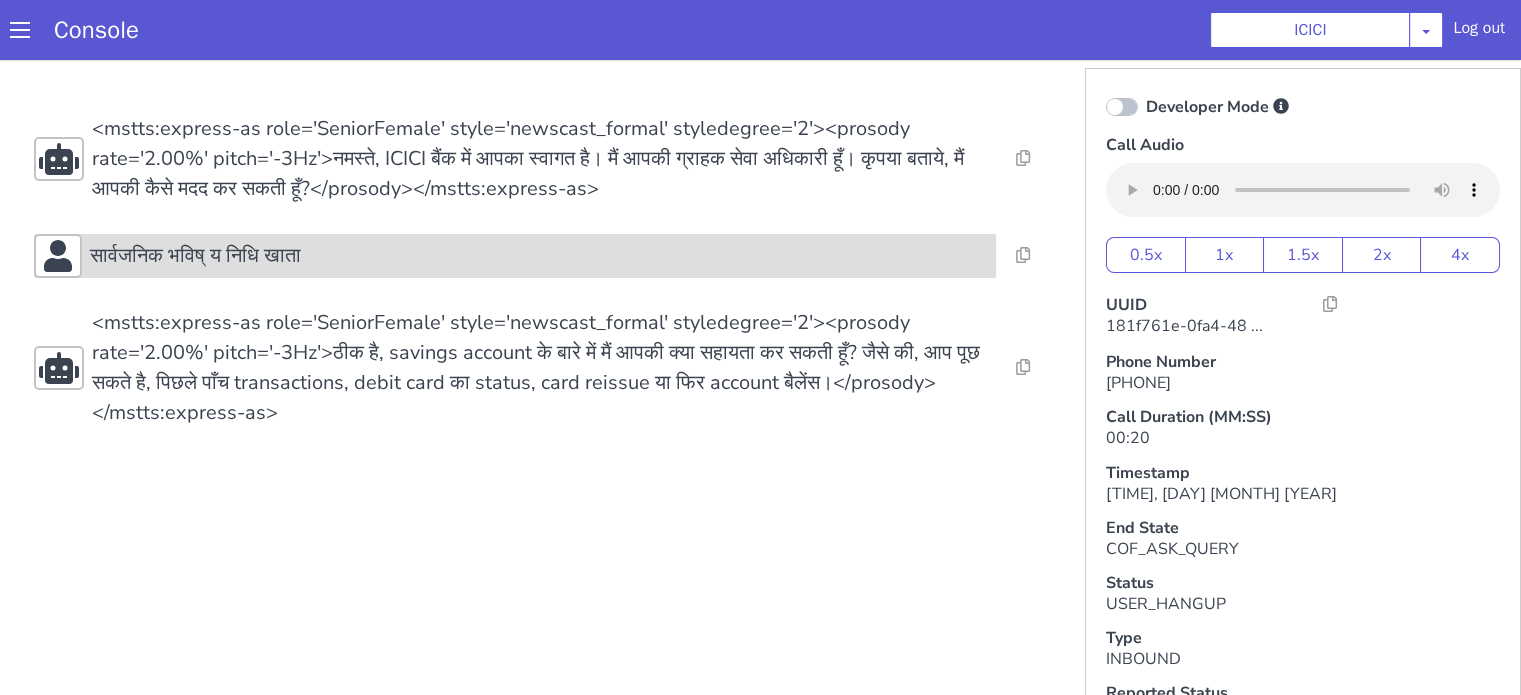 click on "सार्वजनिक भविष् य निधि खाता" at bounding box center (992, -268) 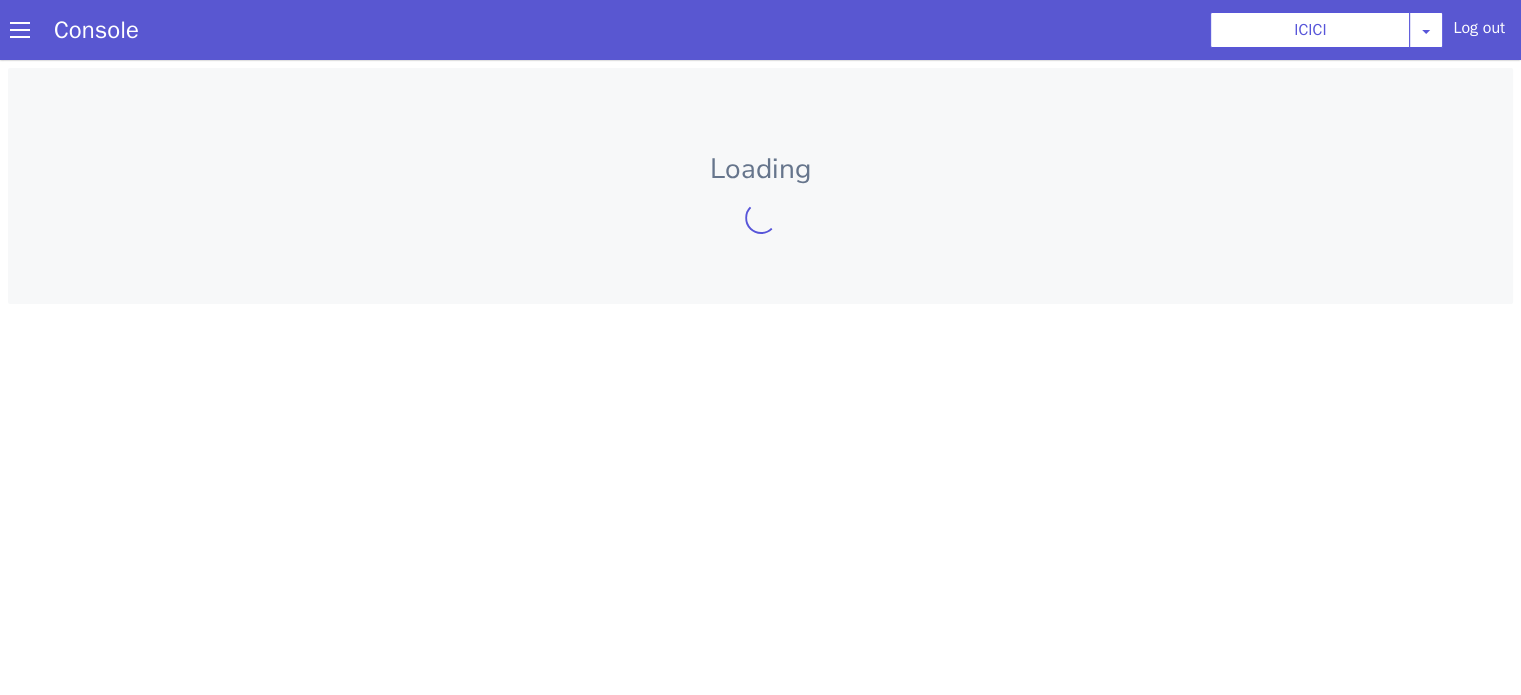 scroll, scrollTop: 0, scrollLeft: 0, axis: both 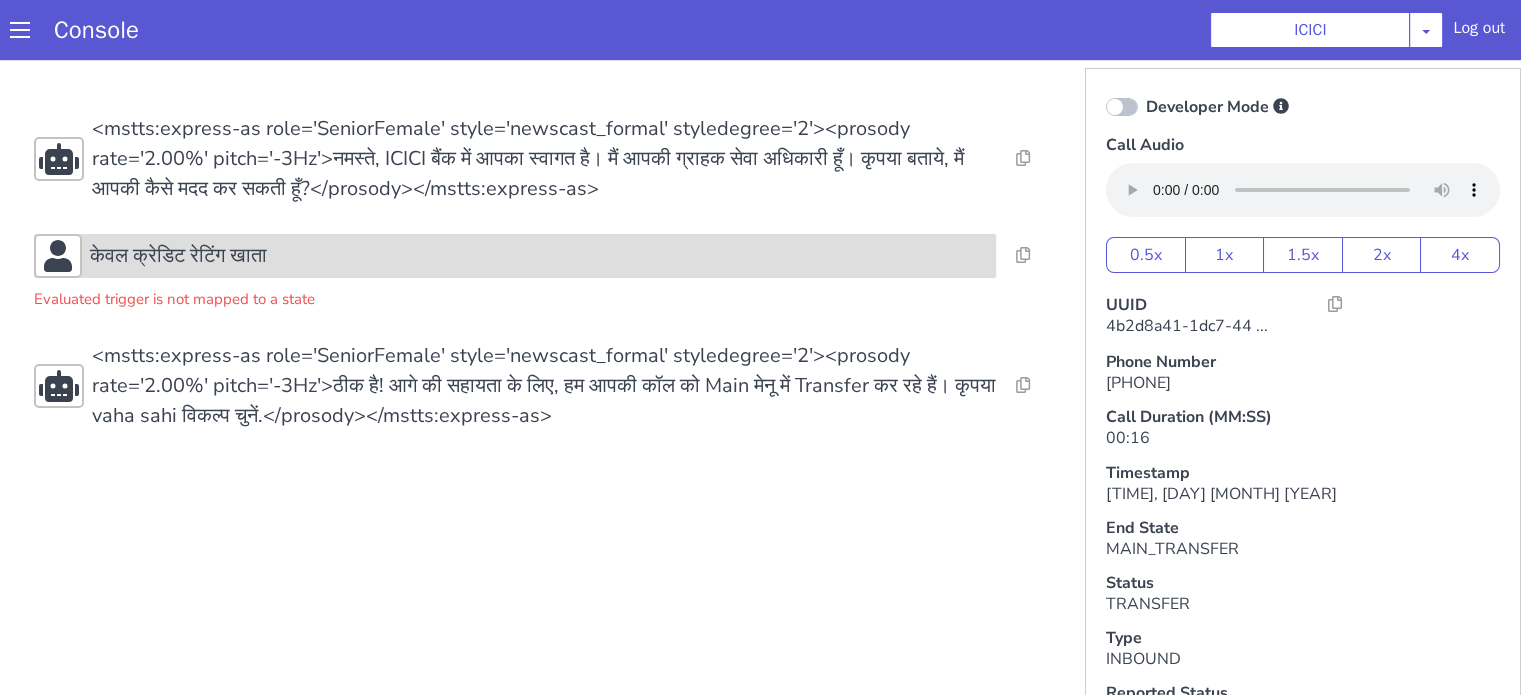 click on "केवल क्रेडिट रेटिंग खाता" at bounding box center (178, 256) 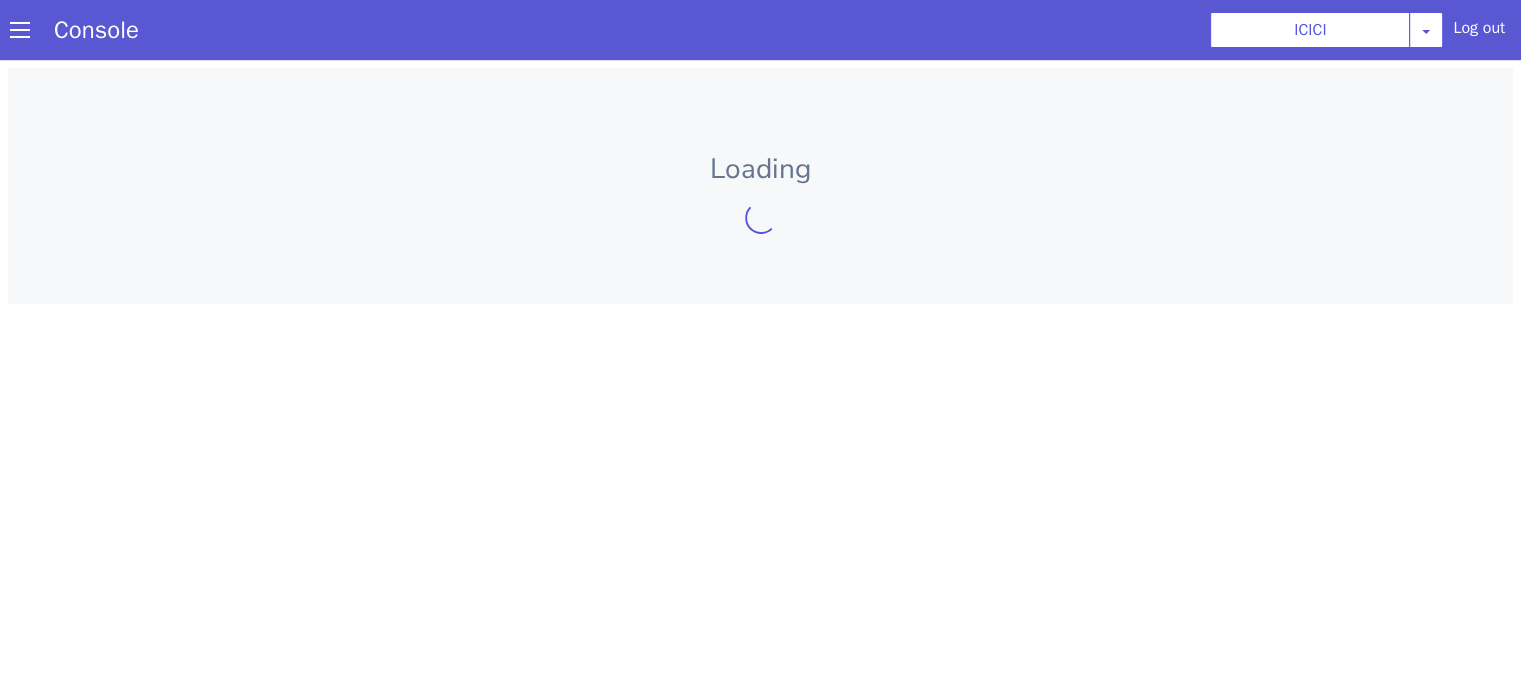 scroll, scrollTop: 0, scrollLeft: 0, axis: both 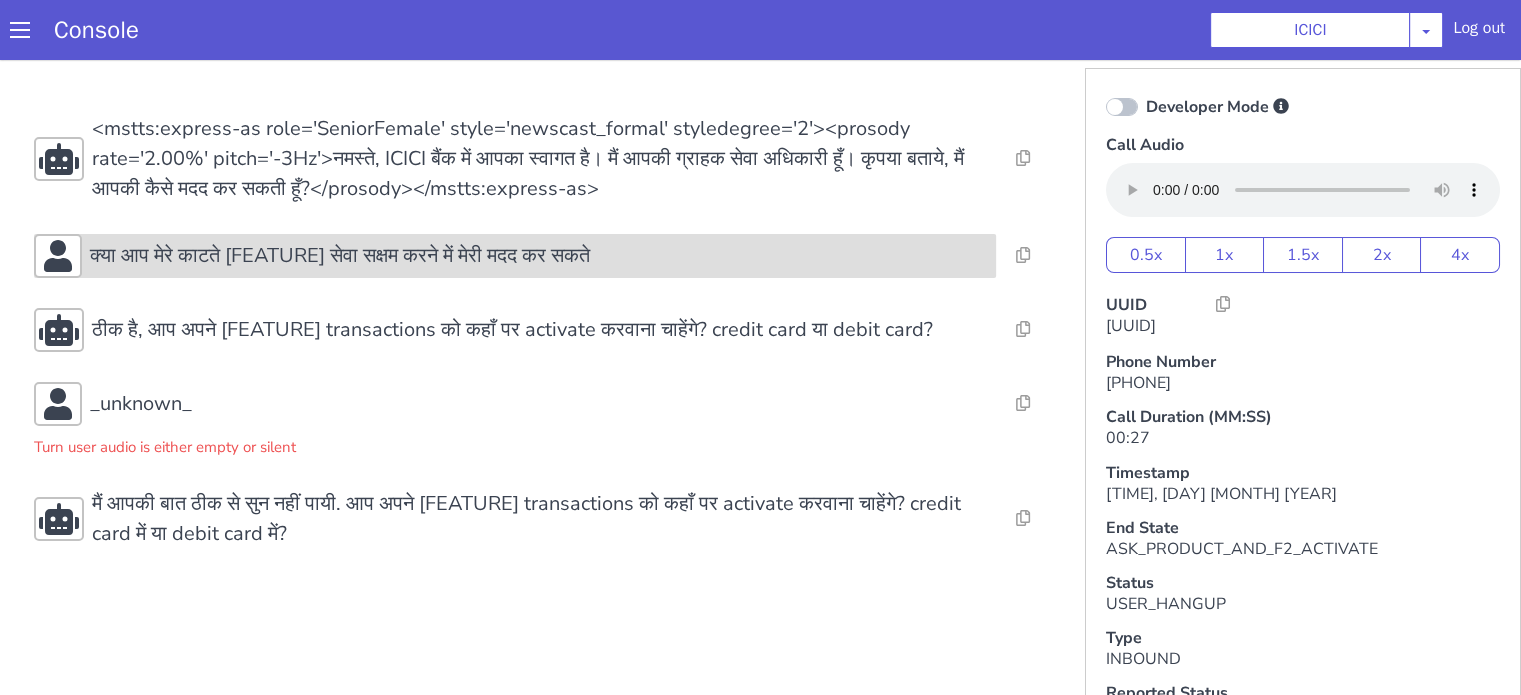 click on "क्या आप मेरे काटते [FEATURE] सेवा सक्षम करने में मेरी मदद कर सकते" at bounding box center (539, 256) 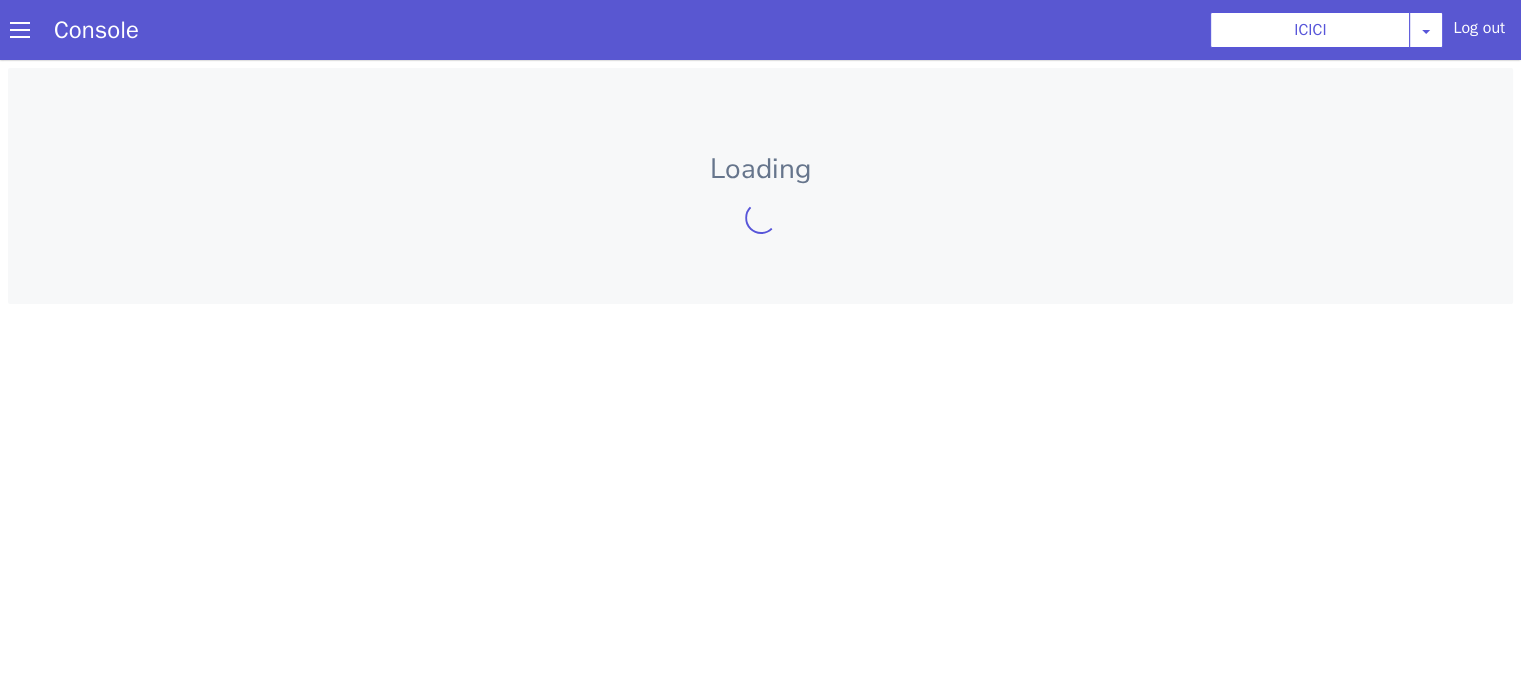 scroll, scrollTop: 0, scrollLeft: 0, axis: both 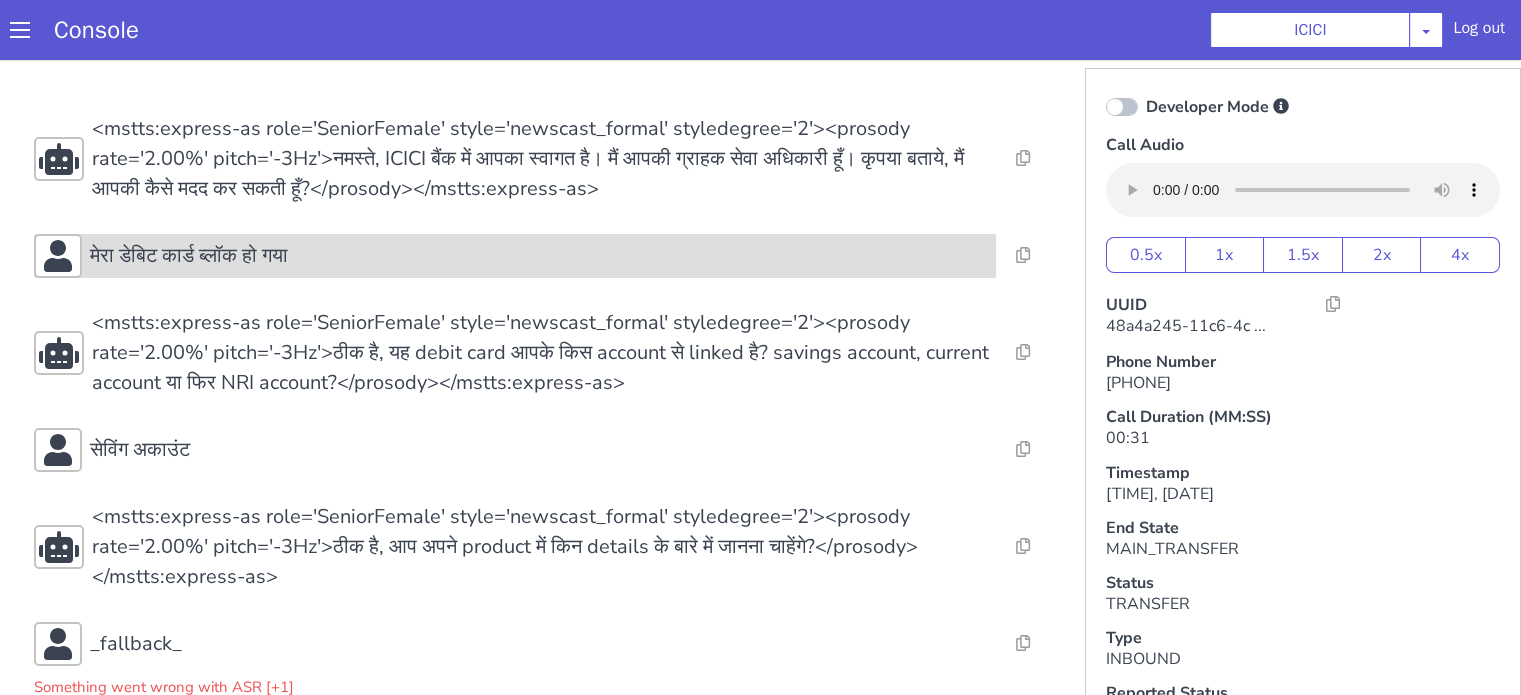 click on "मेरा डेबिट कार्ड ब्लॉक हो गया" at bounding box center (539, 256) 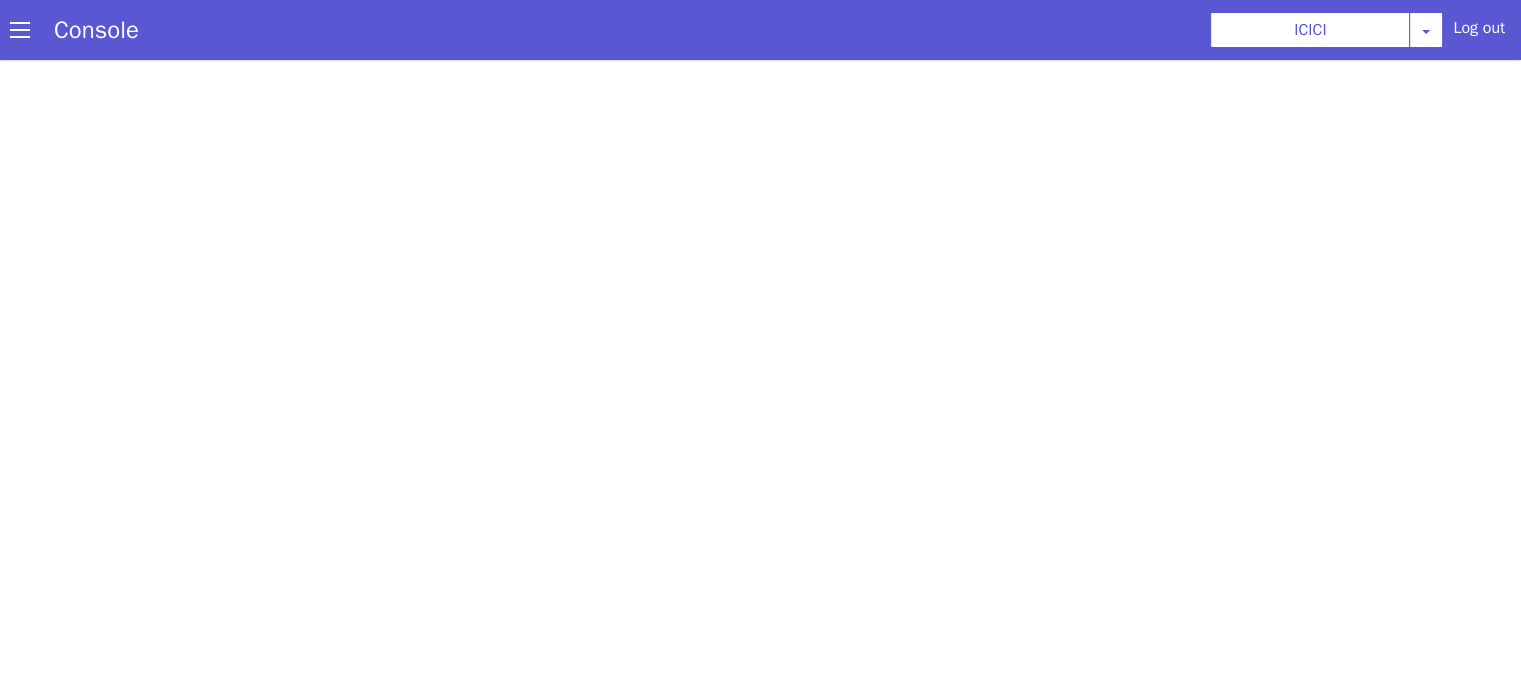 scroll, scrollTop: 0, scrollLeft: 0, axis: both 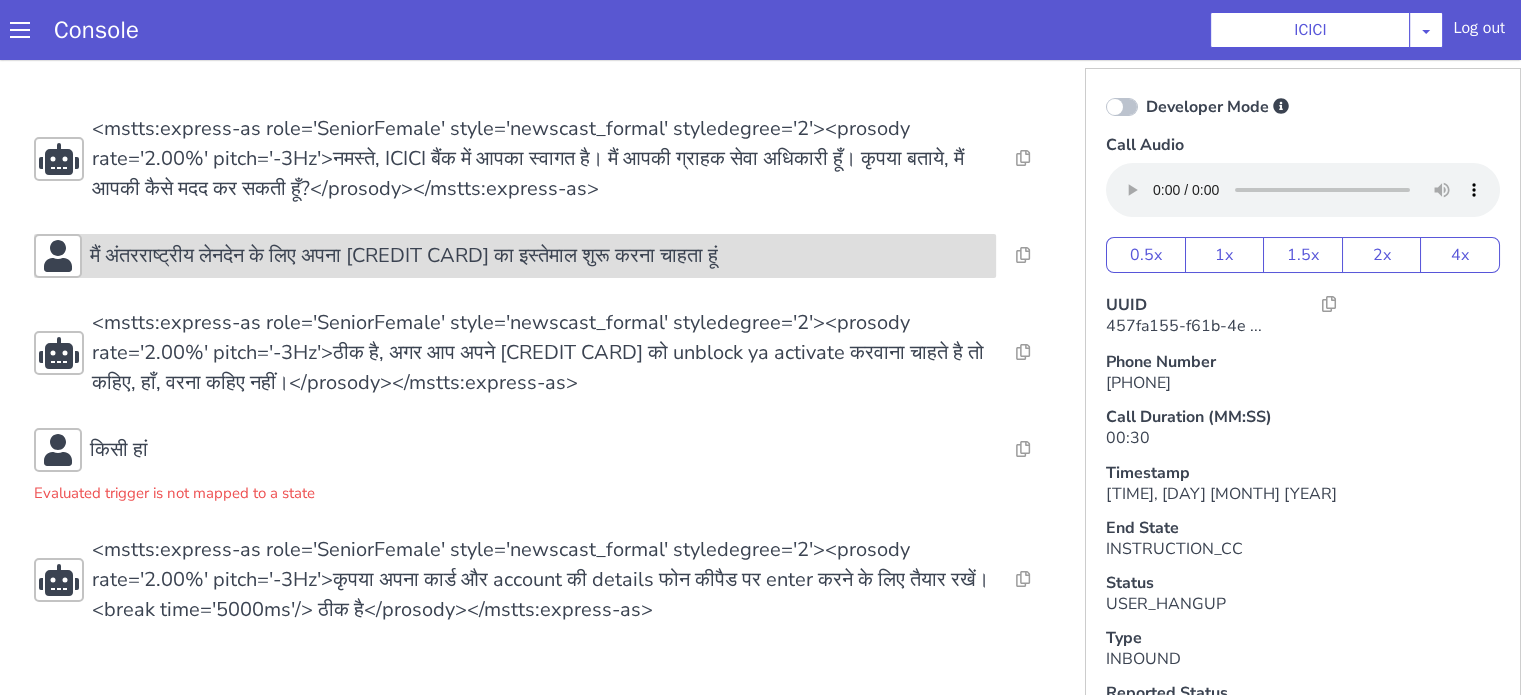 click on "मैं अंतरराष्ट्रीय लेनदेन के लिए अपना [CREDIT CARD] का इस्तेमाल शुरू करना चाहता हूं" at bounding box center (515, 256) 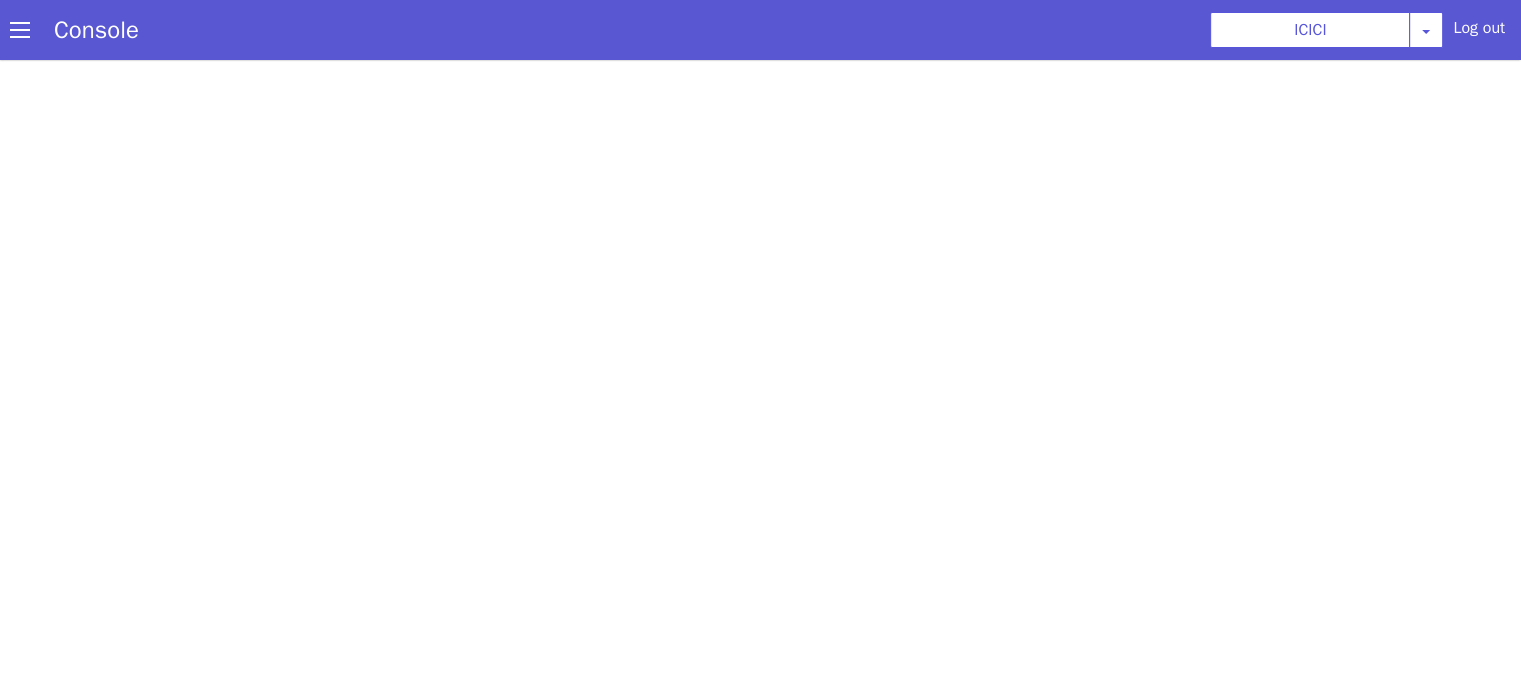 scroll, scrollTop: 0, scrollLeft: 0, axis: both 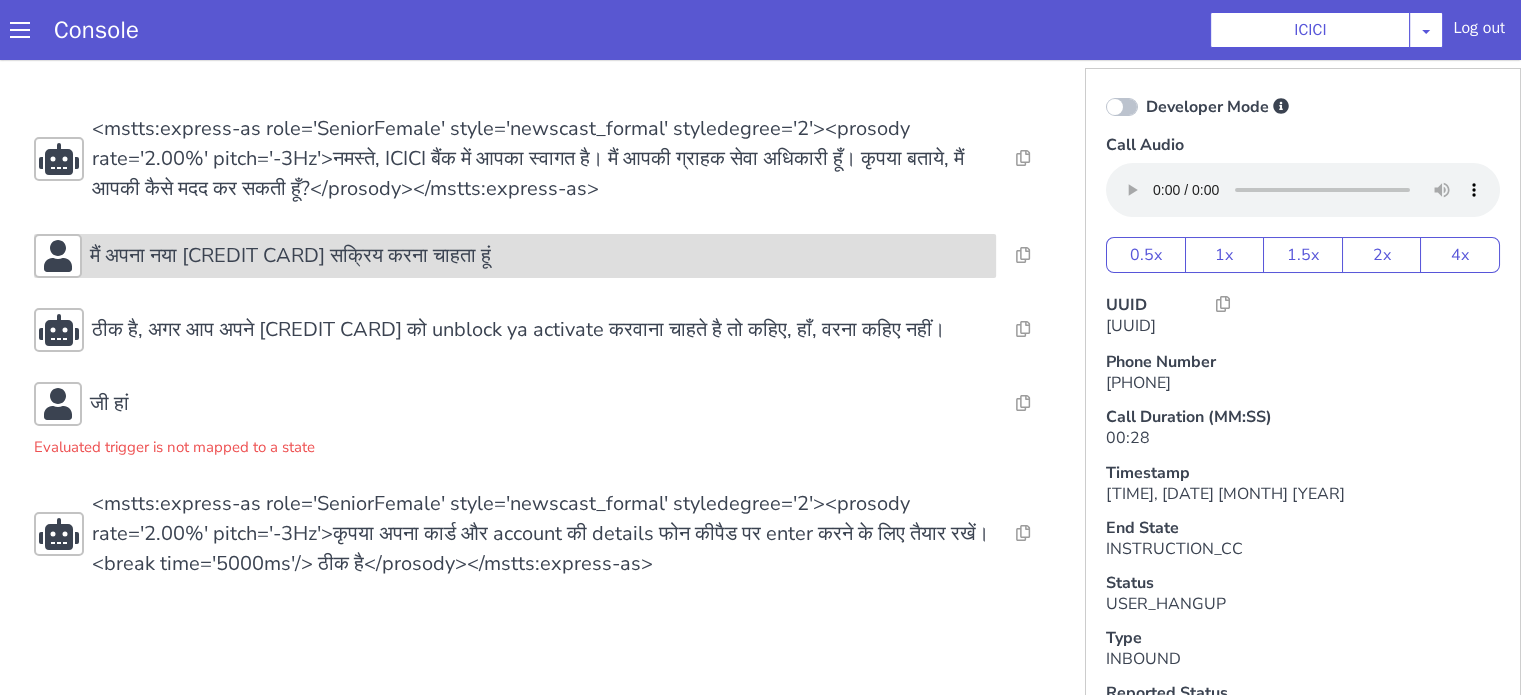 click on "मैं अपना नया [CREDIT CARD] सक्रिय करना चाहता हूं" at bounding box center (539, 256) 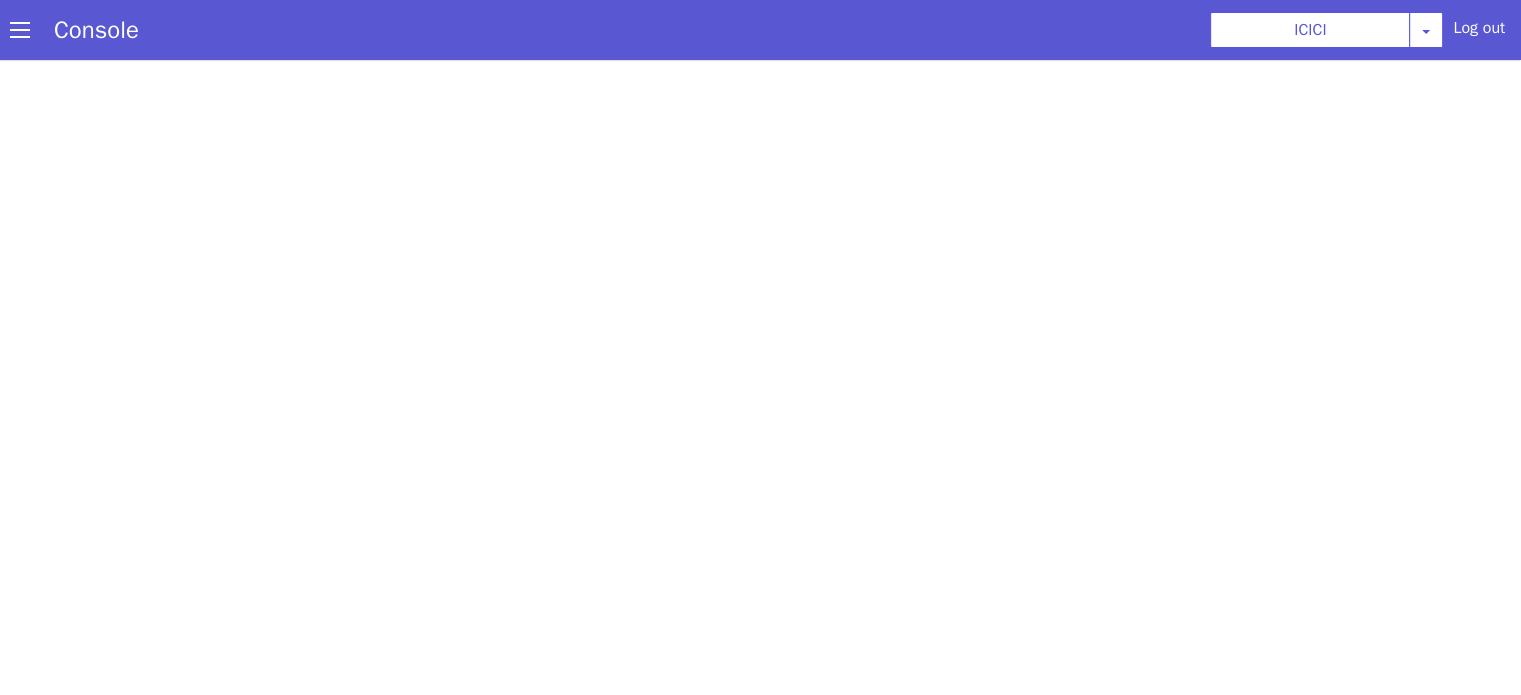 scroll, scrollTop: 0, scrollLeft: 0, axis: both 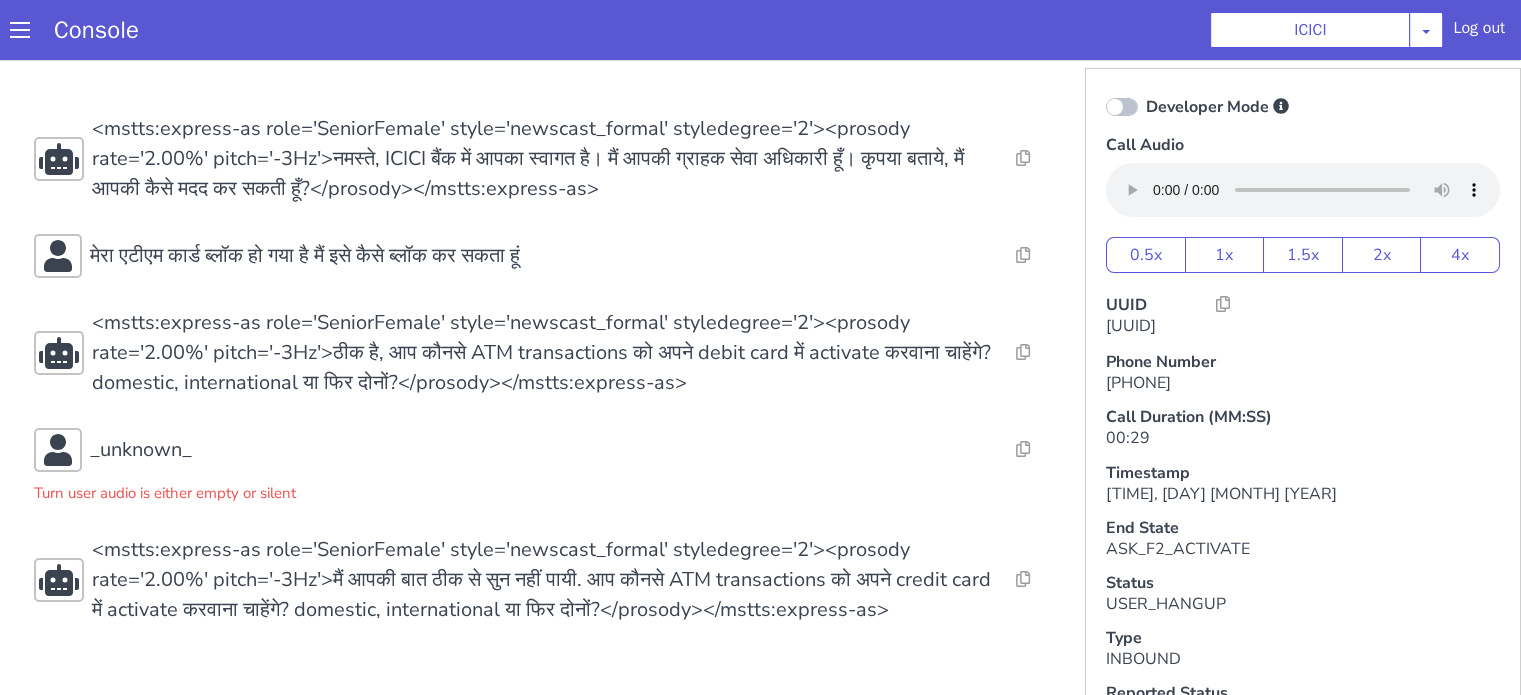 click on "Resolve  Intent Error  Entity Error  Transcription Error  Miscellaneous Submit Resolve  Intent Error  Entity Error  Transcription Error  Miscellaneous Submit Resolve  Intent Error  Entity Error  Transcription Error  Miscellaneous Submit <mstts:express-as role='SeniorFemale' style='newscast_formal' styledegree='2'><prosody rate='2.00%' pitch='-3Hz'>नमस्ते, ICICI बैंक में आपका स्वागत है। मैं आपकी ग्राहक सेवा अधिकारी हूँ। कृपया बताये, मैं आपकी कैसे मदद कर सकती हूँ?</prosody></mstts:express-as> Resolve  Intent Error  Entity Error  Transcription Error  Miscellaneous Submit मेरा एटीएम कार्ड ब्लॉक हो गया है मैं इसे कैसे ब्लॉक कर सकता हूं Resolve  Intent Error  Entity Error  Transcription Error  Miscellaneous Submit Resolve  Intent Error Submit" at bounding box center [544, 369] 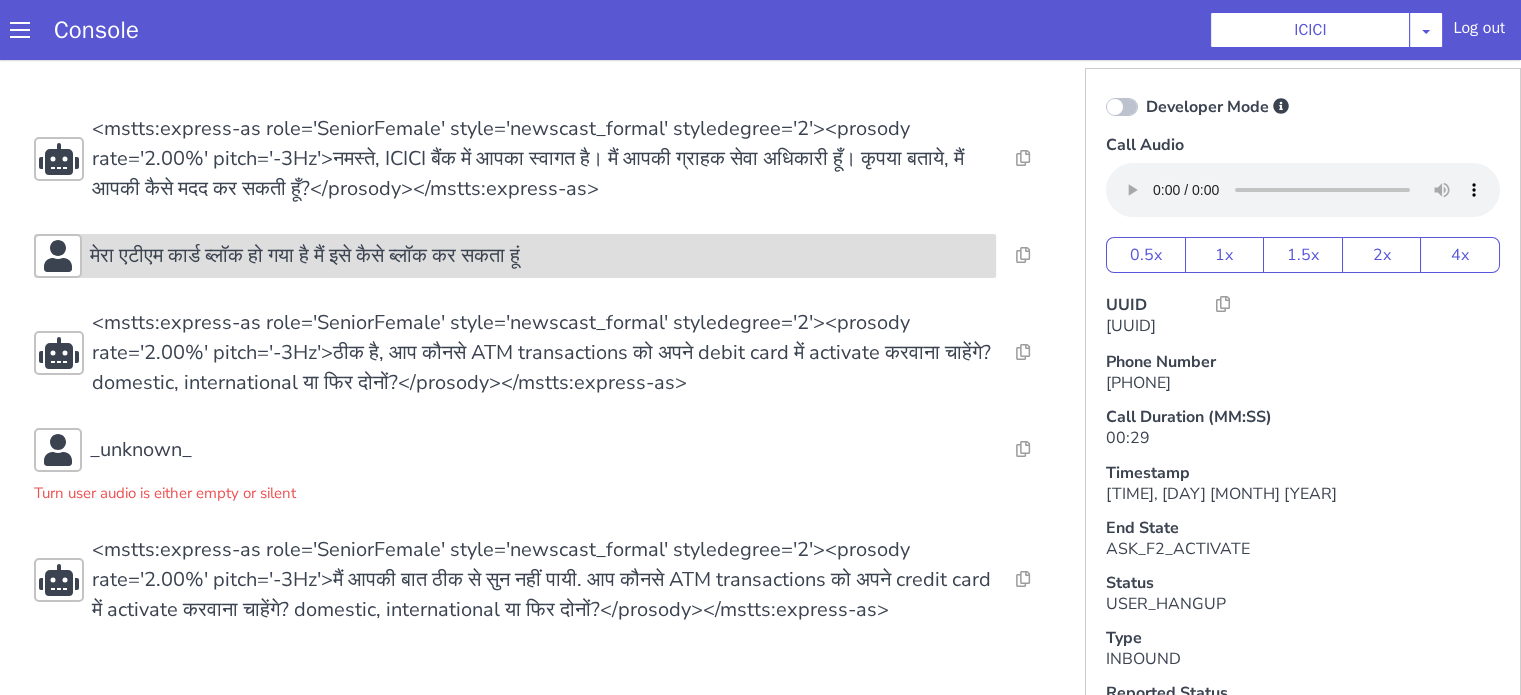 click on "मेरा एटीएम कार्ड ब्लॉक हो गया है मैं इसे कैसे ब्लॉक कर सकता हूं" at bounding box center (539, 256) 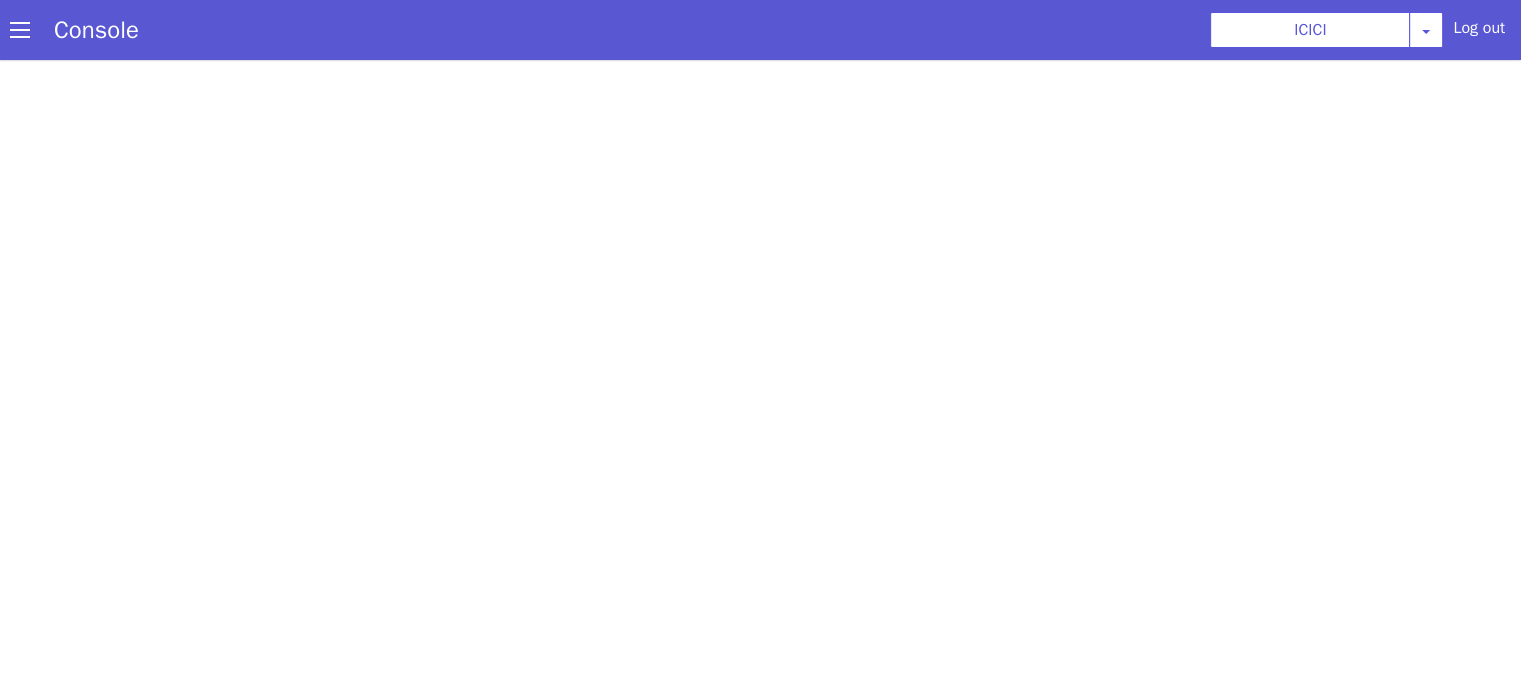 scroll, scrollTop: 0, scrollLeft: 0, axis: both 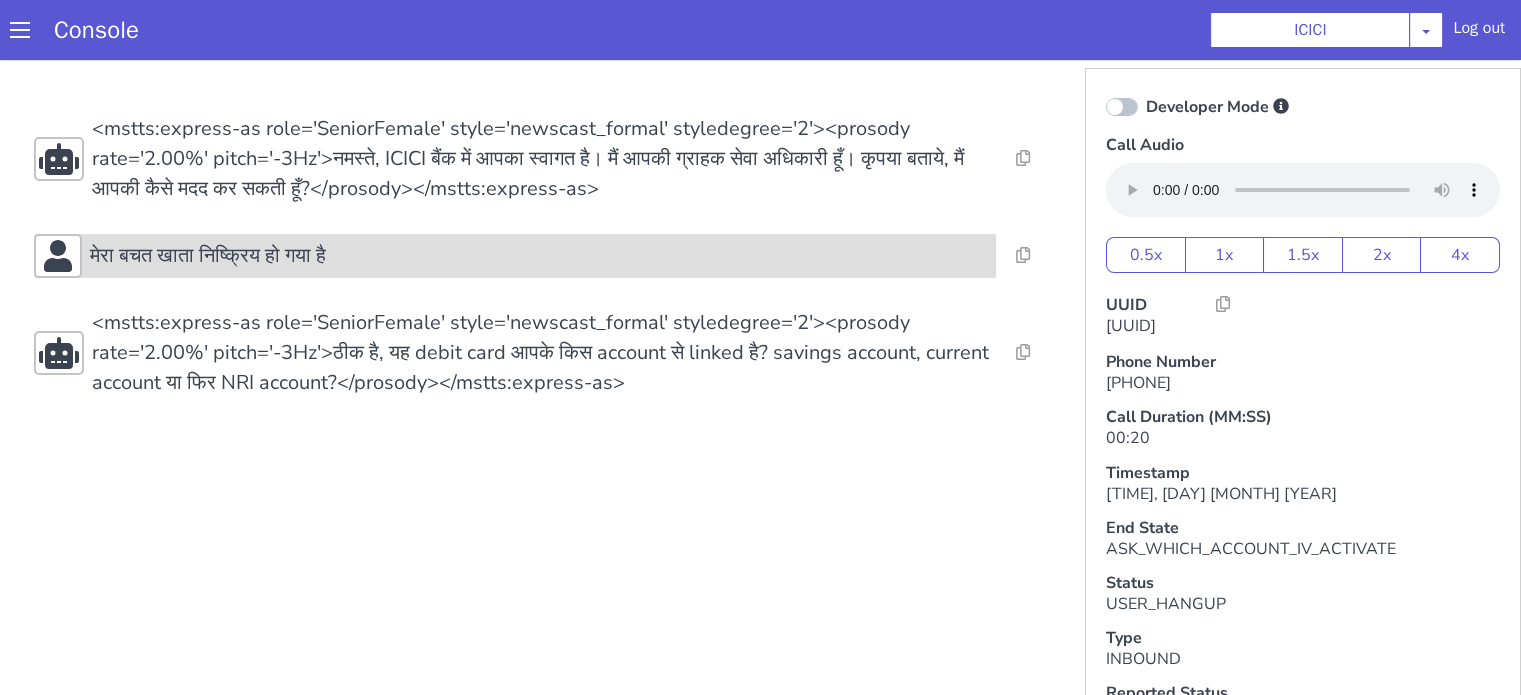 click on "मेरा बचत खाता निष्क्रिय हो गया है" at bounding box center (539, 256) 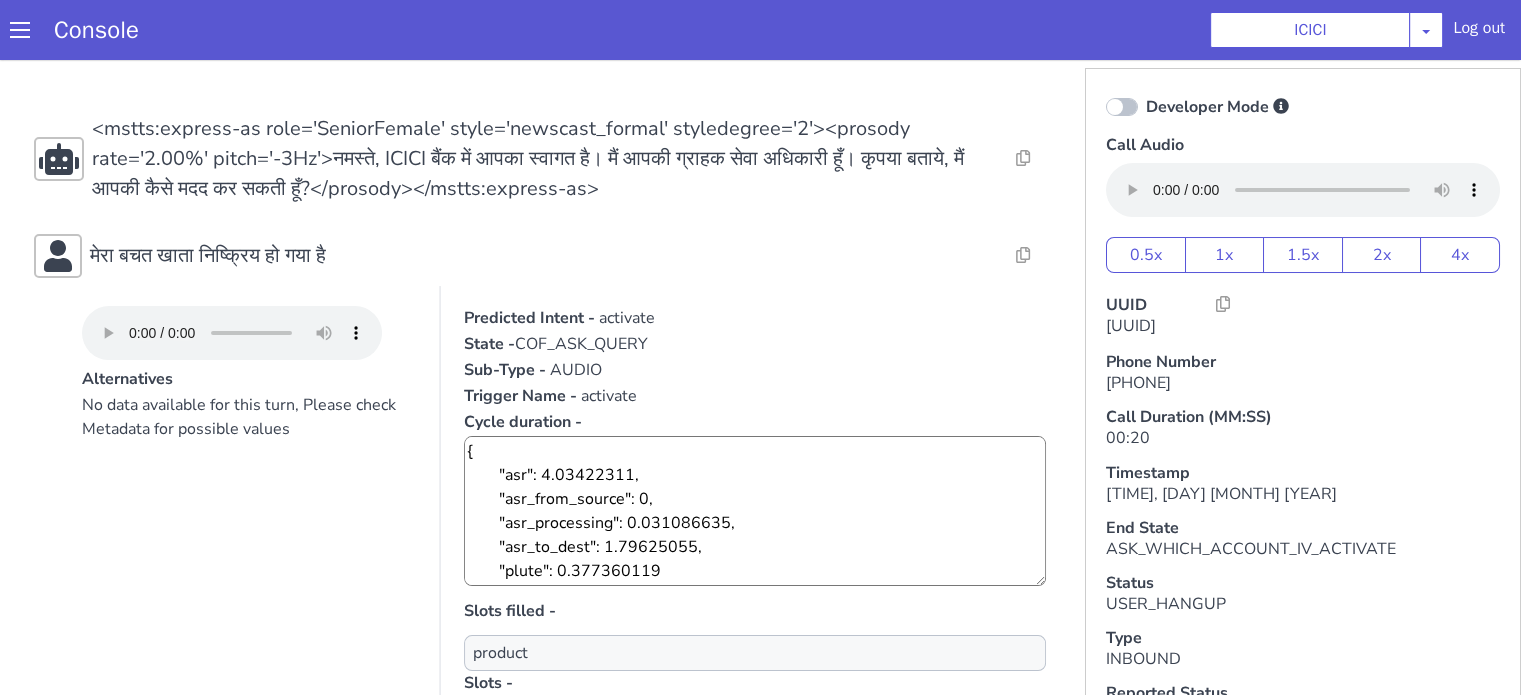 click on "Console ICICI AO Smith Airtel DTH Pilot Airtel POC Alice Blue NT Aliceblue American Finance - US Apollo Apollo 24*7 Application - Collections Auto NPS feedback Avaya Devconnect Axis Axis AMC Axis Outbound BAGIC BALIC BALIC Old 2 Bajaj Autofinance Bajaj Fin Banking Demo Barbeque Nation Buy Now Pay Later Cars24 Cashe Central Bank of India Charles Tyrwhitt Cholamandalam Finance Consumer Durables Coverfox Covid19 Helpline Credgenics CreditMate DPDzero DUMMY Data collection Demo - Collections Dish TV ERCM Emeritus Eureka Forbes - LQ FFAM360 - US Familiarity Farming_Axis Finaccel Flipkart Flow Templates Fusion Microfinance Giorgos_TestBot Great Learning Grievance Bot HDB Finance HDFC HDFC Ergo HDFC Freedom CC HDFC Life Demo HDFC Securities Hathway Internet Hathway V2 Home Credit IBM IBM Banking Demo ICICI ICICI Bank Outbound ICICI Lombard Persistency ICICI Prudential ICICI securities ICICI_lombard IDFC First Bank IFFCO Tokio Insurance Iffco Tokio Indiamart Indigo IndusInd - Settlement IndusInd CC Insurance Jarvis" at bounding box center [760, 30] 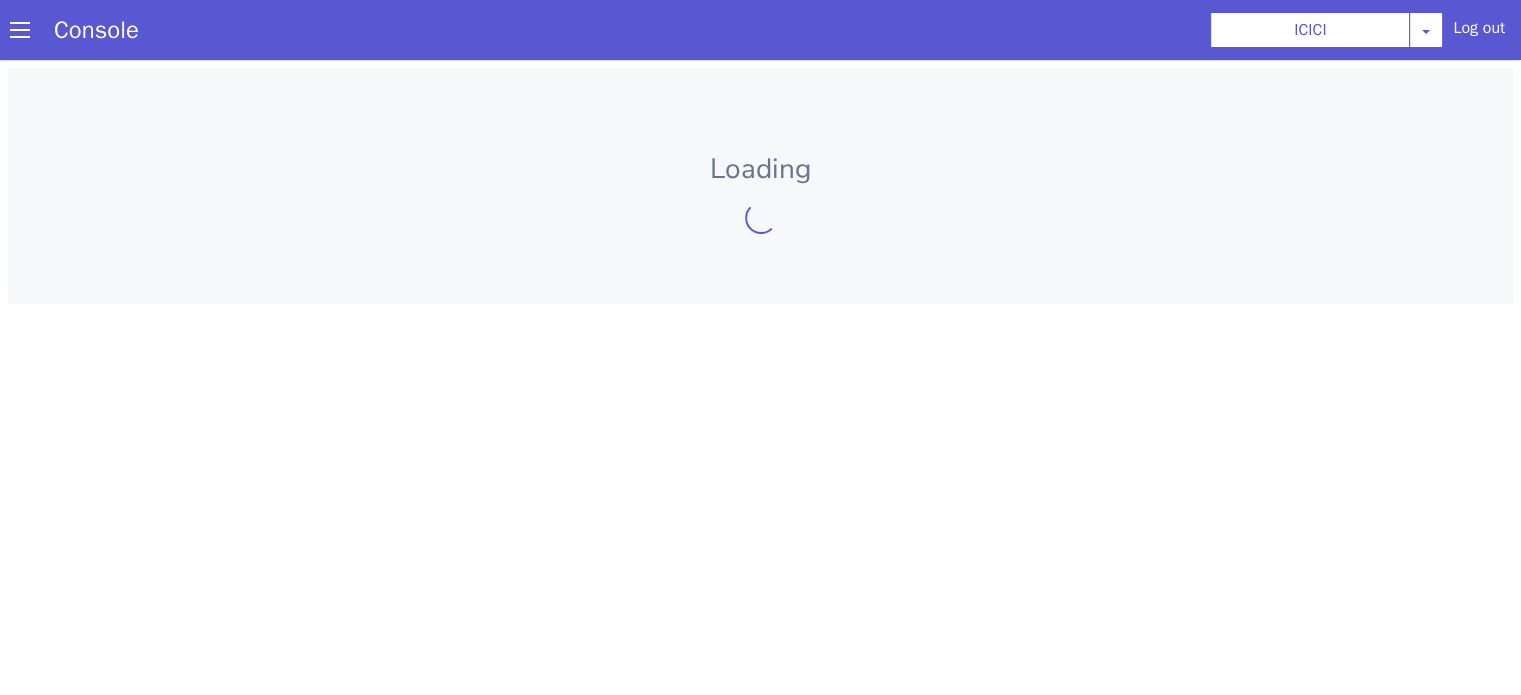scroll, scrollTop: 0, scrollLeft: 0, axis: both 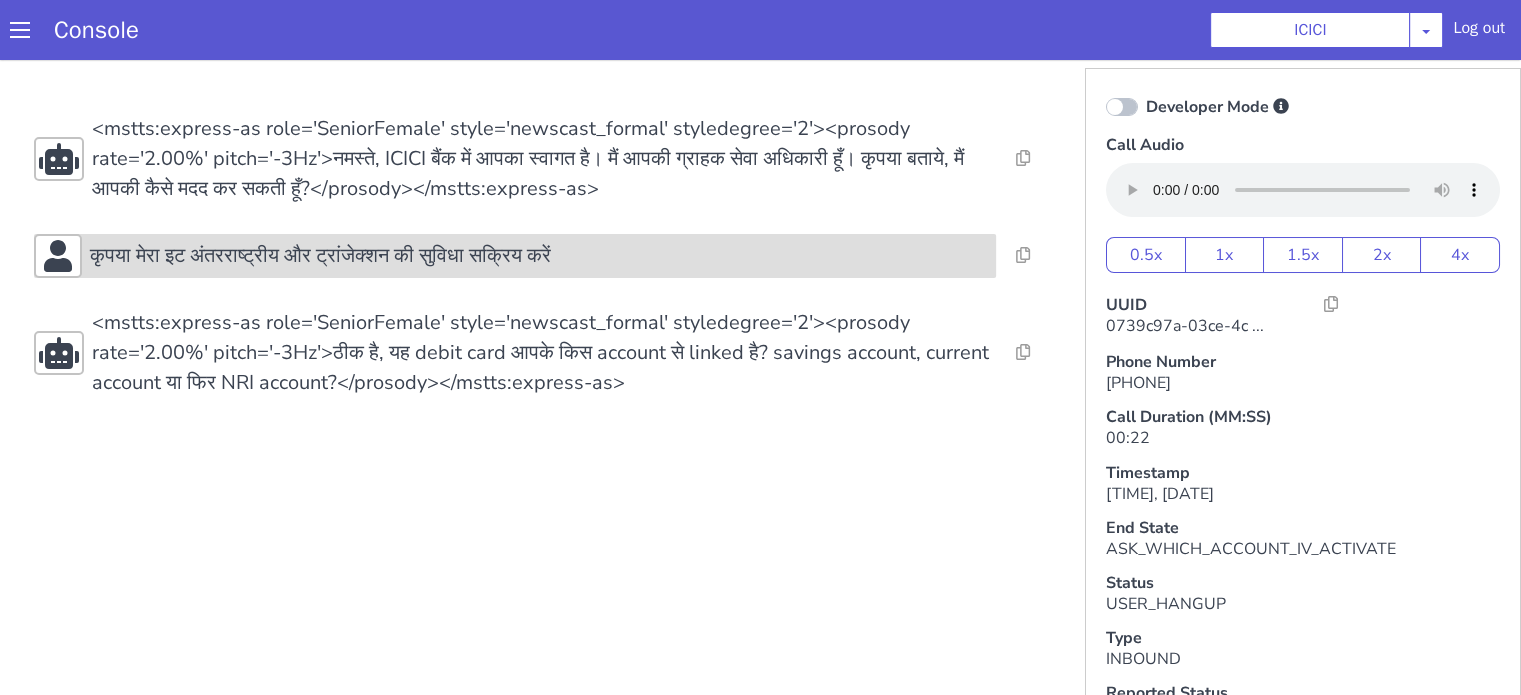 click on "कृपया मेरा इट अंतरराष्ट्रीय और ट्रांजेक्शन की सुविधा सक्रिय करें" at bounding box center (515, 256) 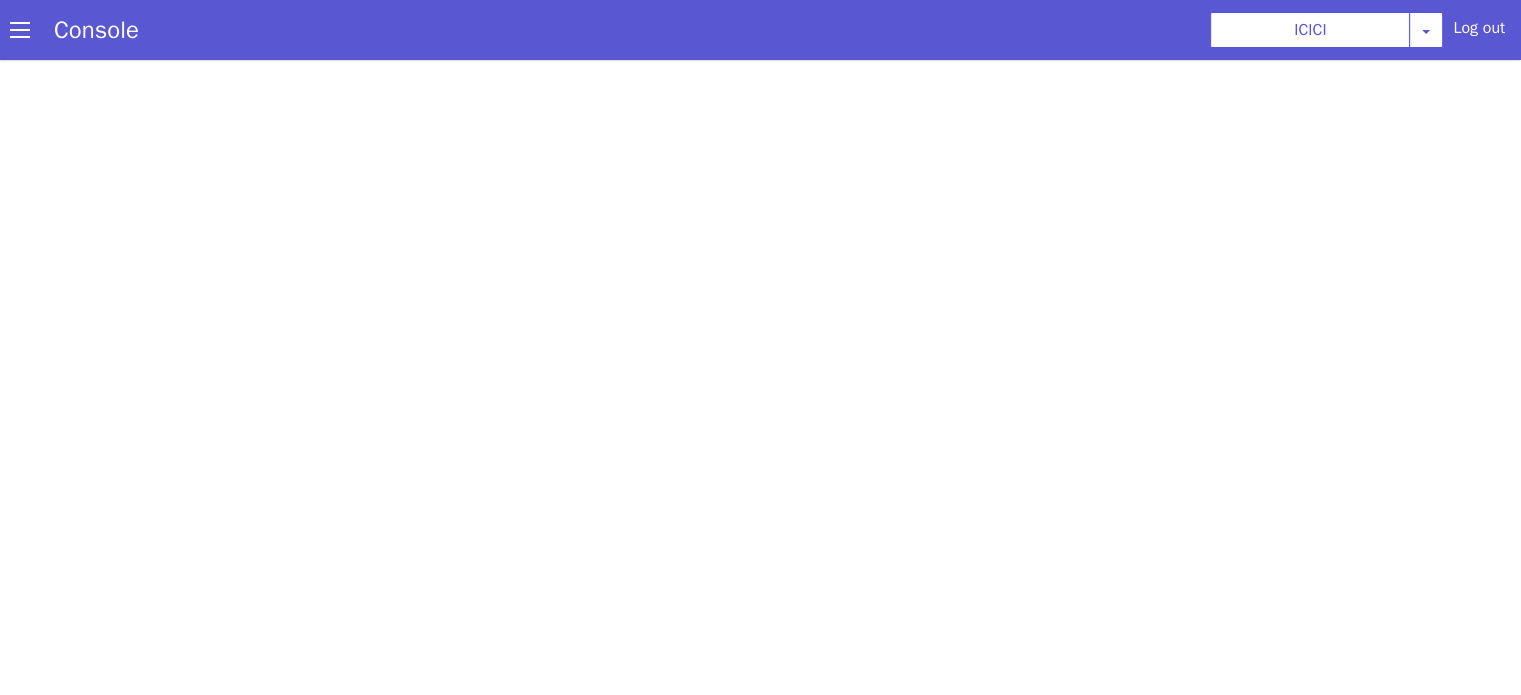 scroll, scrollTop: 0, scrollLeft: 0, axis: both 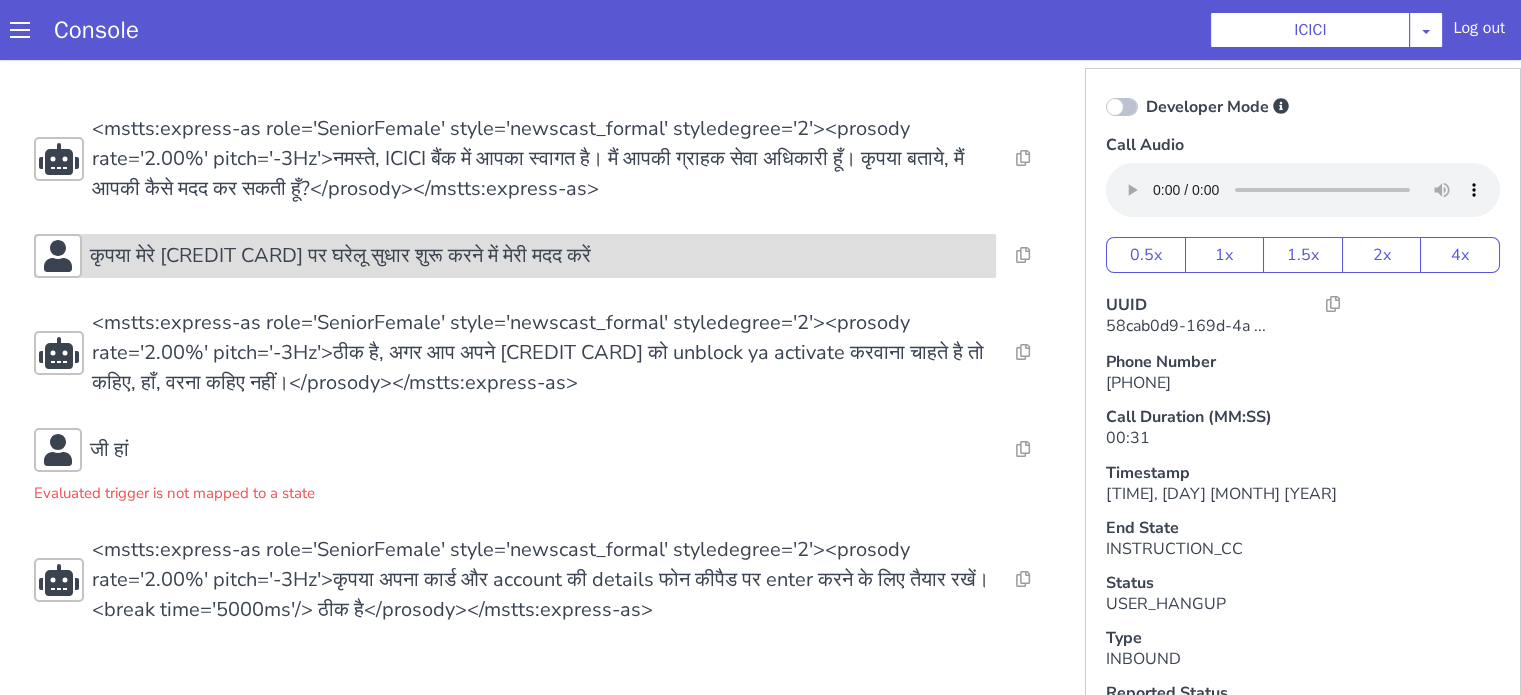 click on "कृपया मेरे क्रेडिट कार्ड पर घरेलू सुधार शुरू करने में मेरी मदद करें" at bounding box center [340, 256] 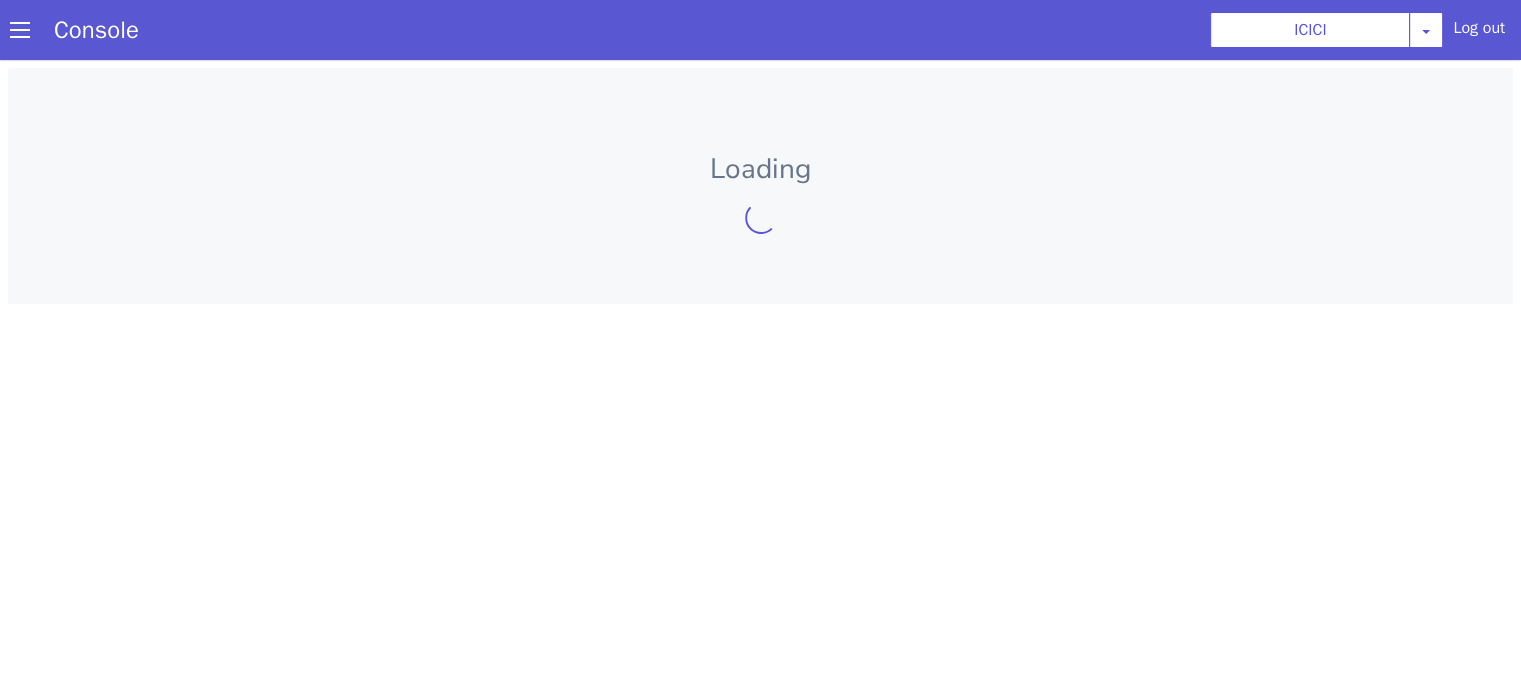 scroll, scrollTop: 0, scrollLeft: 0, axis: both 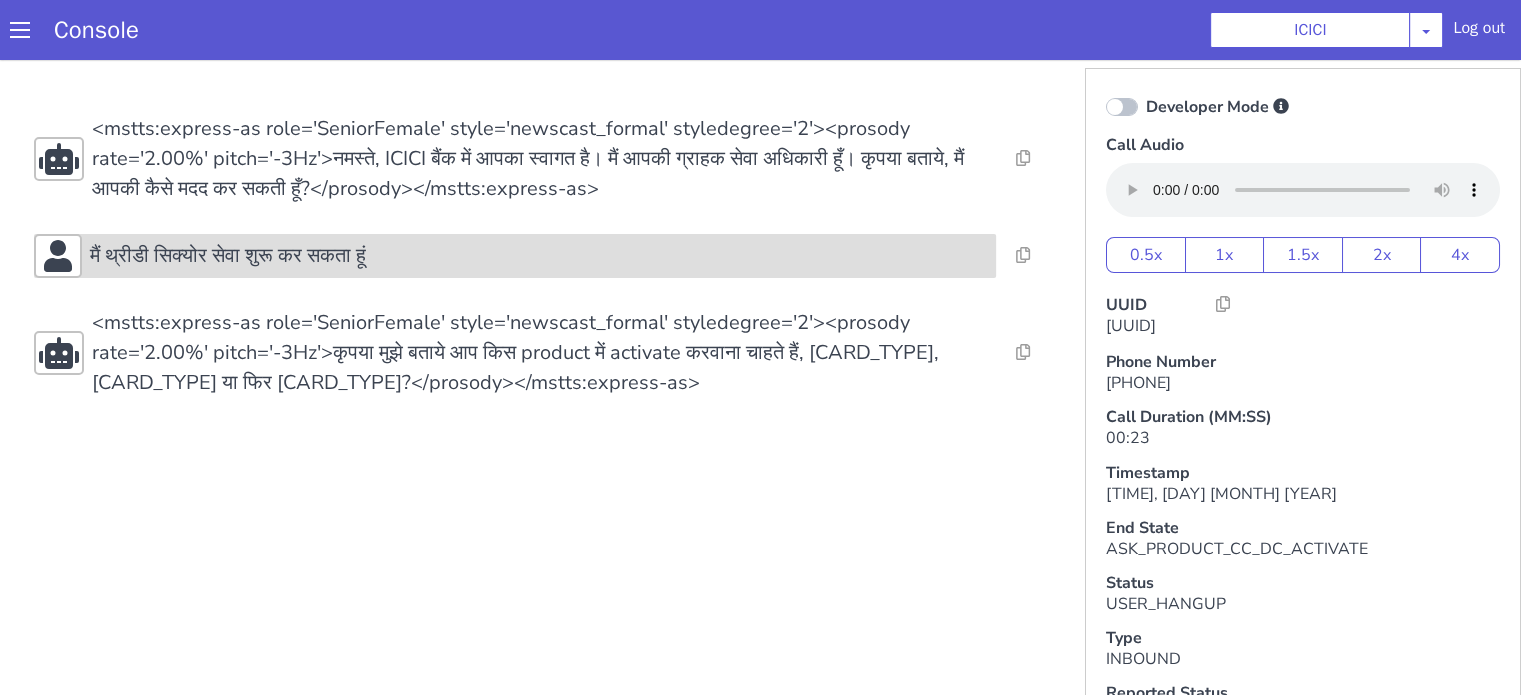 click on "मैं थ्रीडी सिक्योर सेवा शुरू कर सकता हूं" at bounding box center (228, 256) 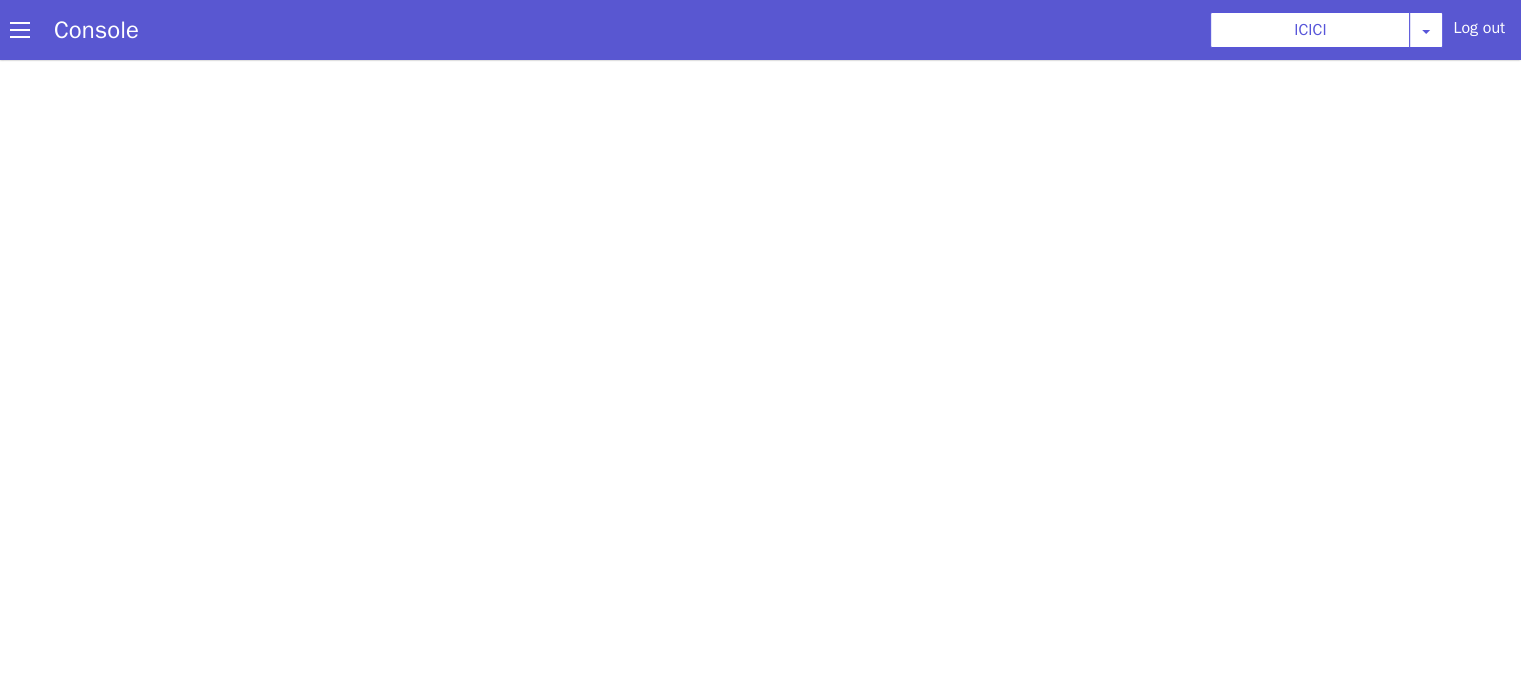 scroll, scrollTop: 0, scrollLeft: 0, axis: both 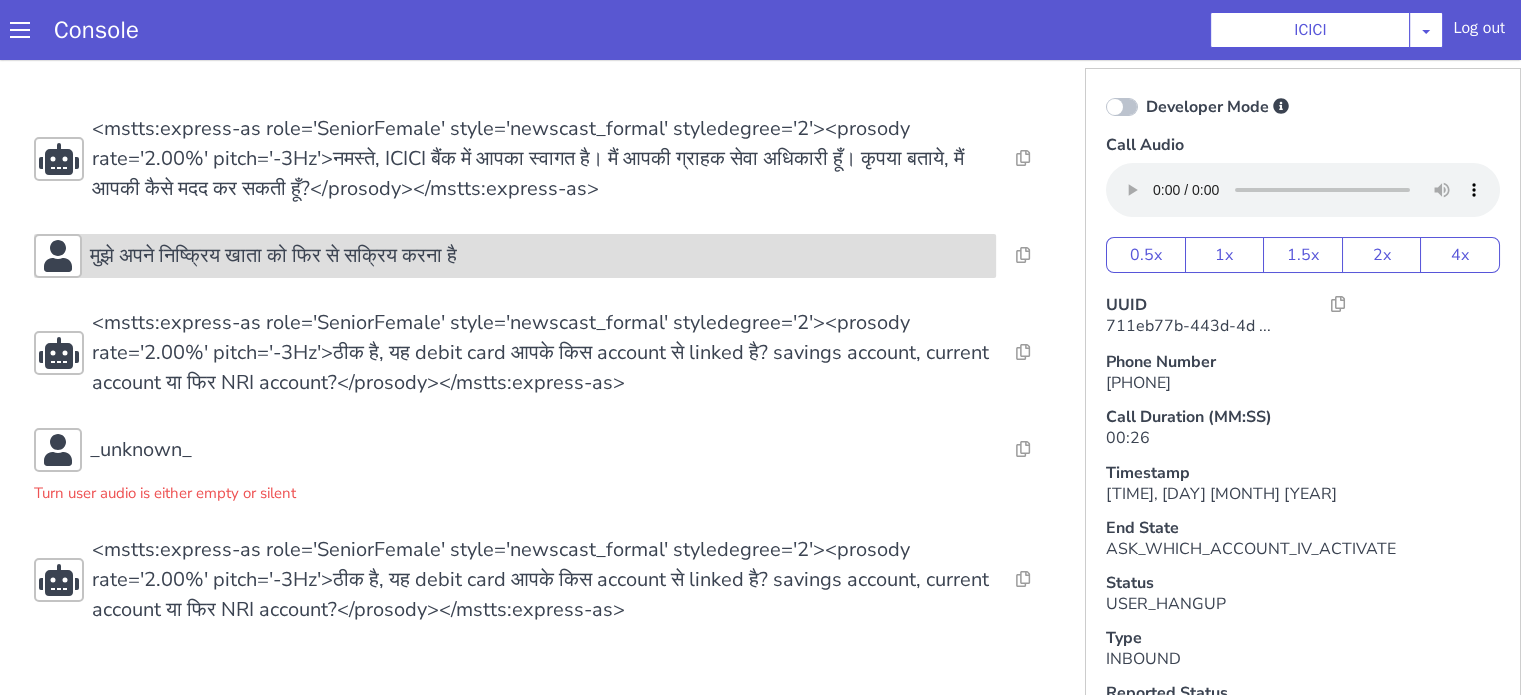 click on "मुझे अपने निष्क्रिय खाता को फिर से सक्रिय करना है" at bounding box center [587, 110] 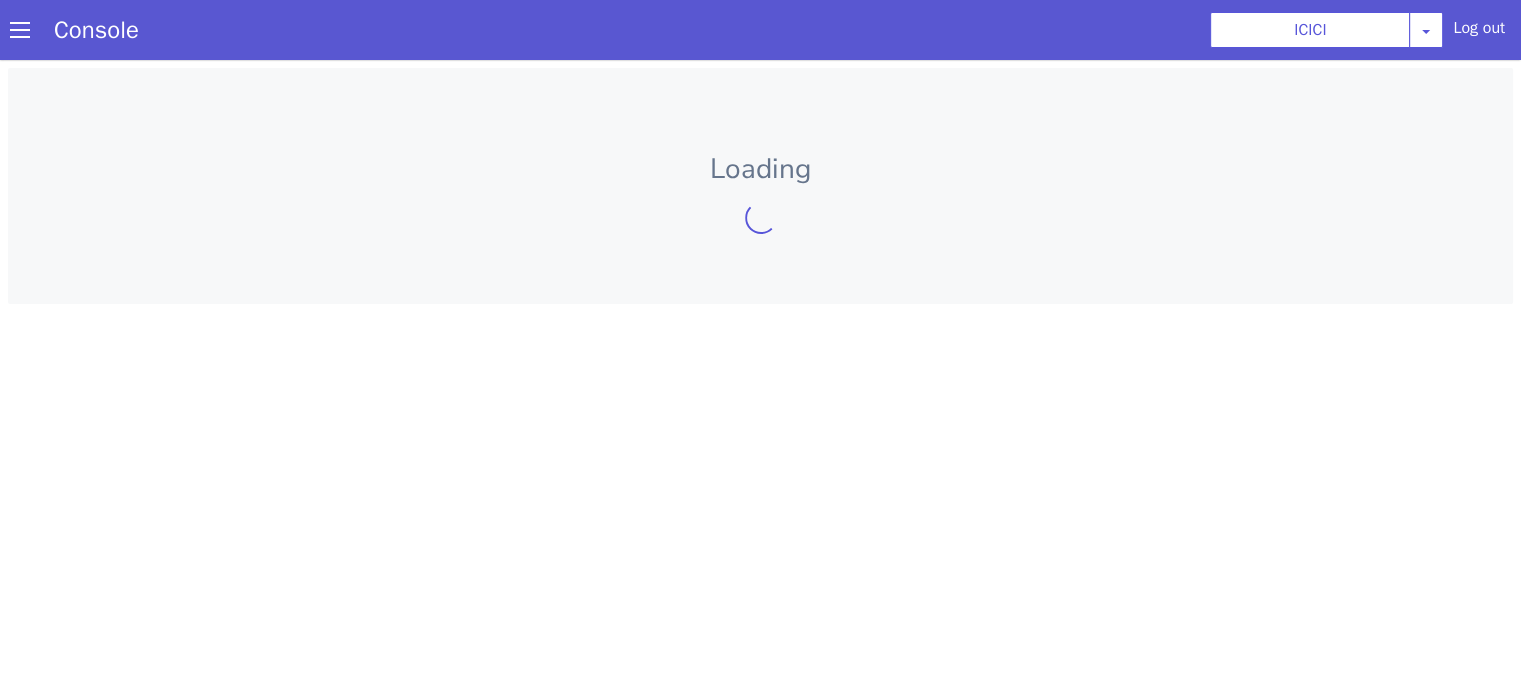 scroll, scrollTop: 0, scrollLeft: 0, axis: both 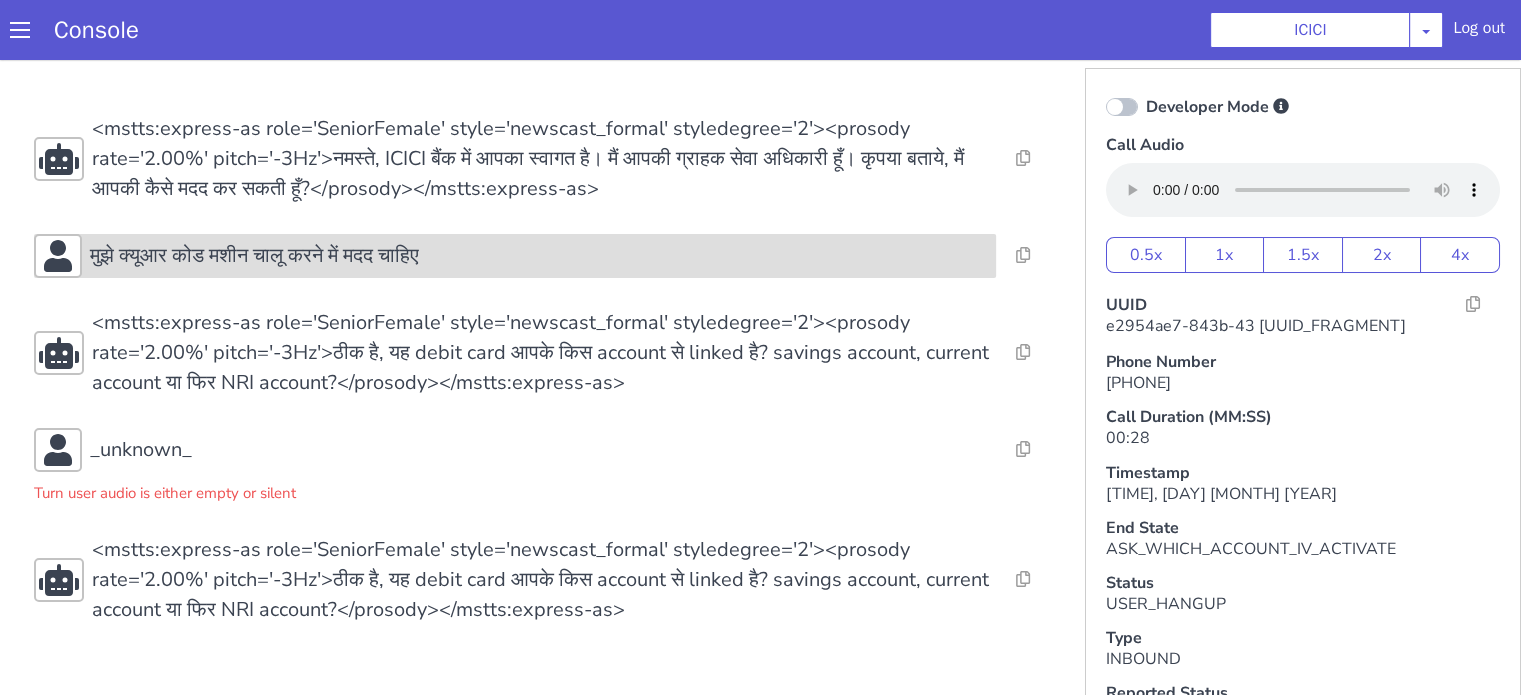 click on "मुझे क्यूआर कोड मशीन चालू करने में मदद चाहिए" at bounding box center [539, 256] 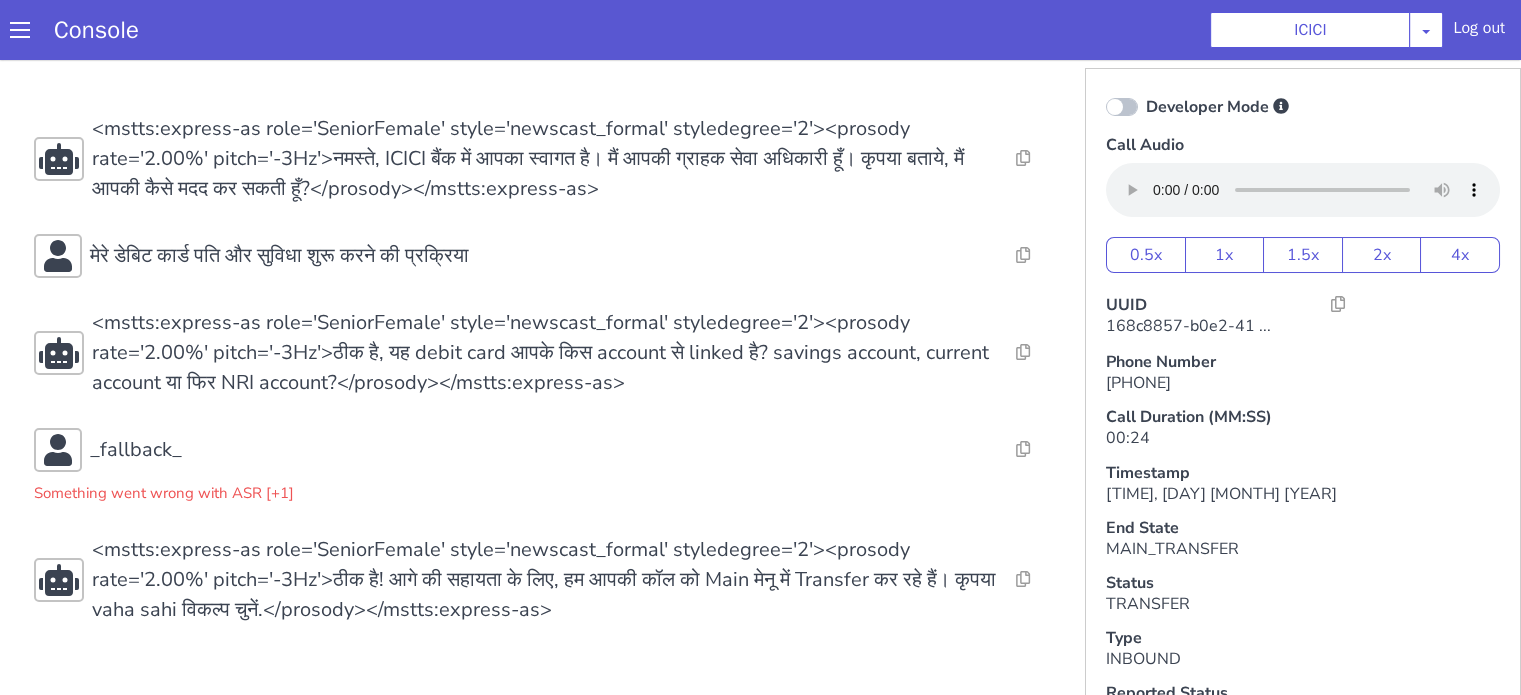 scroll, scrollTop: 0, scrollLeft: 0, axis: both 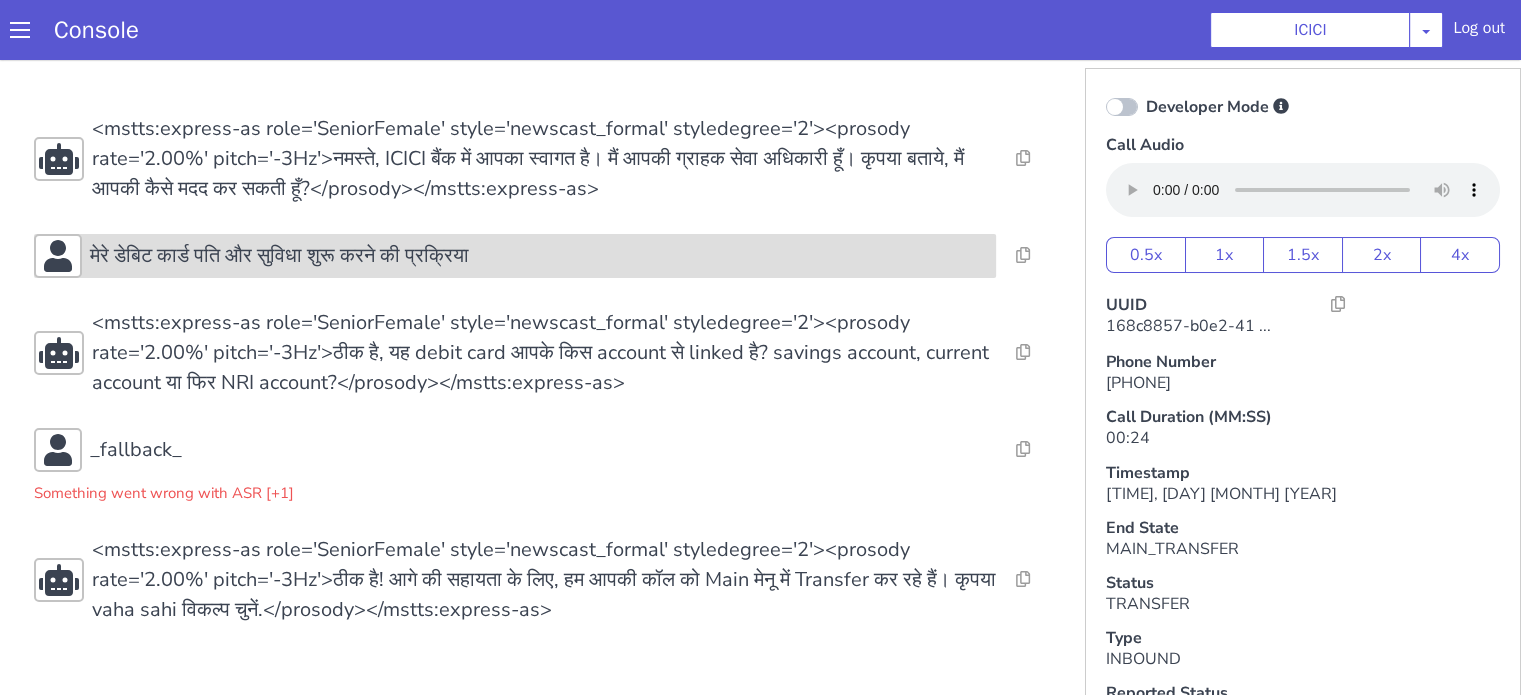 click on "मेरे डेबिट कार्ड पति और सुविधा शुरू करने की प्रक्रिया" at bounding box center [539, 256] 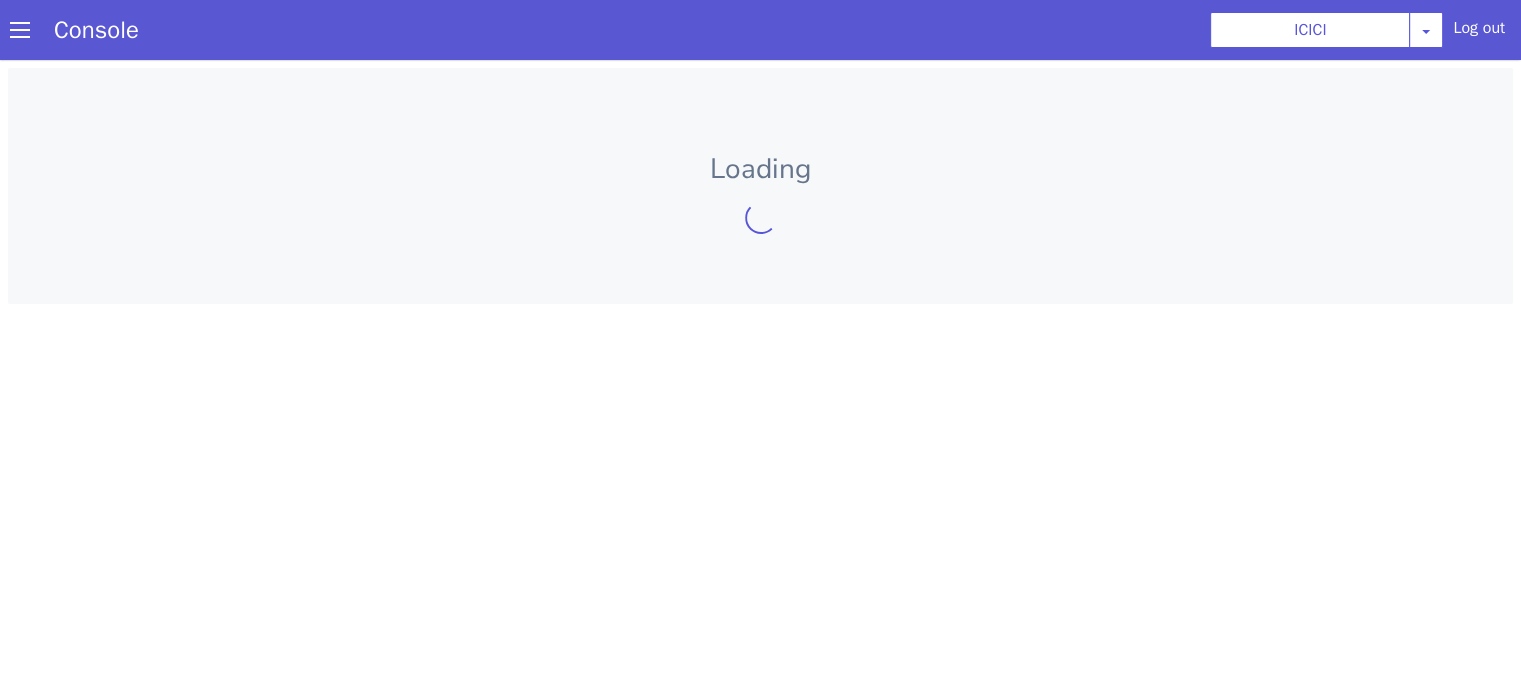 scroll, scrollTop: 0, scrollLeft: 0, axis: both 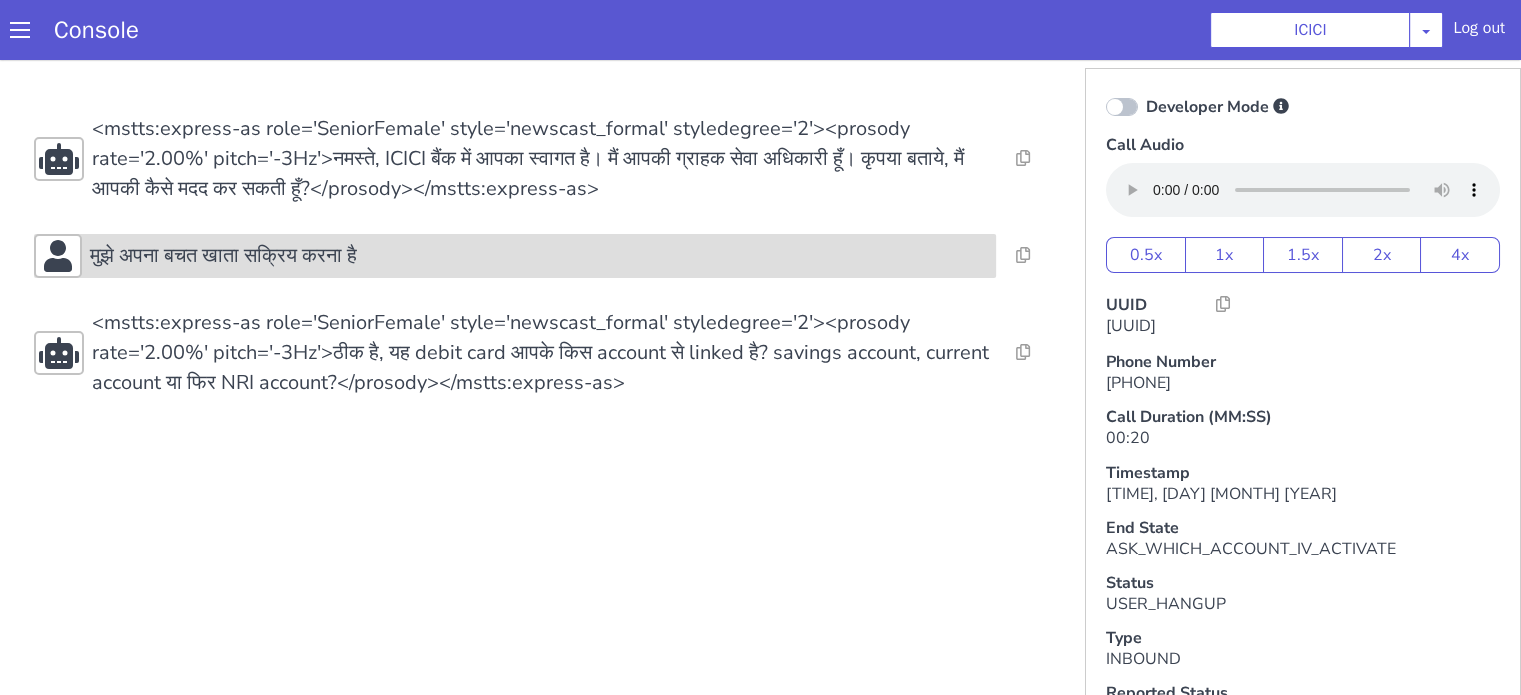click on "मुझे अपना बचत खाता सक्रिय करना है" at bounding box center [223, 256] 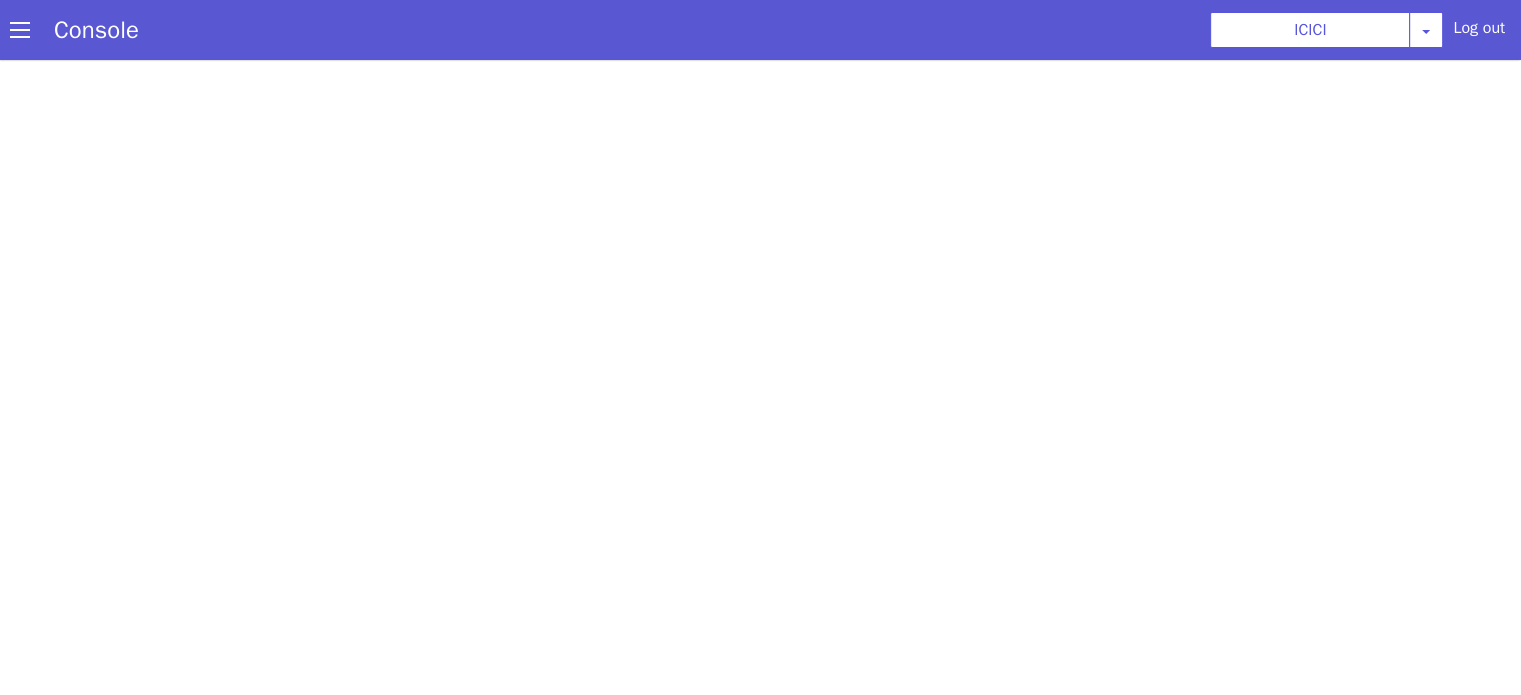scroll, scrollTop: 0, scrollLeft: 0, axis: both 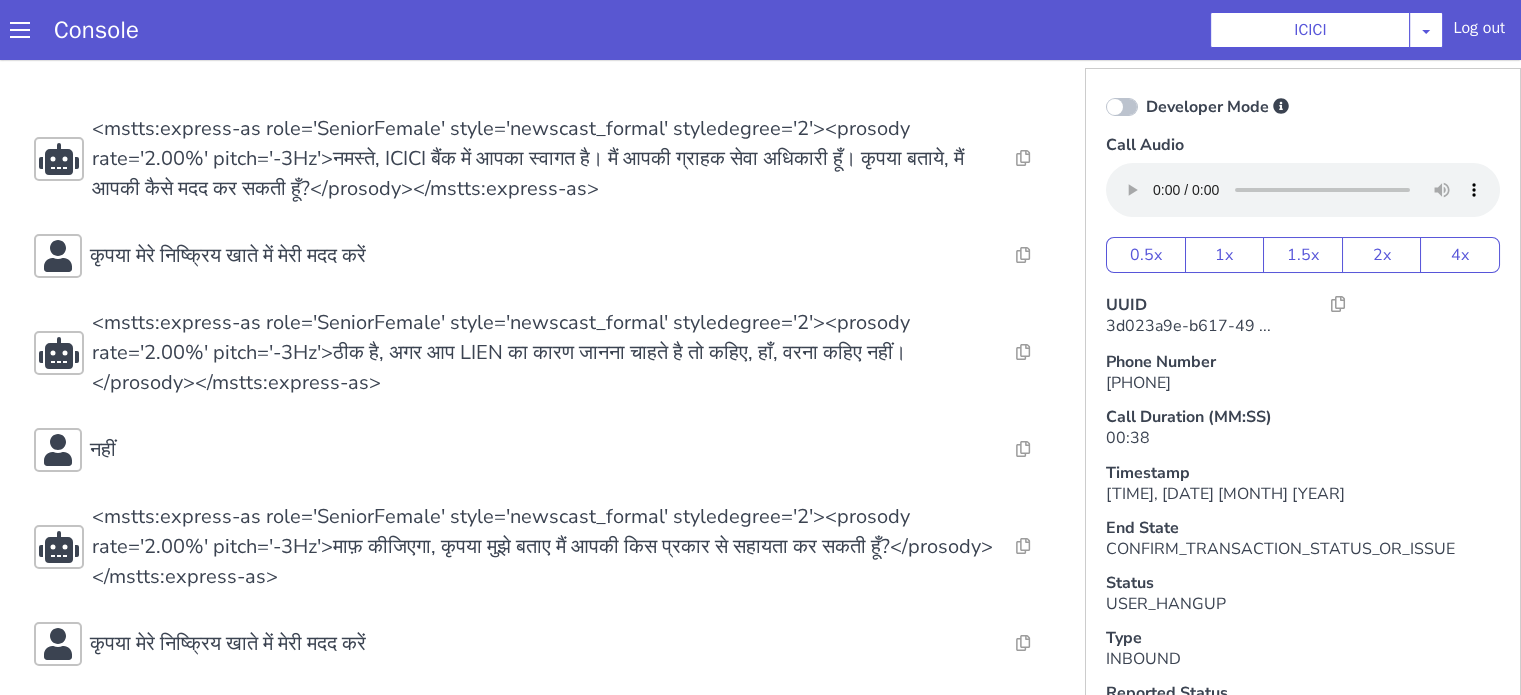 click on "Resolve  Intent Error  Entity Error  Transcription Error  Miscellaneous Submit Resolve  Intent Error  Entity Error  Transcription Error  Miscellaneous Submit Resolve  Intent Error  Entity Error  Transcription Error  Miscellaneous Submit <mstts:express-as role='SeniorFemale' style='newscast_formal' styledegree='2'><prosody rate='2.00%' pitch='-3Hz'>नमस्ते, ICICI बैंक में आपका स्वागत है। मैं आपकी ग्राहक सेवा अधिकारी हूँ। कृपया बताये, मैं आपकी कैसे मदद कर सकती हूँ?</prosody></mstts:express-as> Resolve  Intent Error  Entity Error  Transcription Error  Miscellaneous Submit कृपया मेरे निष्क्रिय खाते में मेरी मदद करें Resolve  Intent Error  Entity Error  Transcription Error  Miscellaneous Submit Resolve  Intent Error  Entity Error  Transcription Error  Miscellaneous Submit" at bounding box center [544, 450] 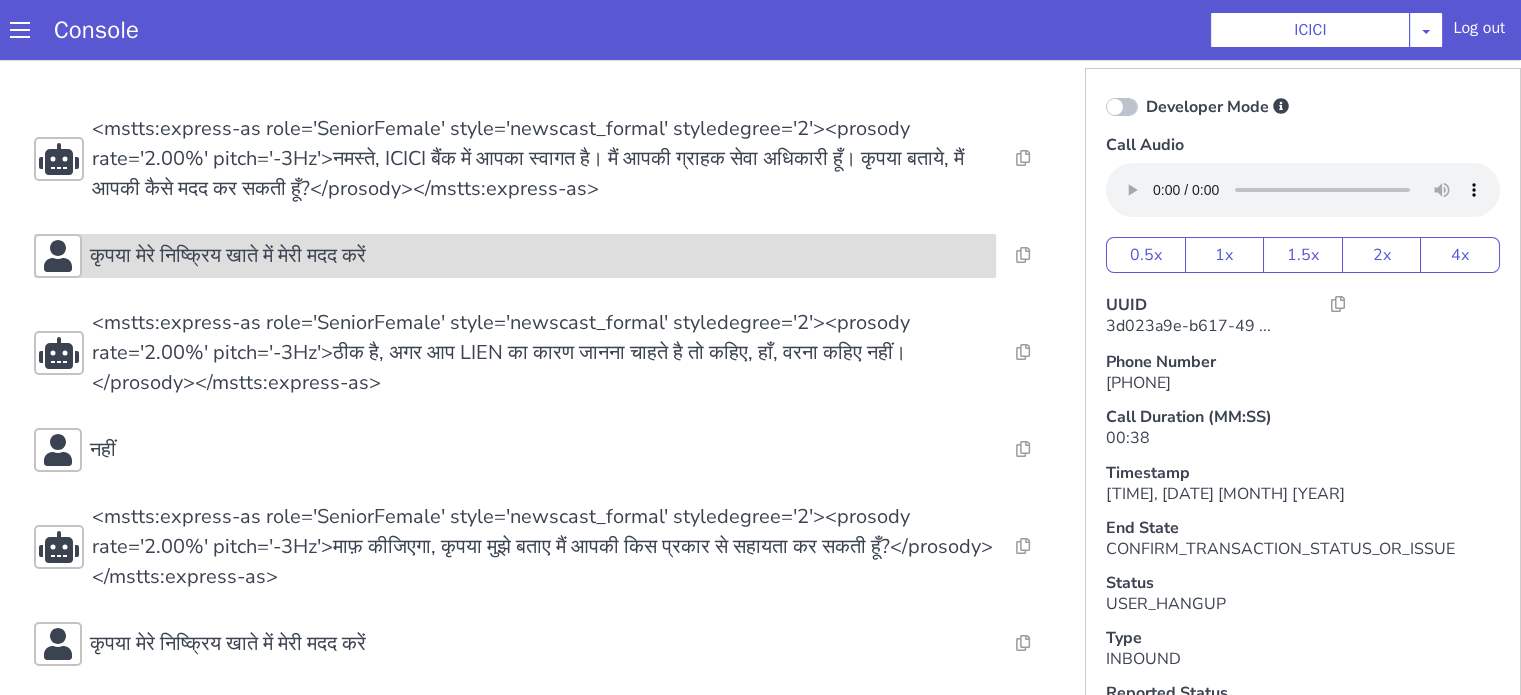 click on "कृपया मेरे निष्क्रिय खाते में मेरी मदद करें" at bounding box center [228, 256] 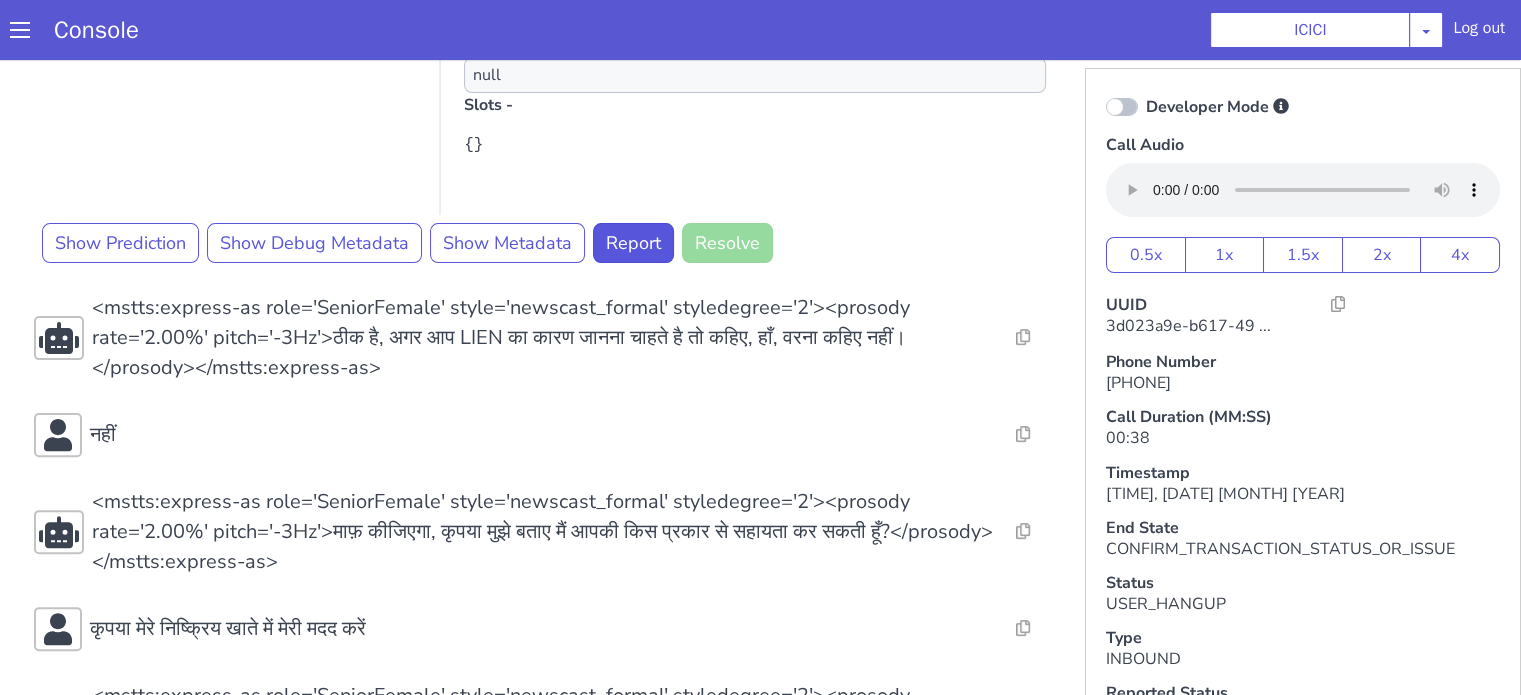 scroll, scrollTop: 600, scrollLeft: 0, axis: vertical 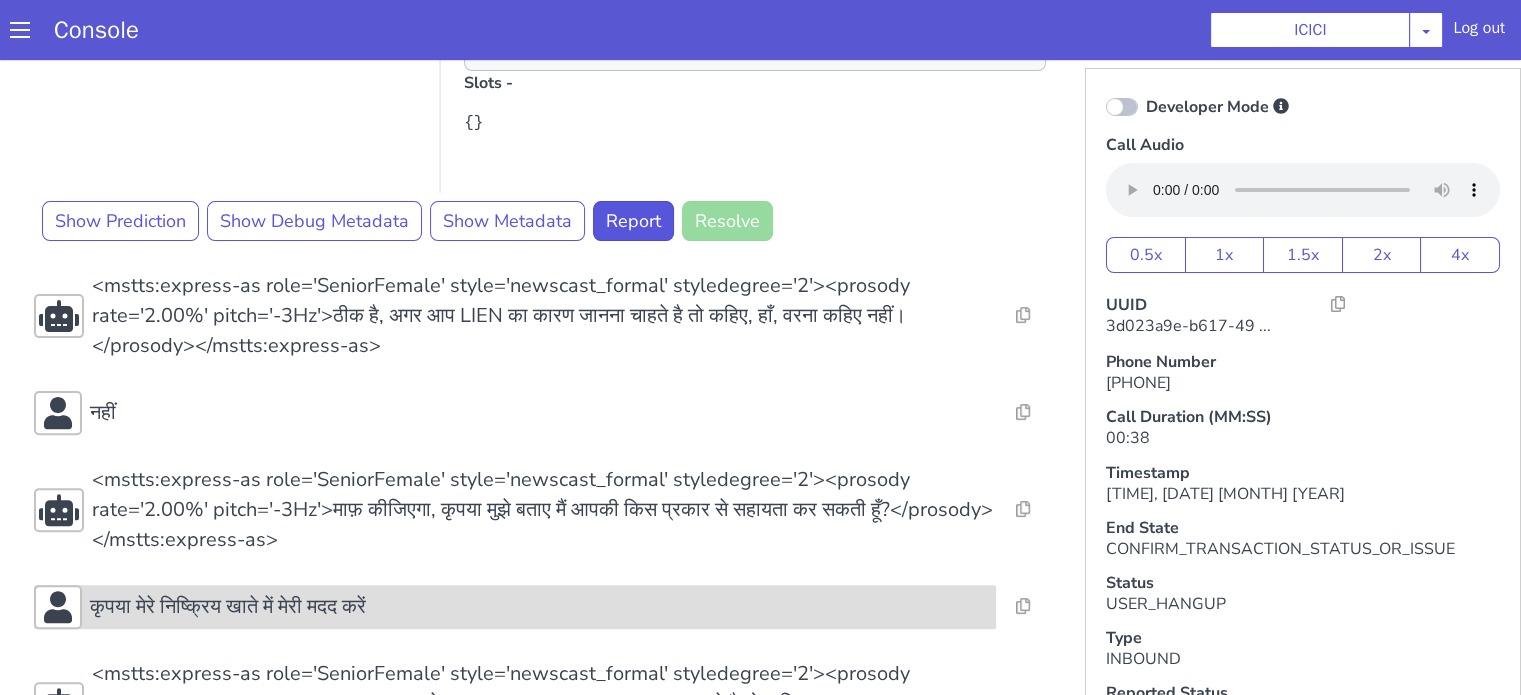 click on "कृपया मेरे निष्क्रिय खाते में मेरी मदद करें" at bounding box center [228, 607] 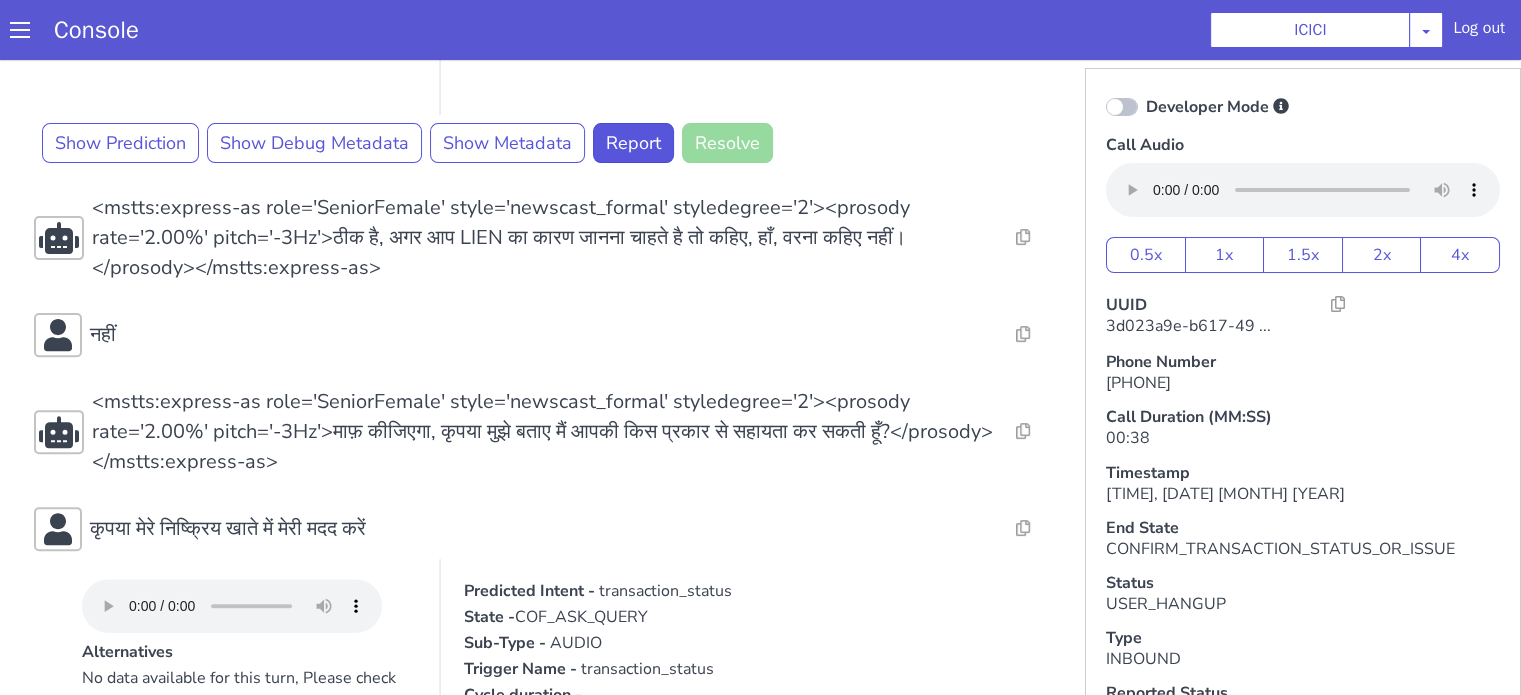 scroll, scrollTop: 700, scrollLeft: 0, axis: vertical 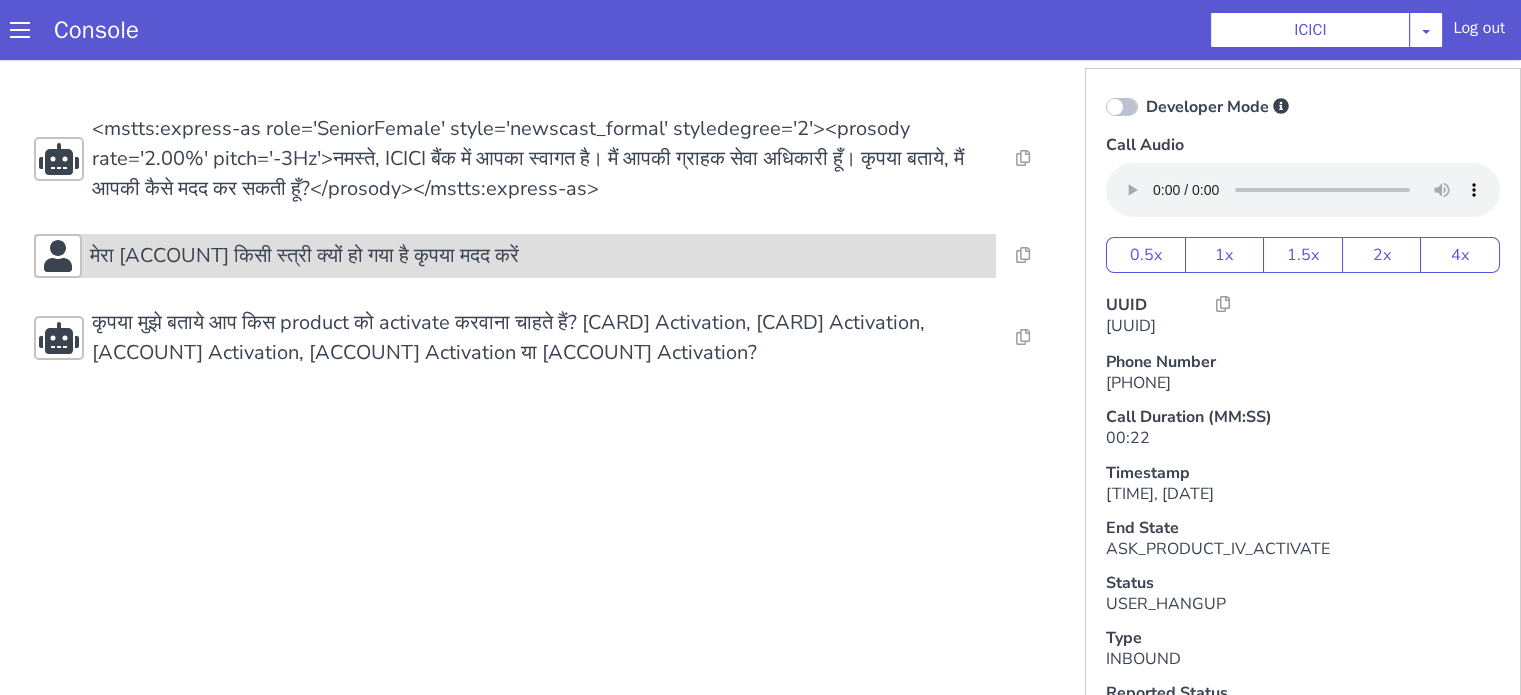 click on "मेरा [ACCOUNT] किसी स्त्री क्यों हो गया है कृपया मदद करें" at bounding box center (611, 110) 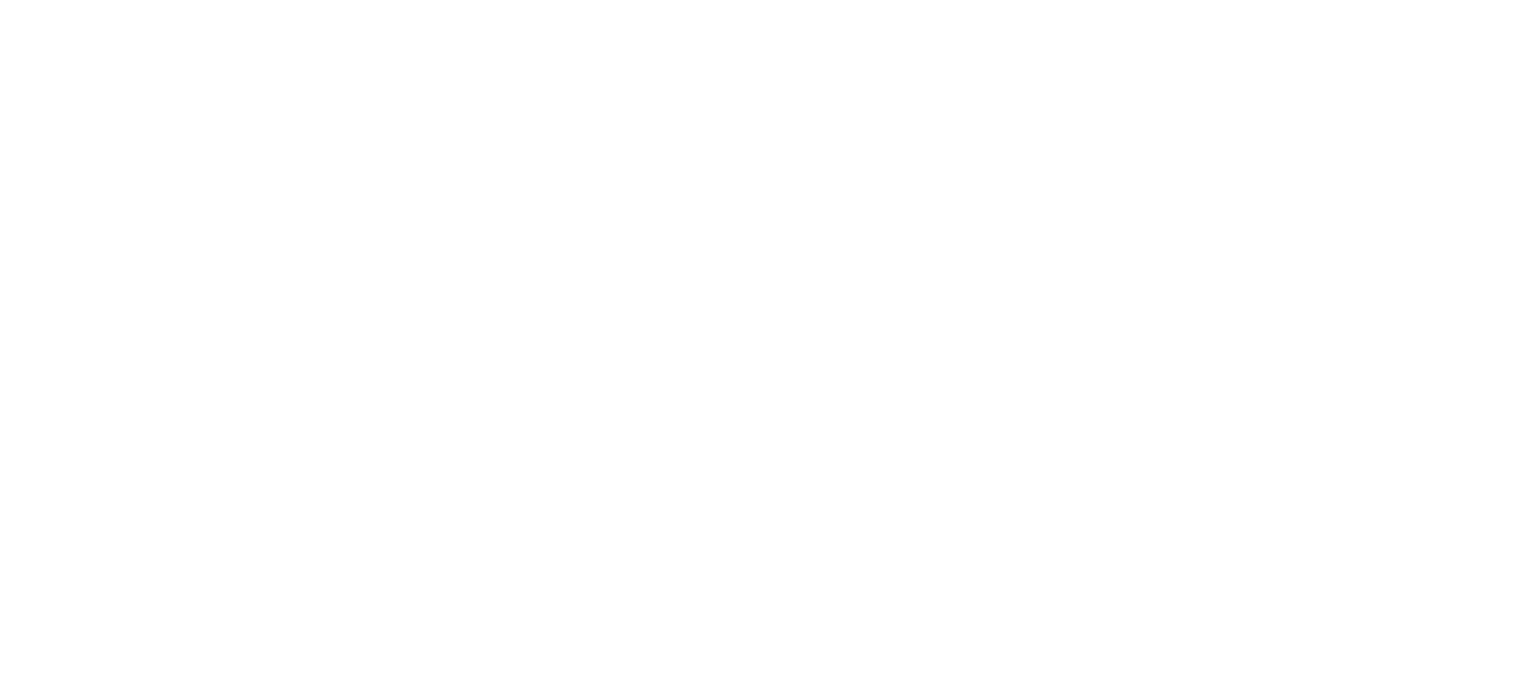 scroll, scrollTop: 0, scrollLeft: 0, axis: both 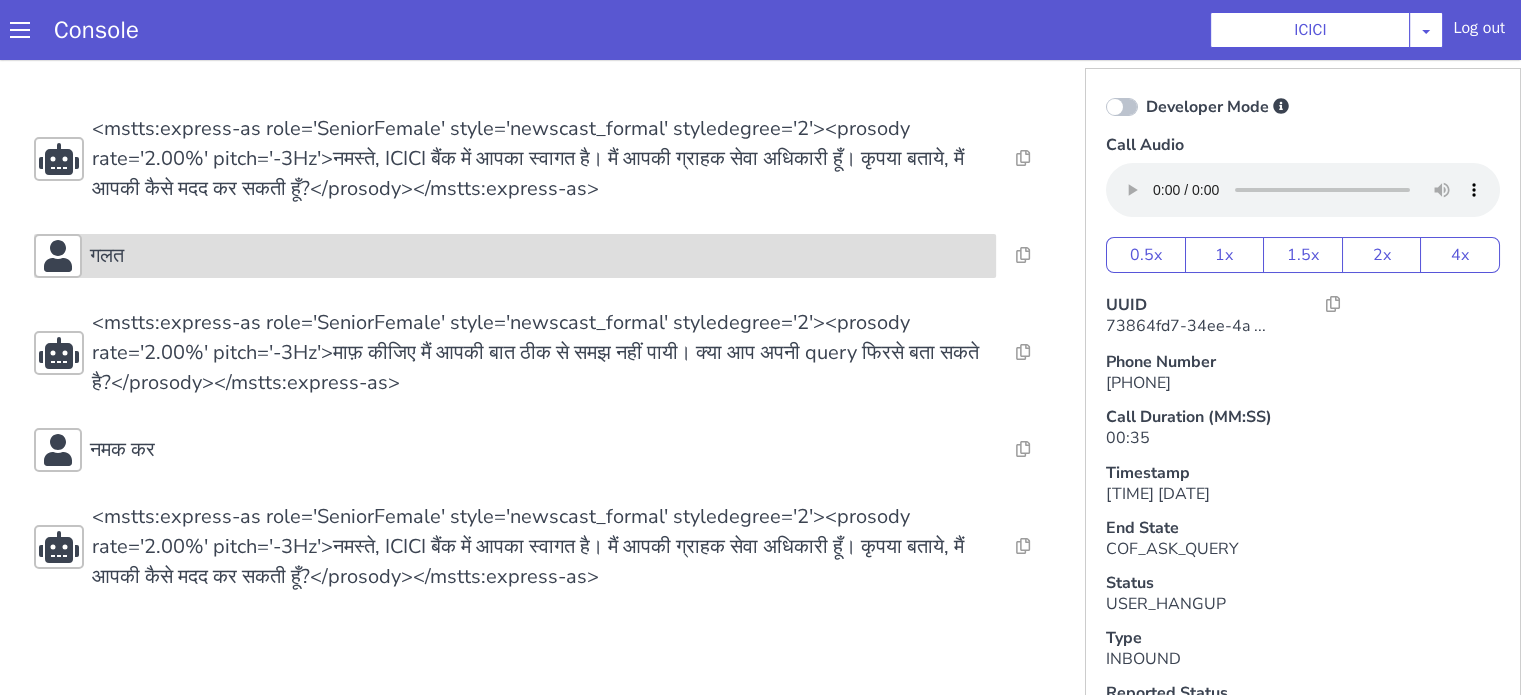 drag, startPoint x: 235, startPoint y: 231, endPoint x: 229, endPoint y: 240, distance: 10.816654 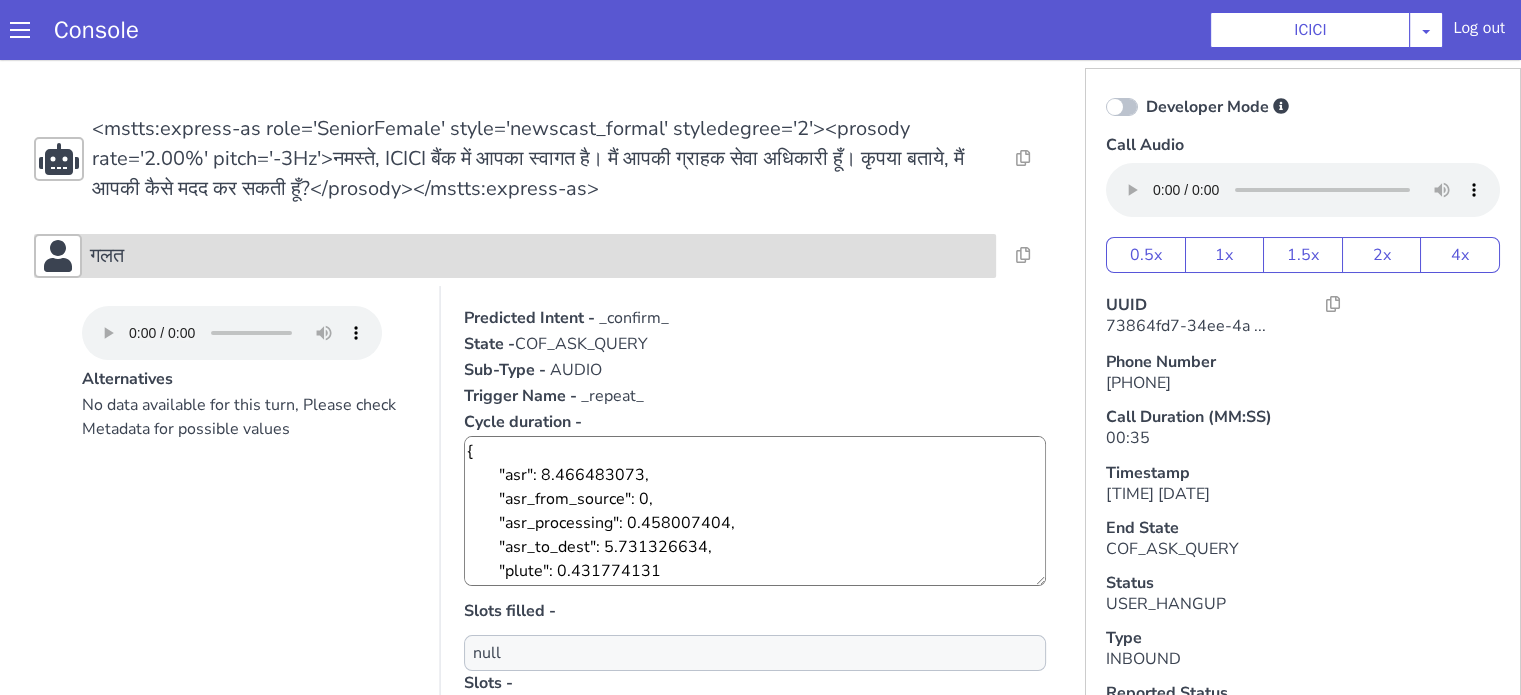 click on "गलत" at bounding box center (516, 326) 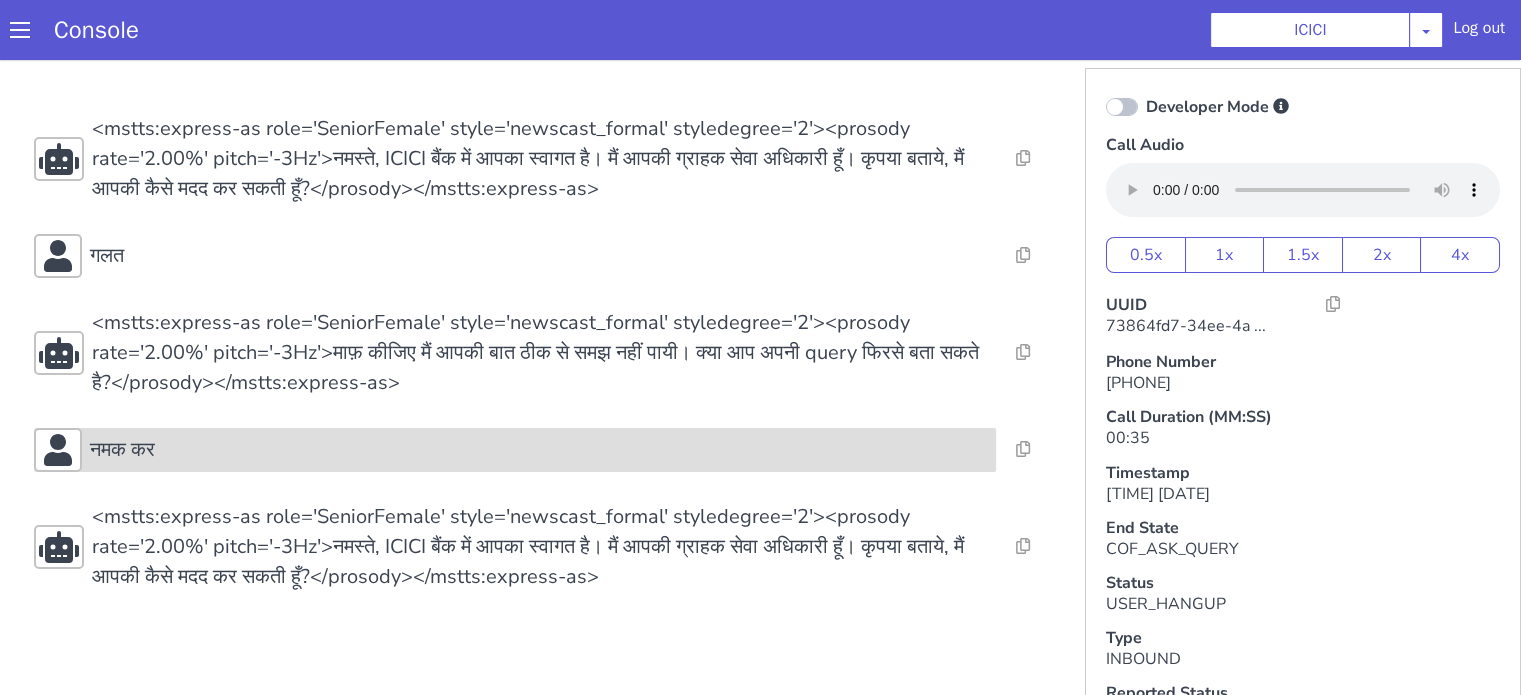 click on "नमक कर" at bounding box center [500, 591] 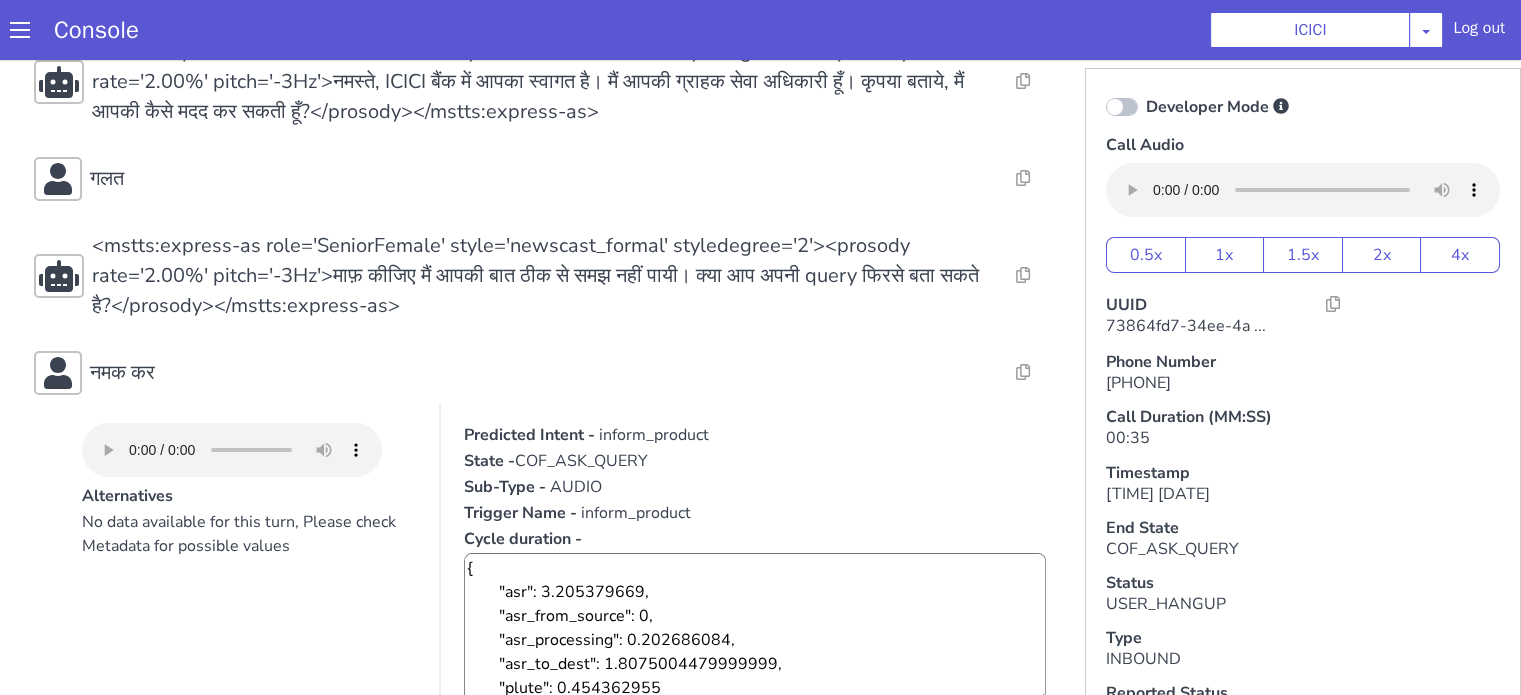 scroll, scrollTop: 100, scrollLeft: 0, axis: vertical 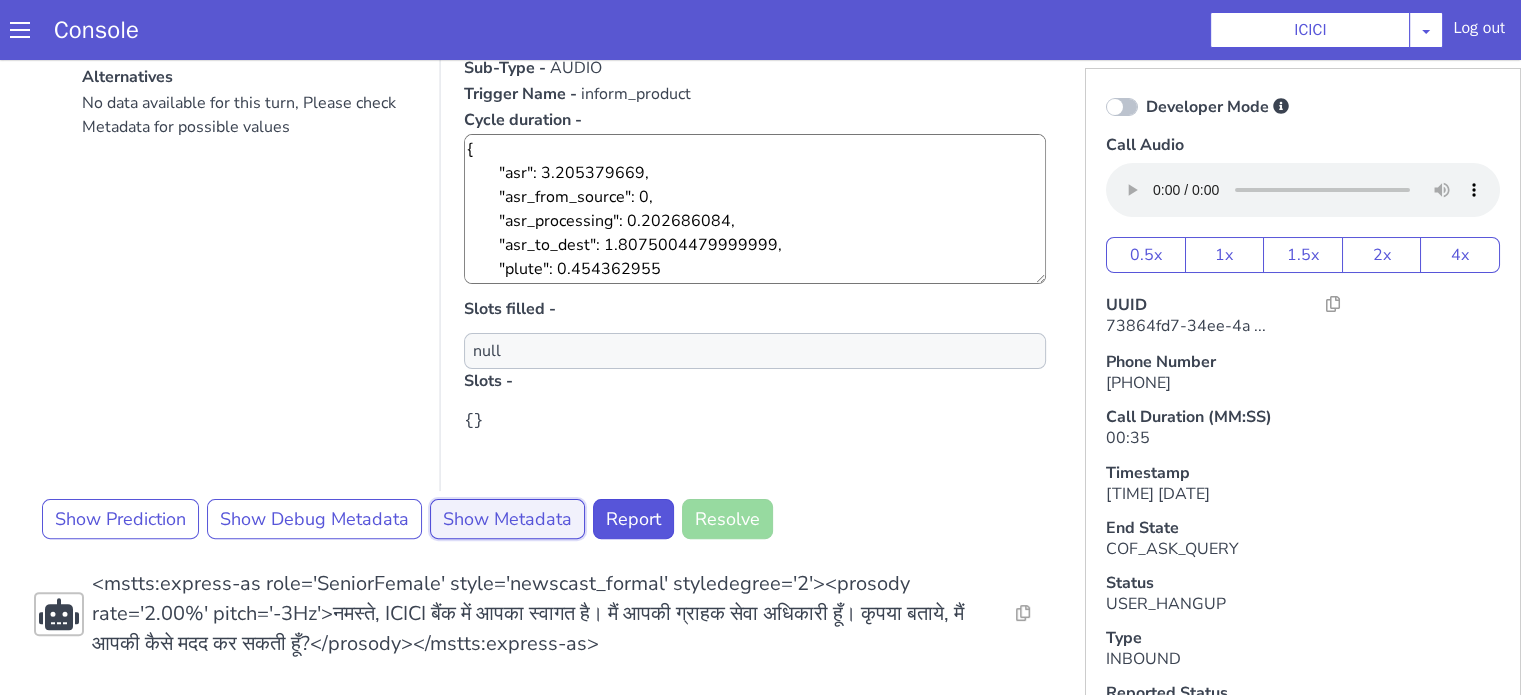 click on "Show Metadata" at bounding box center (459, 723) 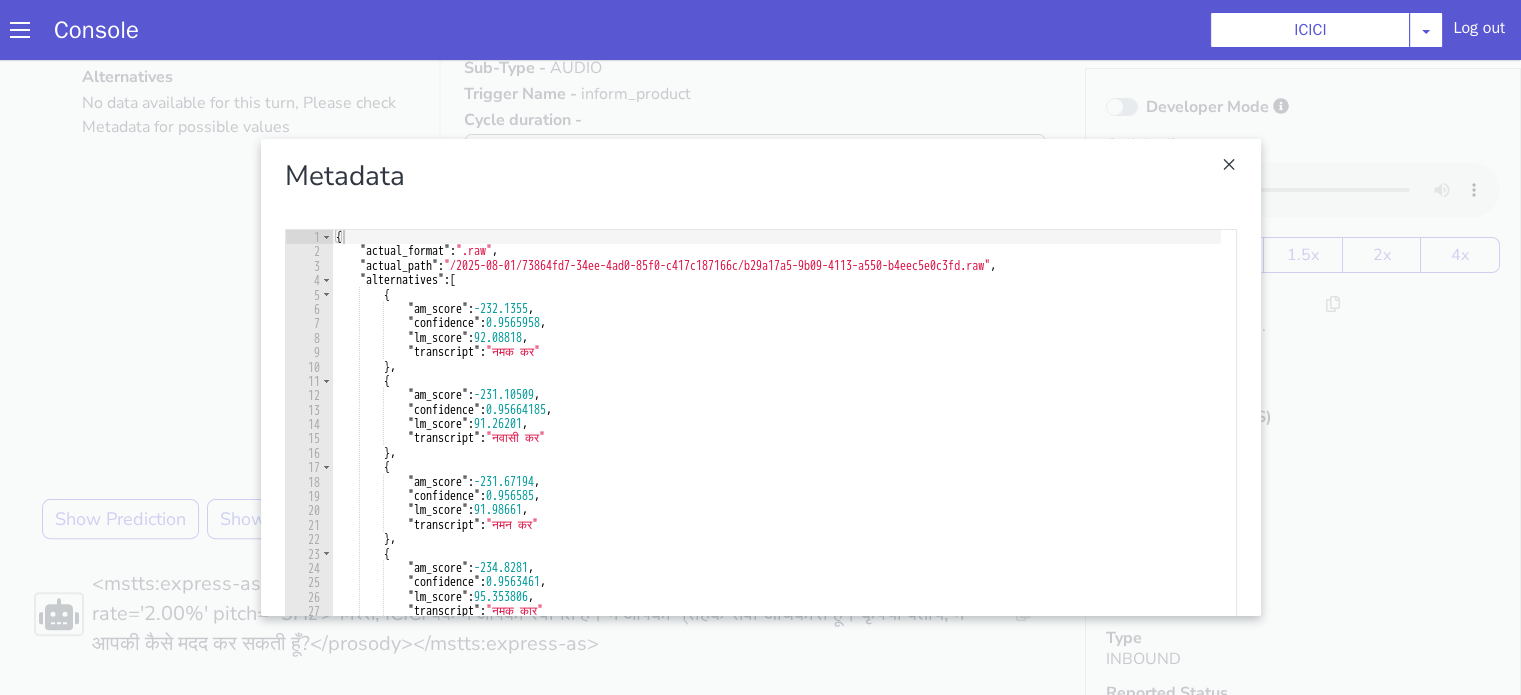 scroll, scrollTop: 0, scrollLeft: 0, axis: both 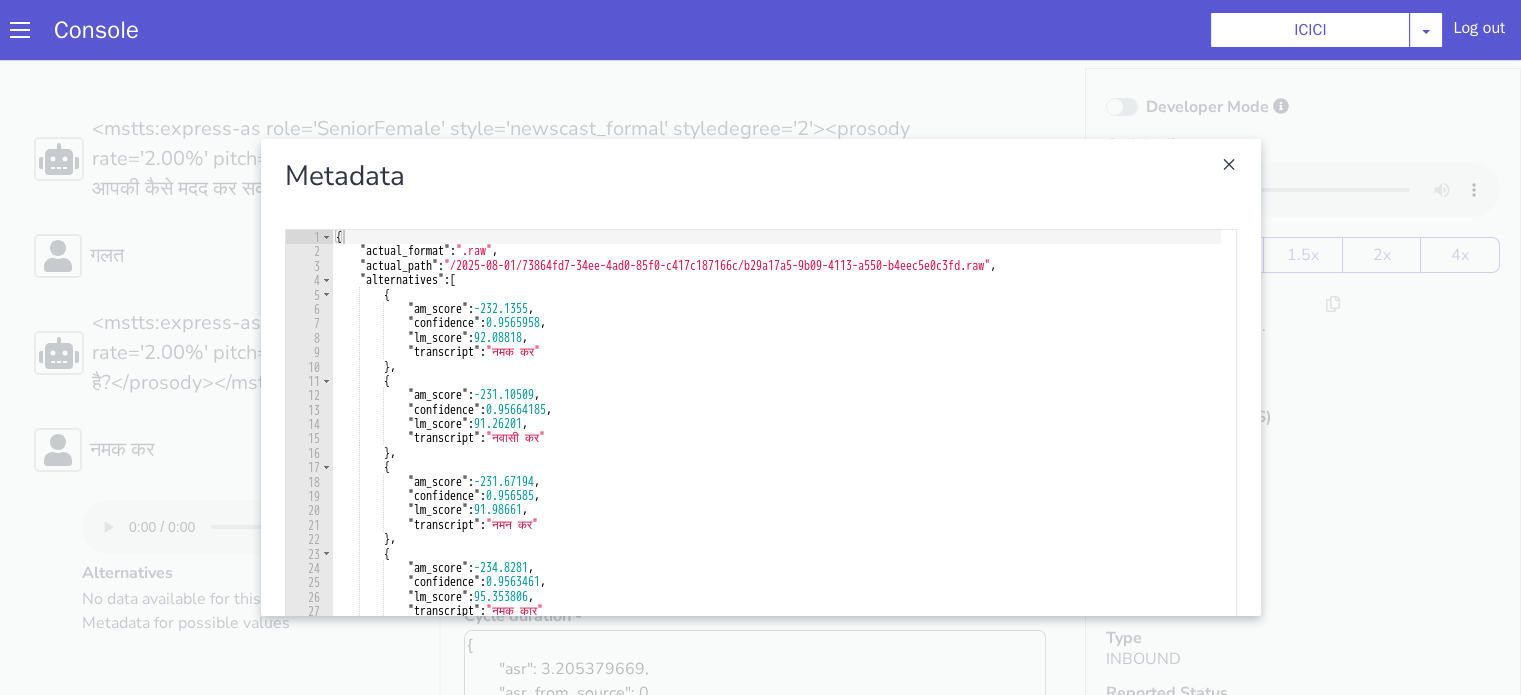 click at bounding box center (1356, 1461) 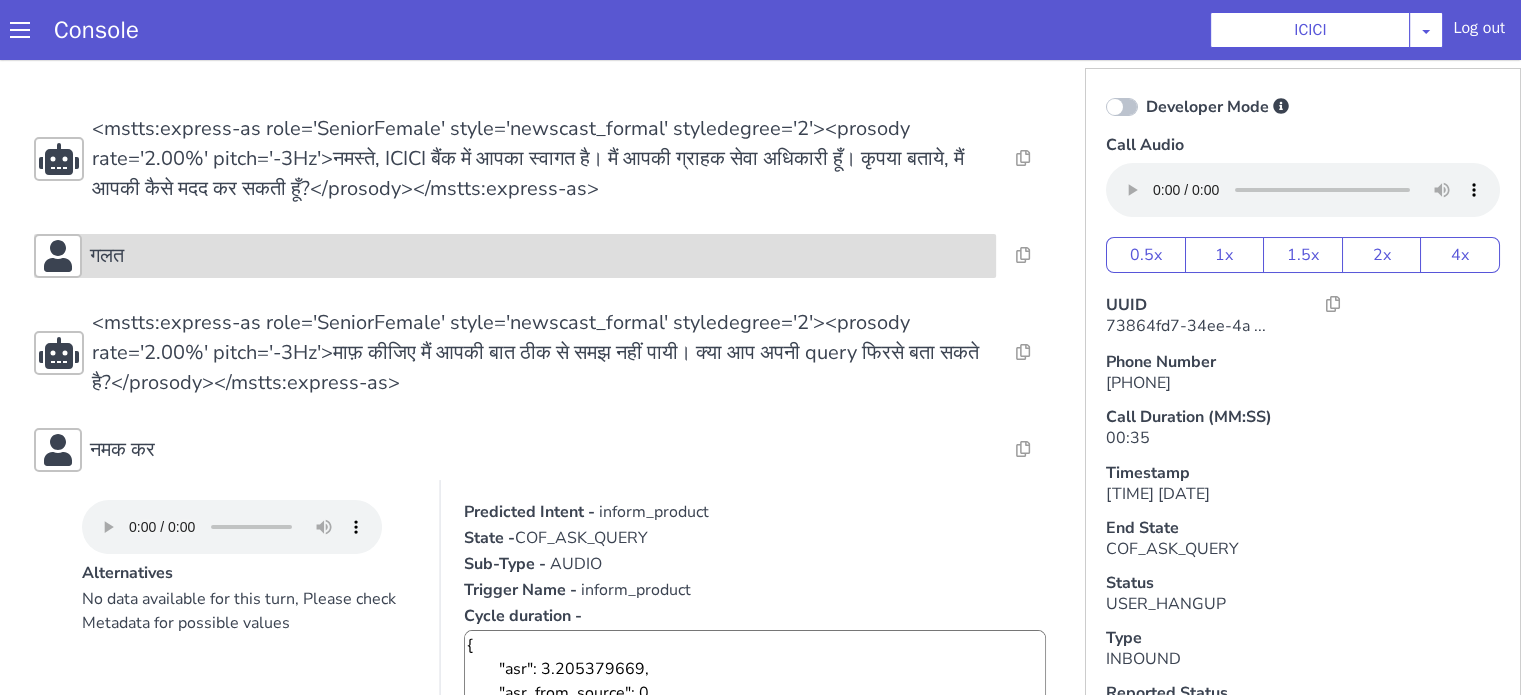 click on "गलत" at bounding box center (589, 148) 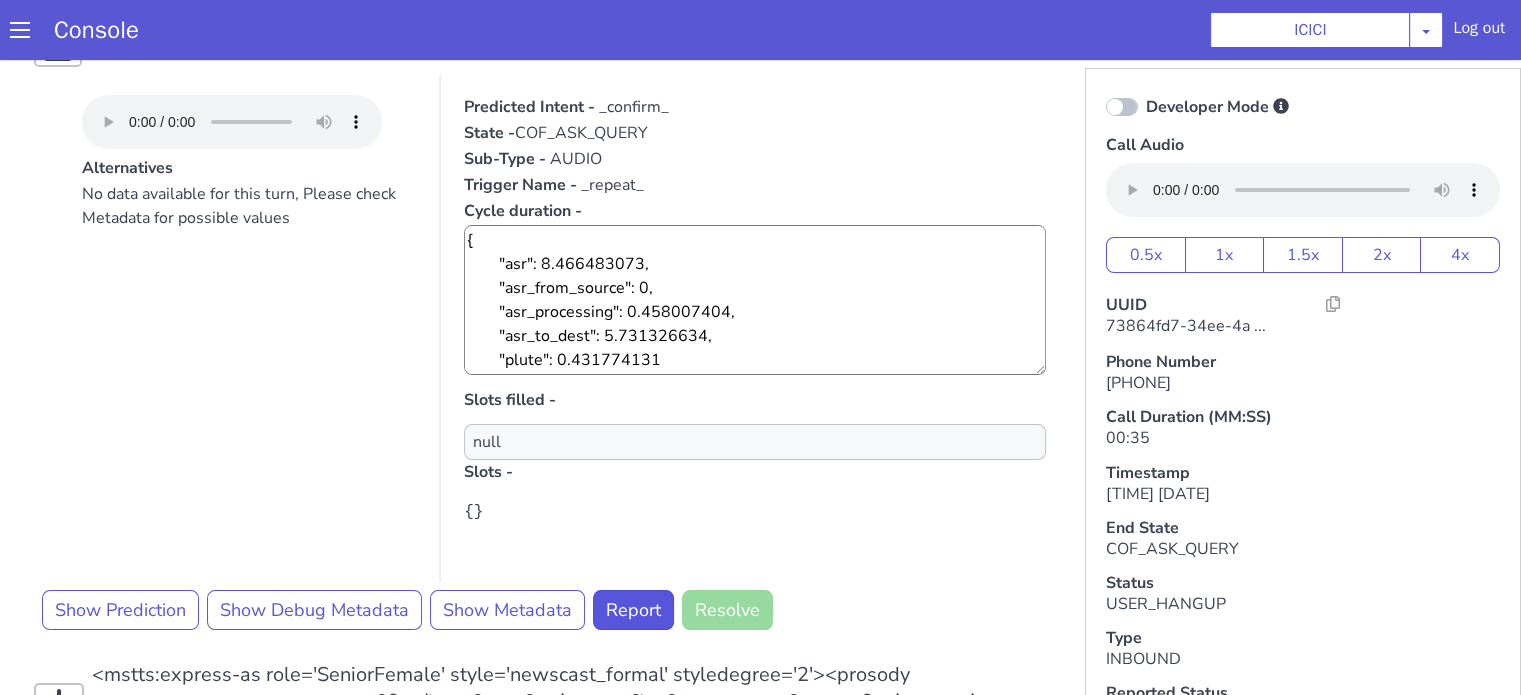 scroll, scrollTop: 300, scrollLeft: 0, axis: vertical 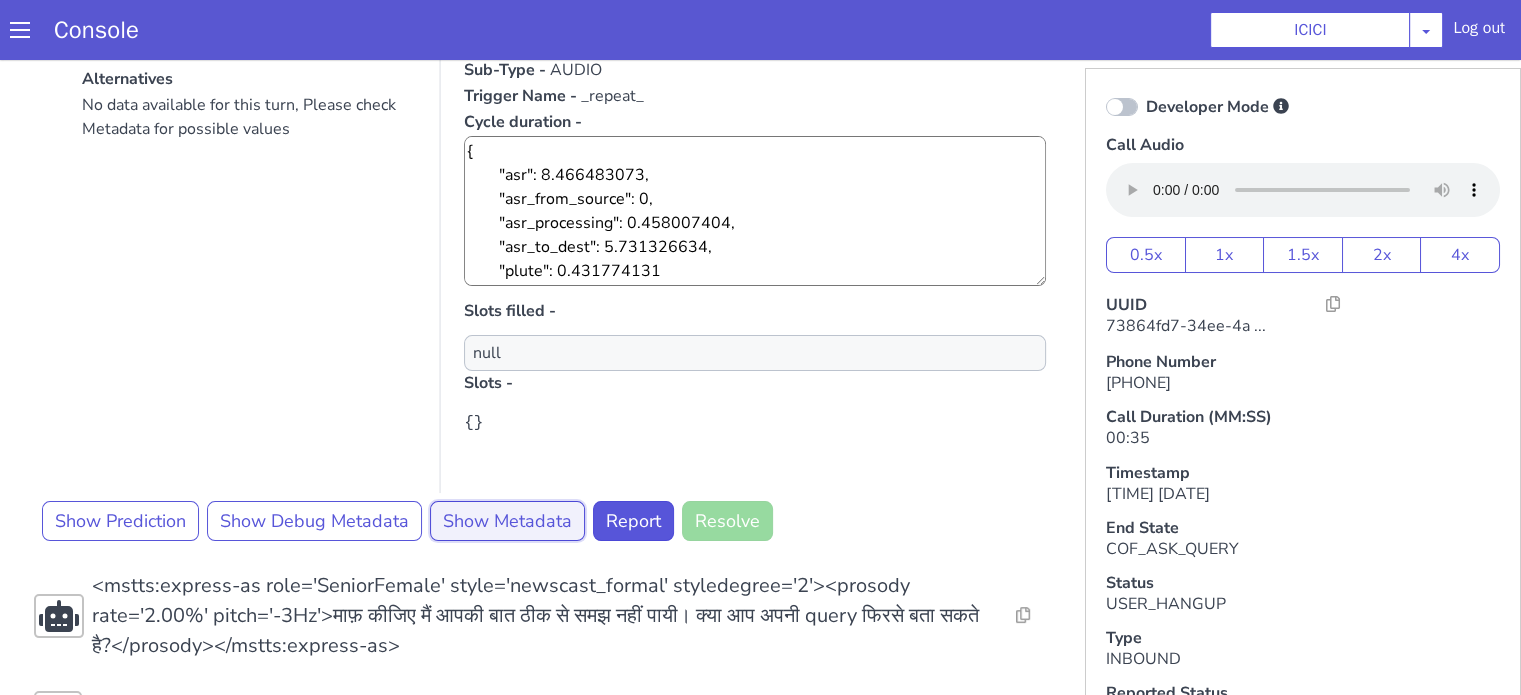 click on "Show Metadata" at bounding box center [557, 413] 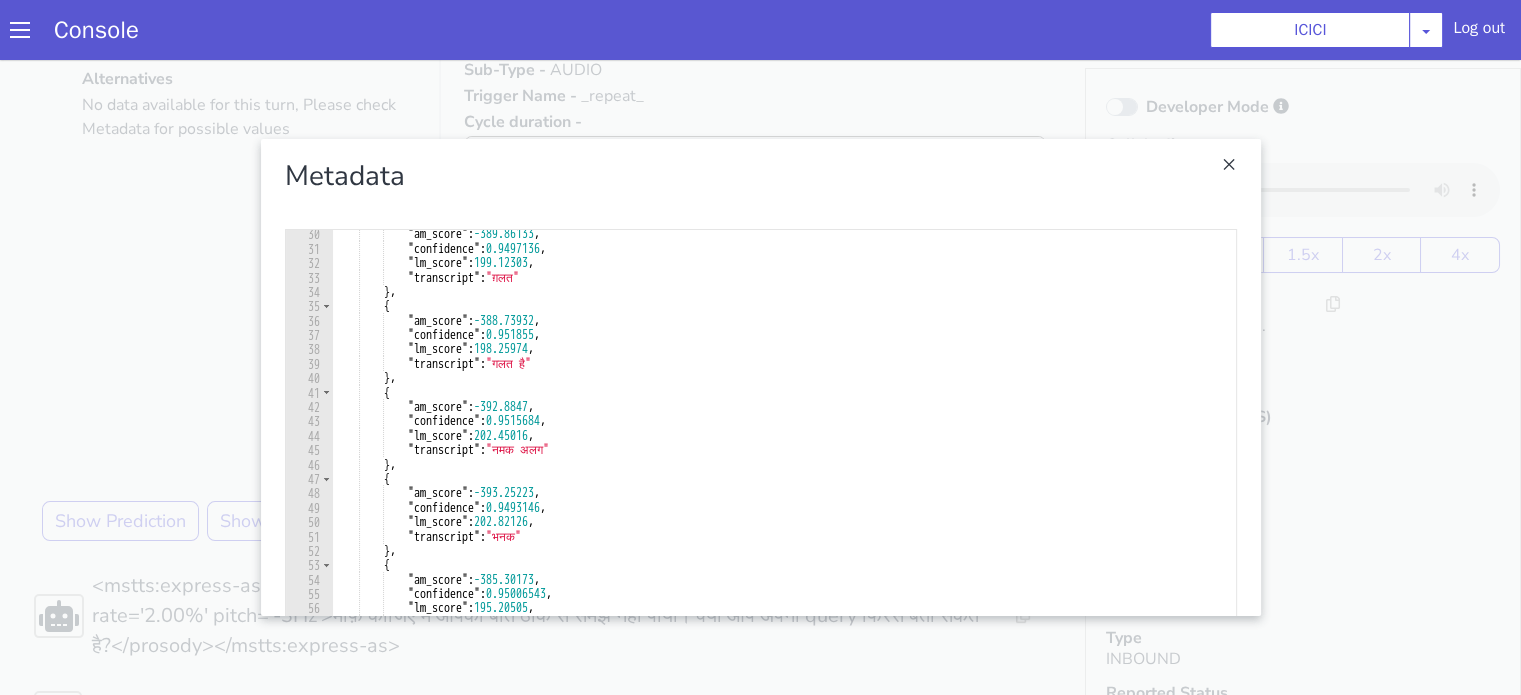 scroll, scrollTop: 240, scrollLeft: 0, axis: vertical 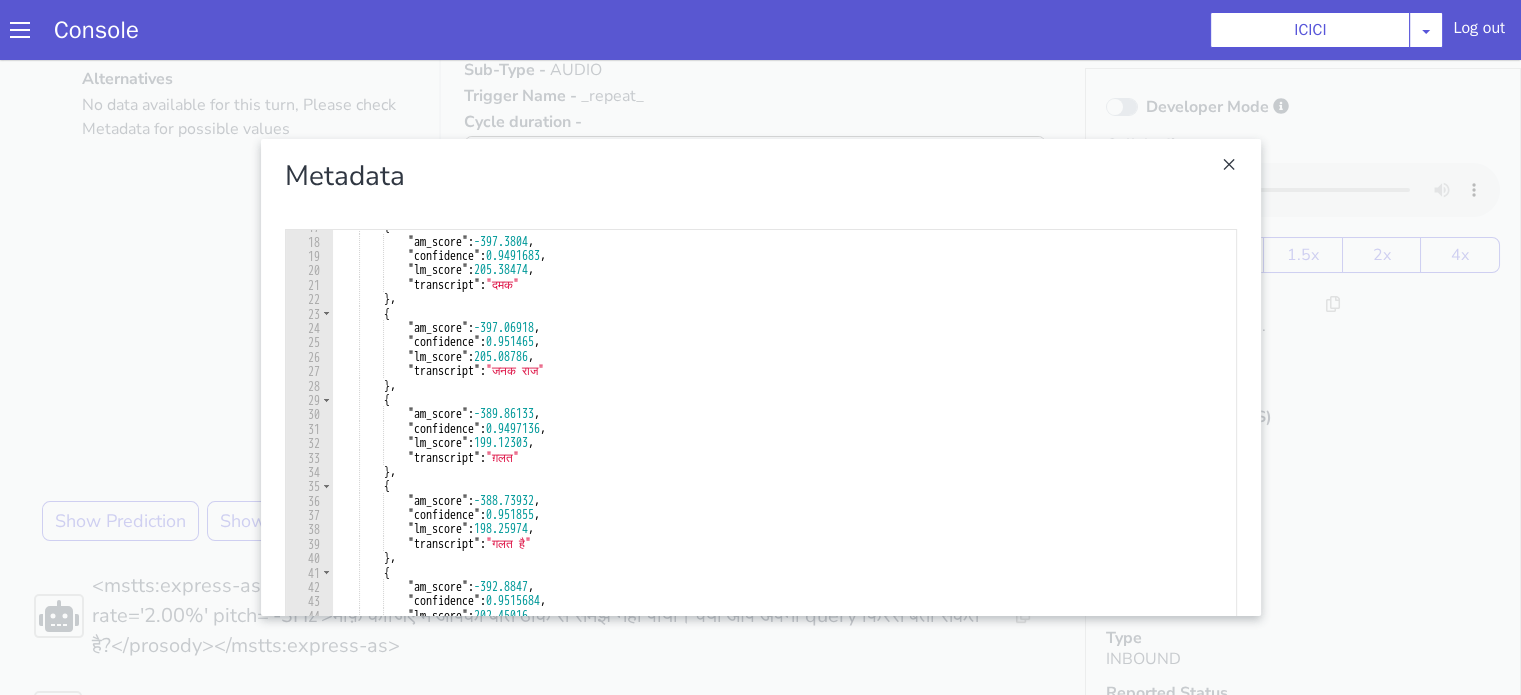 click at bounding box center (714, 564) 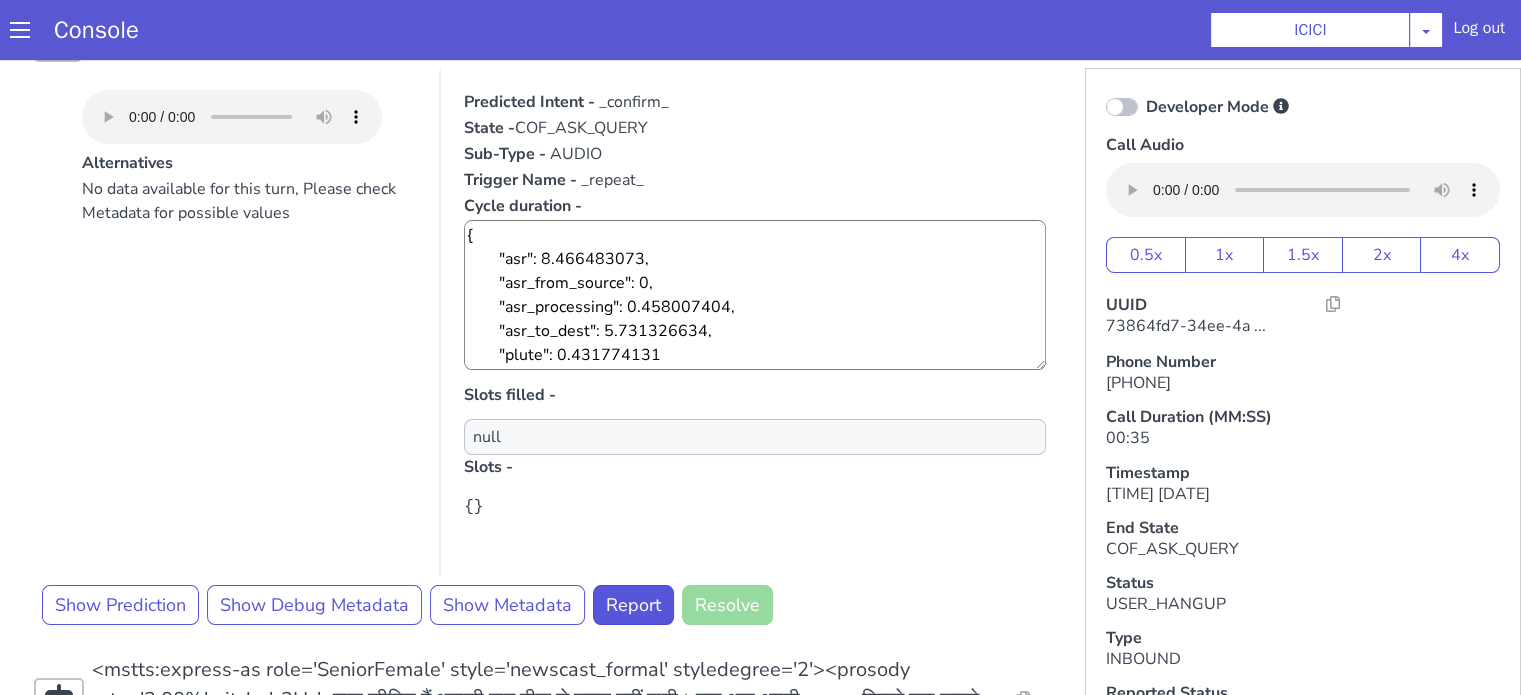 scroll, scrollTop: 100, scrollLeft: 0, axis: vertical 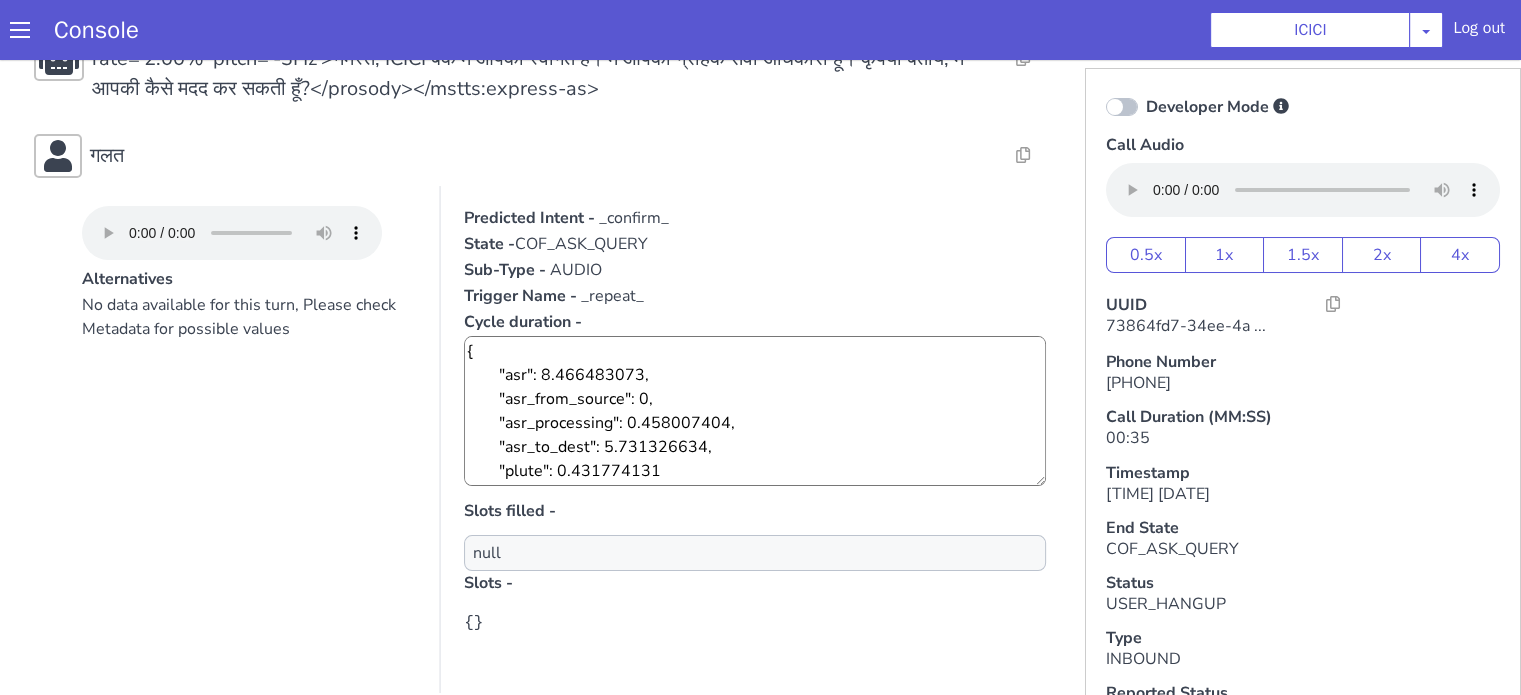 click on "No data available for this turn, Please check Metadata for possible values" at bounding box center (1725, 1165) 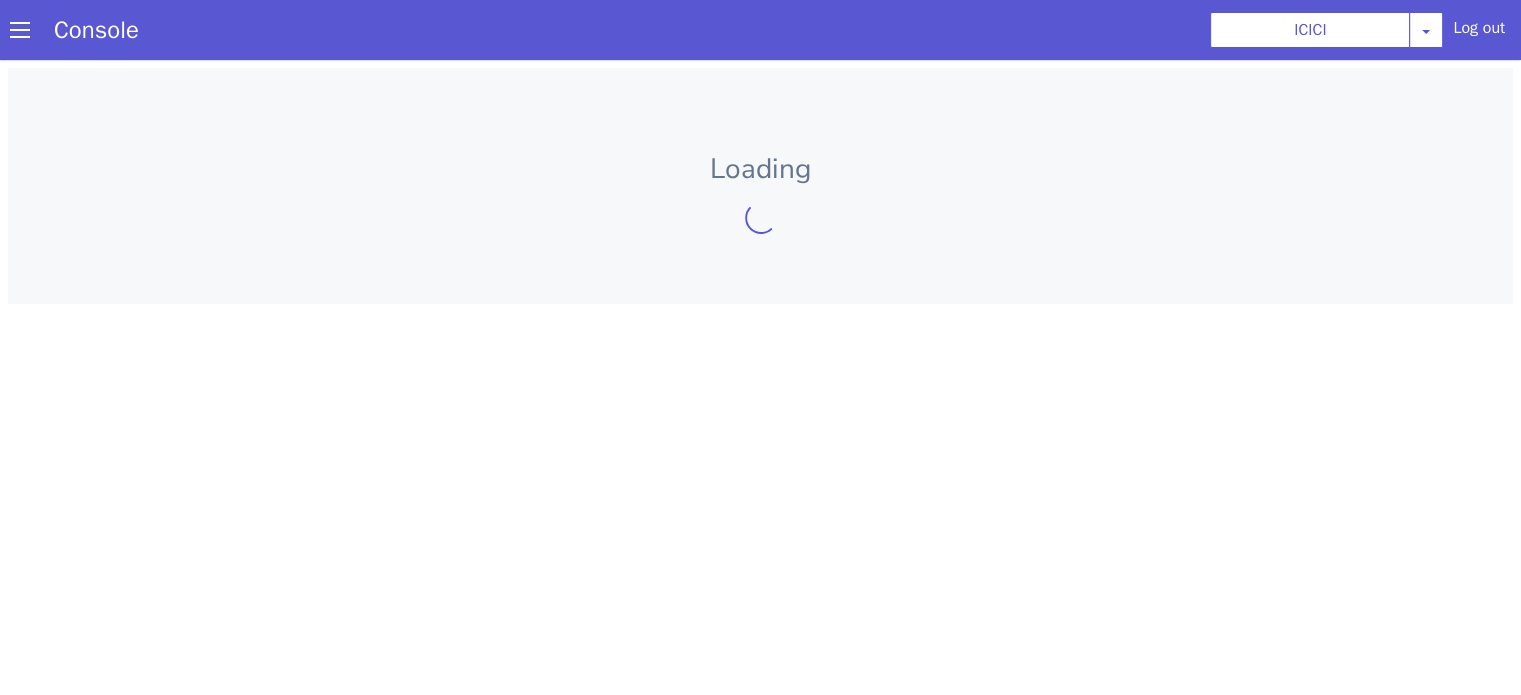 scroll, scrollTop: 0, scrollLeft: 0, axis: both 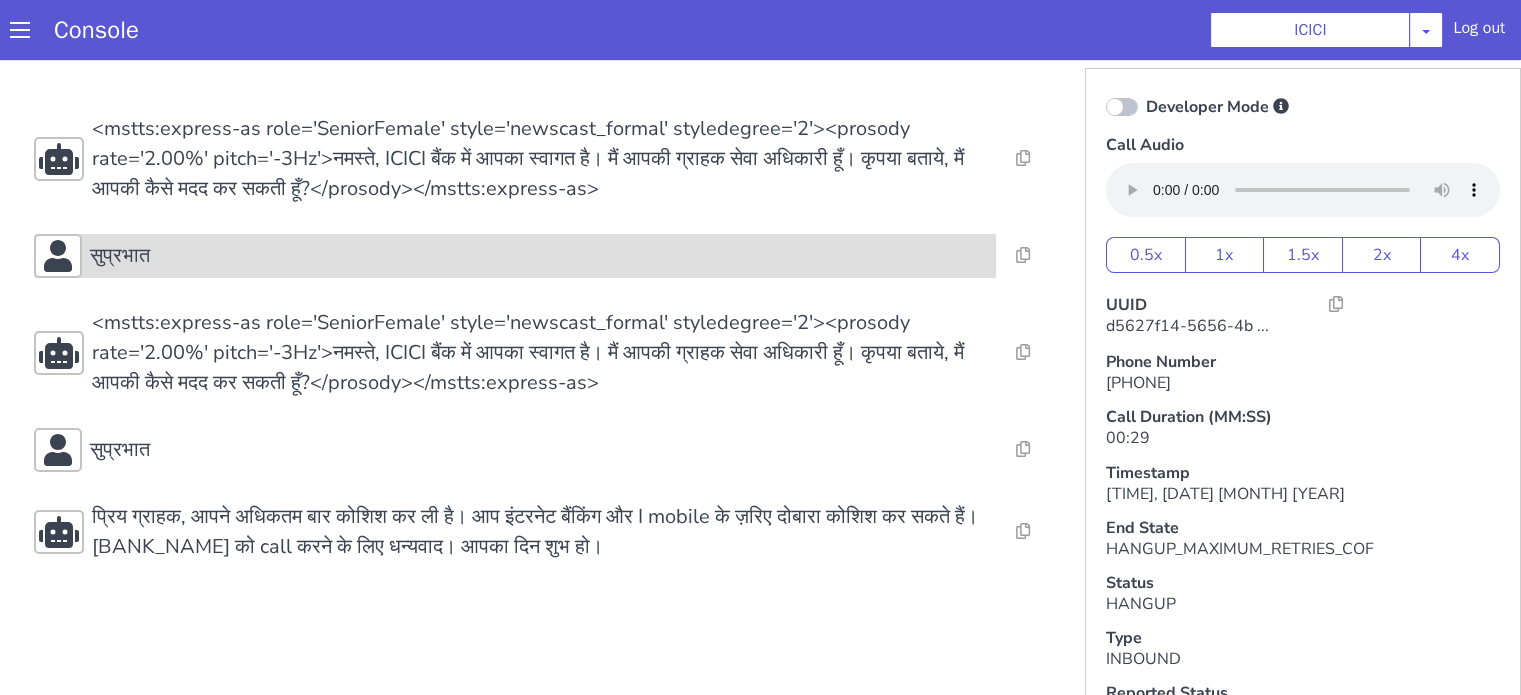 click on "सुप्रभात" at bounding box center [539, 256] 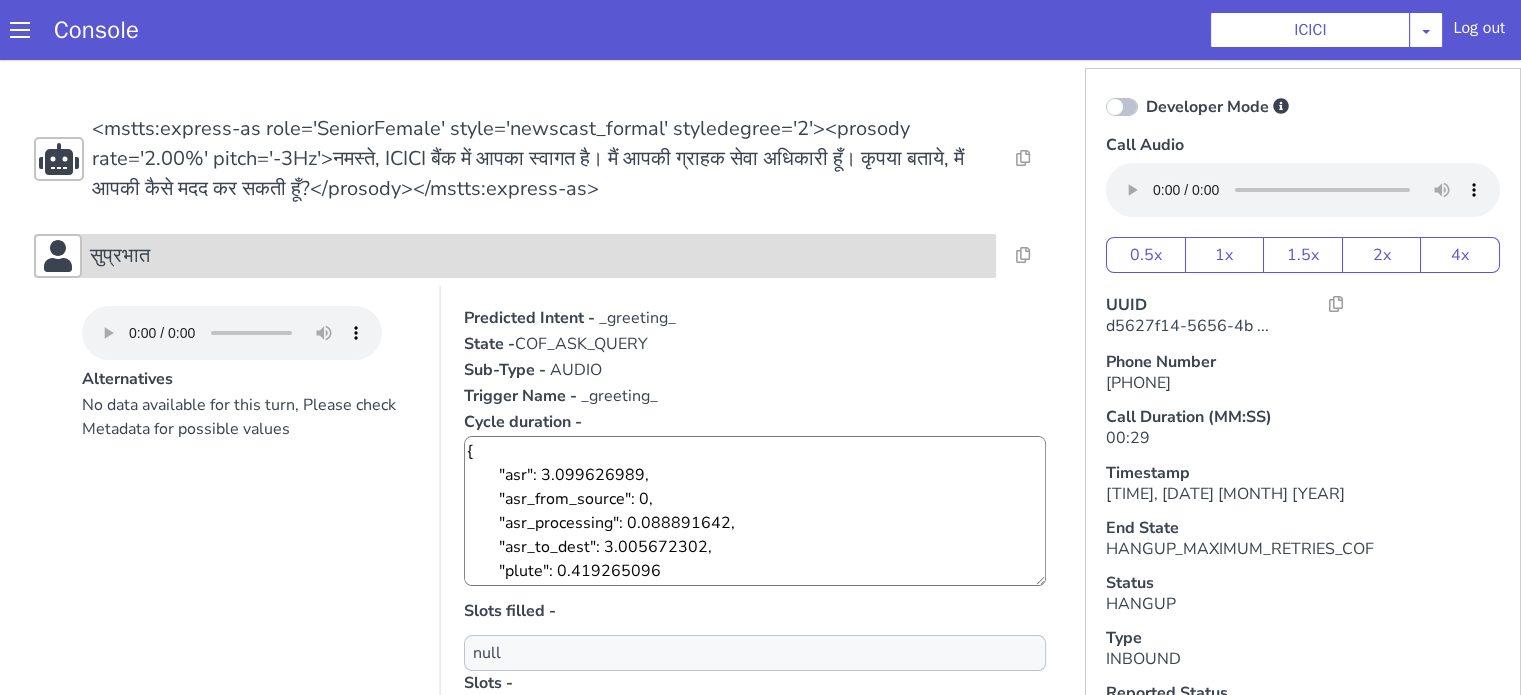 click on "सुप्रभात" at bounding box center (539, 256) 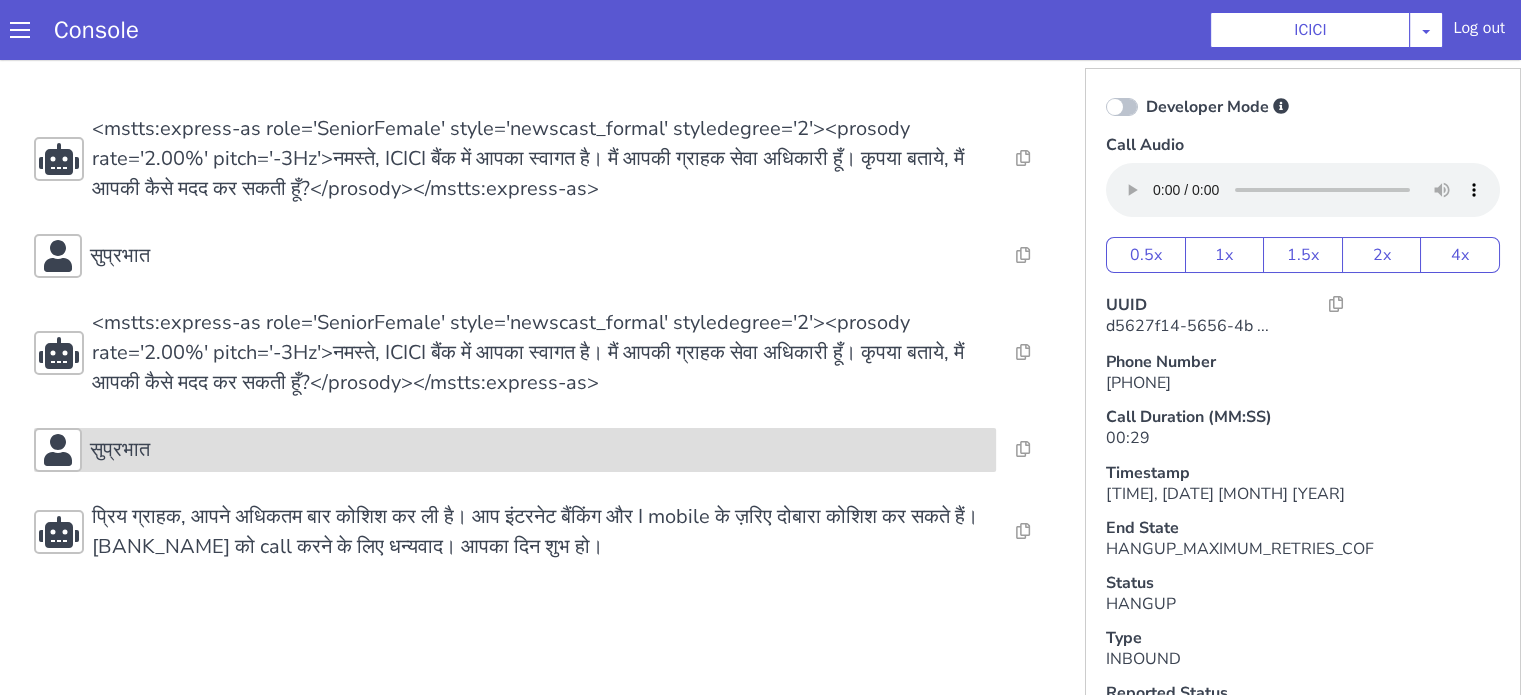 click on "सुप्रभात" at bounding box center (539, 450) 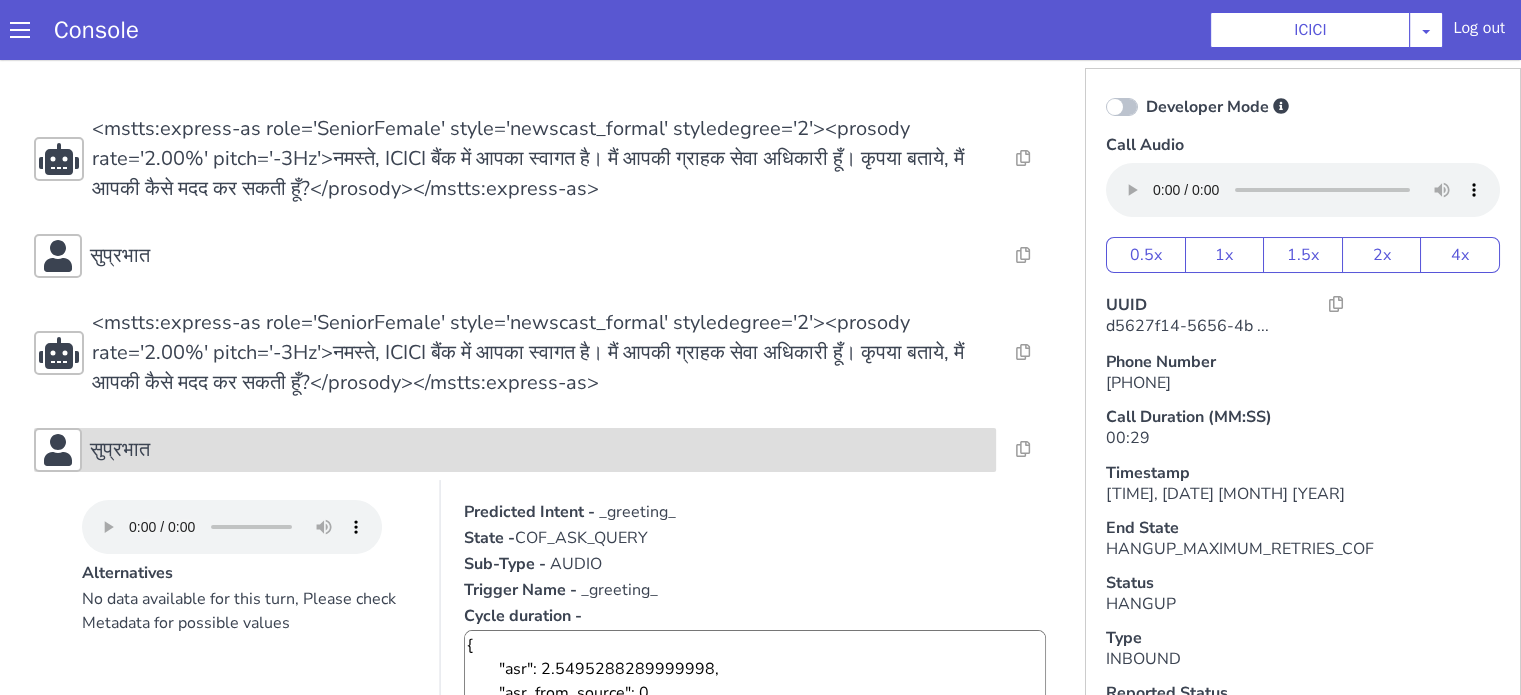 click on "सुप्रभात" at bounding box center (539, 450) 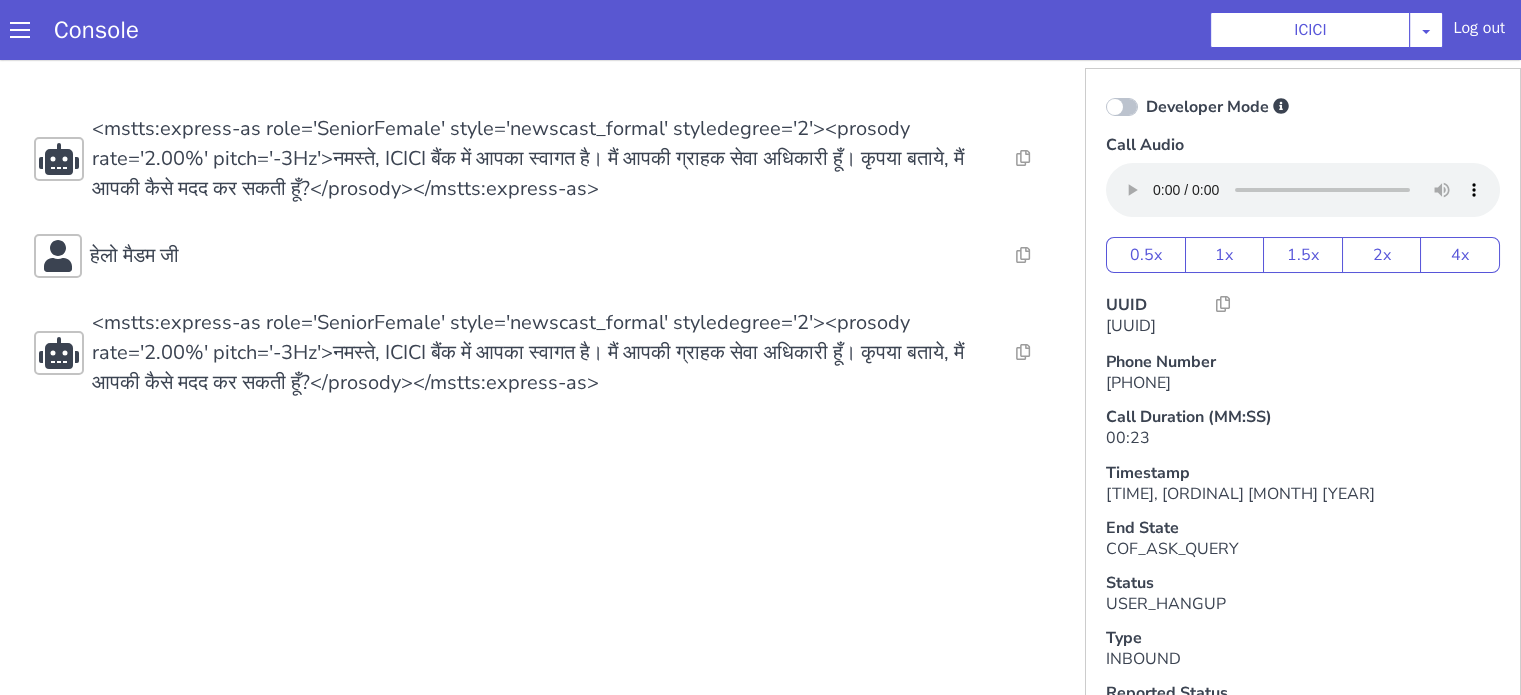 scroll, scrollTop: 0, scrollLeft: 0, axis: both 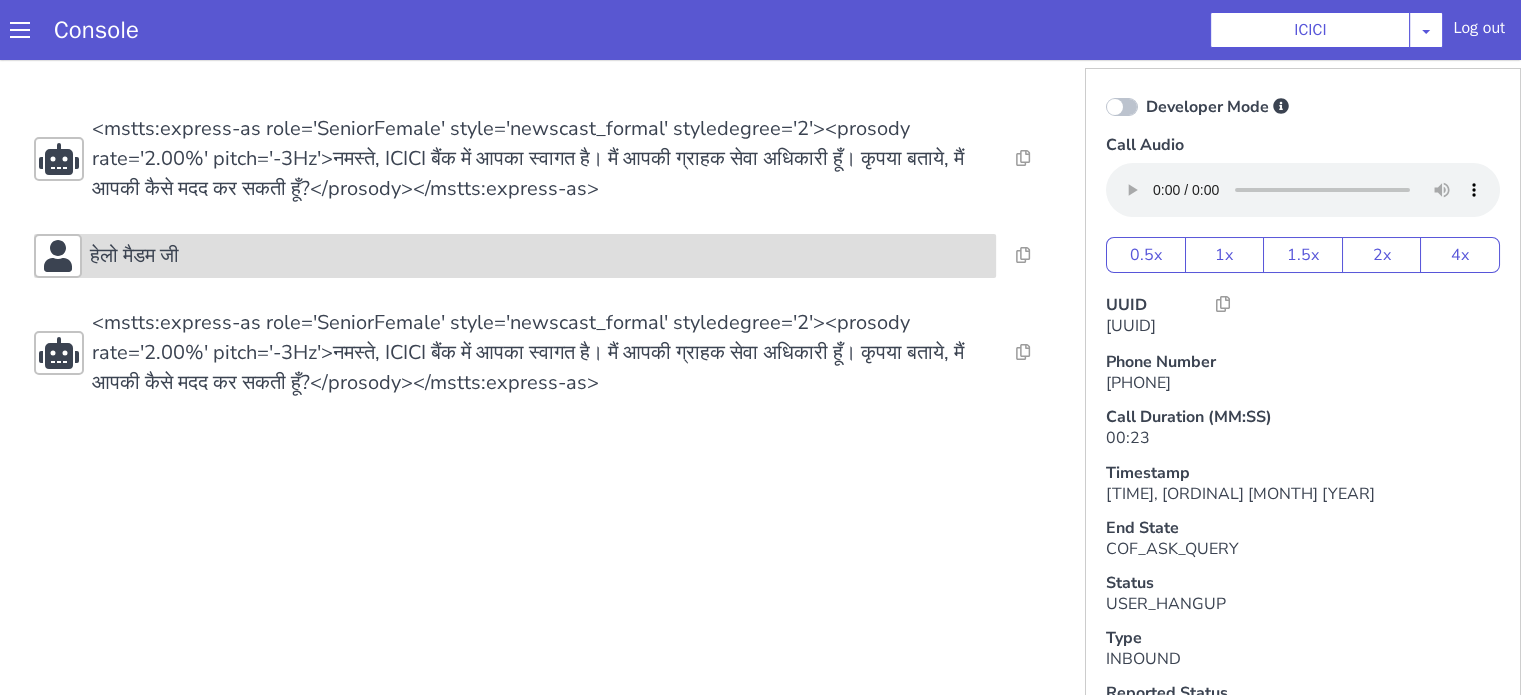 click on "हेलो मैडम जी" at bounding box center [515, 256] 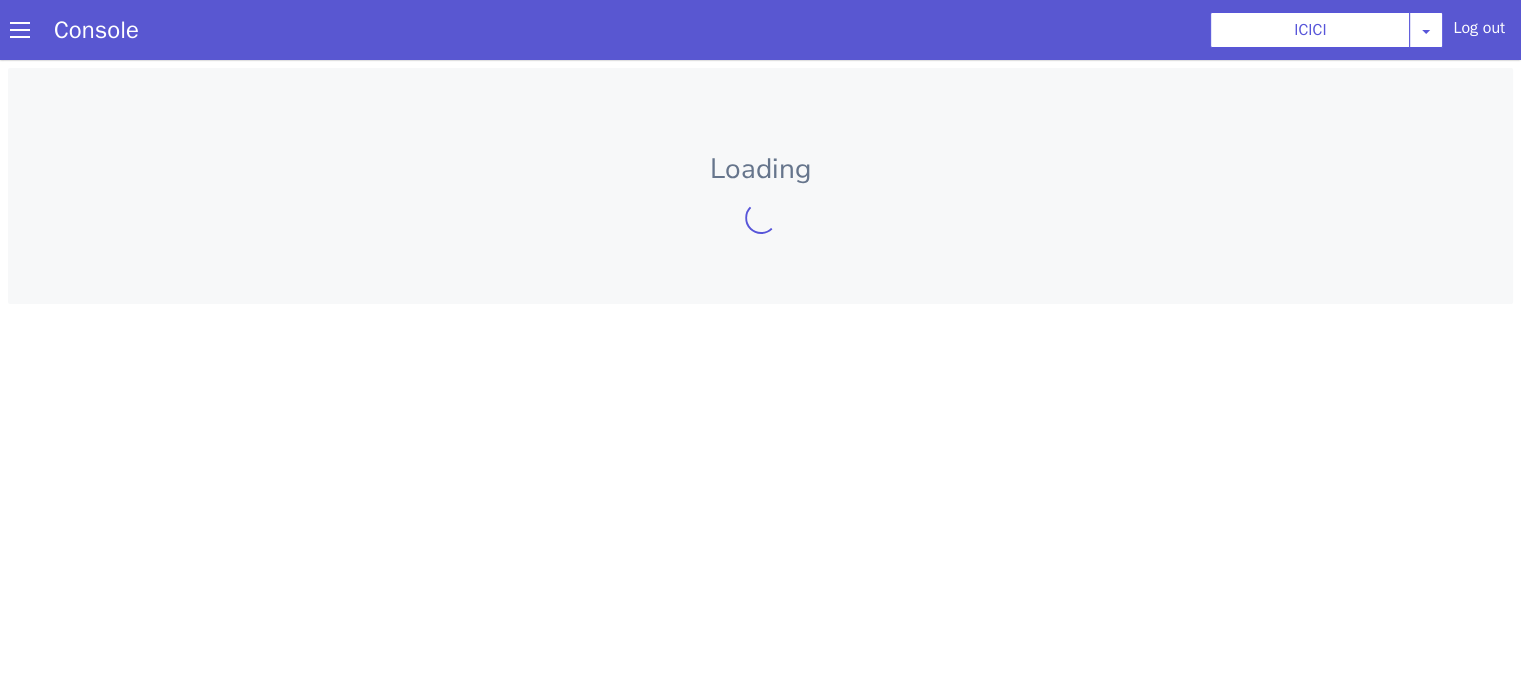 scroll, scrollTop: 0, scrollLeft: 0, axis: both 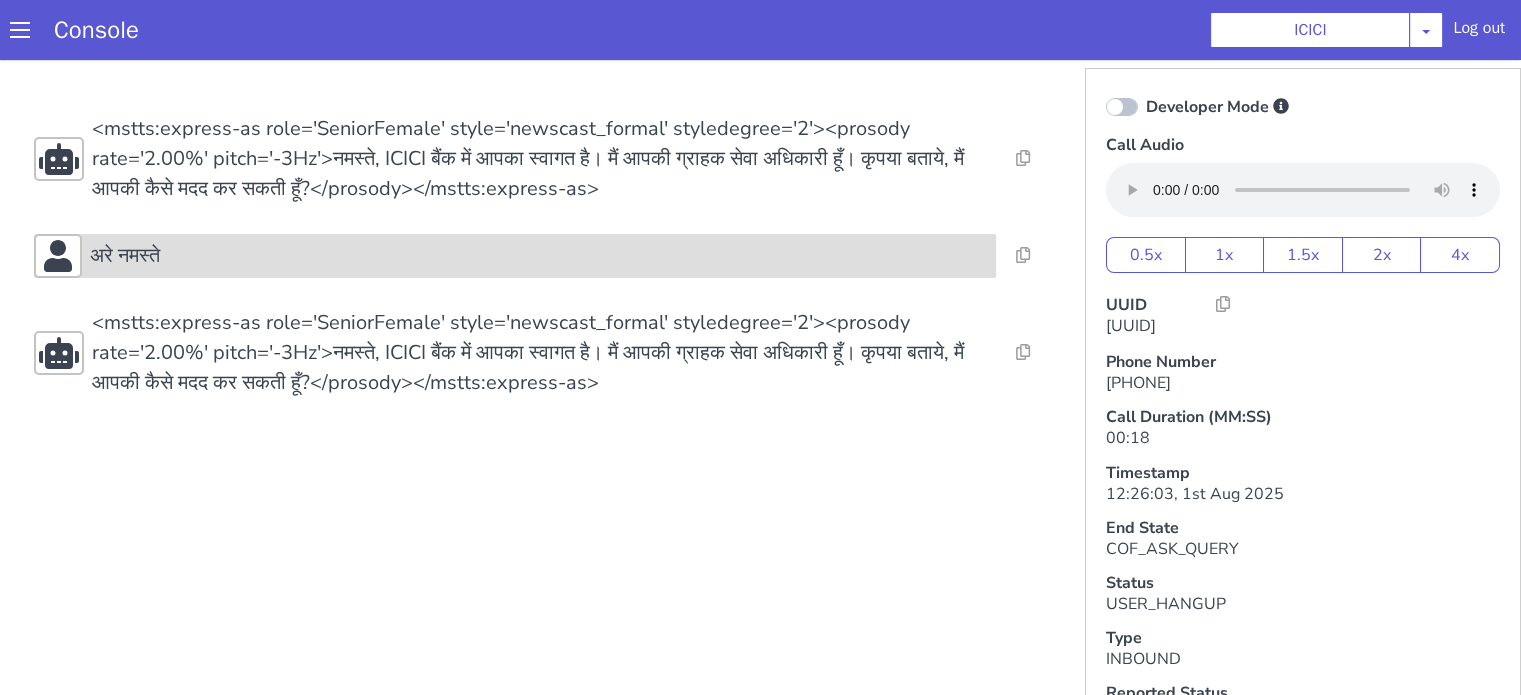 click on "अरे नमस्ते" at bounding box center [539, 256] 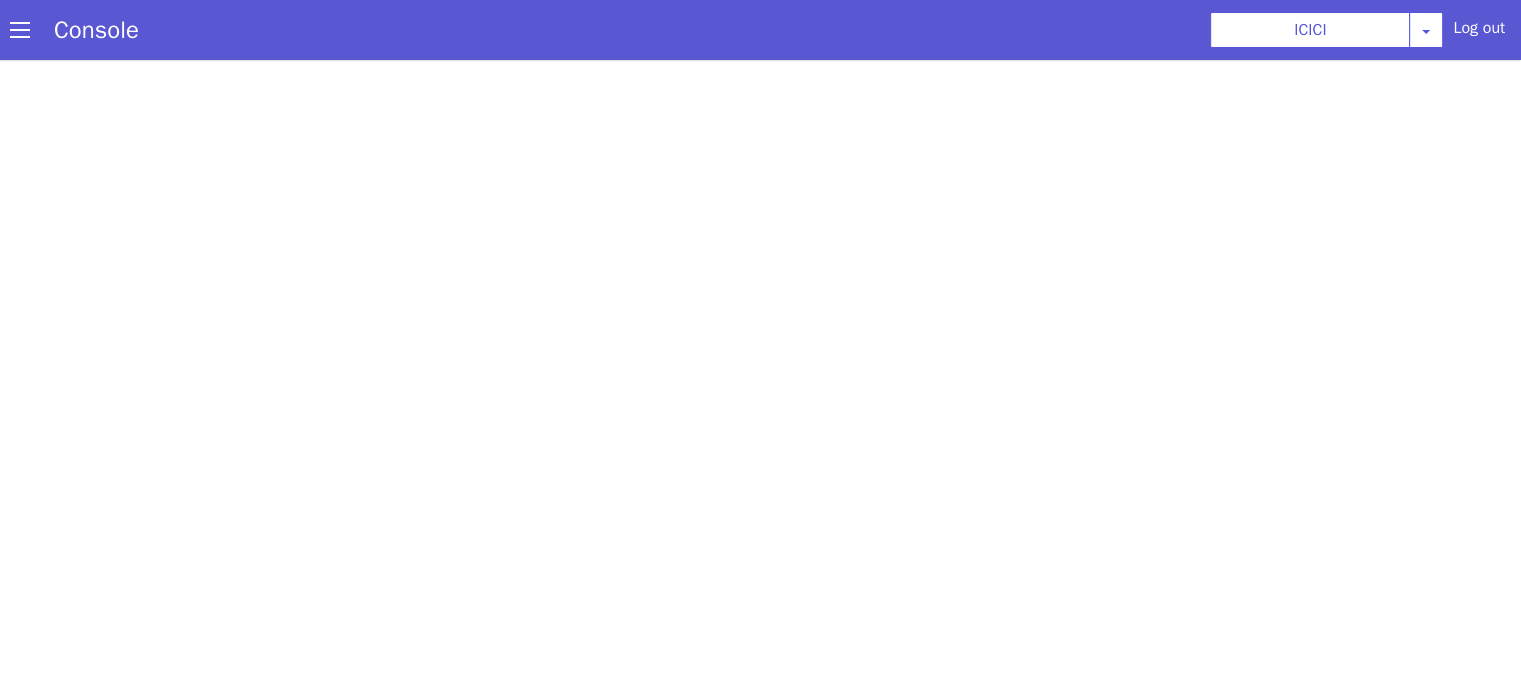 scroll, scrollTop: 0, scrollLeft: 0, axis: both 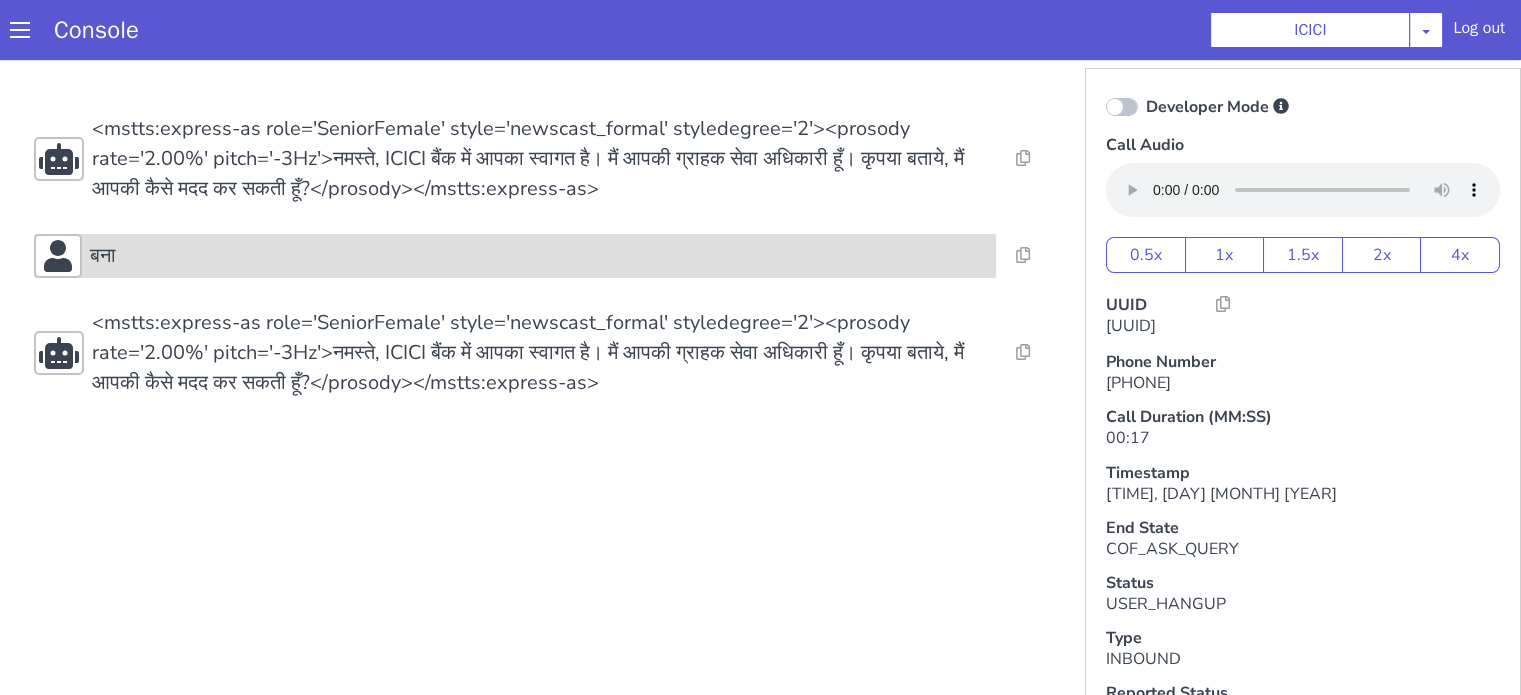 click on "बना" at bounding box center (539, 256) 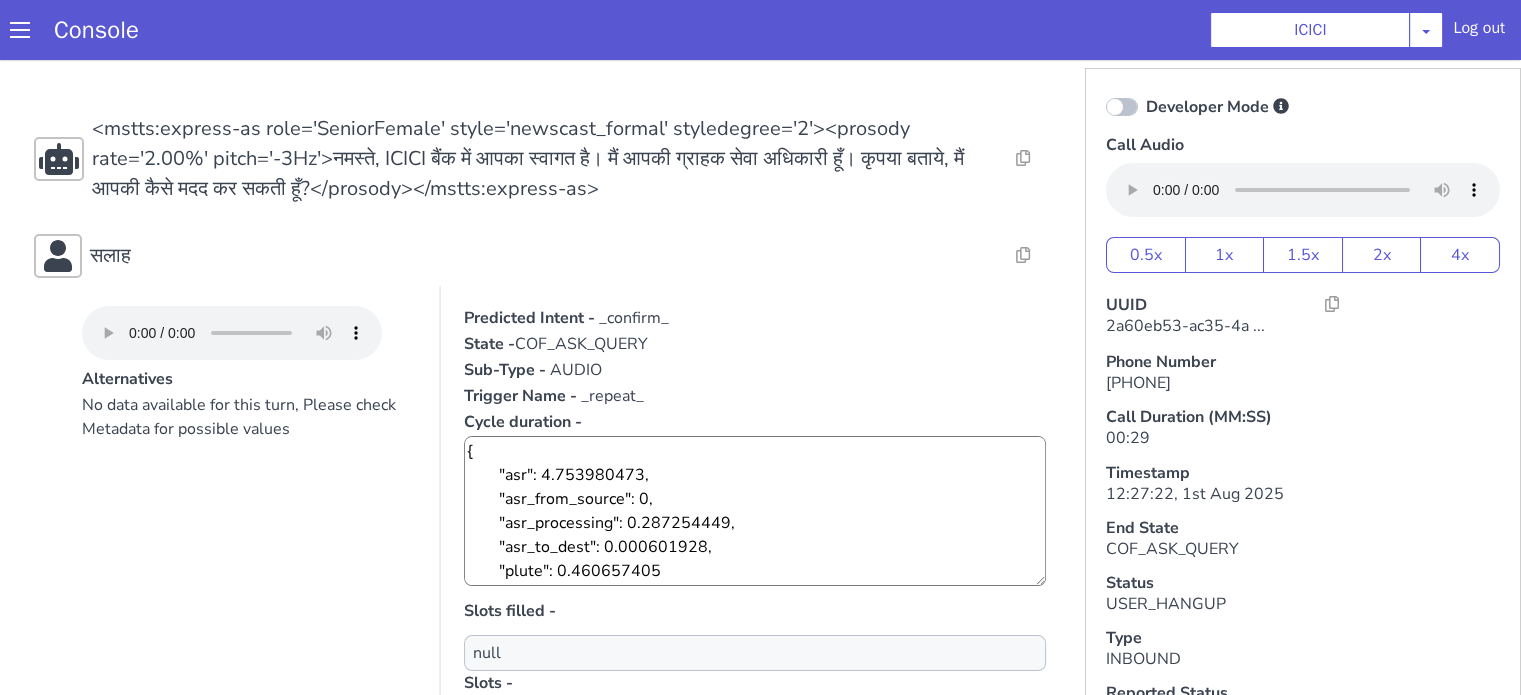 scroll, scrollTop: 0, scrollLeft: 0, axis: both 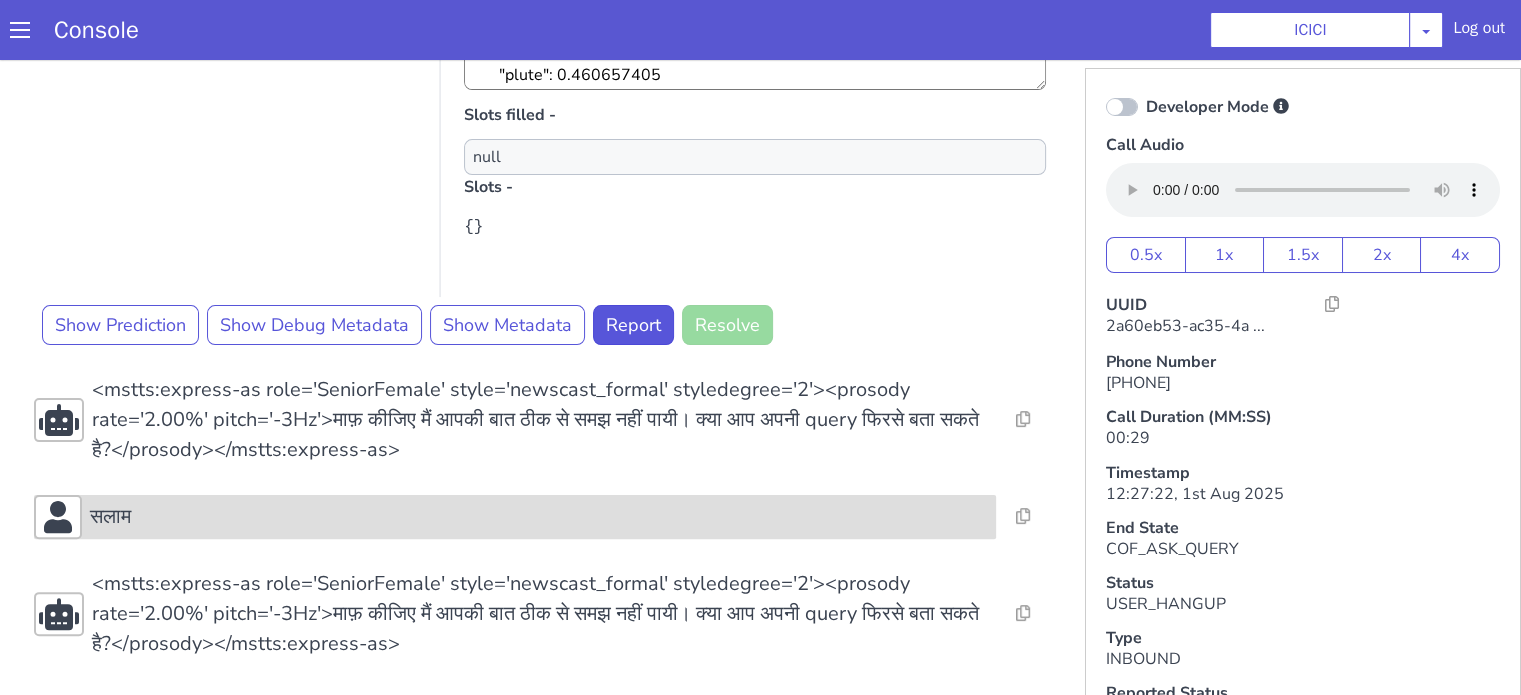 click on "सलाम" at bounding box center [539, 517] 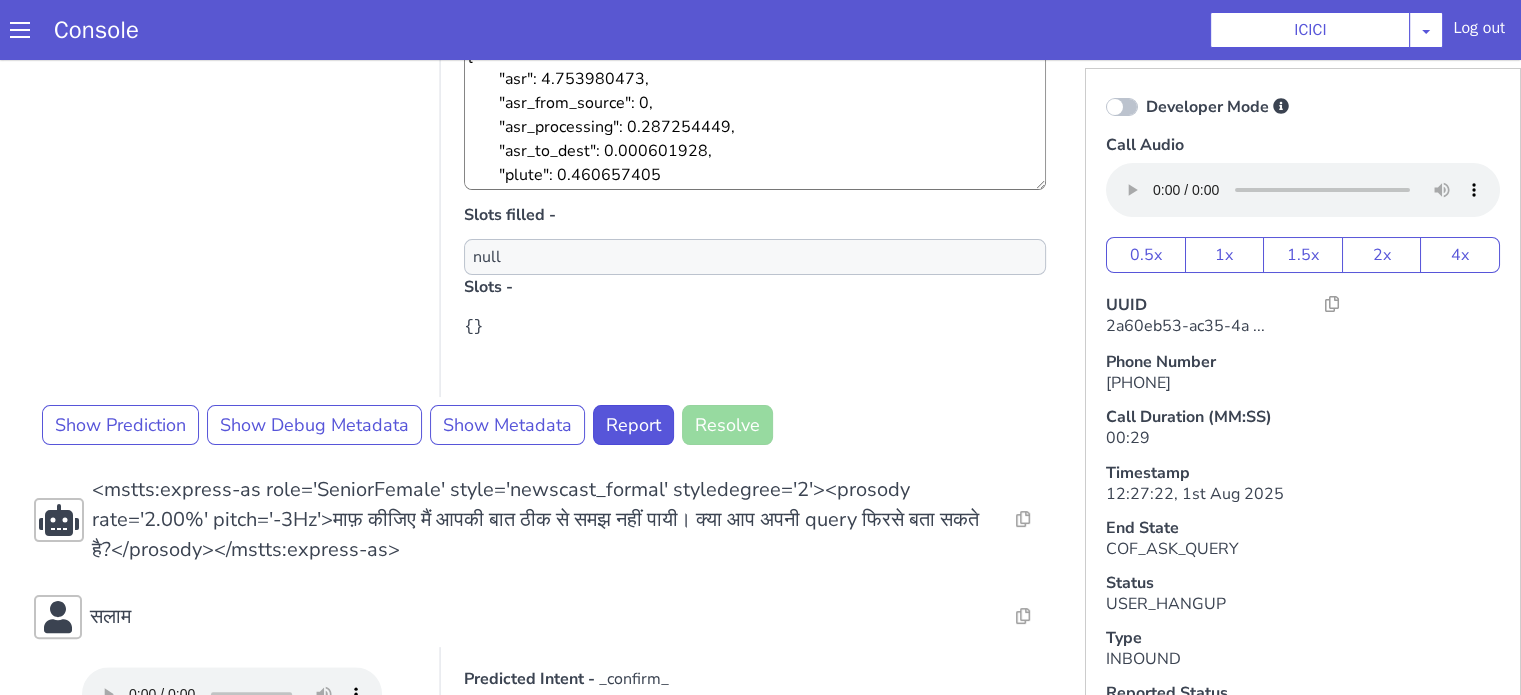 scroll, scrollTop: 0, scrollLeft: 0, axis: both 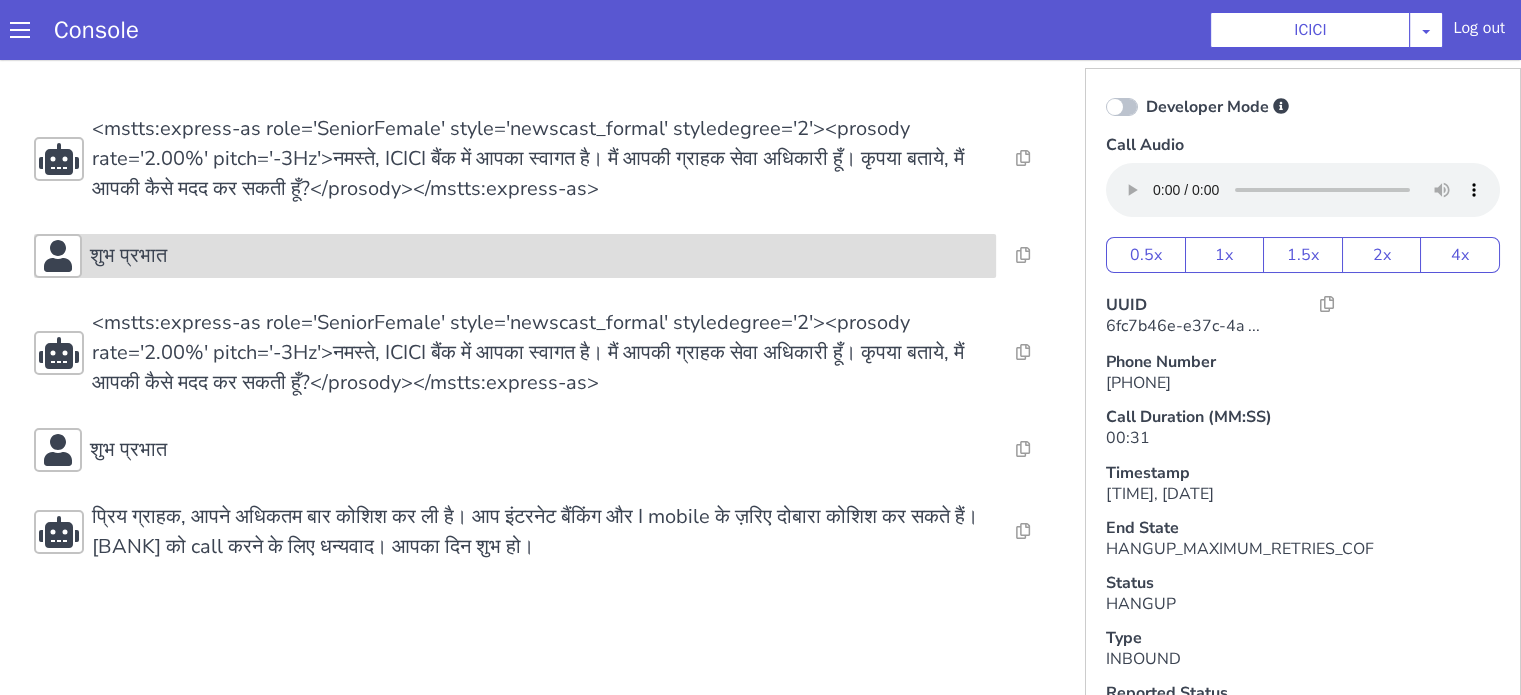 click on "शुभ प्रभात" at bounding box center (515, 256) 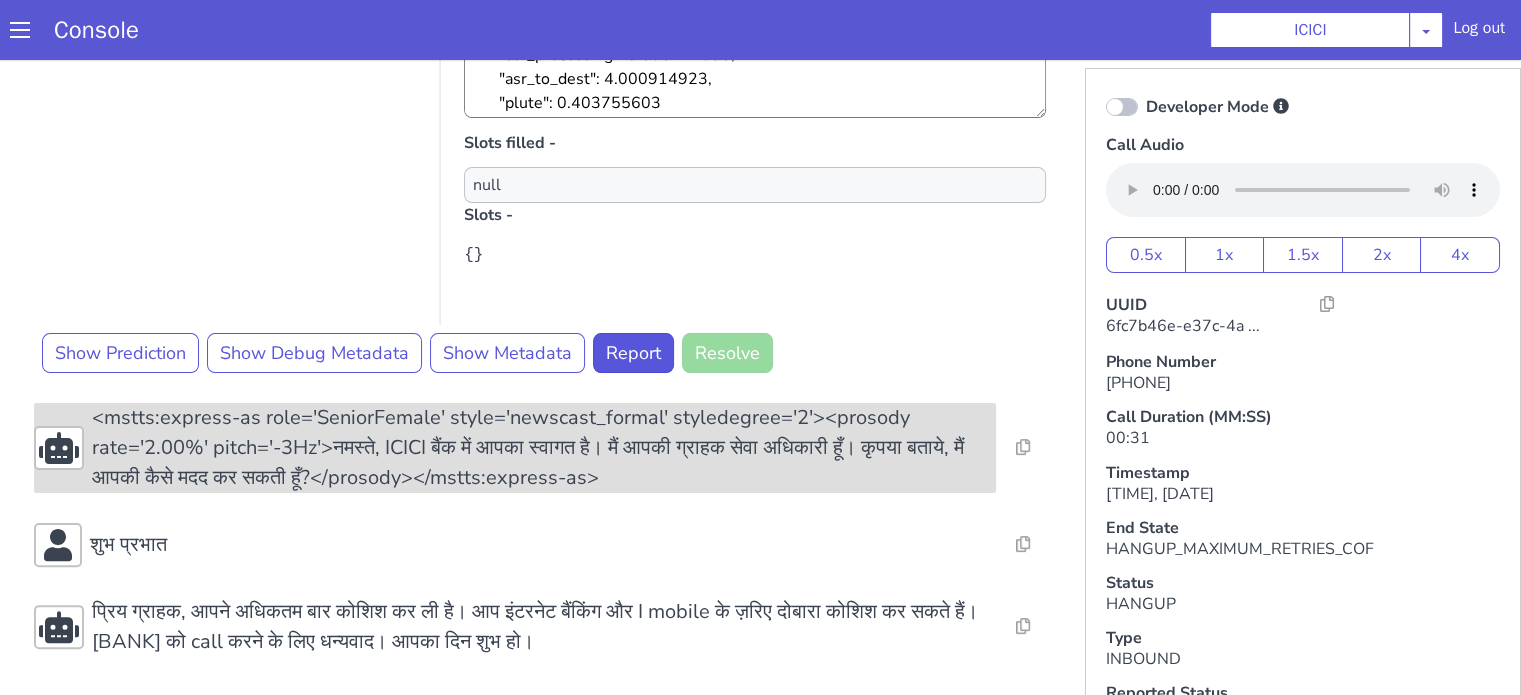 scroll, scrollTop: 526, scrollLeft: 0, axis: vertical 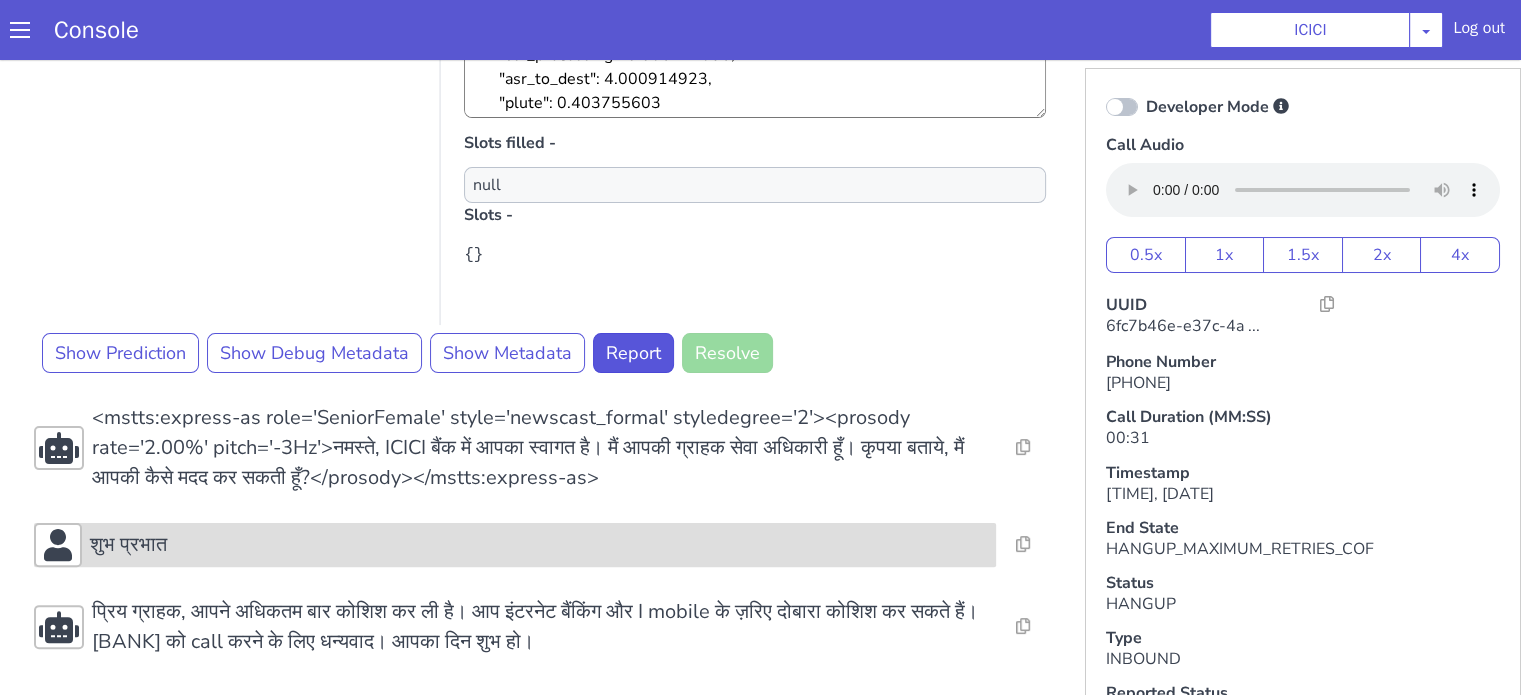 click on "शुभ प्रभात" at bounding box center (539, 545) 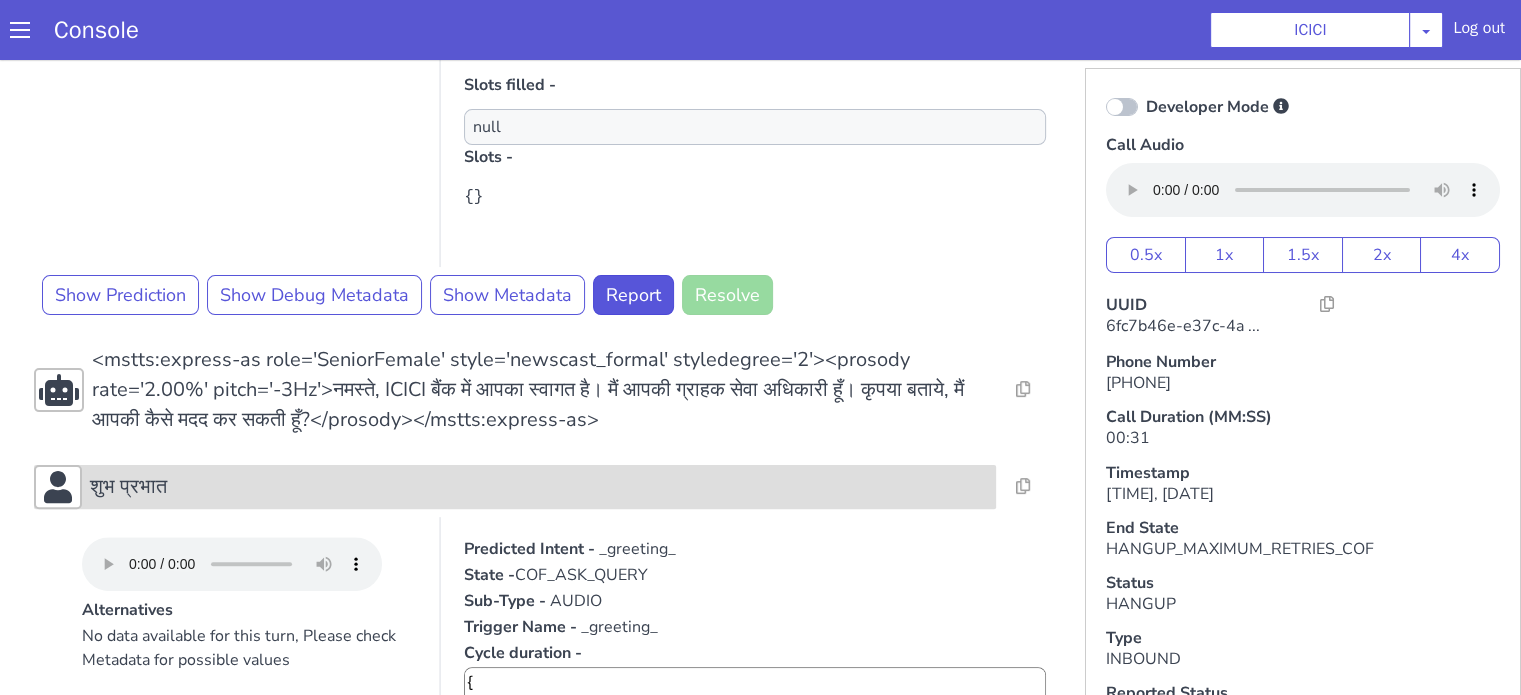 drag, startPoint x: 208, startPoint y: 487, endPoint x: 208, endPoint y: 474, distance: 13 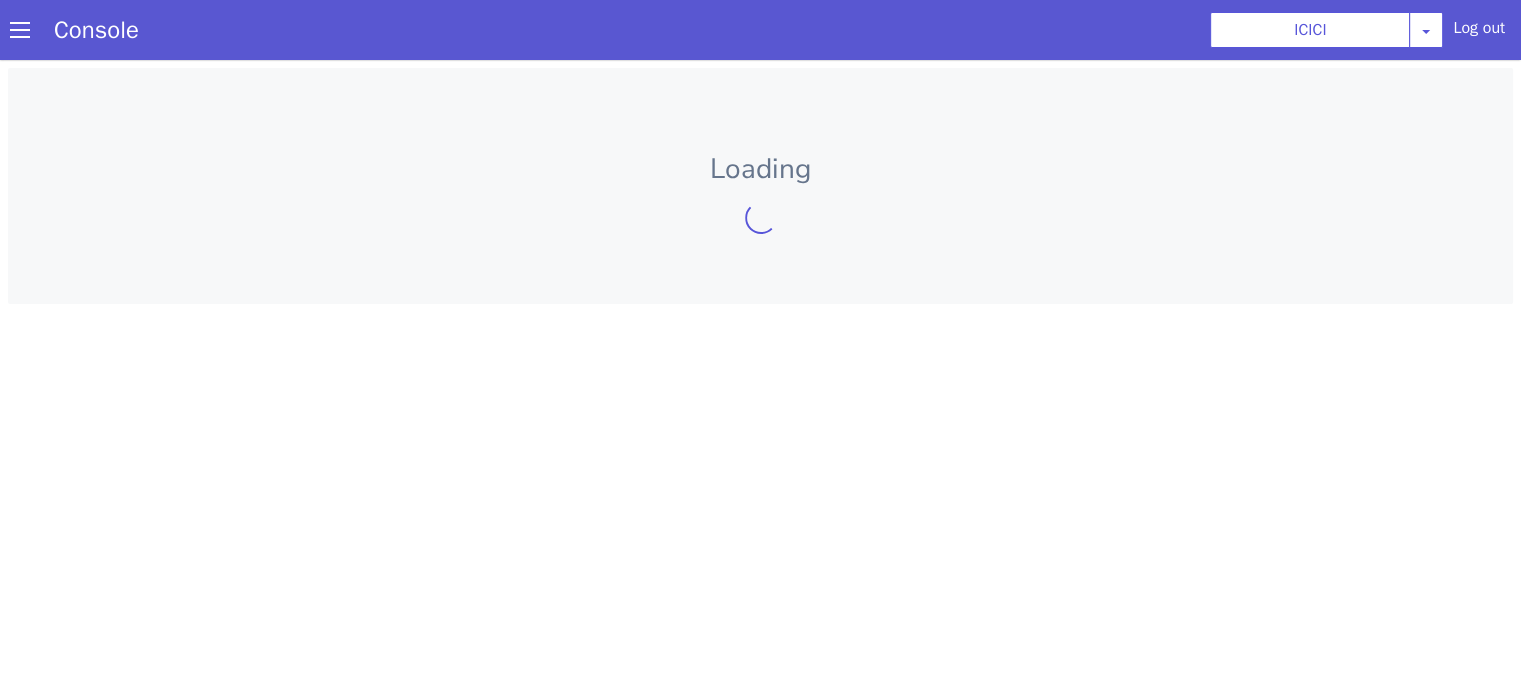 scroll, scrollTop: 0, scrollLeft: 0, axis: both 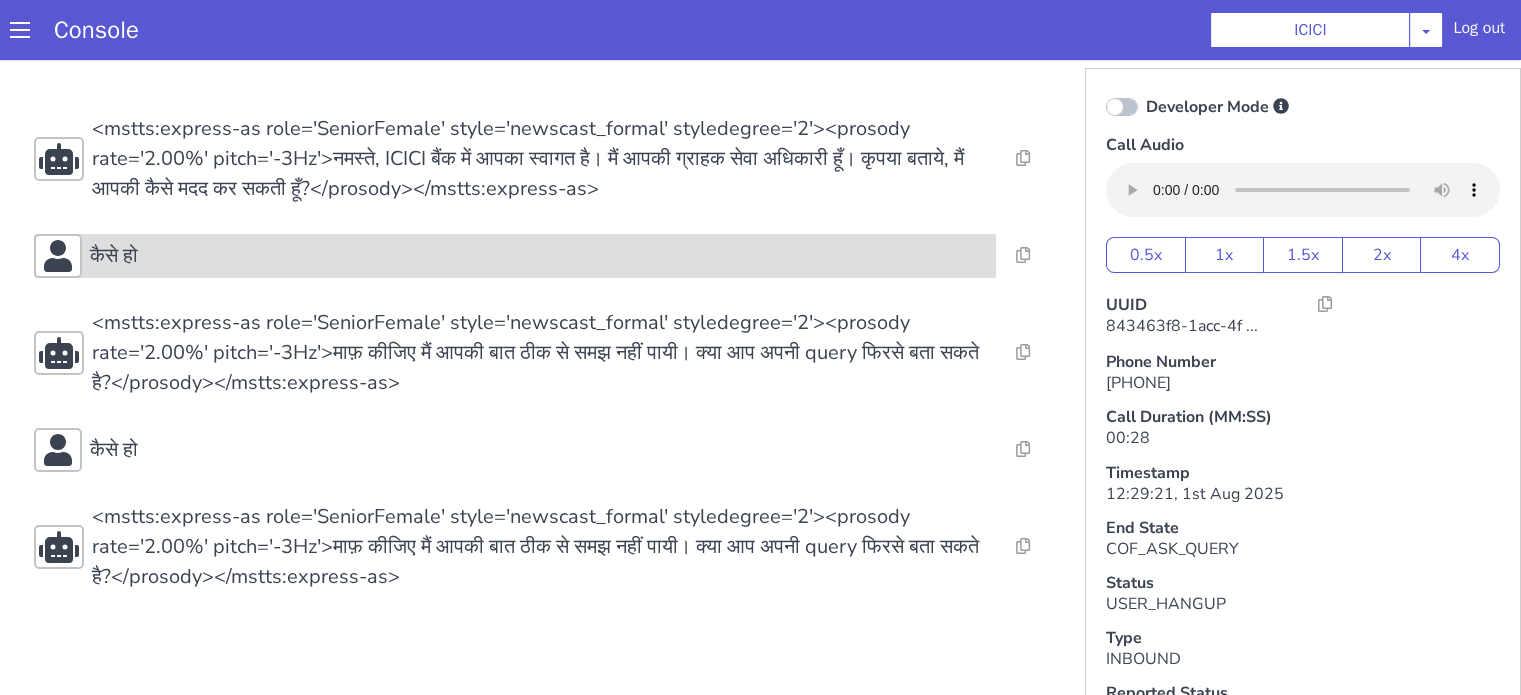 click on "कैसे हो" at bounding box center (539, 256) 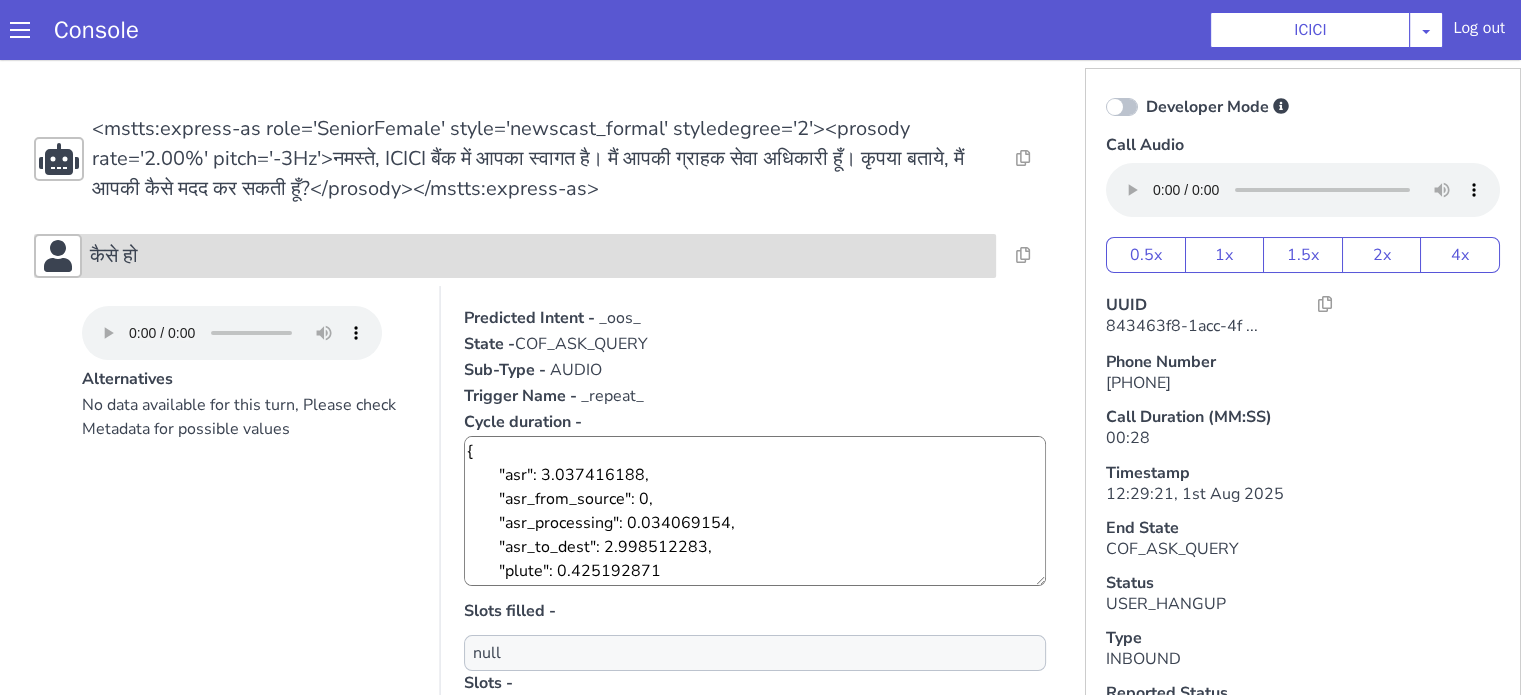 click on "कैसे हो" at bounding box center (539, 256) 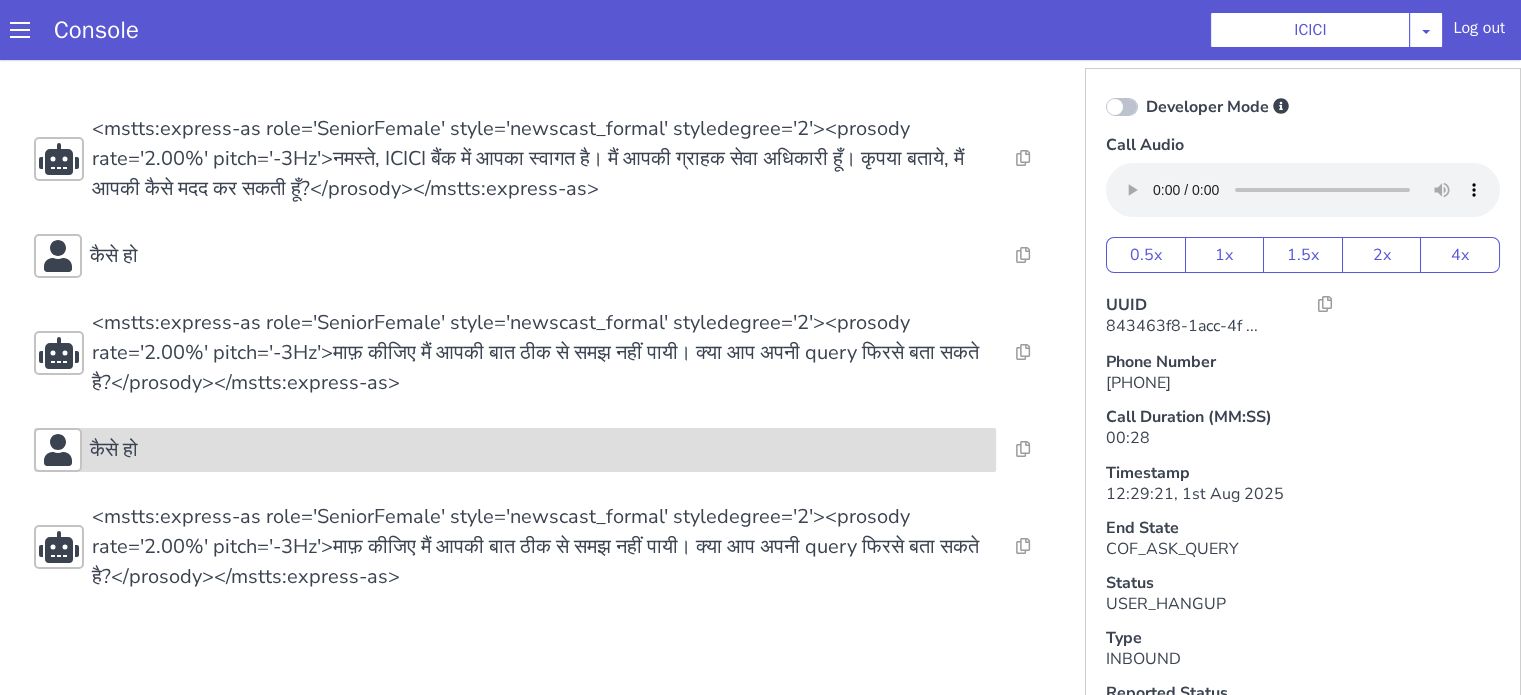 click on "कैसे हो" at bounding box center [515, 450] 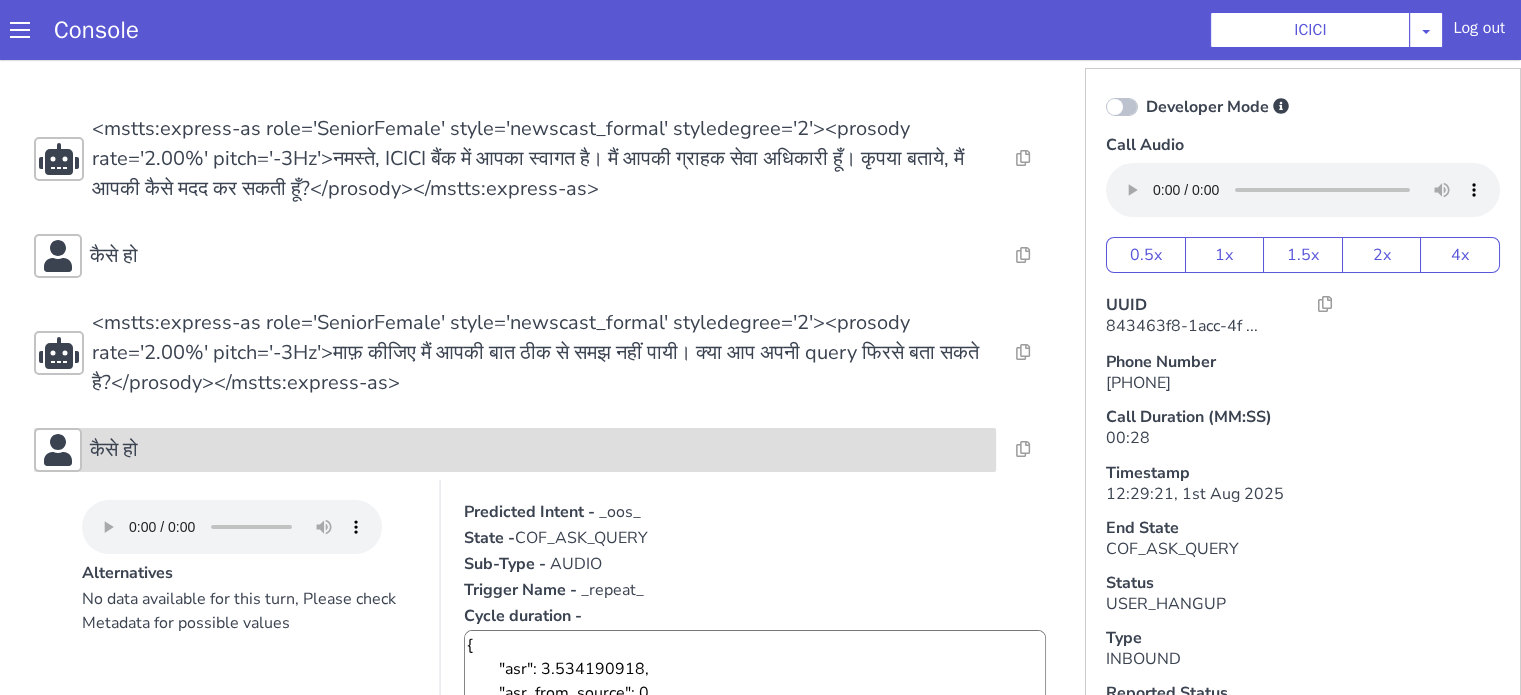 click on "कैसे हो" at bounding box center (515, 450) 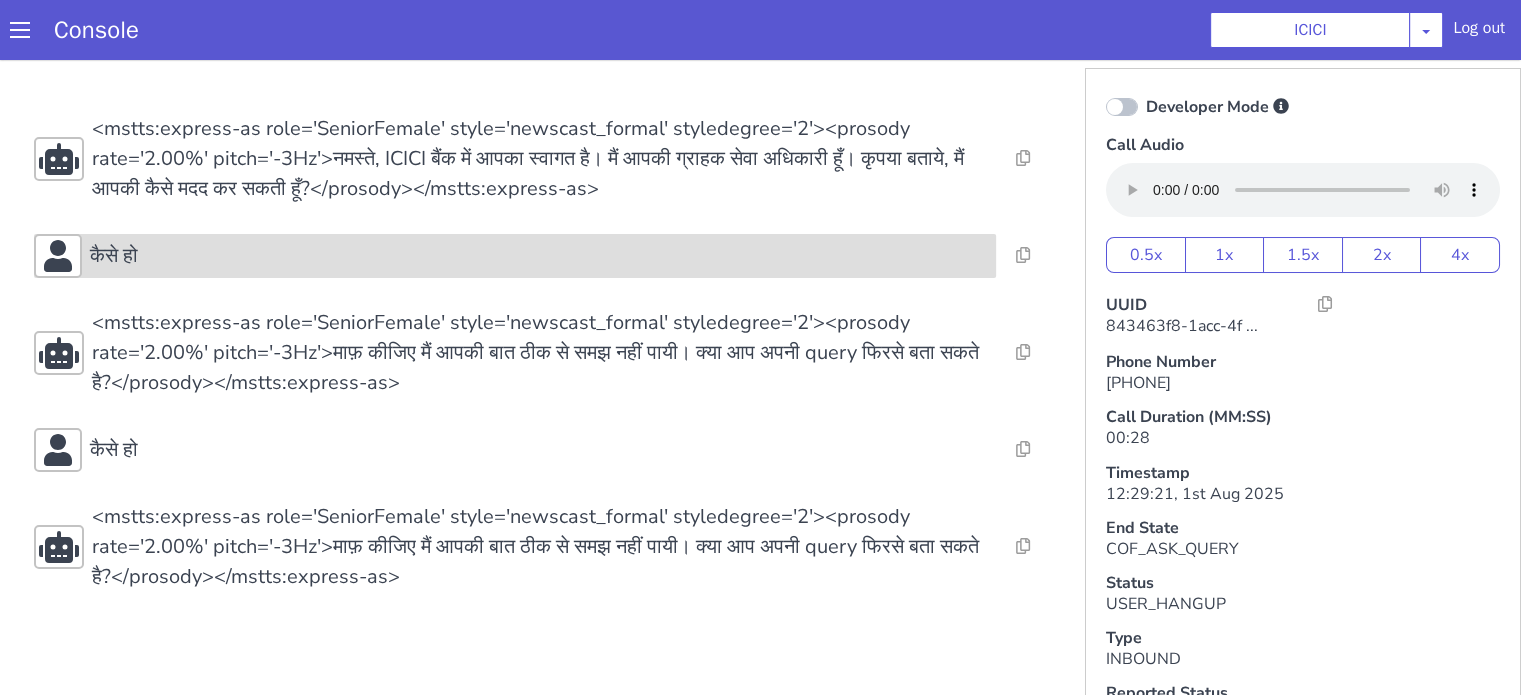 click on "कैसे हो" at bounding box center [539, 256] 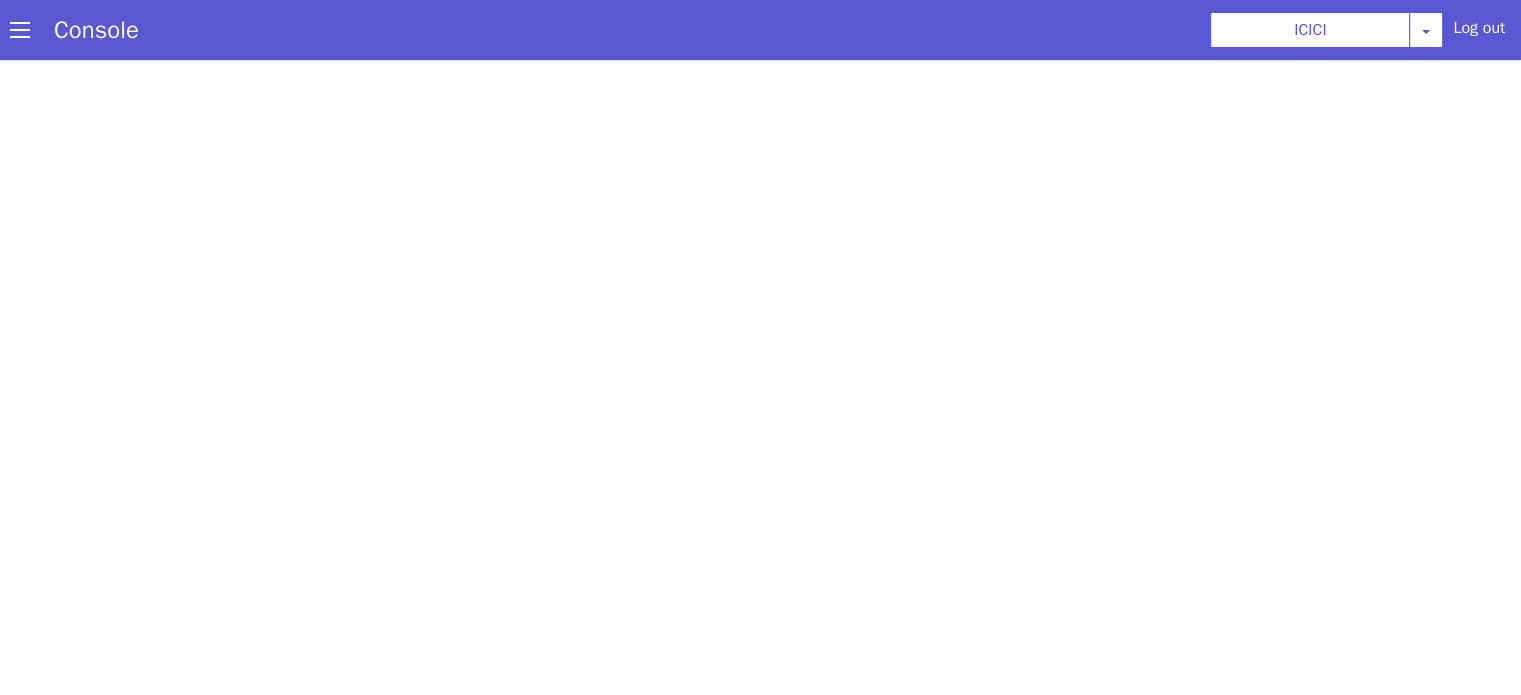 scroll, scrollTop: 0, scrollLeft: 0, axis: both 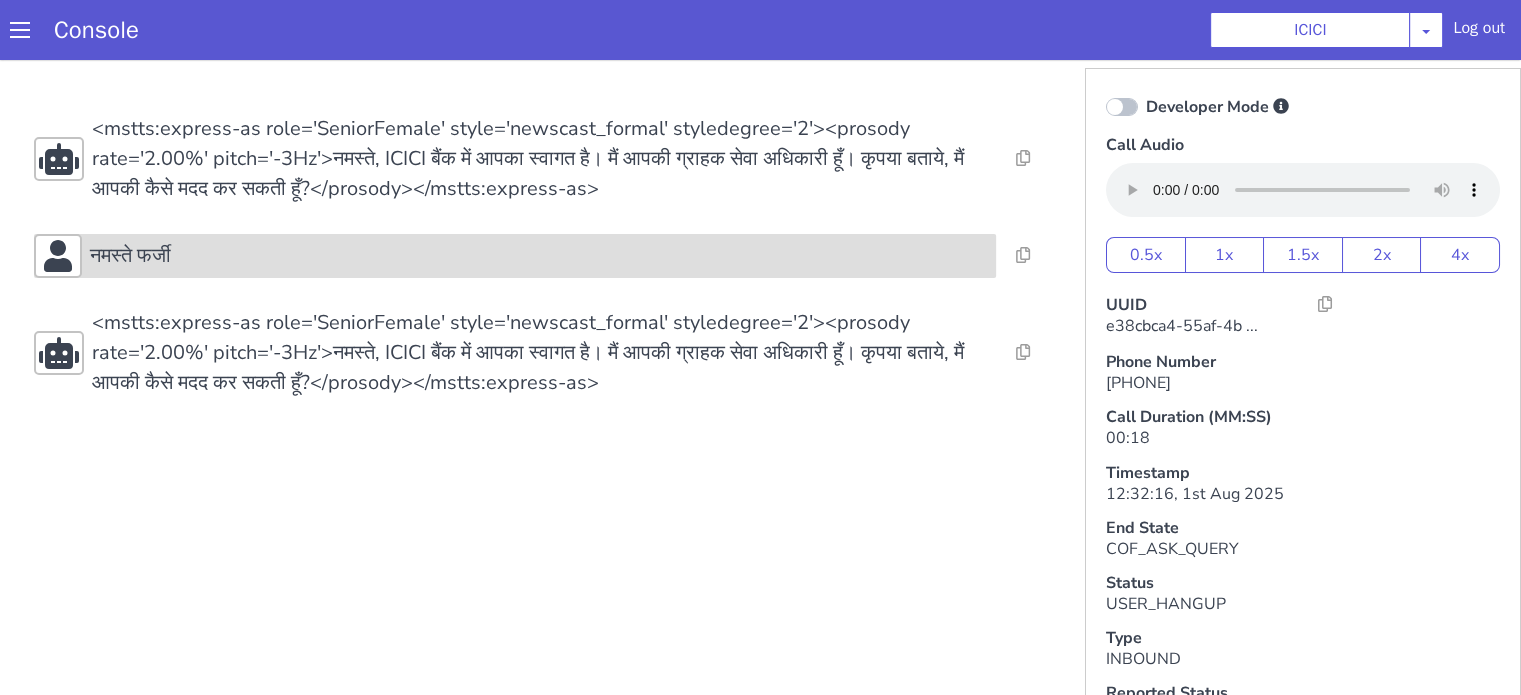 click on "नमस्ते फर्जी" at bounding box center [539, 256] 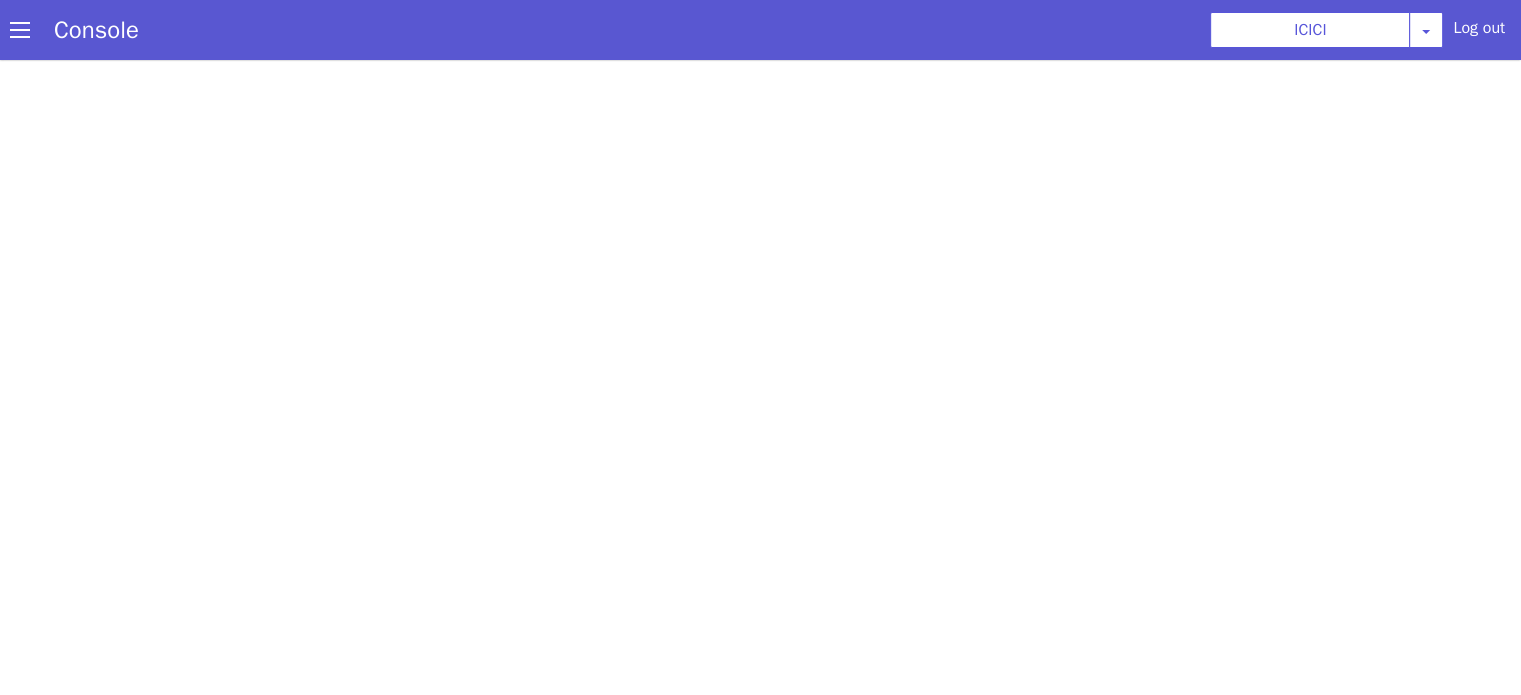 scroll, scrollTop: 0, scrollLeft: 0, axis: both 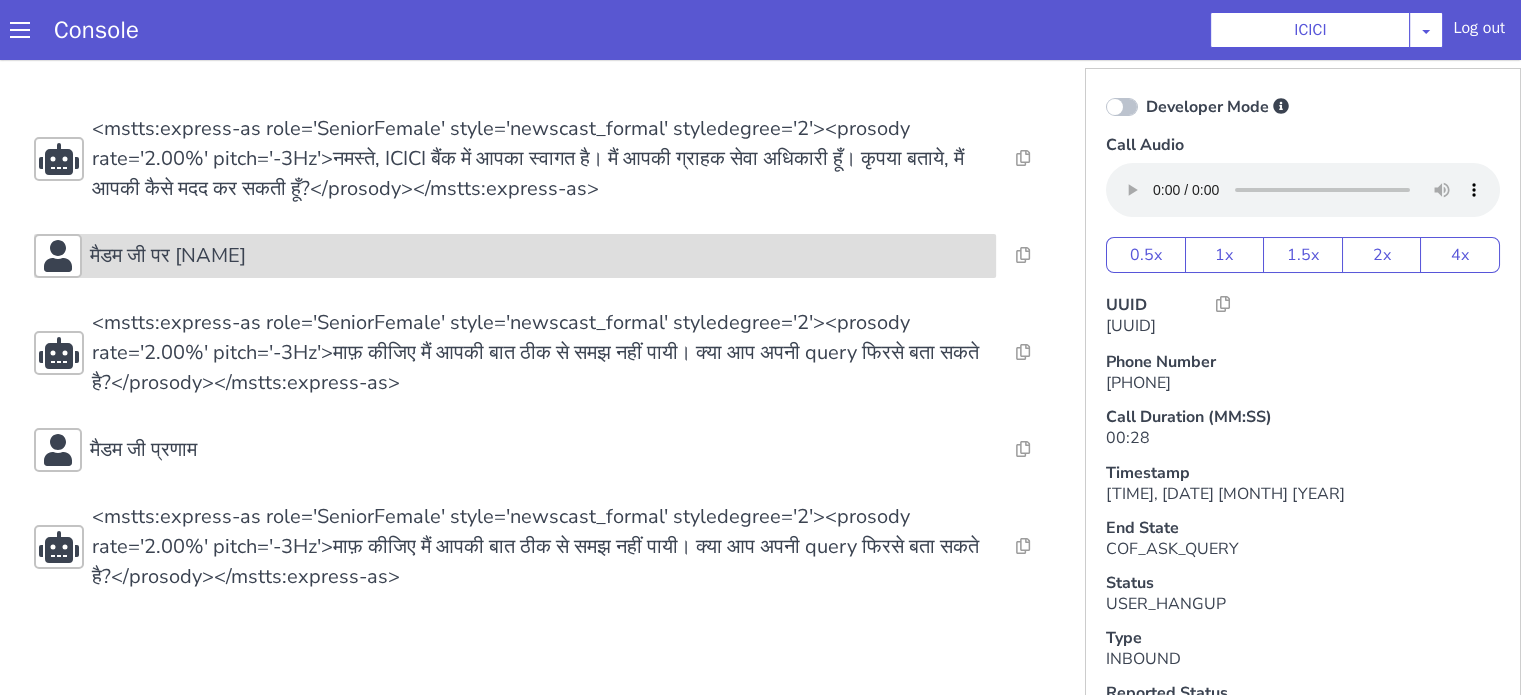 click on "मैडम जी पर [NAME]" at bounding box center [547, 235] 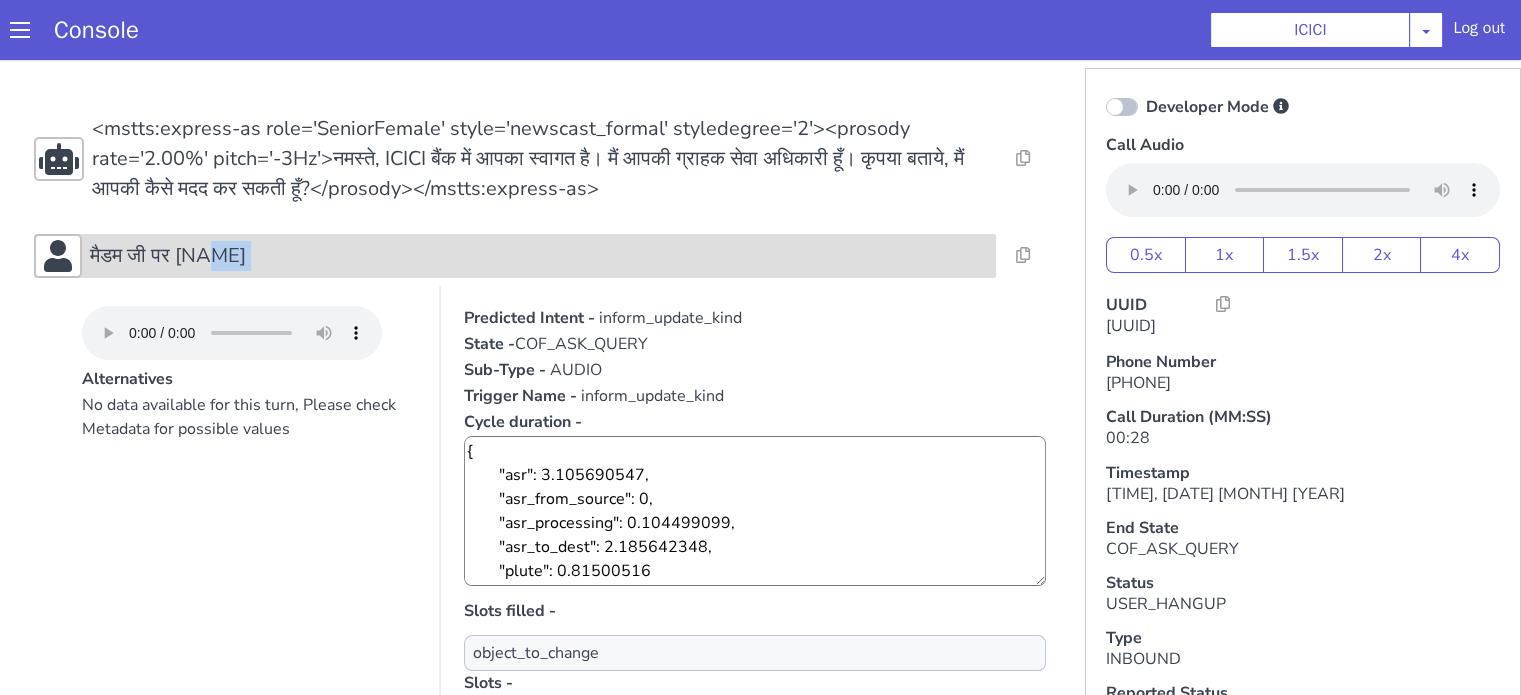click on "मैडम जी पर [NAME]" at bounding box center [1233, -266] 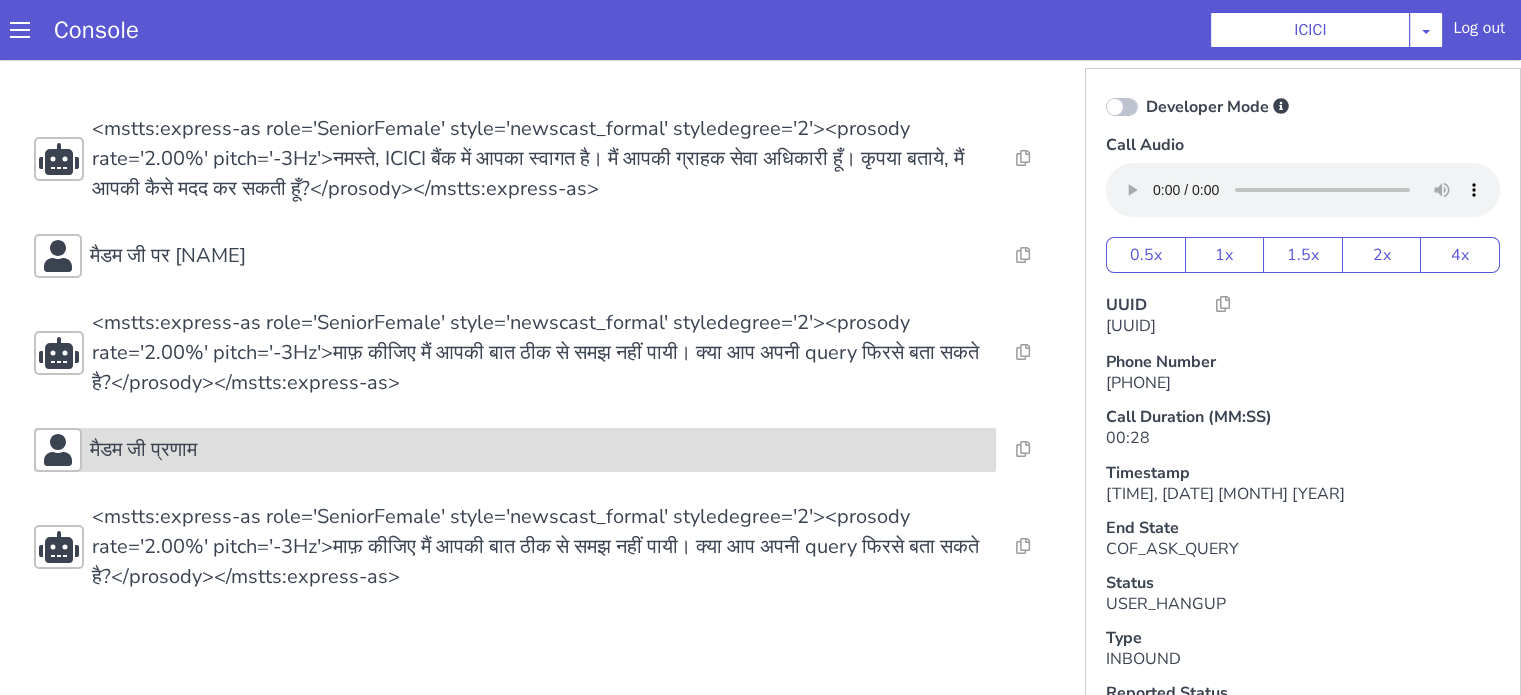 click on "मैडम जी प्रणाम" at bounding box center (673, 220) 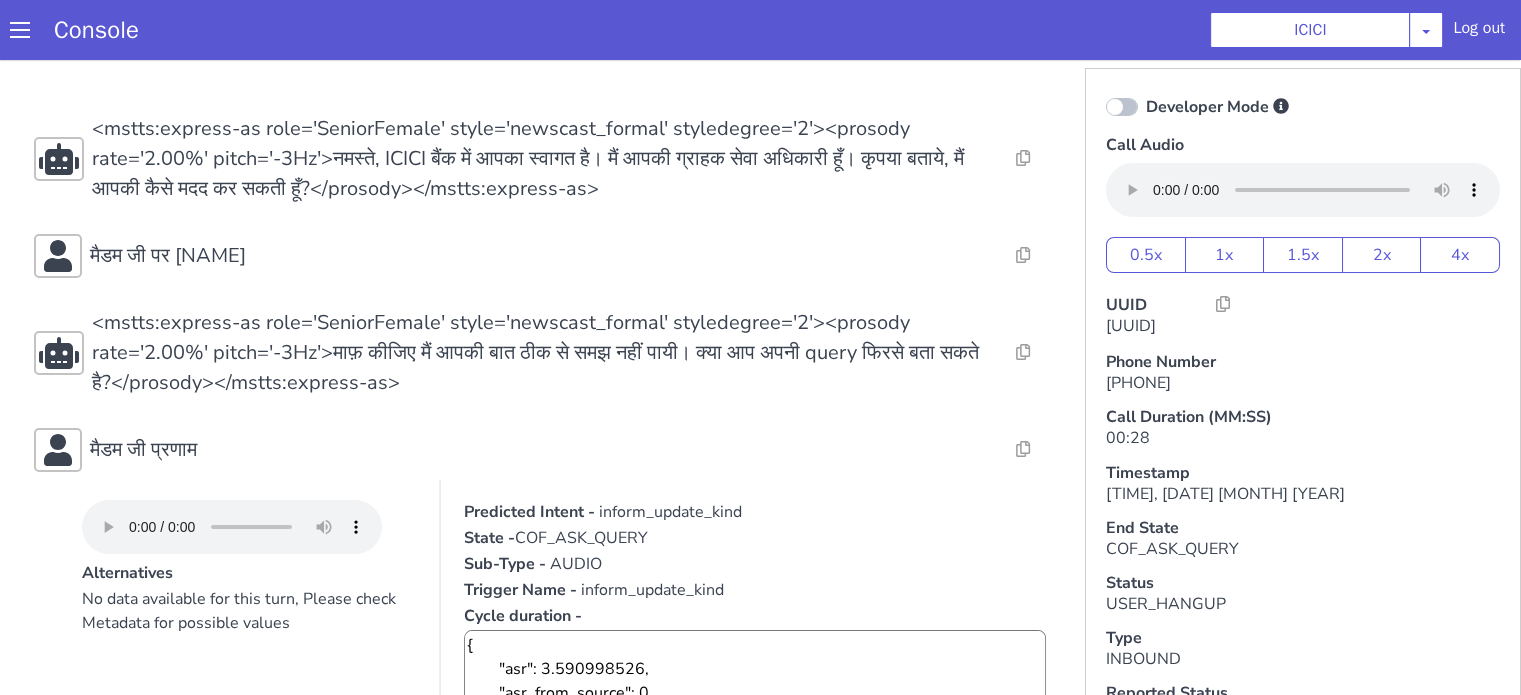 click on "नमस्ते, ICICI बैंक में आपका स्वागत है। मैं आपकी ग्राहक सेवा अधिकारी हूँ। कृपया बताये, मैं आपकी कैसे मदद कर सकती हूँ? मैडम जी पर [NAME]" at bounding box center [1139, 126] 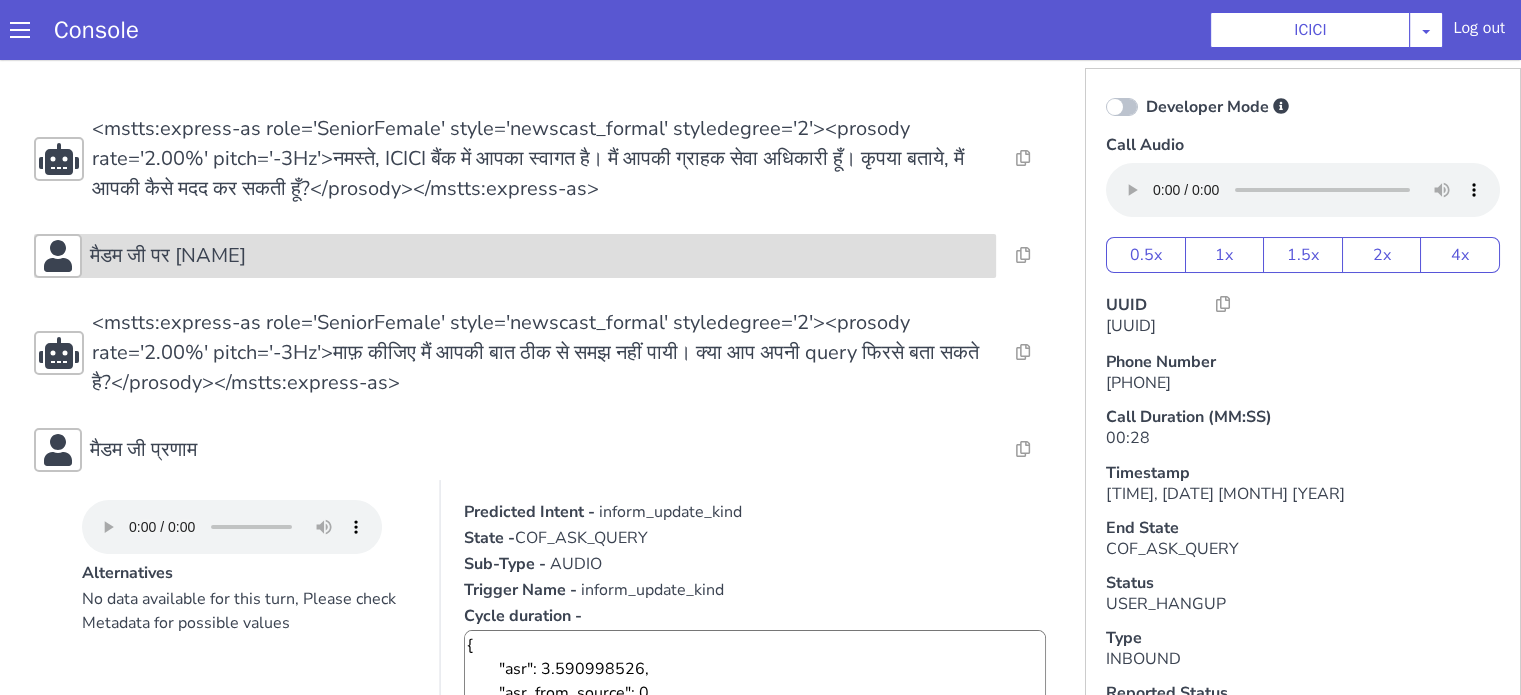 click on "मैडम जी पर [NAME]" at bounding box center [547, 235] 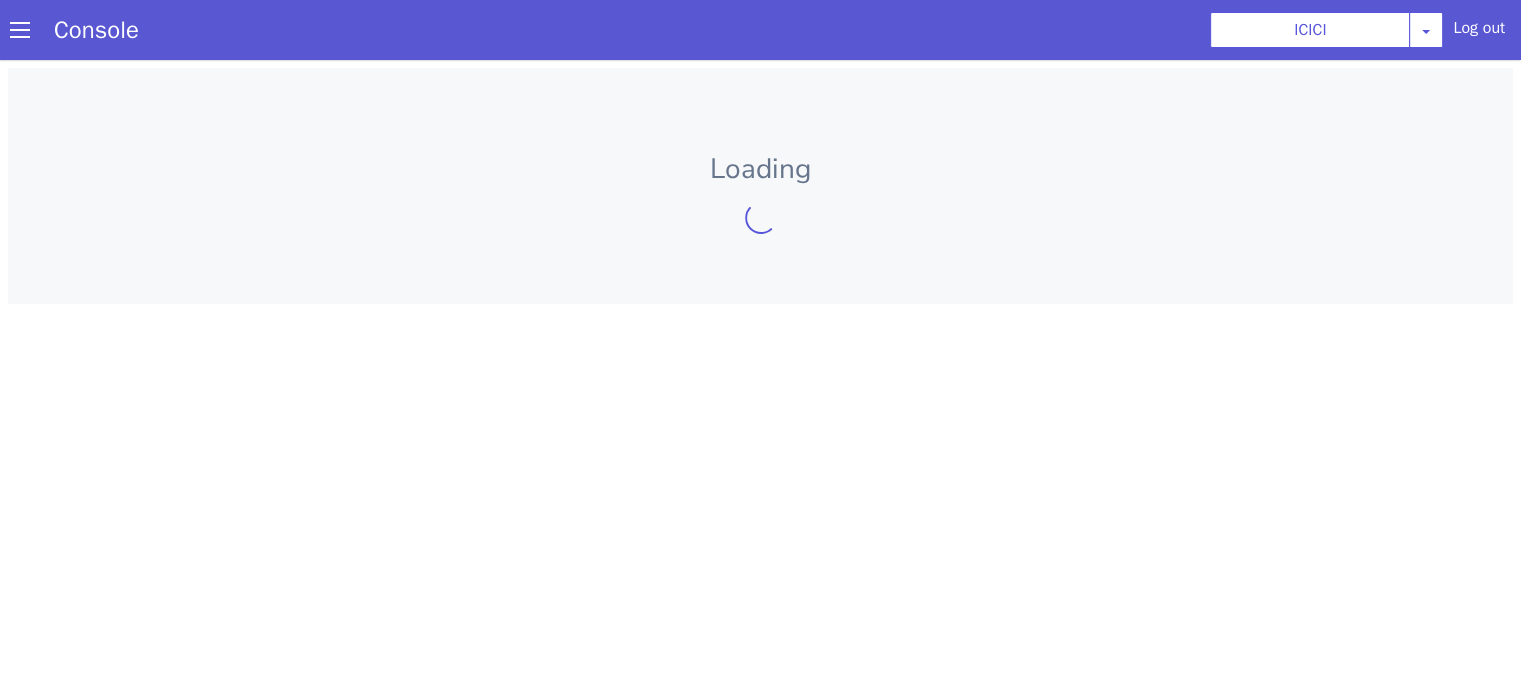 scroll, scrollTop: 0, scrollLeft: 0, axis: both 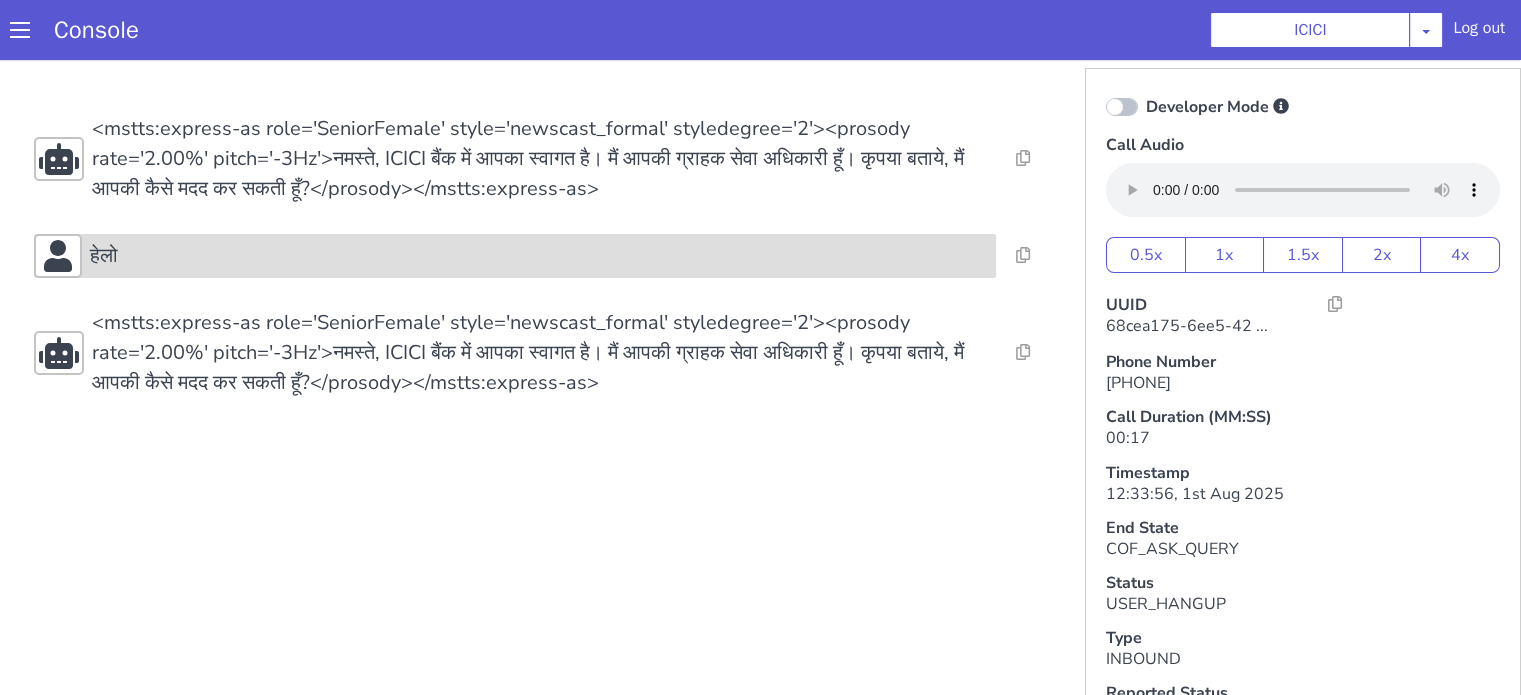 click on "हेलो" at bounding box center (539, 256) 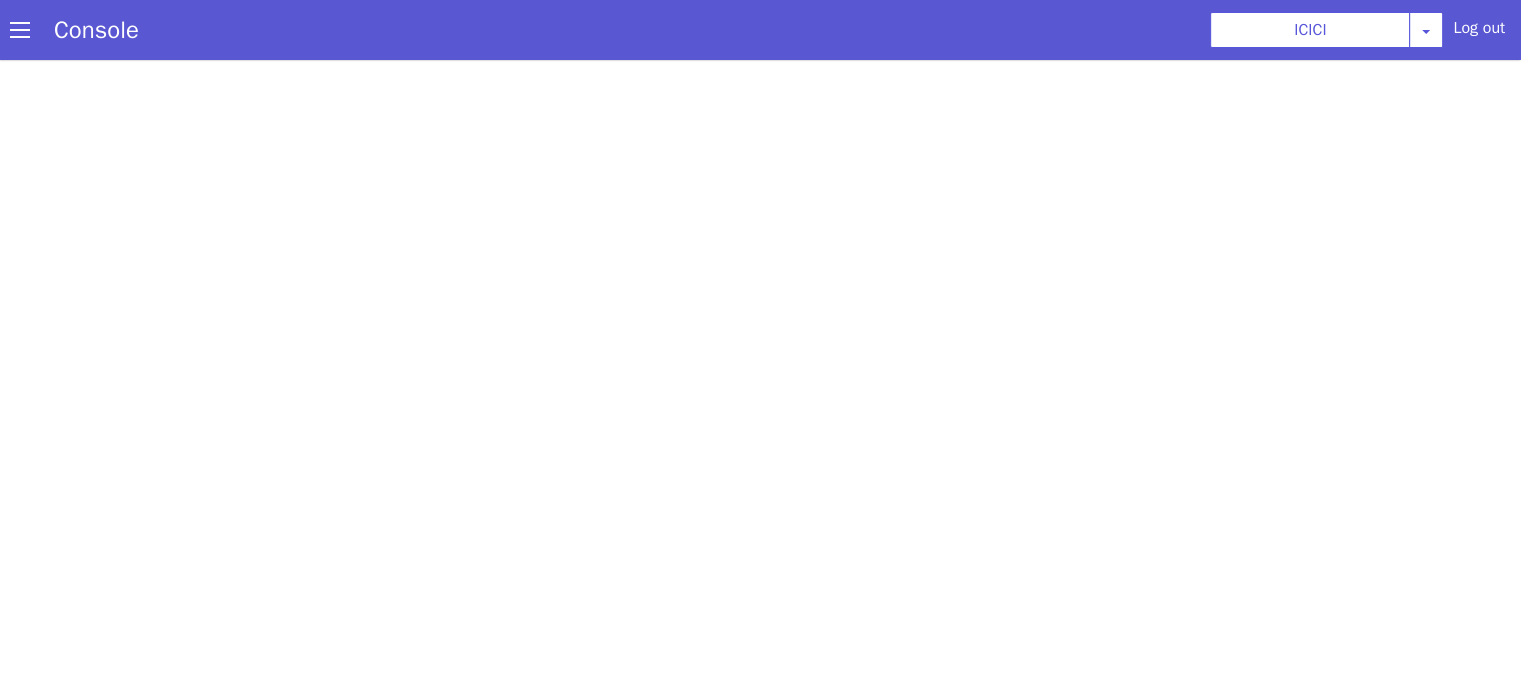 scroll, scrollTop: 0, scrollLeft: 0, axis: both 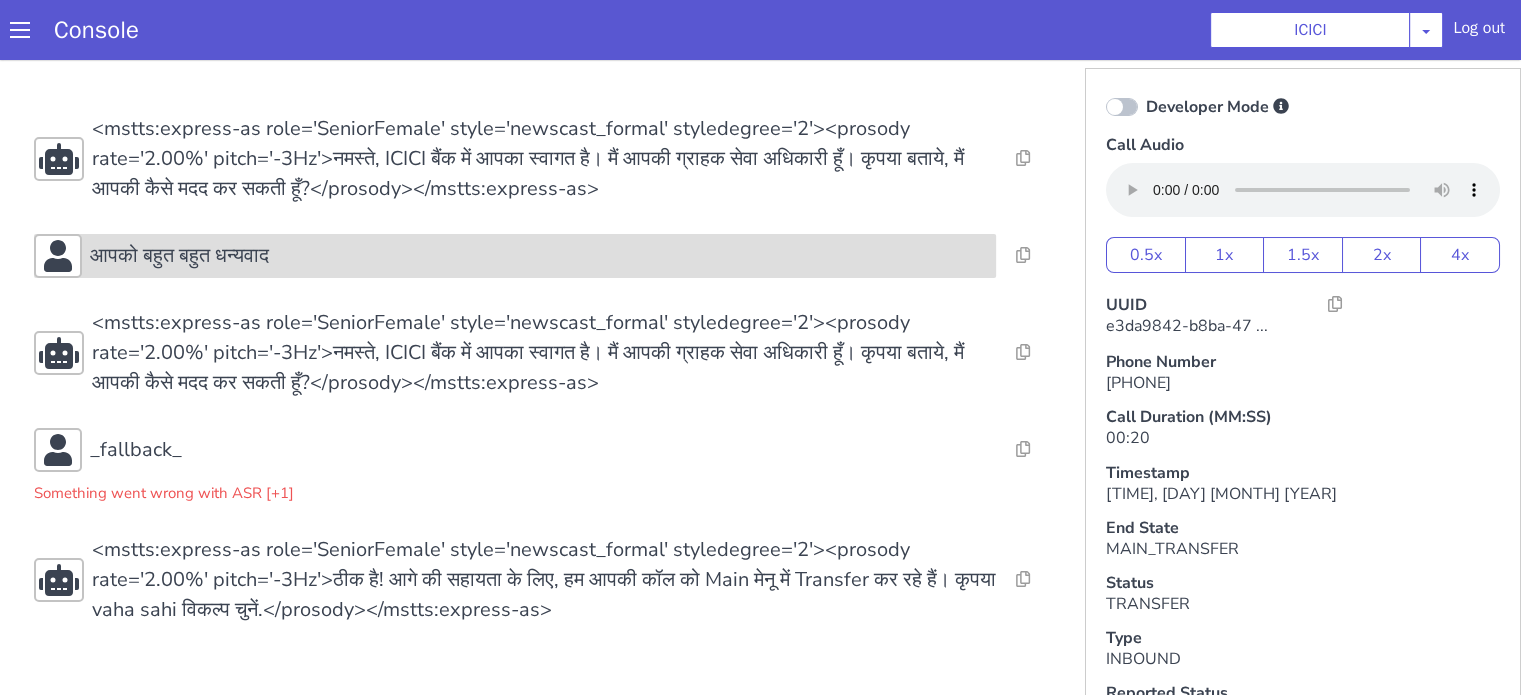 click on "आपको बहुत बहुत धन्यवाद" at bounding box center (539, 256) 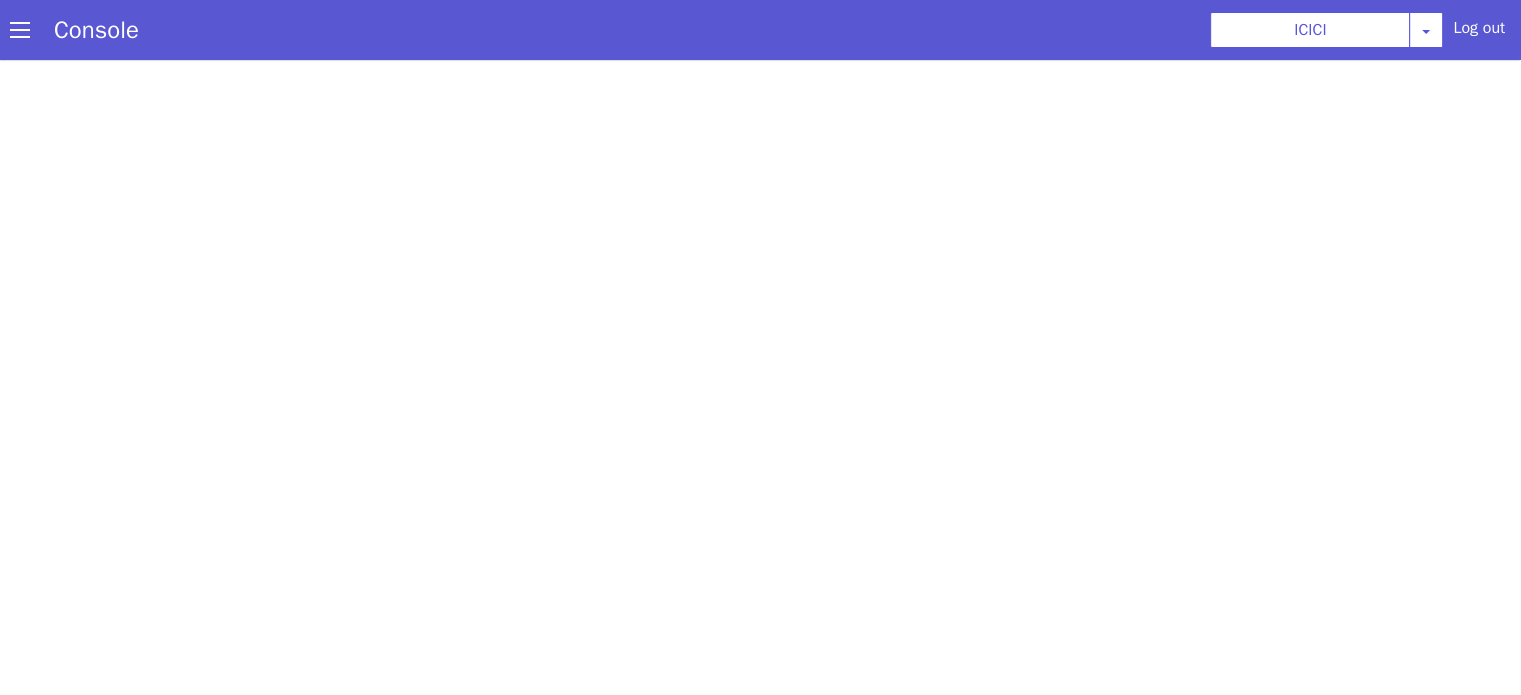 scroll, scrollTop: 0, scrollLeft: 0, axis: both 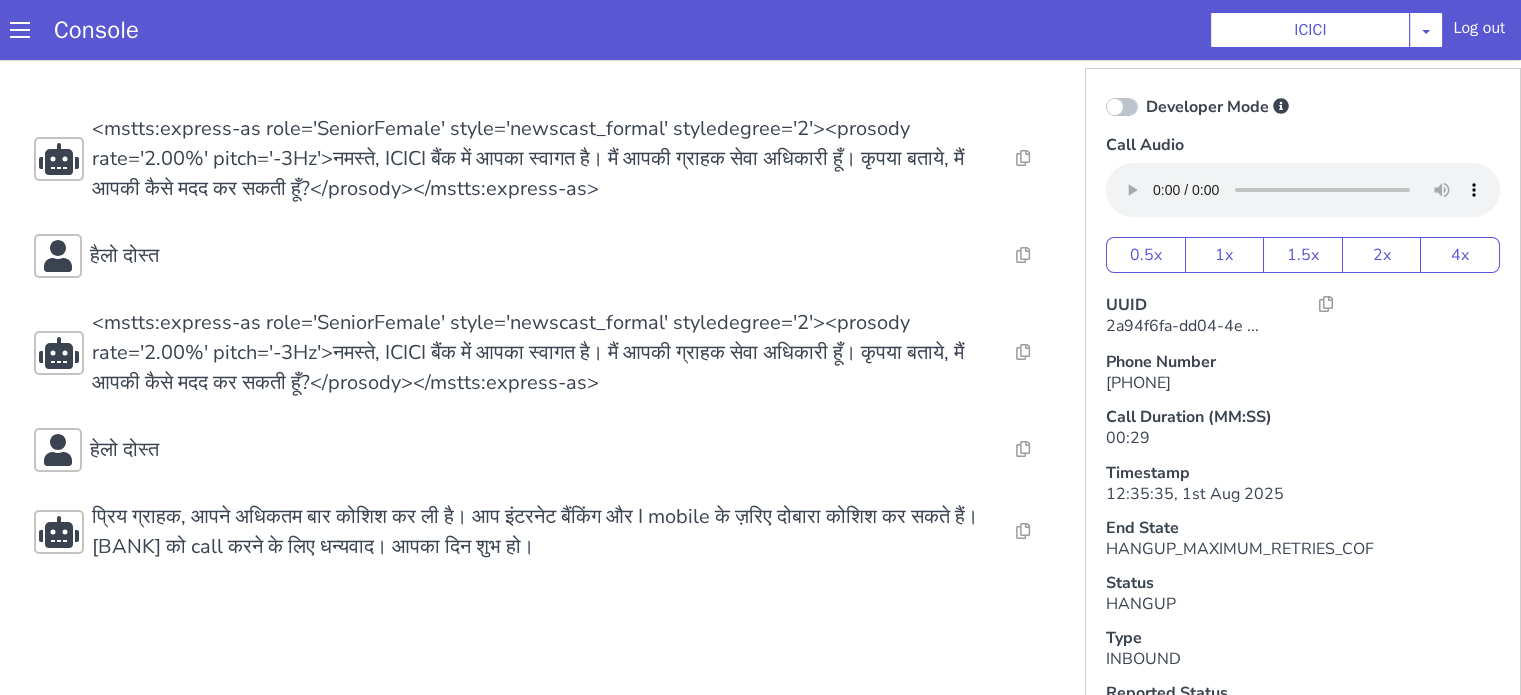 click on "नमस्ते, [BANK] में आपका स्वागत है। मैं आपकी ग्राहक सेवा अधिकारी हूँ। कृपया बताये, मैं आपकी कैसे मदद कर सकती हूँ?" at bounding box center [544, 338] 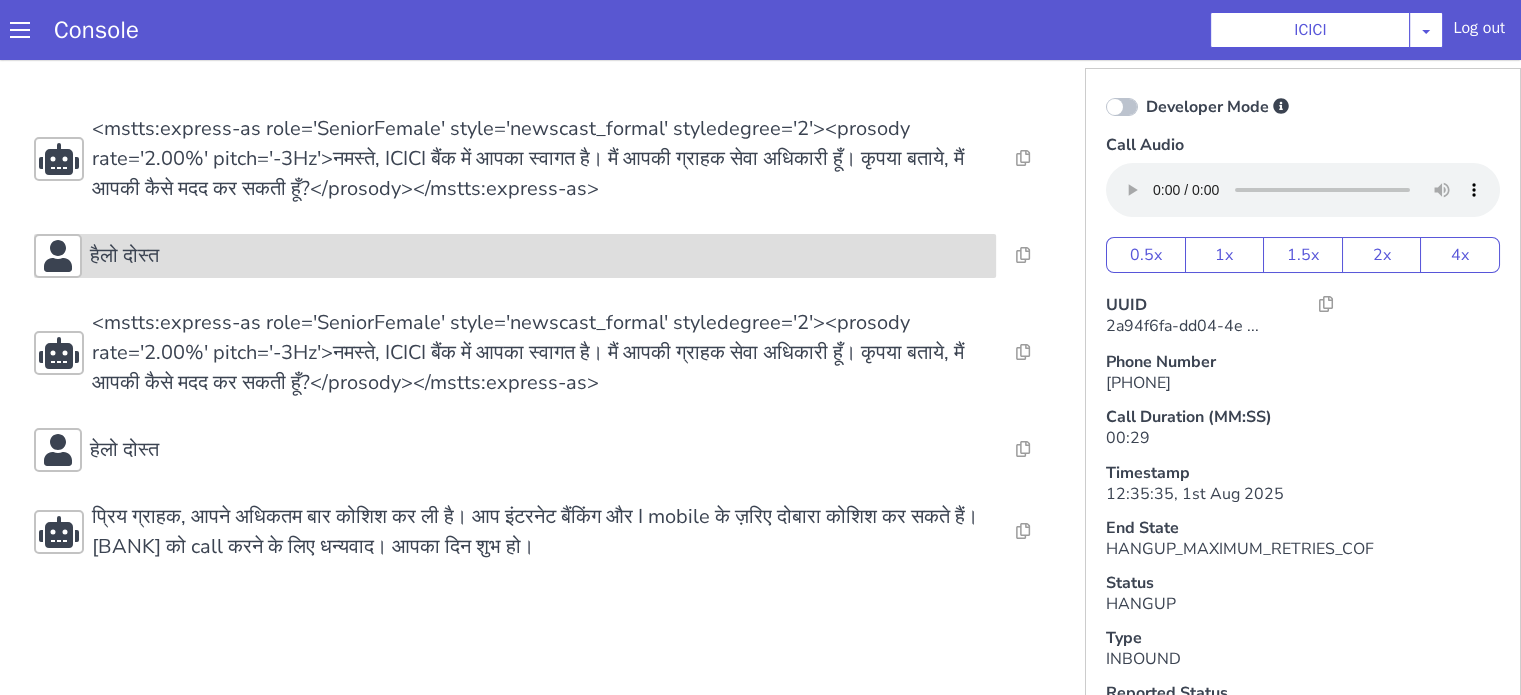click on "हैलो दोस्त" at bounding box center [539, 256] 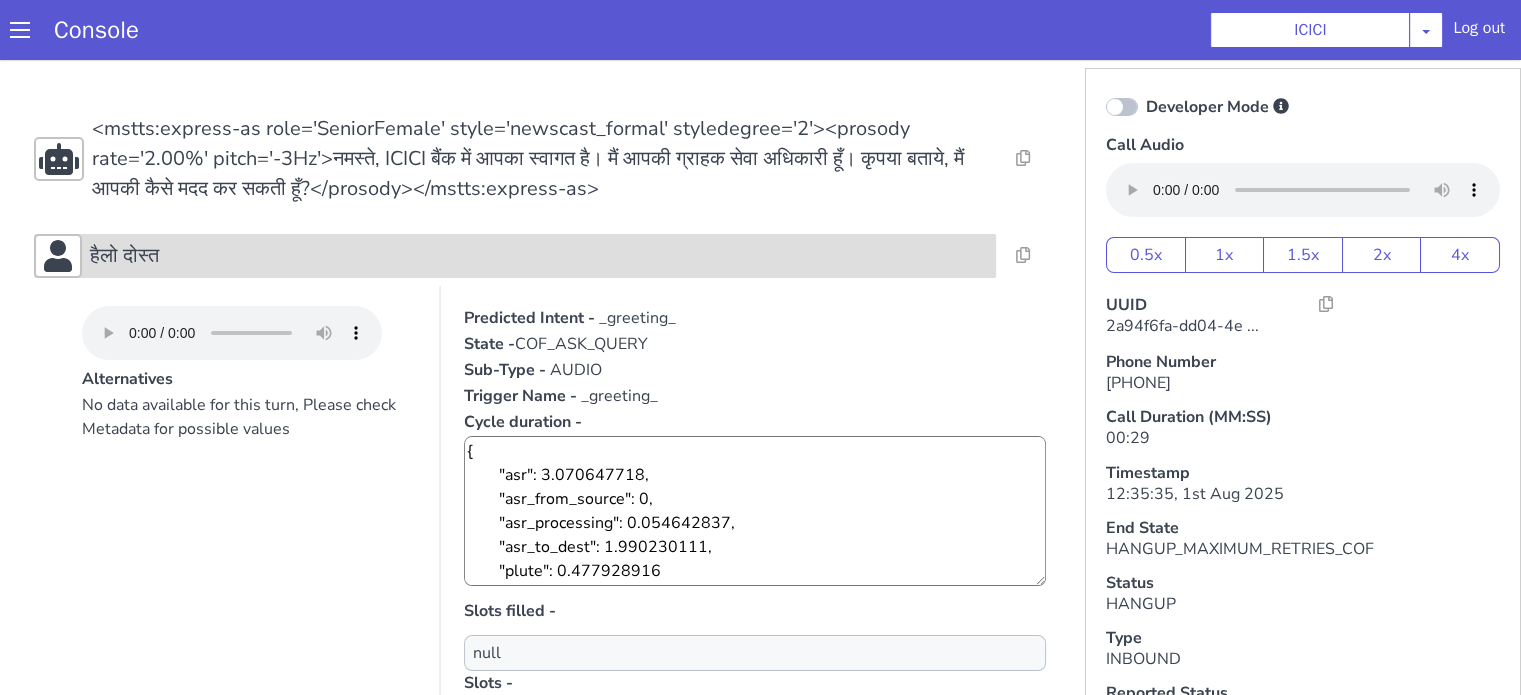 click on "हैलो दोस्त" at bounding box center [539, 256] 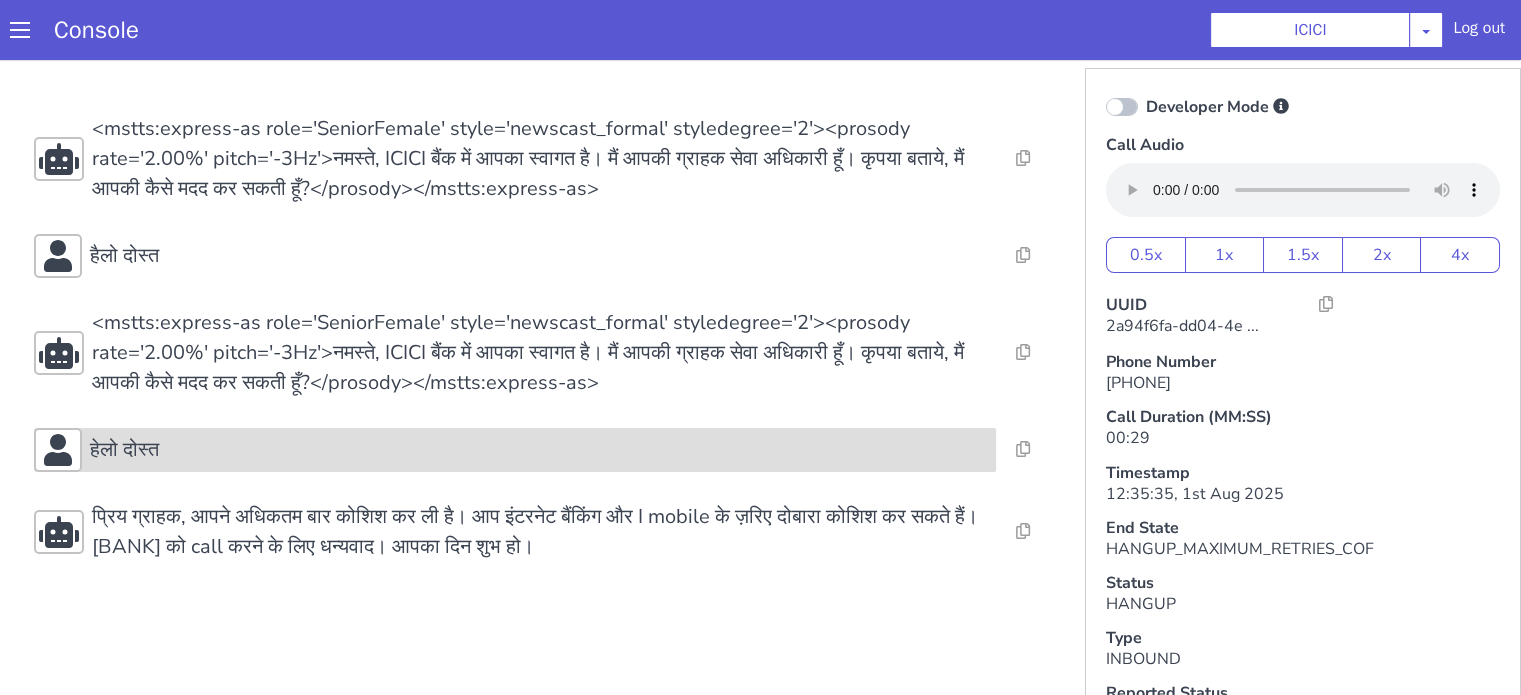 click on "हेलो दोस्त" at bounding box center [539, 450] 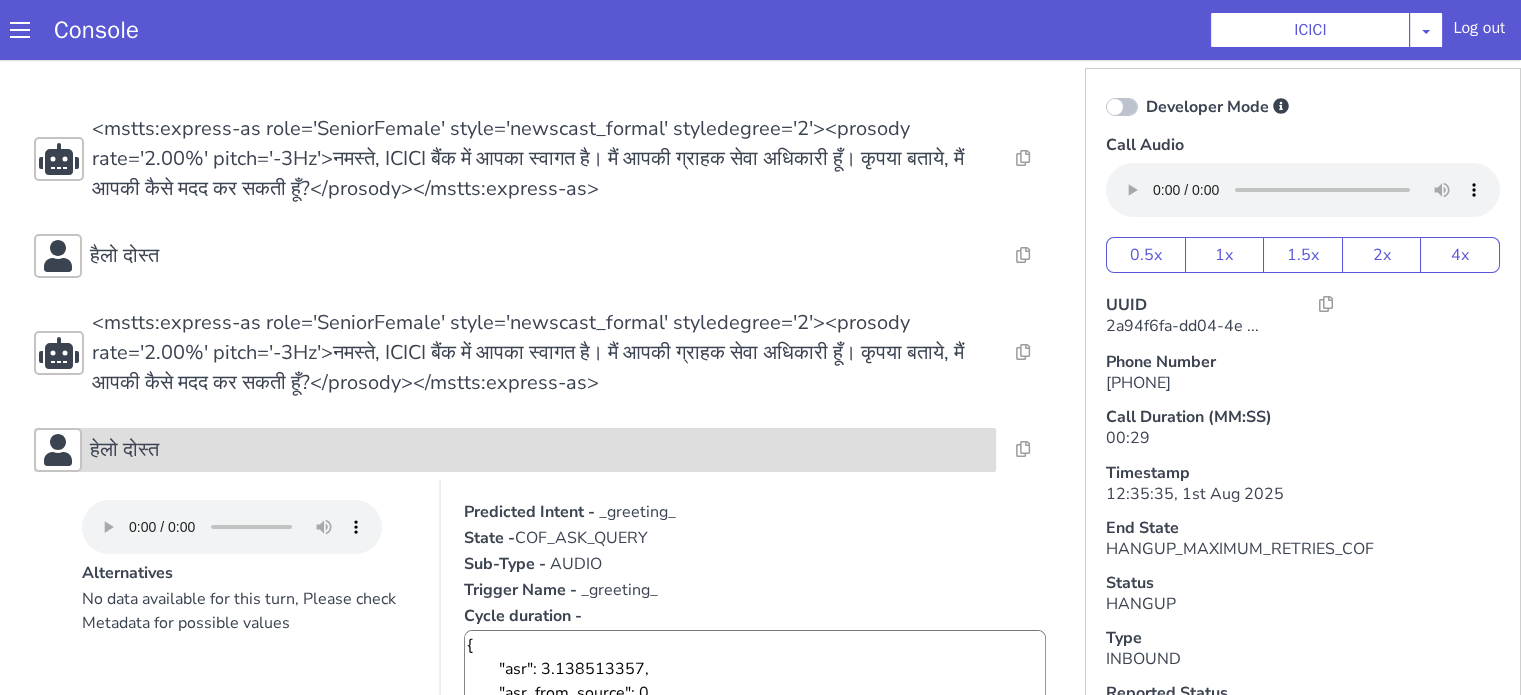 click on "हेलो दोस्त" at bounding box center [539, 450] 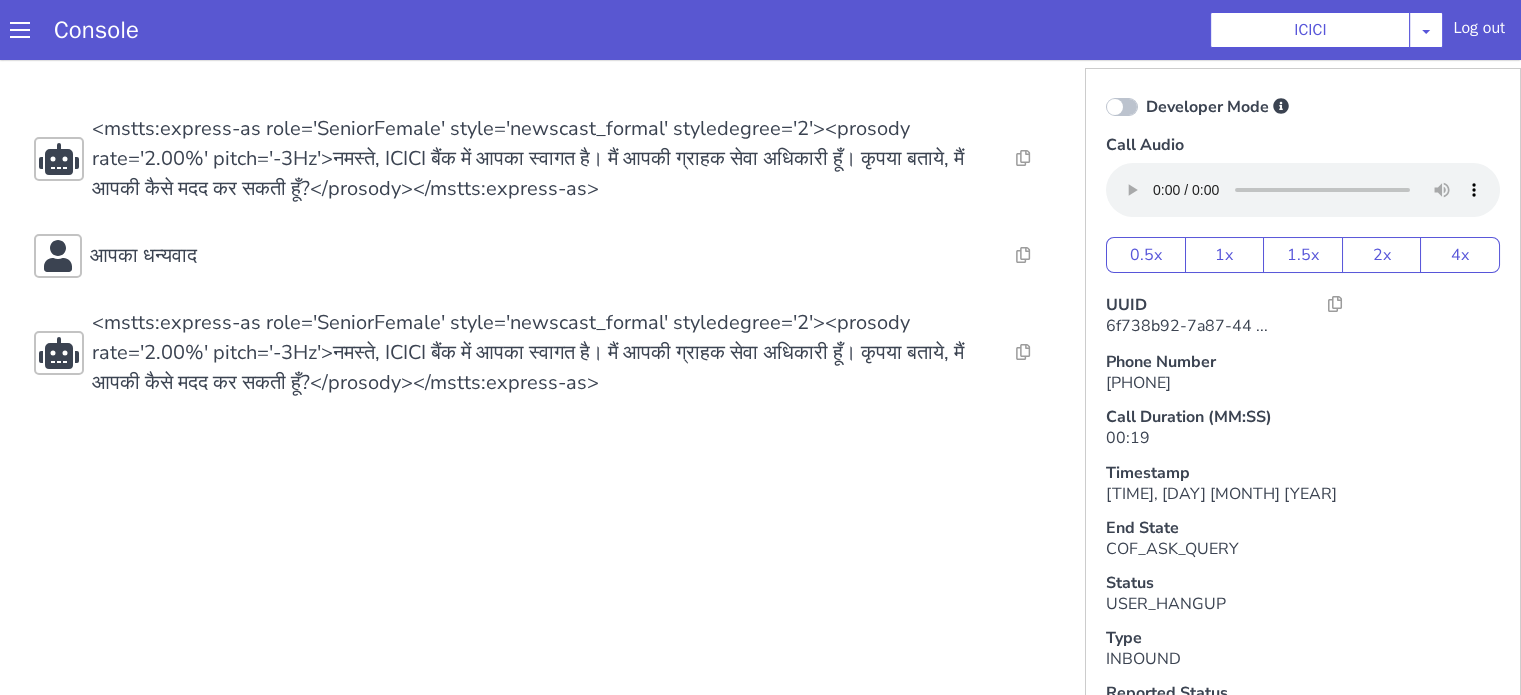 scroll, scrollTop: 0, scrollLeft: 0, axis: both 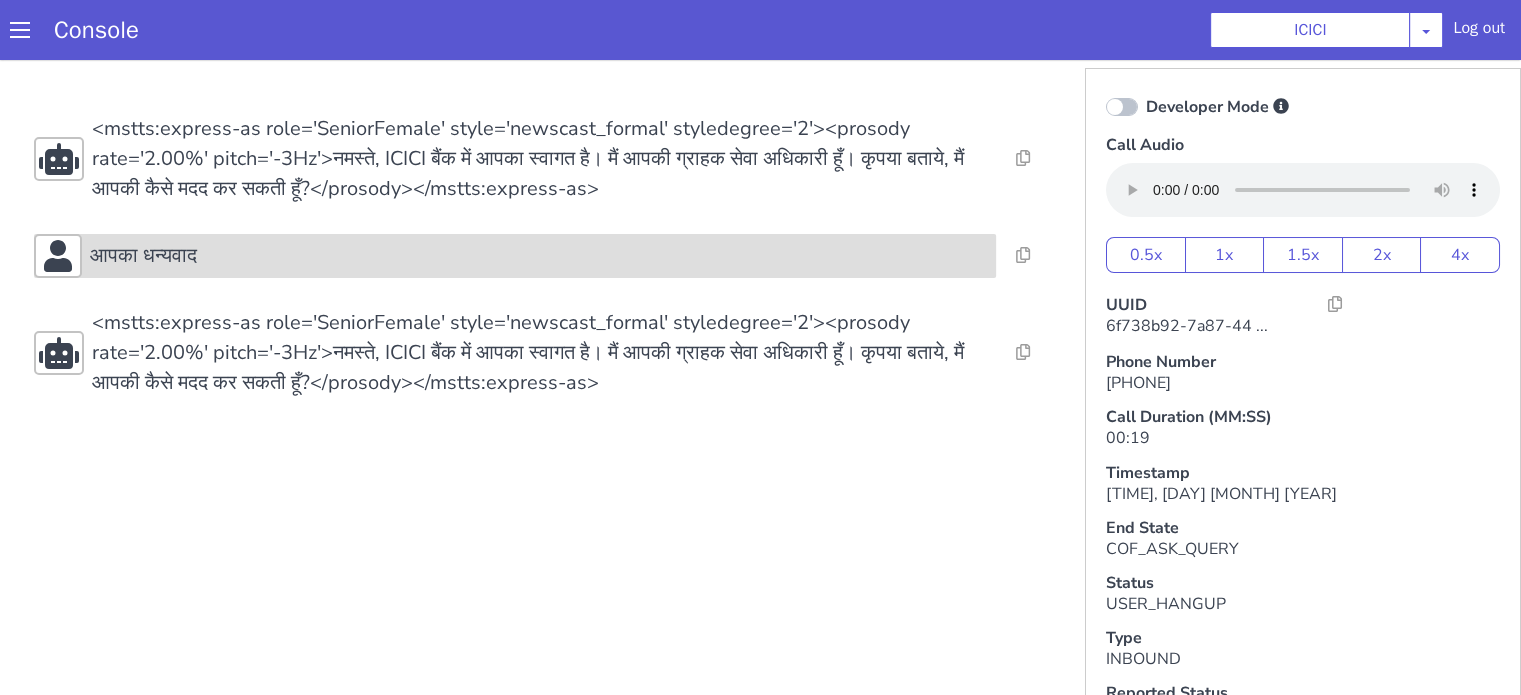 click on "आपका धन्यवाद" at bounding box center (143, 256) 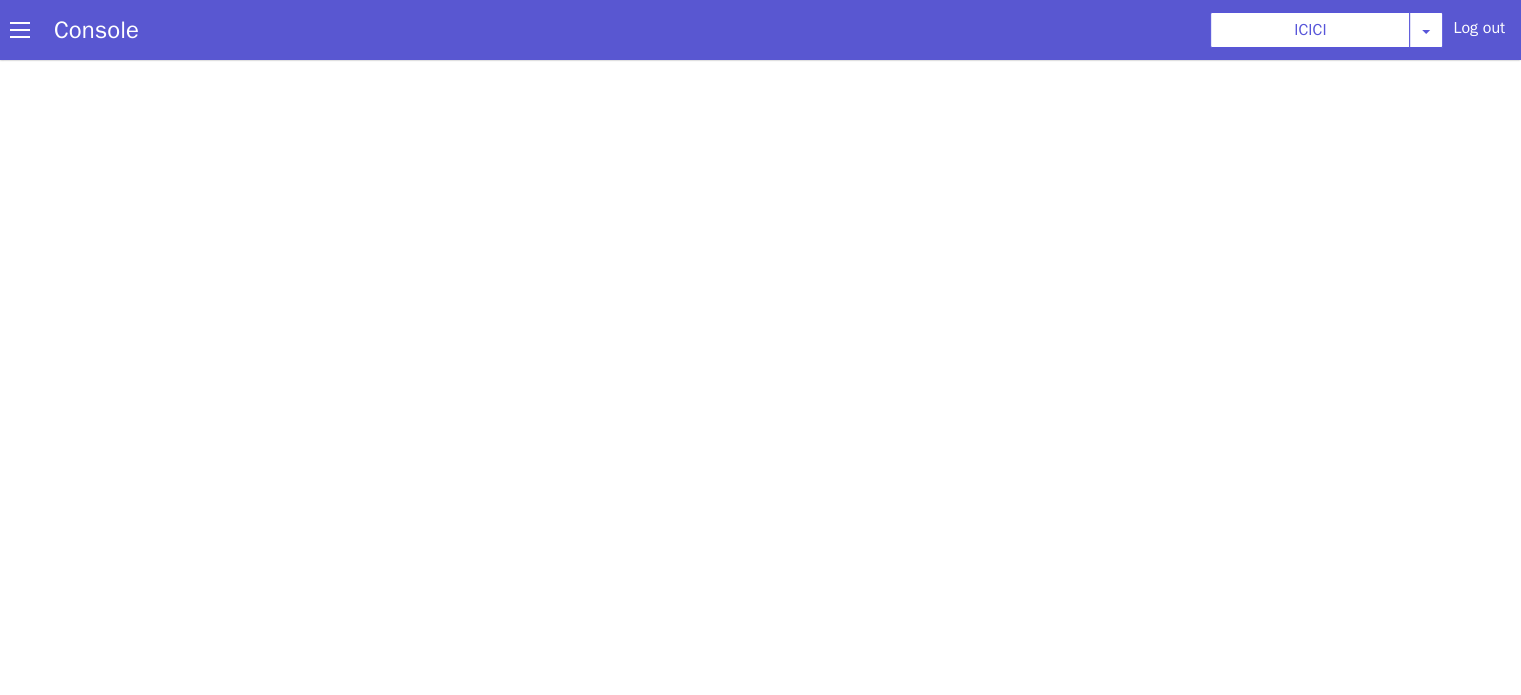 scroll, scrollTop: 0, scrollLeft: 0, axis: both 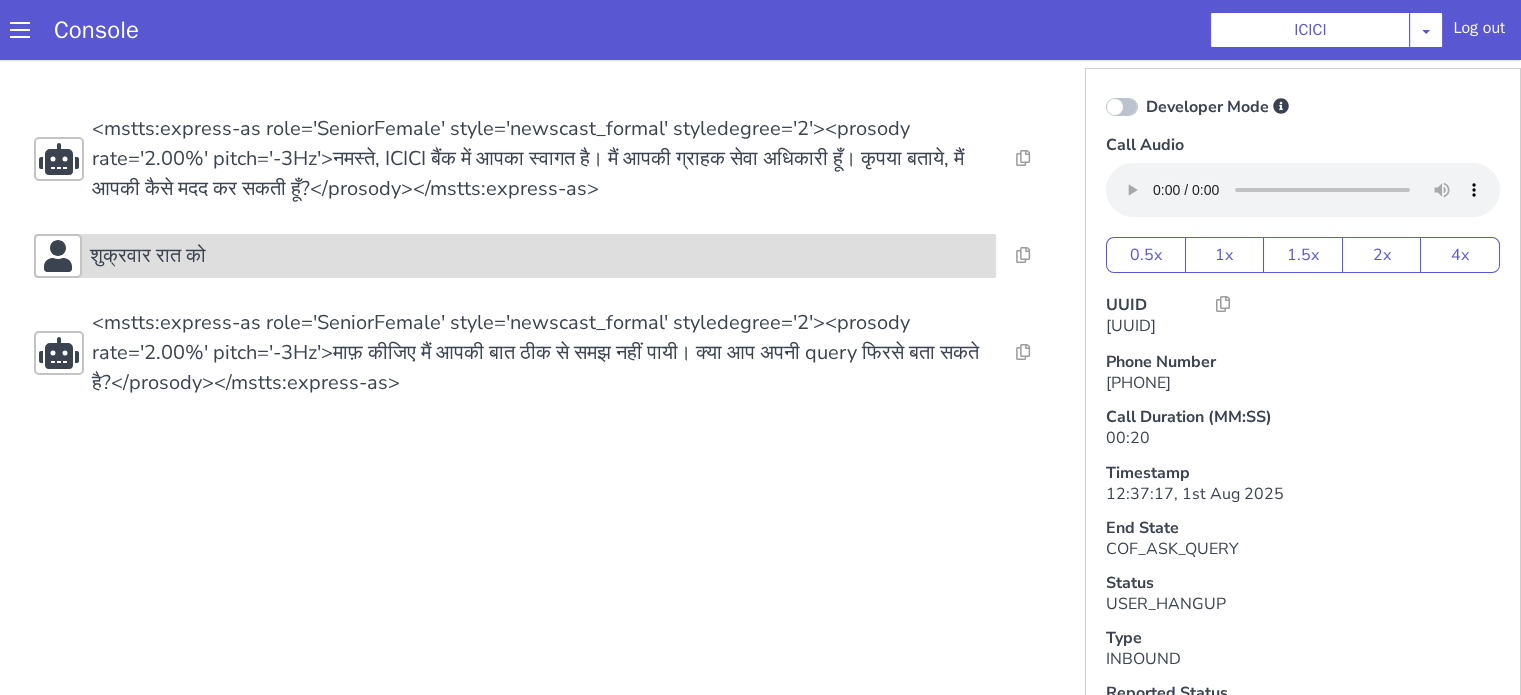 click on "शुक्रवार रात को" at bounding box center (539, 256) 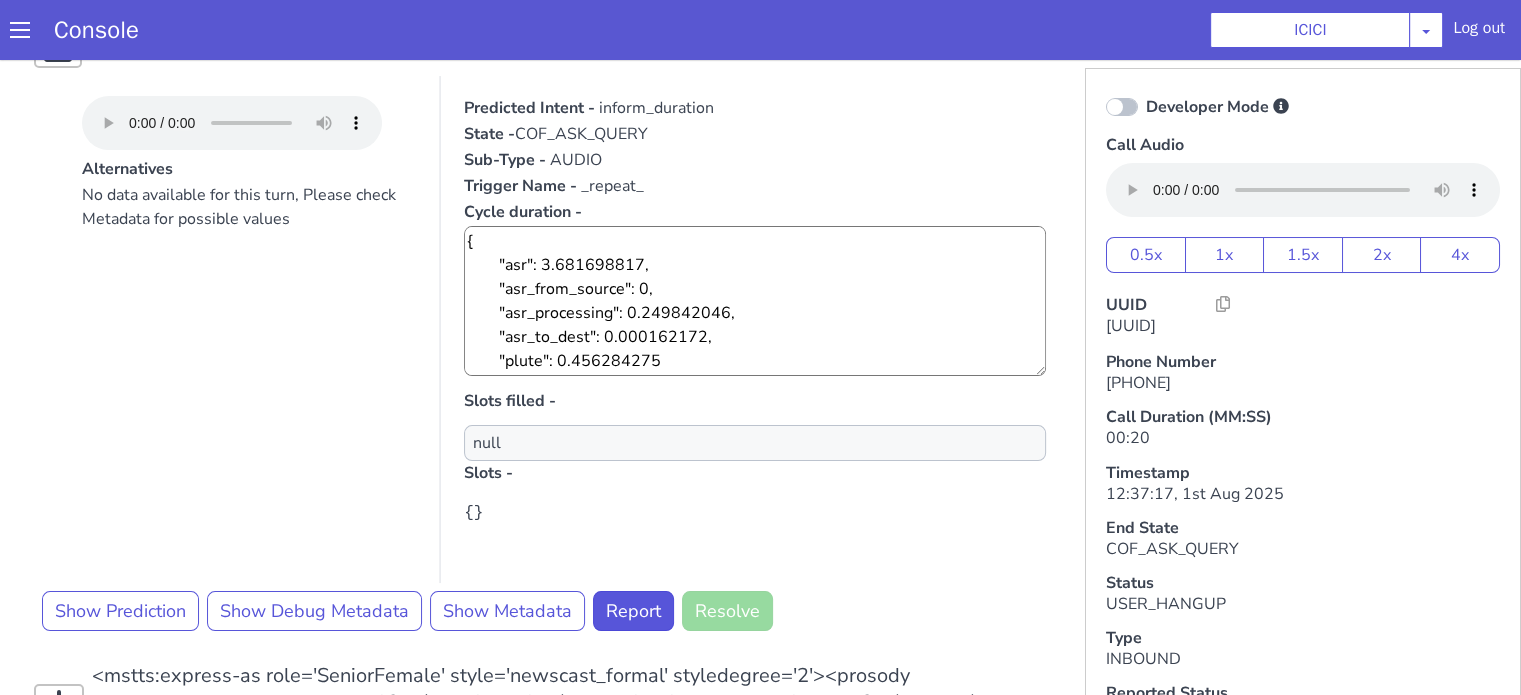 scroll, scrollTop: 303, scrollLeft: 0, axis: vertical 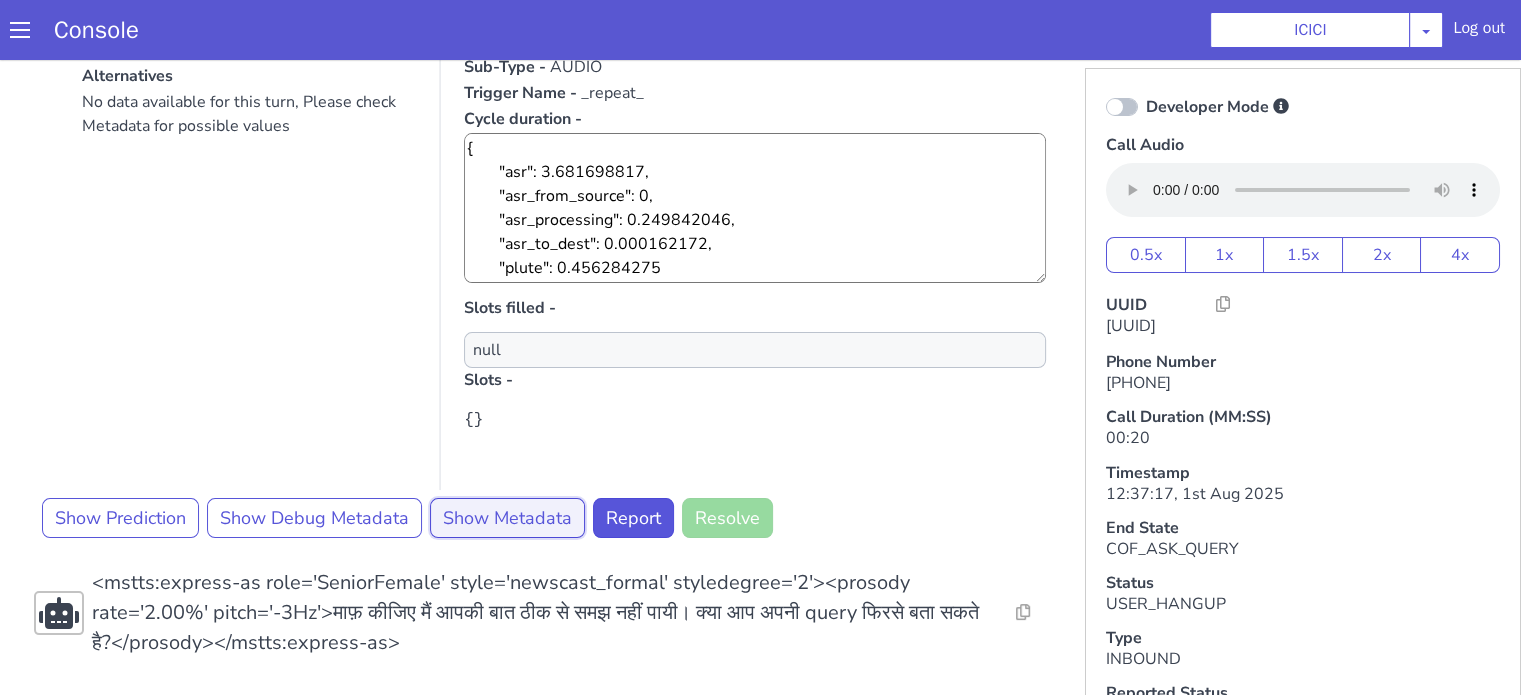 click on "Show Metadata" at bounding box center [507, 518] 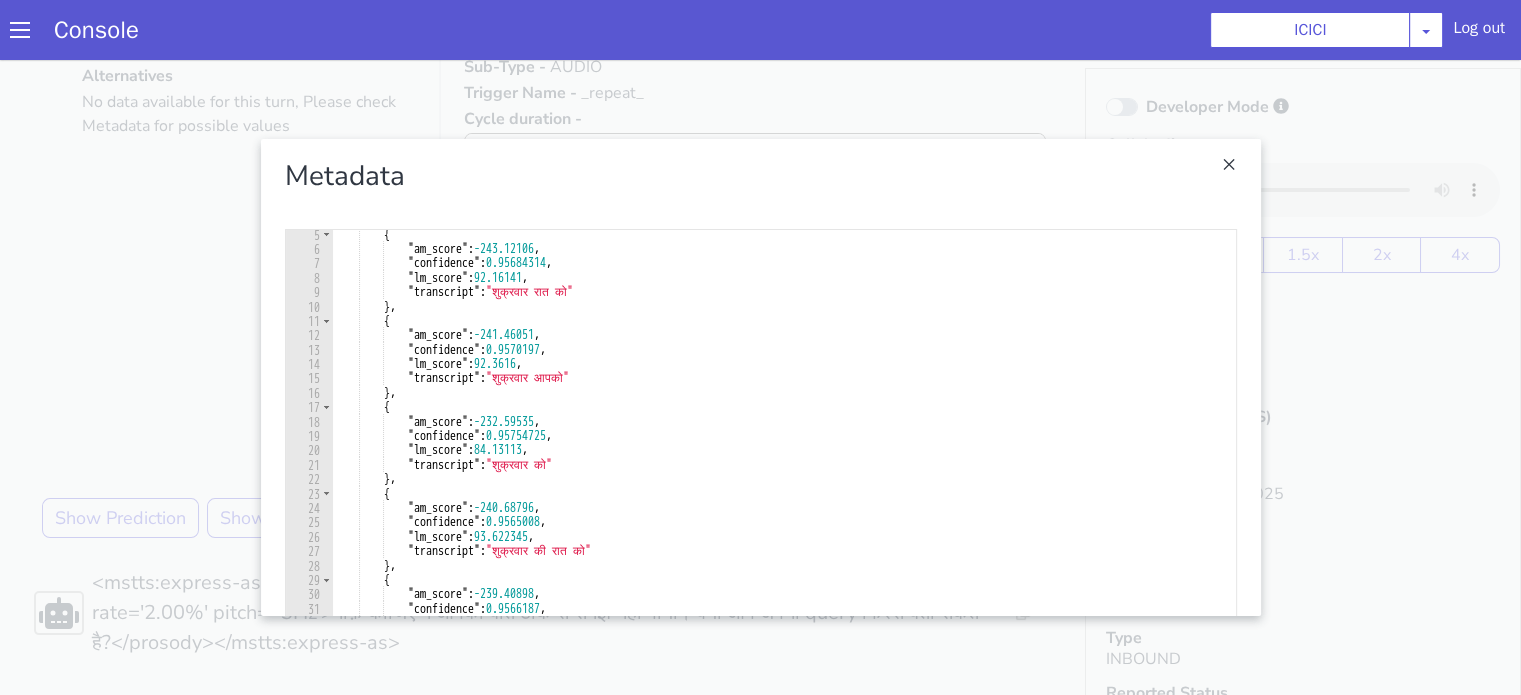 scroll, scrollTop: 0, scrollLeft: 0, axis: both 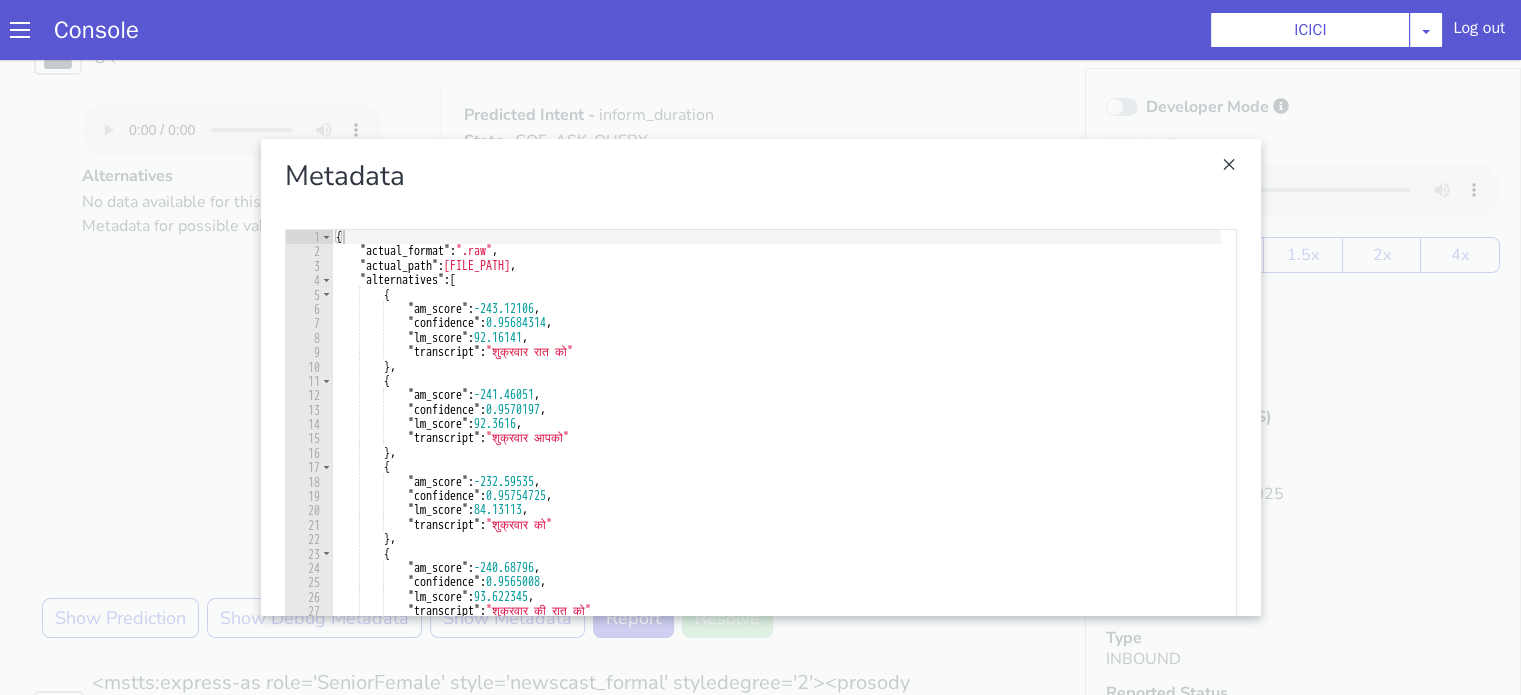 click at bounding box center (760, 377) 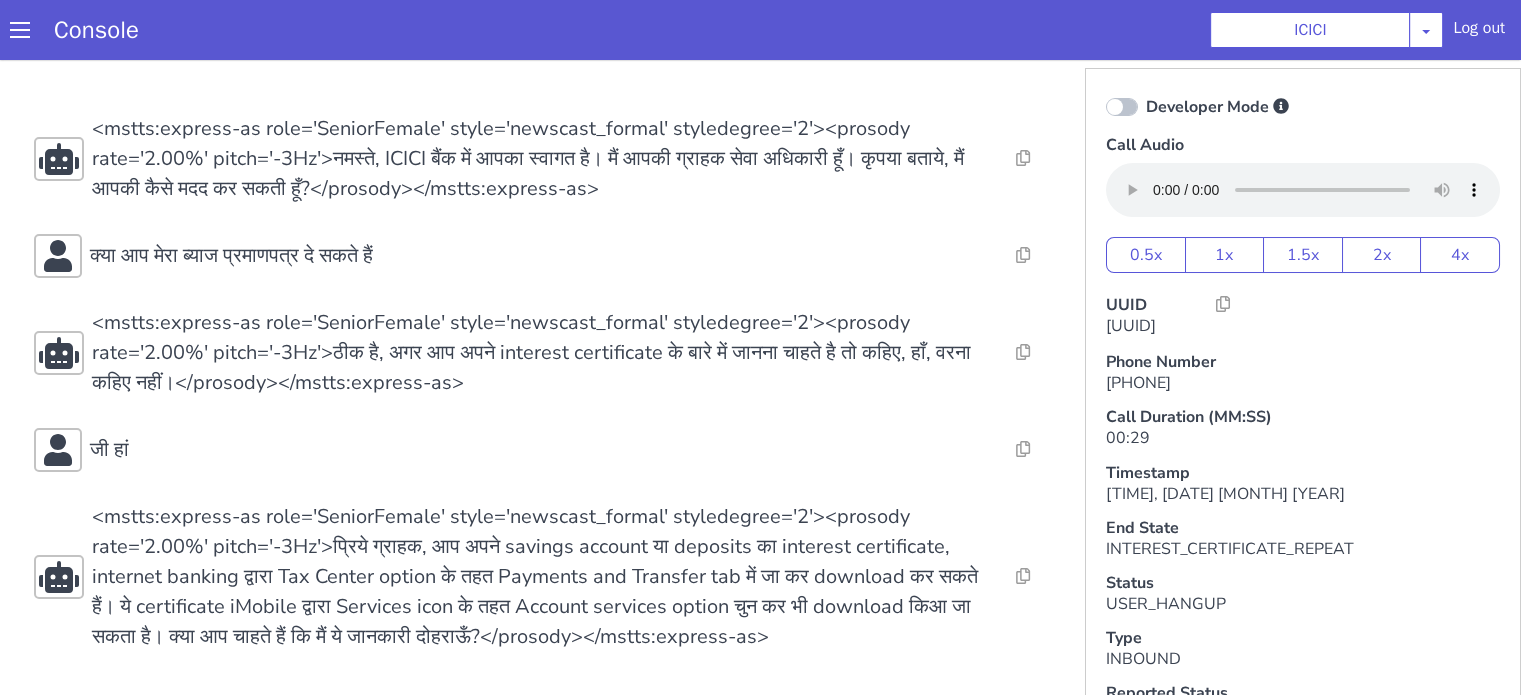 scroll, scrollTop: 0, scrollLeft: 0, axis: both 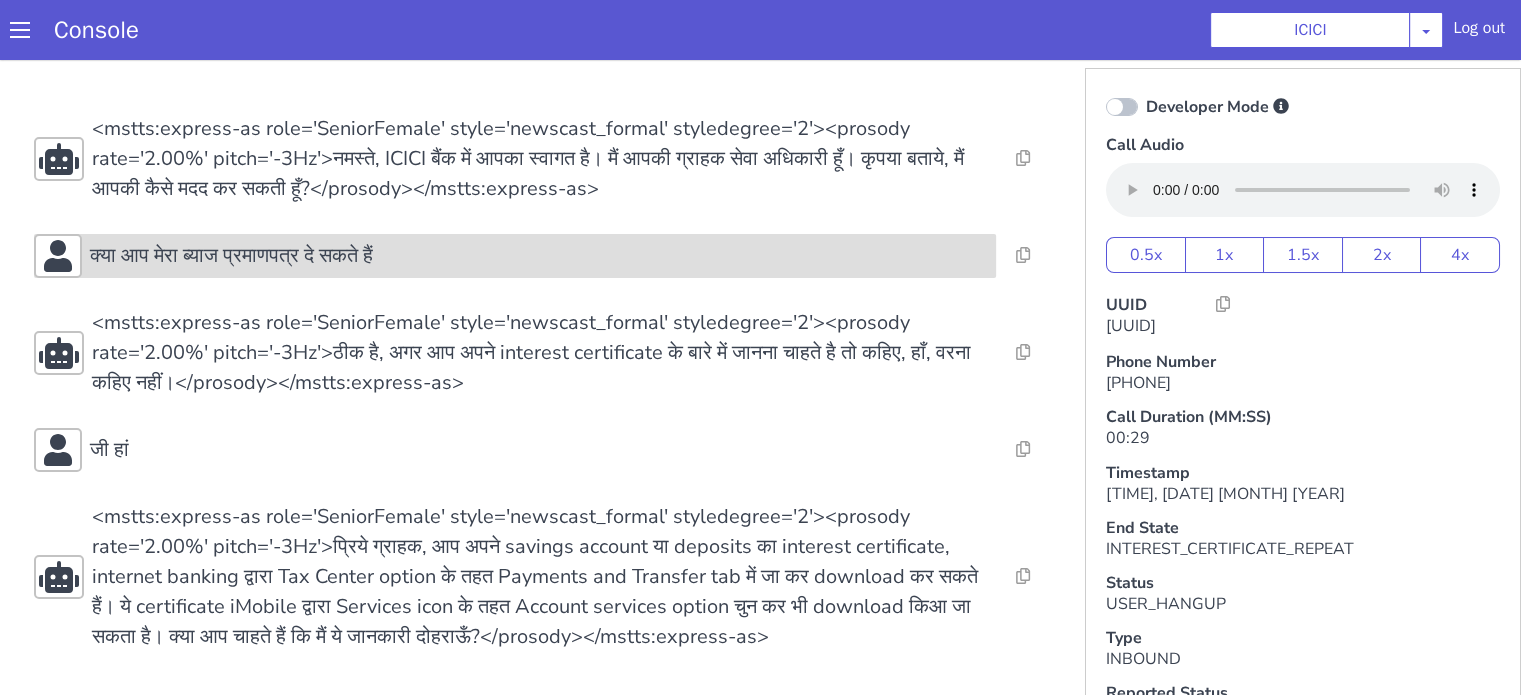 click on "क्या आप मेरा ब्याज प्रमाणपत्र दे सकते हैं" at bounding box center [231, 256] 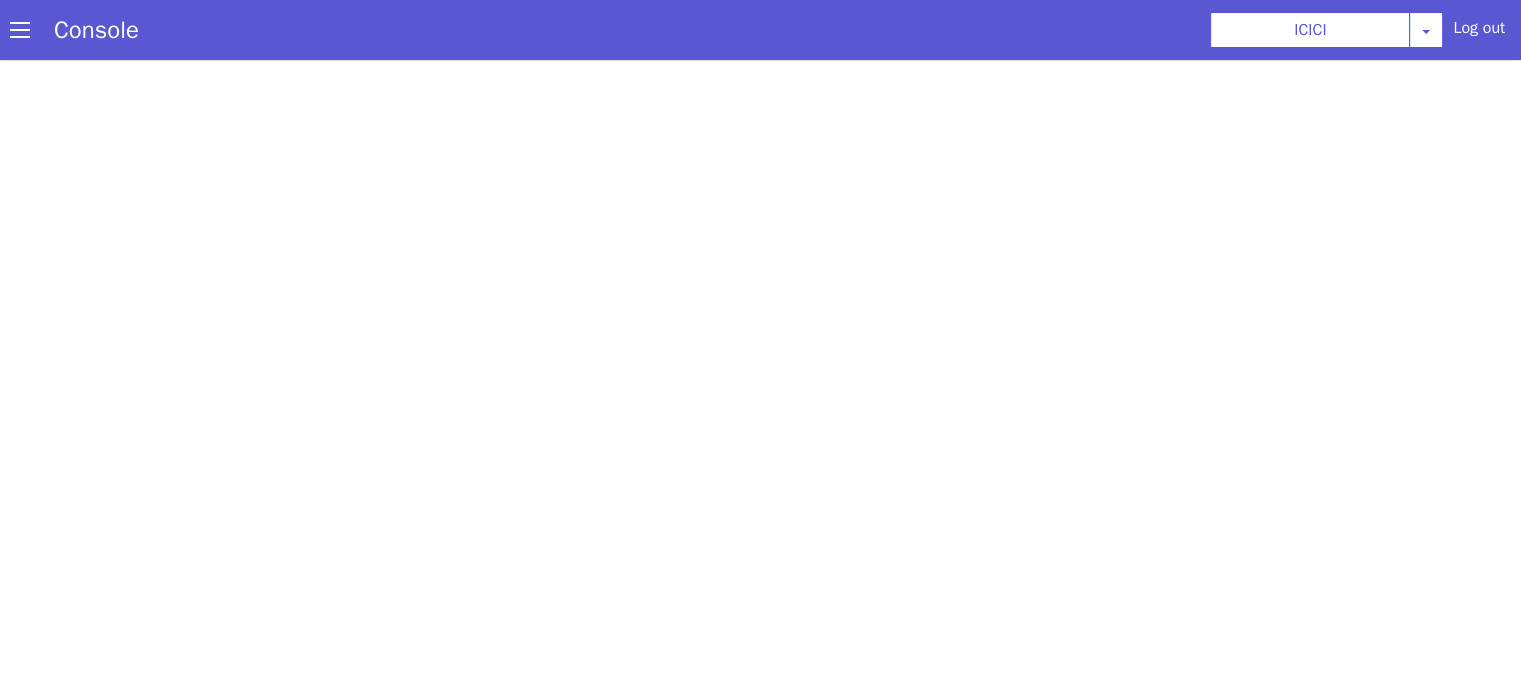 scroll, scrollTop: 0, scrollLeft: 0, axis: both 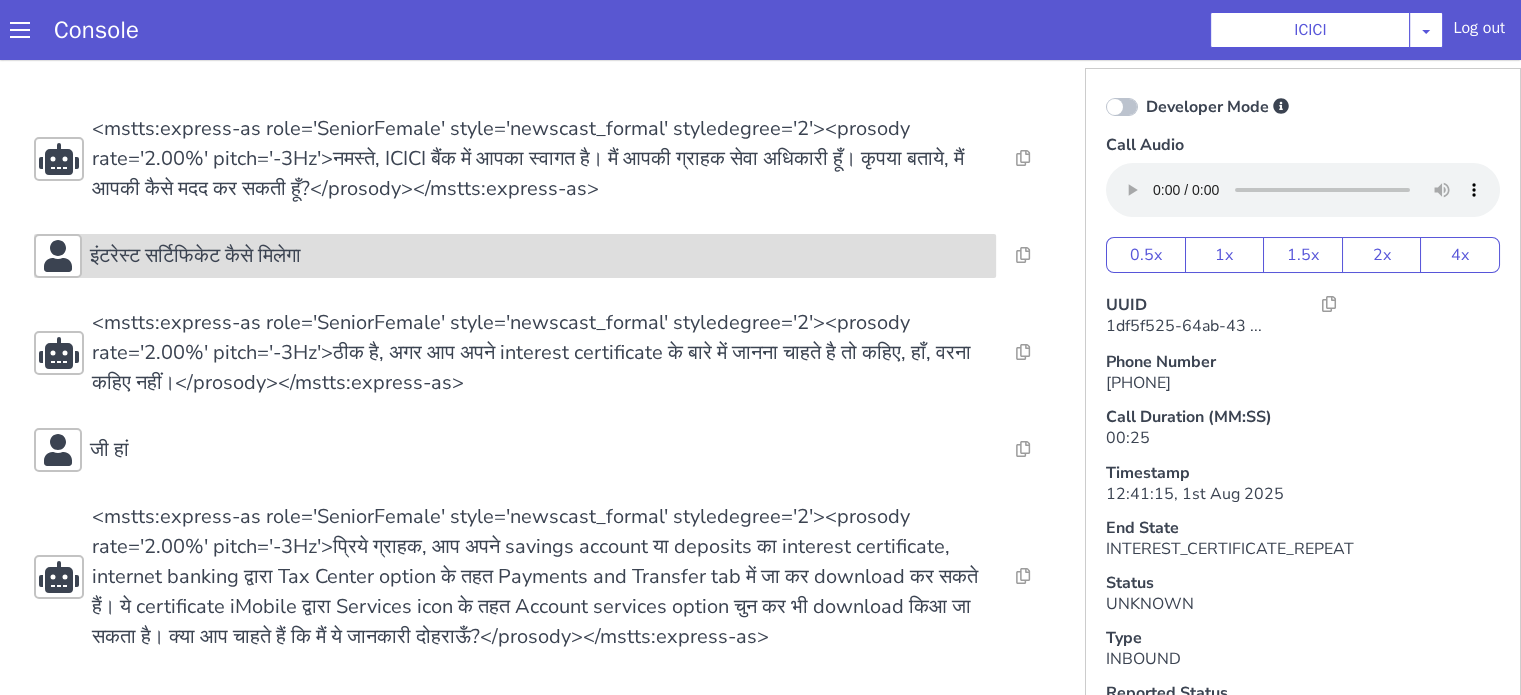click on "इंटरेस्ट सर्टिफिकेट कैसे मिलेगा" at bounding box center (539, 256) 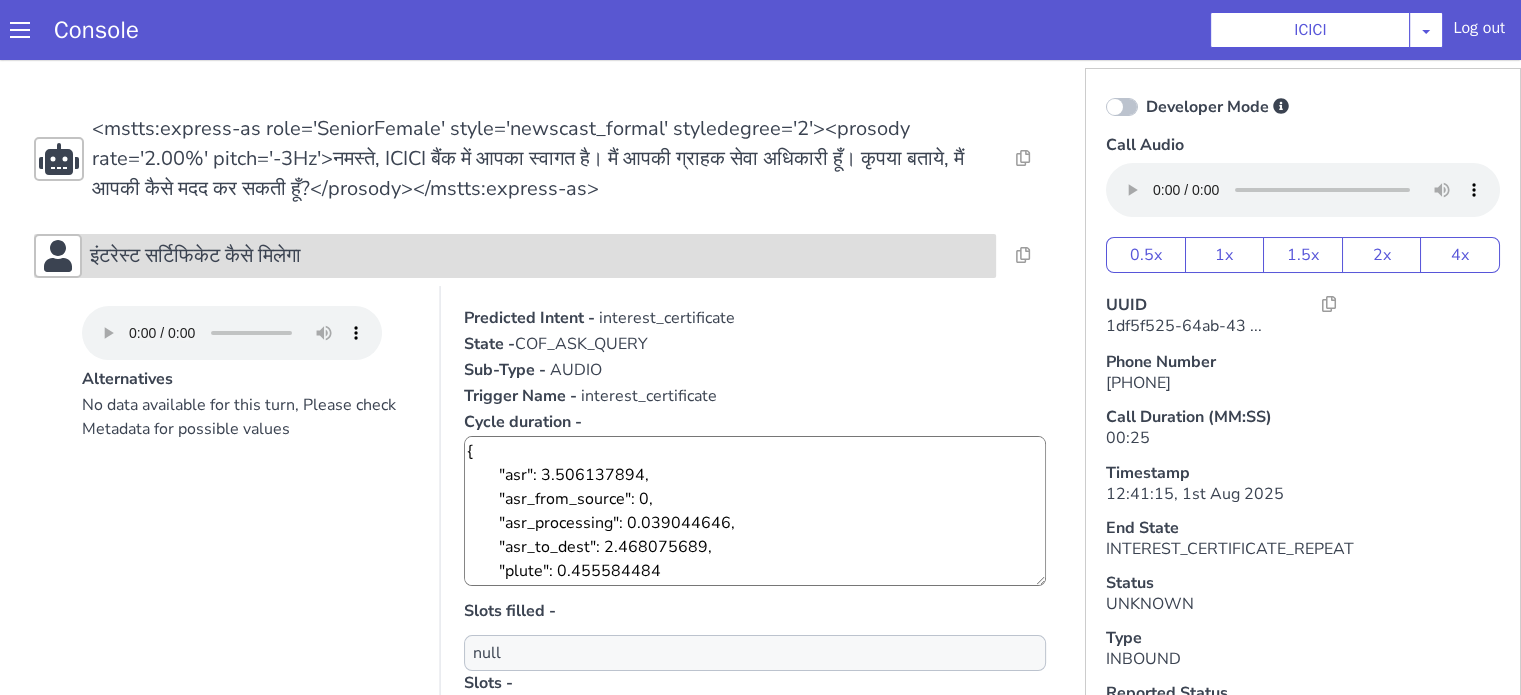 click on "इंटरेस्ट सर्टिफिकेट कैसे मिलेगा" at bounding box center (539, 256) 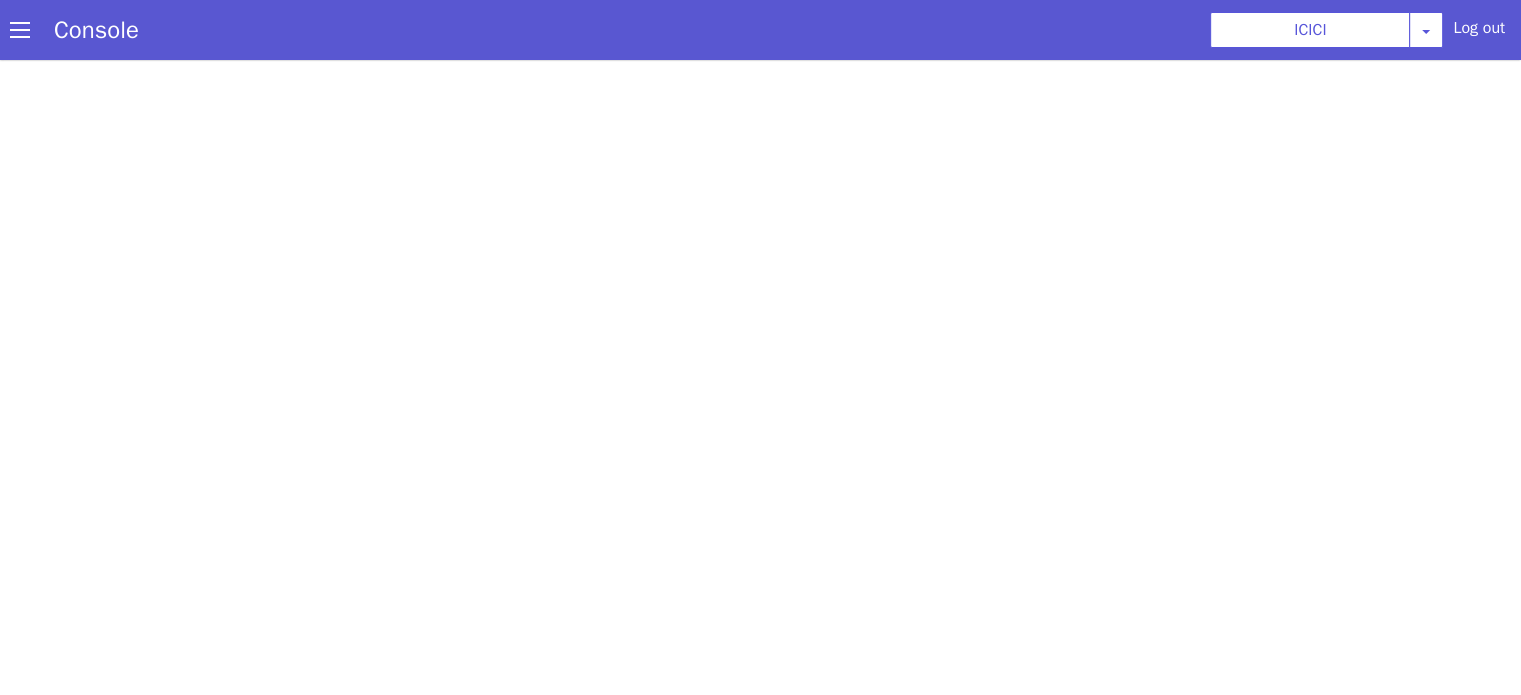 scroll, scrollTop: 0, scrollLeft: 0, axis: both 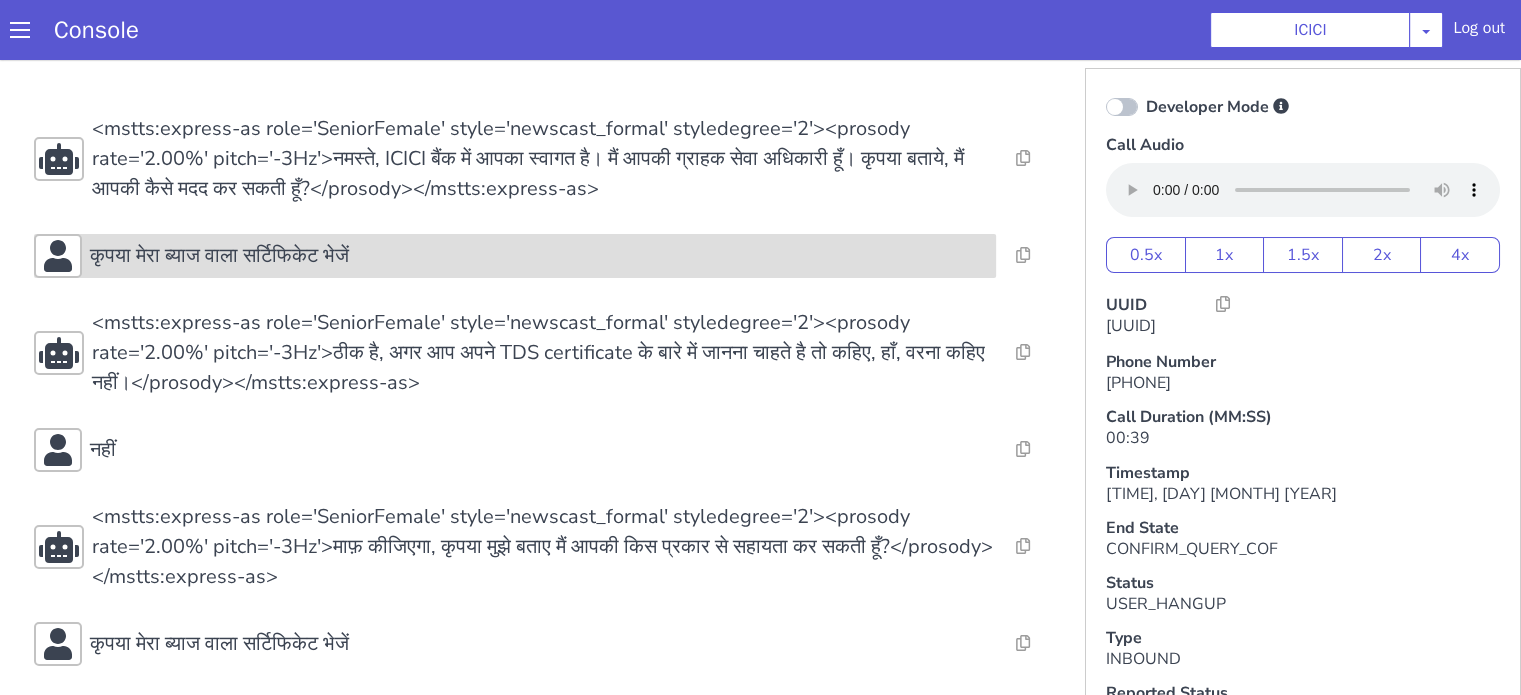 click on "कृपया मेरा ब्याज वाला सर्टिफिकेट भेजें" at bounding box center [219, 256] 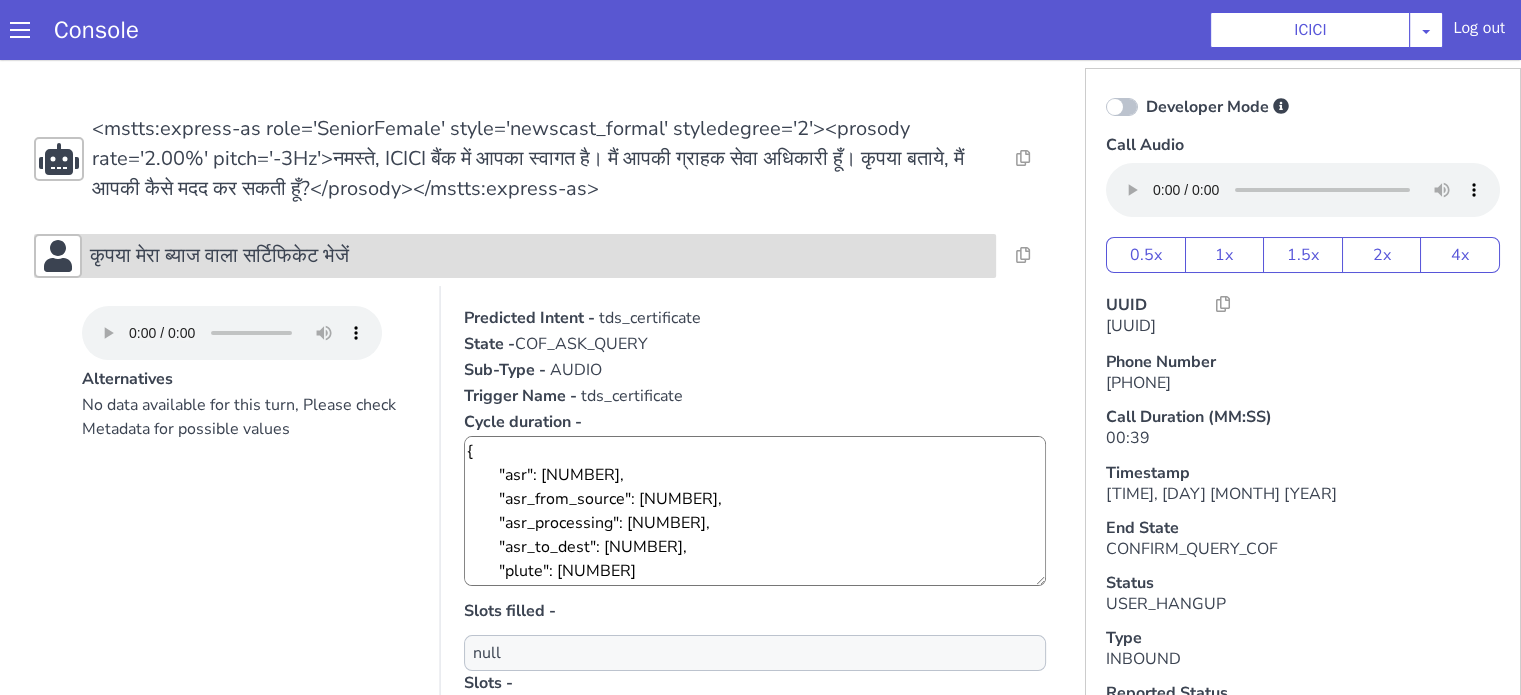 click on "कृपया मेरा ब्याज वाला सर्टिफिकेट भेजें" at bounding box center (219, 256) 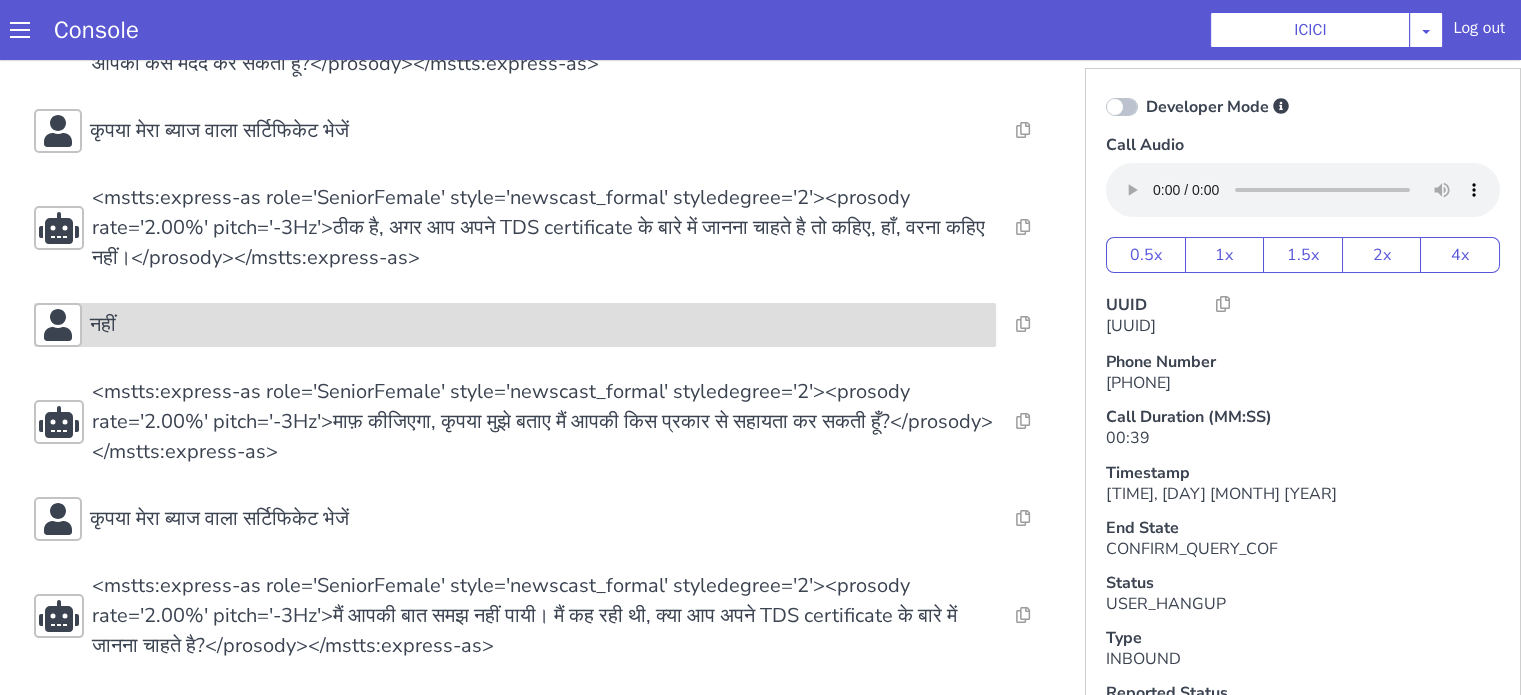 scroll, scrollTop: 126, scrollLeft: 0, axis: vertical 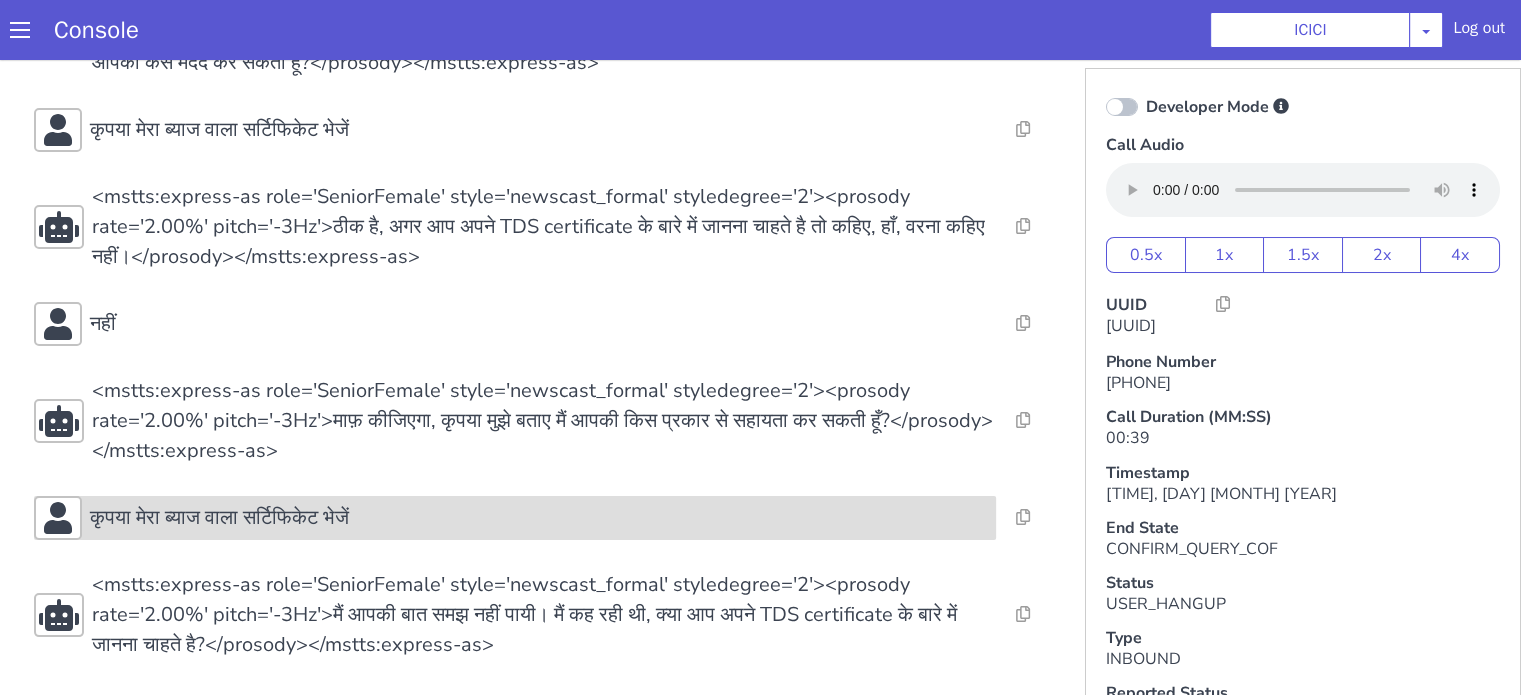 click on "कृपया मेरा ब्याज वाला सर्टिफिकेट भेजें" at bounding box center (219, 518) 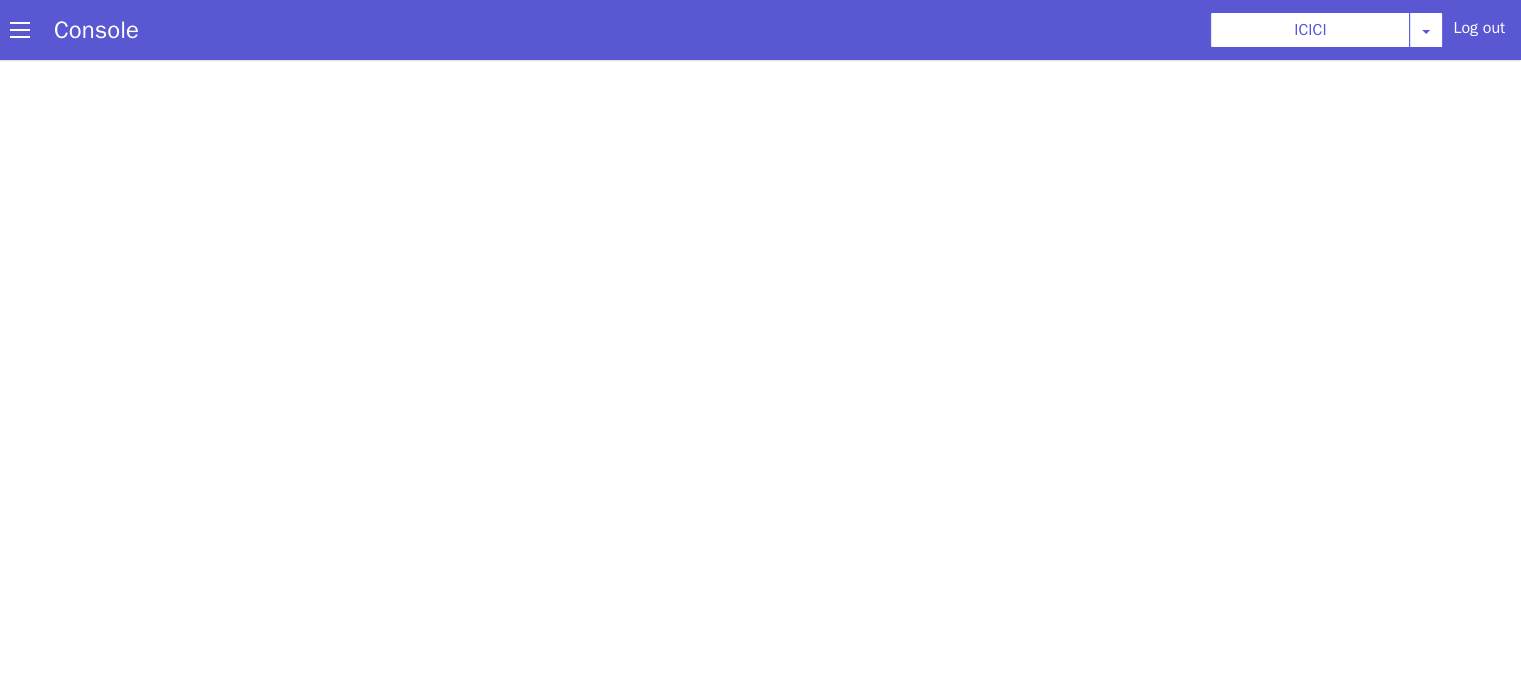 scroll, scrollTop: 0, scrollLeft: 0, axis: both 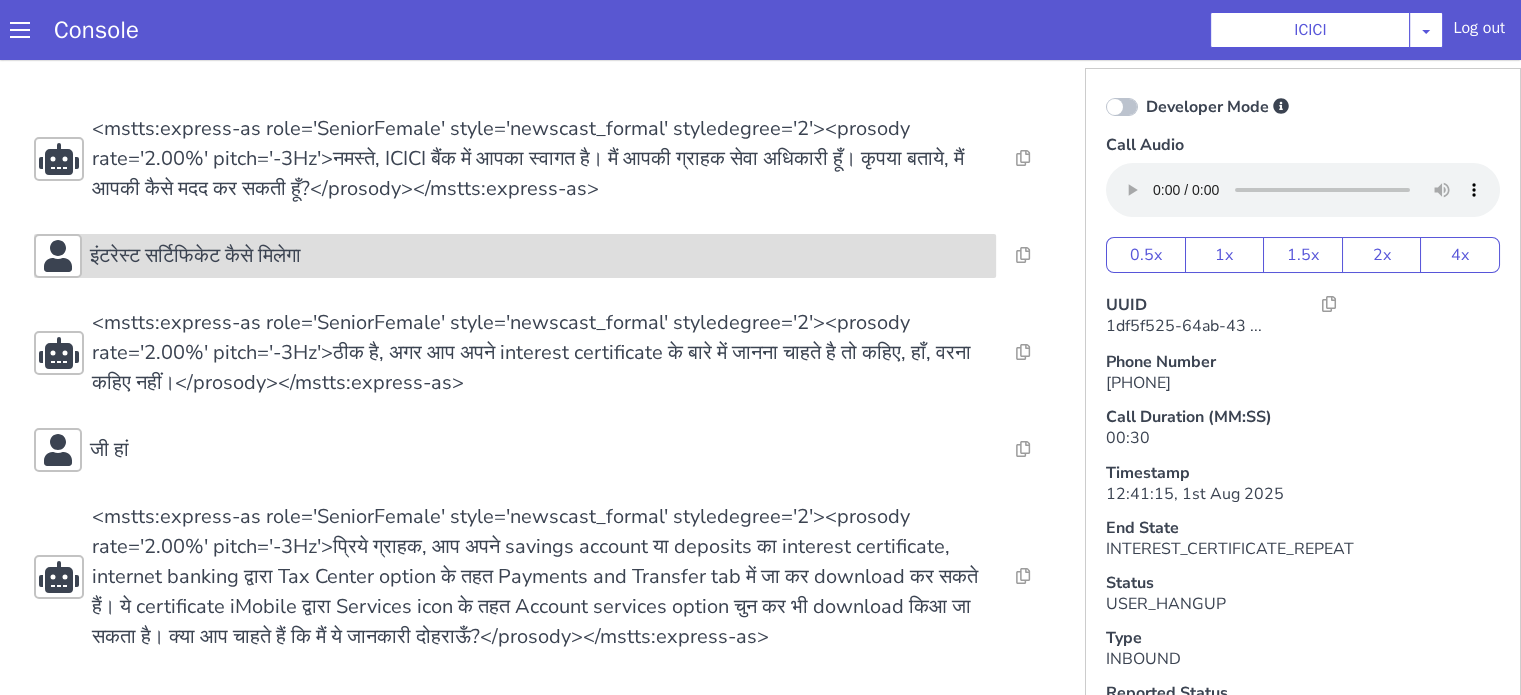 click on "इंटरेस्ट सर्टिफिकेट कैसे मिलेगा" at bounding box center [539, 256] 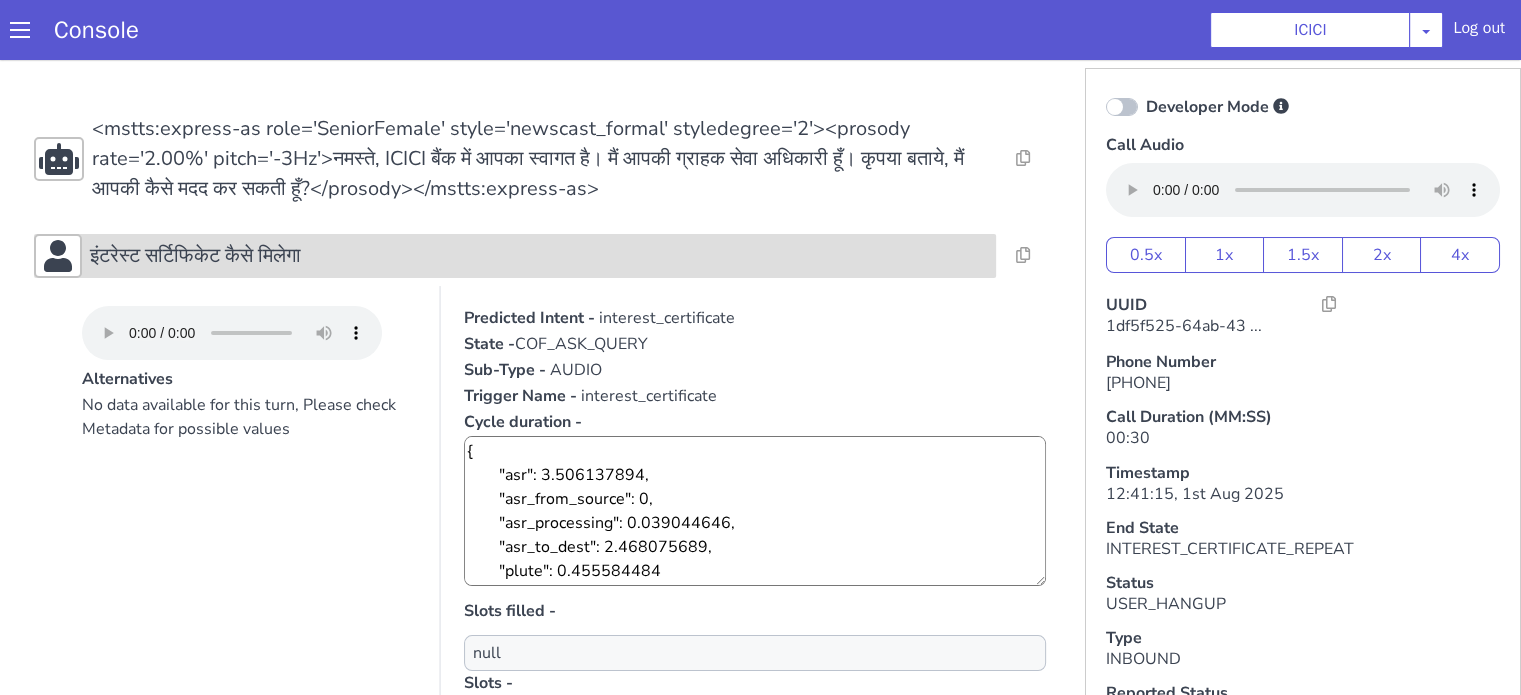 click on "इंटरेस्ट सर्टिफिकेट कैसे मिलेगा" at bounding box center (539, 256) 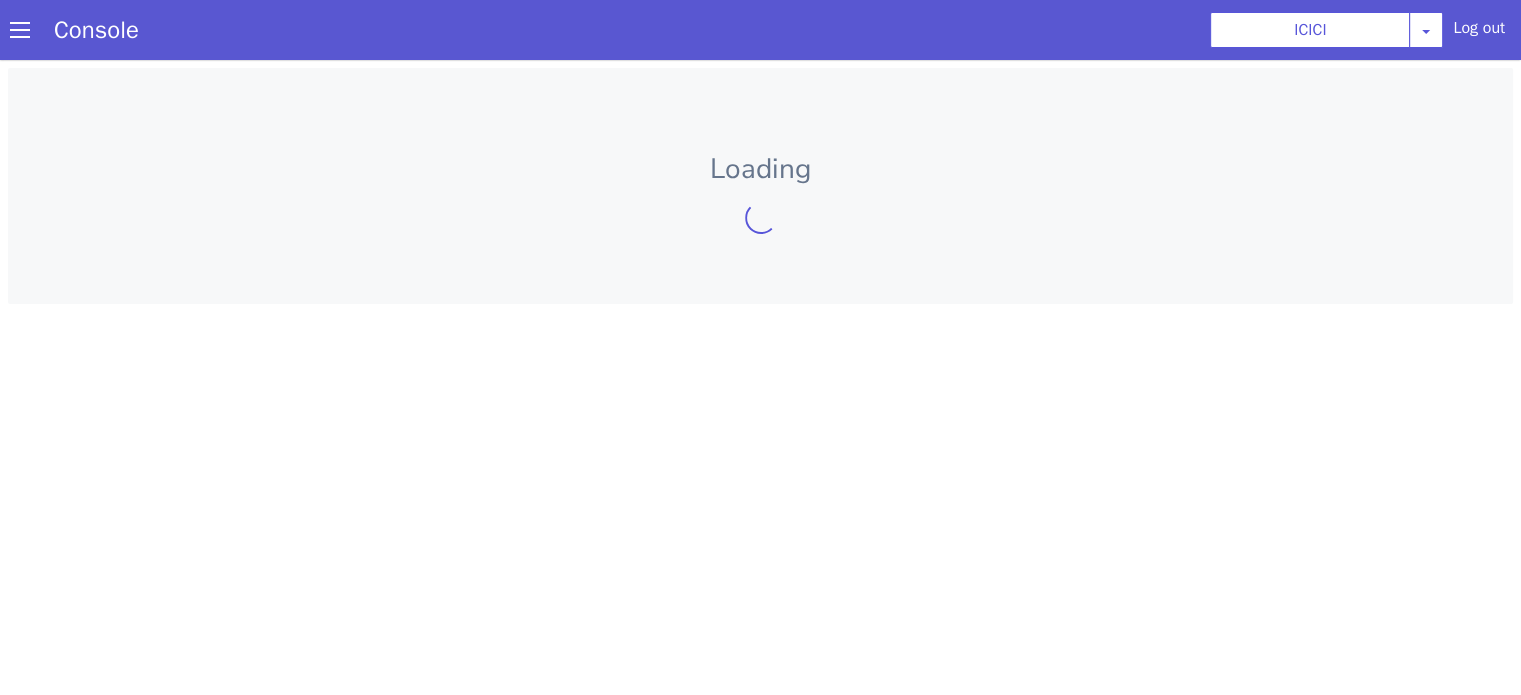 scroll, scrollTop: 0, scrollLeft: 0, axis: both 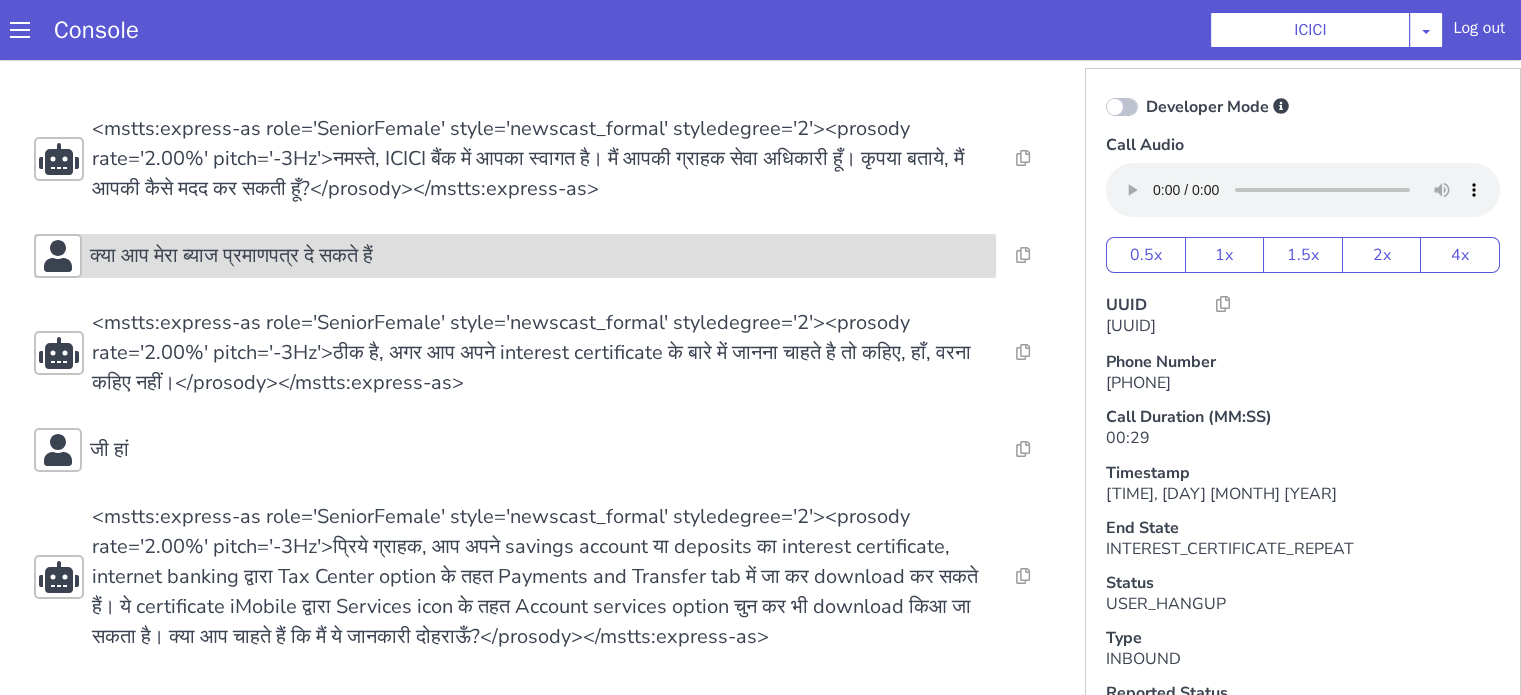 click on "क्या आप मेरा ब्याज प्रमाणपत्र दे सकते हैं" at bounding box center [231, 256] 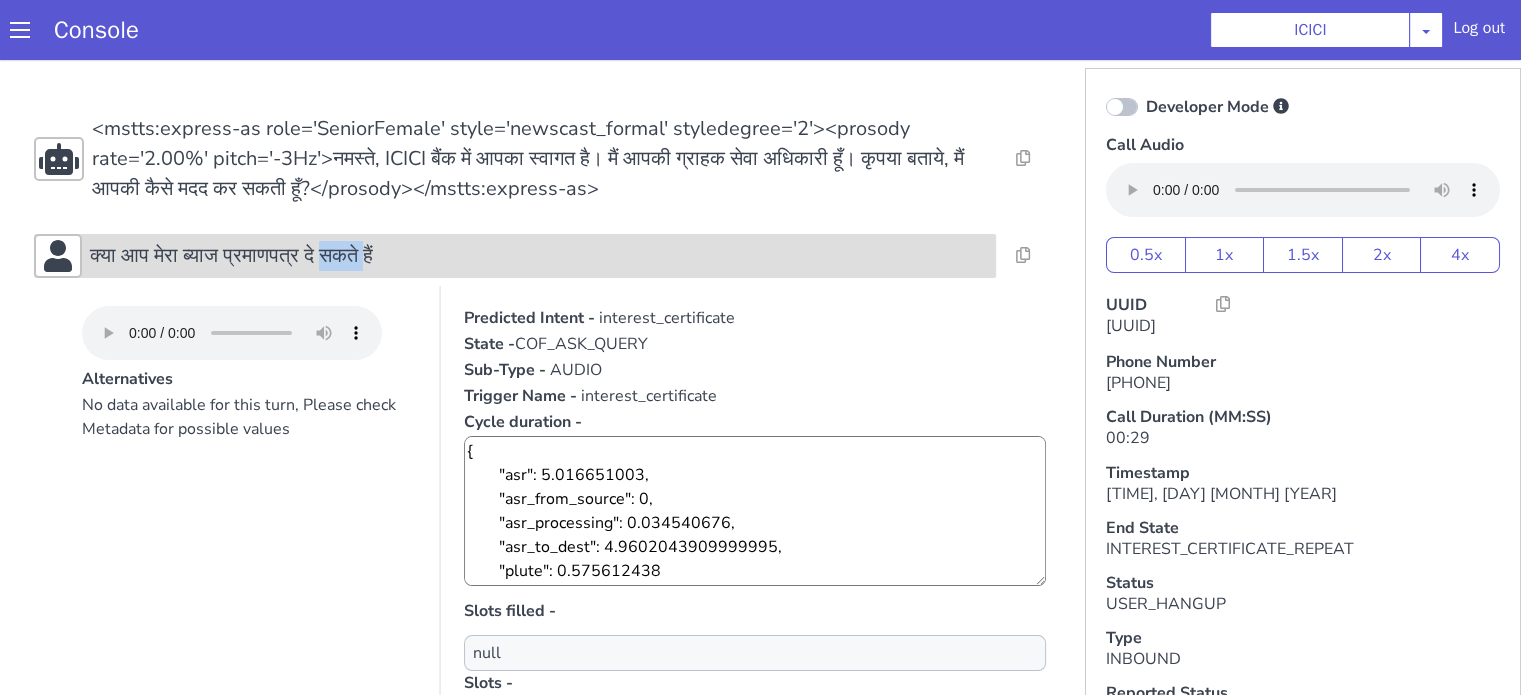 click on "क्या आप मेरा ब्याज प्रमाणपत्र दे सकते हैं" at bounding box center [231, 256] 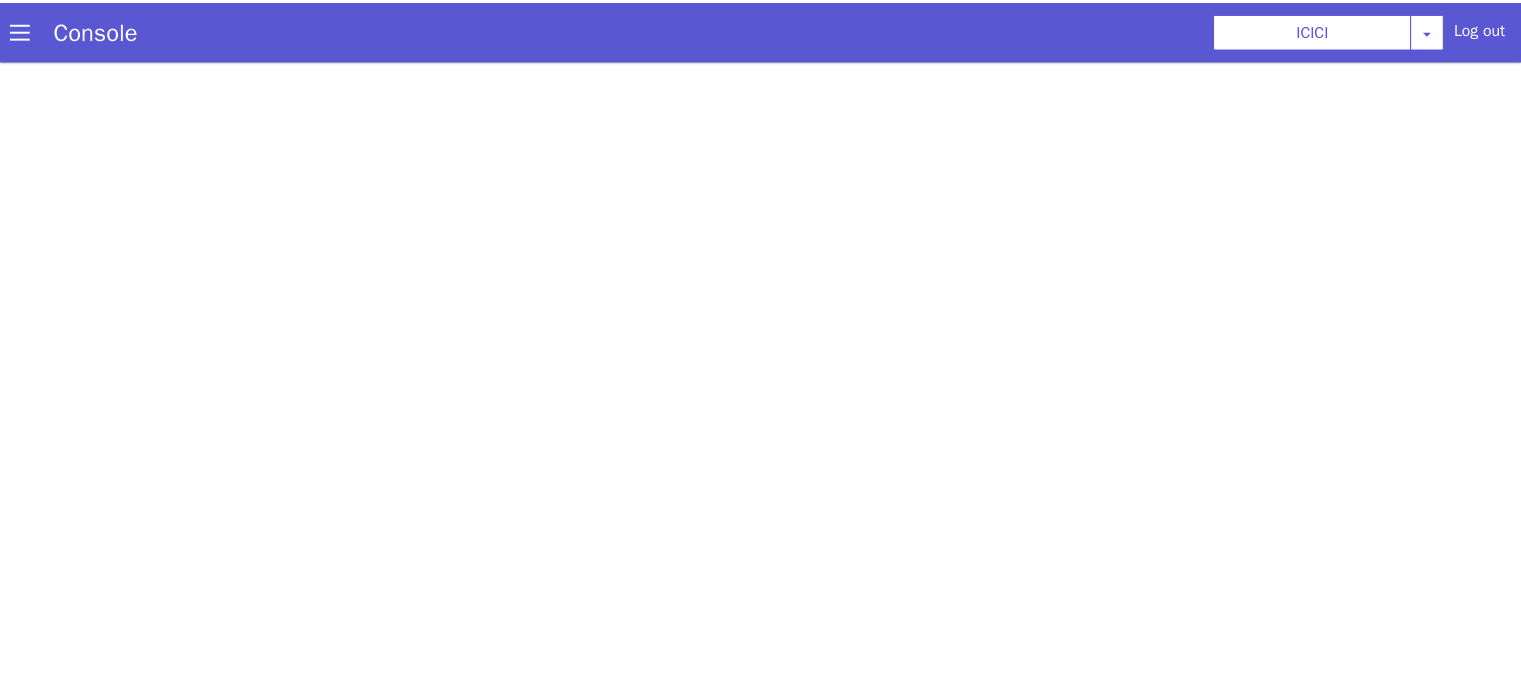 scroll, scrollTop: 0, scrollLeft: 0, axis: both 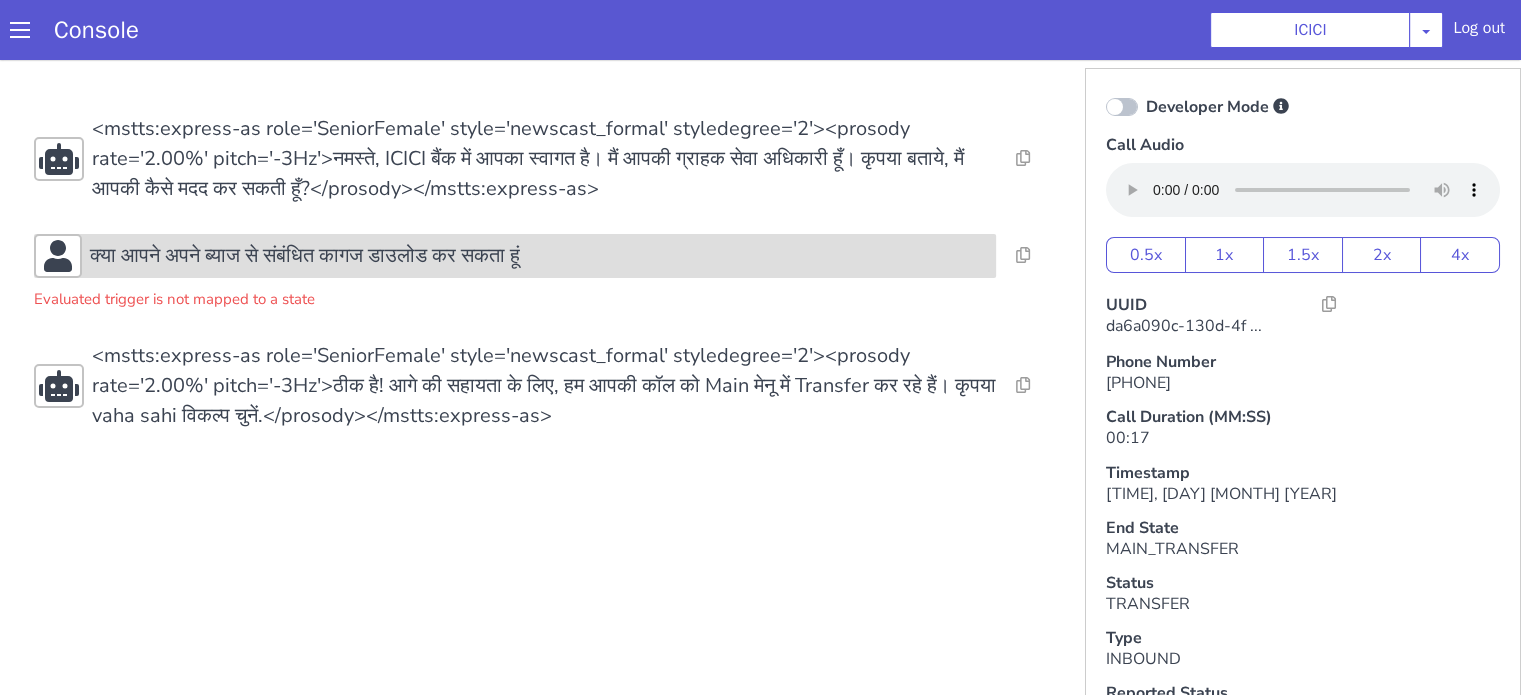click on "क्या आपने अपने ब्याज से संबंधित कागज डाउलोड कर सकता हूं" at bounding box center (305, 256) 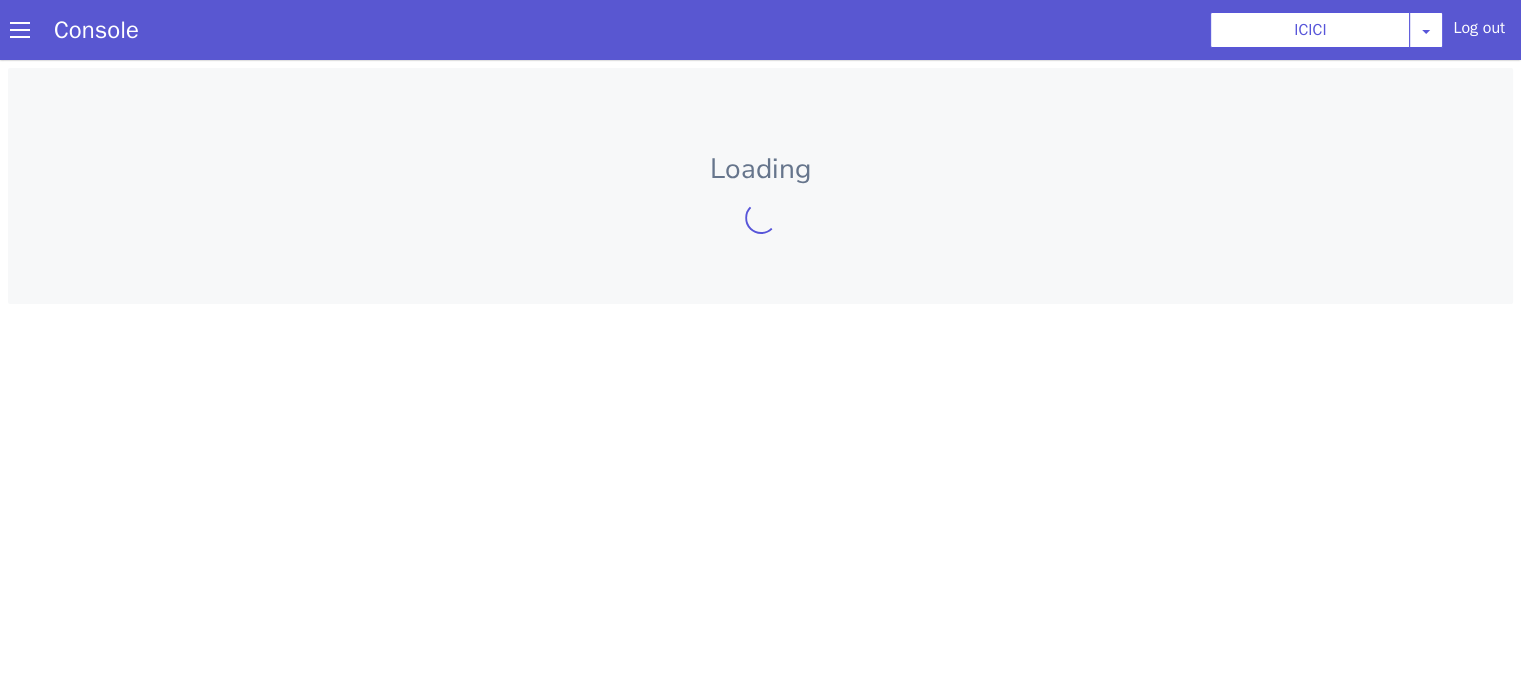 scroll, scrollTop: 0, scrollLeft: 0, axis: both 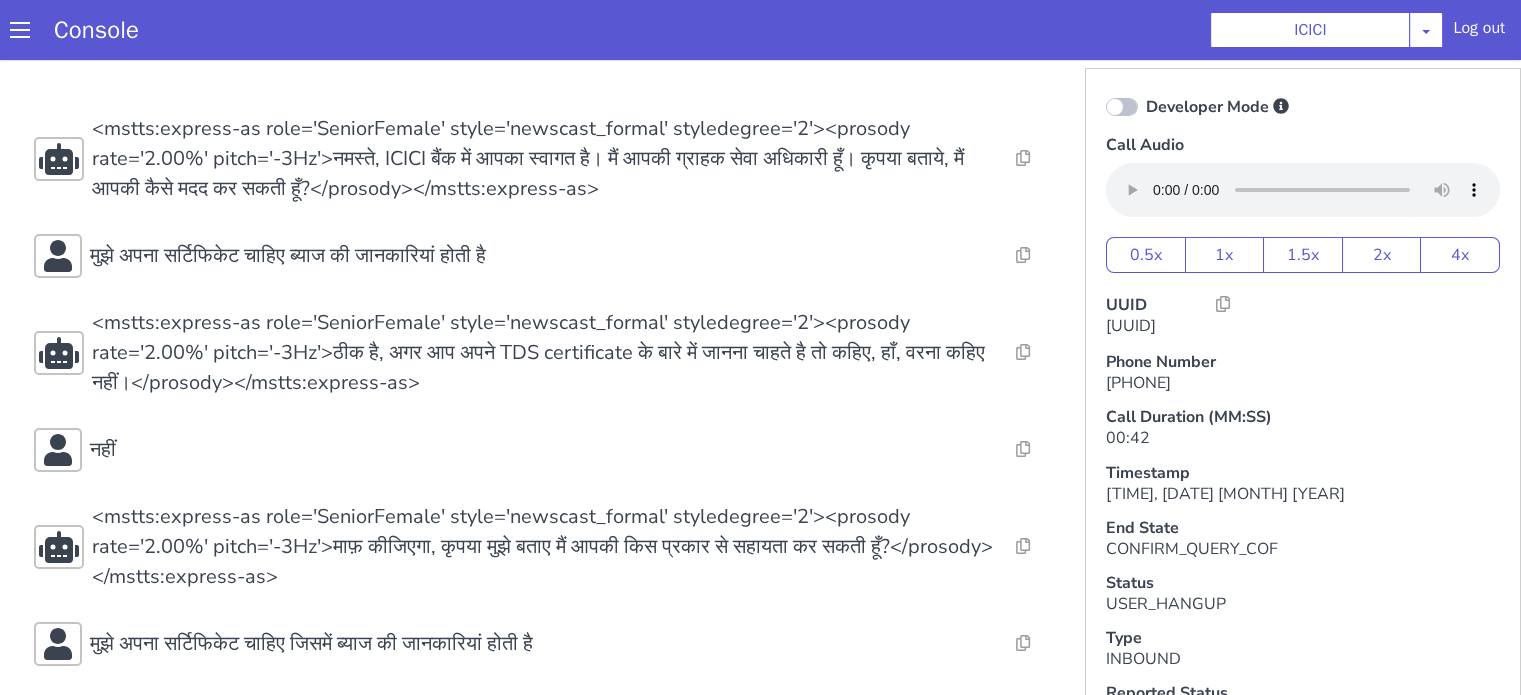 click on "Resolve  Intent Error  Entity Error  Transcription Error  Miscellaneous Submit Resolve  Intent Error  Entity Error  Transcription Error  Miscellaneous Submit Resolve  Intent Error  Entity Error  Transcription Error  Miscellaneous Submit <mstts:express-as role='SeniorFemale' style='newscast_formal' styledegree='2'><prosody rate='2.00%' pitch='-3Hz'>नमस्ते, [BANK] में आपका स्वागत है। मैं आपकी ग्राहक सेवा अधिकारी हूँ। कृपया बताये, मैं आपकी कैसे मदद कर सकती हूँ?</prosody></mstts:express-as> Resolve  Intent Error  Entity Error  Transcription Error  Miscellaneous Submit मुझे अपना सर्टिफिकेट चाहिए ब्याज की जानकारियां होती है Resolve  Intent Error  Entity Error  Transcription Error  Miscellaneous Submit Resolve  Intent Error  Entity Error Submit Submit" at bounding box center (544, 450) 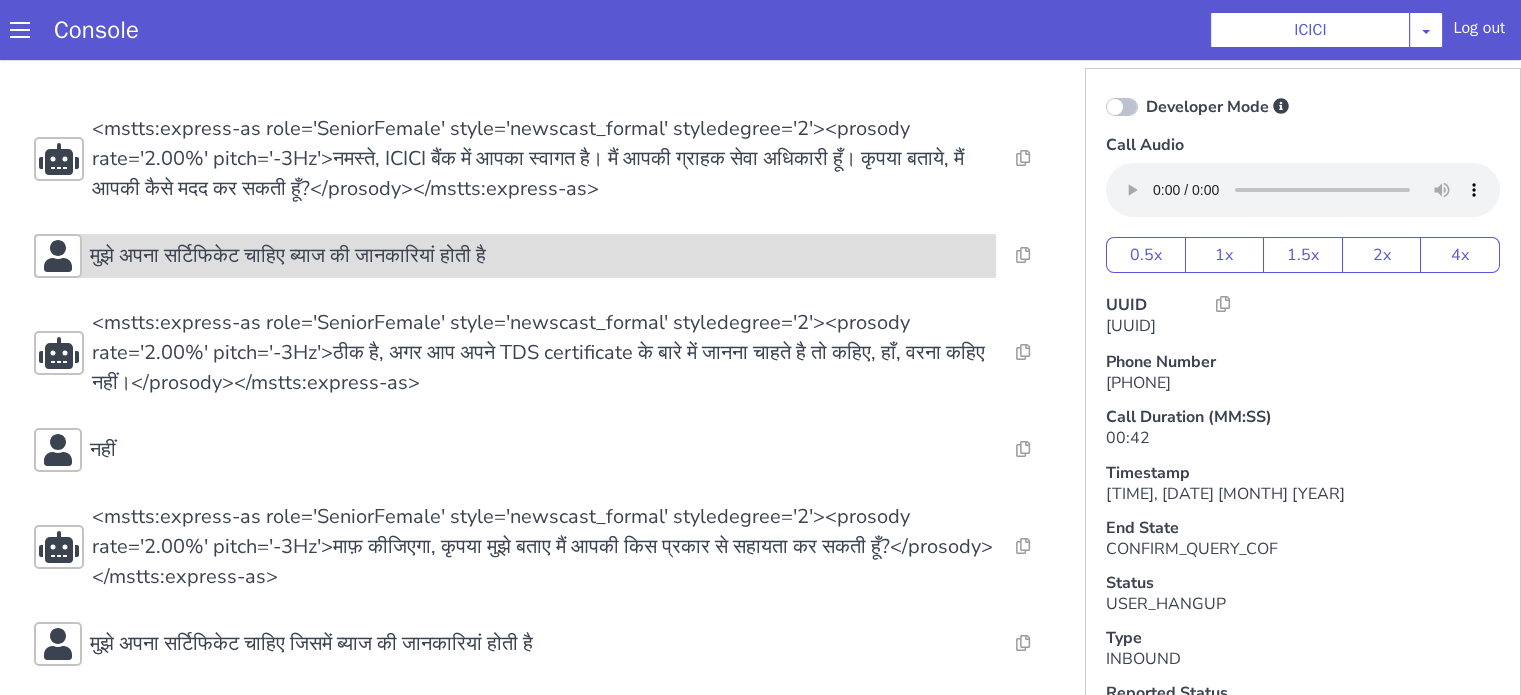 click on "मुझे अपना सर्टिफिकेट चाहिए ब्याज की जानकारियां होती है" at bounding box center (288, 256) 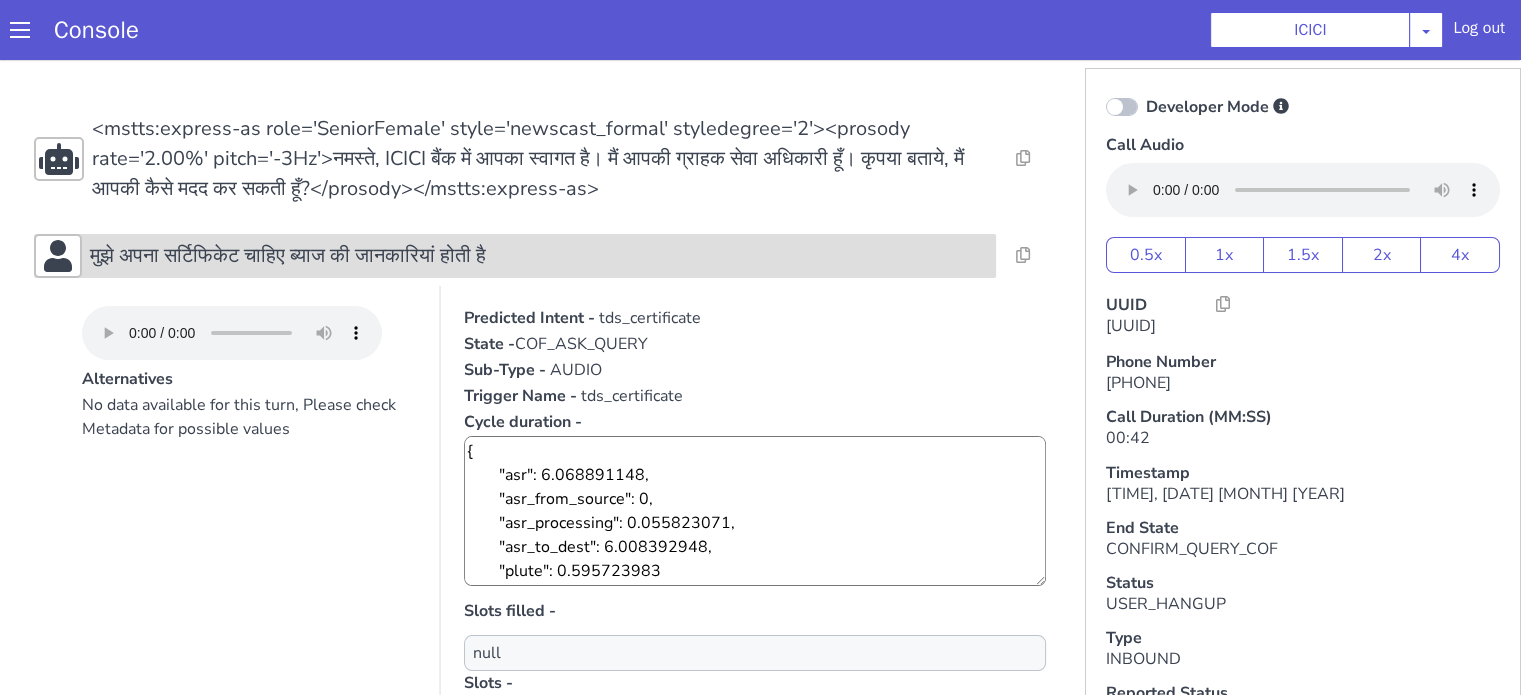 drag, startPoint x: 430, startPoint y: 258, endPoint x: 423, endPoint y: 318, distance: 60.40695 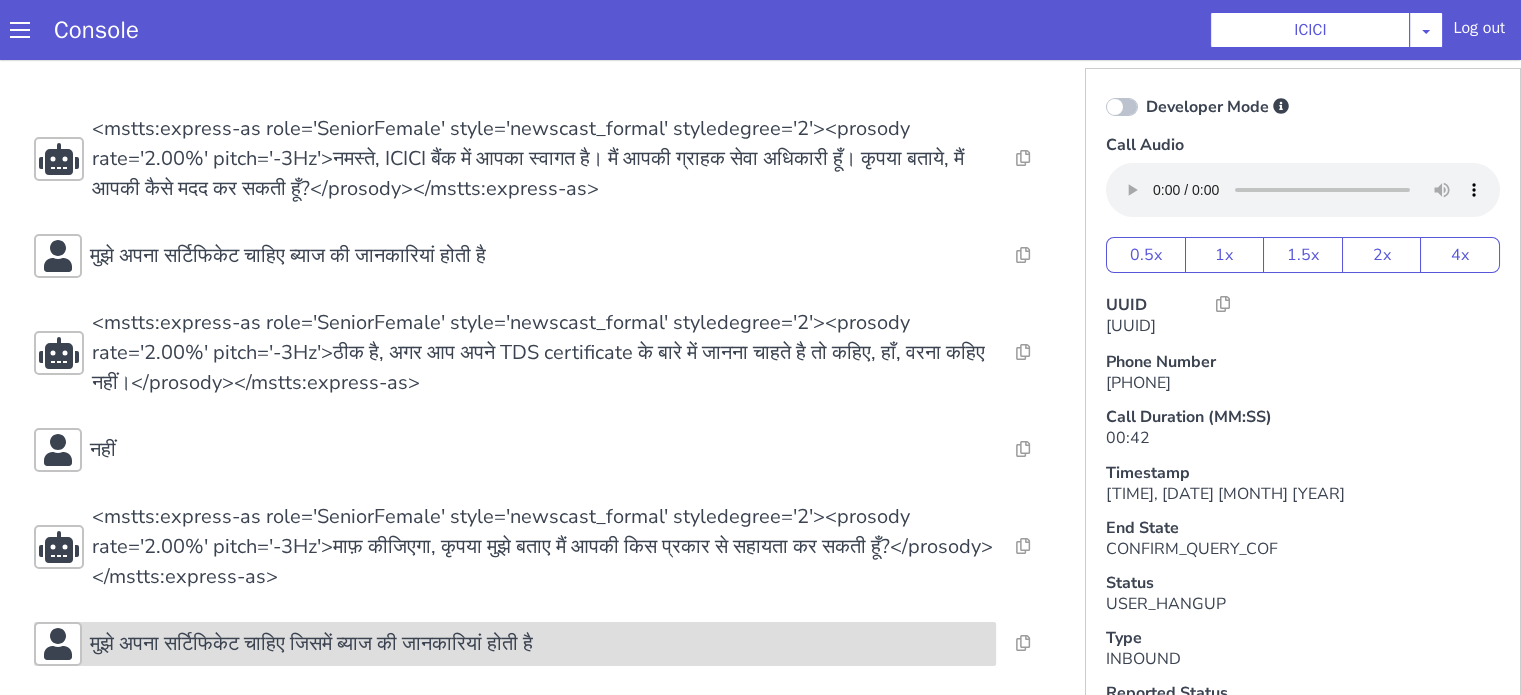 click on "मुझे अपना सर्टिफिकेट चाहिए जिसमें ब्याज की जानकारियां होती है" at bounding box center (515, 644) 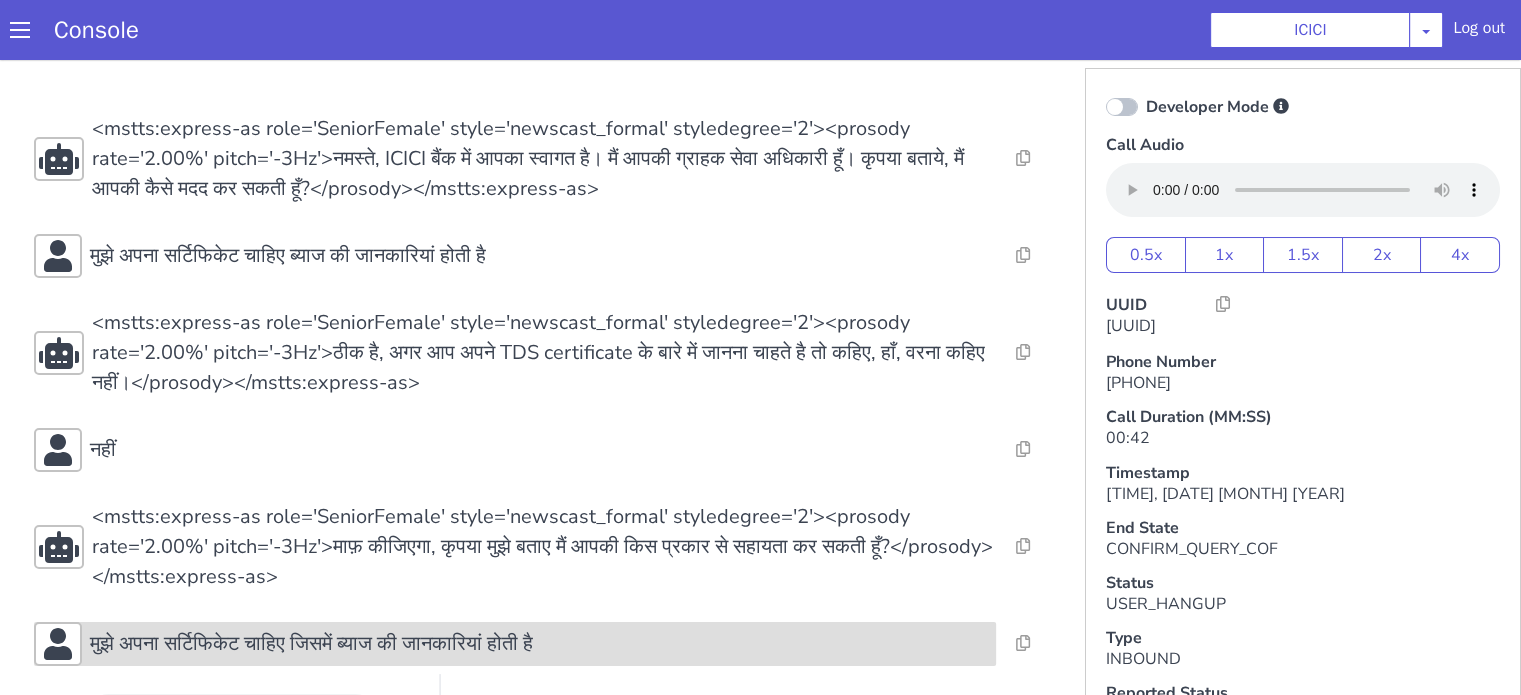 drag, startPoint x: 376, startPoint y: 637, endPoint x: 379, endPoint y: 625, distance: 12.369317 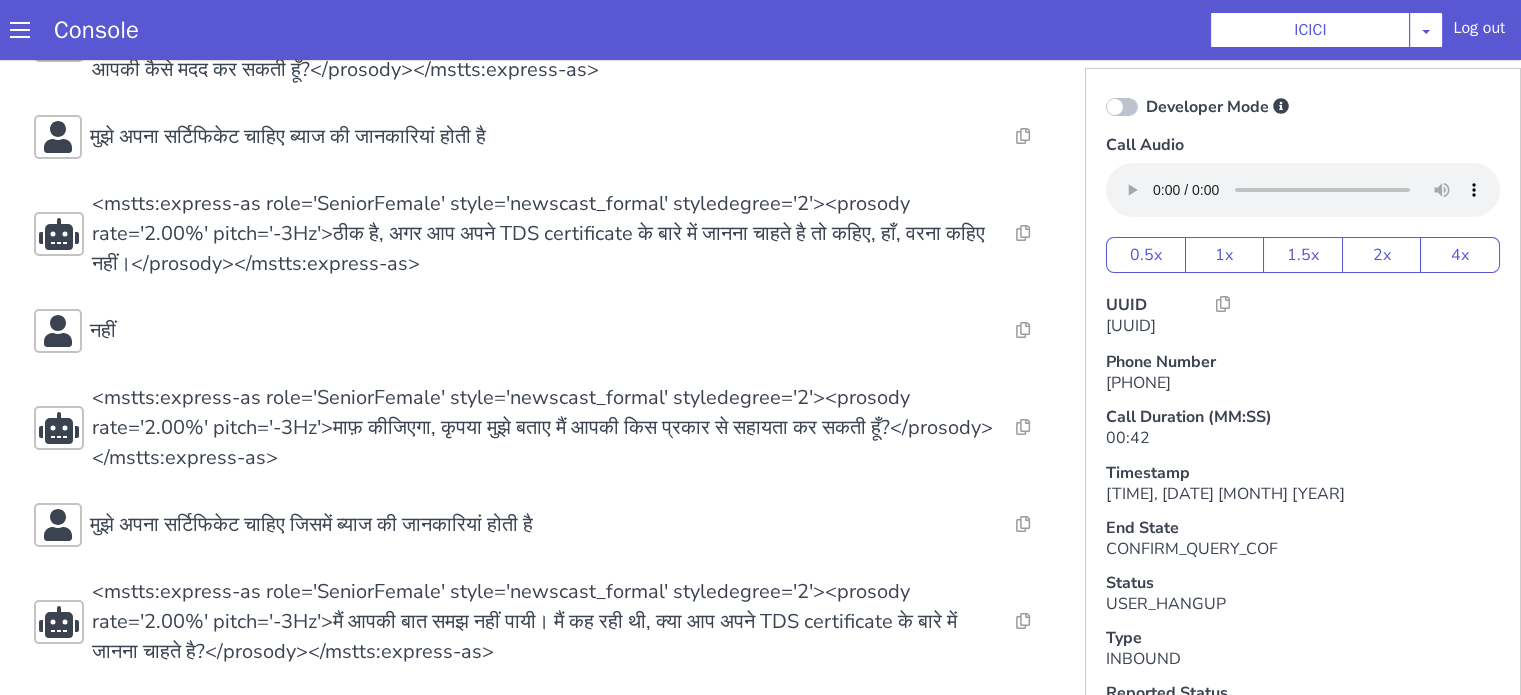 scroll, scrollTop: 126, scrollLeft: 0, axis: vertical 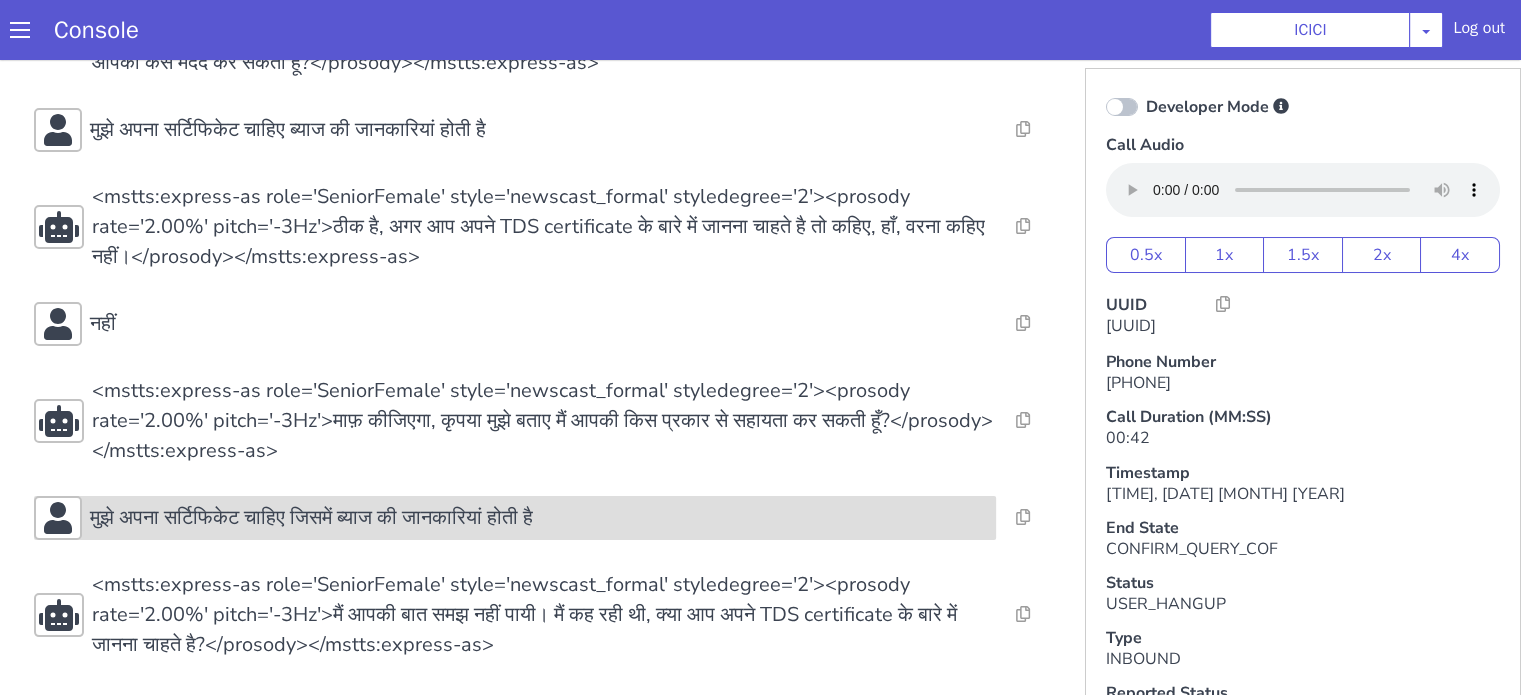 click on "मुझे अपना सर्टिफिकेट चाहिए जिसमें ब्याज की जानकारियां होती है" at bounding box center [311, 518] 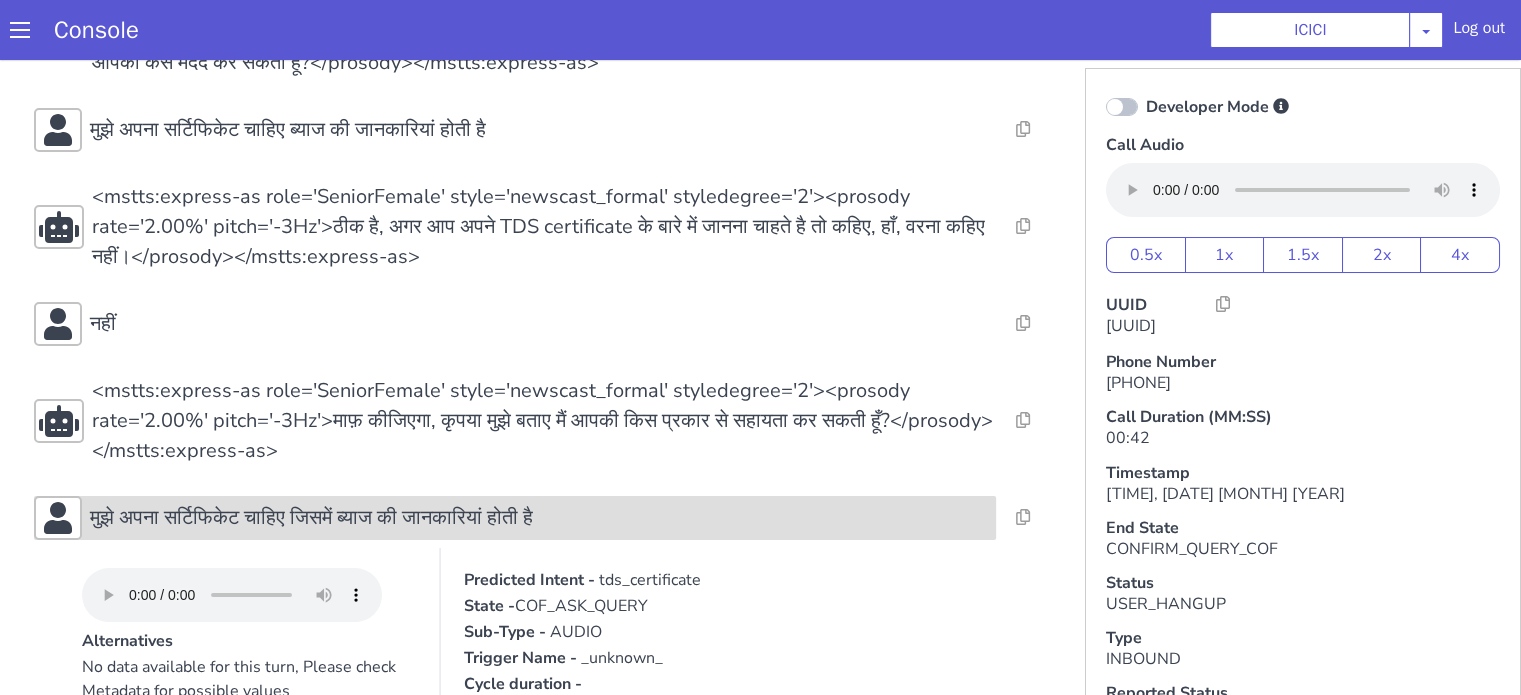 click on "मुझे अपना सर्टिफिकेट चाहिए जिसमें ब्याज की जानकारियां होती है" at bounding box center (311, 518) 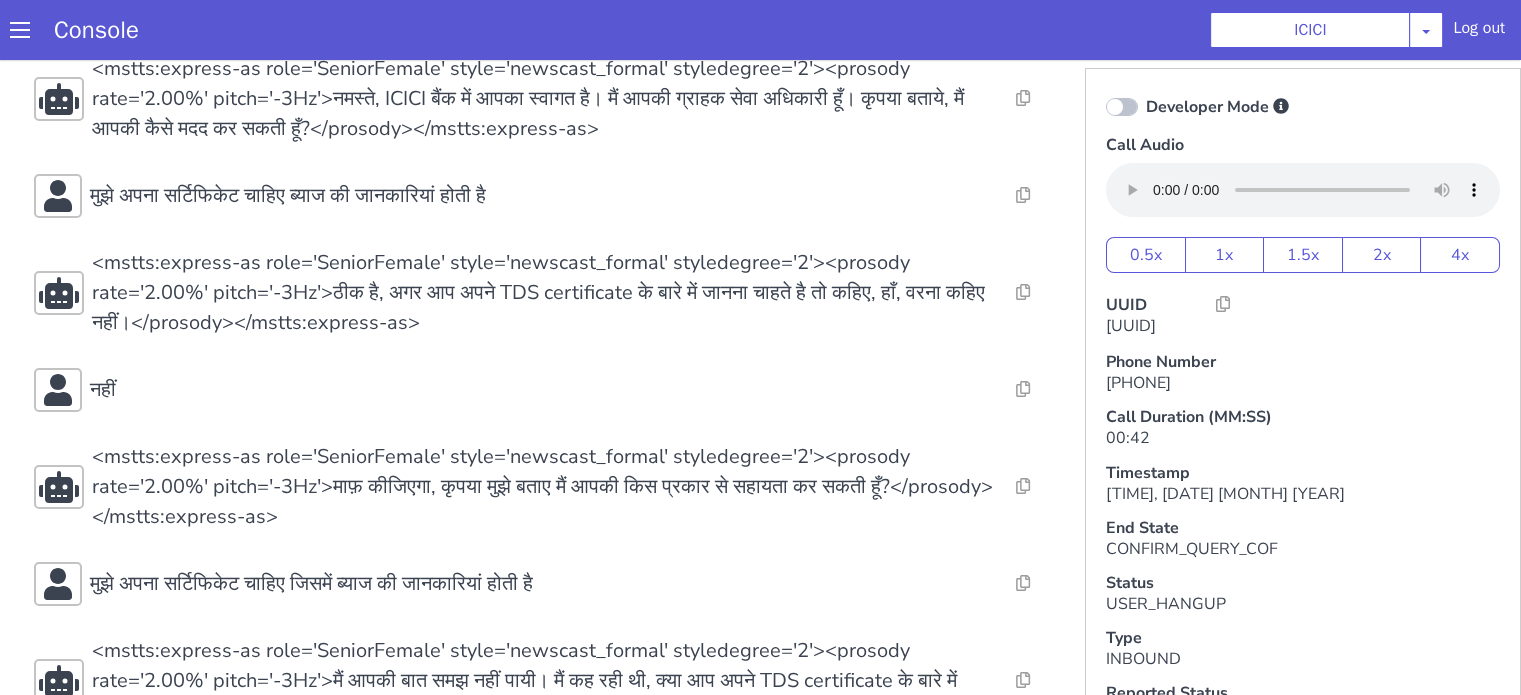 scroll, scrollTop: 26, scrollLeft: 0, axis: vertical 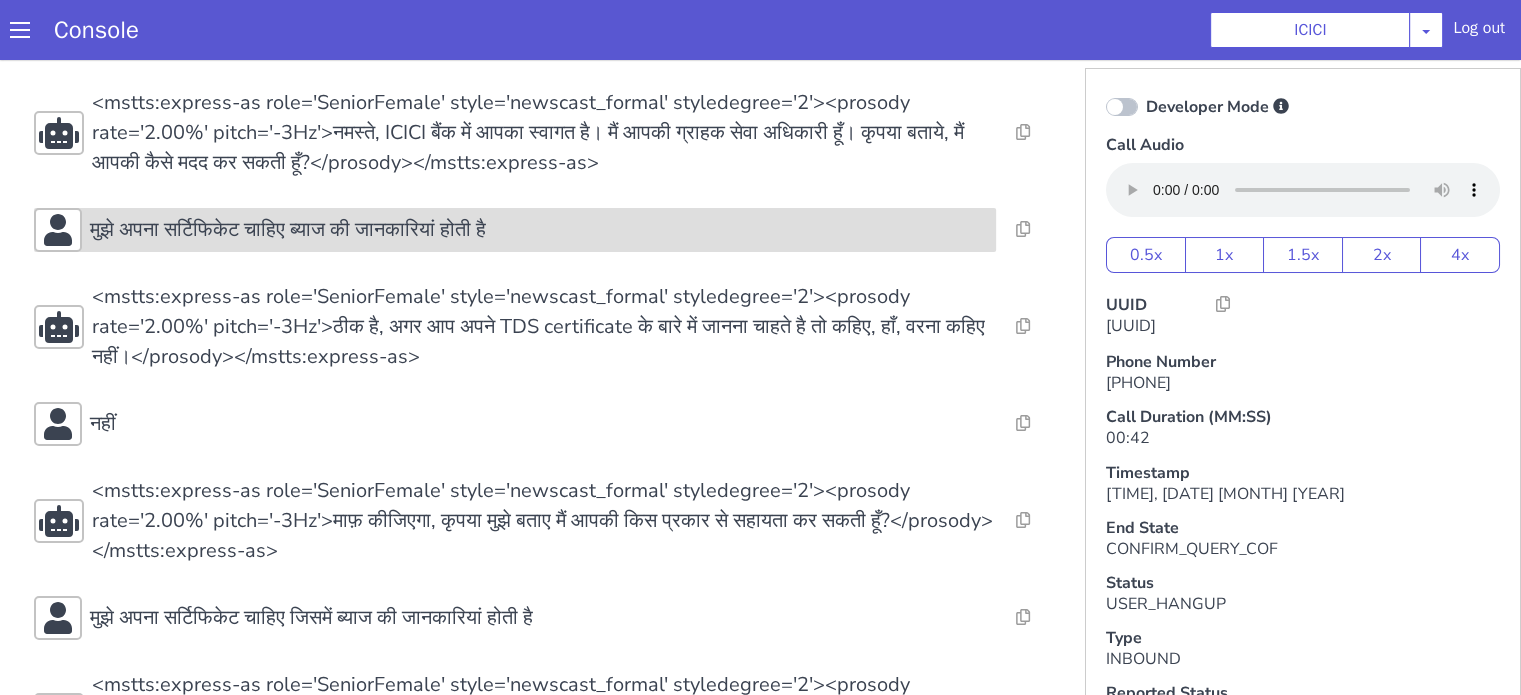 click on "मुझे अपना सर्टिफिकेट चाहिए ब्याज की जानकारियां होती है" at bounding box center [539, 230] 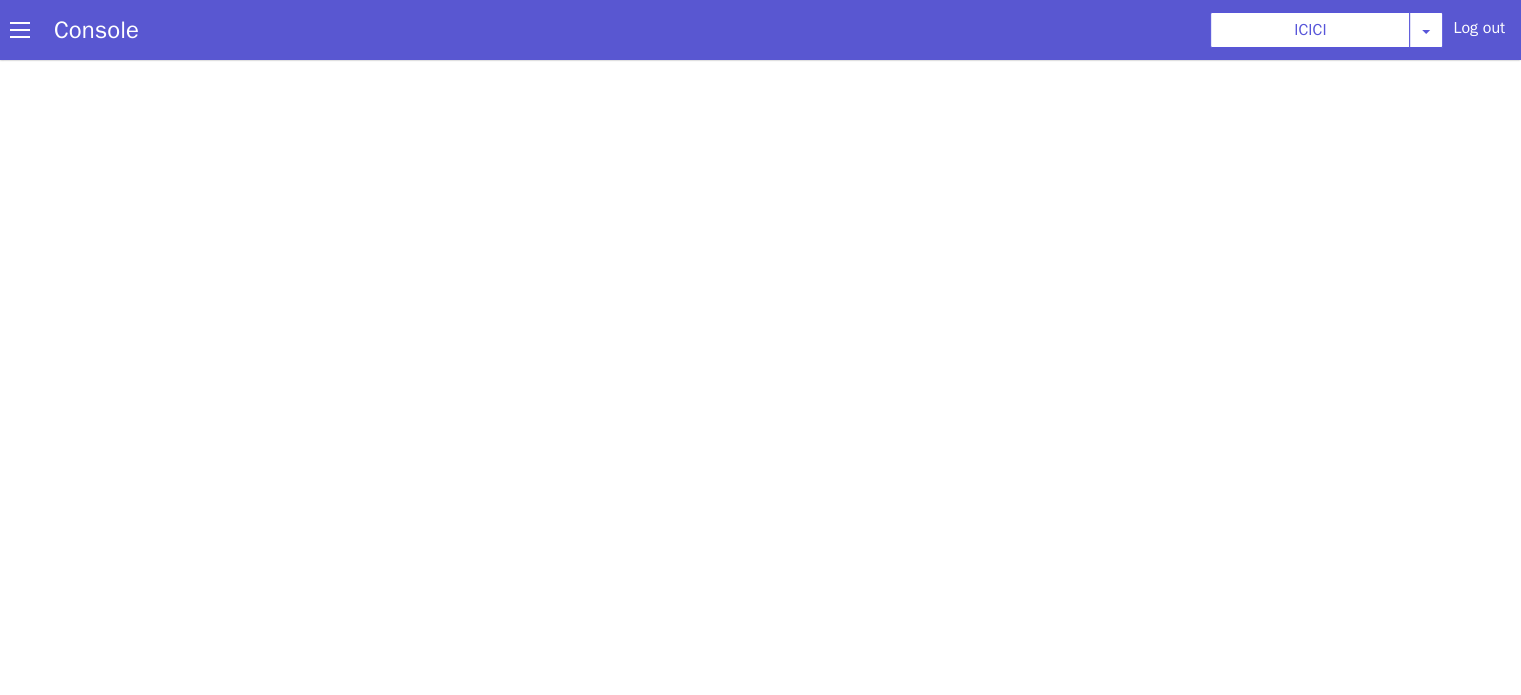 scroll, scrollTop: 0, scrollLeft: 0, axis: both 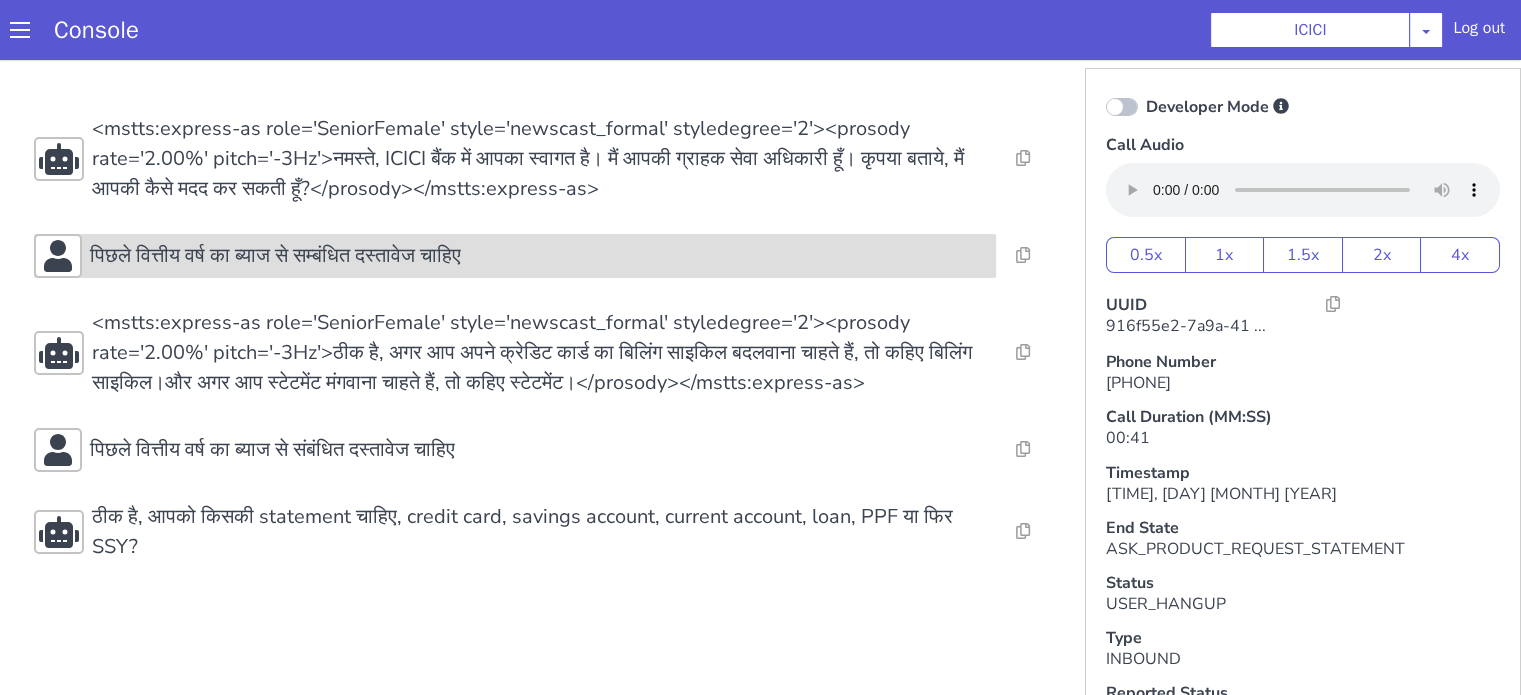 click on "पिछले वित्तीय वर्ष का ब्याज से सम्बंधित दस्तावेज चाहिए" at bounding box center (515, 256) 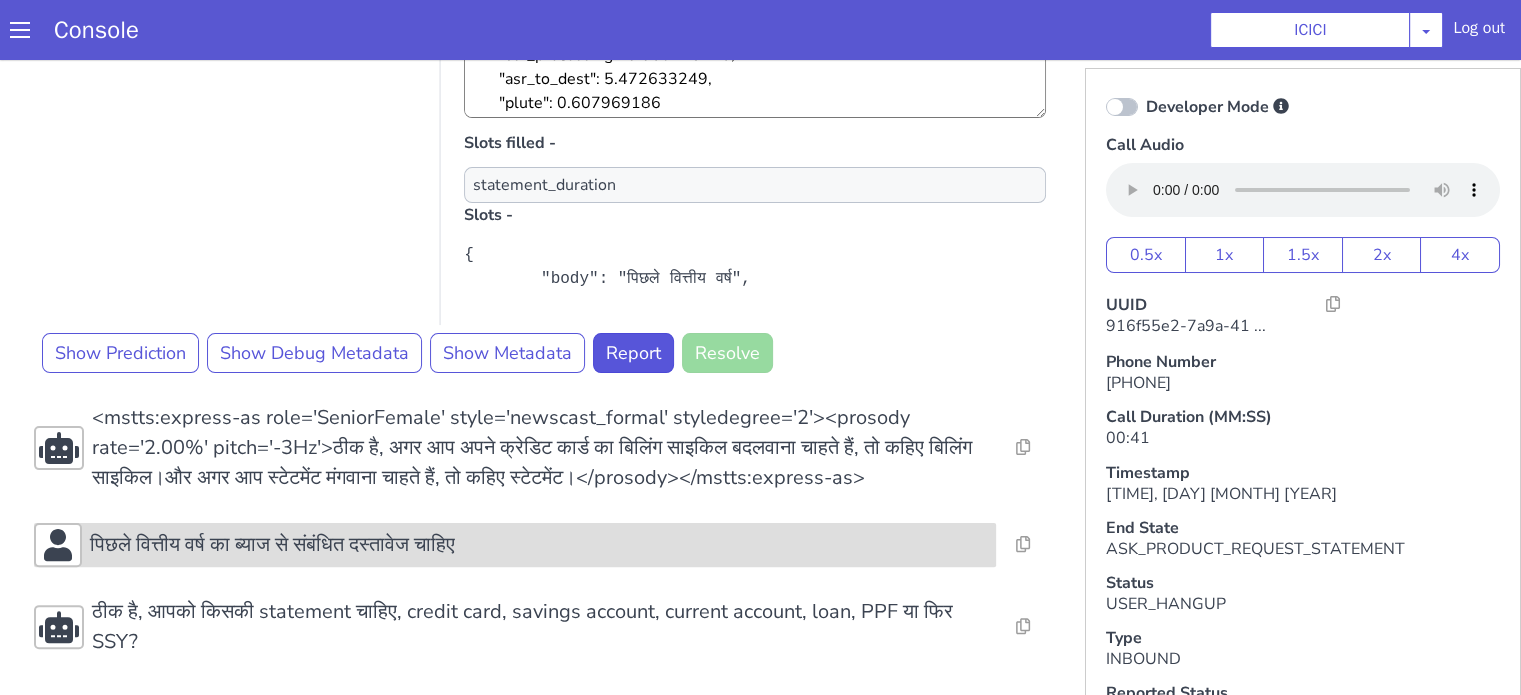 click on "पिछले वित्तीय वर्ष का ब्याज से संबंधित दस्तावेज चाहिए" at bounding box center (272, 545) 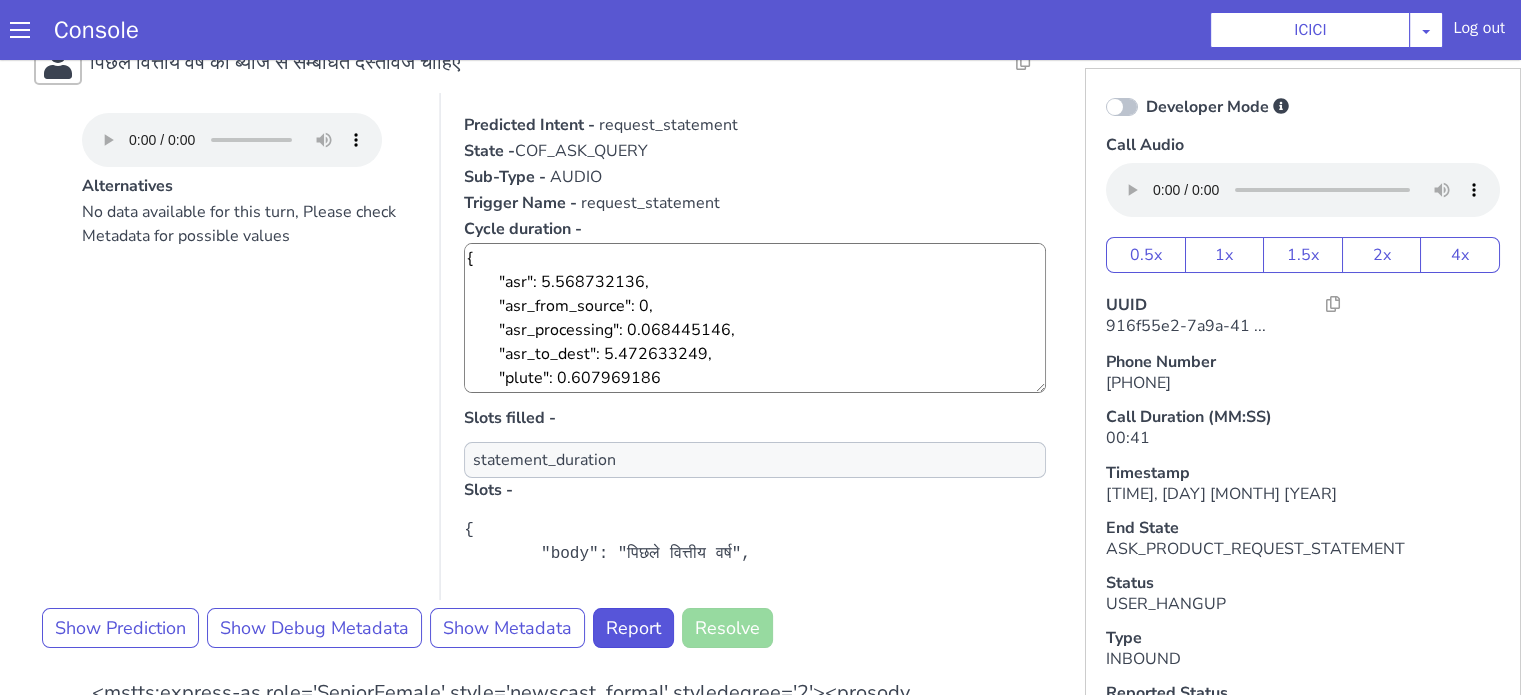 scroll, scrollTop: 0, scrollLeft: 0, axis: both 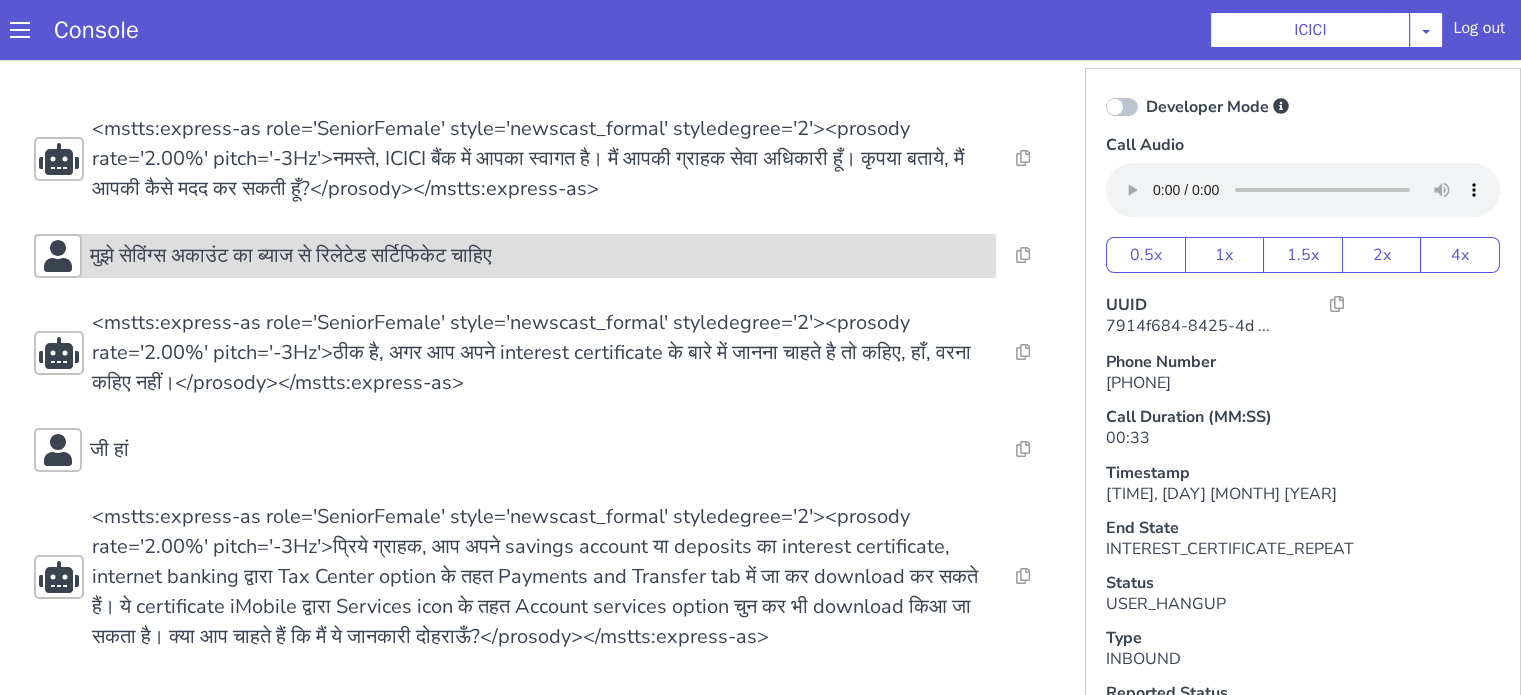 click on "मुझे सेविंग्स अकाउंट का ब्याज से रिलेटेड सर्टिफिकेट चाहिए" at bounding box center [291, 256] 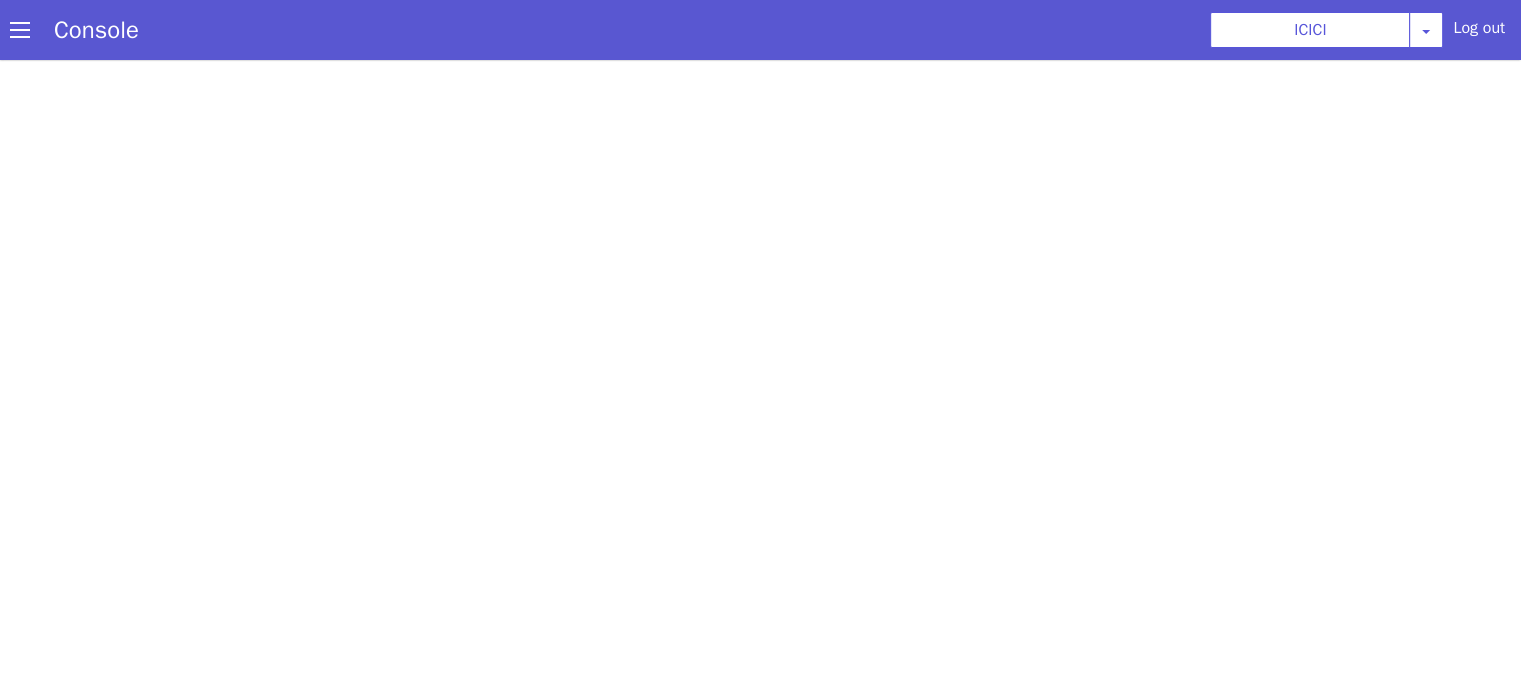 scroll, scrollTop: 0, scrollLeft: 0, axis: both 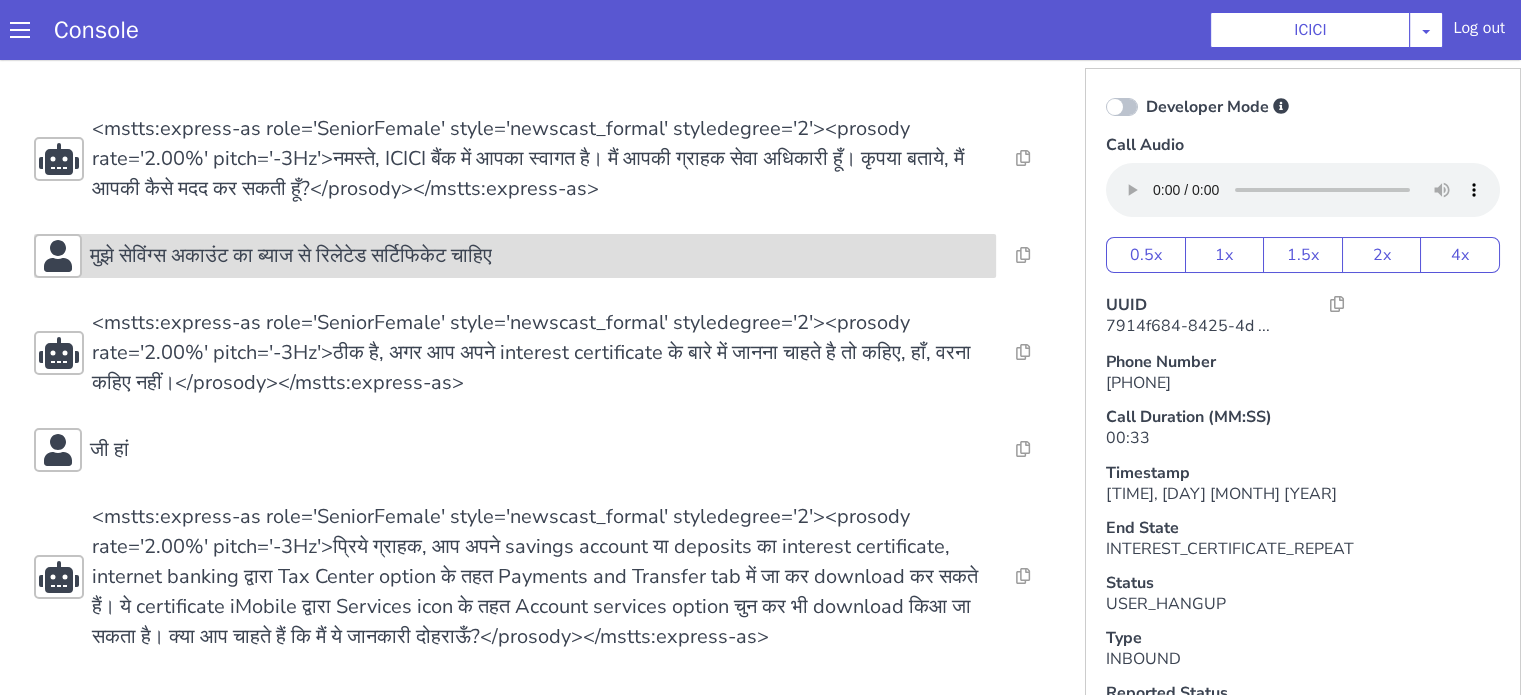 click on "मुझे सेविंग्स अकाउंट का ब्याज से रिलेटेड सर्टिफिकेट चाहिए" at bounding box center [291, 256] 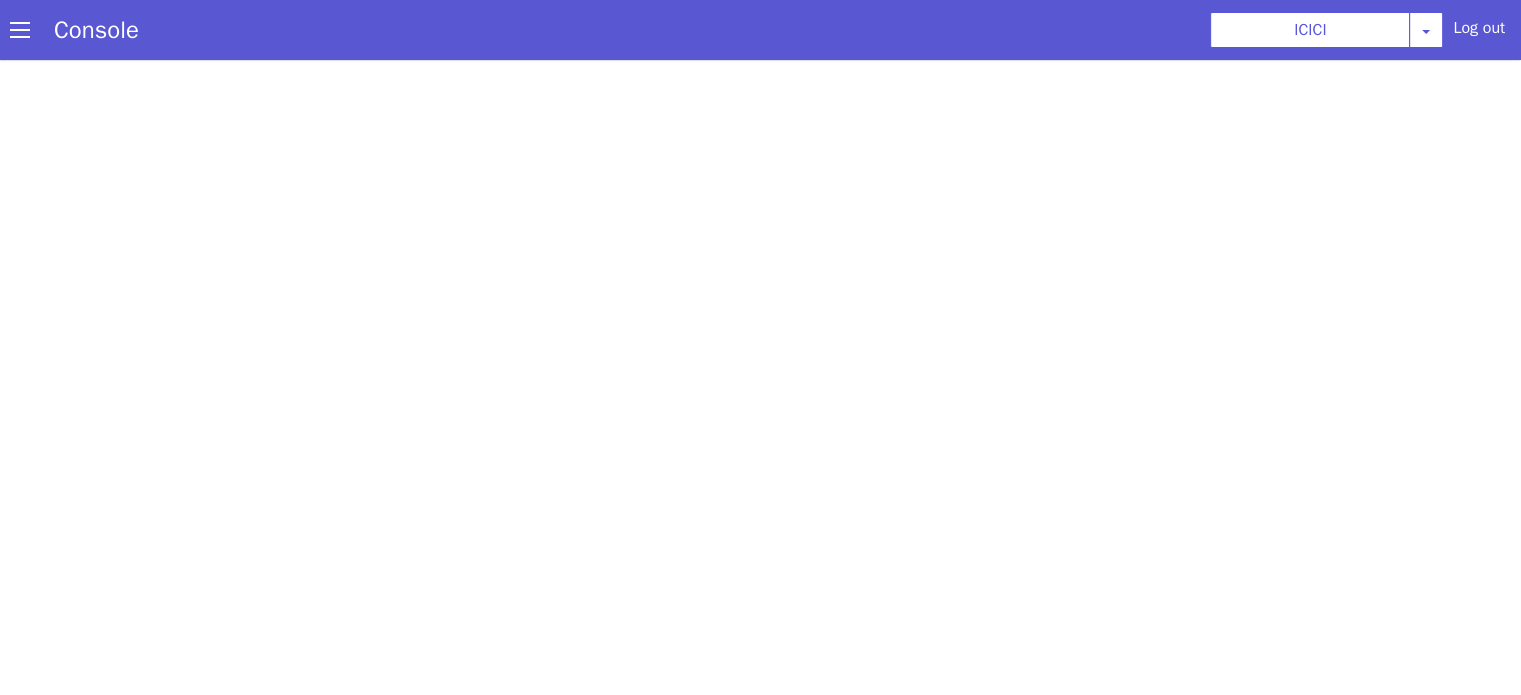 scroll, scrollTop: 0, scrollLeft: 0, axis: both 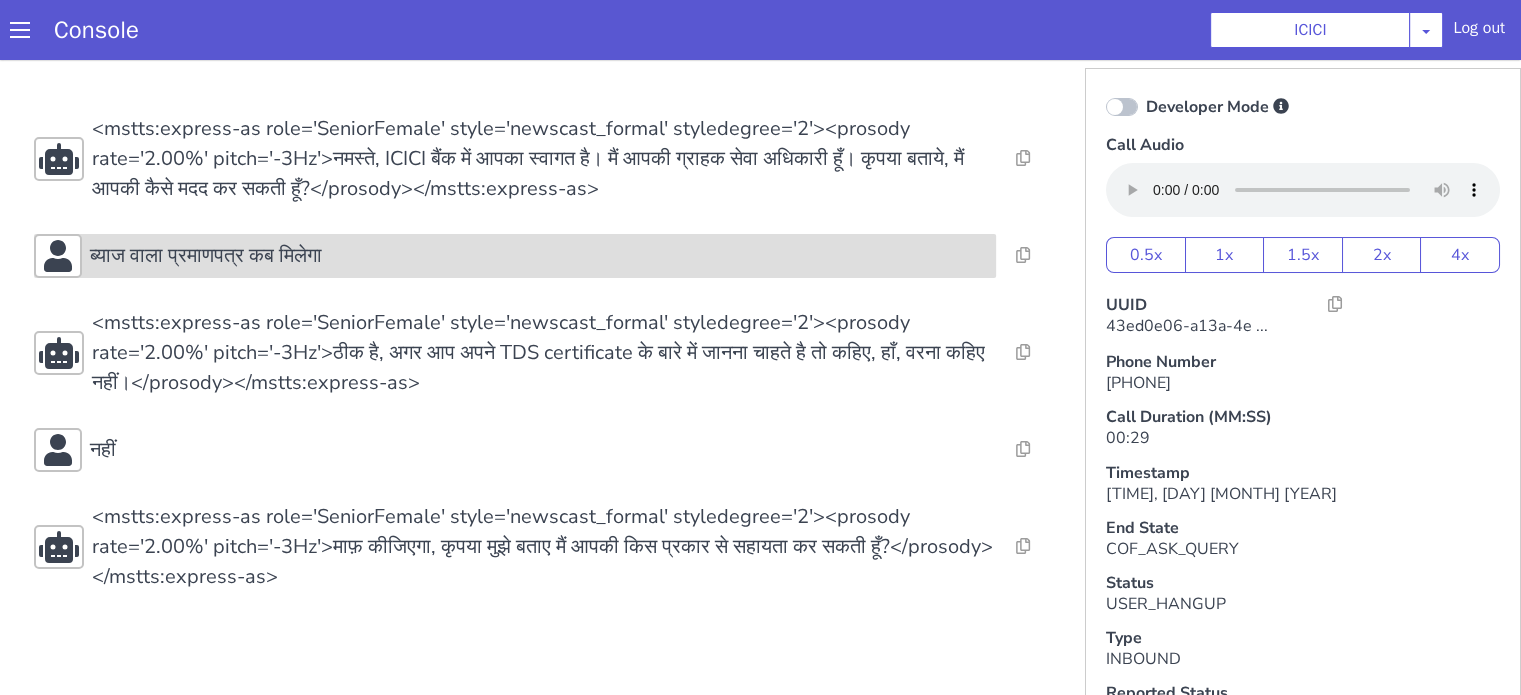 click on "ब्याज वाला प्रमाणपत्र कब मिलेगा" at bounding box center [539, 256] 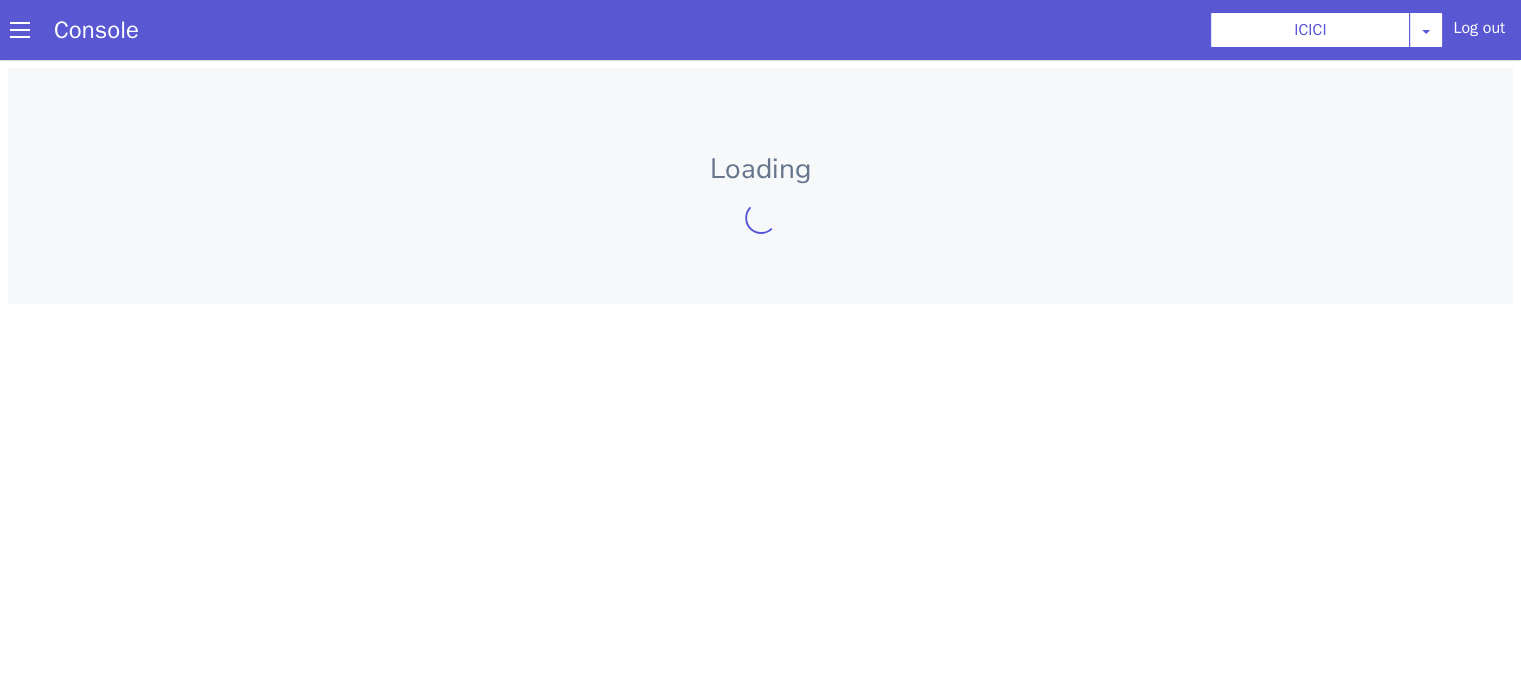 scroll, scrollTop: 0, scrollLeft: 0, axis: both 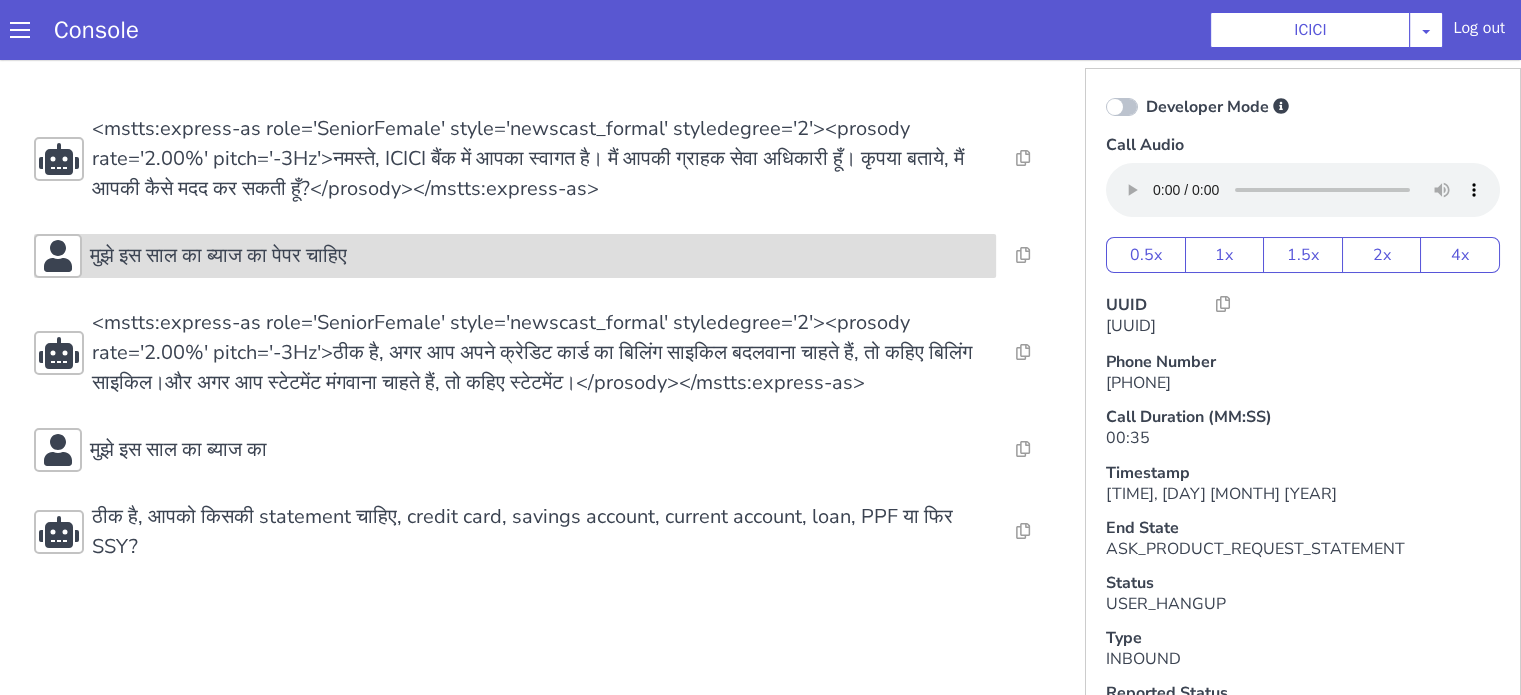 click on "मुझे इस साल का ब्याज का पेपर चाहिए" at bounding box center (539, 256) 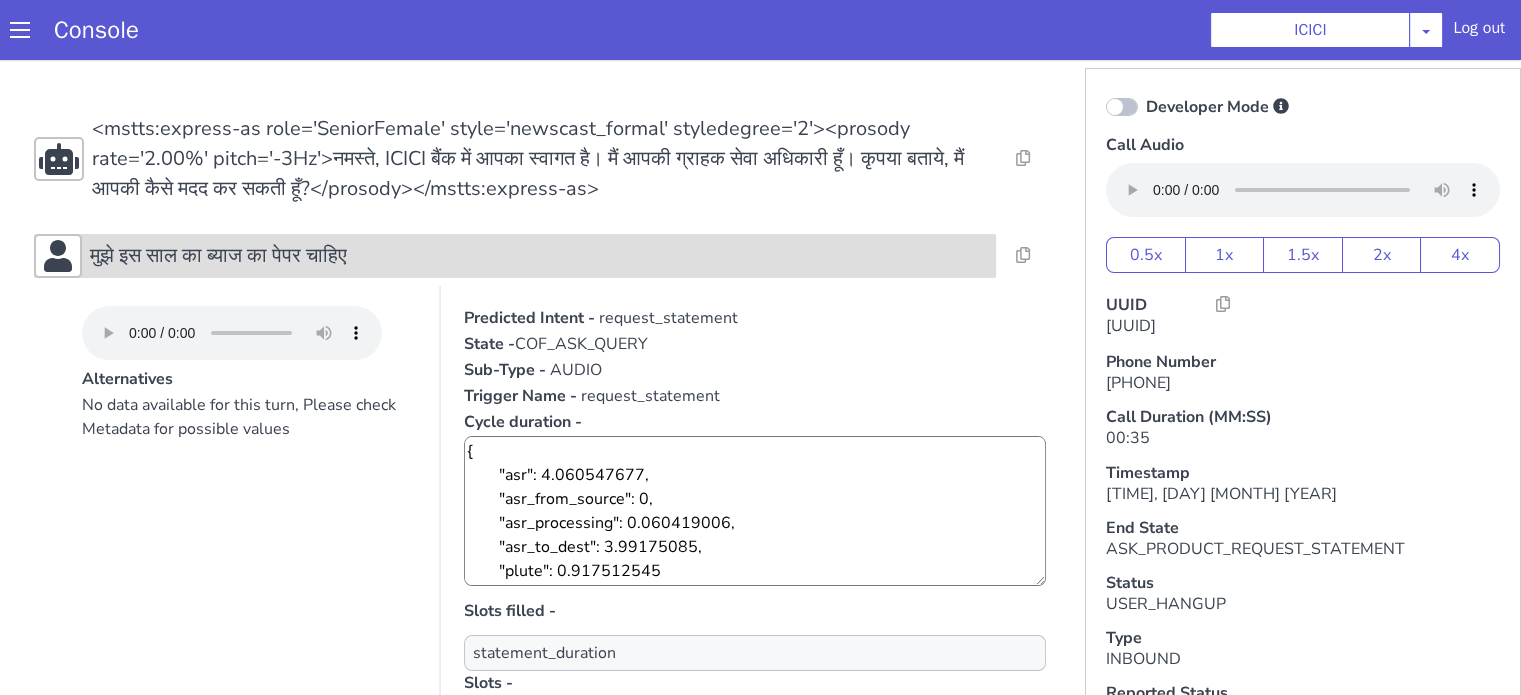 click on "मुझे इस साल का ब्याज का पेपर चाहिए" at bounding box center (539, 256) 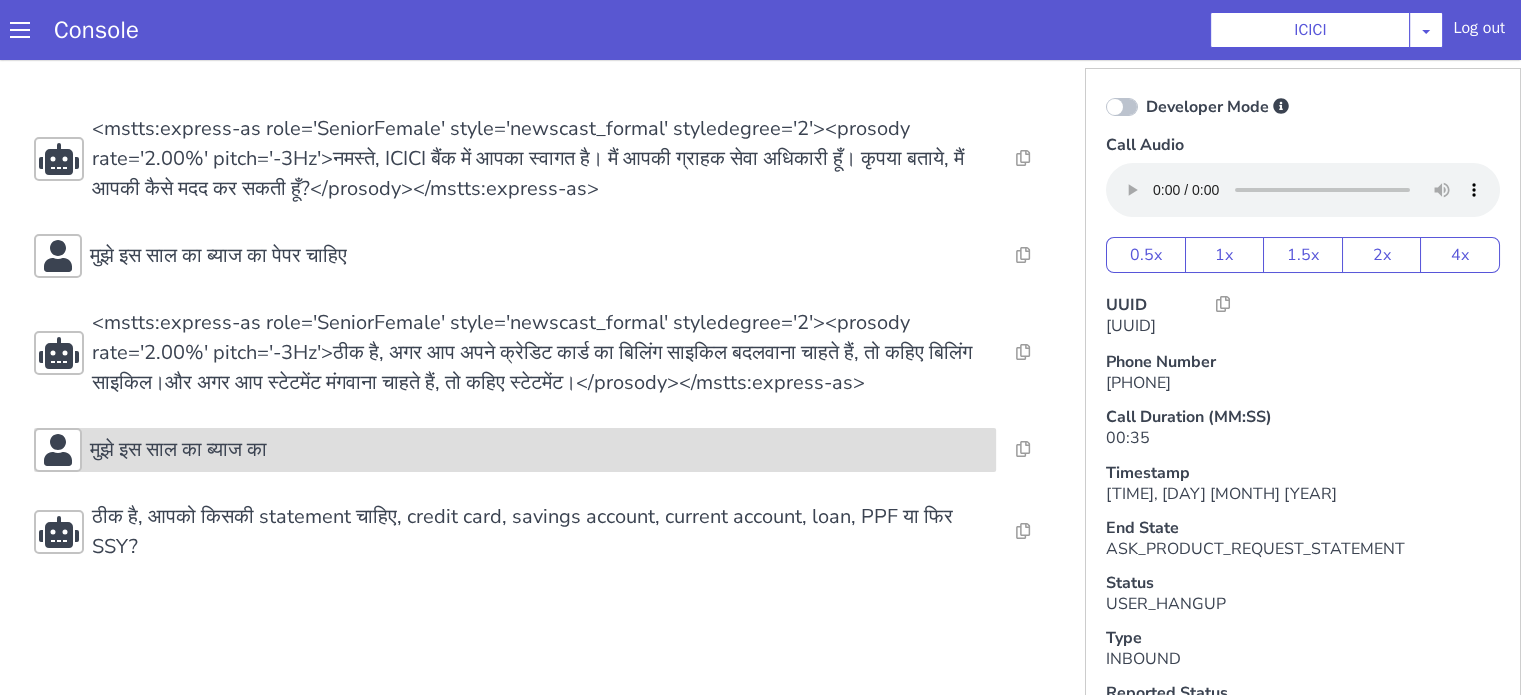 click on "मुझे इस साल का ब्याज का" at bounding box center [539, 450] 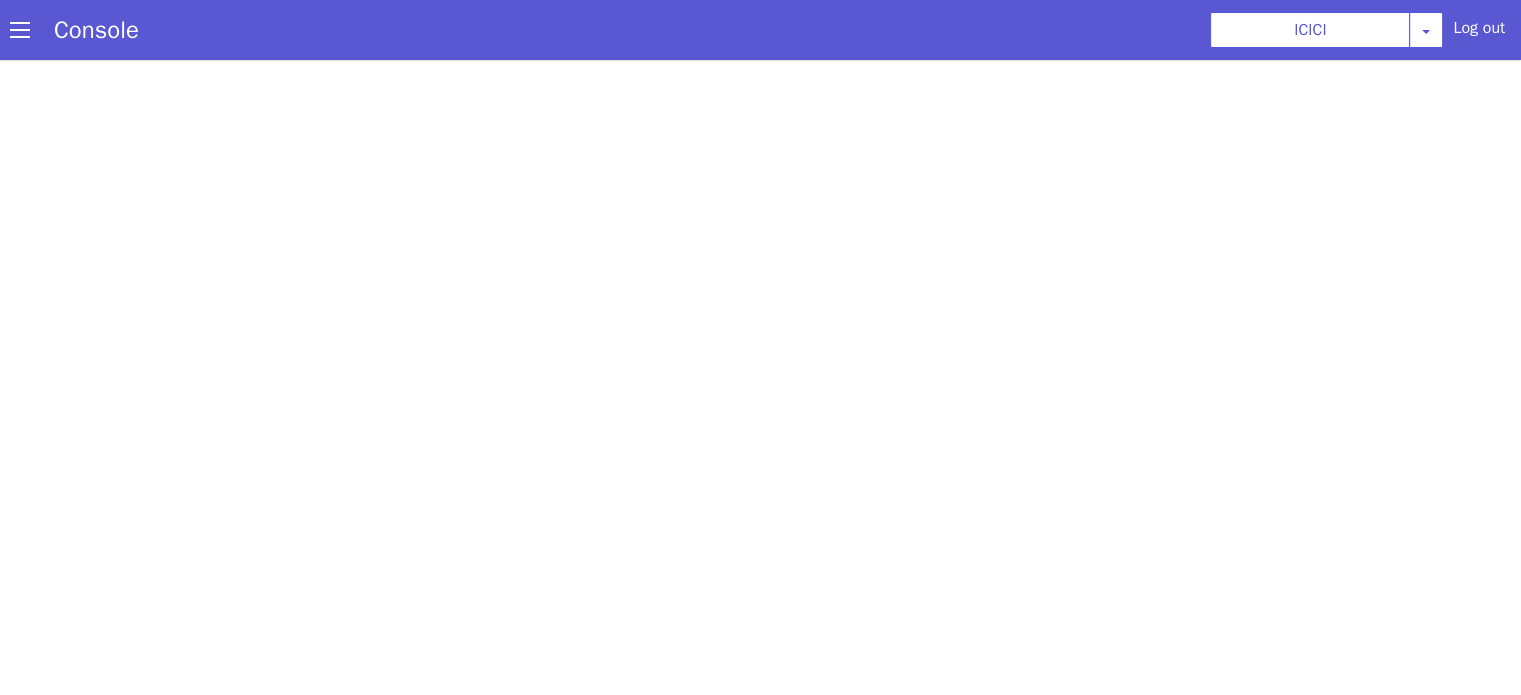 scroll, scrollTop: 0, scrollLeft: 0, axis: both 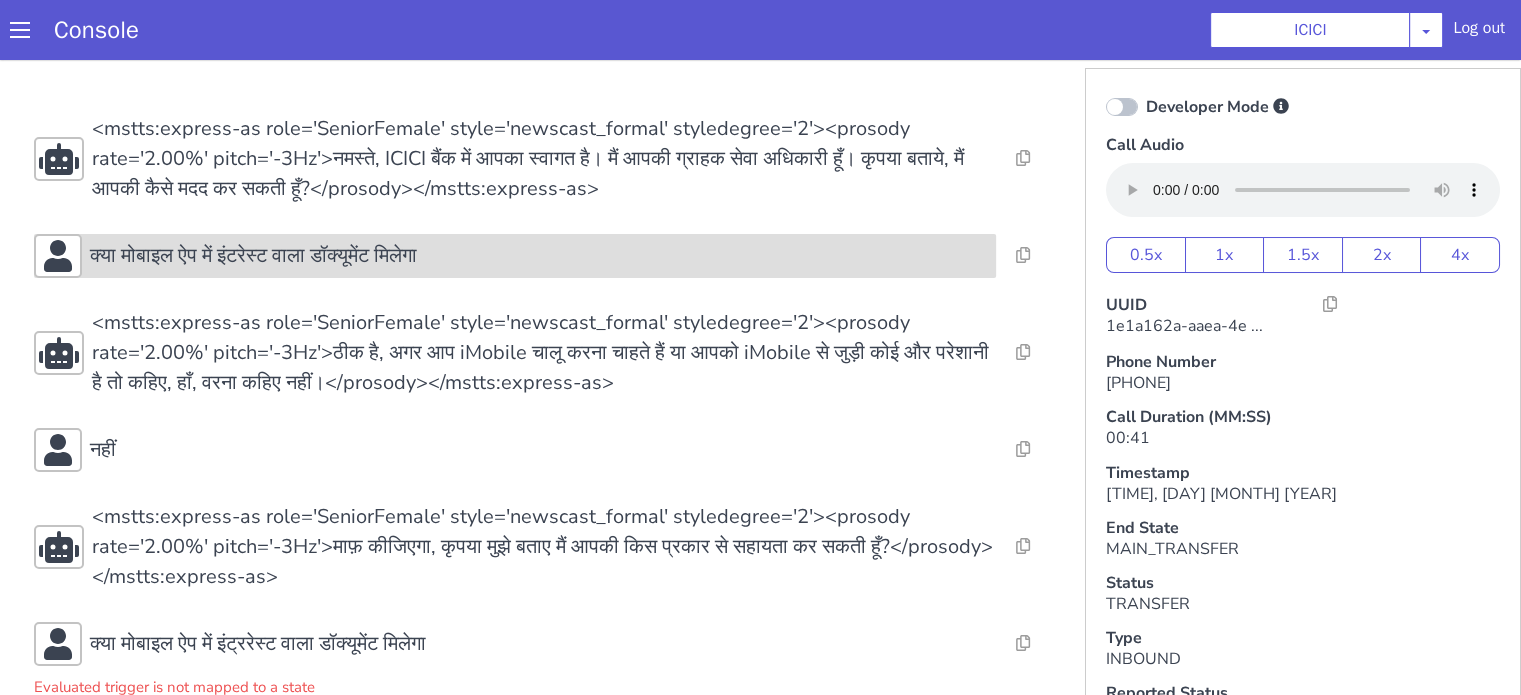 click on "क्या मोबाइल ऐप में इंटरेस्ट वाला डॉक्यूमेंट मिलेगा" at bounding box center (253, 256) 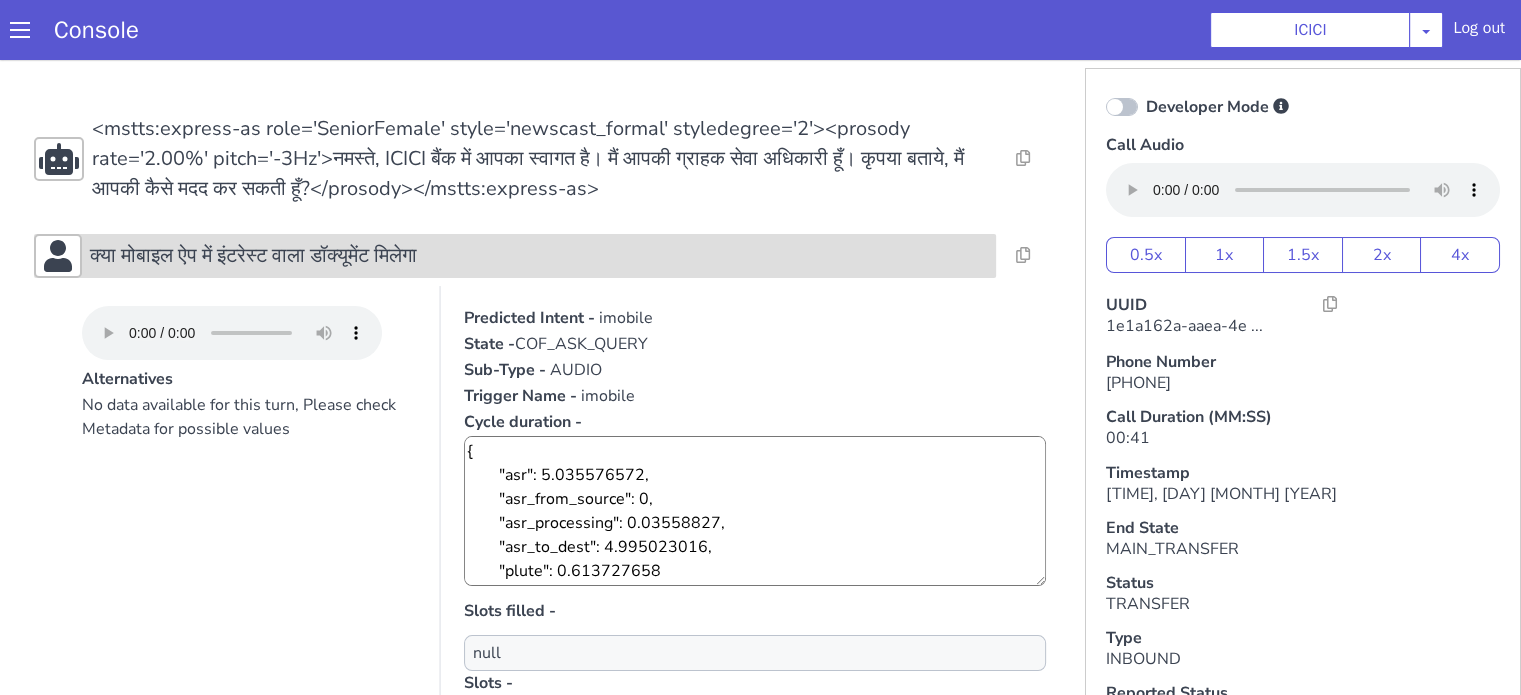 click on "क्या मोबाइल ऐप में इंटरेस्ट वाला डॉक्यूमेंट मिलेगा" at bounding box center [253, 256] 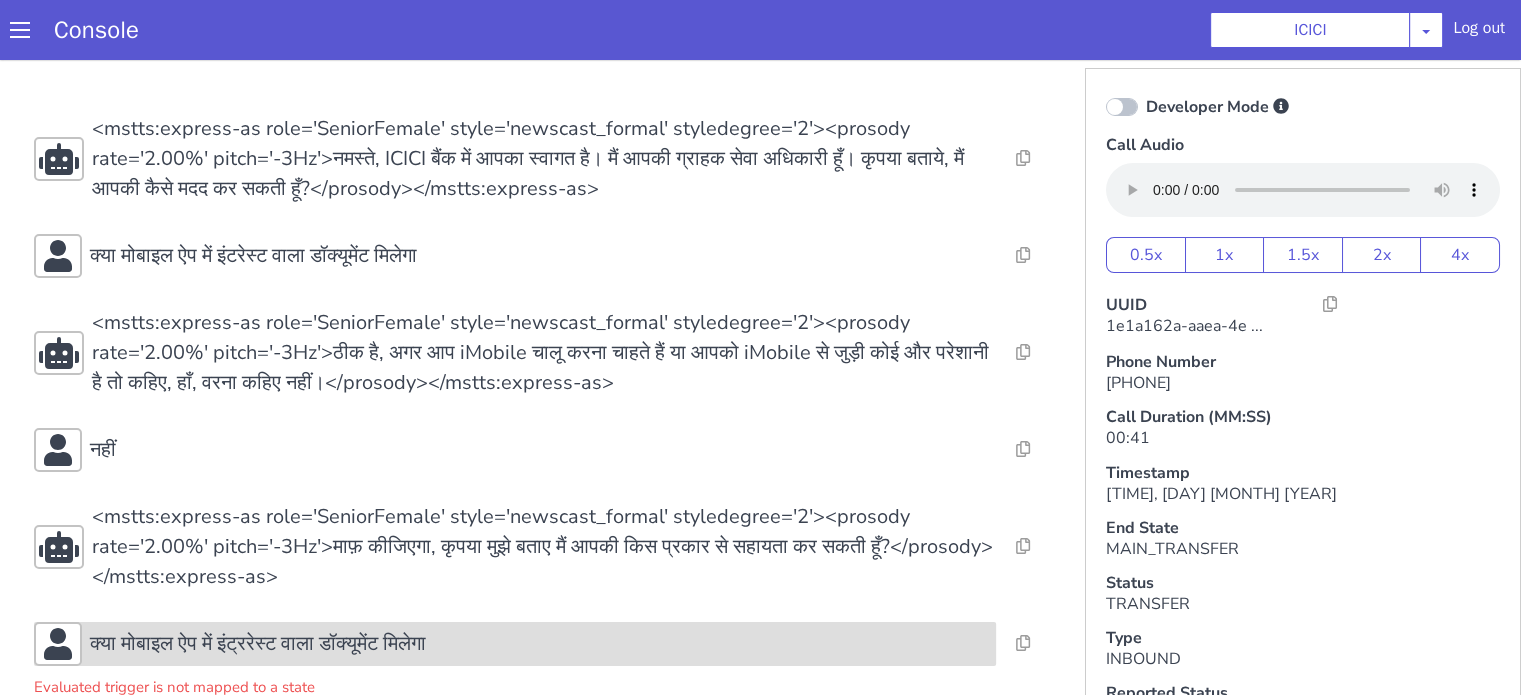 click on "क्या मोबाइल ऐप में इंट्ररेस्ट वाला डॉक्यूमेंट मिलेगा" at bounding box center [258, 644] 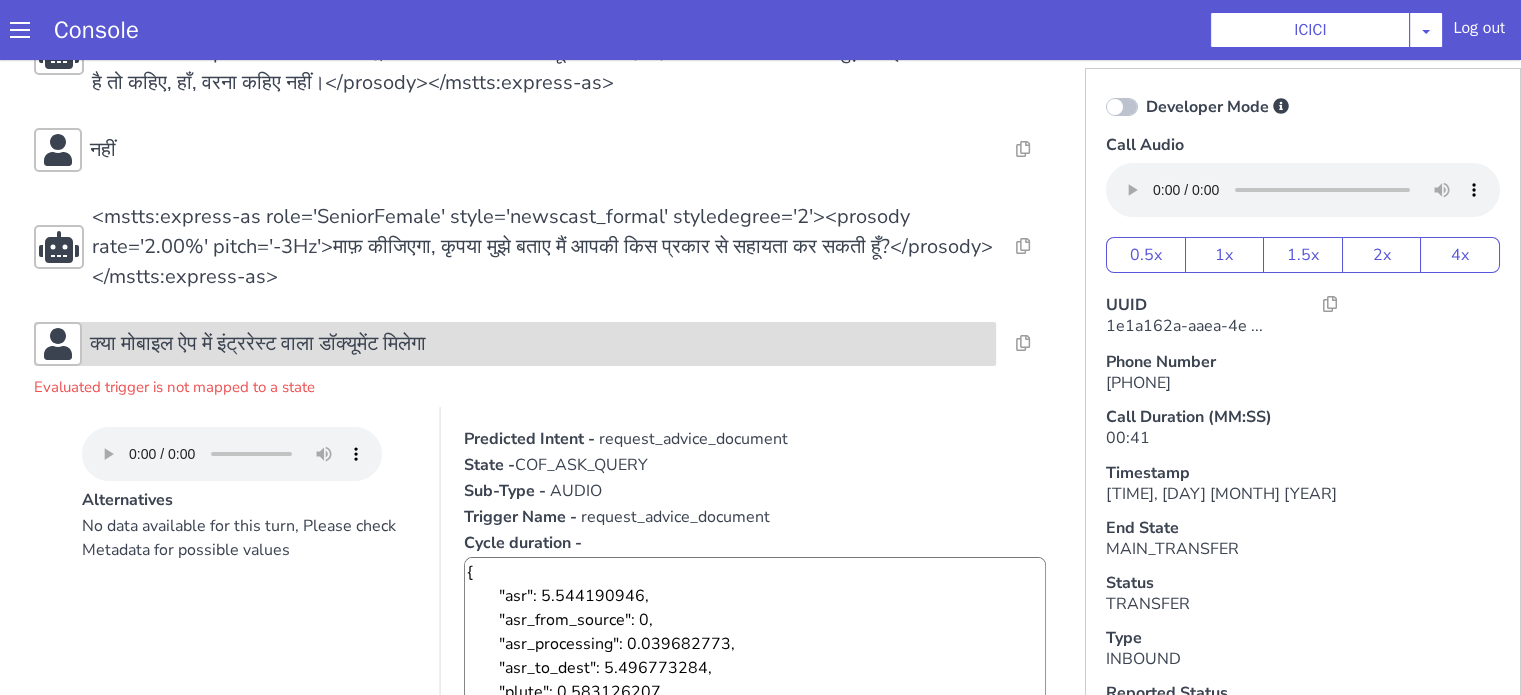 click on "क्या मोबाइल ऐप में इंट्ररेस्ट वाला डॉक्यूमेंट मिलेगा" at bounding box center [539, 344] 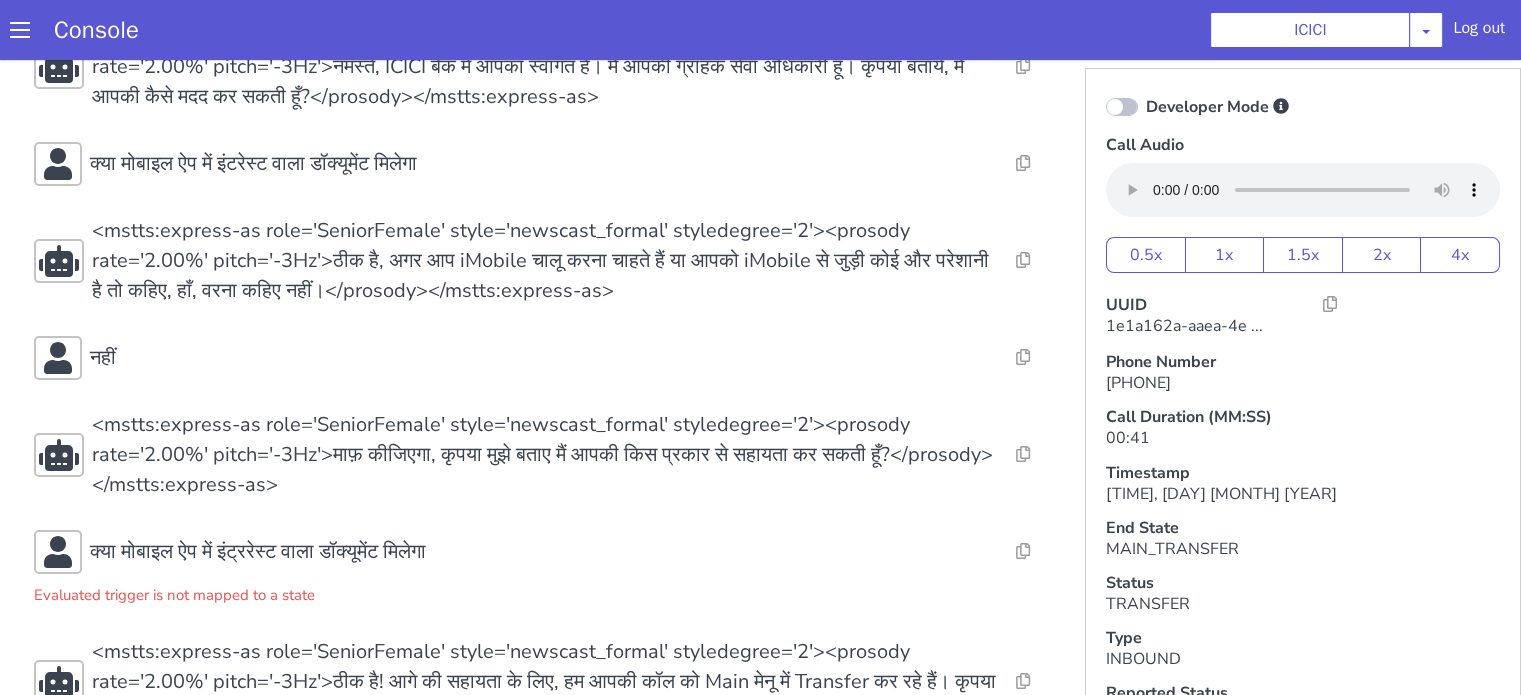 scroll, scrollTop: 0, scrollLeft: 0, axis: both 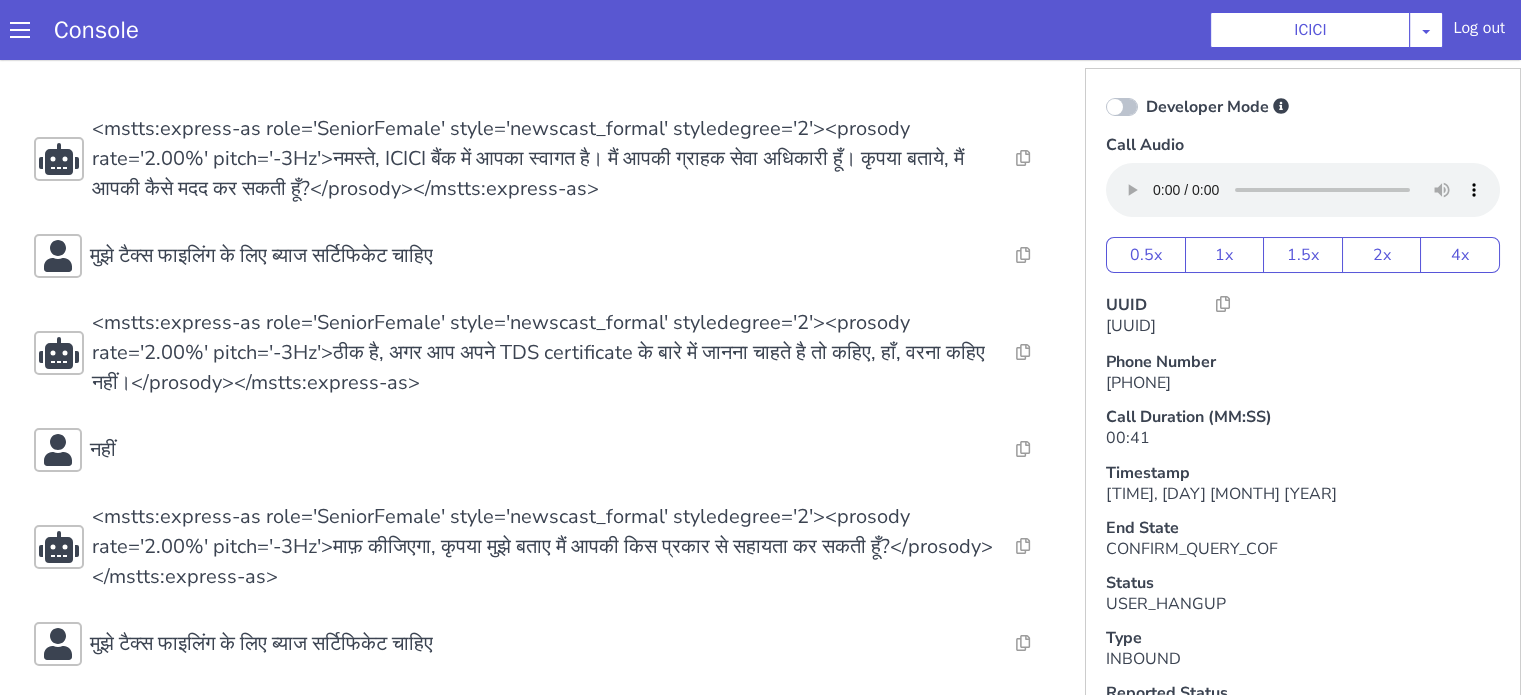 click on "नमस्ते, ICICI बैंक में आपका स्वागत है। मैं आपकी ग्राहक सेवा अधिकारी हूँ। कृपया बताये, मैं आपकी कैसे मदद कर सकती हूँ?" at bounding box center [544, 450] 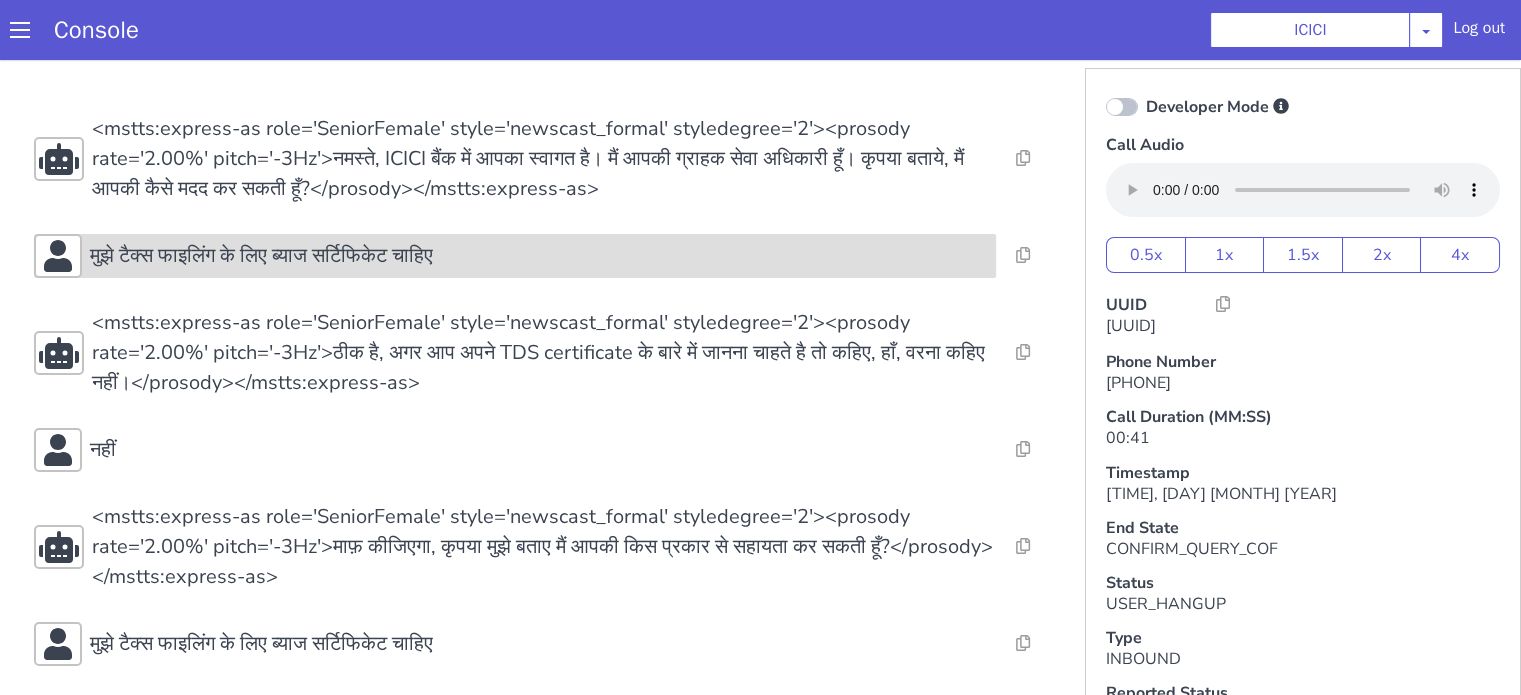 click on "मुझे टैक्स फाइलिंग के लिए ब्याज सर्टिफिकेट चाहिए" at bounding box center (261, 256) 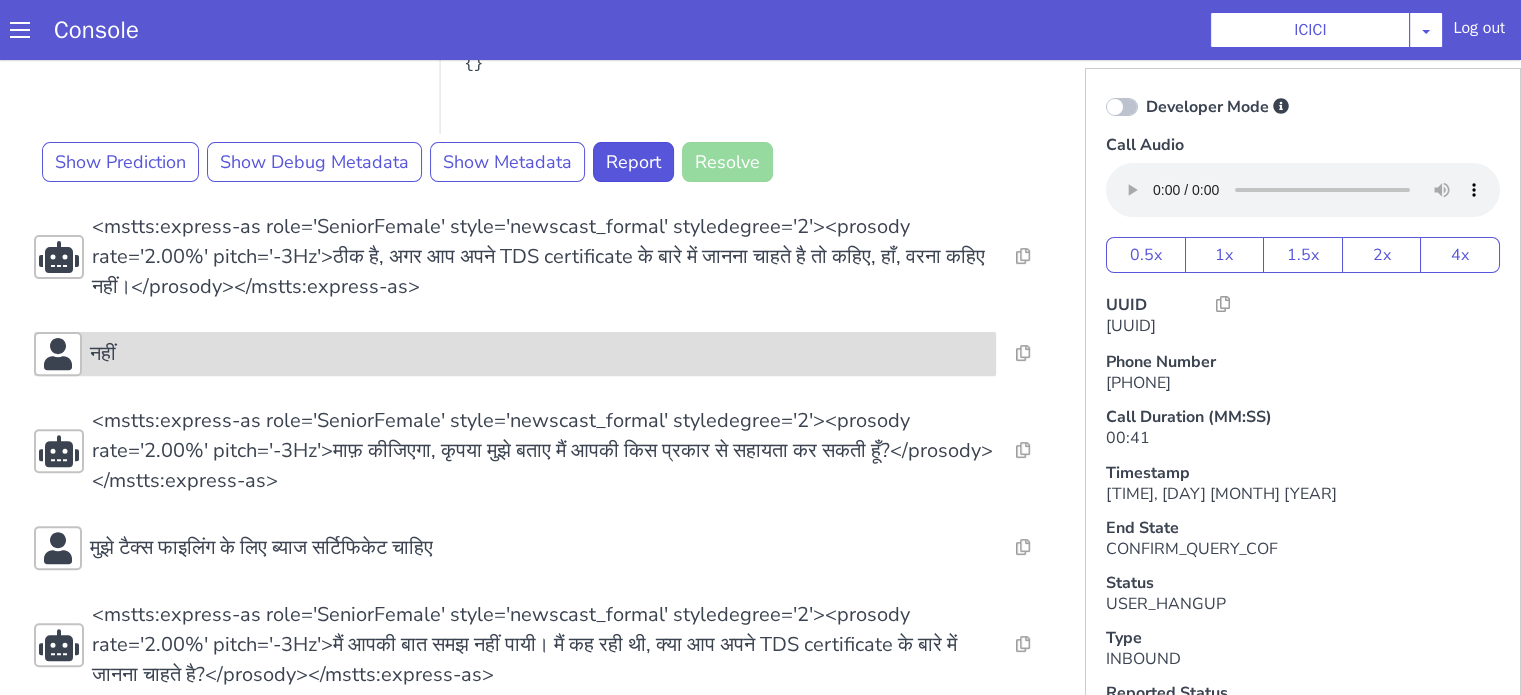 scroll, scrollTop: 689, scrollLeft: 0, axis: vertical 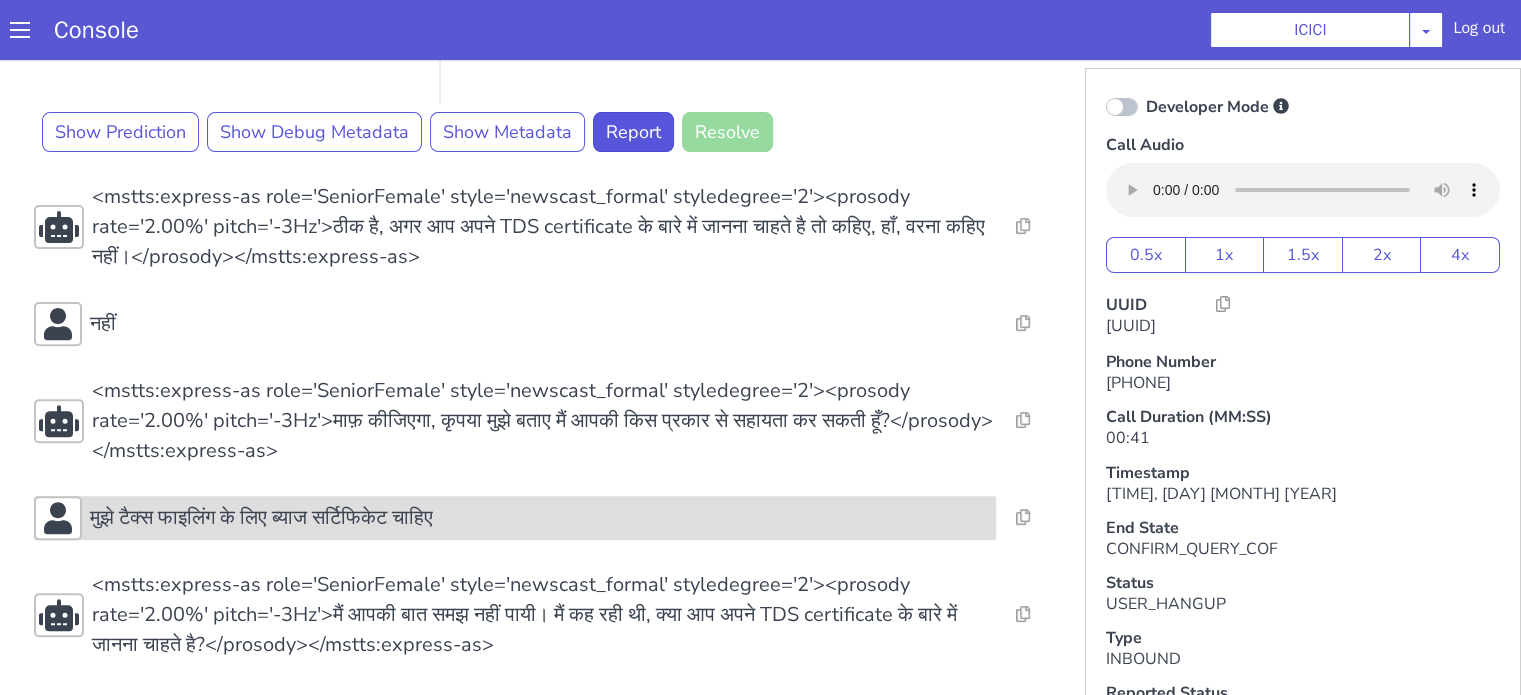 click on "मुझे टैक्स फाइलिंग के लिए ब्याज सर्टिफिकेट चाहिए" at bounding box center [261, 518] 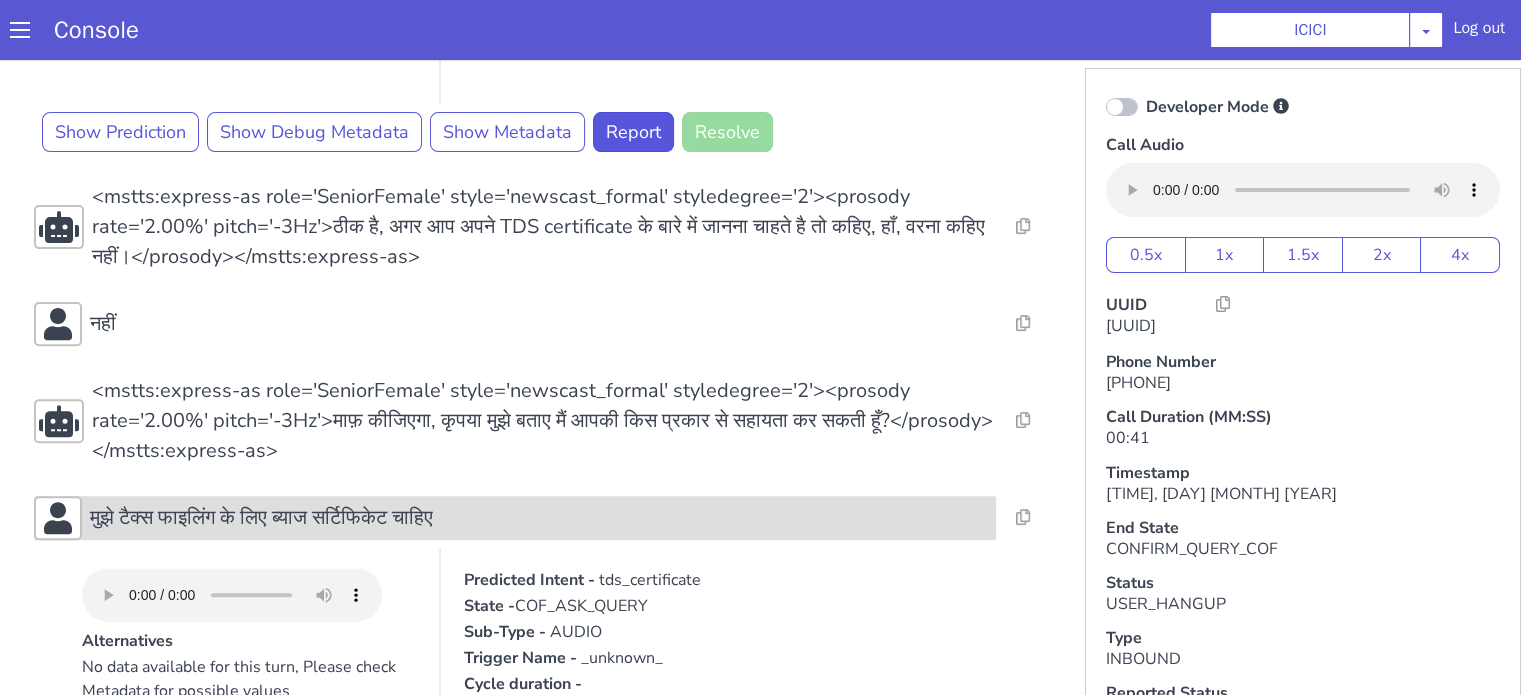 click on "मुझे टैक्स फाइलिंग के लिए ब्याज सर्टिफिकेट चाहिए" at bounding box center [261, 518] 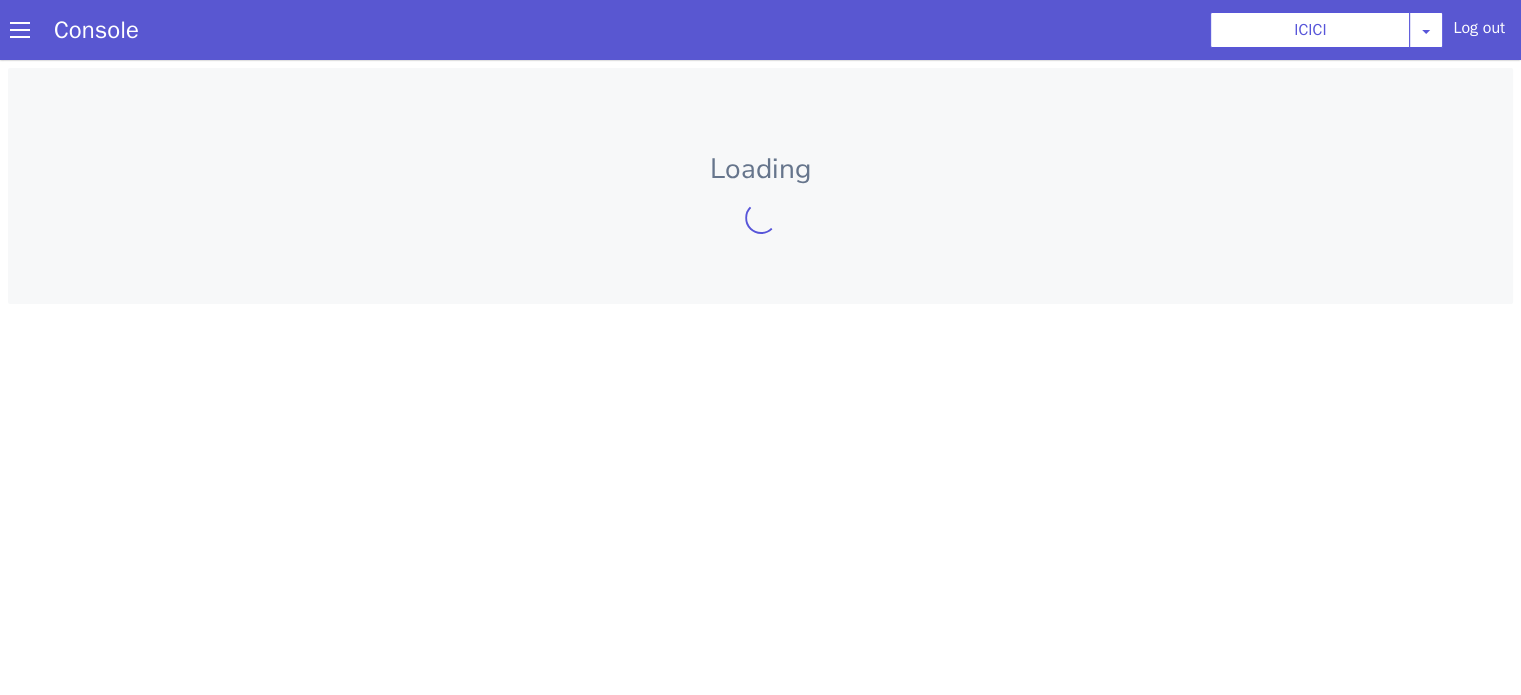 scroll, scrollTop: 0, scrollLeft: 0, axis: both 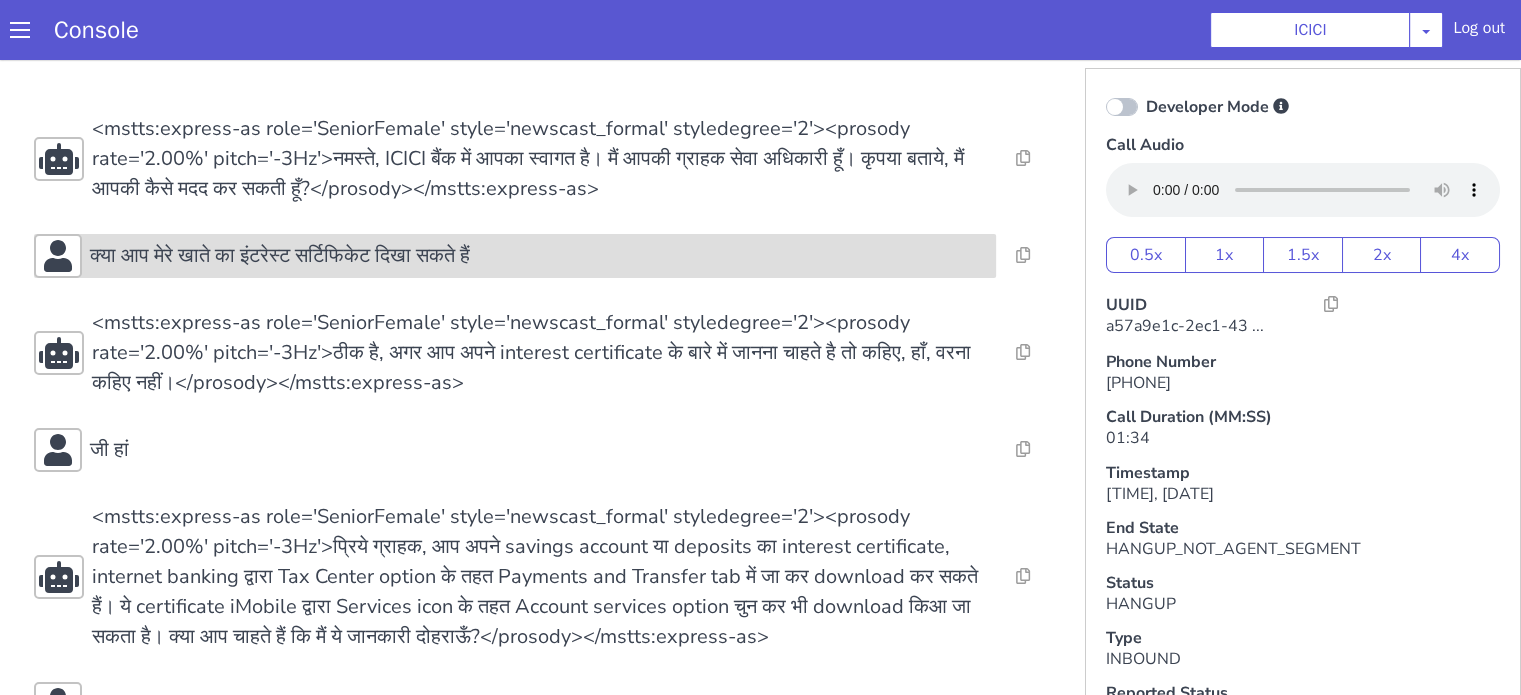 click on "क्या आप मेरे खाते का इंटरेस्ट सर्टिफिकेट दिखा सकते हैं" at bounding box center [280, 256] 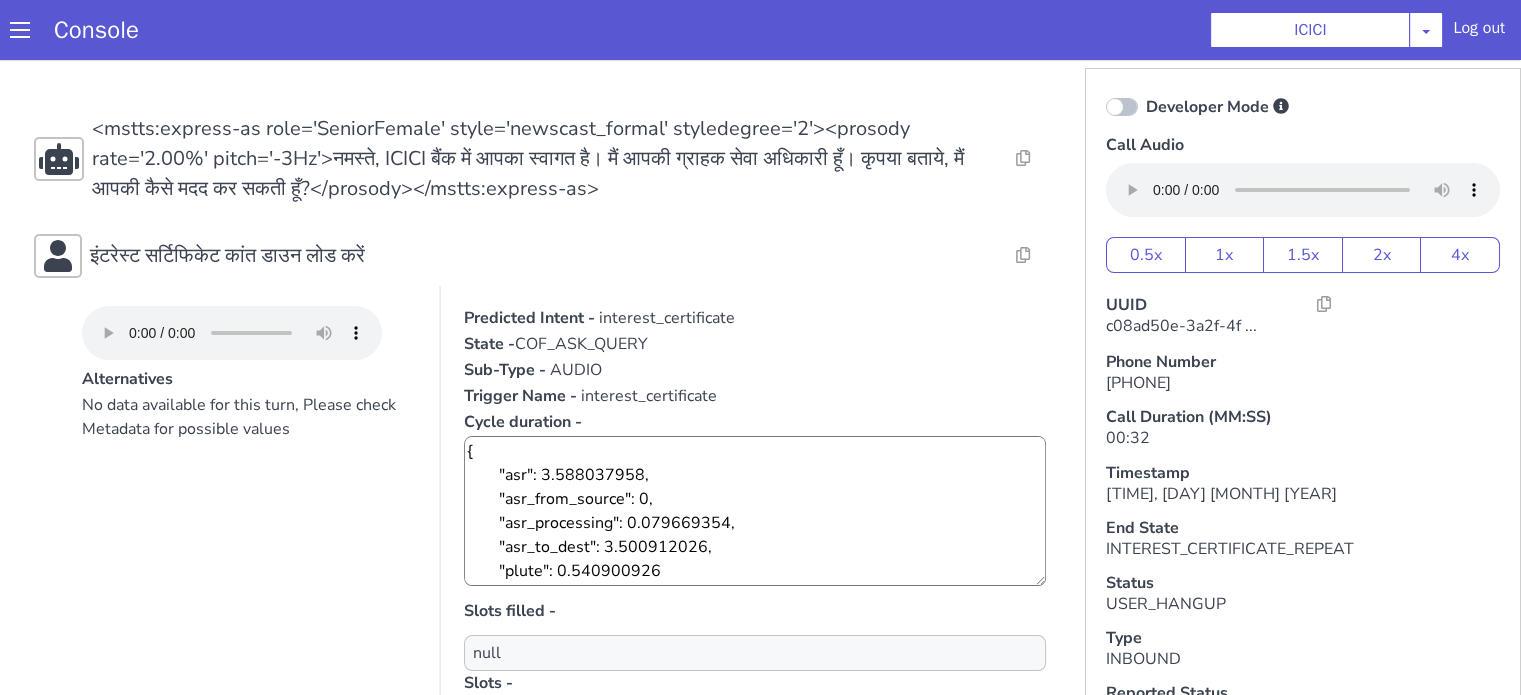 scroll, scrollTop: 0, scrollLeft: 0, axis: both 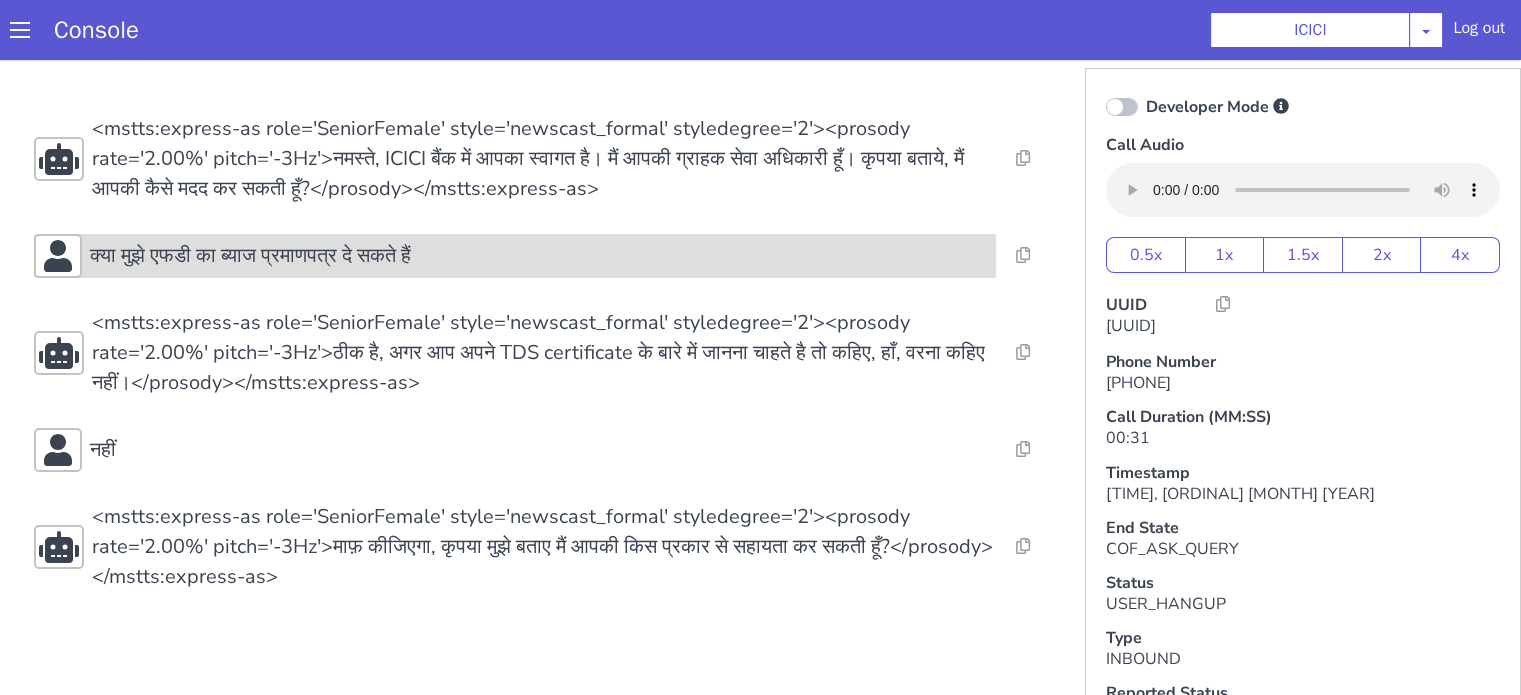 click on "क्या मुझे एफडी का ब्याज प्रमाणपत्र दे सकते हैं" at bounding box center (250, 256) 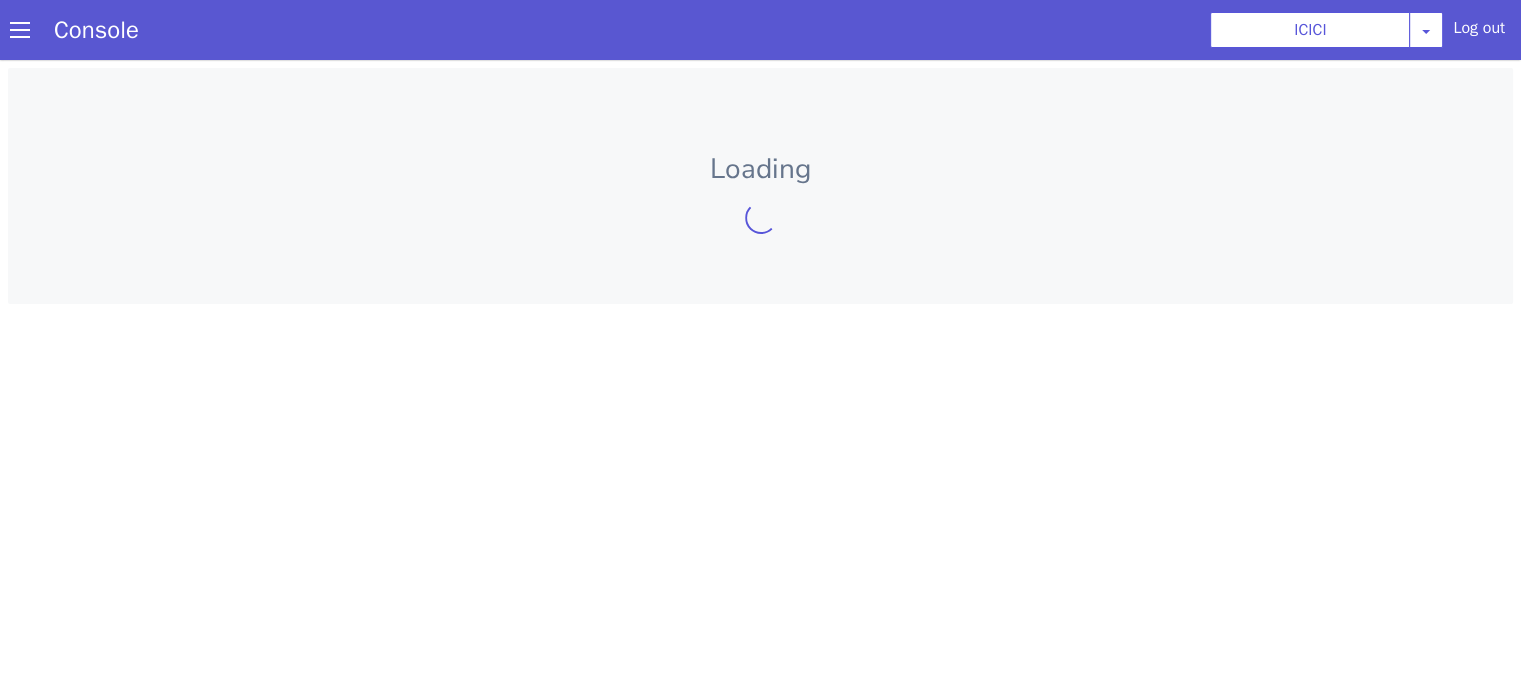 scroll, scrollTop: 0, scrollLeft: 0, axis: both 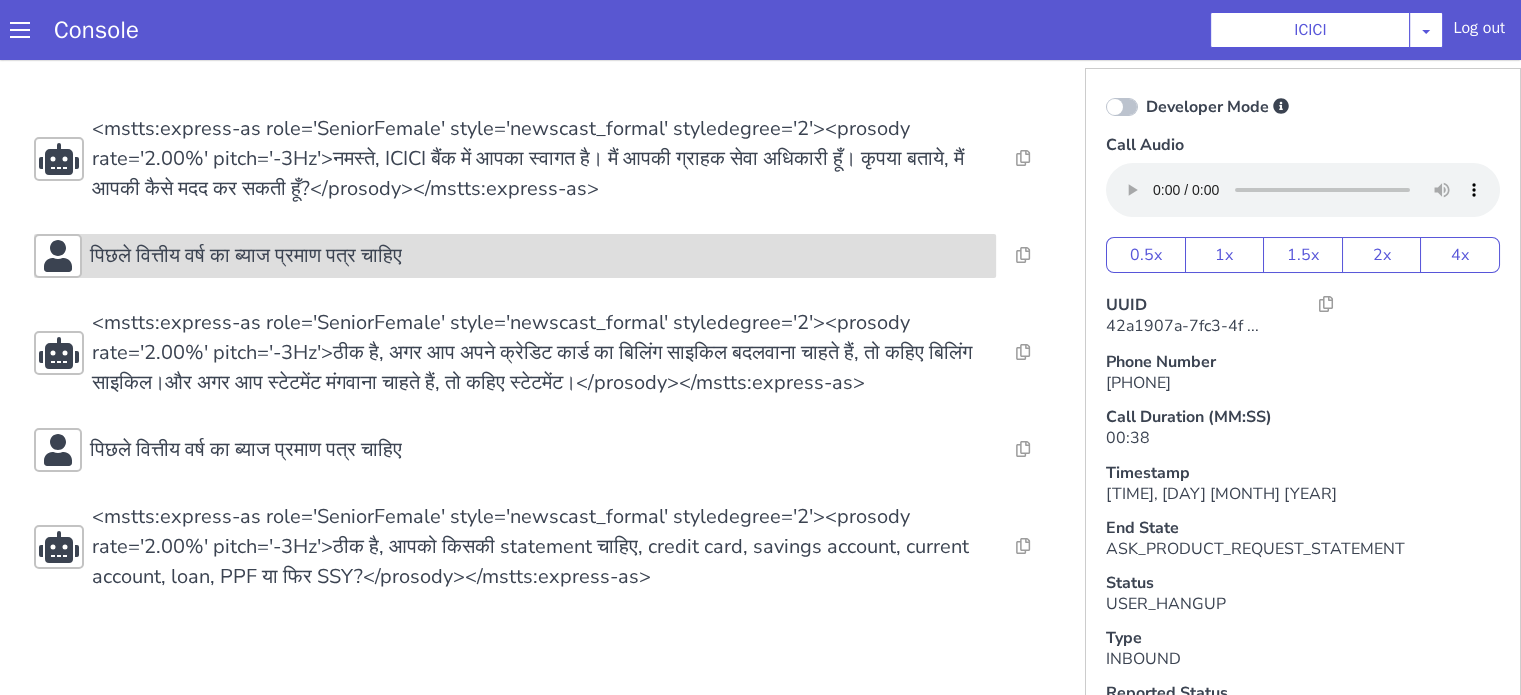 click on "पिछले वित्तीय वर्ष का ब्याज प्रमाण पत्र चाहिए" at bounding box center [515, 256] 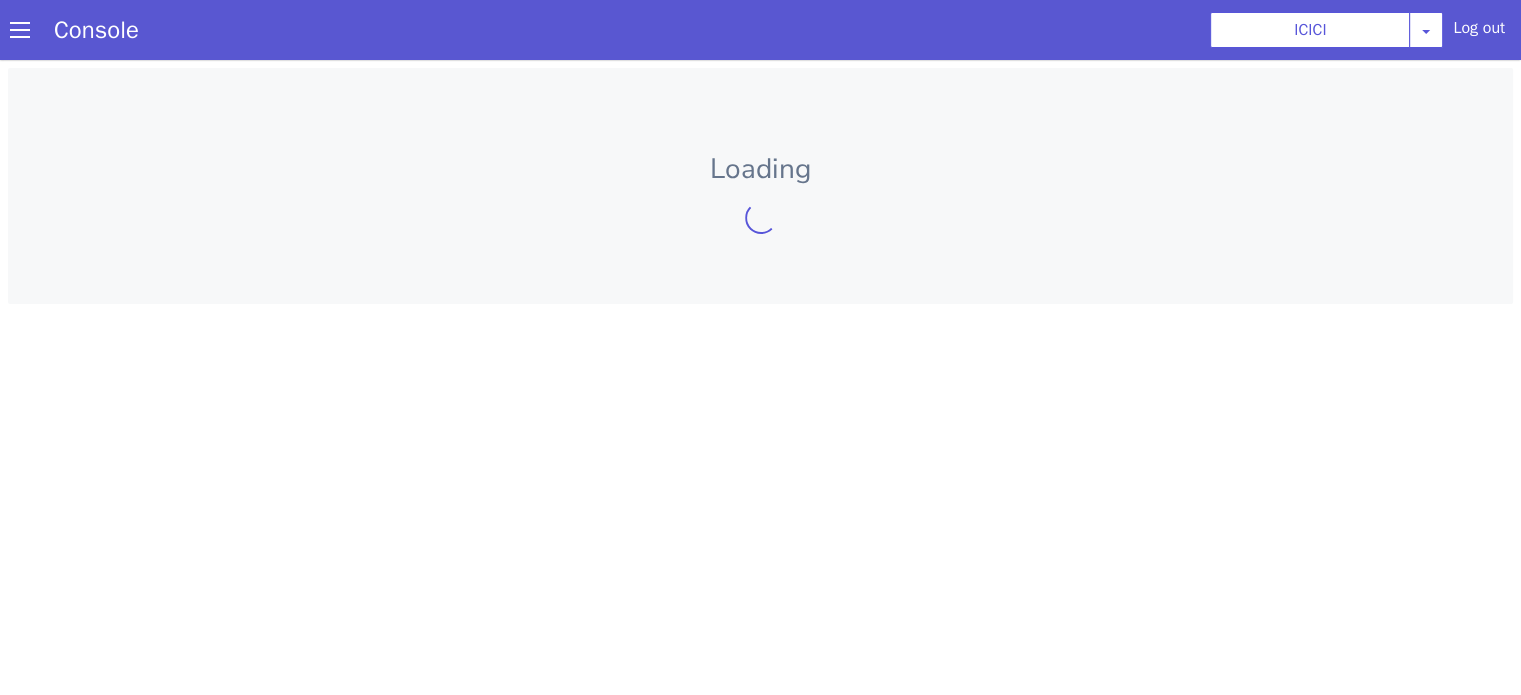 scroll, scrollTop: 0, scrollLeft: 0, axis: both 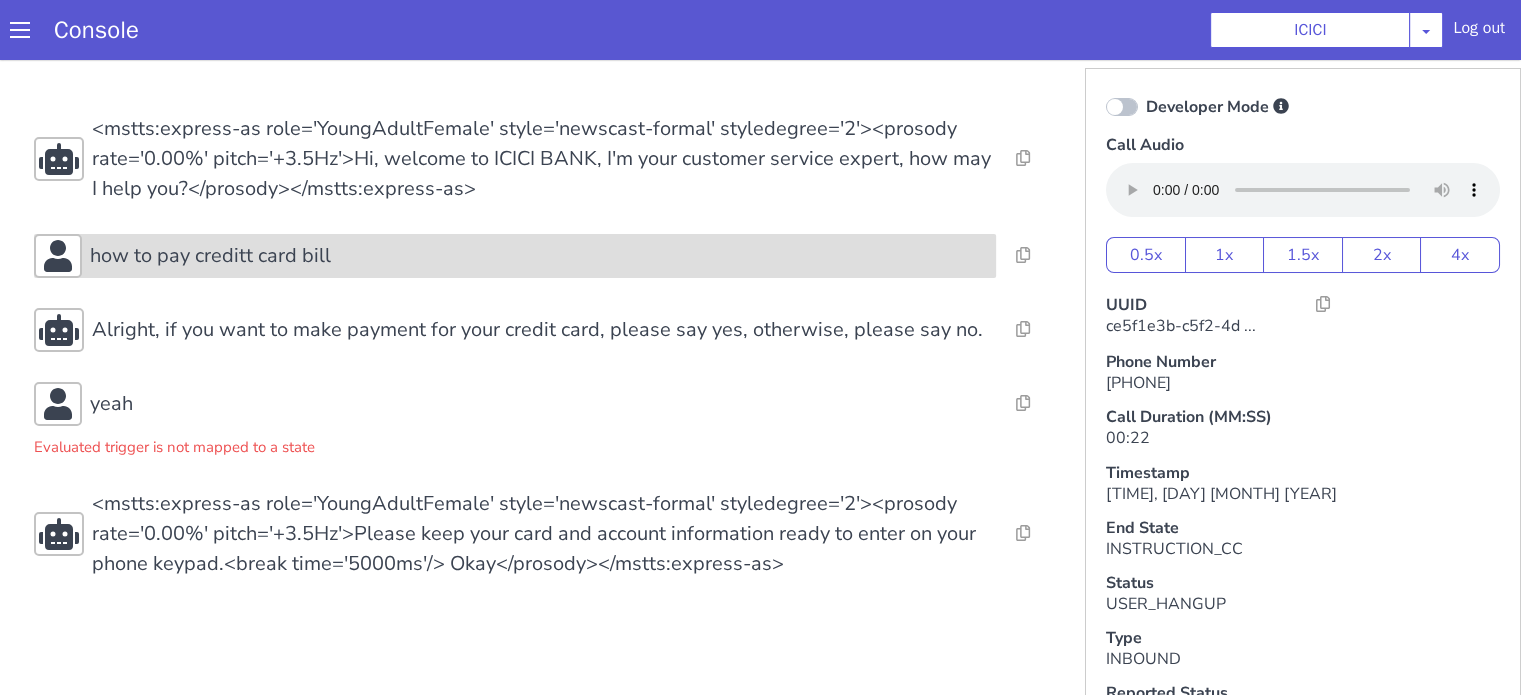 click on "how to pay creditt card bill" at bounding box center [210, 256] 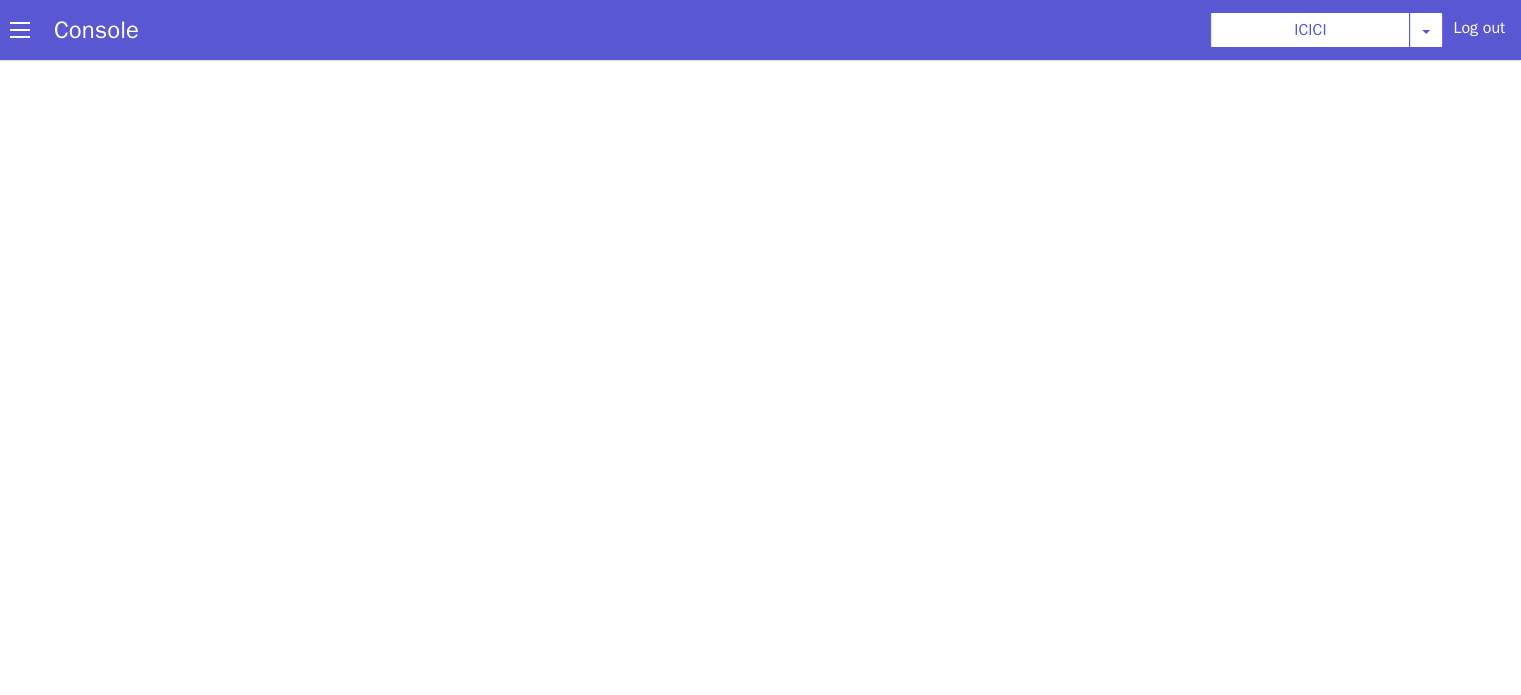 scroll, scrollTop: 0, scrollLeft: 0, axis: both 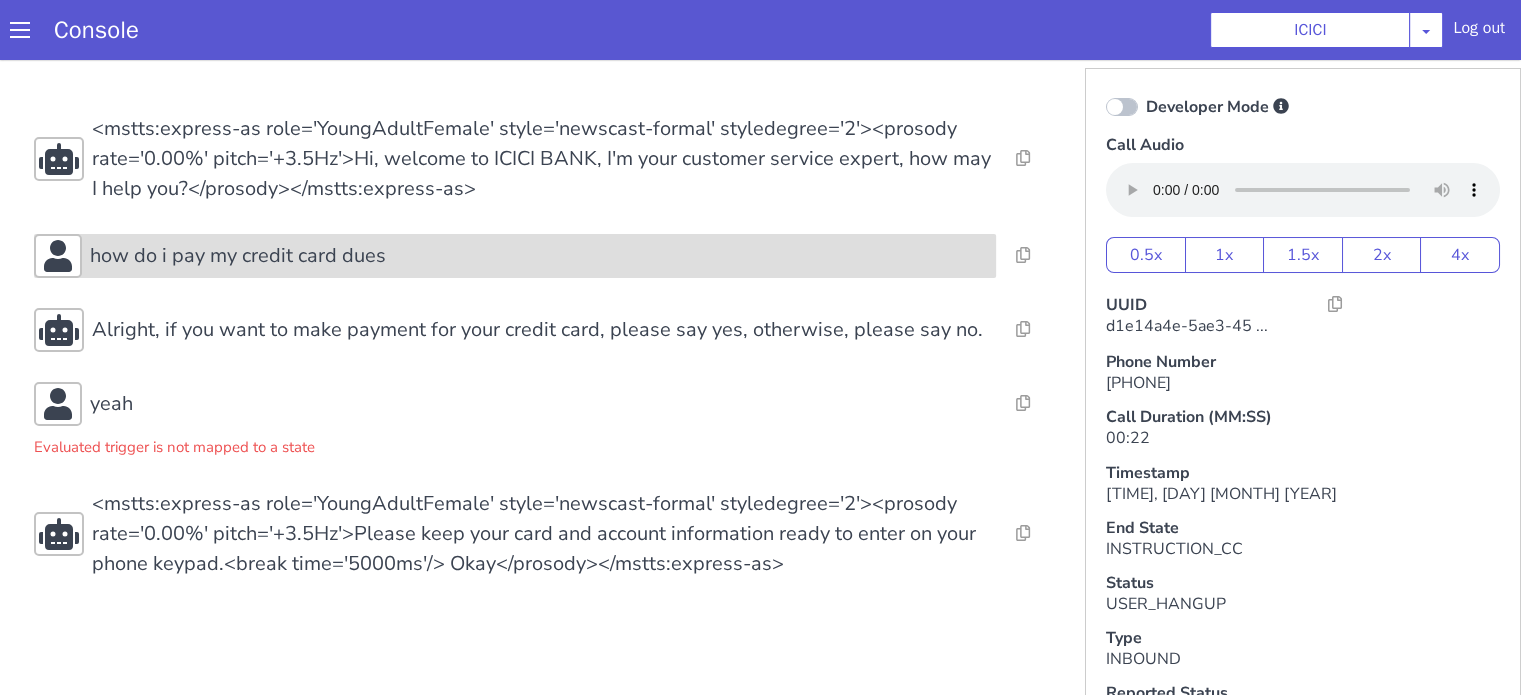 click on "how do i pay my creditt card dues" at bounding box center [515, 256] 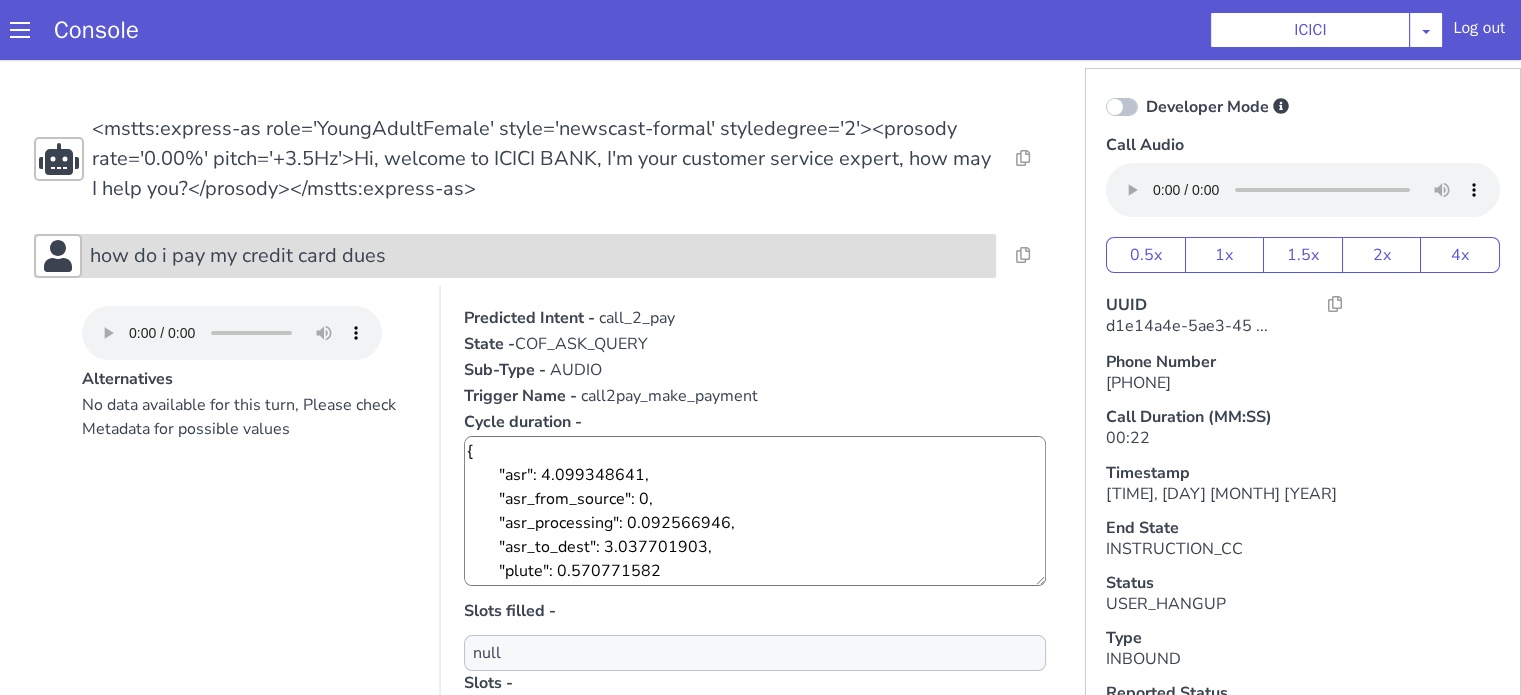 click on "how do i pay my creditt card dues" at bounding box center (539, 256) 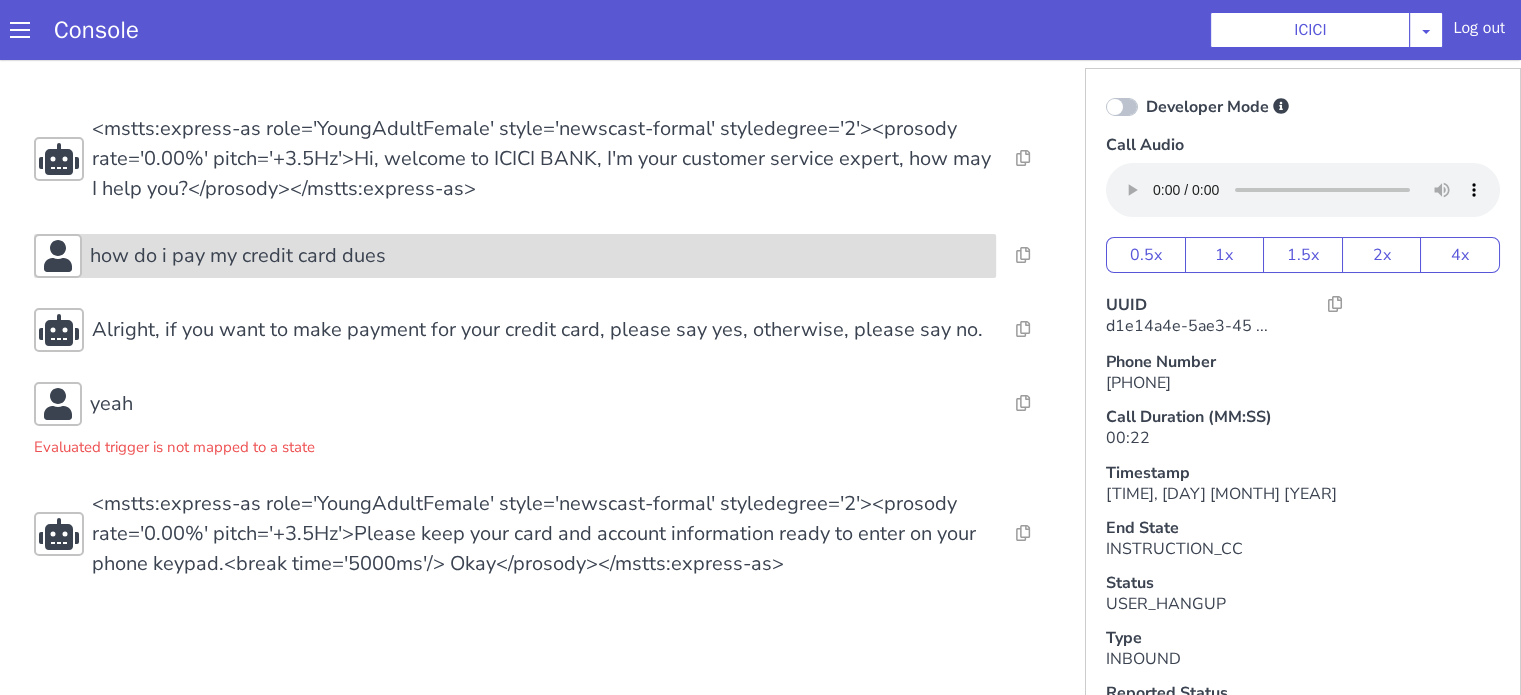 click on "how do i pay my creditt card dues" at bounding box center (238, 256) 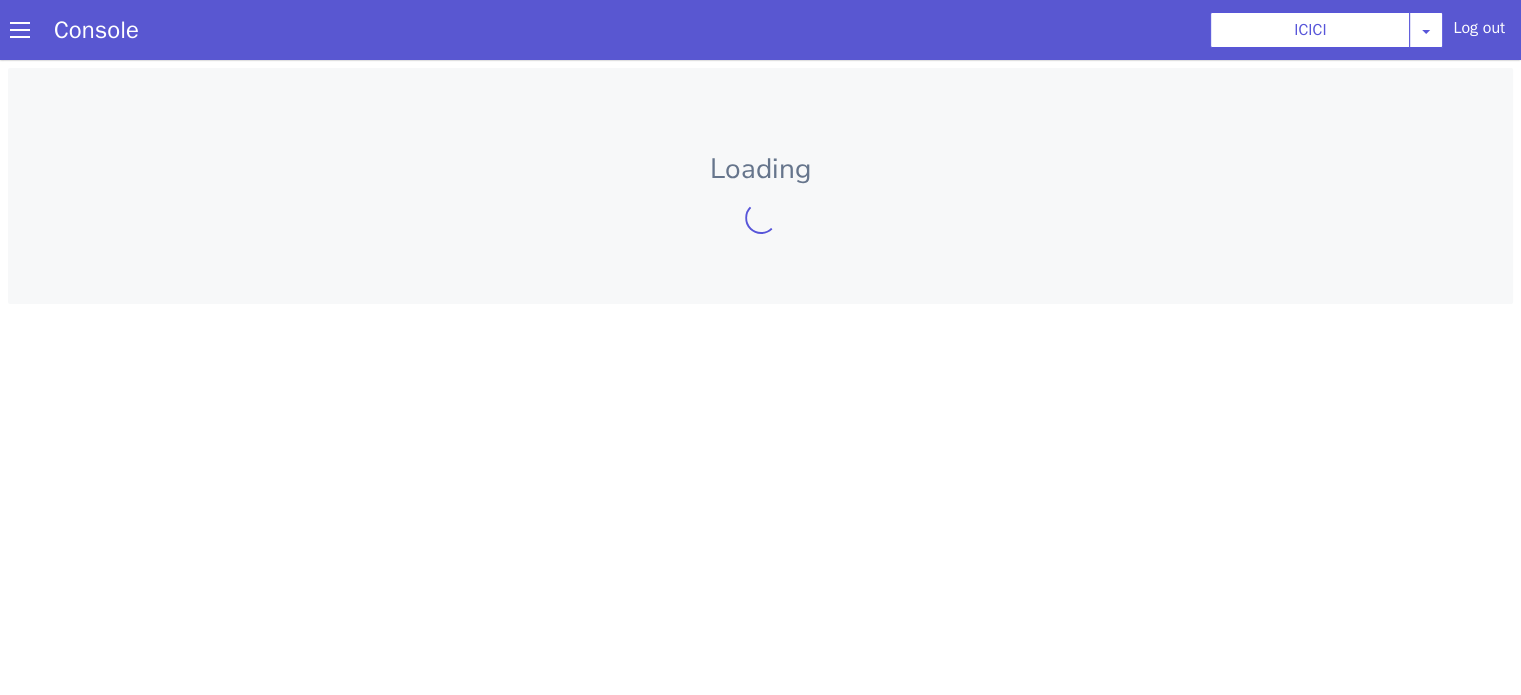 scroll, scrollTop: 0, scrollLeft: 0, axis: both 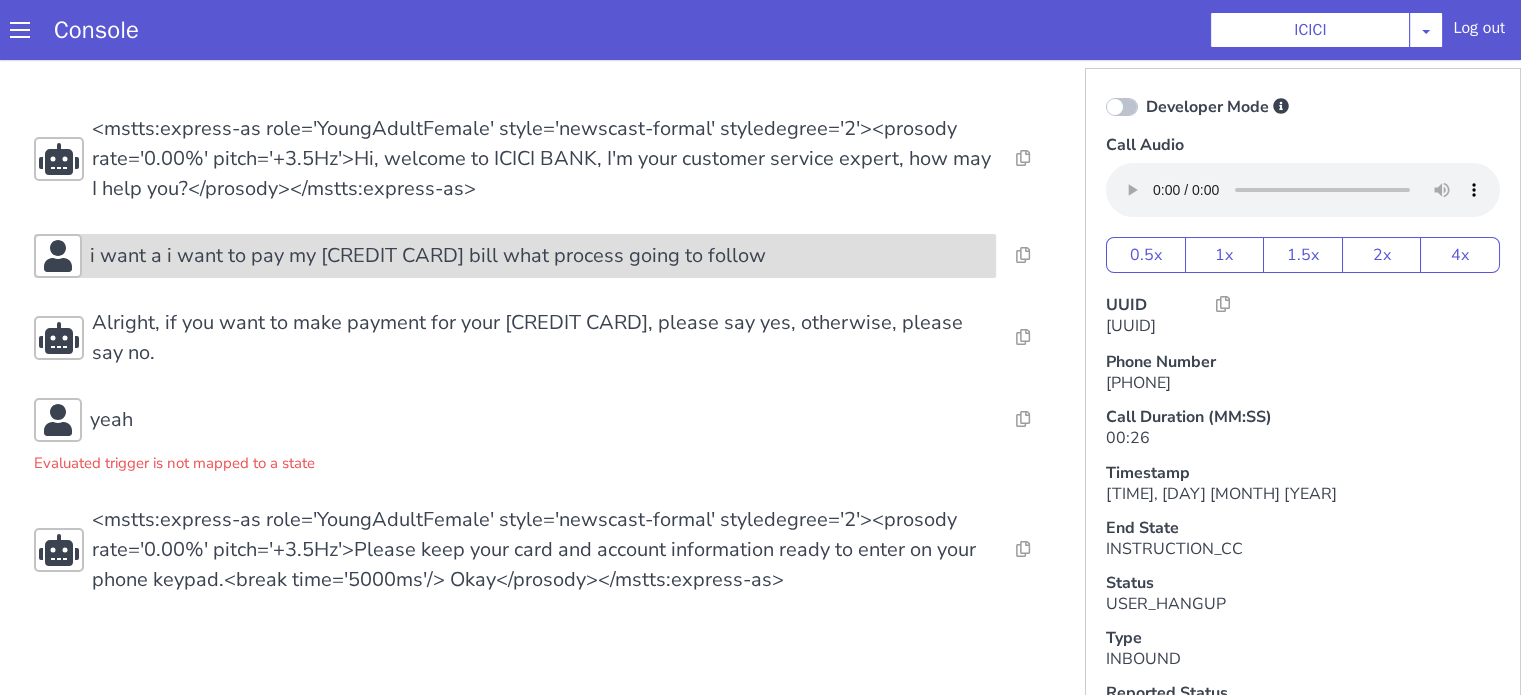 click on "i want a i want to pay my [CREDIT CARD] bill what process going to follow" at bounding box center (515, 256) 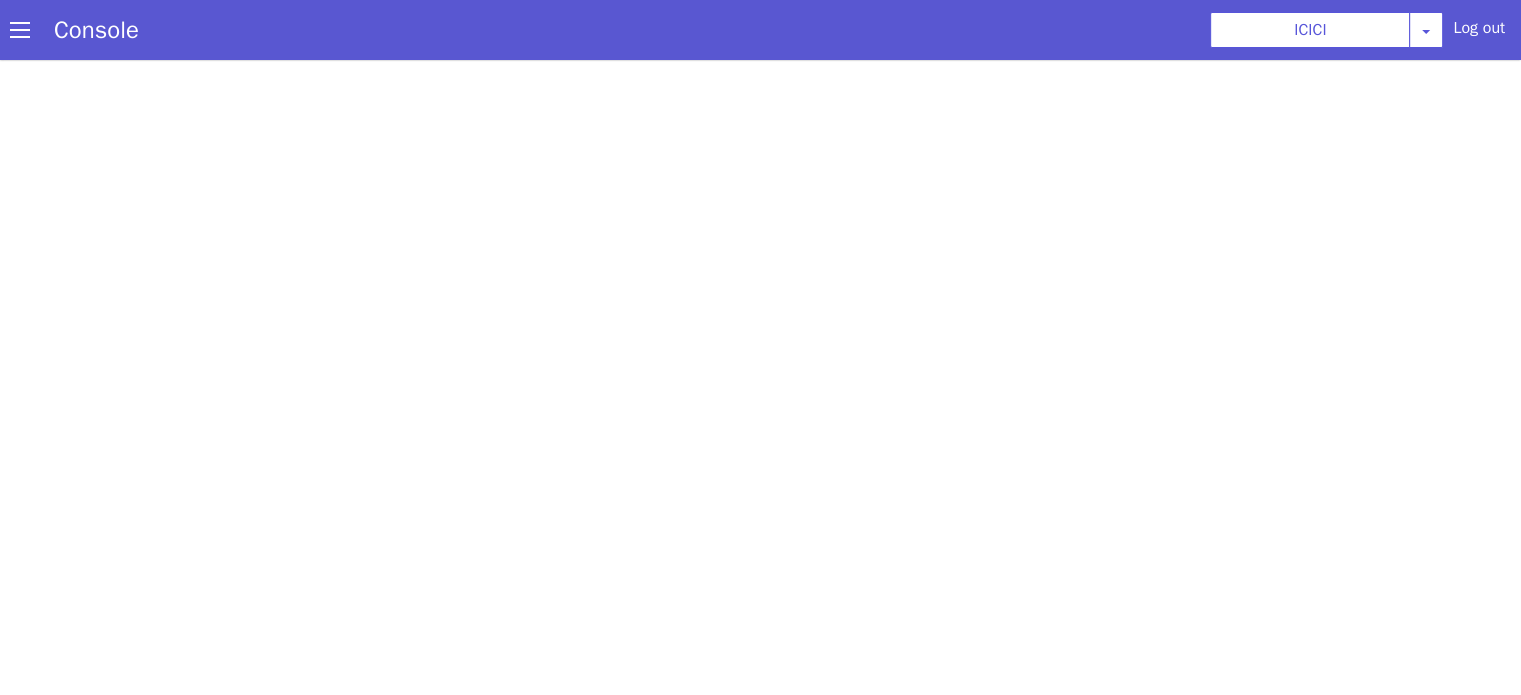 scroll, scrollTop: 0, scrollLeft: 0, axis: both 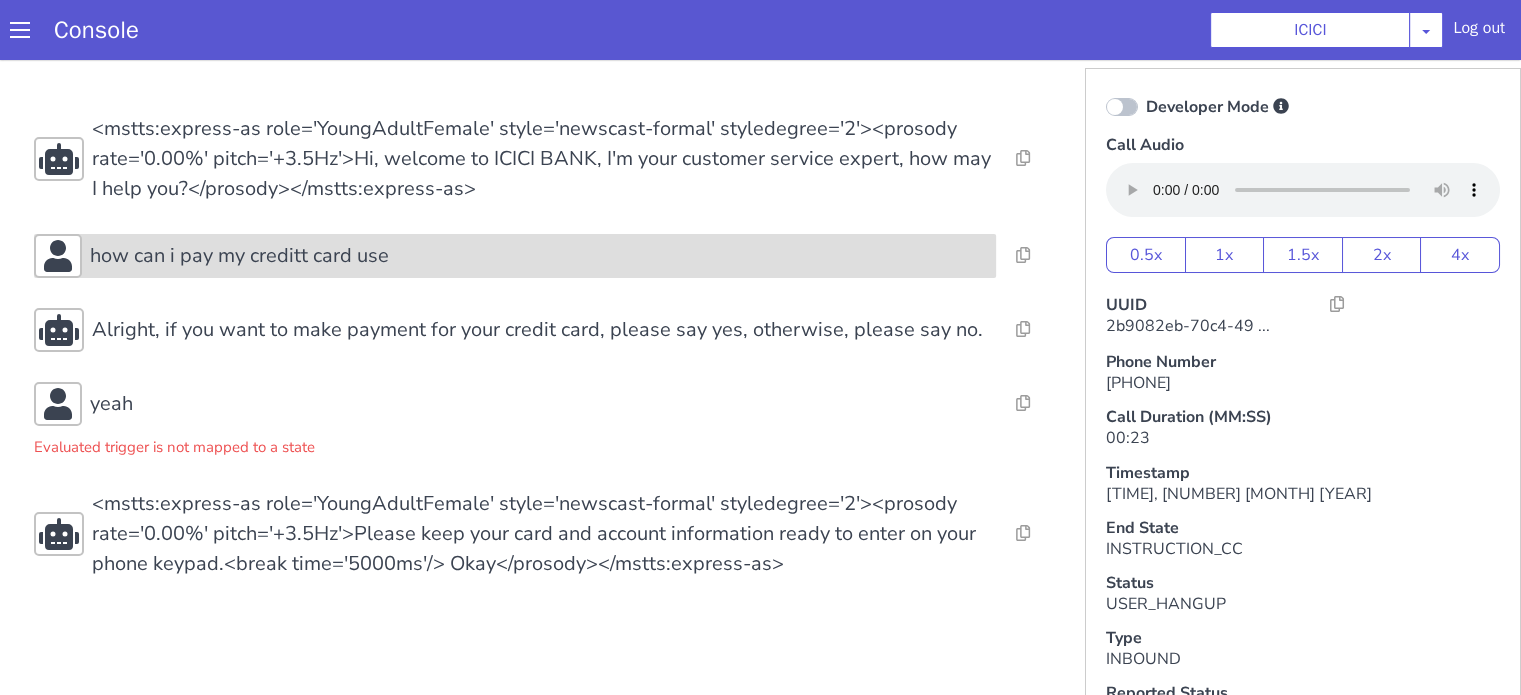 click on "how can i pay my creditt card use" at bounding box center [539, 256] 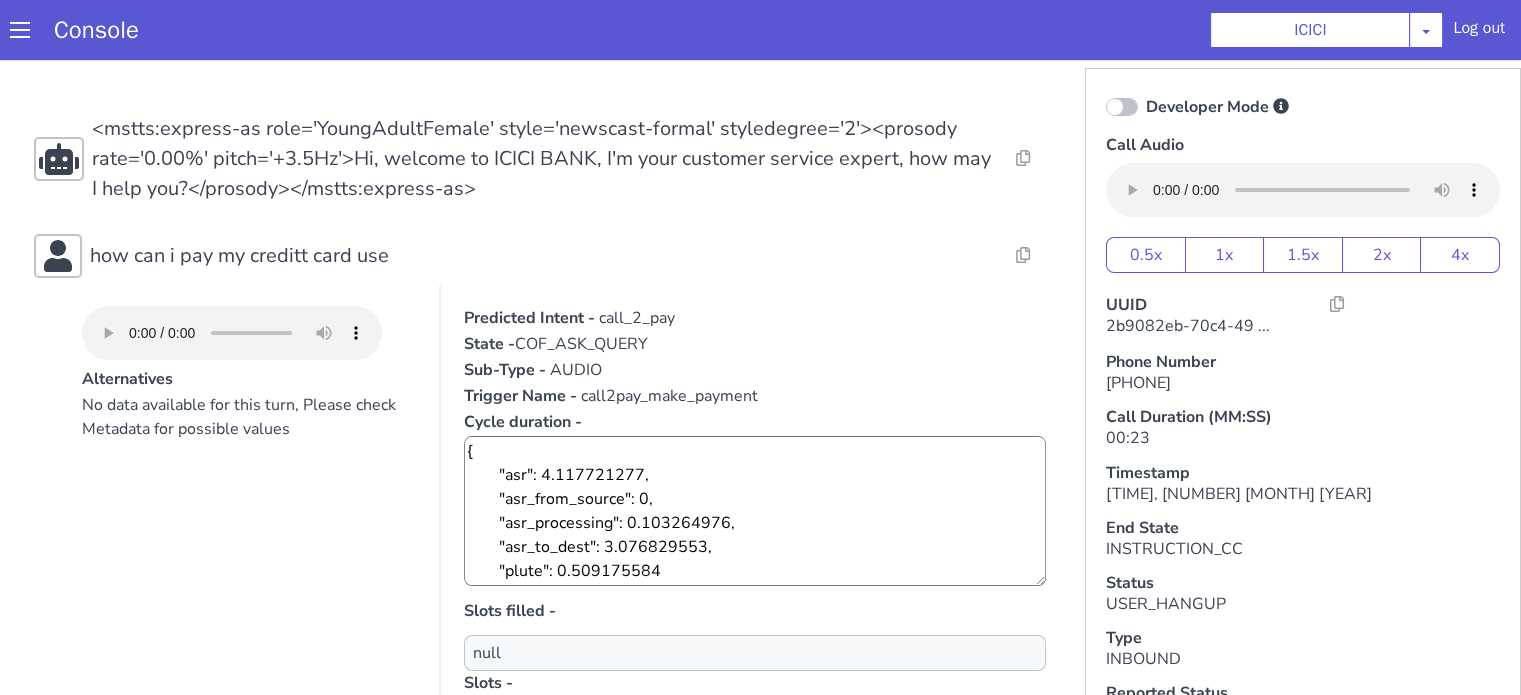 click on "Console ICICI AO Smith Airtel DTH Pilot Airtel POC Alice Blue NT Aliceblue American Finance - US Apollo Apollo 24*7 Application - Collections Auto NPS feedback Avaya Devconnect Axis Axis AMC Axis Outbound BAGIC BALIC BALIC Old 2 Bajaj Autofinance Bajaj Fin Banking Demo Barbeque Nation Buy Now Pay Later Cars24 Cashe Central Bank of India Charles Tyrwhitt Cholamandalam Finance Consumer Durables Coverfox Covid19 Helpline Credgenics CreditMate DPDzero DUMMY Data collection Demo - Collections Dish TV ERCM Emeritus Eureka Forbes - LQ FFAM360 - US Familiarity Farming_Axis Finaccel Flipkart Flow Templates Fusion Microfinance Giorgos_TestBot Great Learning Grievance Bot HDB Finance HDFC HDFC Ergo HDFC Freedom CC HDFC Life Demo HDFC Securities Hathway Internet Hathway V2 Home Credit IBM IBM Banking Demo ICICI ICICI Bank Outbound ICICI Lombard Persistency ICICI Prudential ICICI securities ICICI_lombard IDFC First Bank IFFCO Tokio Insurance Iffco Tokio Indiamart Indigo IndusInd - Settlement IndusInd CC Insurance Jarvis" at bounding box center (760, 30) 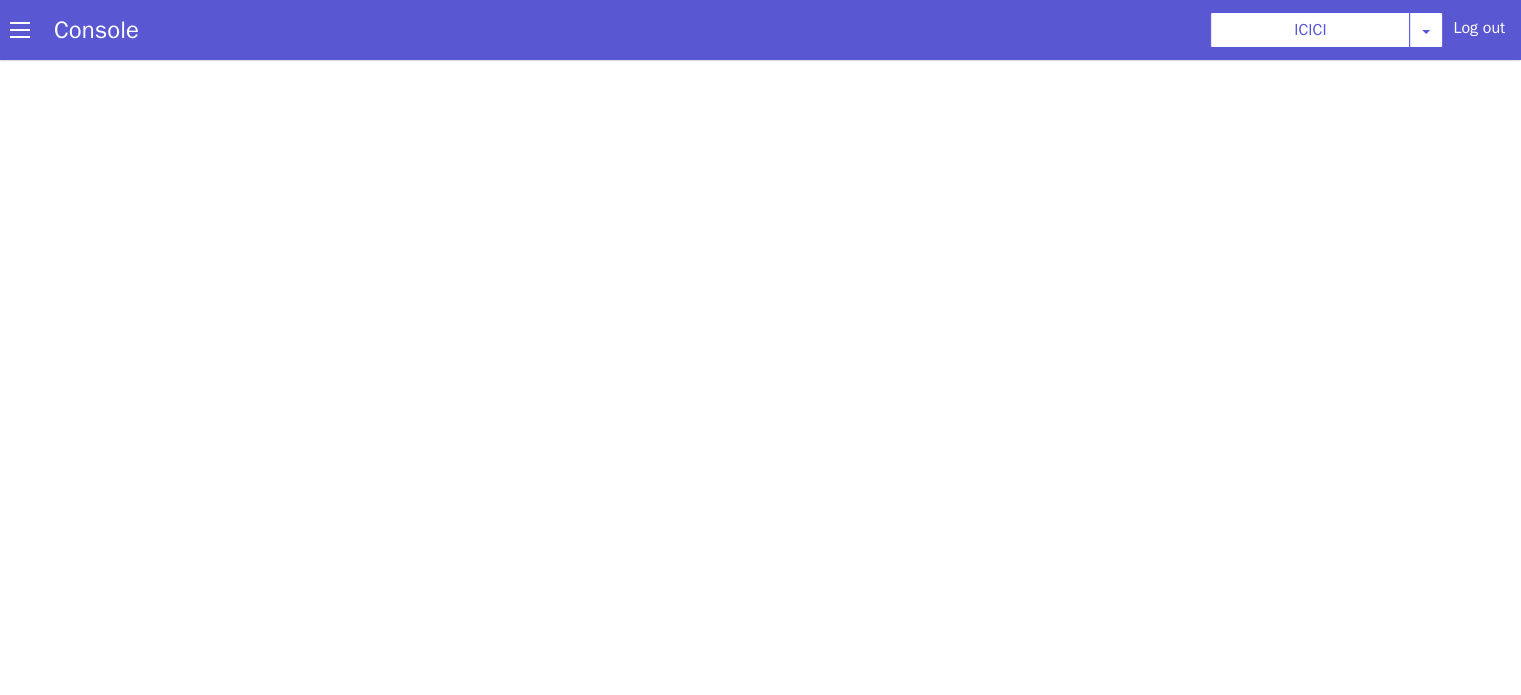 scroll, scrollTop: 0, scrollLeft: 0, axis: both 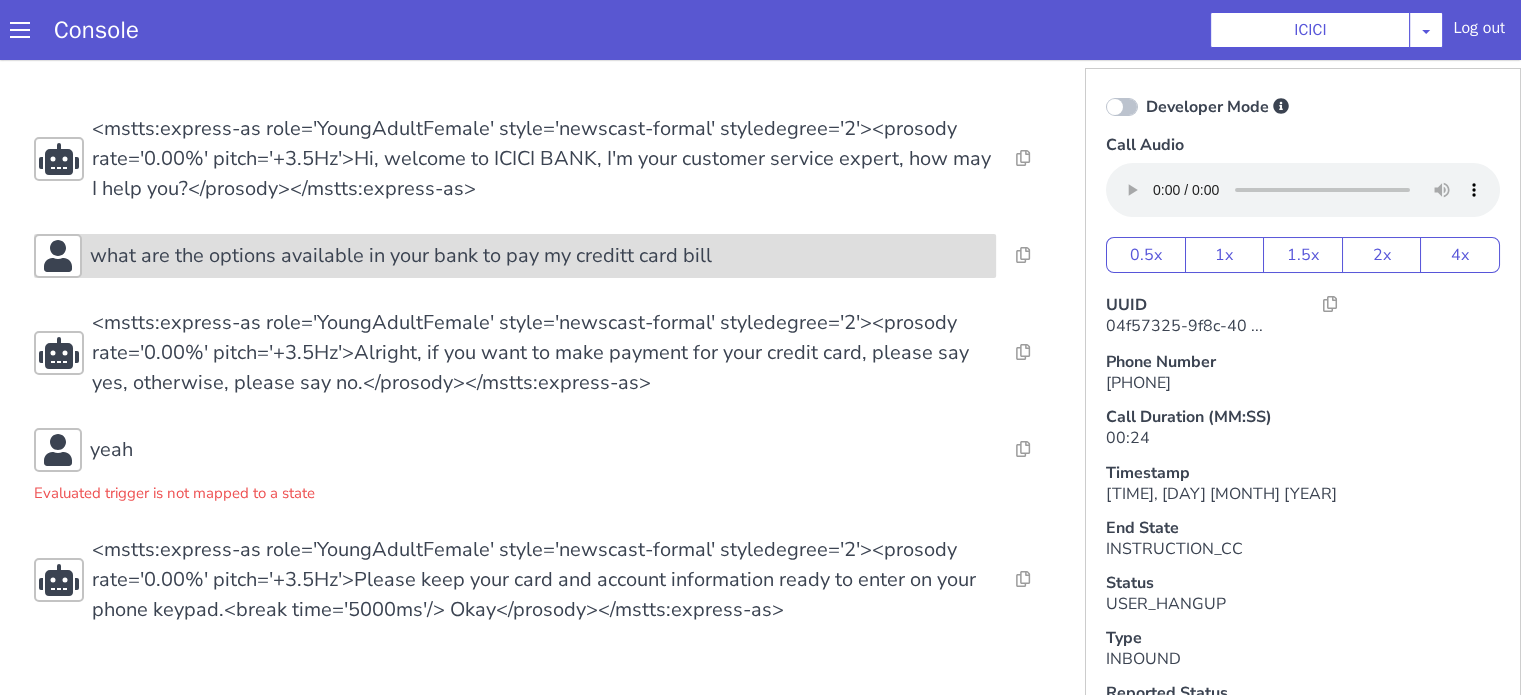 click on "what are the options available in your bank to pay my creditt card bill" at bounding box center (401, 256) 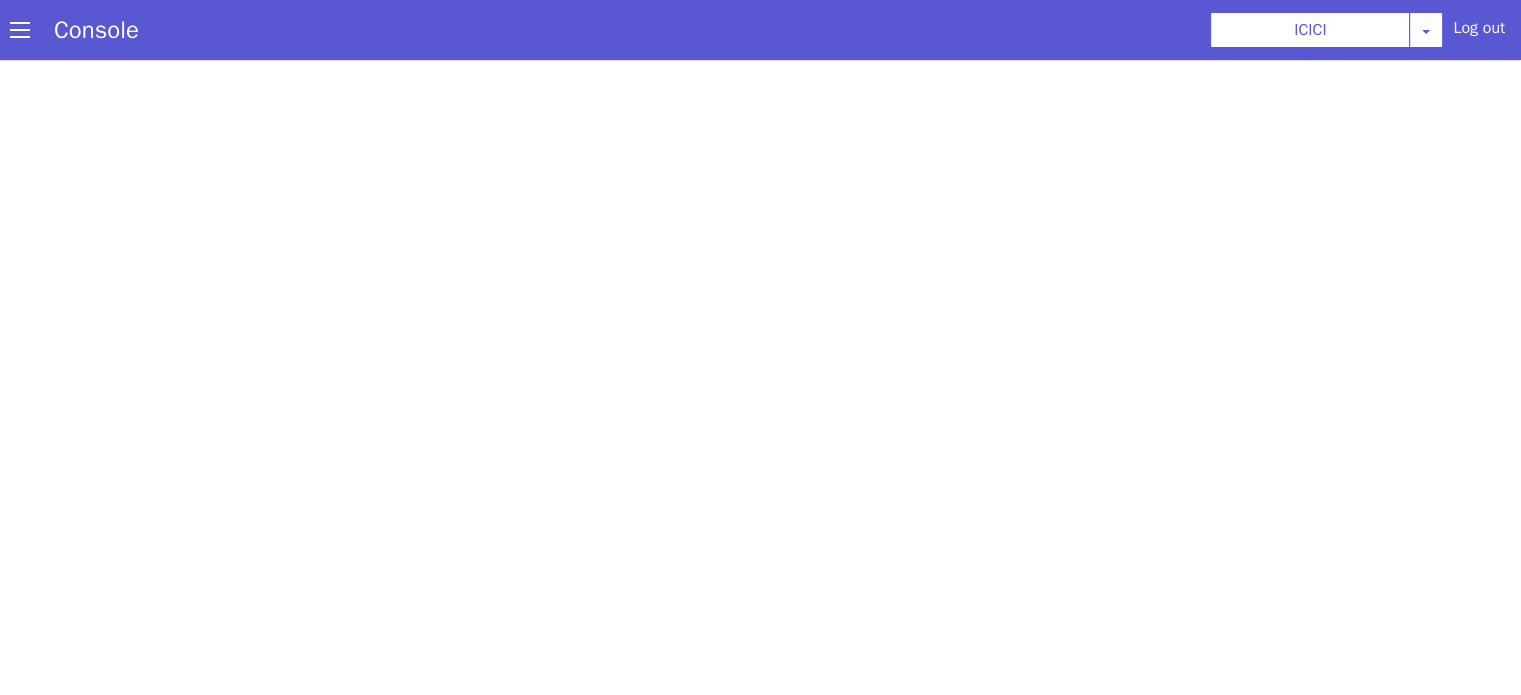 scroll, scrollTop: 0, scrollLeft: 0, axis: both 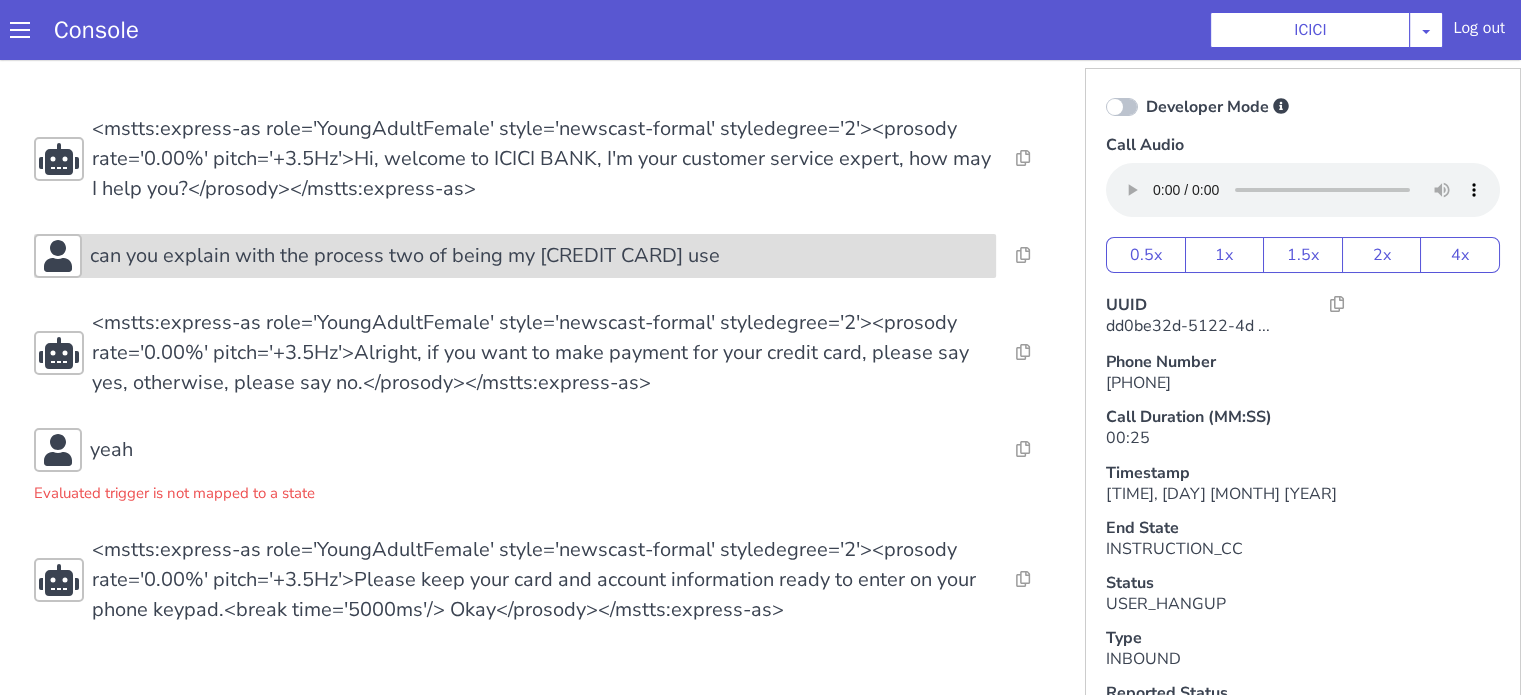 click on "can you explain with the process two of being my [CREDIT_CARD] use" at bounding box center (405, 256) 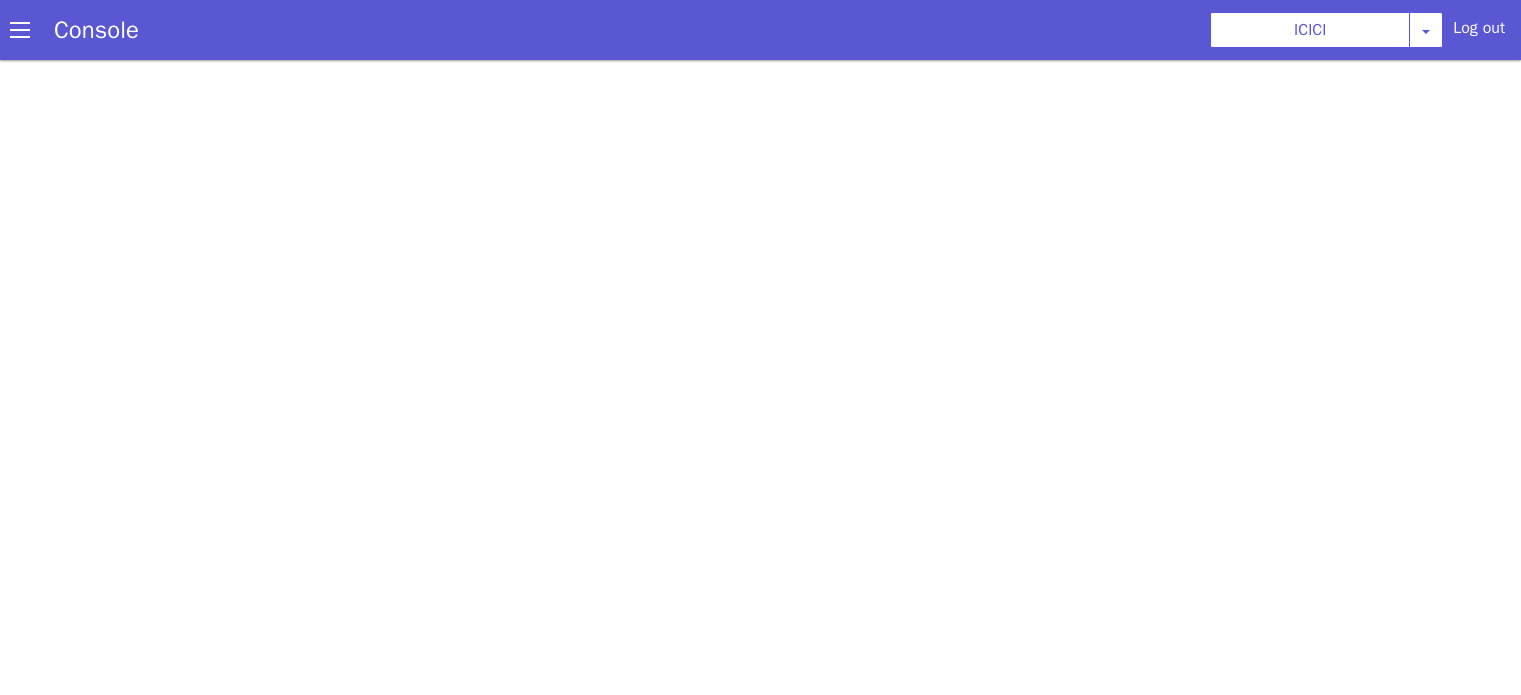 scroll, scrollTop: 0, scrollLeft: 0, axis: both 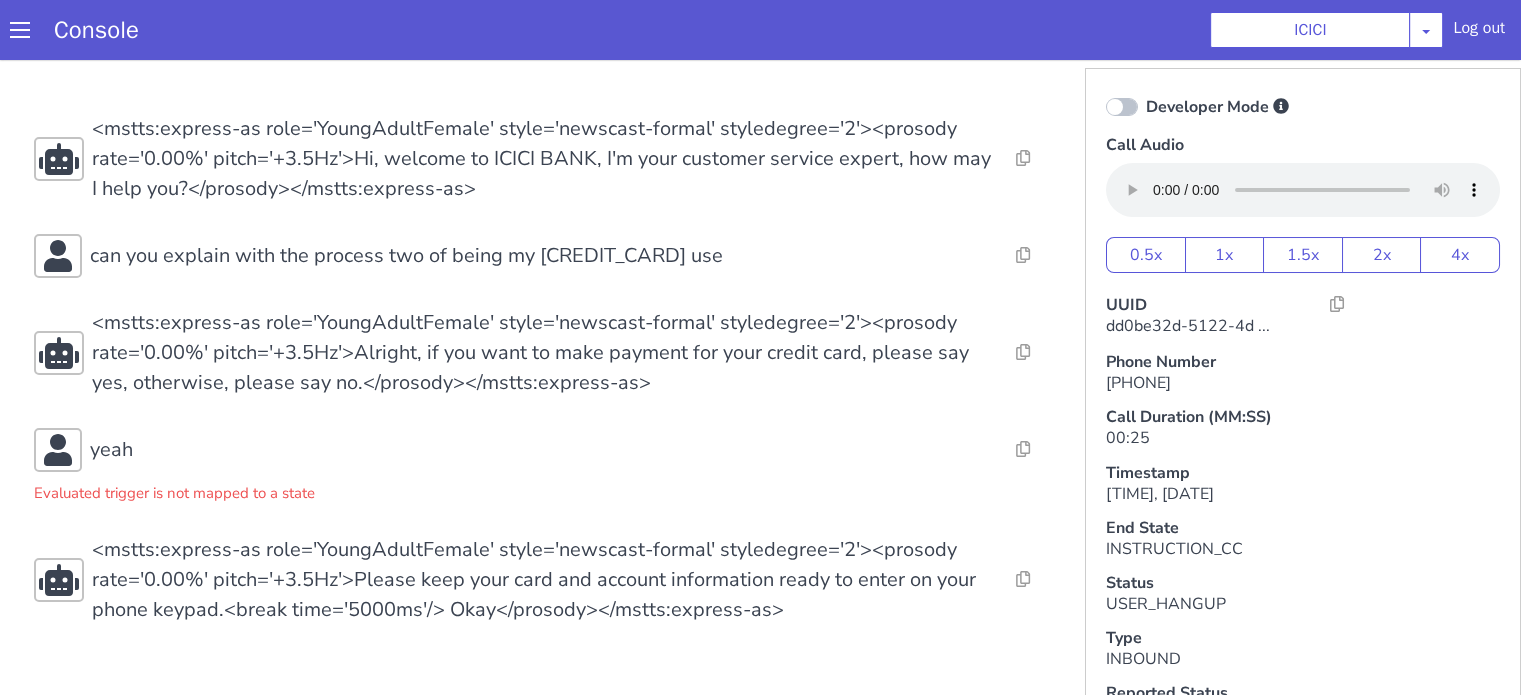 click on "can you explain with the process two of being my [CREDIT_CARD] use" at bounding box center (406, 256) 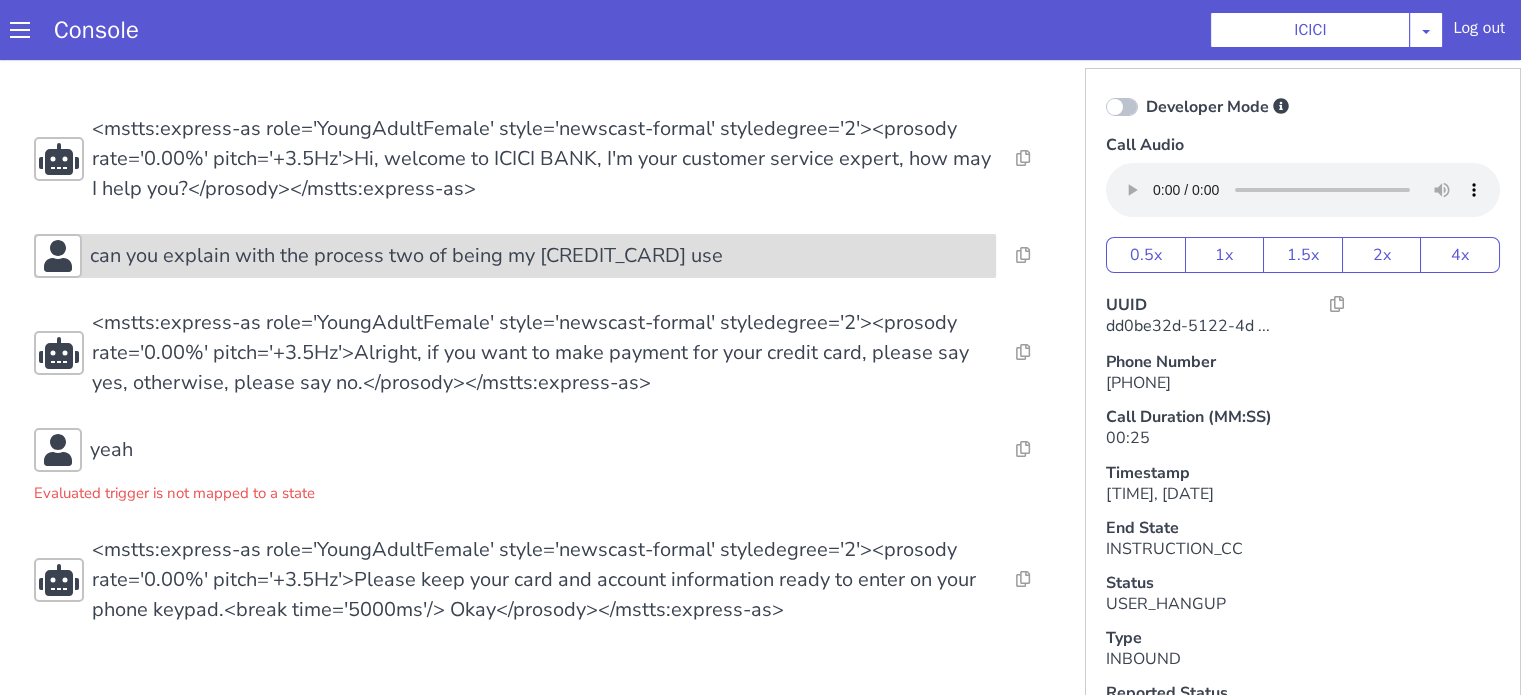 scroll, scrollTop: 0, scrollLeft: 0, axis: both 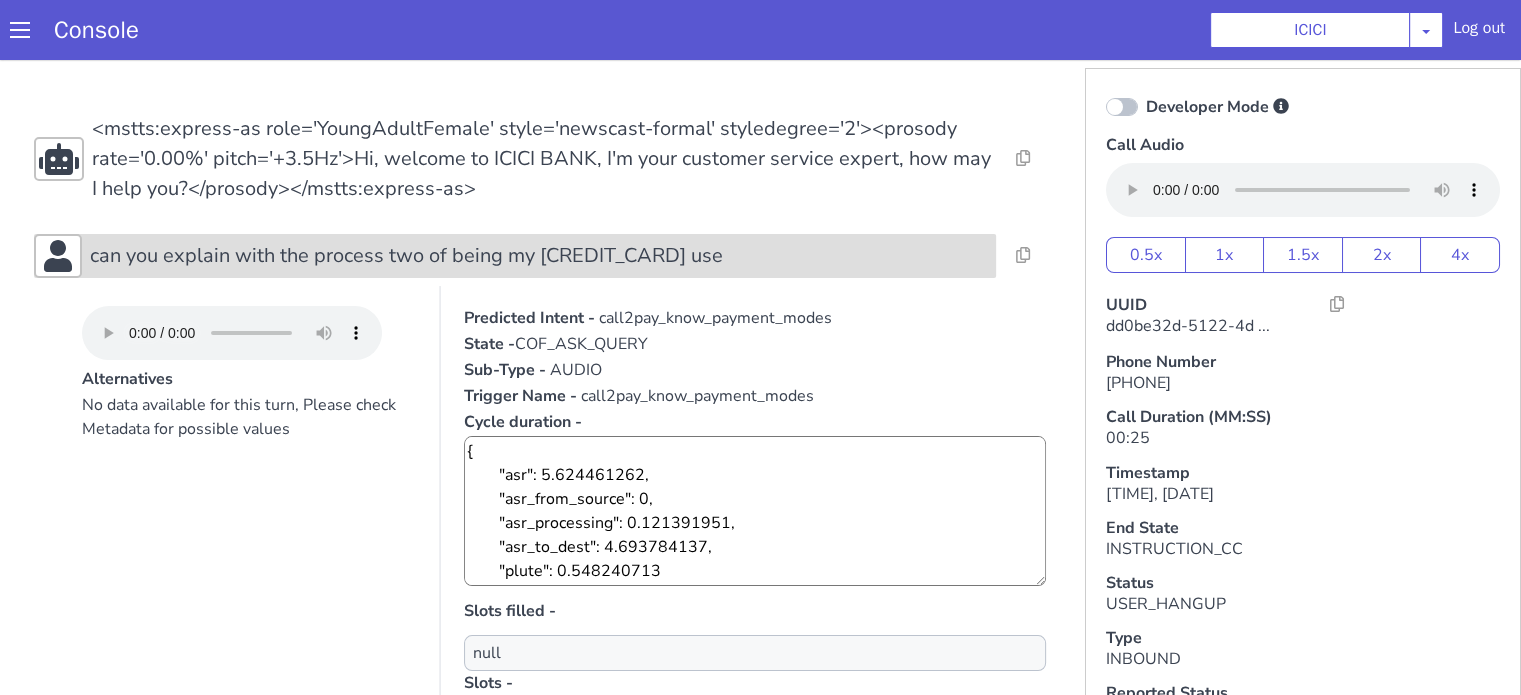 click on "can you explain with the process two of being my creditt card use" at bounding box center [406, 256] 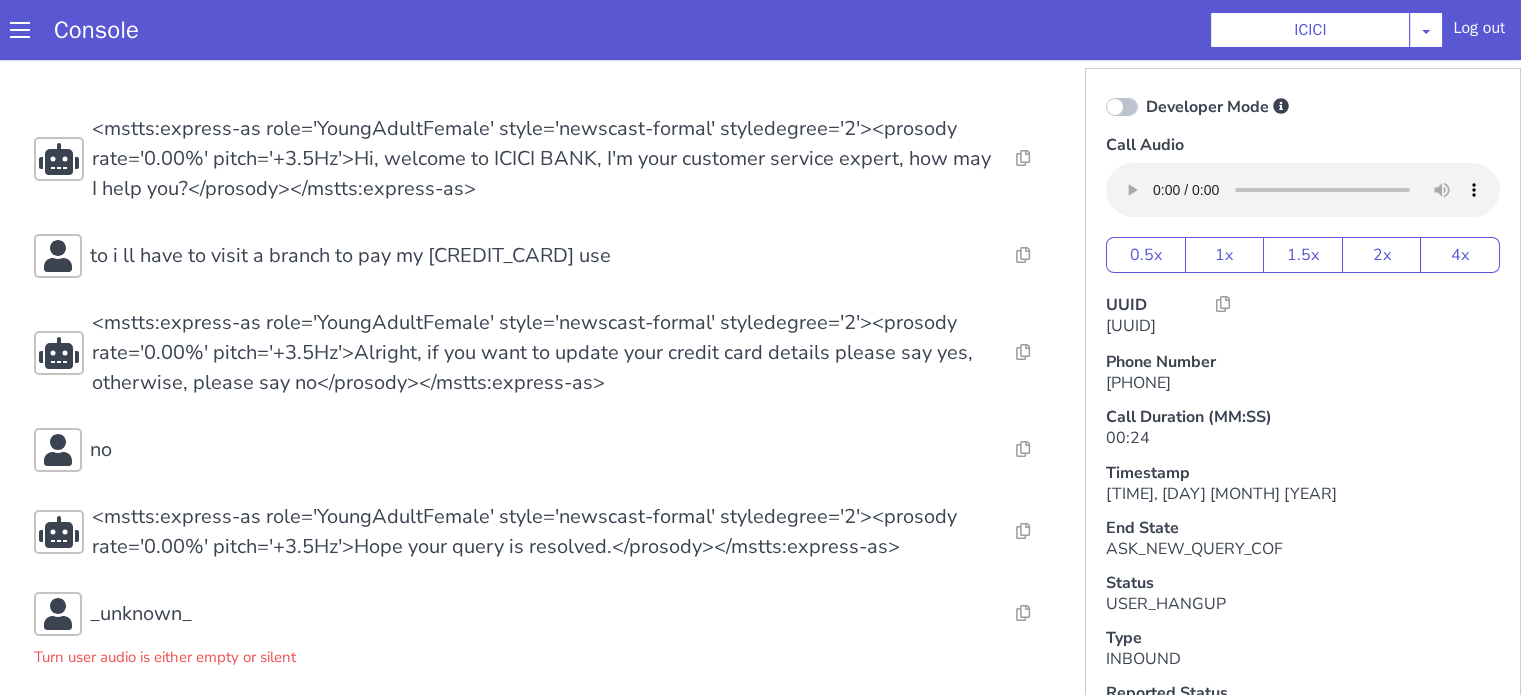 scroll, scrollTop: 0, scrollLeft: 0, axis: both 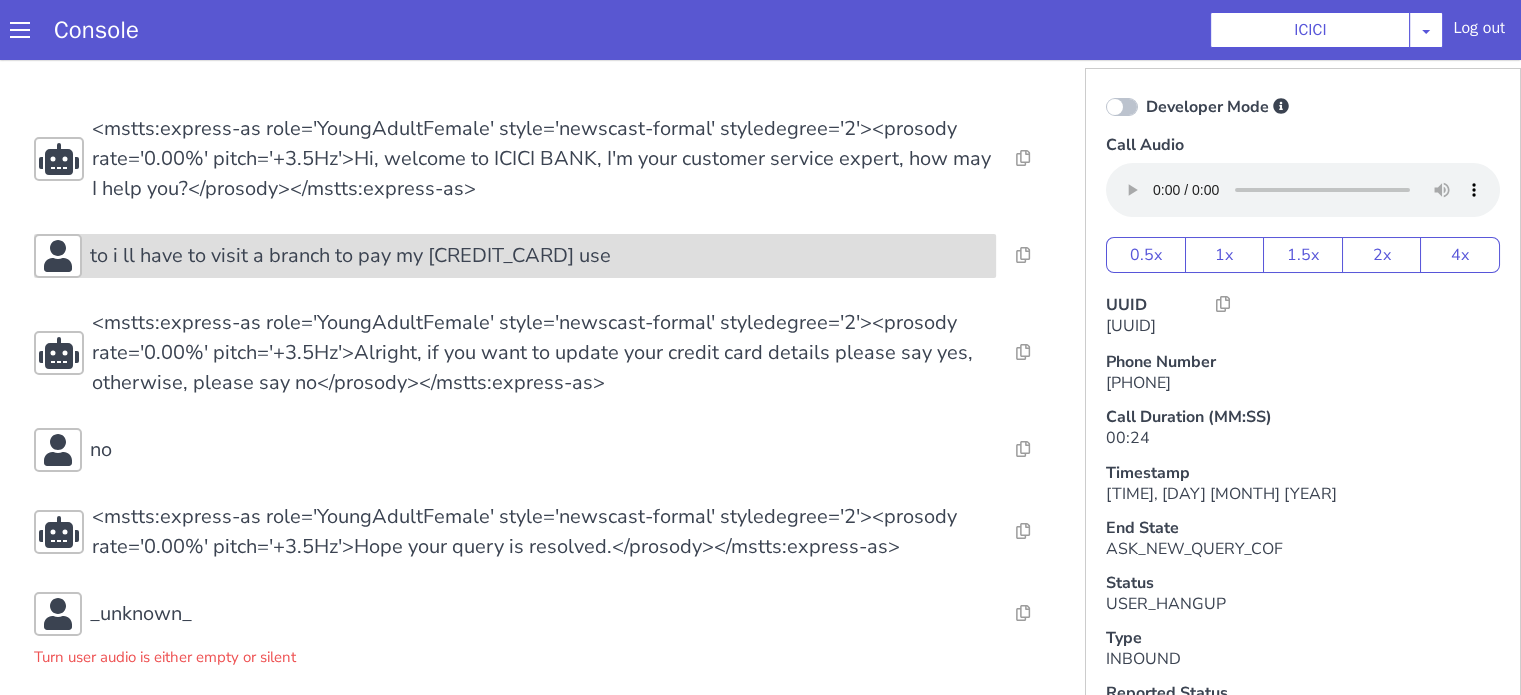 click on "to i ll have to visit a branch to pay my [CREDIT_CARD] use" at bounding box center (350, 256) 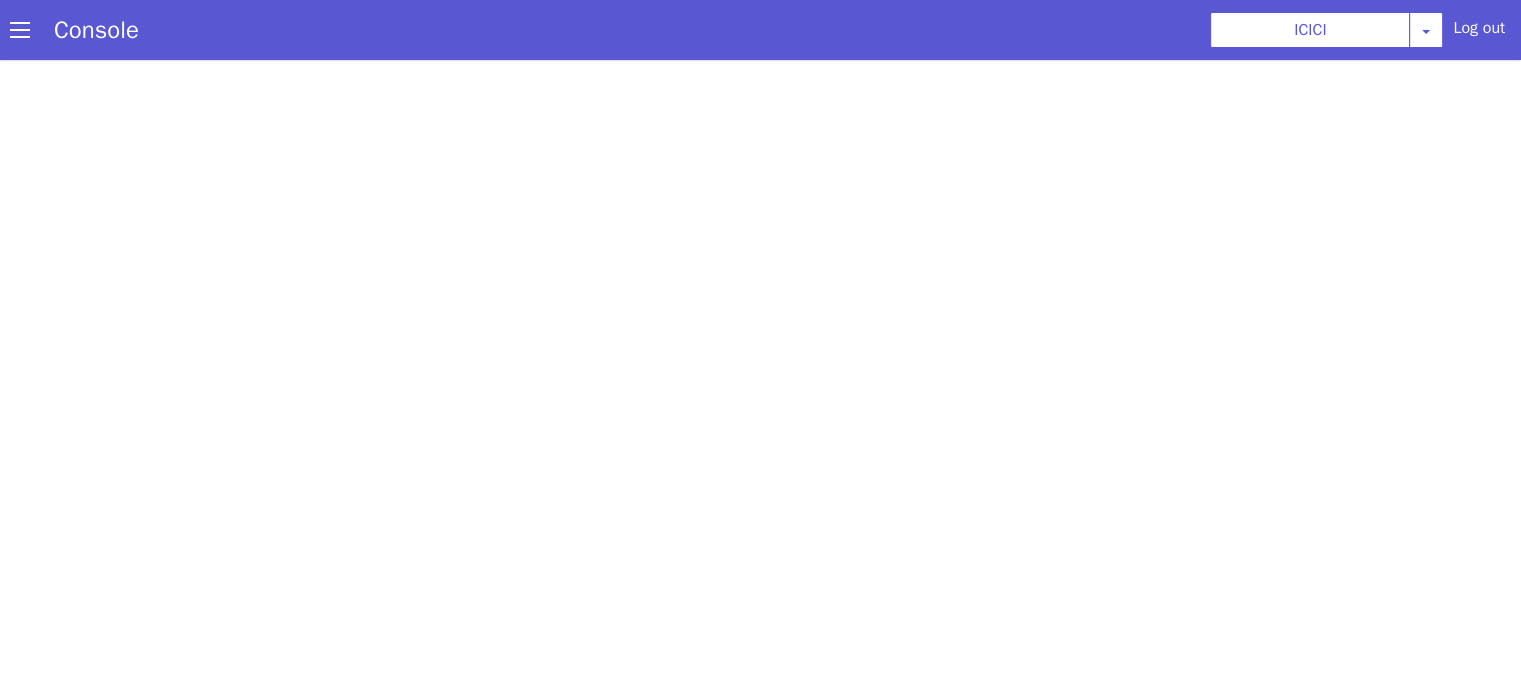 scroll, scrollTop: 0, scrollLeft: 0, axis: both 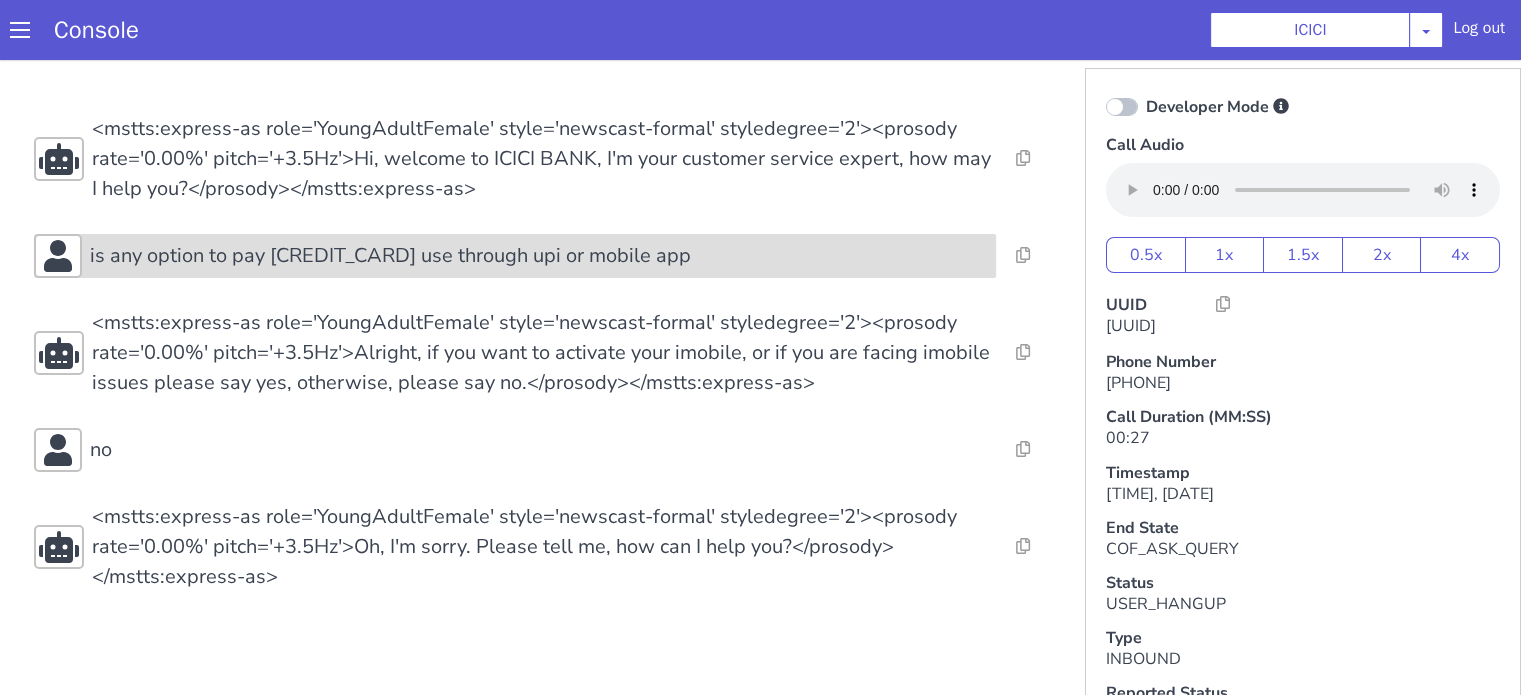 click on "is any option to pay [CREDIT_CARD] use through upi or mobile app" at bounding box center (390, 256) 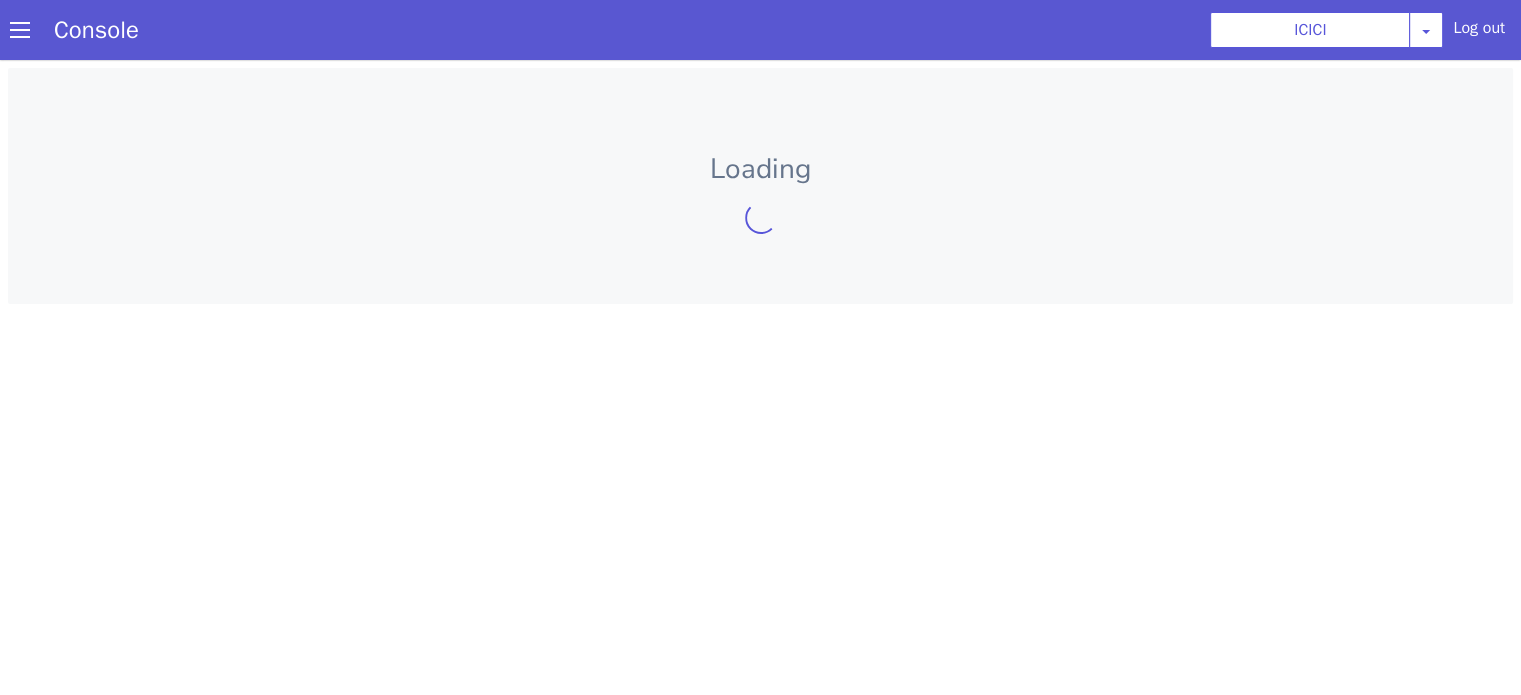 scroll, scrollTop: 0, scrollLeft: 0, axis: both 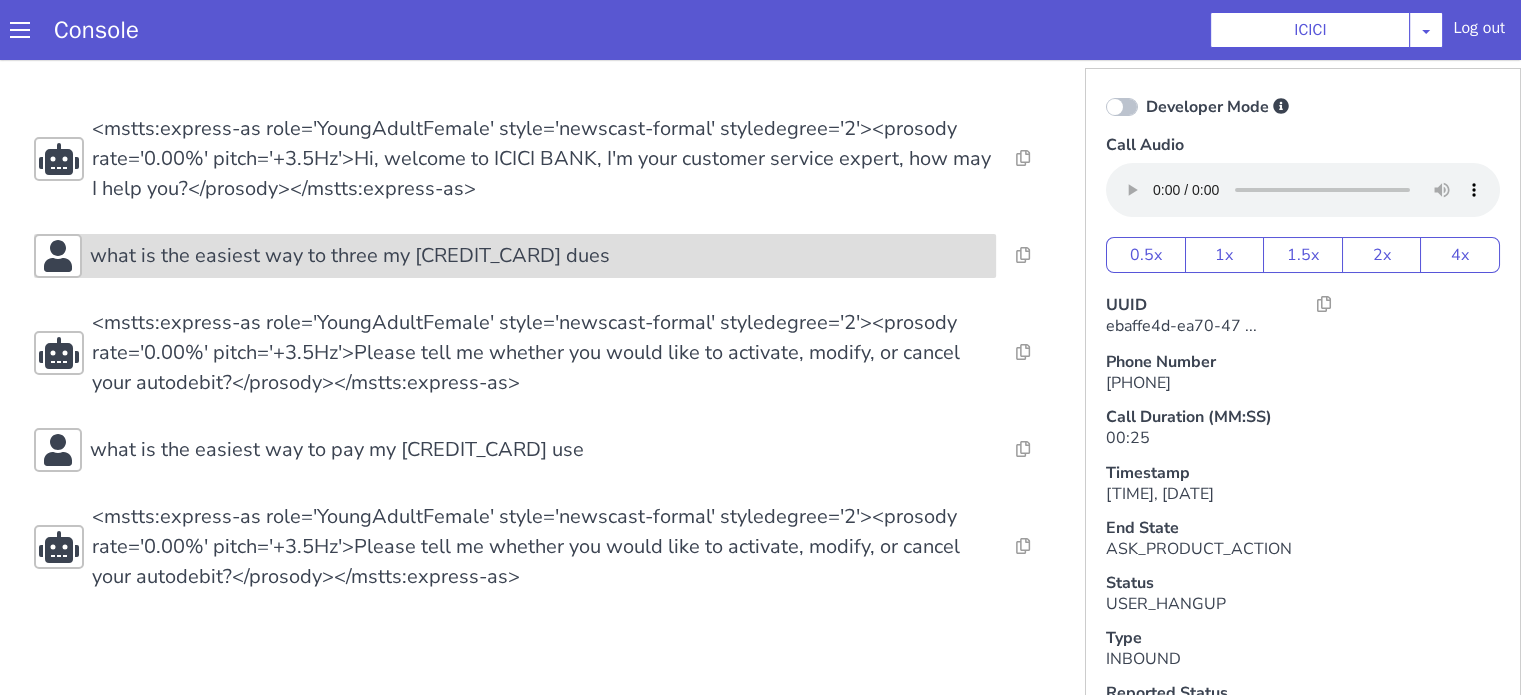 click on "what is the easiest way to three my credit card dues" at bounding box center [515, 256] 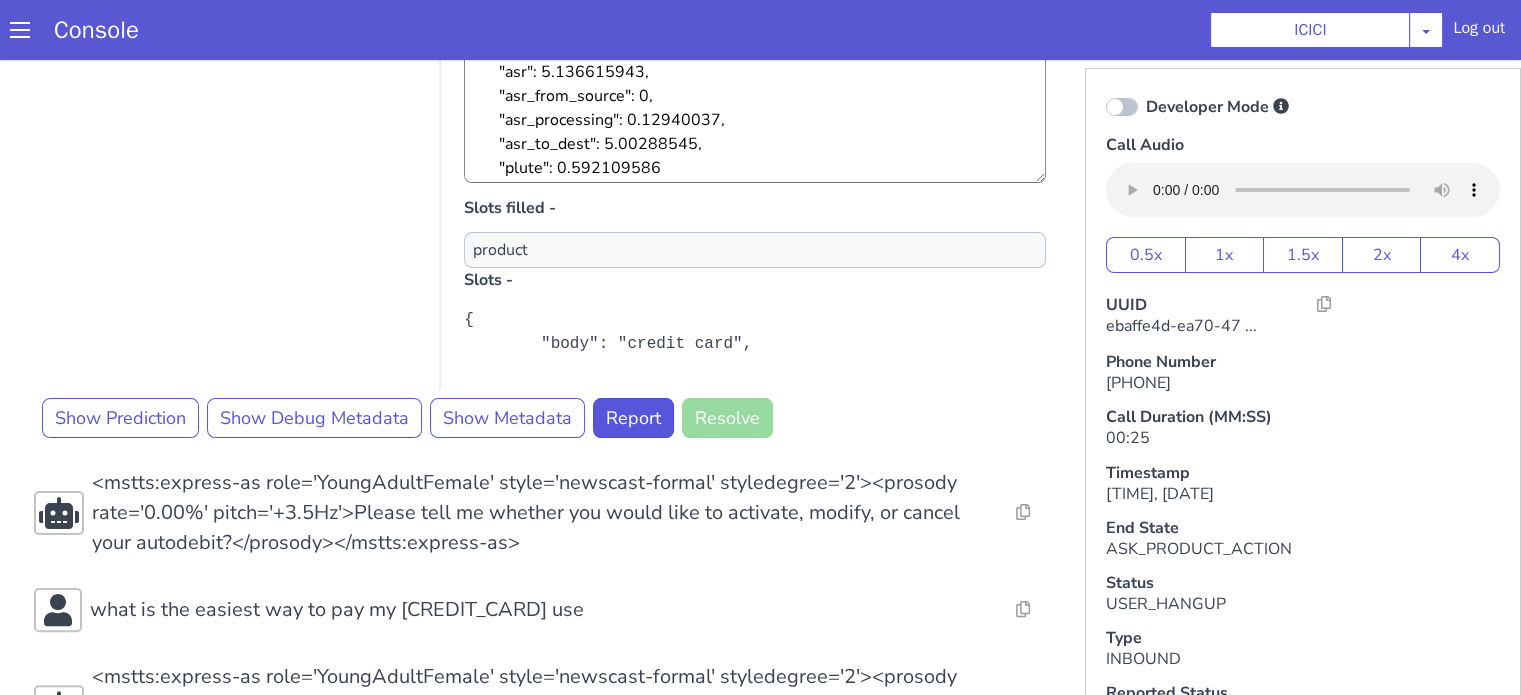 scroll, scrollTop: 496, scrollLeft: 0, axis: vertical 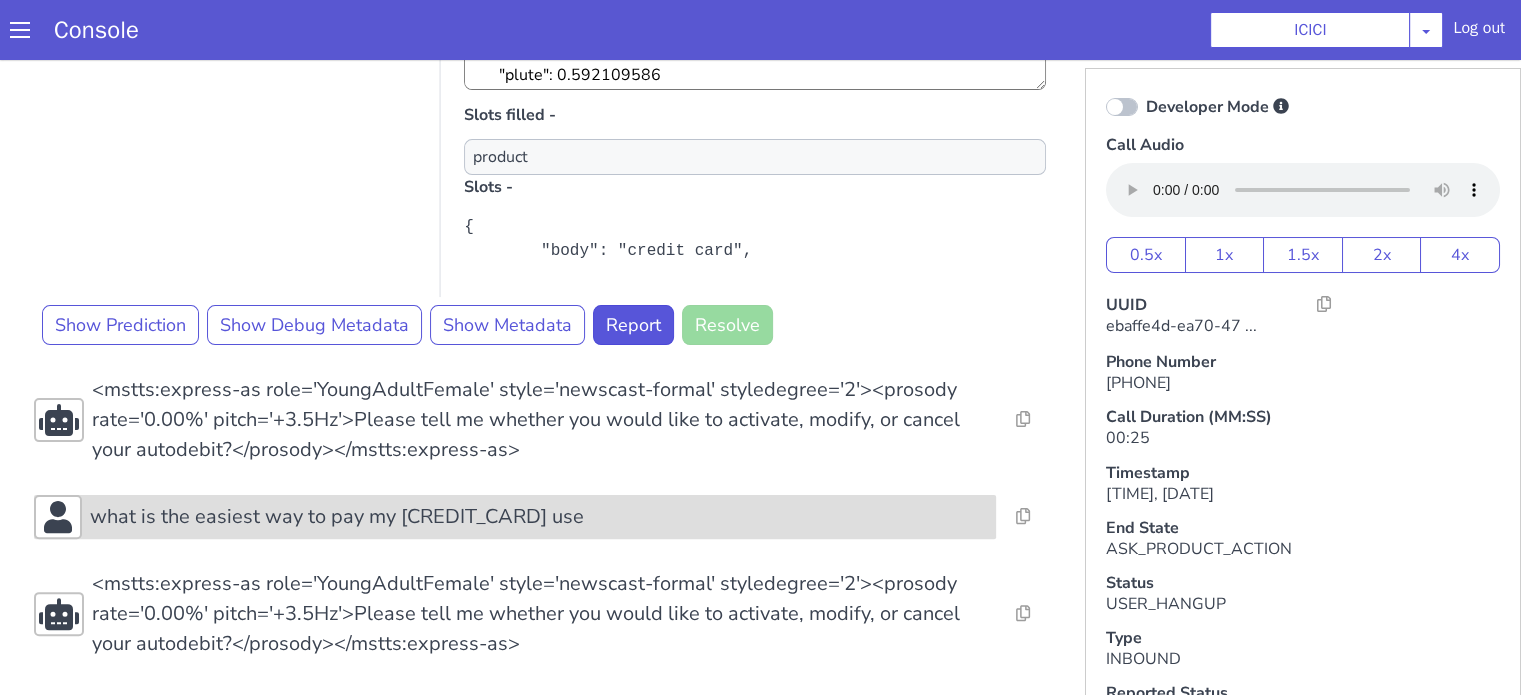 click on "what is the easiest way to pay my creditt card use" at bounding box center [337, 517] 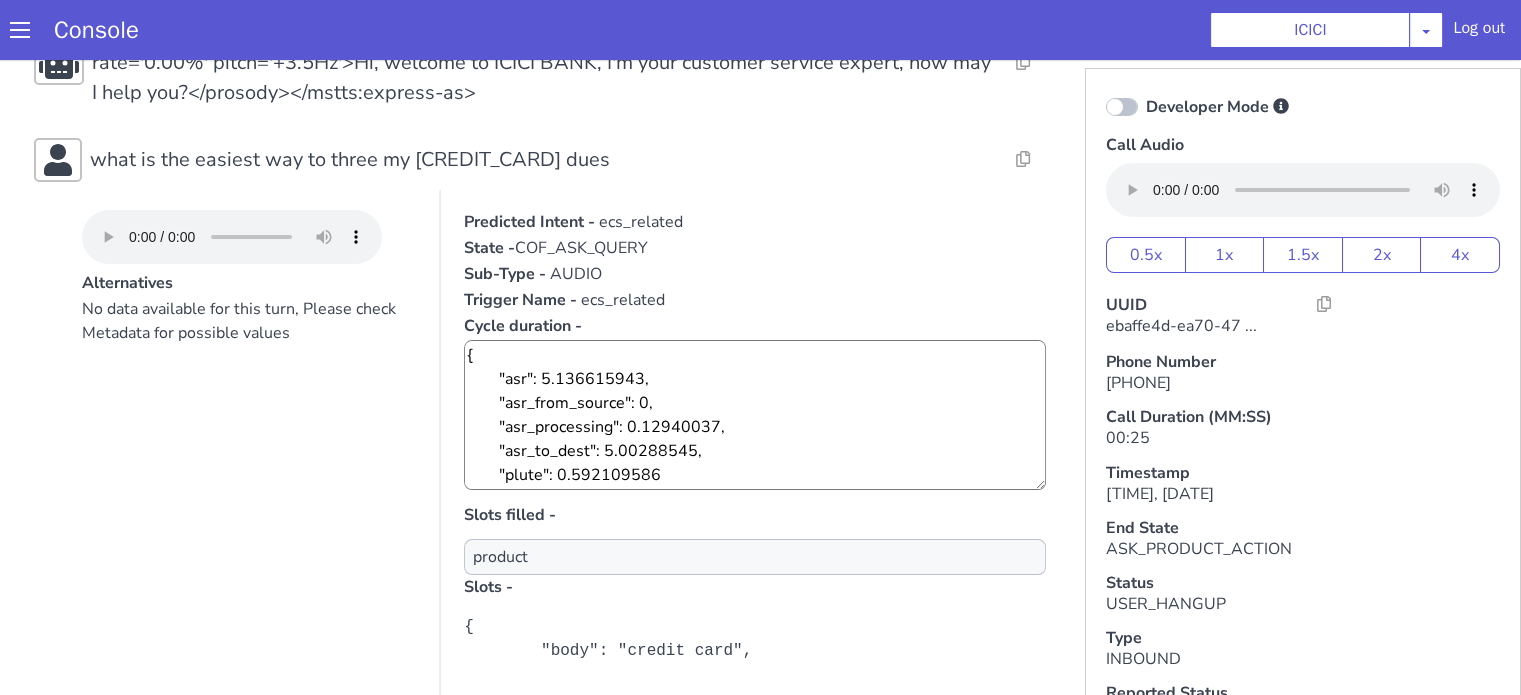 scroll, scrollTop: 0, scrollLeft: 0, axis: both 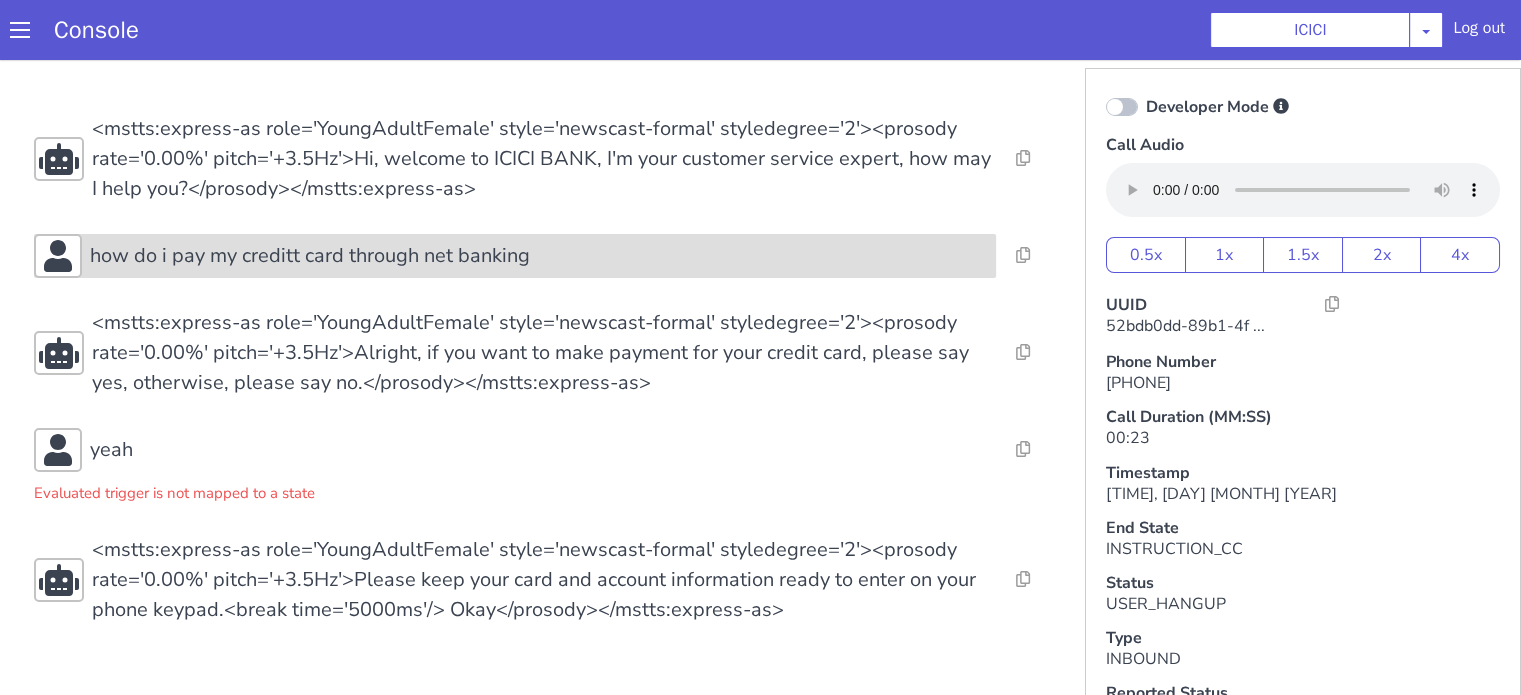 click on "how do i pay my creditt card through net banking" at bounding box center [515, 256] 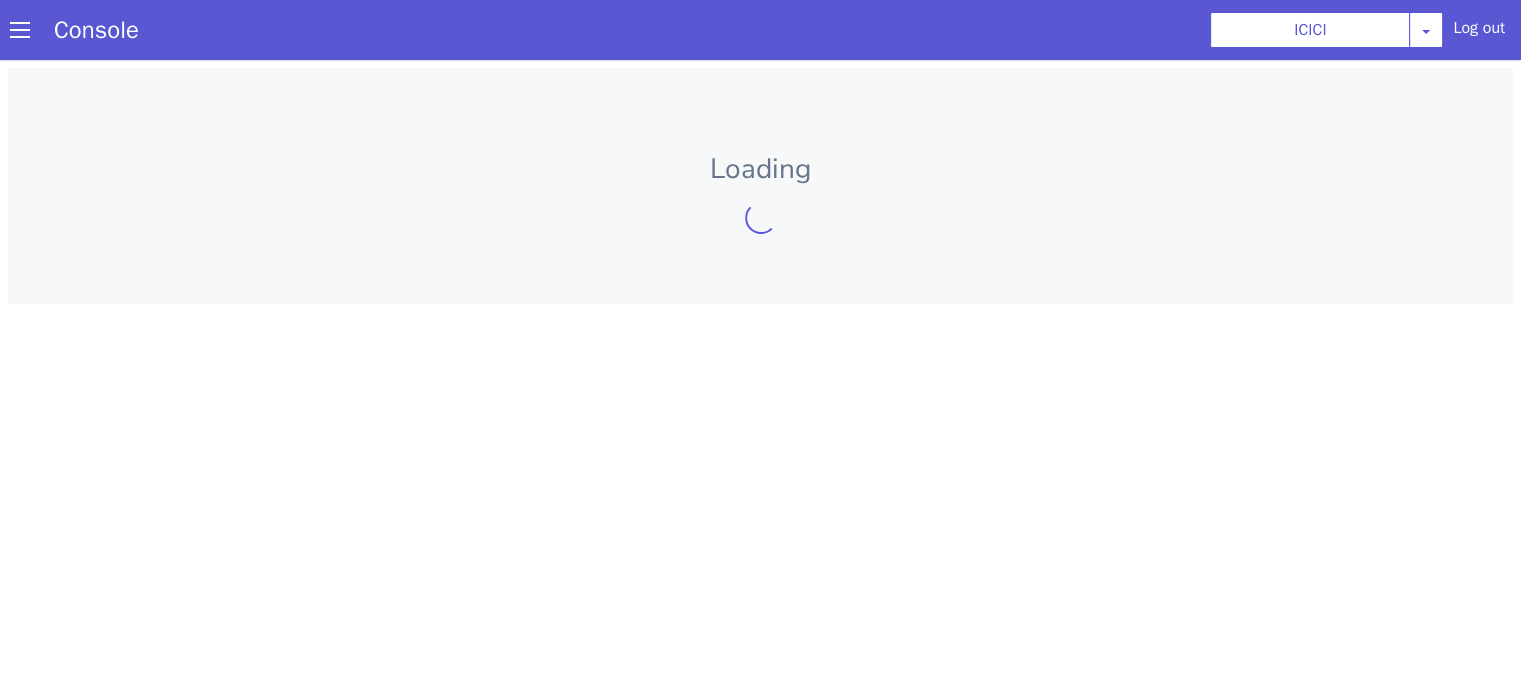 scroll, scrollTop: 0, scrollLeft: 0, axis: both 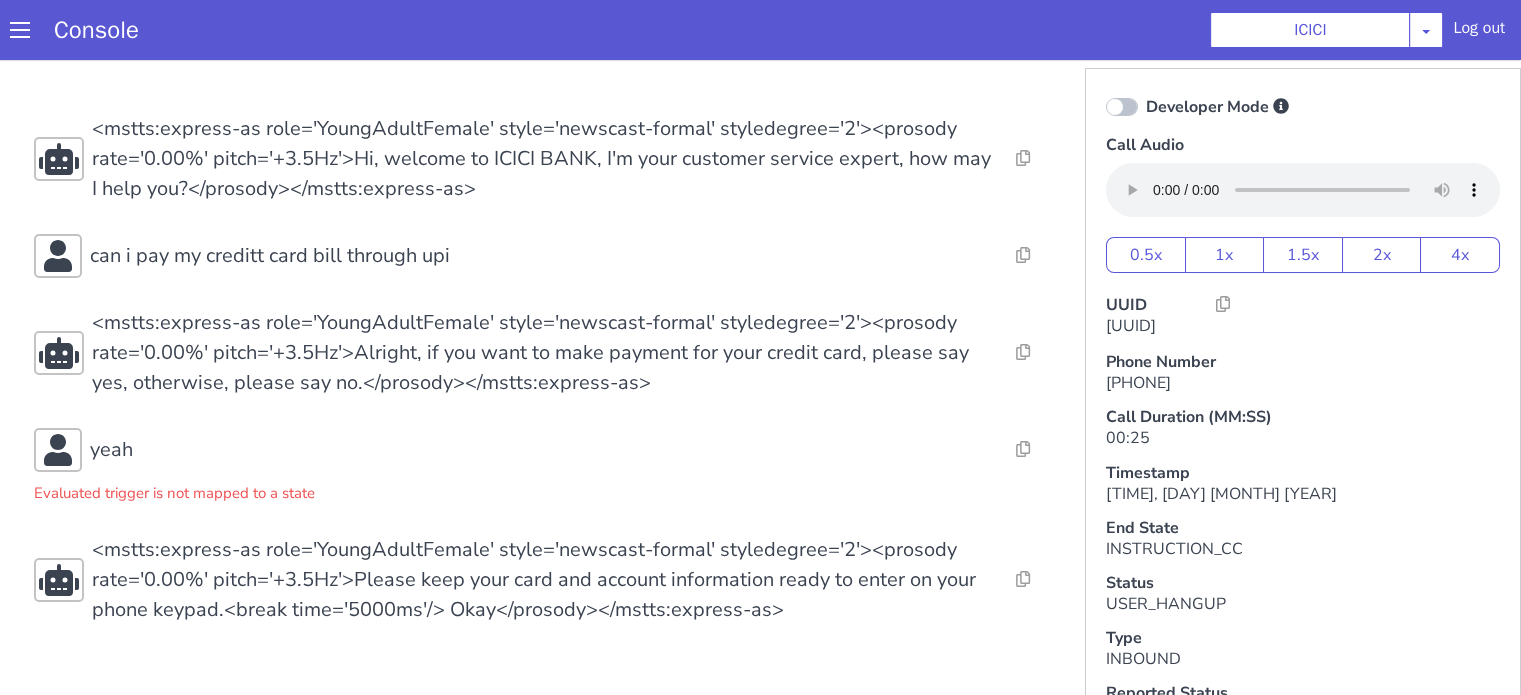 click on "[TIME], [DAY] [MONTH] [YEAR] Resolve Intent Error Entity Error Transcription Error Miscellaneous Submit Resolve Intent Error Entity Error Transcription Error Miscellaneous Submit Resolve Intent Error Entity Error Transcription Error Miscellaneous Submit <mstts:express-as role='YoungAdultFemale' style='newscast-formal' styledegree='2'><prosody rate='0.00%' pitch='+3.5Hz'>Hi, welcome to [BANK NAME], I'm your customer service expert, how may I help you?</prosody></mstts:express-as> Resolve Intent Error Entity Error Transcription Error Miscellaneous Submit can i pay my creditt card bill through upi Resolve Intent Error Entity Error Transcription Error Miscellaneous Submit <mstts:express-as role='YoungAdultFemale' style='newscast-formal' styledegree='2'><prosody rate='0.00%' pitch='+3.5Hz'>Alright, if you want to make payment for your credit card, please say yes, otherwise, please say no.</prosody></mstts:express-as> Resolve Intent Error Entity Error Transcription Error Miscellaneous Submit yeah Resolve Intent Error" at bounding box center [544, 369] 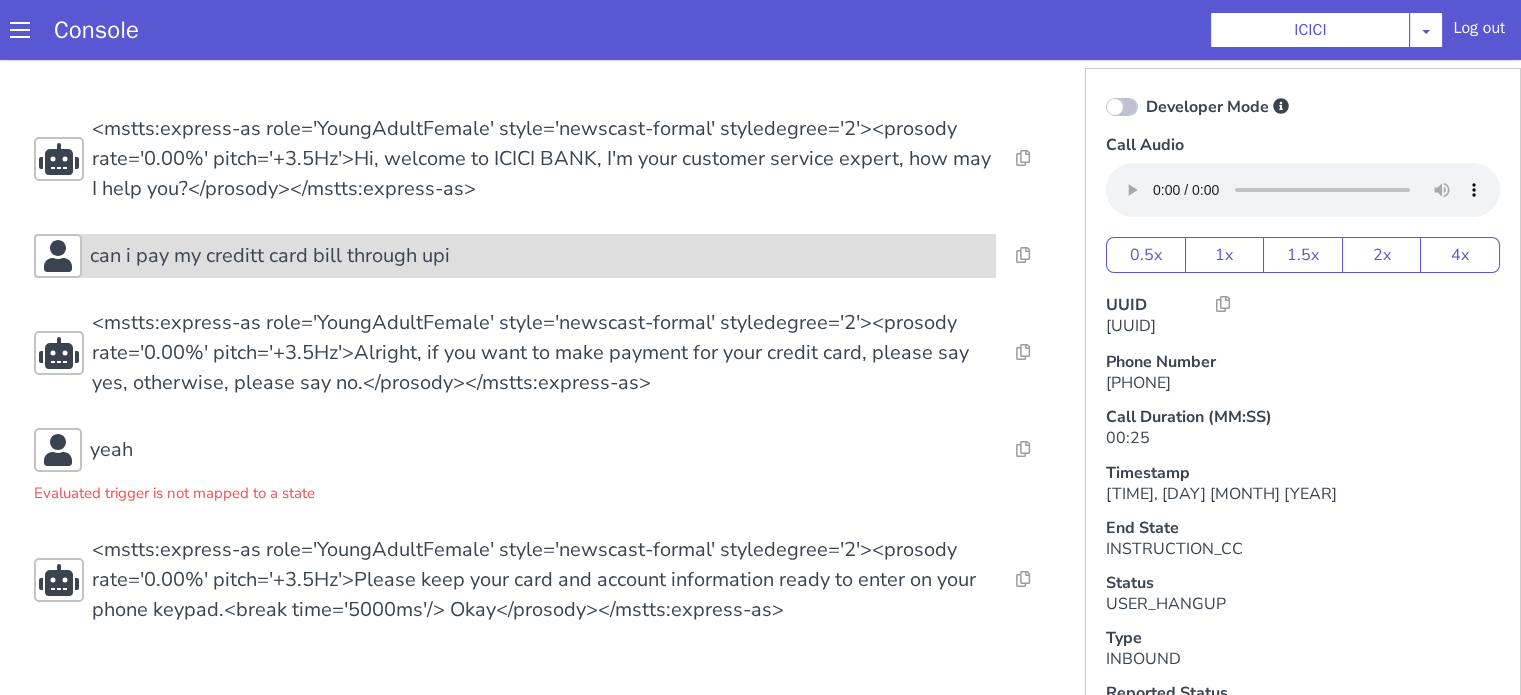 click on "can i pay my creditt card bill through upi" at bounding box center (515, 256) 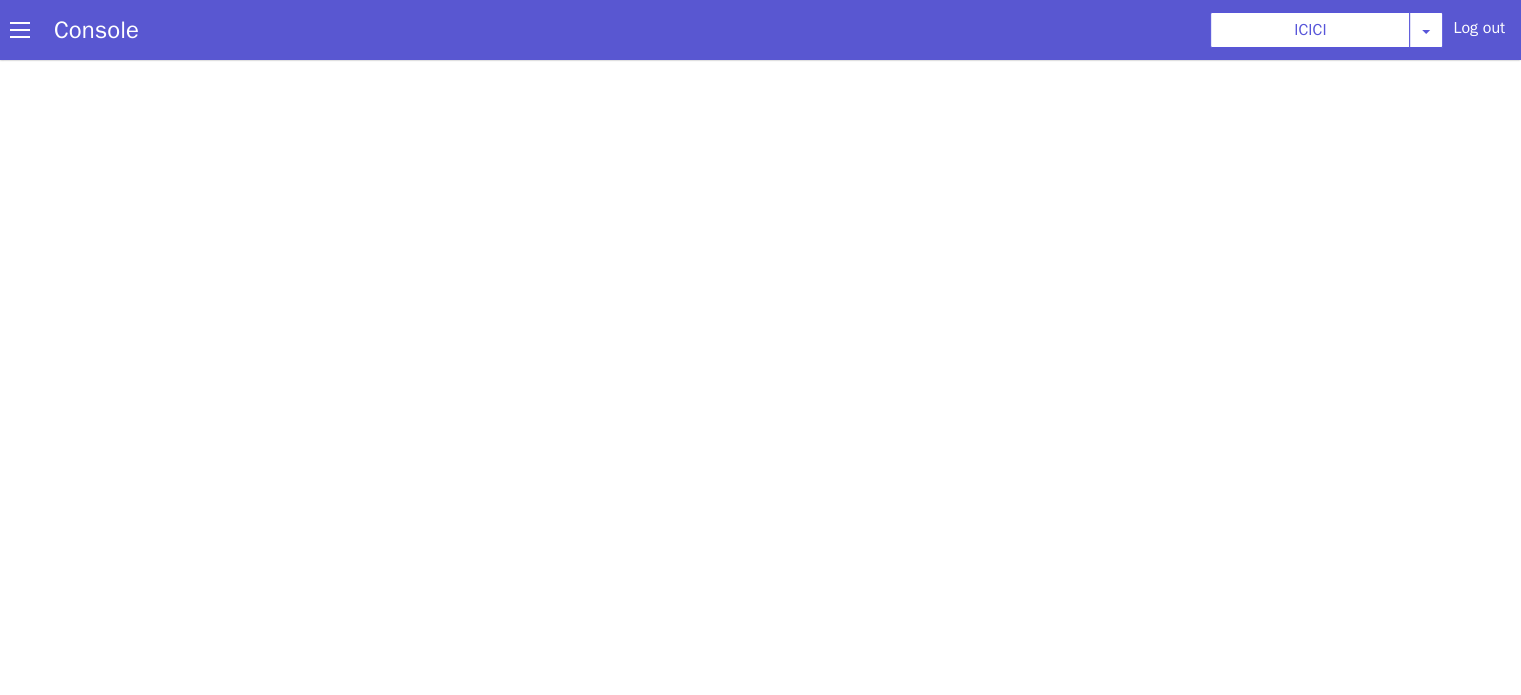 scroll, scrollTop: 0, scrollLeft: 0, axis: both 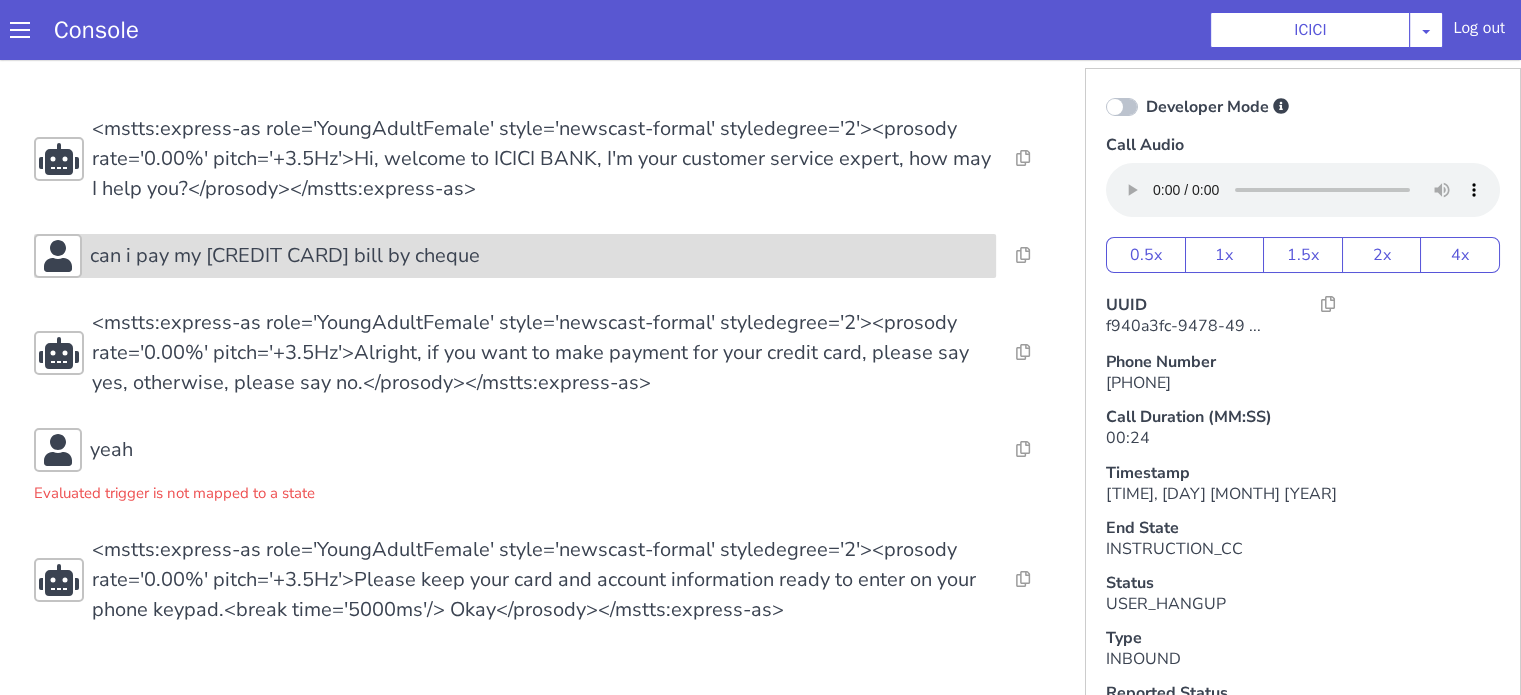 click on "can i pay my [CREDIT CARD] bill by cheque" at bounding box center [539, 256] 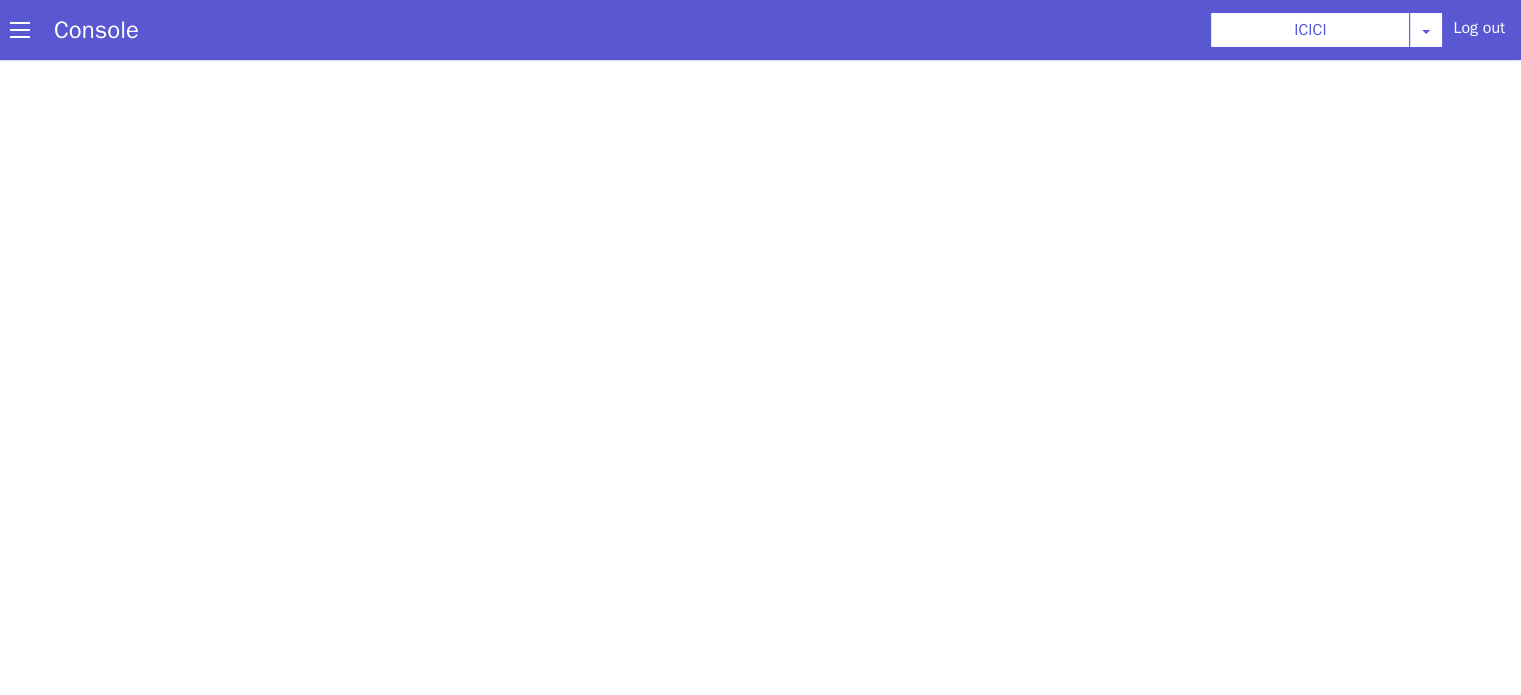 scroll, scrollTop: 0, scrollLeft: 0, axis: both 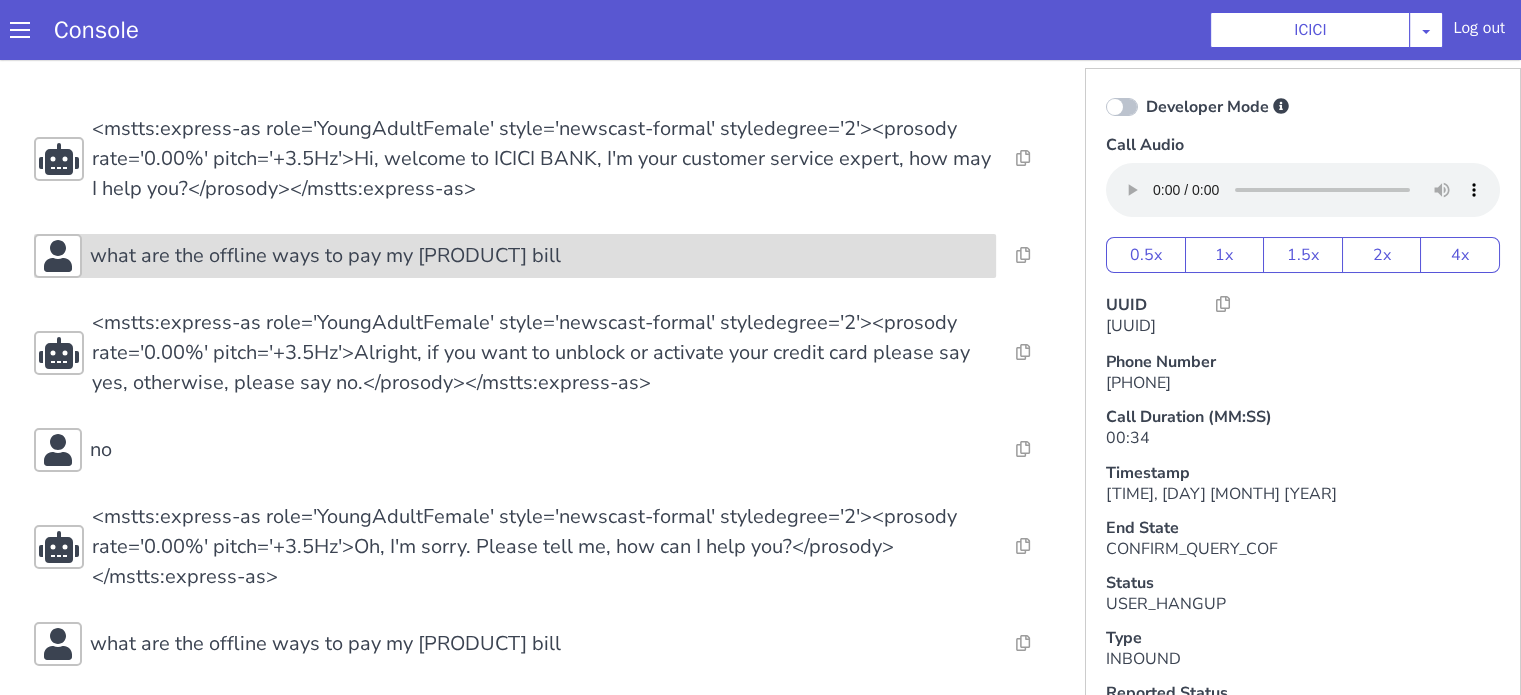 click on "what are the offline ways to pay my [PRODUCT] bill" at bounding box center (325, 256) 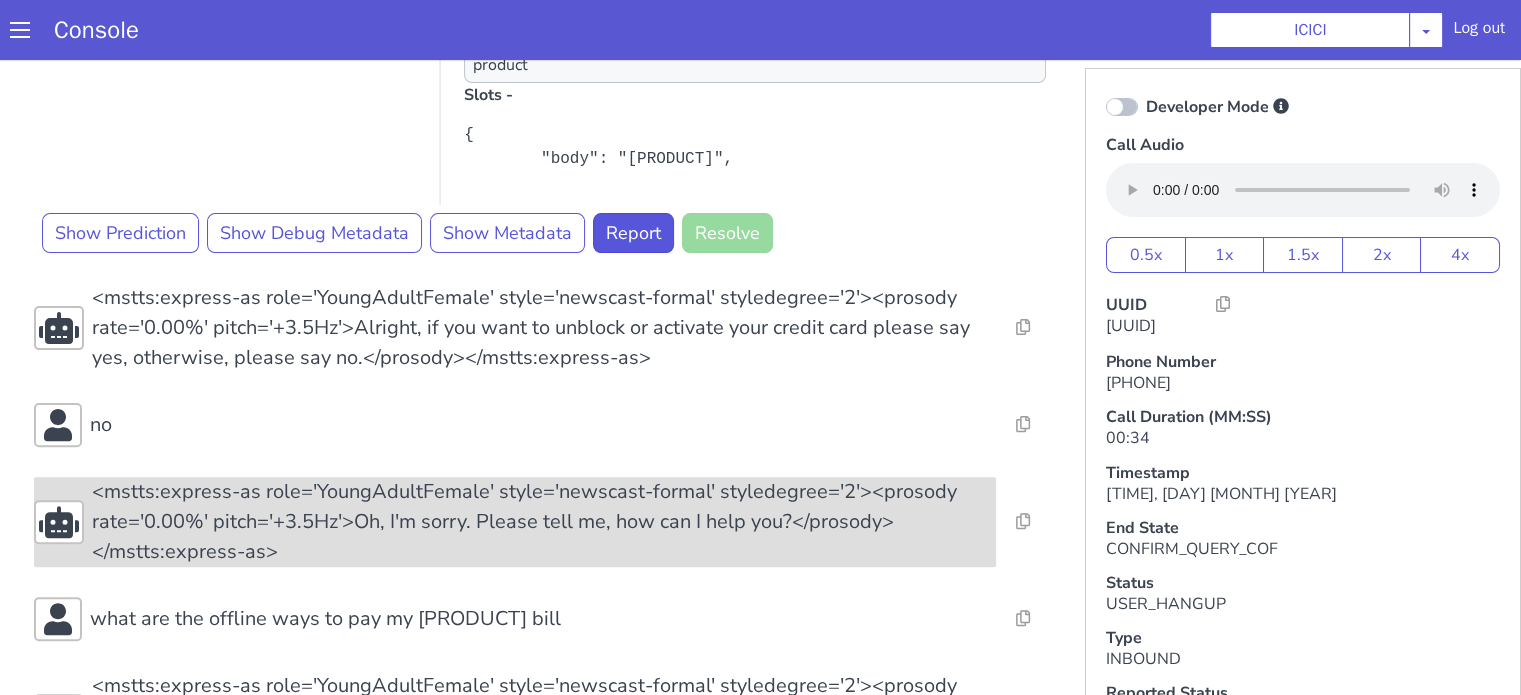 scroll, scrollTop: 689, scrollLeft: 0, axis: vertical 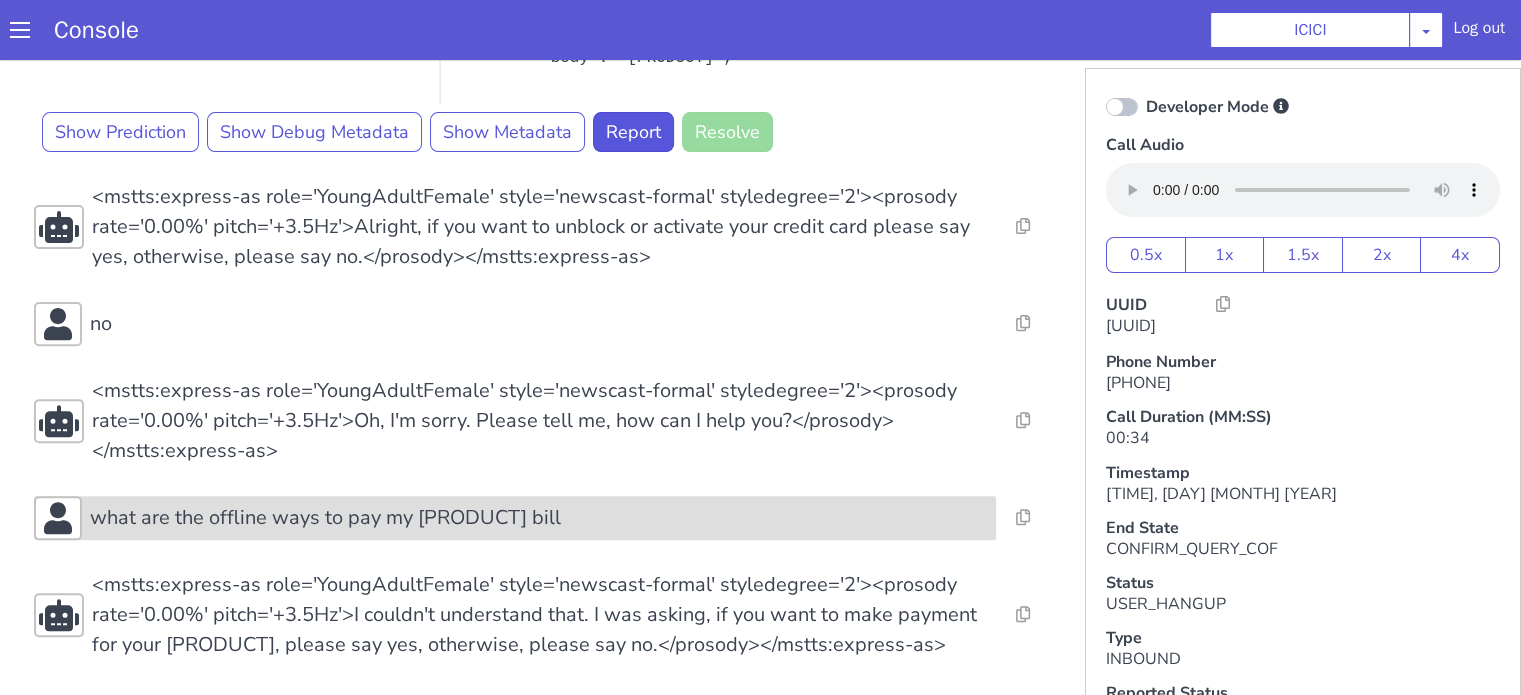 click on "what are the offline ways to pay my [PRODUCT] bill" at bounding box center [325, 518] 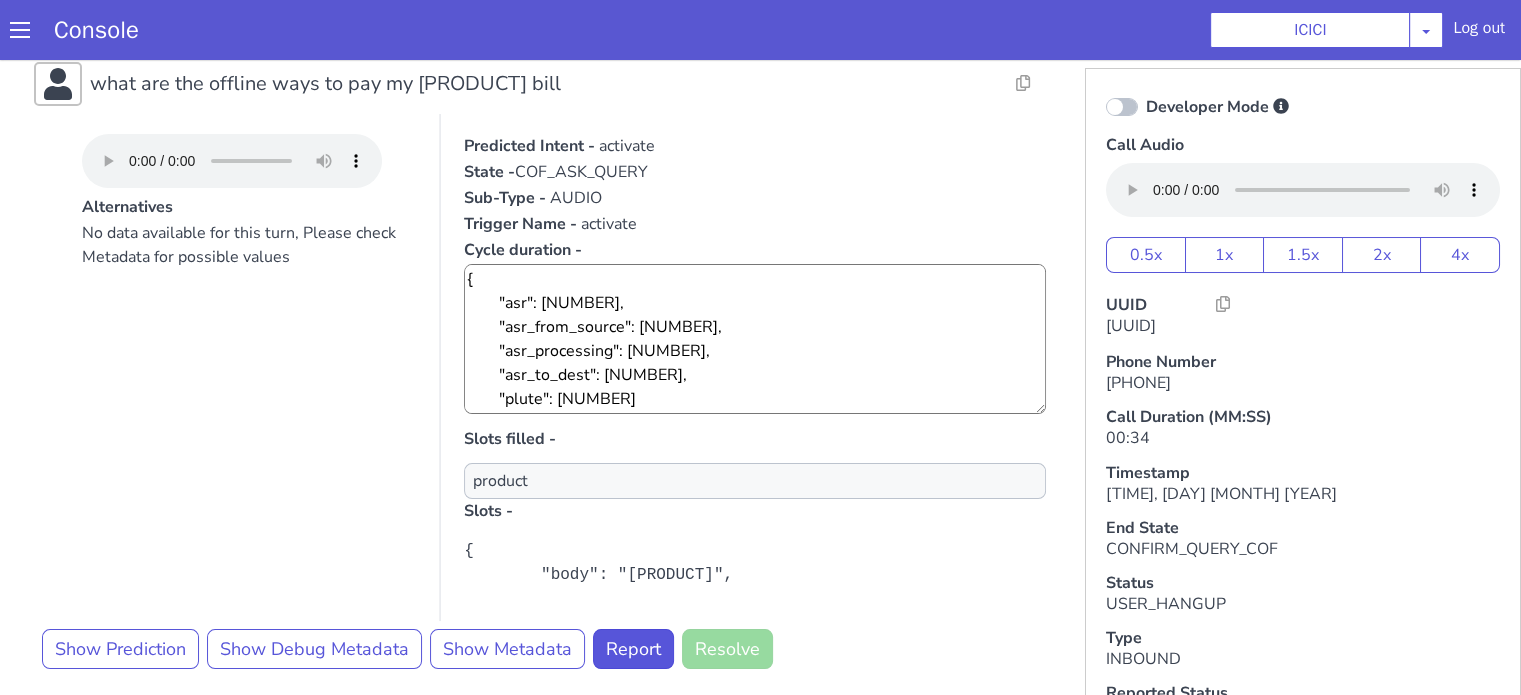 scroll, scrollTop: 89, scrollLeft: 0, axis: vertical 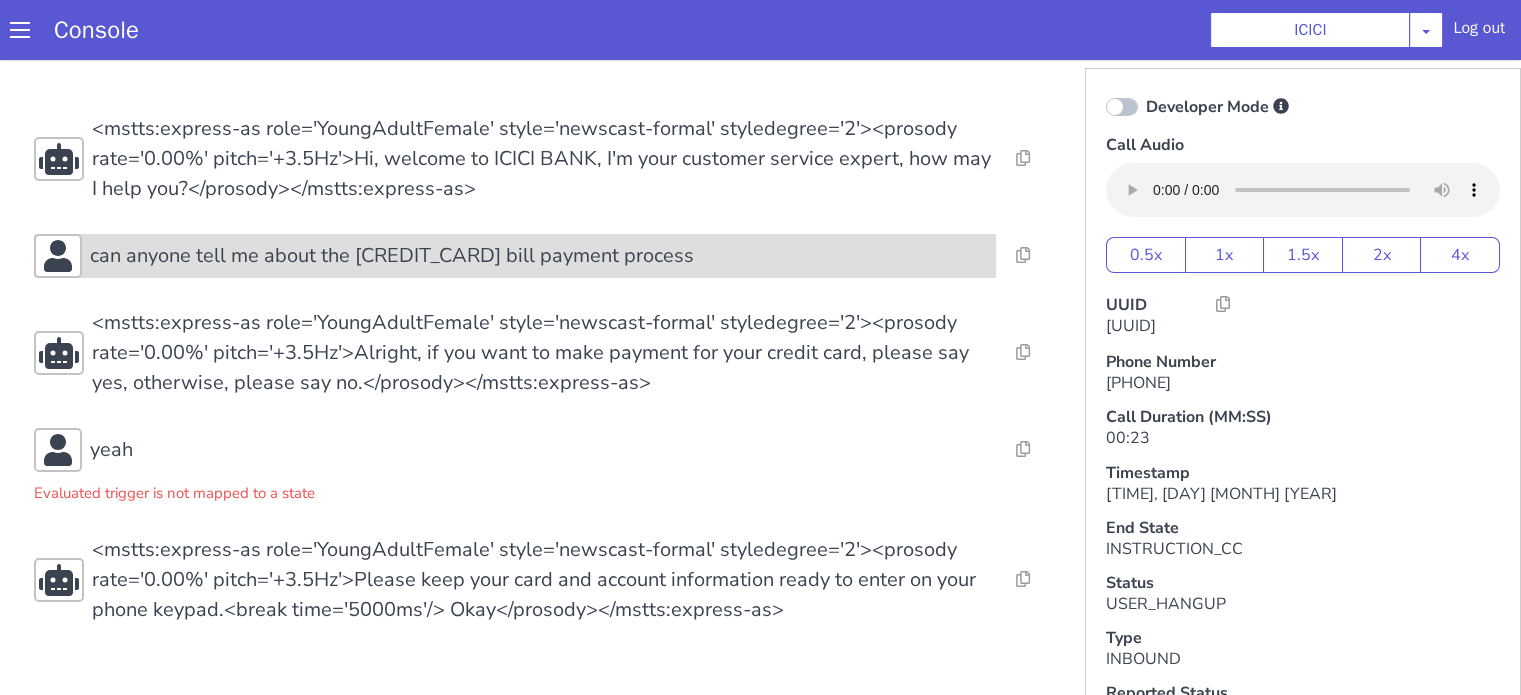 click on "can anyone tell me about the creditt card bill payment process" at bounding box center [392, 256] 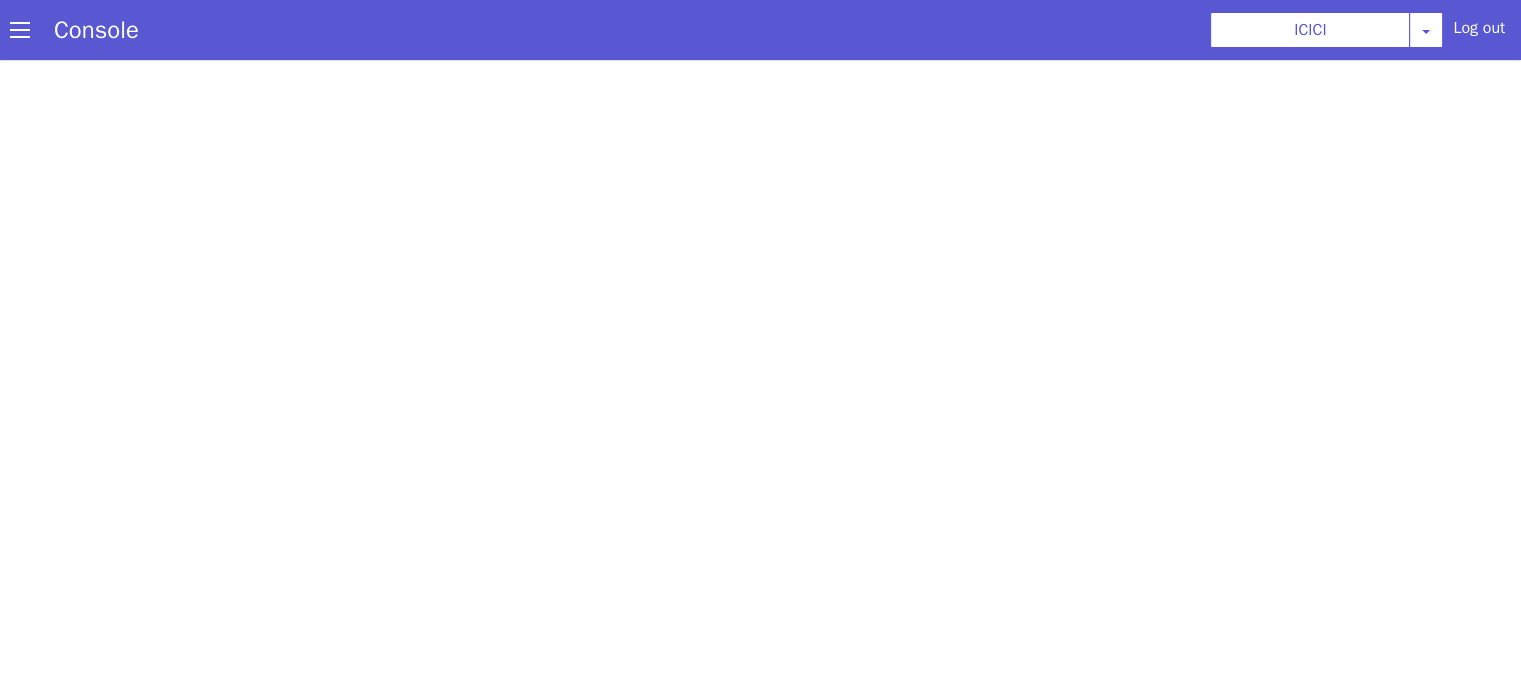 scroll, scrollTop: 0, scrollLeft: 0, axis: both 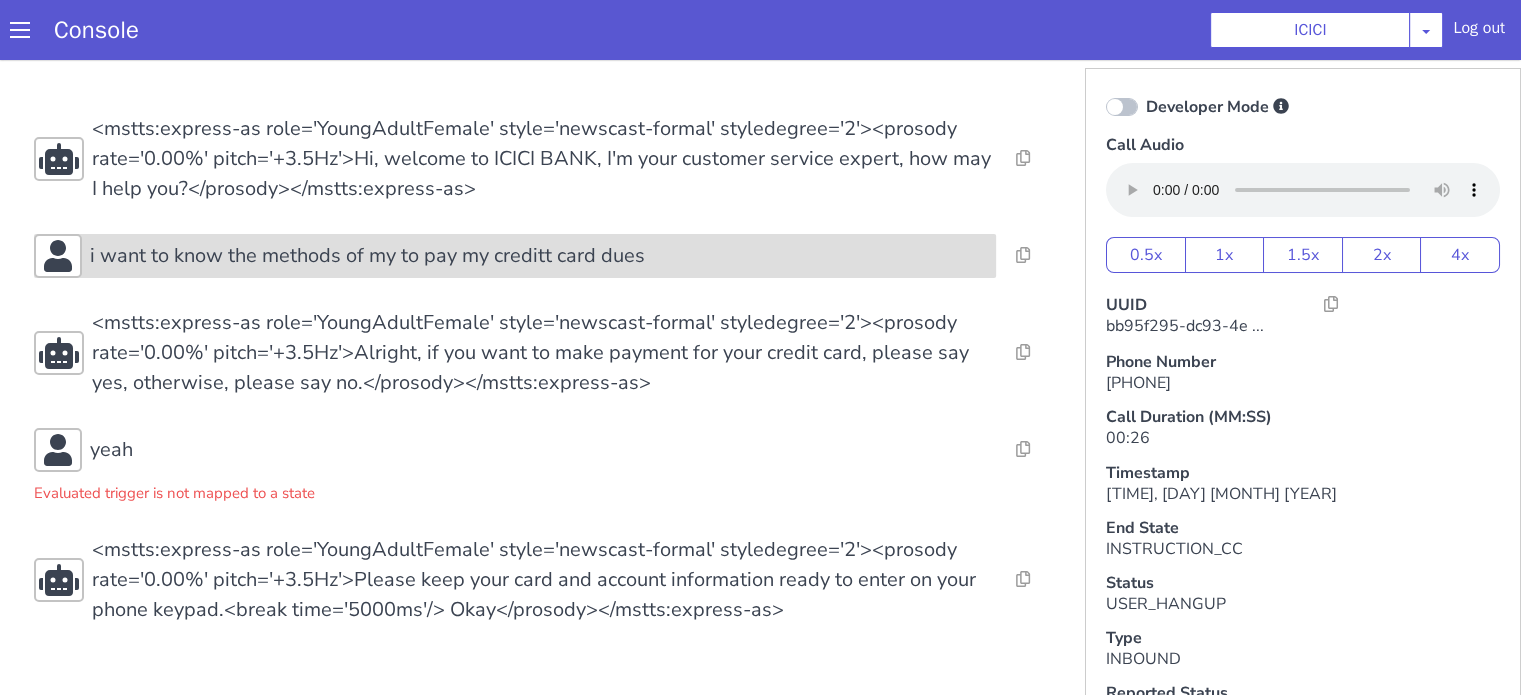 click on "i want to know the methods of my to pay my creditt card dues" at bounding box center (1844, 927) 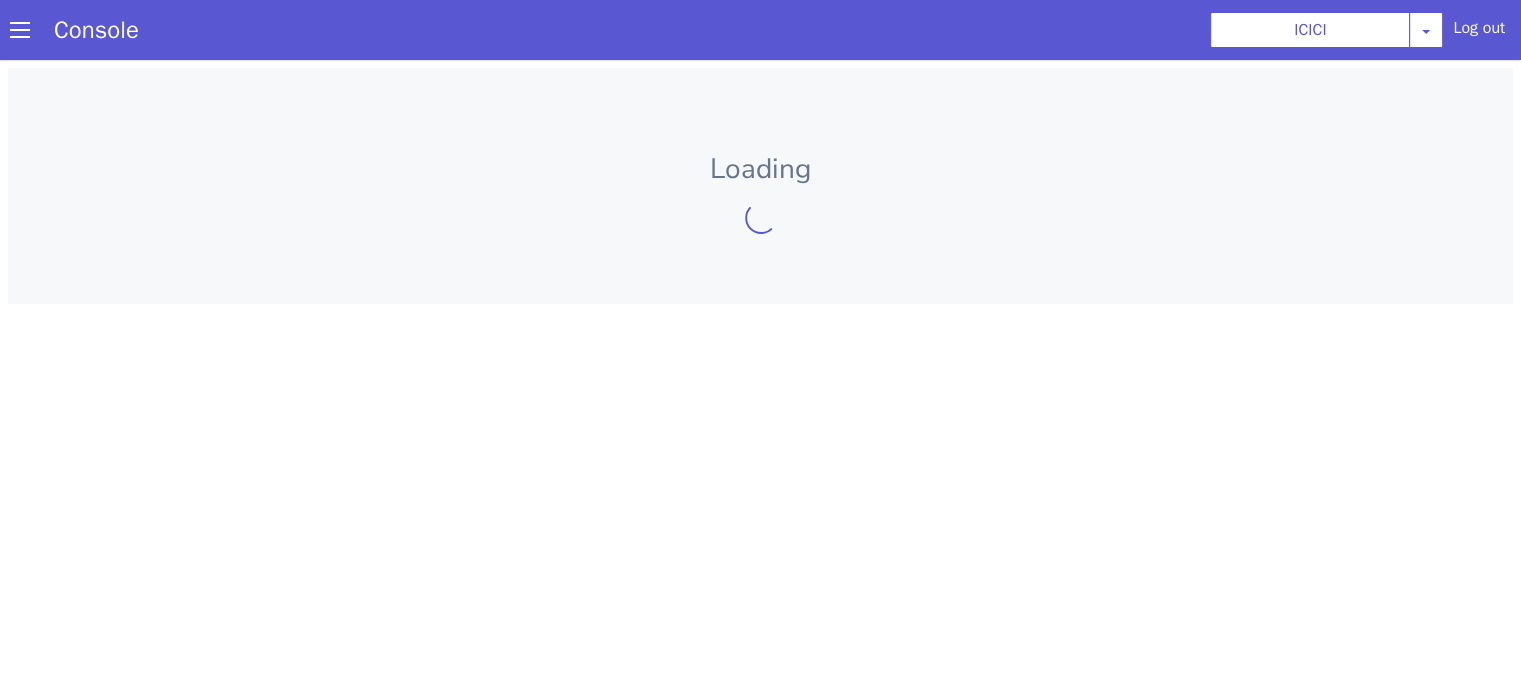 scroll, scrollTop: 0, scrollLeft: 0, axis: both 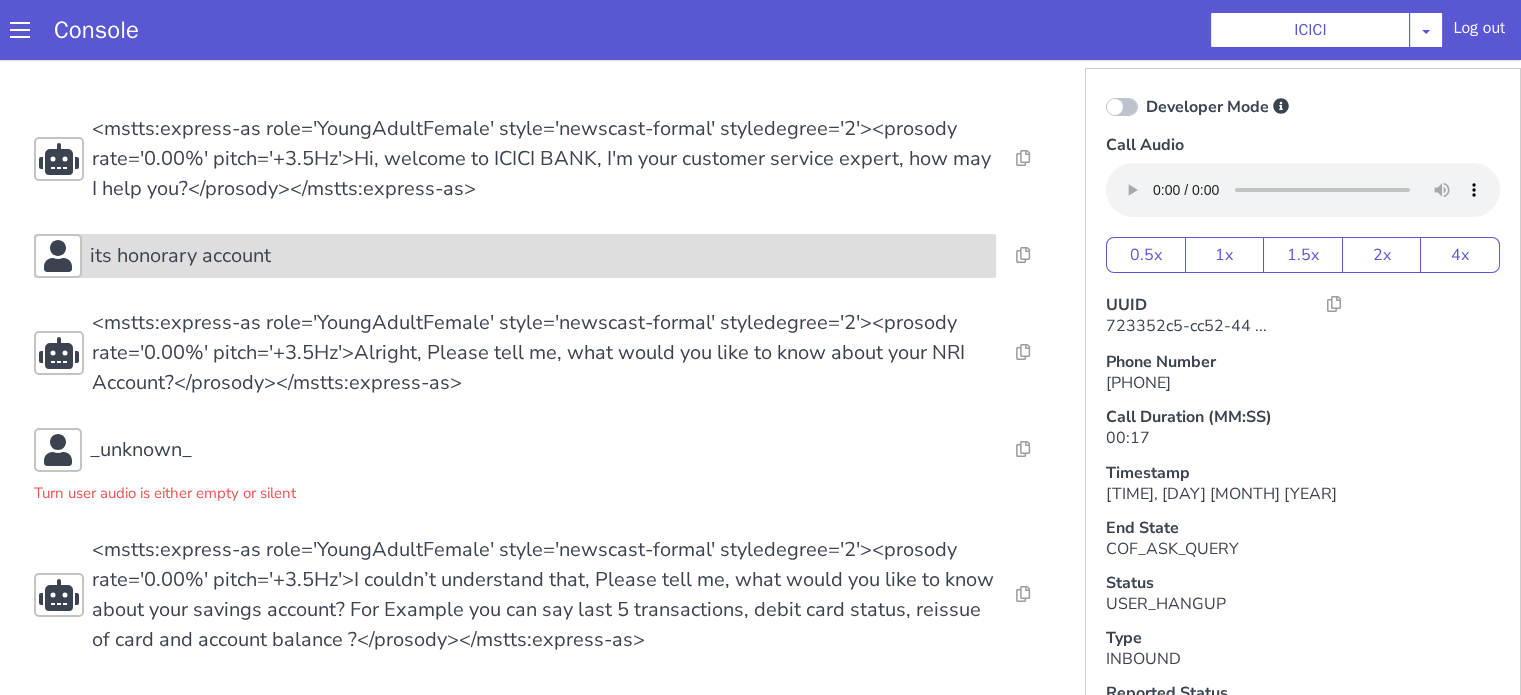 click on "its honorary account" at bounding box center (515, 256) 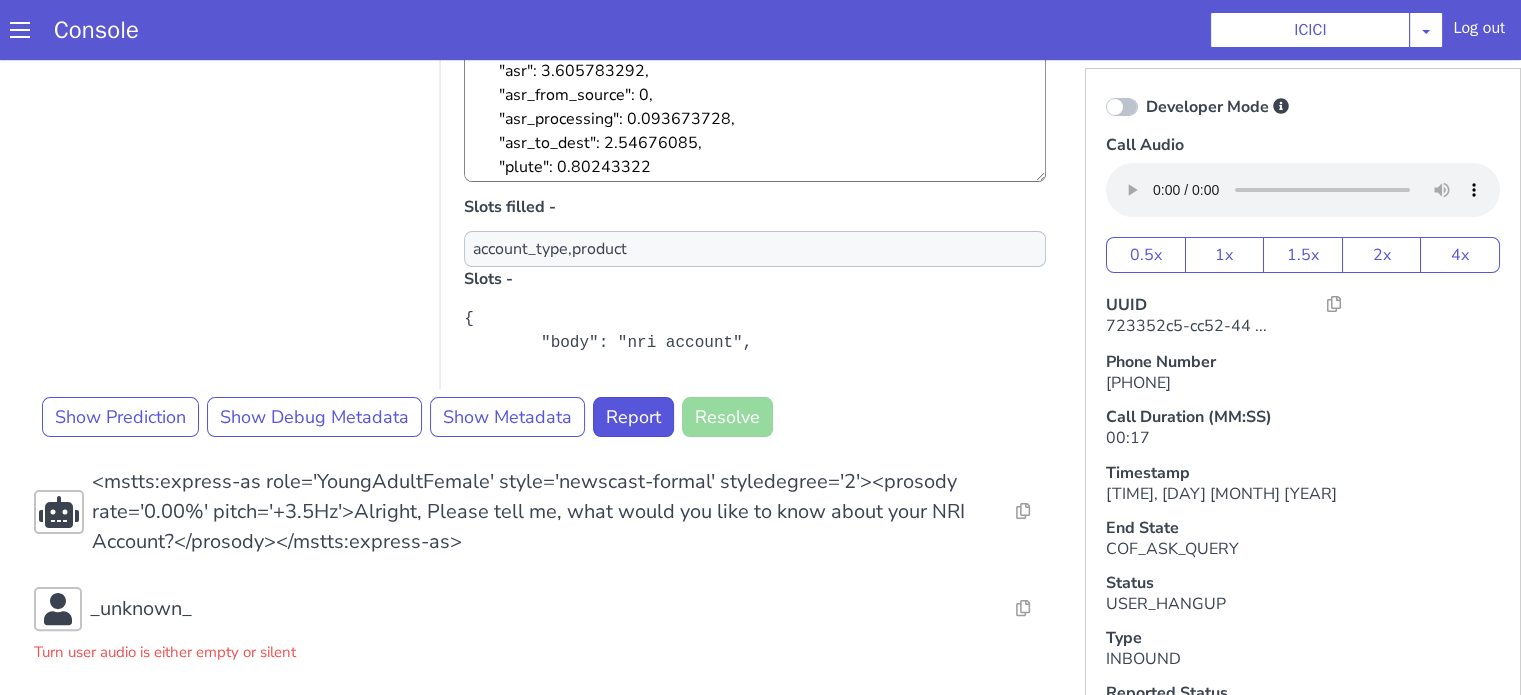 scroll, scrollTop: 500, scrollLeft: 0, axis: vertical 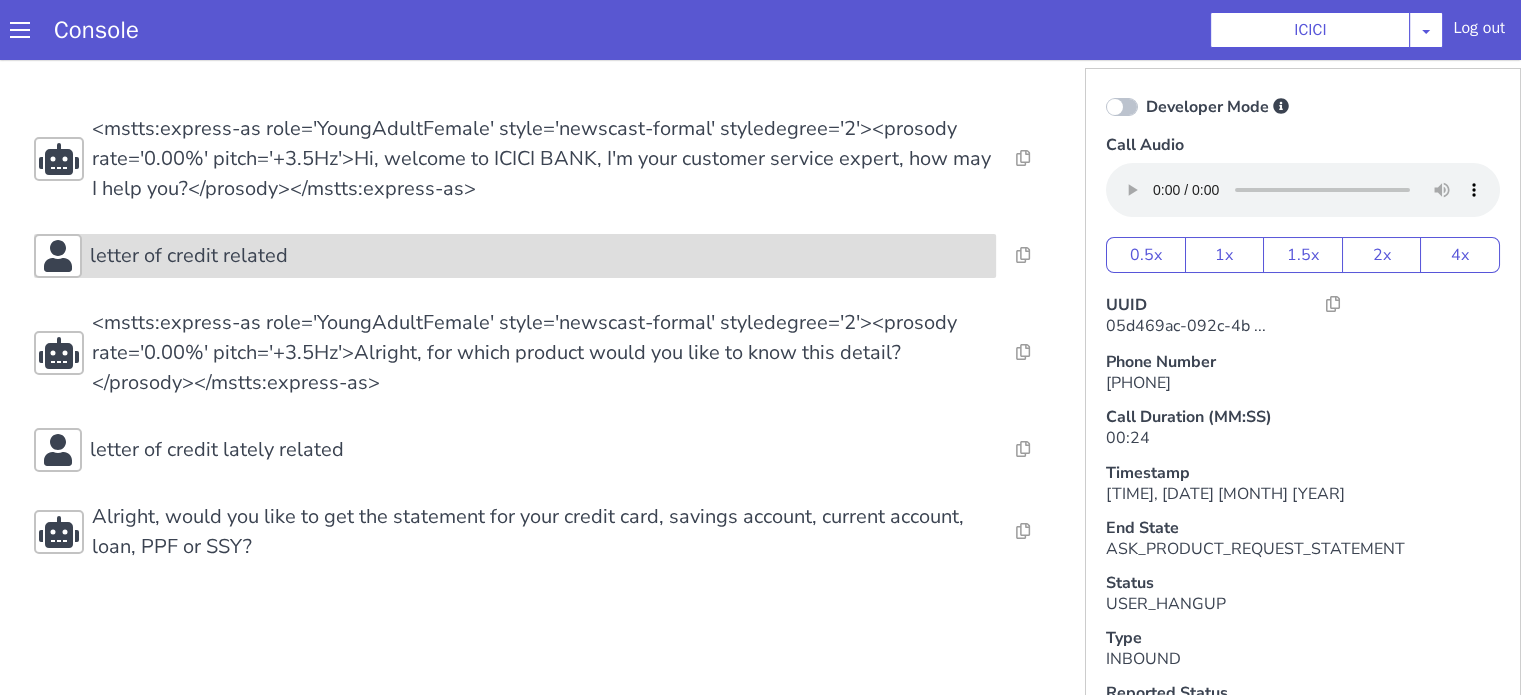click on "letter of credit related" at bounding box center (515, 256) 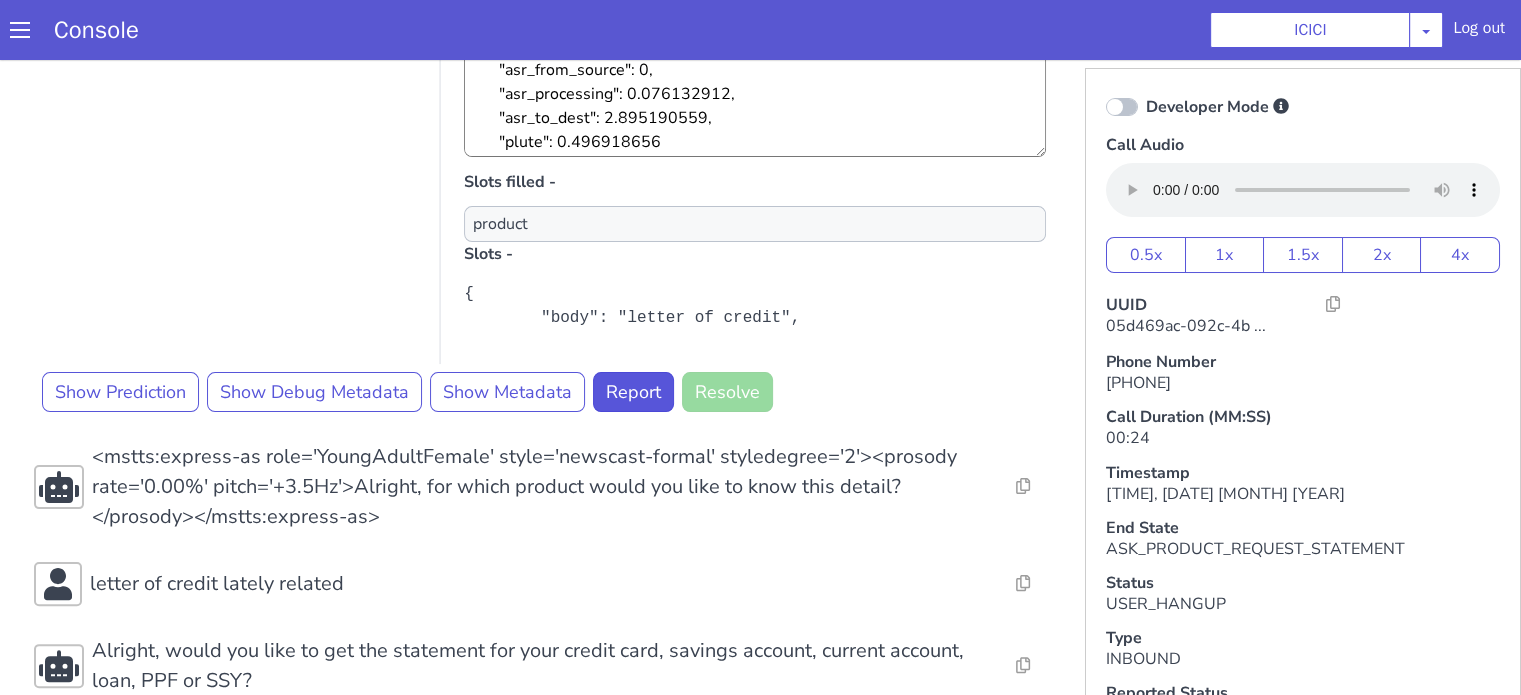 scroll, scrollTop: 496, scrollLeft: 0, axis: vertical 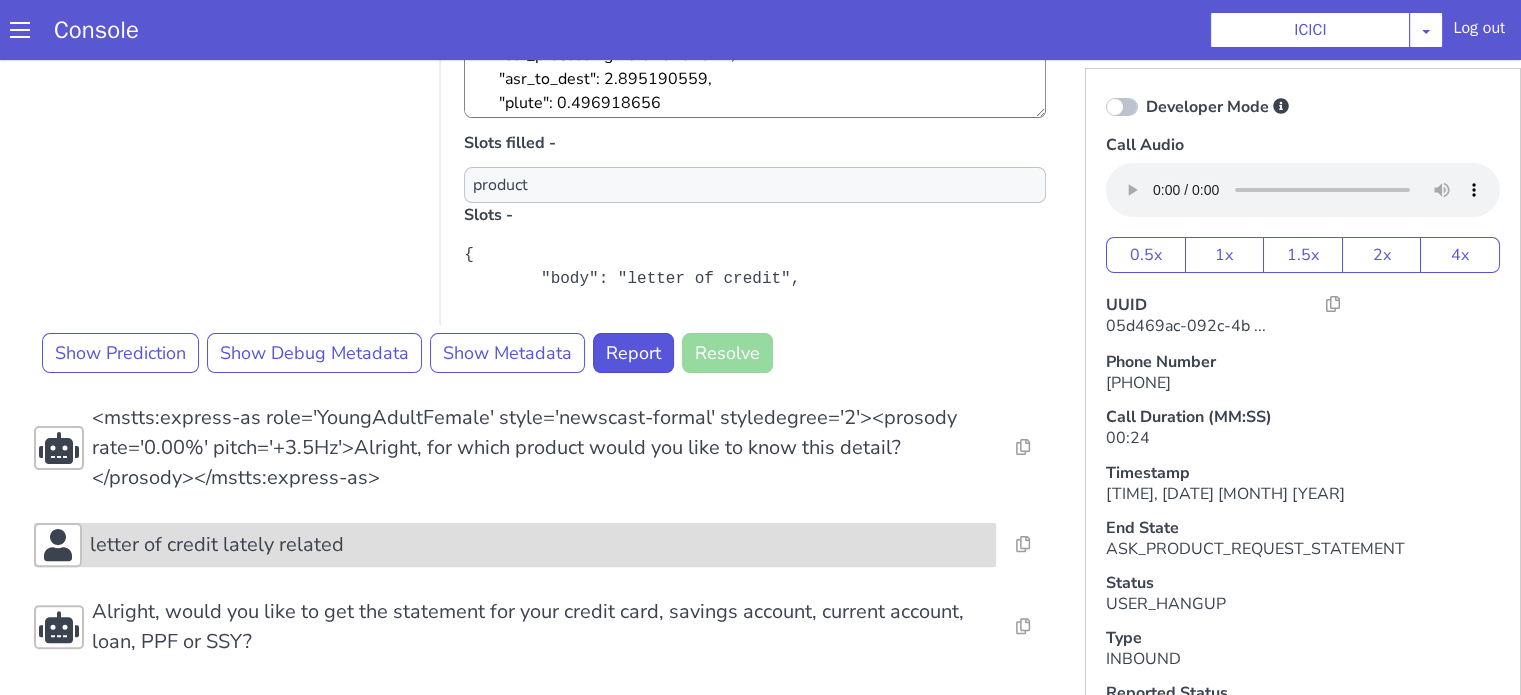 click on "letter of credit lately related" at bounding box center (217, 545) 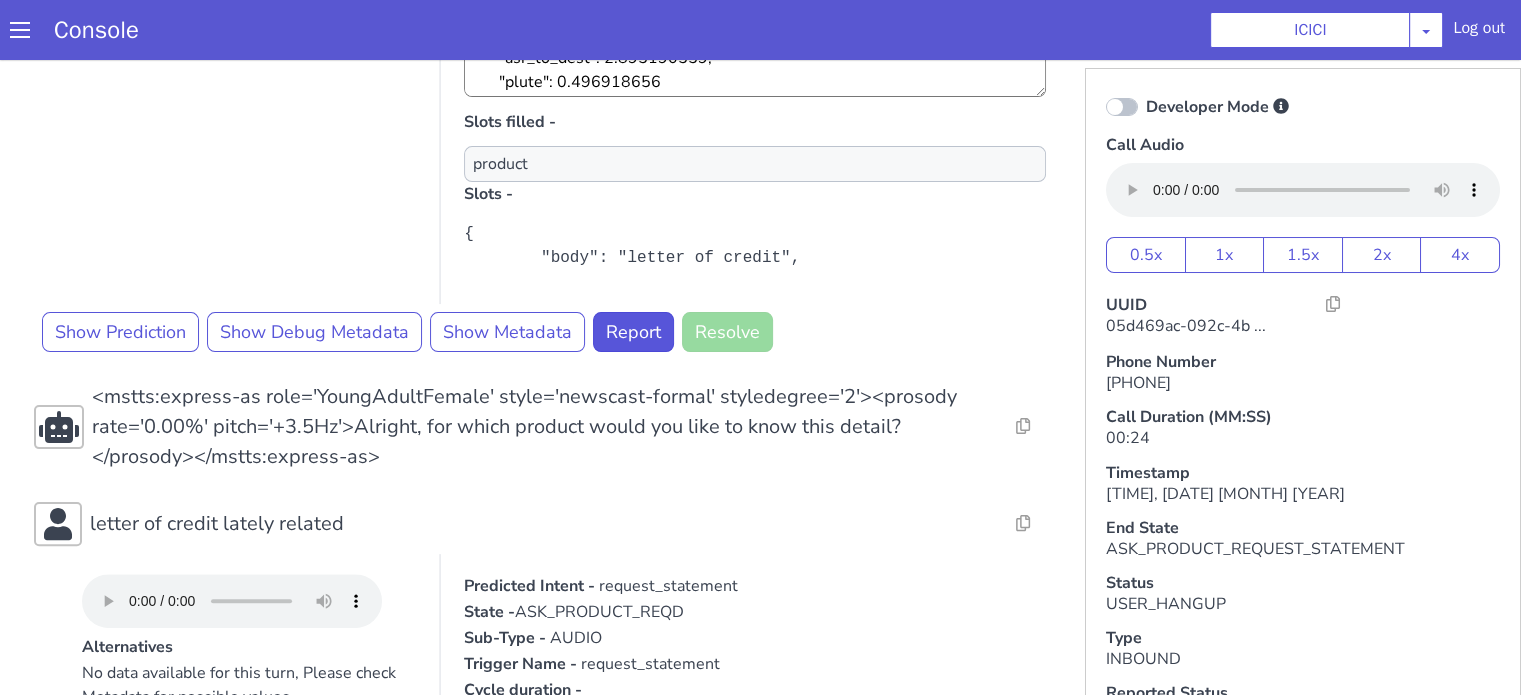 scroll, scrollTop: 96, scrollLeft: 0, axis: vertical 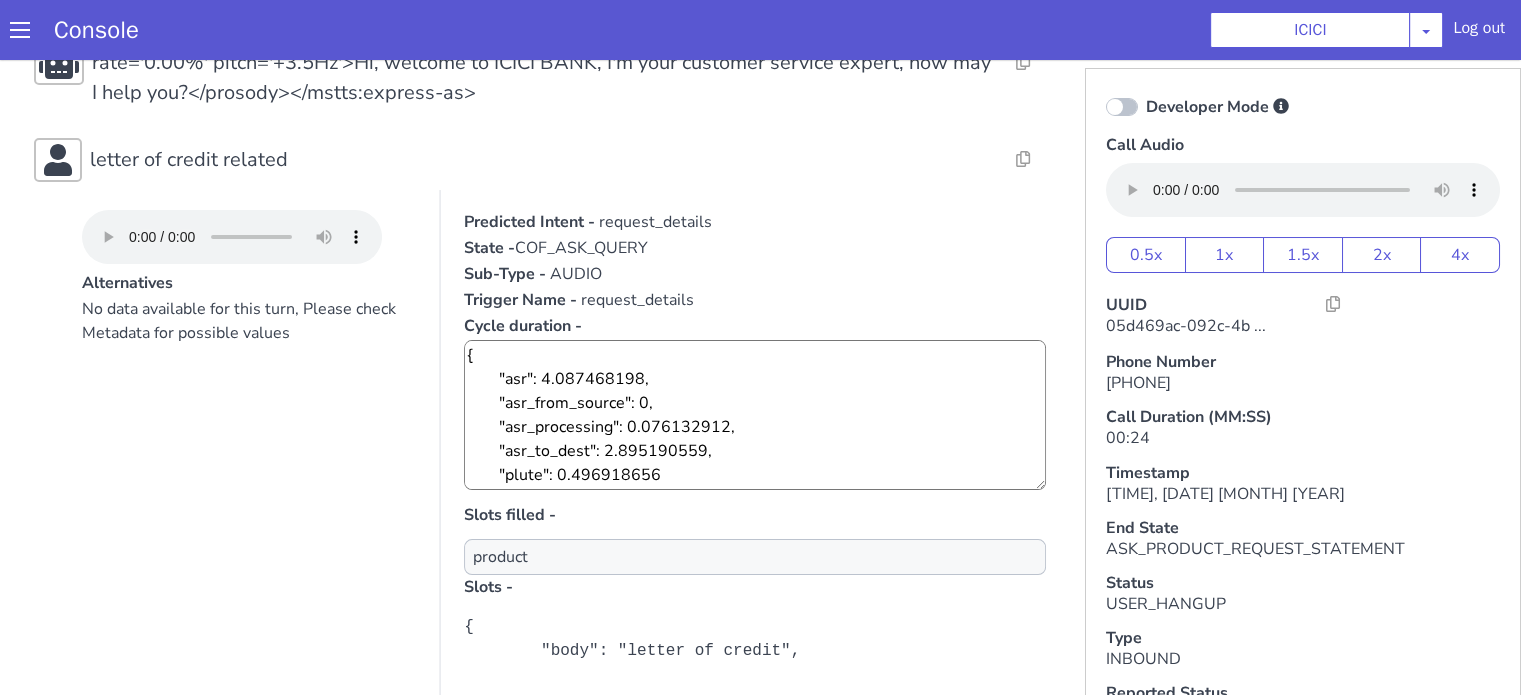 click on "No data available for this turn, Please check Metadata for possible values" at bounding box center [249, 497] 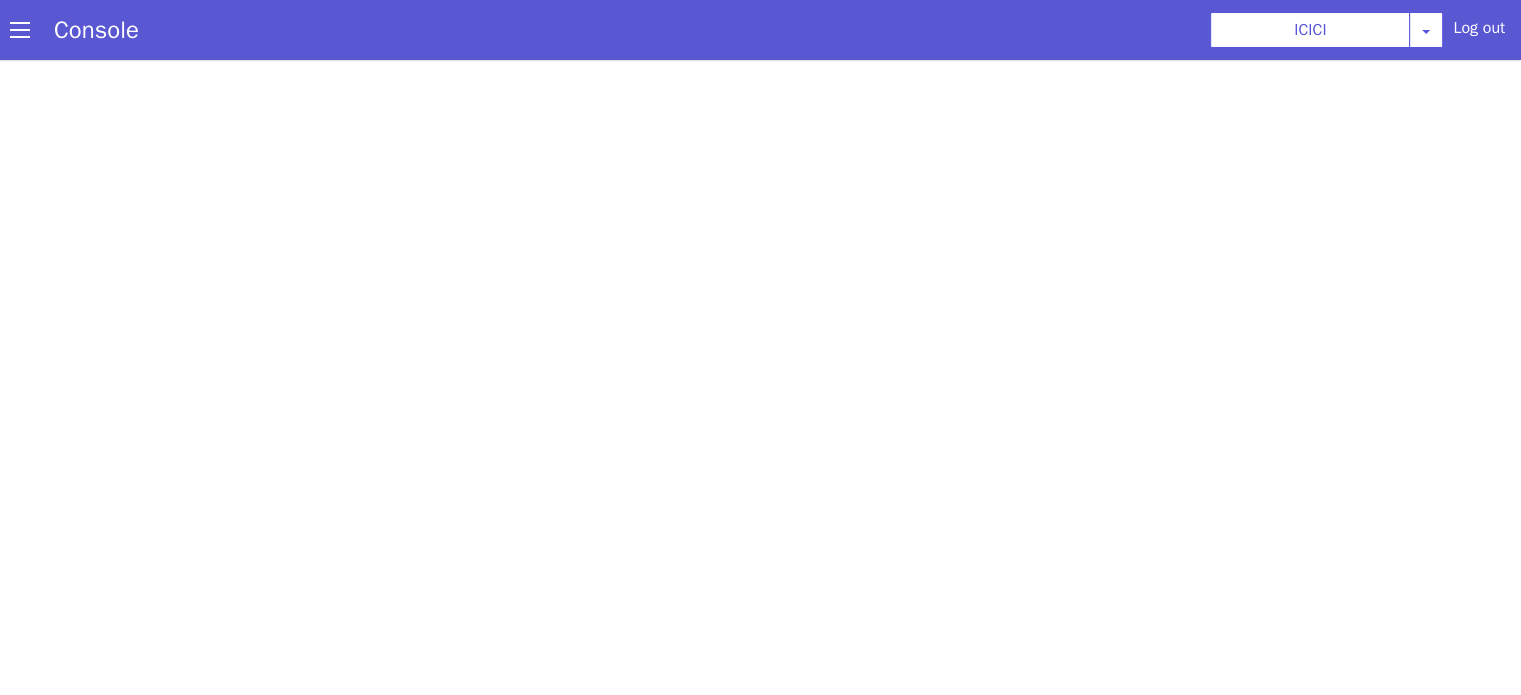 scroll, scrollTop: 0, scrollLeft: 0, axis: both 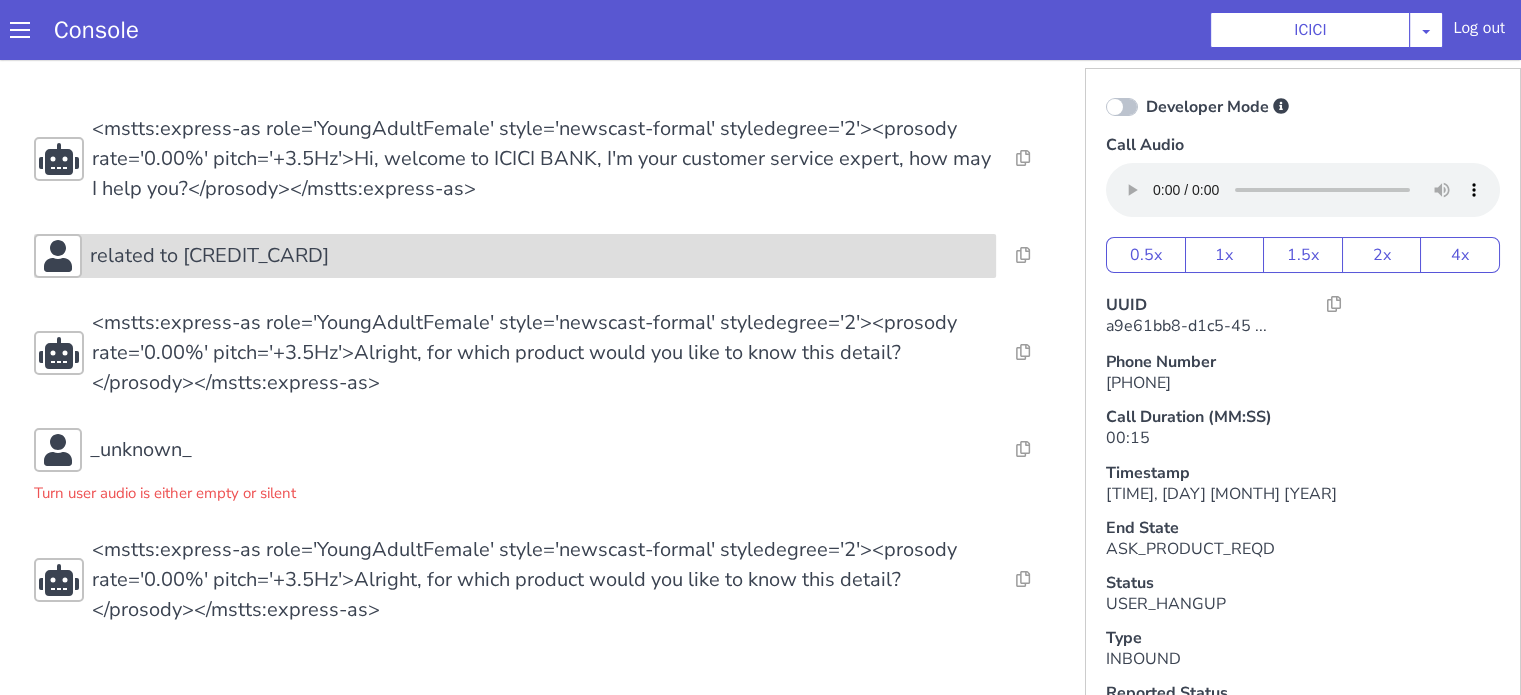 click on "related to creditt card" at bounding box center (539, 256) 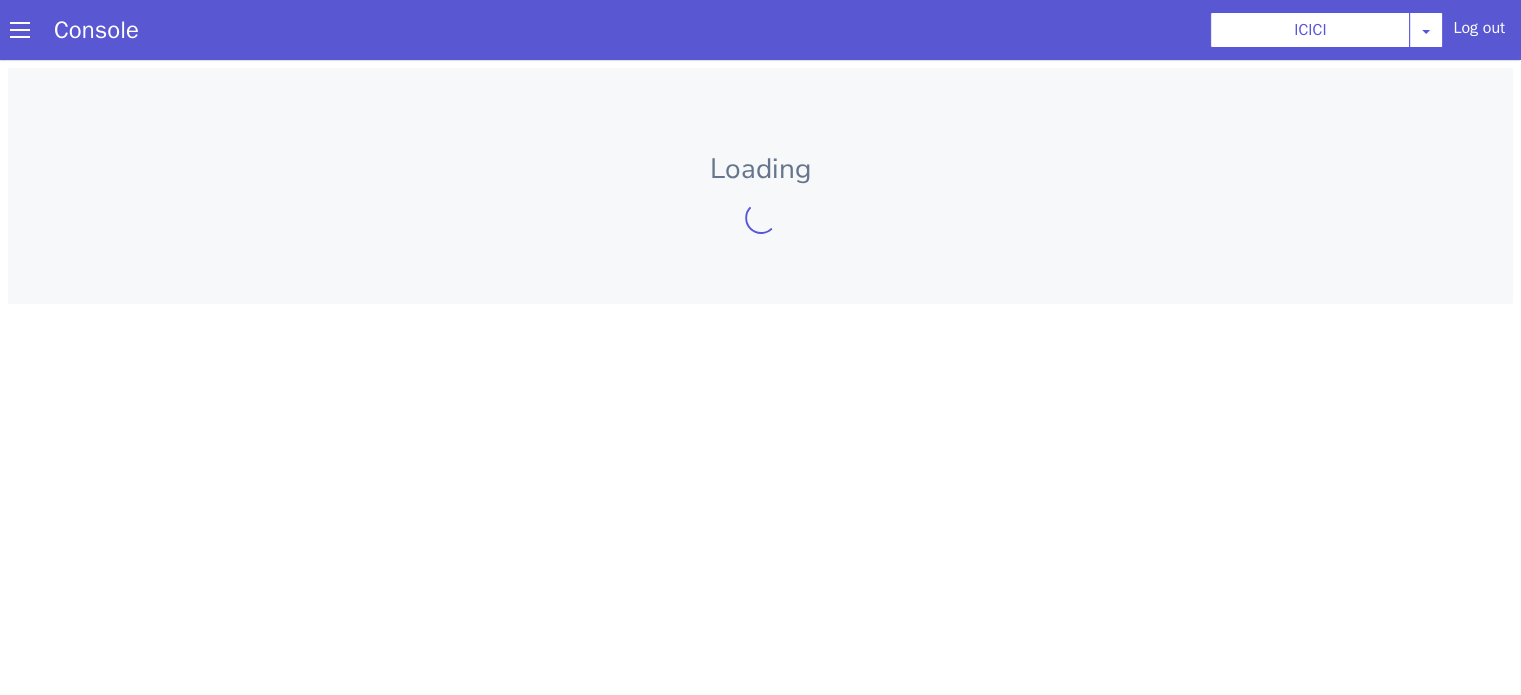 scroll, scrollTop: 0, scrollLeft: 0, axis: both 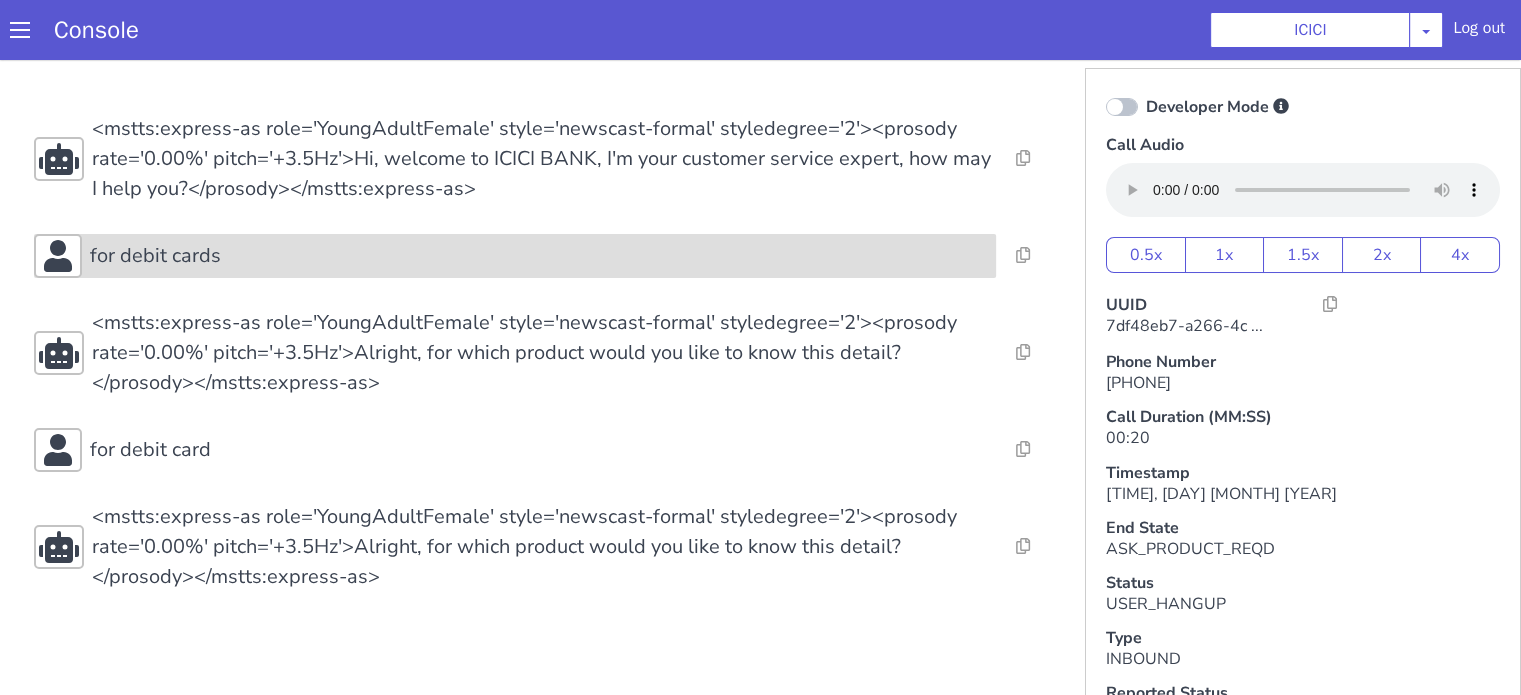 click on "for debit cards" at bounding box center (539, 256) 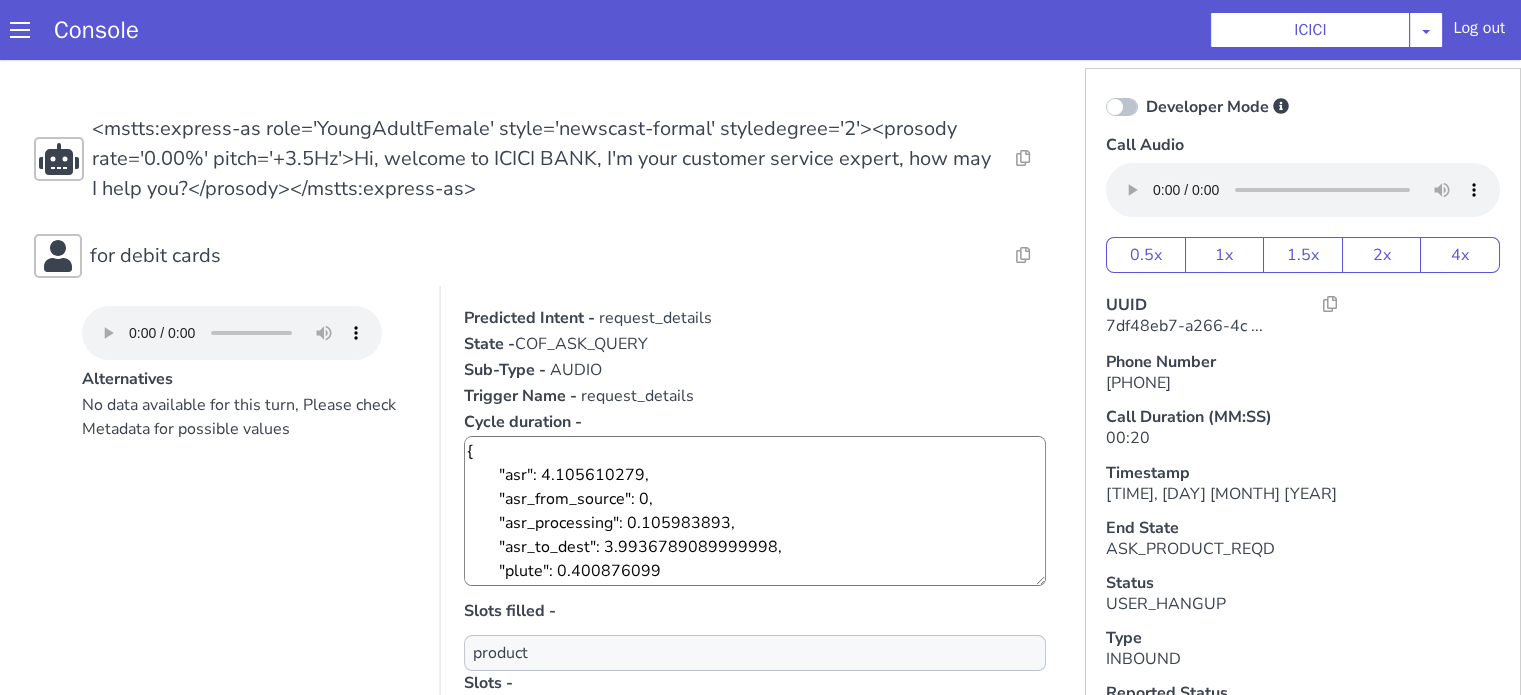 scroll, scrollTop: 496, scrollLeft: 0, axis: vertical 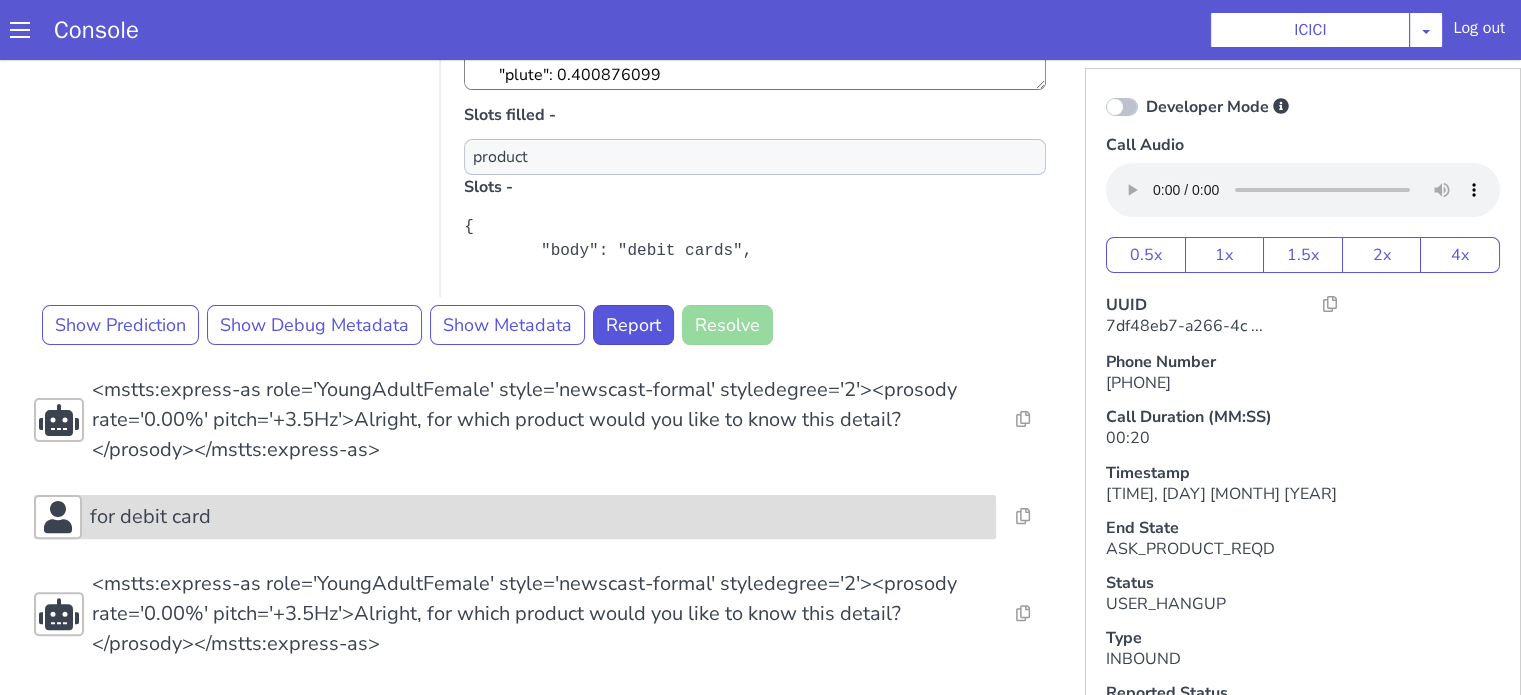 click on "for debit card" at bounding box center (539, 517) 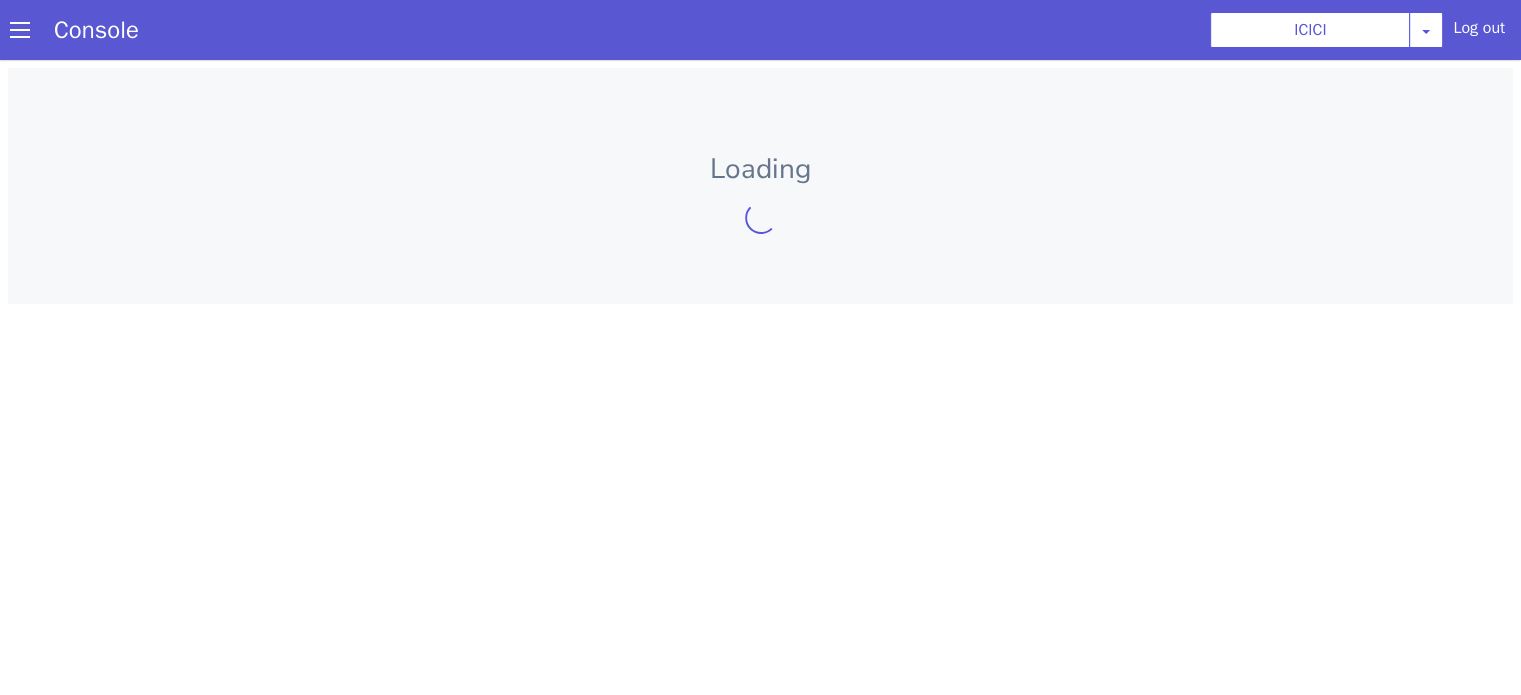 scroll, scrollTop: 0, scrollLeft: 0, axis: both 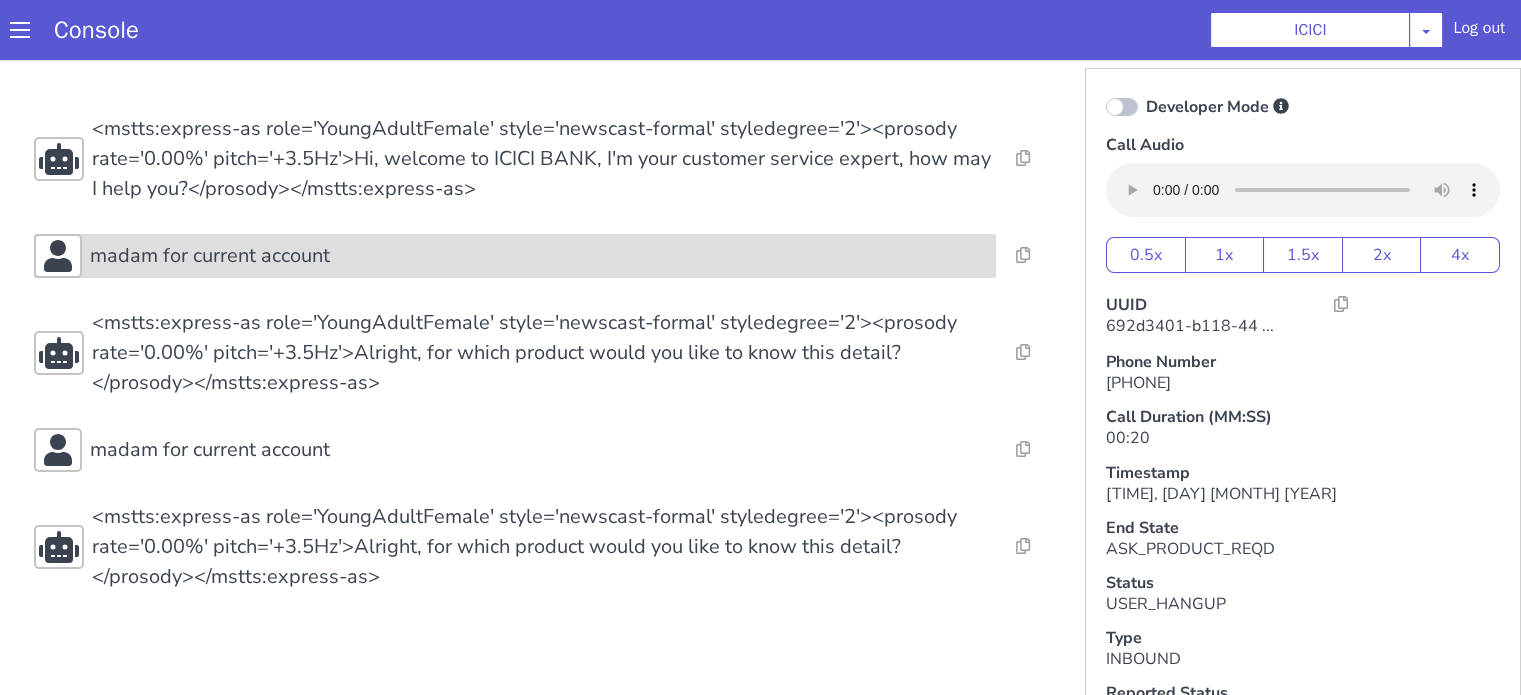 click on "madam for current account" at bounding box center [539, 256] 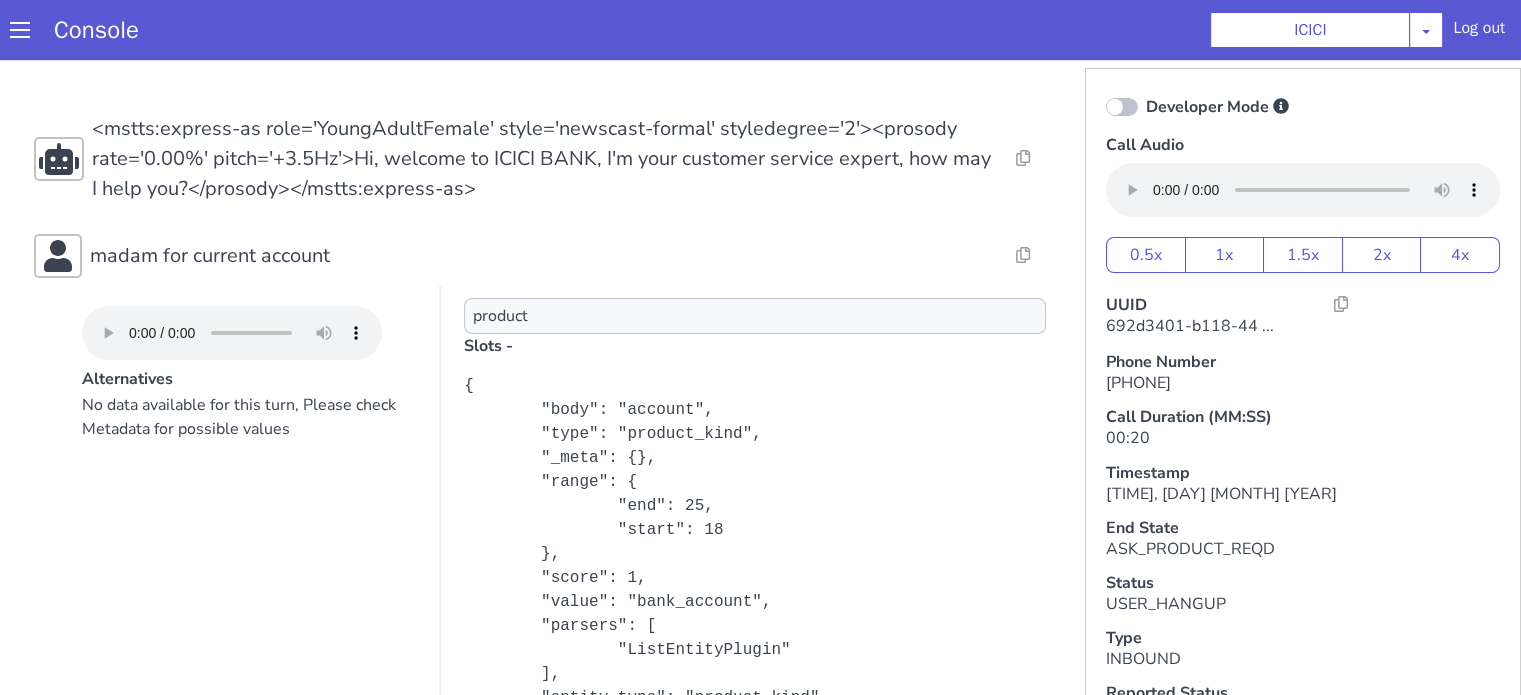 scroll, scrollTop: 369, scrollLeft: 0, axis: vertical 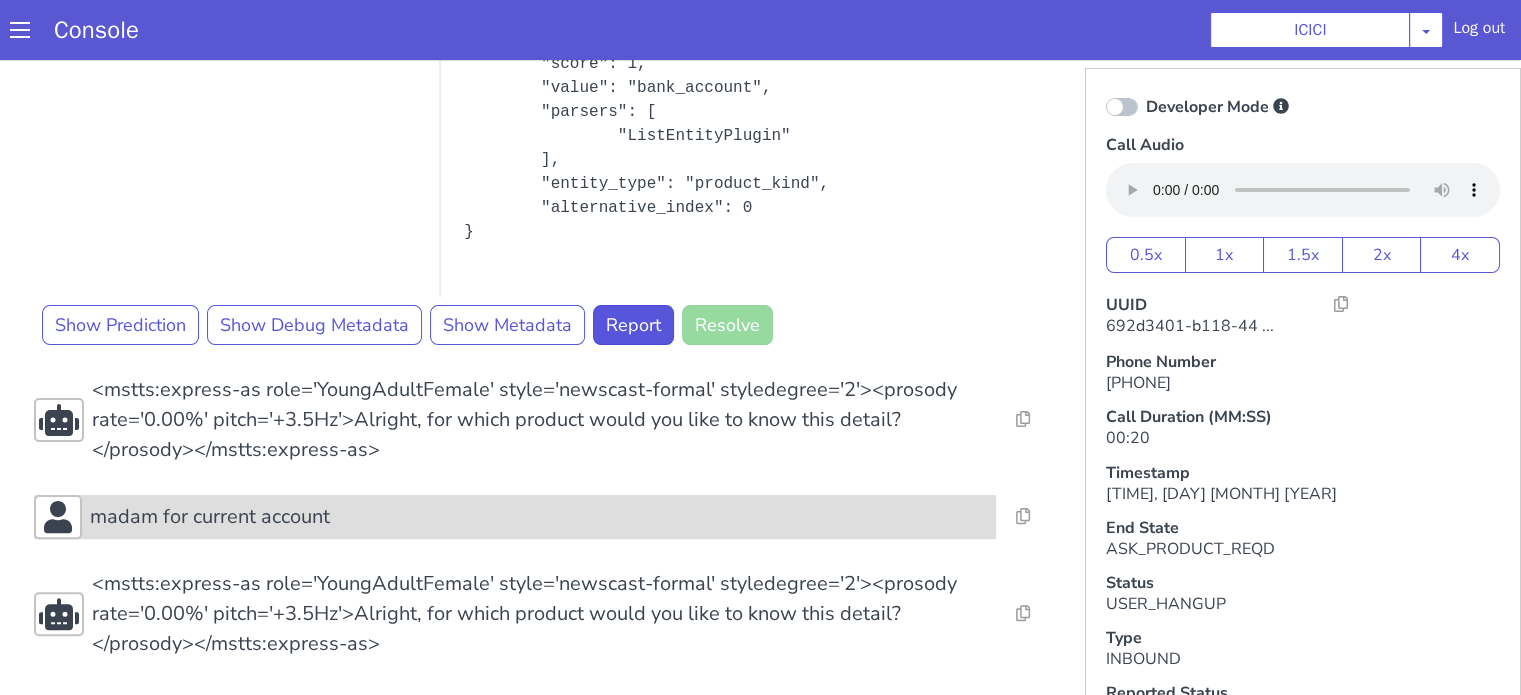 click on "madam for current account" at bounding box center [210, 517] 